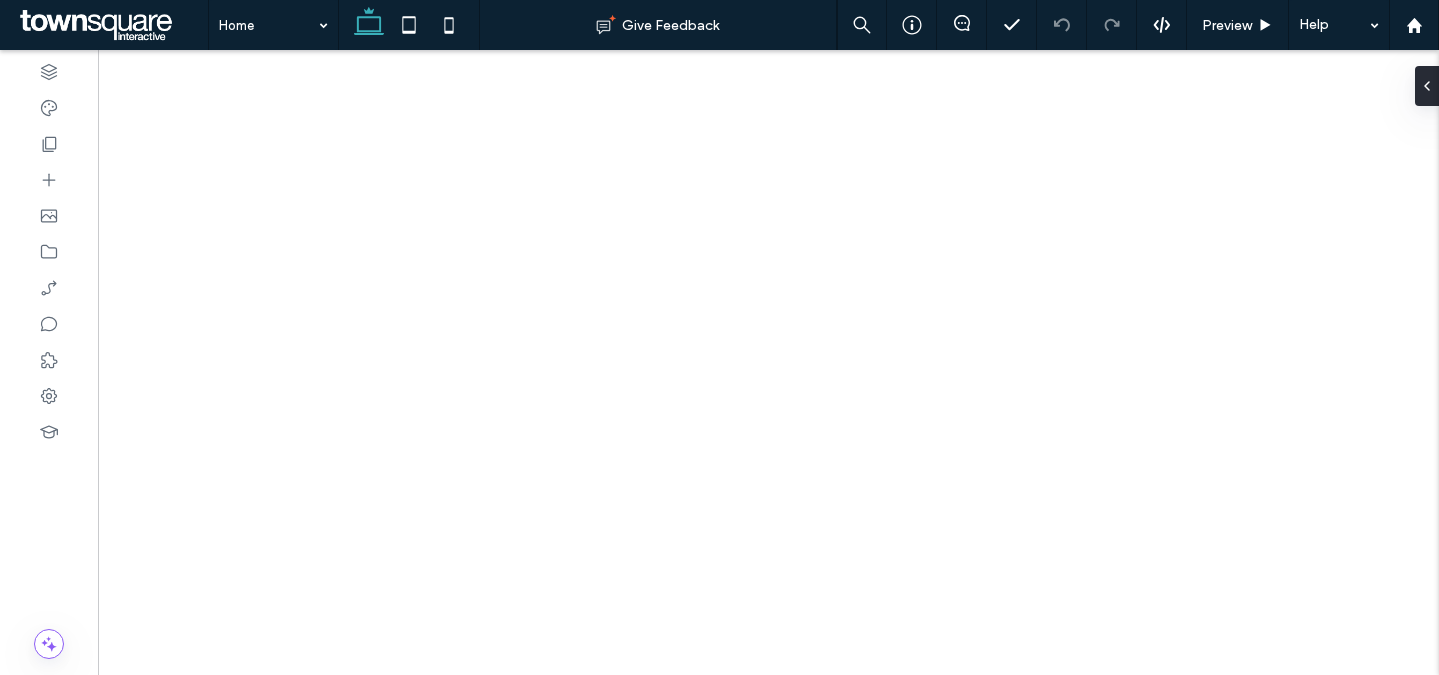 click 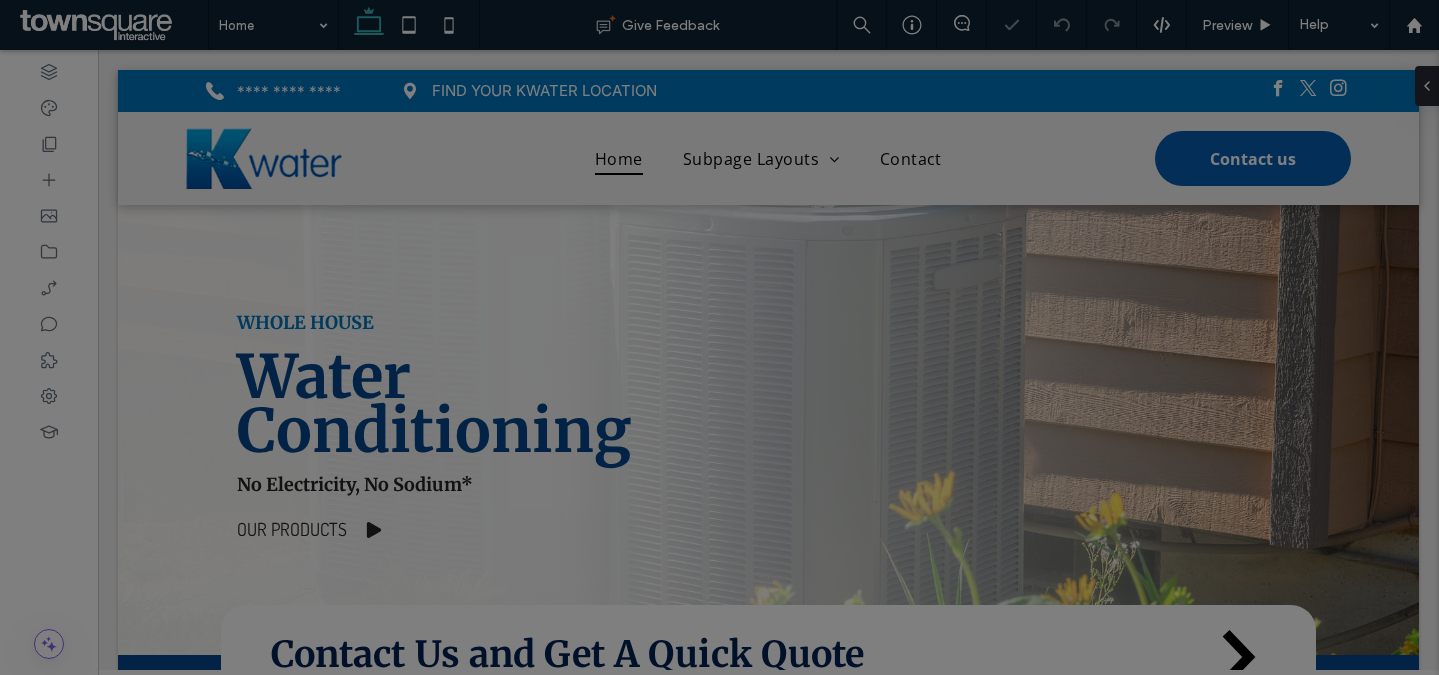 scroll, scrollTop: 1054, scrollLeft: 0, axis: vertical 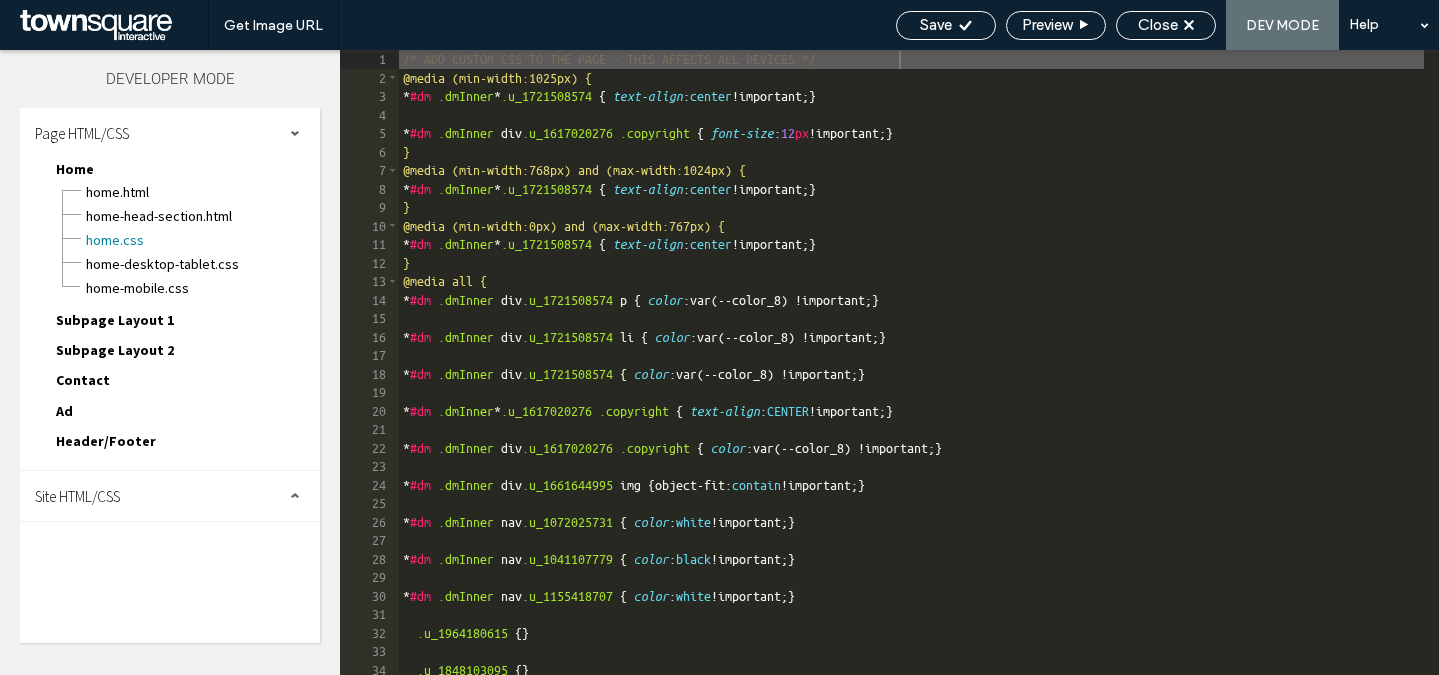 click on "Site HTML/CSS" at bounding box center [170, 496] 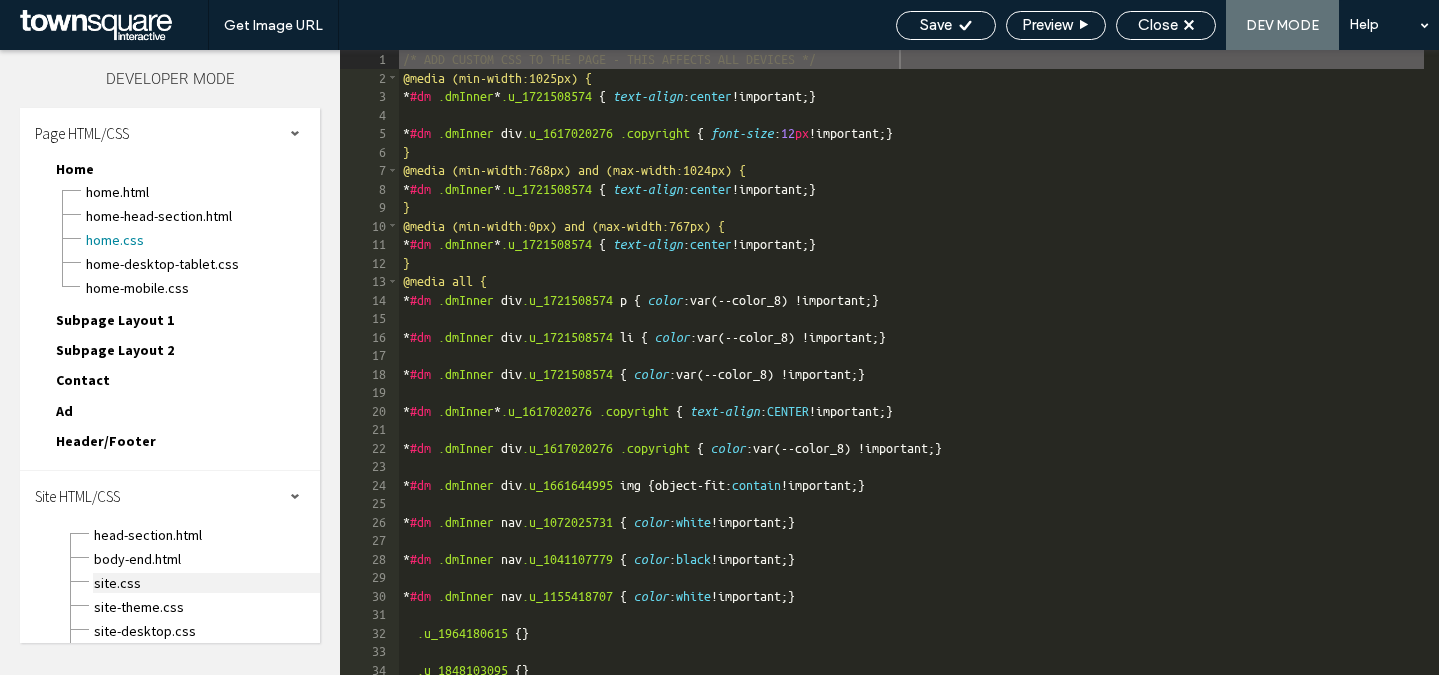 click on "site.css" at bounding box center (206, 583) 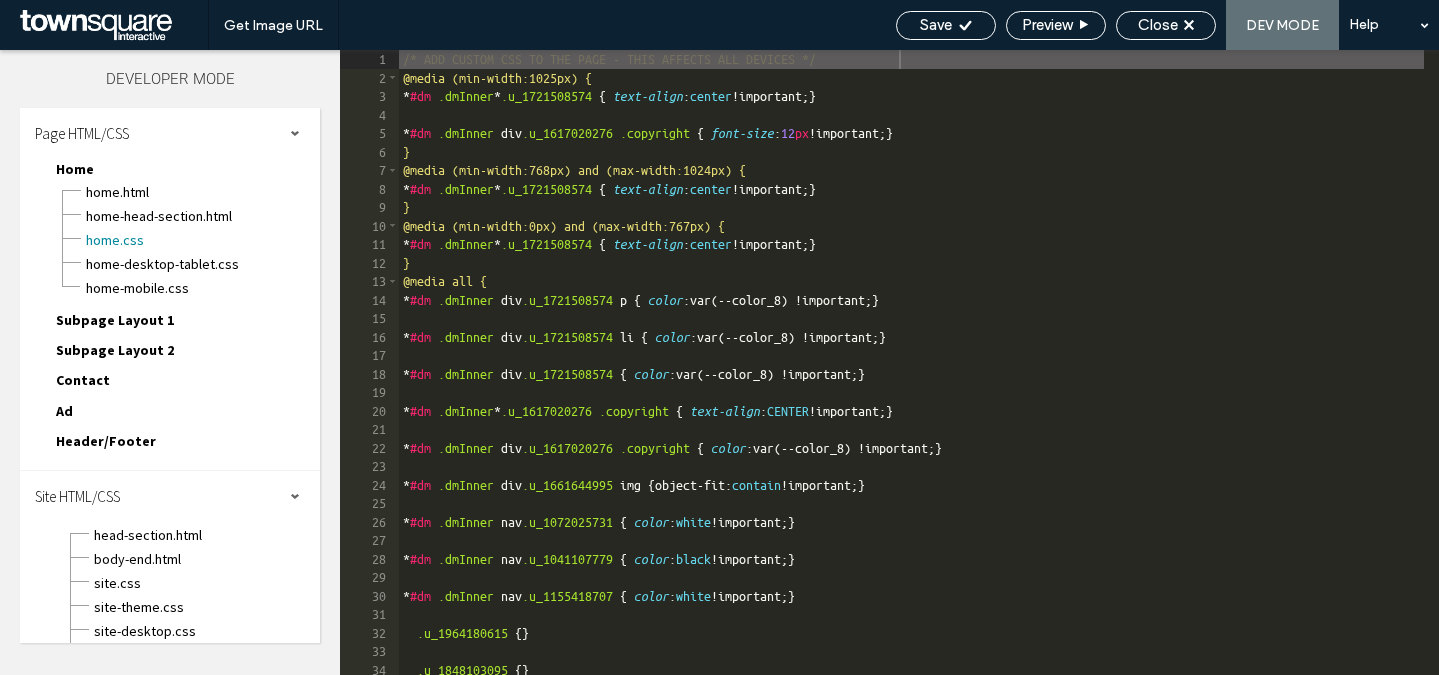 scroll, scrollTop: 1, scrollLeft: 0, axis: vertical 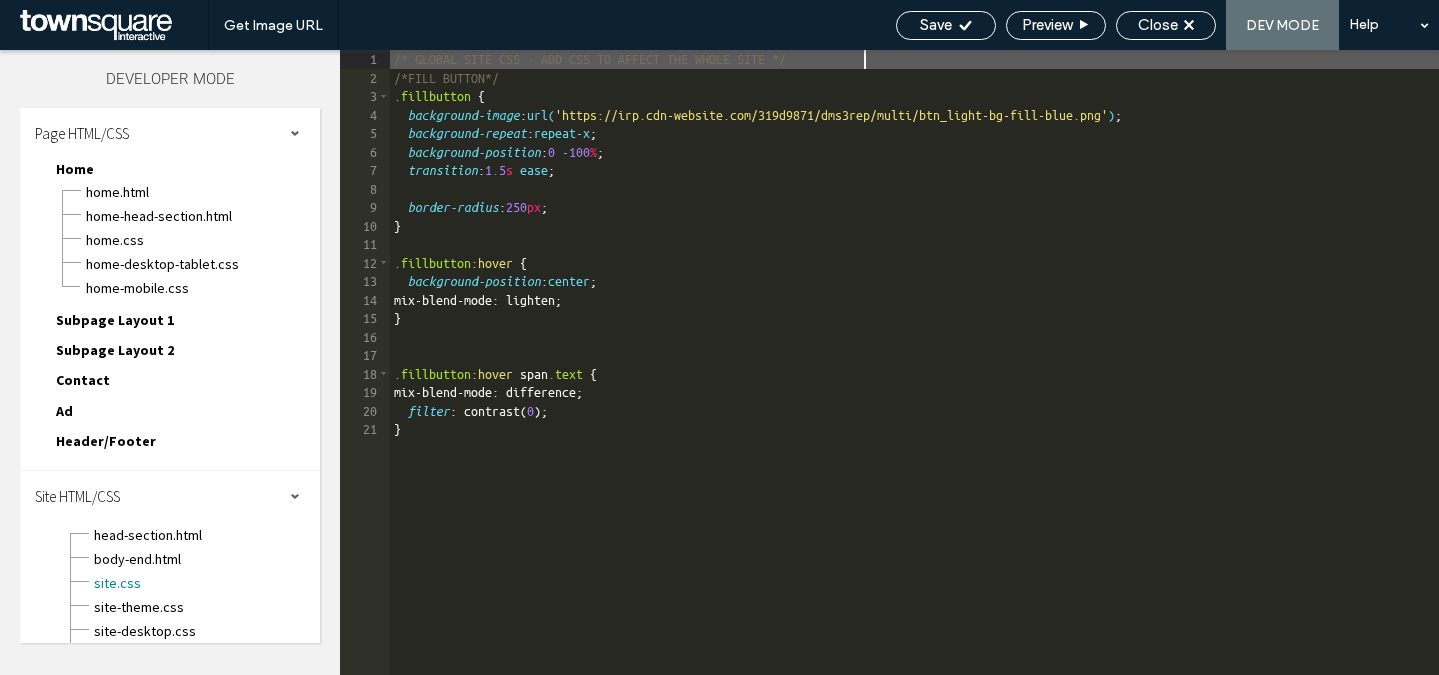 click on "/* GLOBAL SITE CSS - ADD CSS TO AFFECT THE WHOLE SITE */ /*FILL BUTTON*/ .fillbutton   {    background-image :  url( 'https://irp.cdn-website.com/319d9871/dms3rep/multi/btn_light-bg-fill-blue.png' ) ;    background-repeat :  repeat-x ;    background-position :  0   -100 % ;    transition :  1.5 s   ease ;       border-radius :  250 px ; } .fillbutton :hover   {    background-position :  center ;   mix-blend-mode: lighten; } .fillbutton :hover   span .text   {   mix-blend-mode: difference;    filter : contrast( 0 ); }" at bounding box center [914, 381] 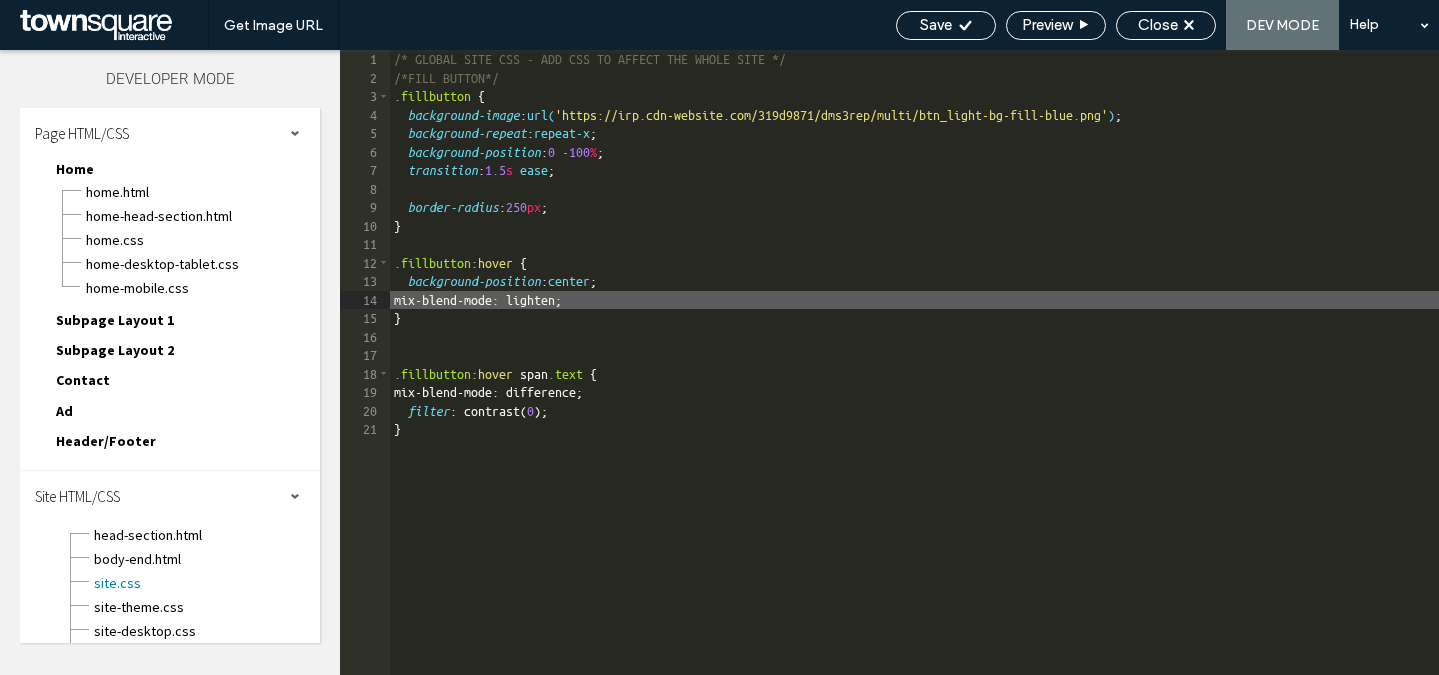 click on "/* GLOBAL SITE CSS - ADD CSS TO AFFECT THE WHOLE SITE */ /*FILL BUTTON*/ .fillbutton   {    background-image :  url( 'https://irp.cdn-website.com/319d9871/dms3rep/multi/btn_light-bg-fill-blue.png' ) ;    background-repeat :  repeat-x ;    background-position :  0   -100 % ;    transition :  1.5 s   ease ;       border-radius :  250 px ; } .fillbutton :hover   {    background-position :  center ;   mix-blend-mode: lighten; } .fillbutton :hover   span .text   {   mix-blend-mode: difference;    filter : contrast( 0 ); }" at bounding box center [914, 381] 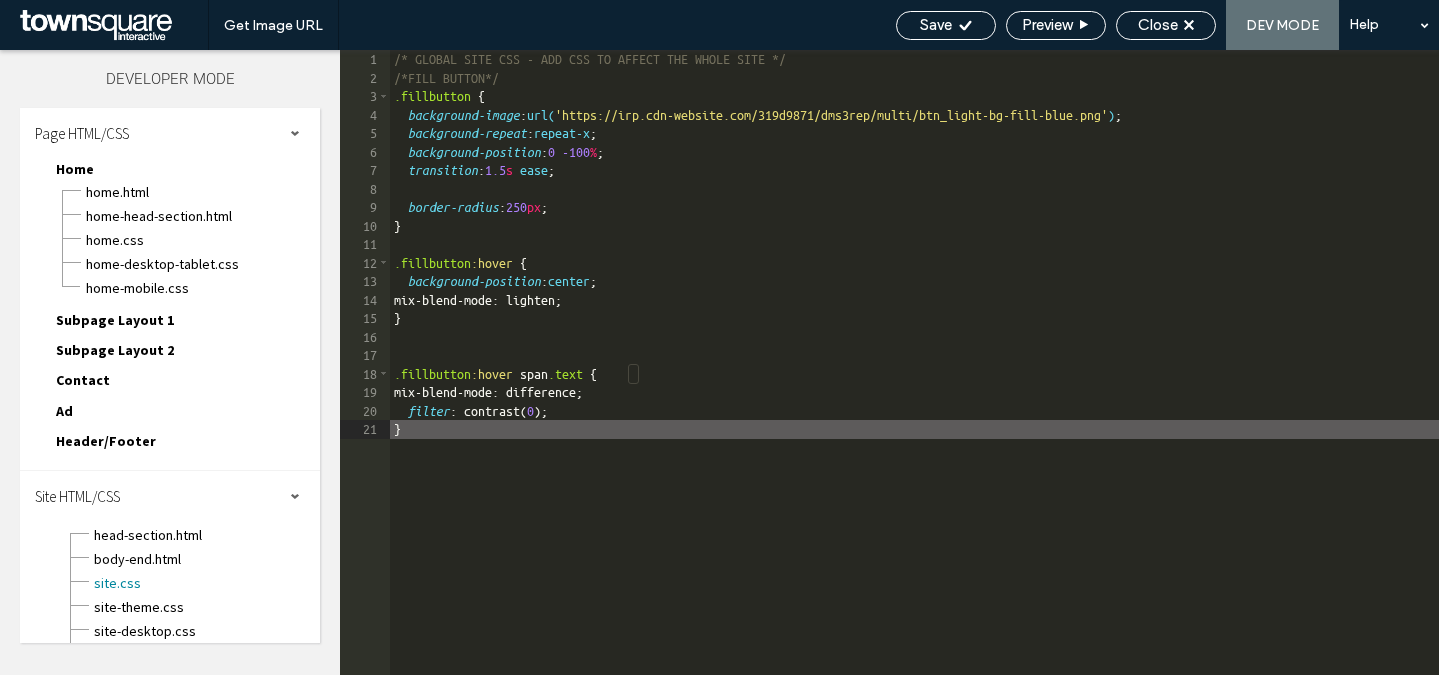 click on "/* GLOBAL SITE CSS - ADD CSS TO AFFECT THE WHOLE SITE */ /*FILL BUTTON*/ .fillbutton   {    background-image :  url( 'https://irp.cdn-website.com/319d9871/dms3rep/multi/btn_light-bg-fill-blue.png' ) ;    background-repeat :  repeat-x ;    background-position :  0   -100 % ;    transition :  1.5 s   ease ;       border-radius :  250 px ; } .fillbutton :hover   {    background-position :  center ;   mix-blend-mode: lighten; } .fillbutton :hover   span .text   {   mix-blend-mode: difference;    filter : contrast( 0 ); }" at bounding box center (914, 381) 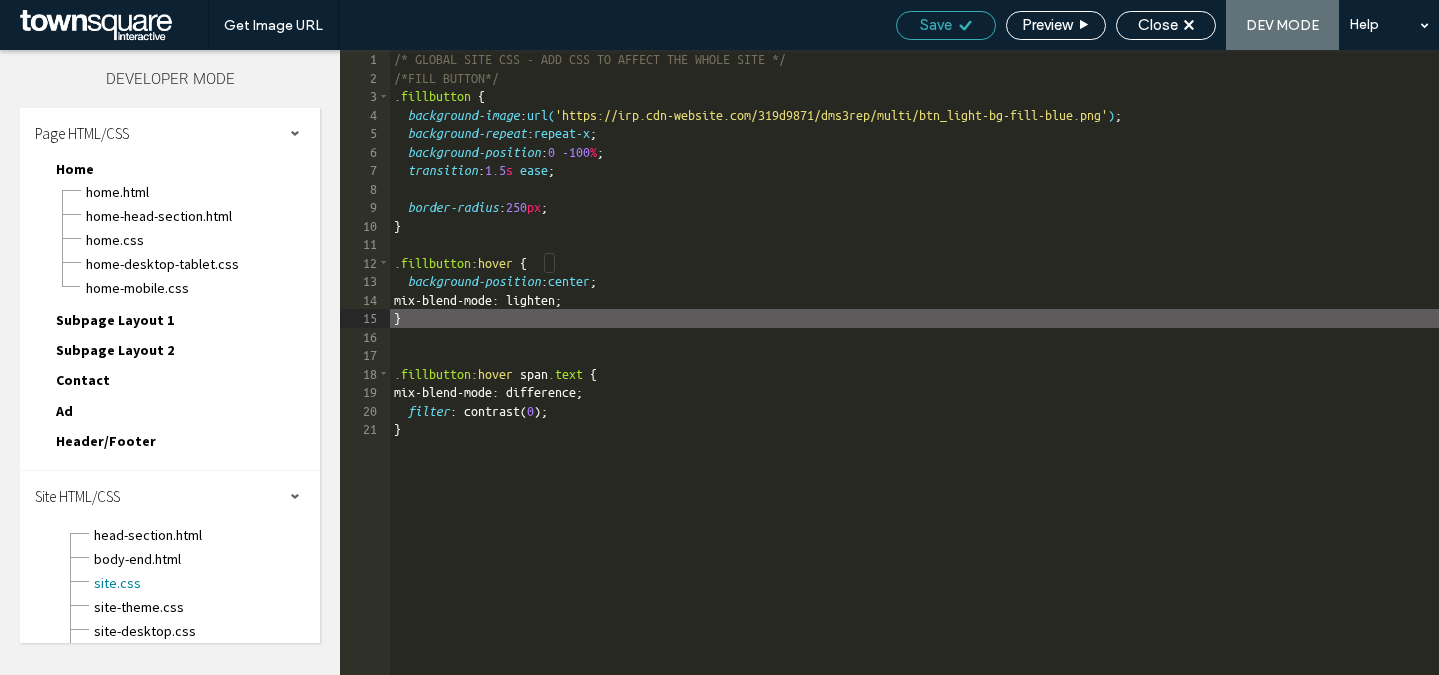 click on "Save" at bounding box center (936, 25) 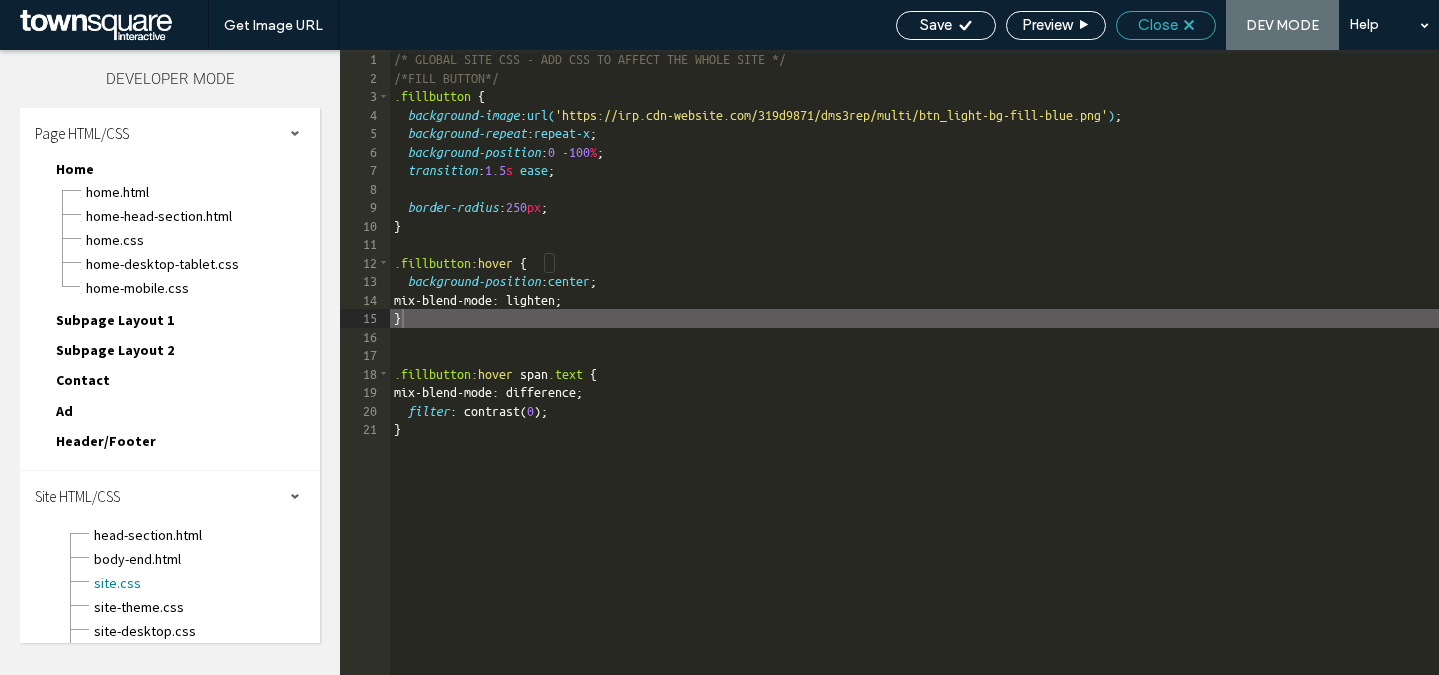 click on "Close" at bounding box center (1158, 25) 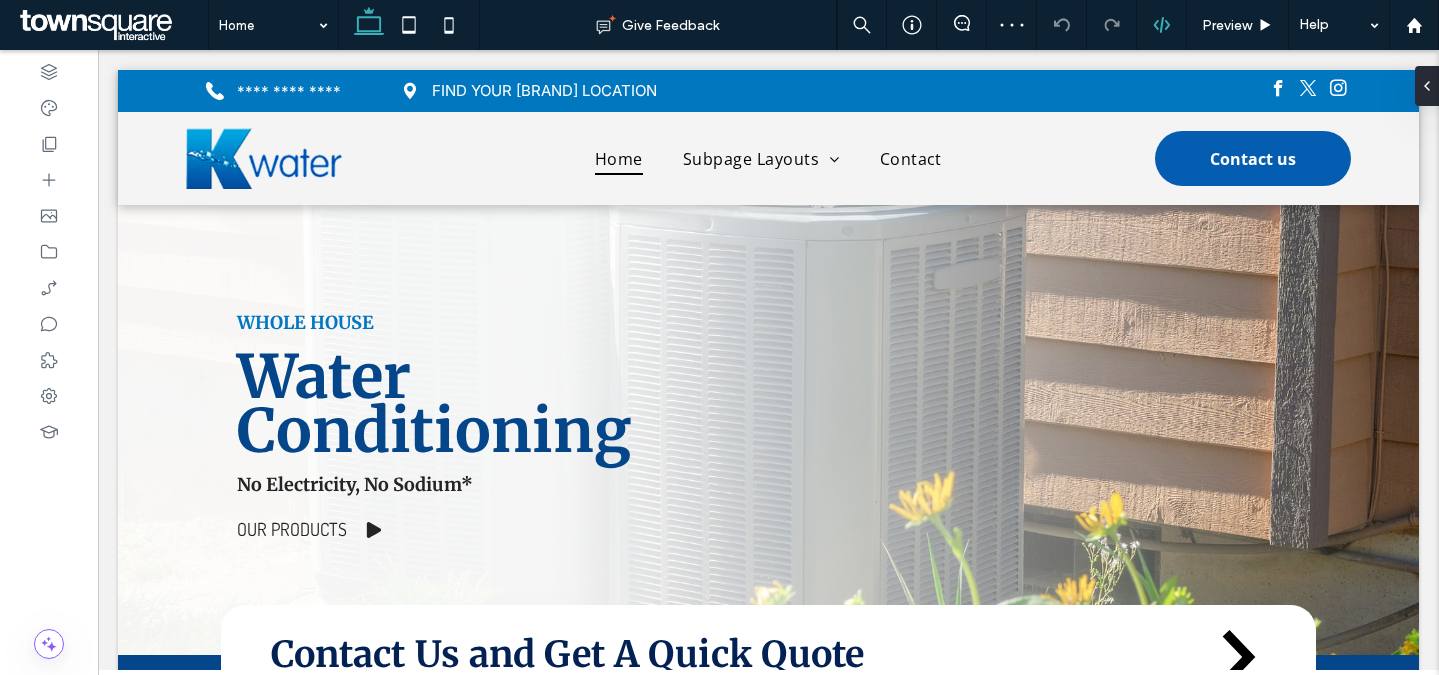 scroll, scrollTop: 1047, scrollLeft: 0, axis: vertical 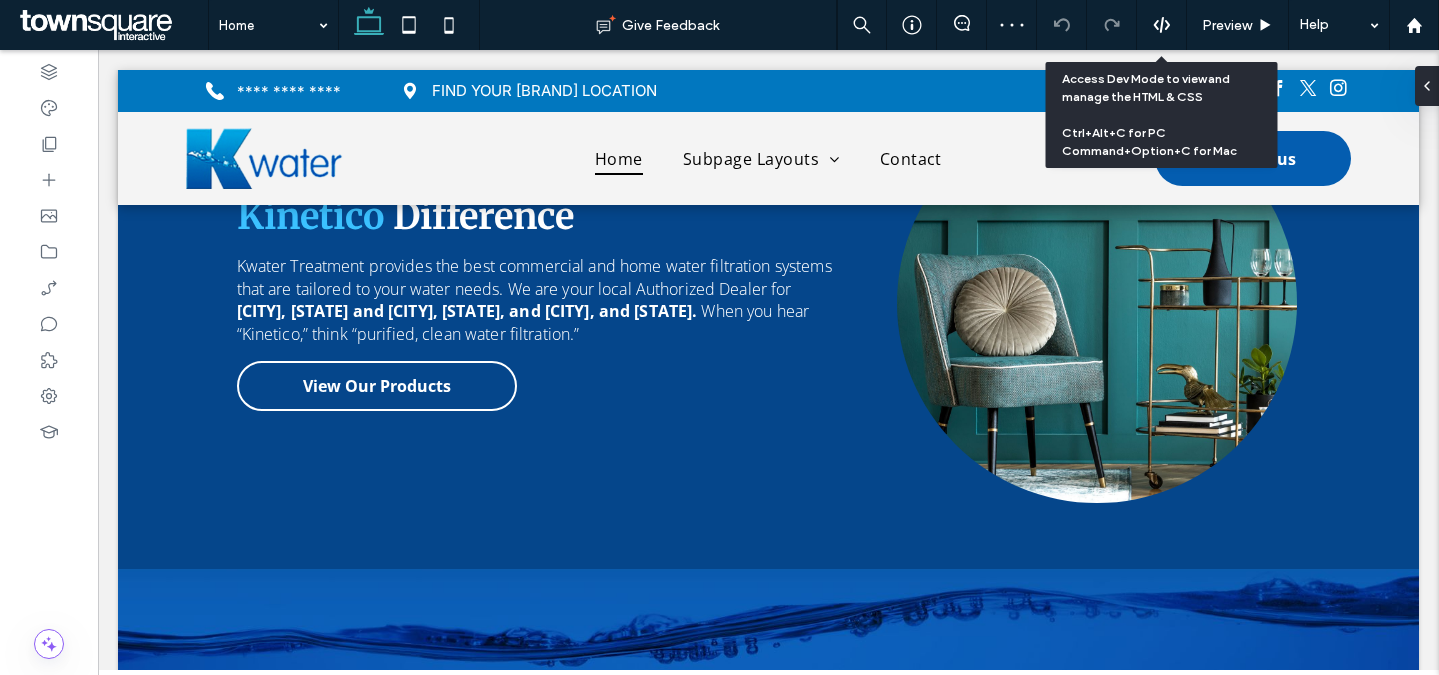 click 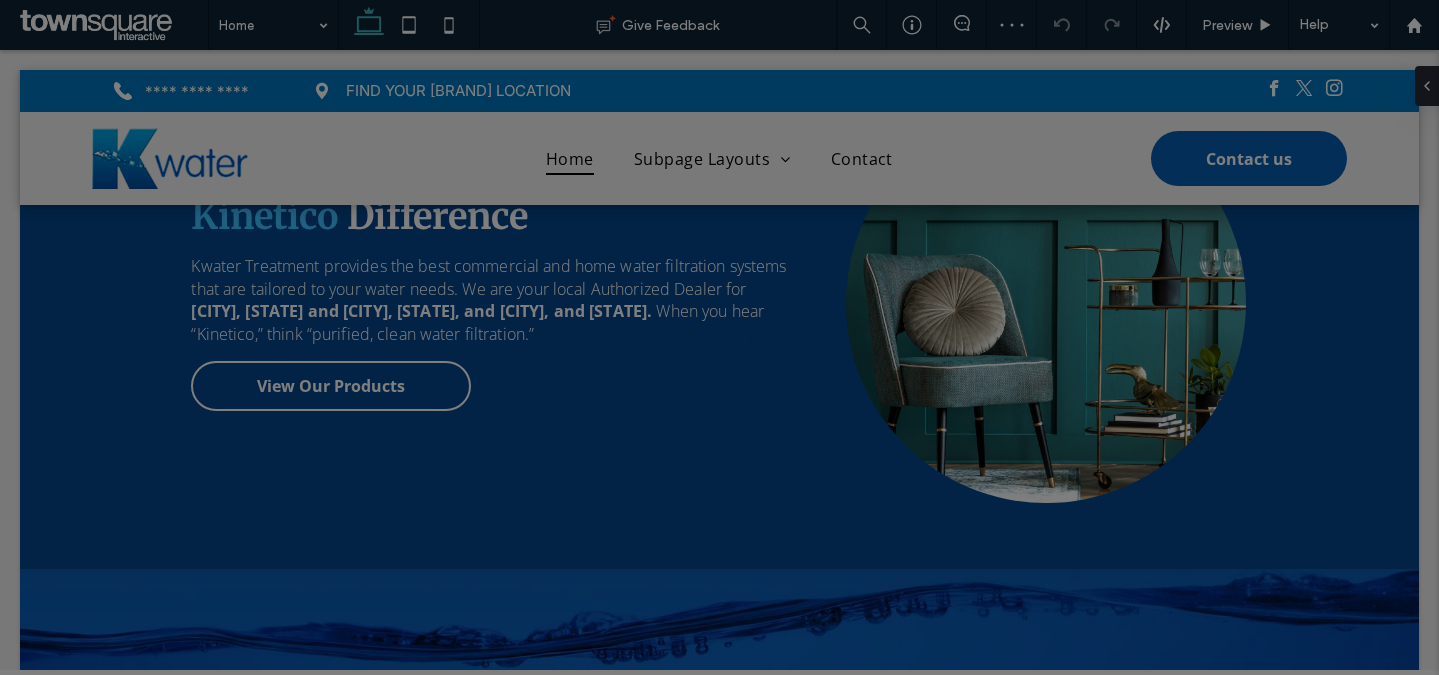 scroll, scrollTop: 0, scrollLeft: 0, axis: both 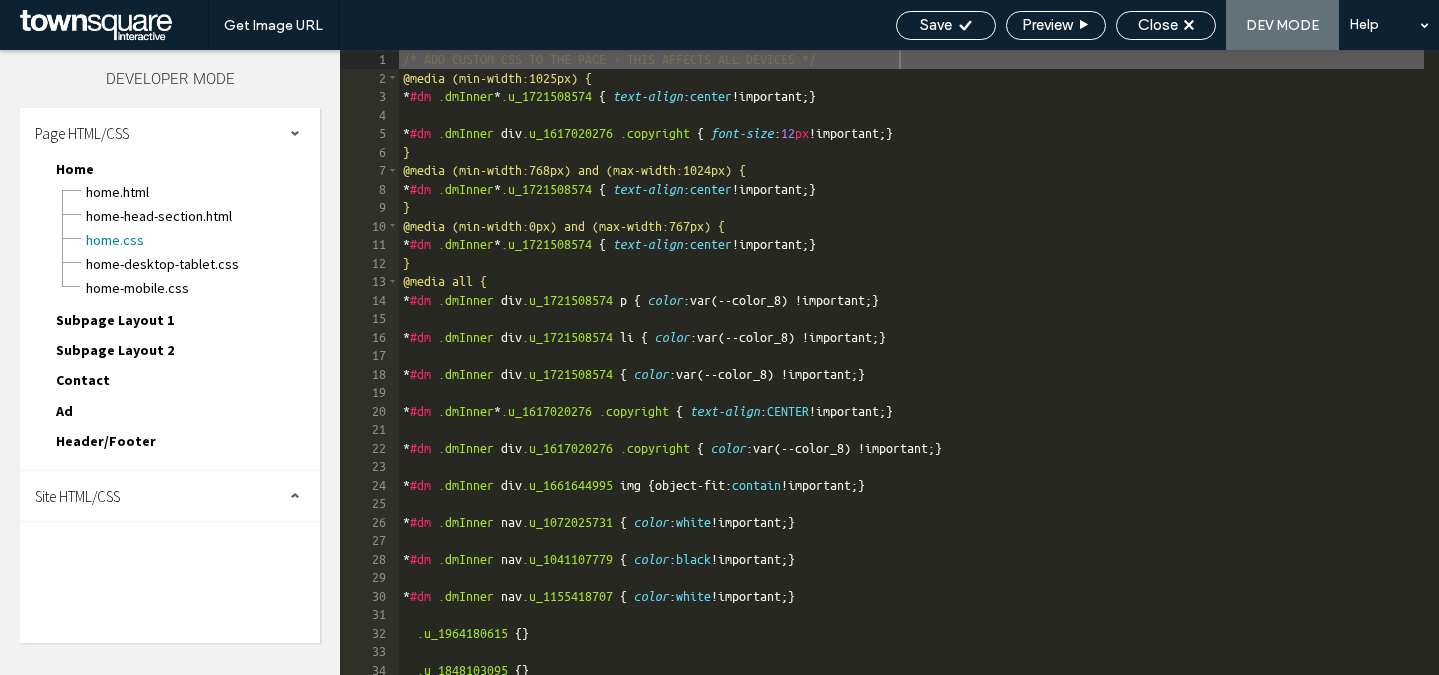 click on "Site HTML/CSS" at bounding box center (77, 496) 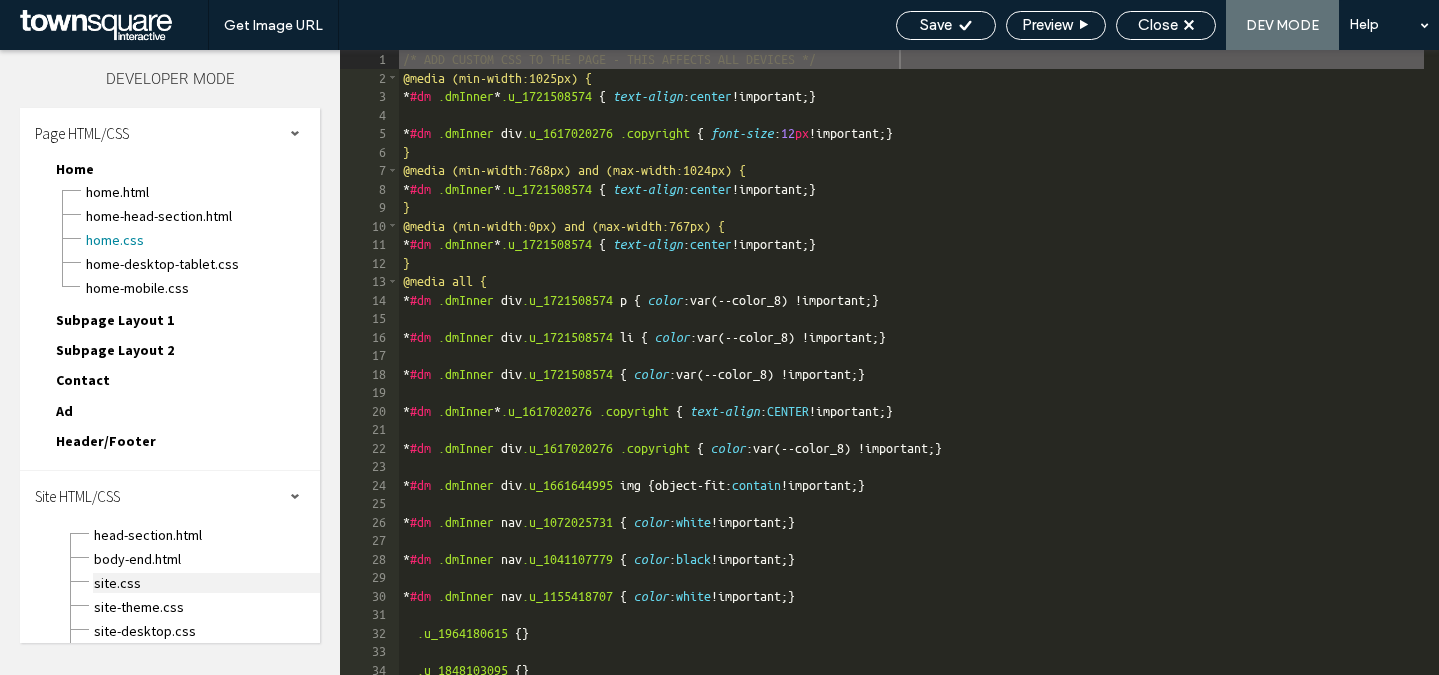 click on "site.css" at bounding box center [206, 583] 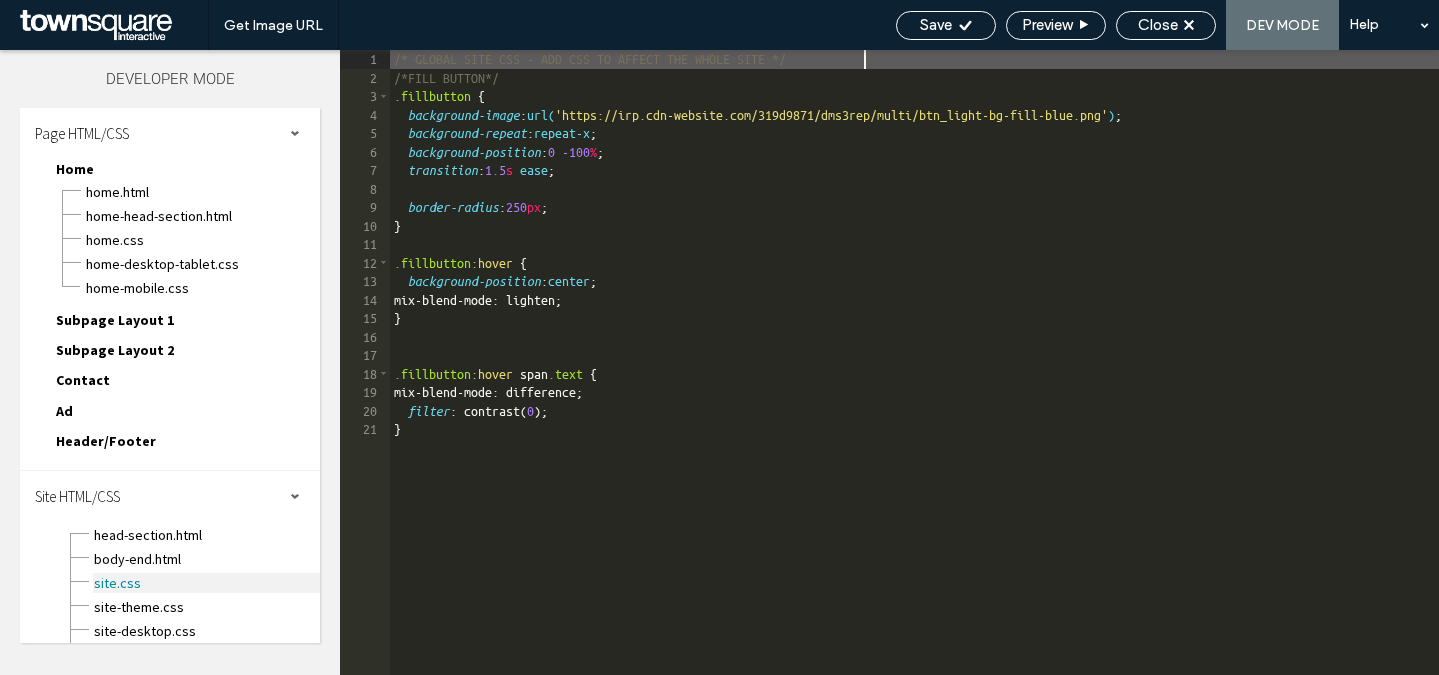 scroll, scrollTop: 1, scrollLeft: 0, axis: vertical 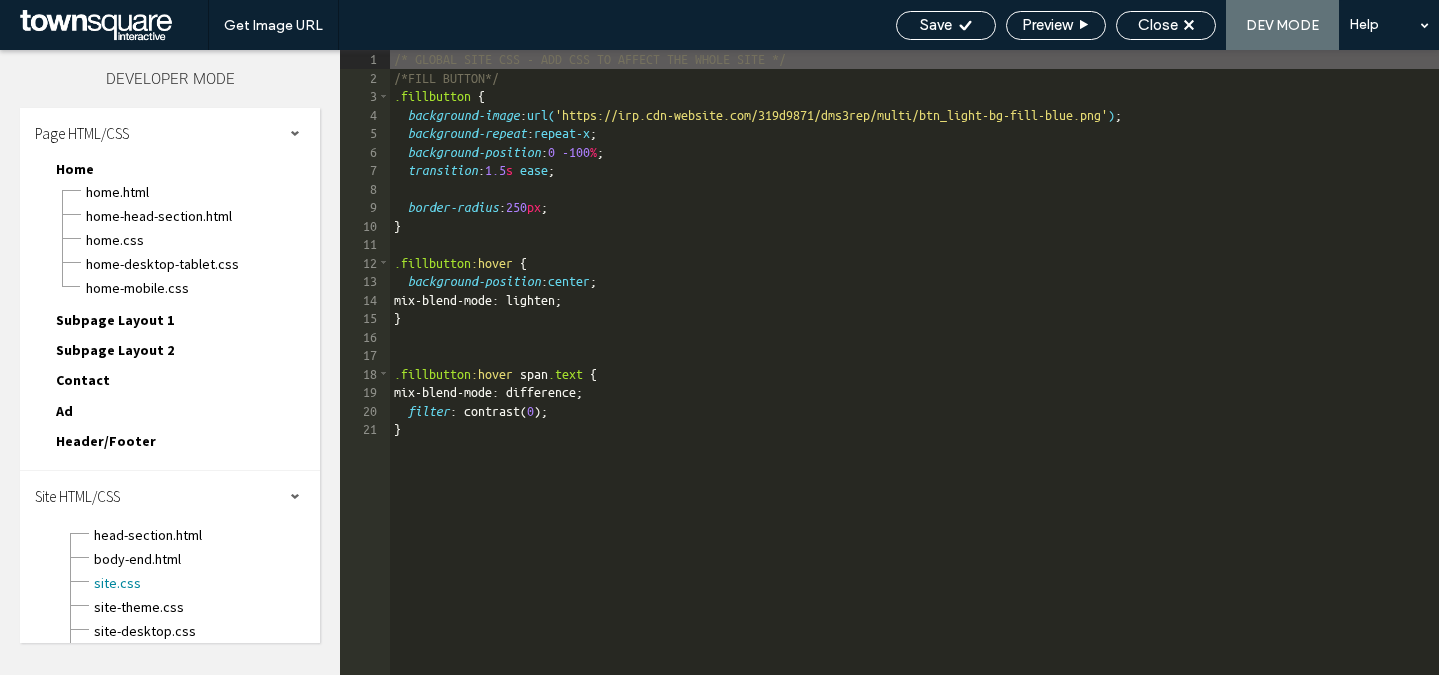 click on "/* GLOBAL SITE CSS - ADD CSS TO AFFECT THE WHOLE SITE */ /*FILL BUTTON*/ .fillbutton   {    background-image :  url( 'https://irp.cdn-website.com/319d9871/dms3rep/multi/btn_light-bg-fill-blue.png' ) ;    background-repeat :  repeat-x ;    background-position :  0   -100 % ;    transition :  1.5 s   ease ;       border-radius :  250 px ; } .fillbutton :hover   {    background-position :  center ;   mix-blend-mode: lighten; } .fillbutton :hover   span .text   {   mix-blend-mode: difference;    filter : contrast( 0 ); }" at bounding box center [914, 381] 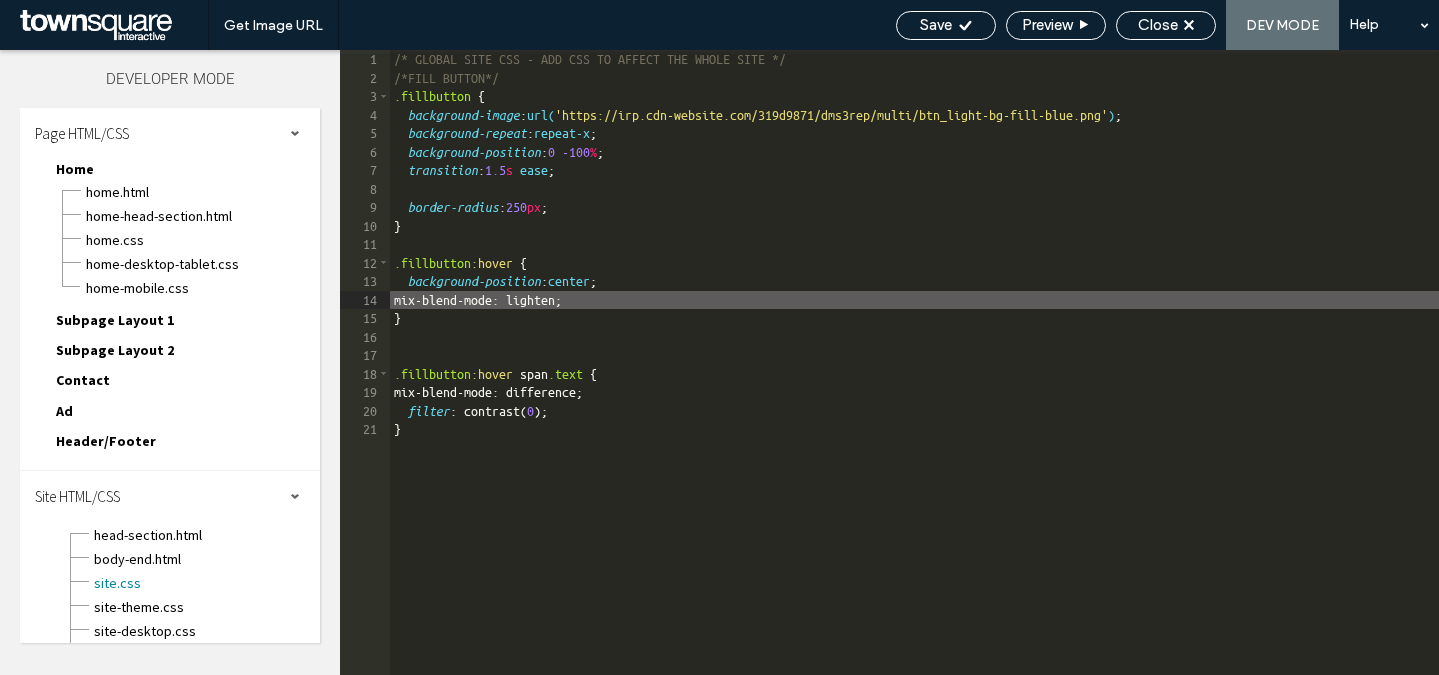 click on "/* GLOBAL SITE CSS - ADD CSS TO AFFECT THE WHOLE SITE */ /*FILL BUTTON*/ .fillbutton   {    background-image :  url( 'https://irp.cdn-website.com/319d9871/dms3rep/multi/btn_light-bg-fill-blue.png' ) ;    background-repeat :  repeat-x ;    background-position :  0   -100 % ;    transition :  1.5 s   ease ;       border-radius :  250 px ; } .fillbutton :hover   {    background-position :  center ;   mix-blend-mode: lighten; } .fillbutton :hover   span .text   {   mix-blend-mode: difference;    filter : contrast( 0 ); }" at bounding box center (914, 381) 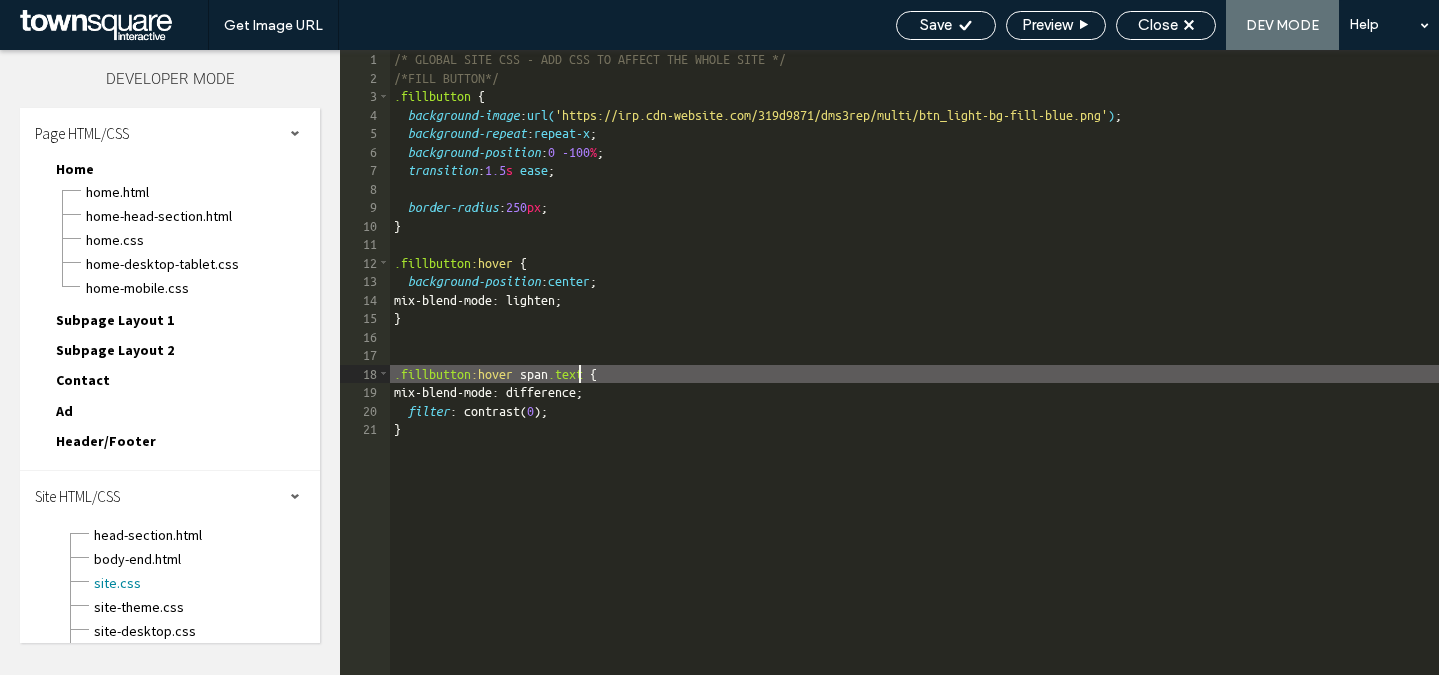click on "/* GLOBAL SITE CSS - ADD CSS TO AFFECT THE WHOLE SITE */ /*FILL BUTTON*/ .fillbutton   {    background-image :  url( 'https://irp.cdn-website.com/319d9871/dms3rep/multi/btn_light-bg-fill-blue.png' ) ;    background-repeat :  repeat-x ;    background-position :  0   -100 % ;    transition :  1.5 s   ease ;       border-radius :  250 px ; } .fillbutton :hover   {    background-position :  center ;   mix-blend-mode: lighten; } .fillbutton :hover   span .text   {   mix-blend-mode: difference;    filter : contrast( 0 ); }" at bounding box center (914, 381) 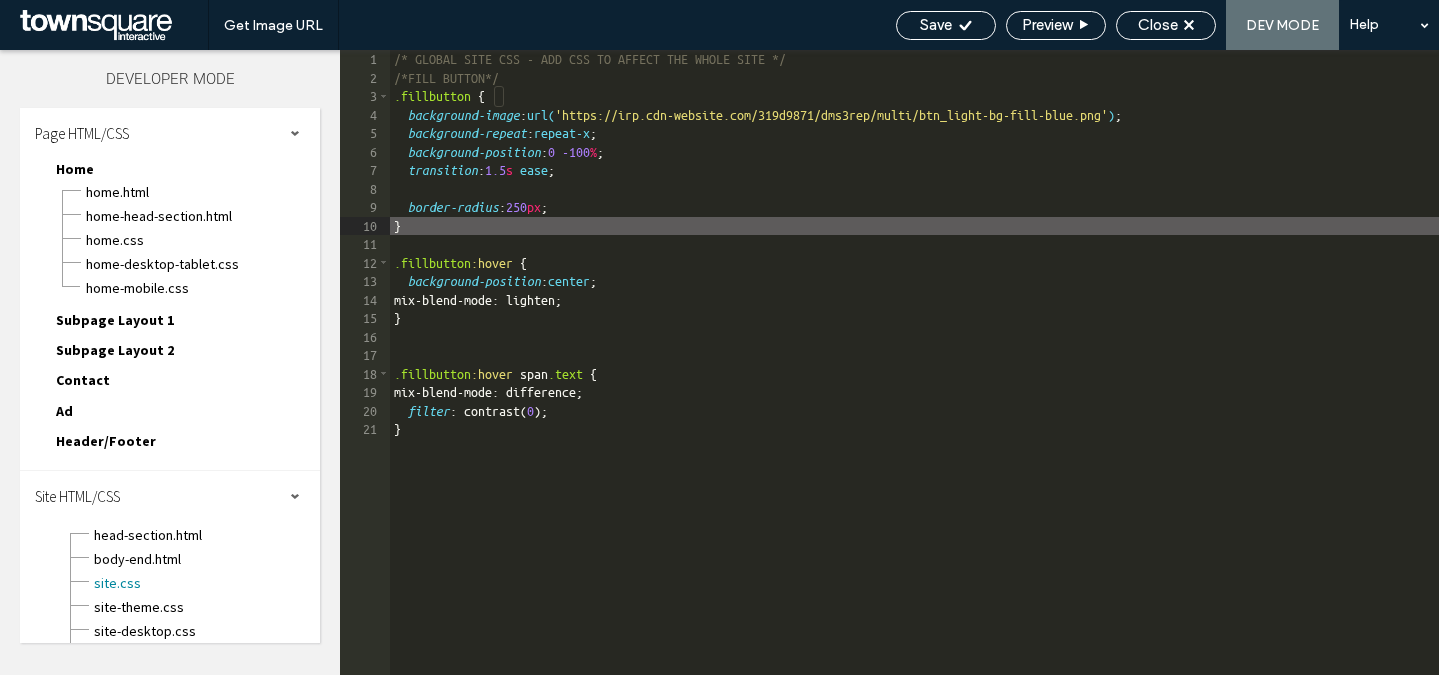 click on "/* GLOBAL SITE CSS - ADD CSS TO AFFECT THE WHOLE SITE */ /*FILL BUTTON*/ .fillbutton   {    background-image :  url( 'https://irp.cdn-website.com/319d9871/dms3rep/multi/btn_light-bg-fill-blue.png' ) ;    background-repeat :  repeat-x ;    background-position :  0   -100 % ;    transition :  1.5 s   ease ;       border-radius :  250 px ; } .fillbutton :hover   {    background-position :  center ;   mix-blend-mode: lighten; } .fillbutton :hover   span .text   {   mix-blend-mode: difference;    filter : contrast( 0 ); }" at bounding box center (914, 381) 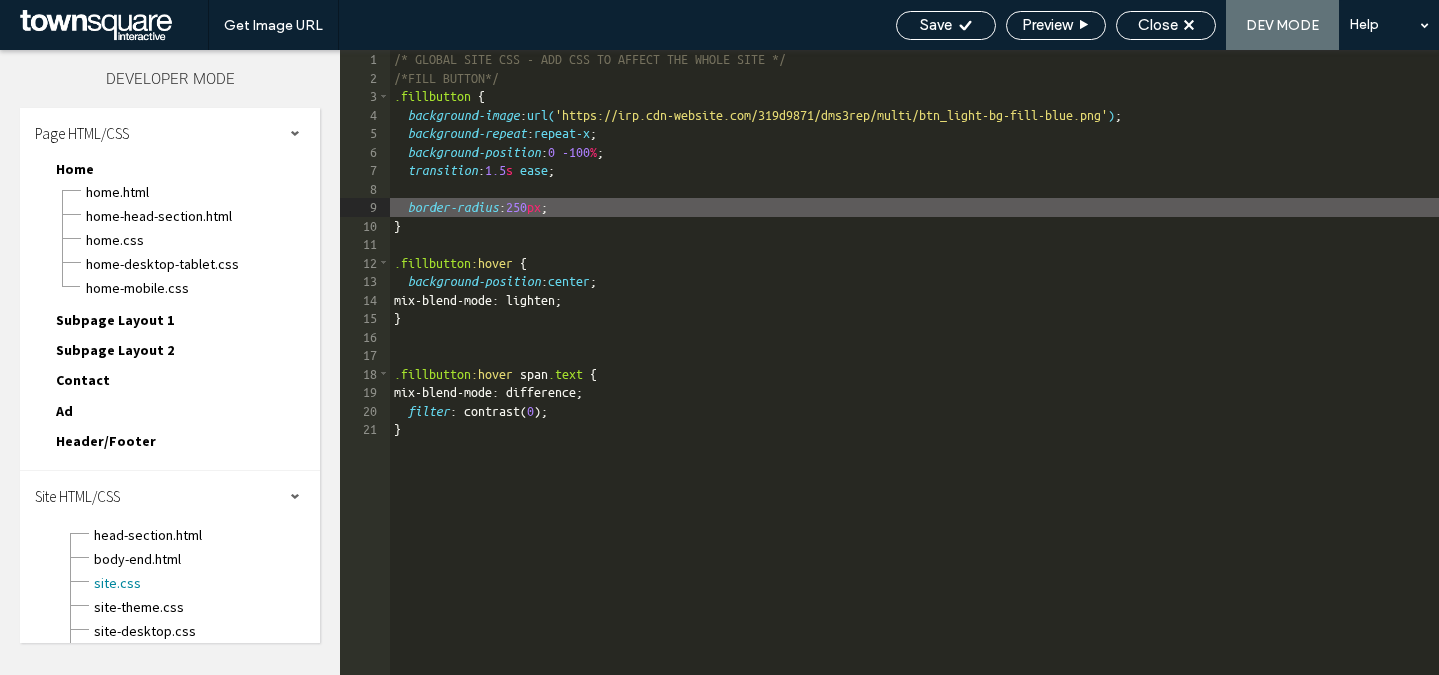 click on "/* GLOBAL SITE CSS - ADD CSS TO AFFECT THE WHOLE SITE */ /*FILL BUTTON*/ .fillbutton   {    background-image :  url( 'https://irp.cdn-website.com/319d9871/dms3rep/multi/btn_light-bg-fill-blue.png' ) ;    background-repeat :  repeat-x ;    background-position :  0   -100 % ;    transition :  1.5 s   ease ;       border-radius :  250 px ; } .fillbutton :hover   {    background-position :  center ;   mix-blend-mode: lighten; } .fillbutton :hover   span .text   {   mix-blend-mode: difference;    filter : contrast( 0 ); }" at bounding box center [914, 381] 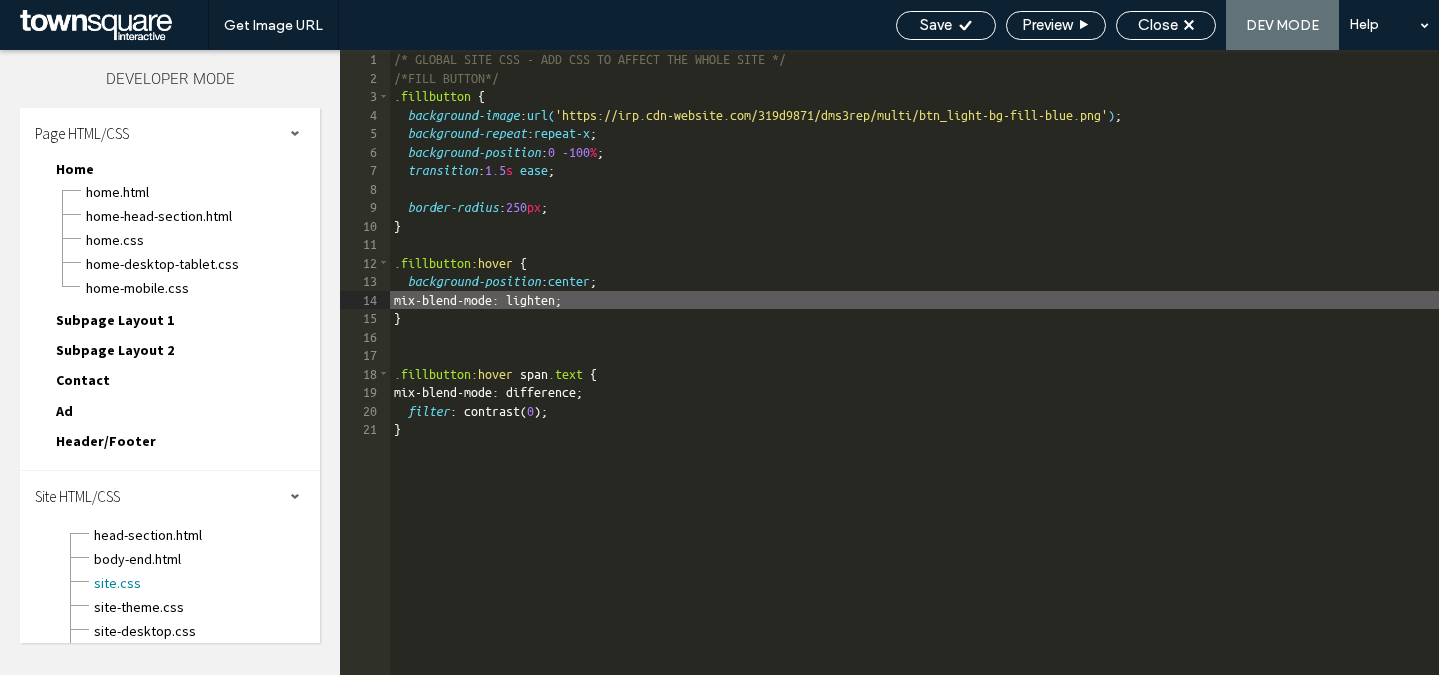 click on "/* GLOBAL SITE CSS - ADD CSS TO AFFECT THE WHOLE SITE */ /*FILL BUTTON*/ .fillbutton   {    background-image :  url( 'https://irp.cdn-website.com/319d9871/dms3rep/multi/btn_light-bg-fill-blue.png' ) ;    background-repeat :  repeat-x ;    background-position :  0   -100 % ;    transition :  1.5 s   ease ;       border-radius :  250 px ; } .fillbutton :hover   {    background-position :  center ;   mix-blend-mode: lighten; } .fillbutton :hover   span .text   {   mix-blend-mode: difference;    filter : contrast( 0 ); }" at bounding box center [914, 381] 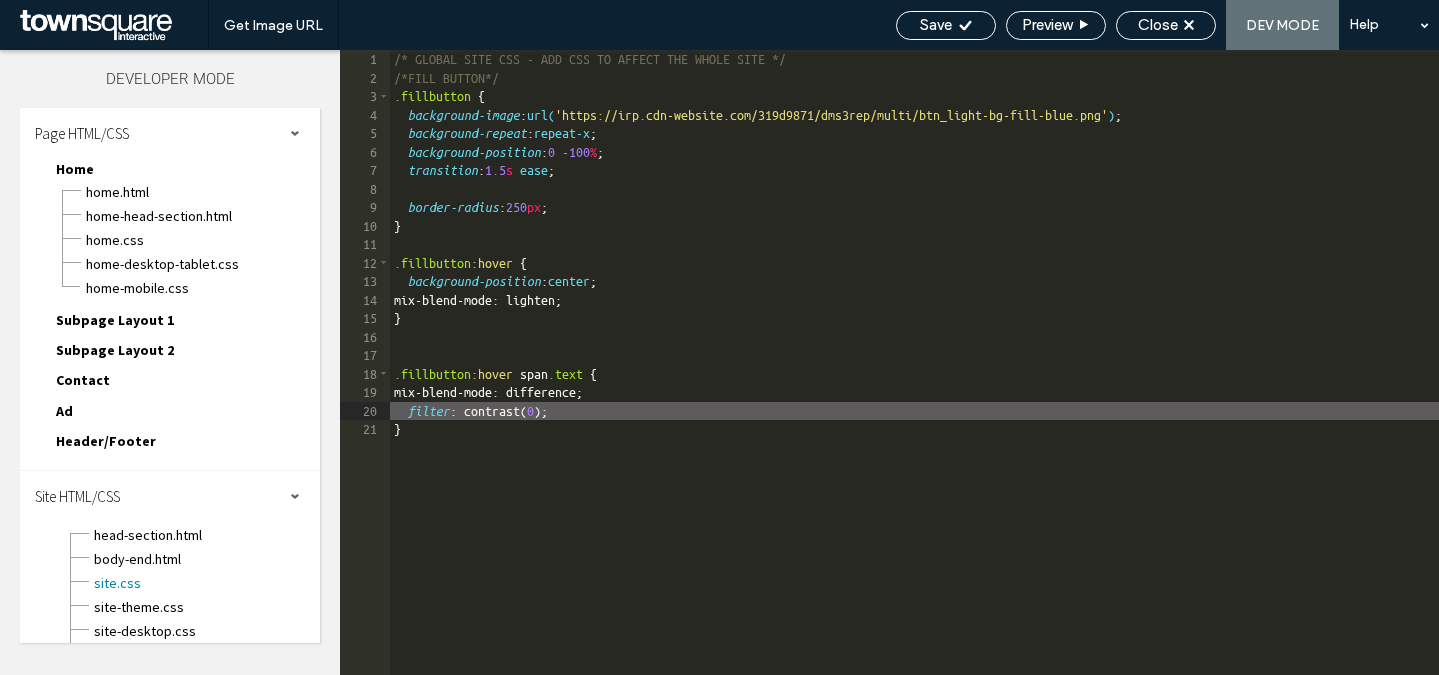 click on "/* GLOBAL SITE CSS - ADD CSS TO AFFECT THE WHOLE SITE */ /*FILL BUTTON*/ .fillbutton   {    background-image :  url( 'https://irp.cdn-website.com/319d9871/dms3rep/multi/btn_light-bg-fill-blue.png' ) ;    background-repeat :  repeat-x ;    background-position :  0   -100 % ;    transition :  1.5 s   ease ;       border-radius :  250 px ; } .fillbutton :hover   {    background-position :  center ;   mix-blend-mode: lighten; } .fillbutton :hover   span .text   {   mix-blend-mode: difference;    filter : contrast( 0 ); }" at bounding box center [914, 381] 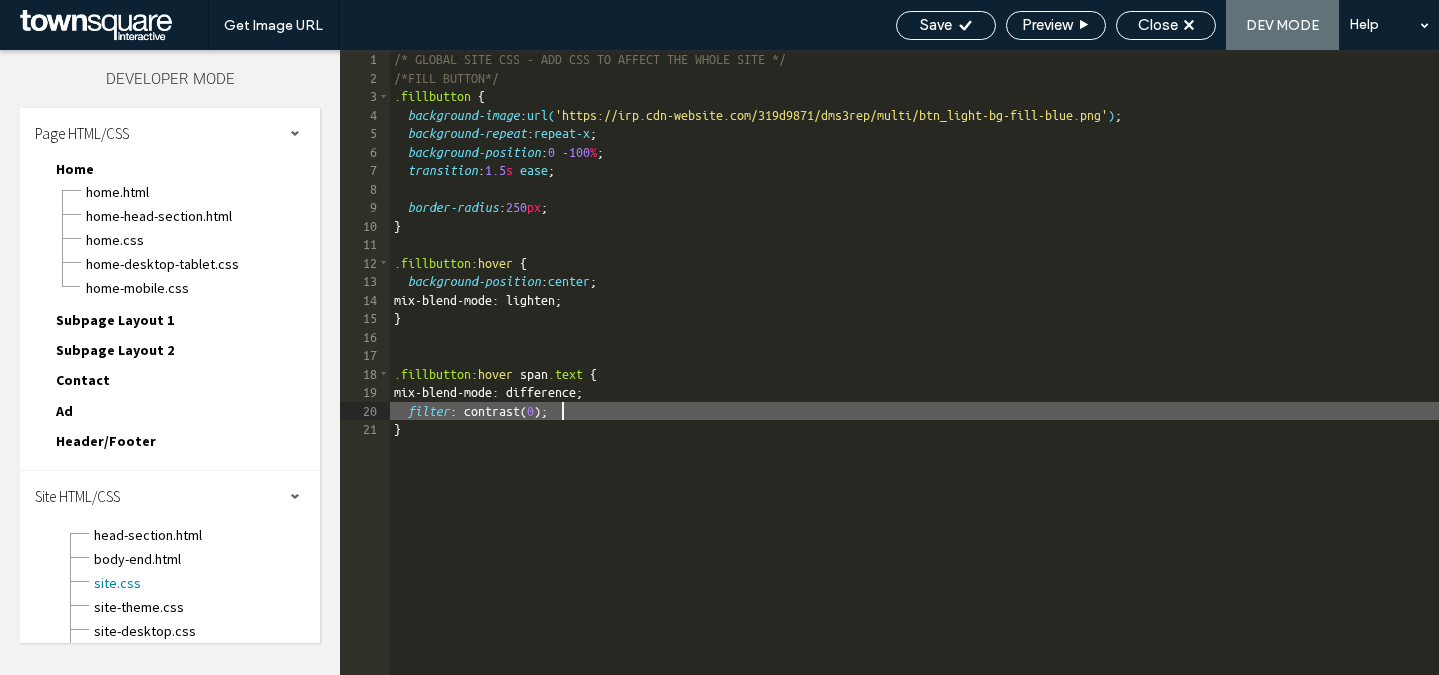 click on "/* GLOBAL SITE CSS - ADD CSS TO AFFECT THE WHOLE SITE */ /*FILL BUTTON*/ .fillbutton   {    background-image :  url( 'https://irp.cdn-website.com/319d9871/dms3rep/multi/btn_light-bg-fill-blue.png' ) ;    background-repeat :  repeat-x ;    background-position :  0   -100 % ;    transition :  1.5 s   ease ;       border-radius :  250 px ; } .fillbutton :hover   {    background-position :  center ;   mix-blend-mode: lighten; } .fillbutton :hover   span .text   {   mix-blend-mode: difference;    filter : contrast( 0 ); }" at bounding box center [914, 381] 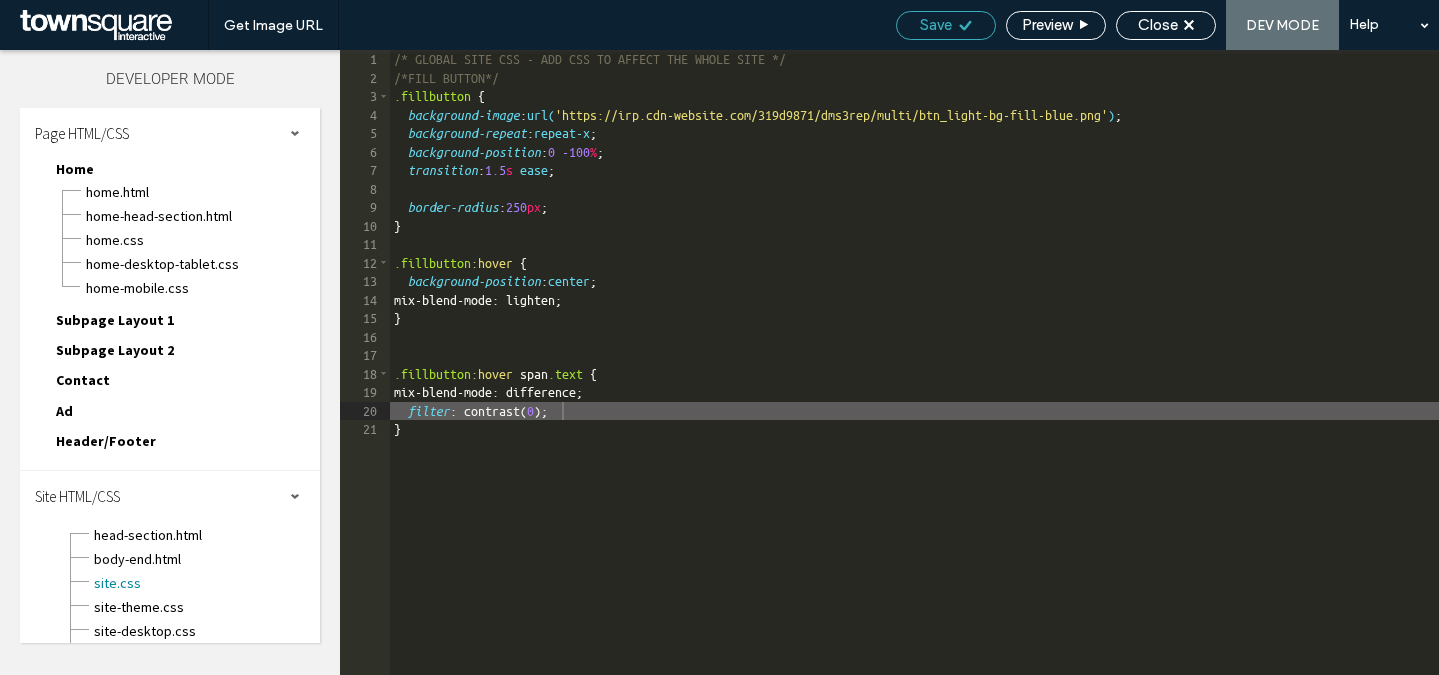click 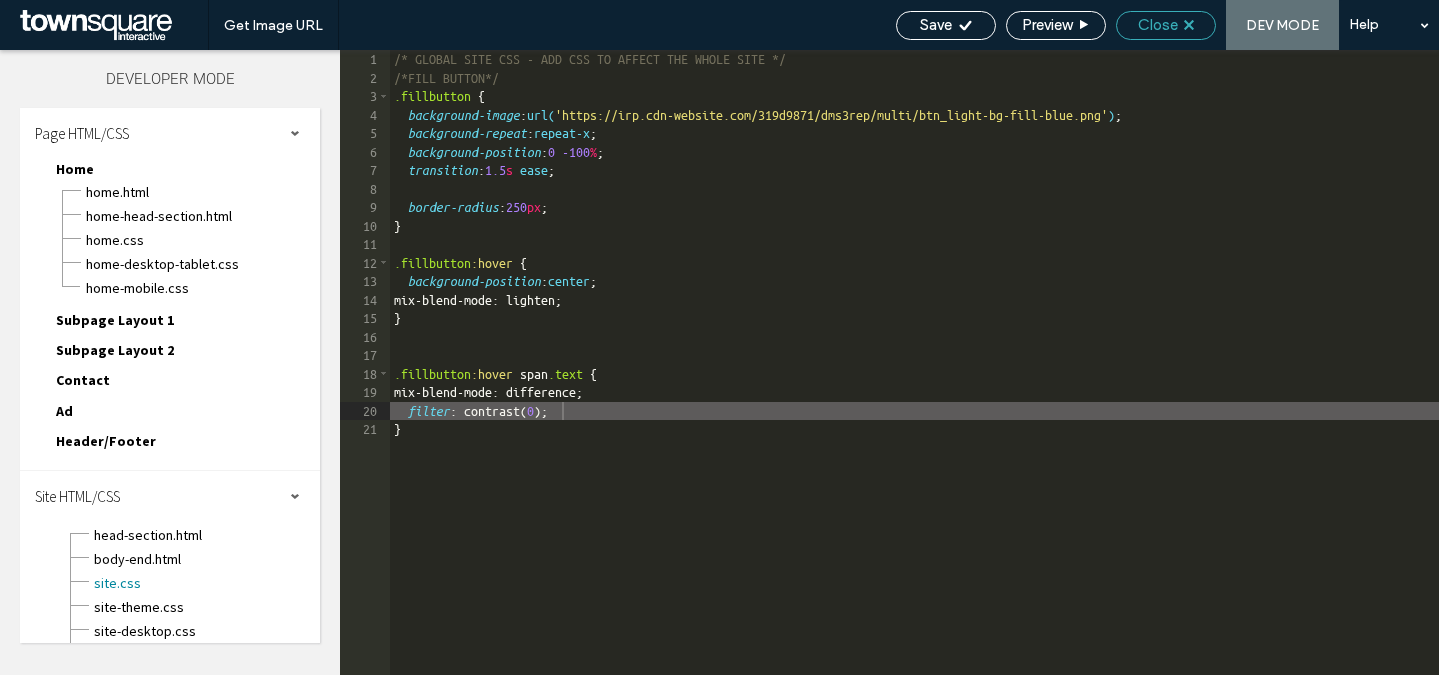 click on "Close" at bounding box center [1158, 25] 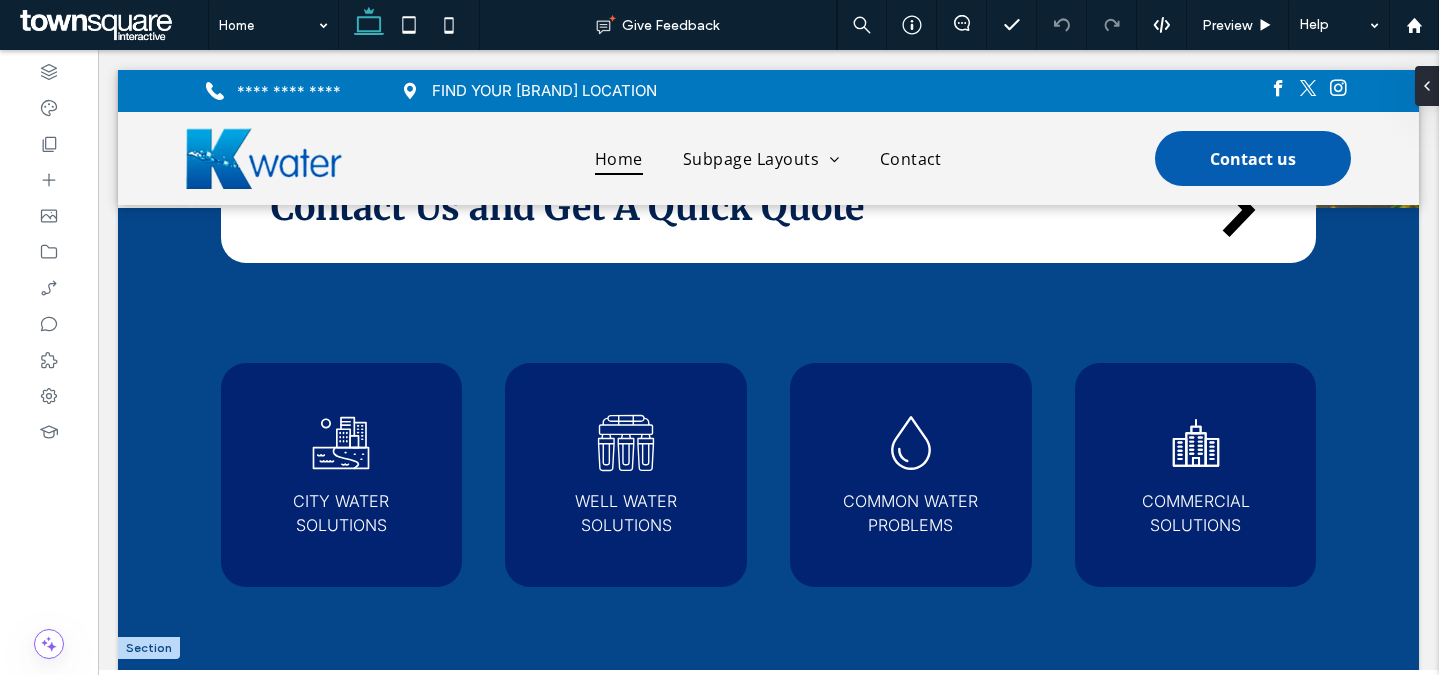 scroll, scrollTop: 902, scrollLeft: 0, axis: vertical 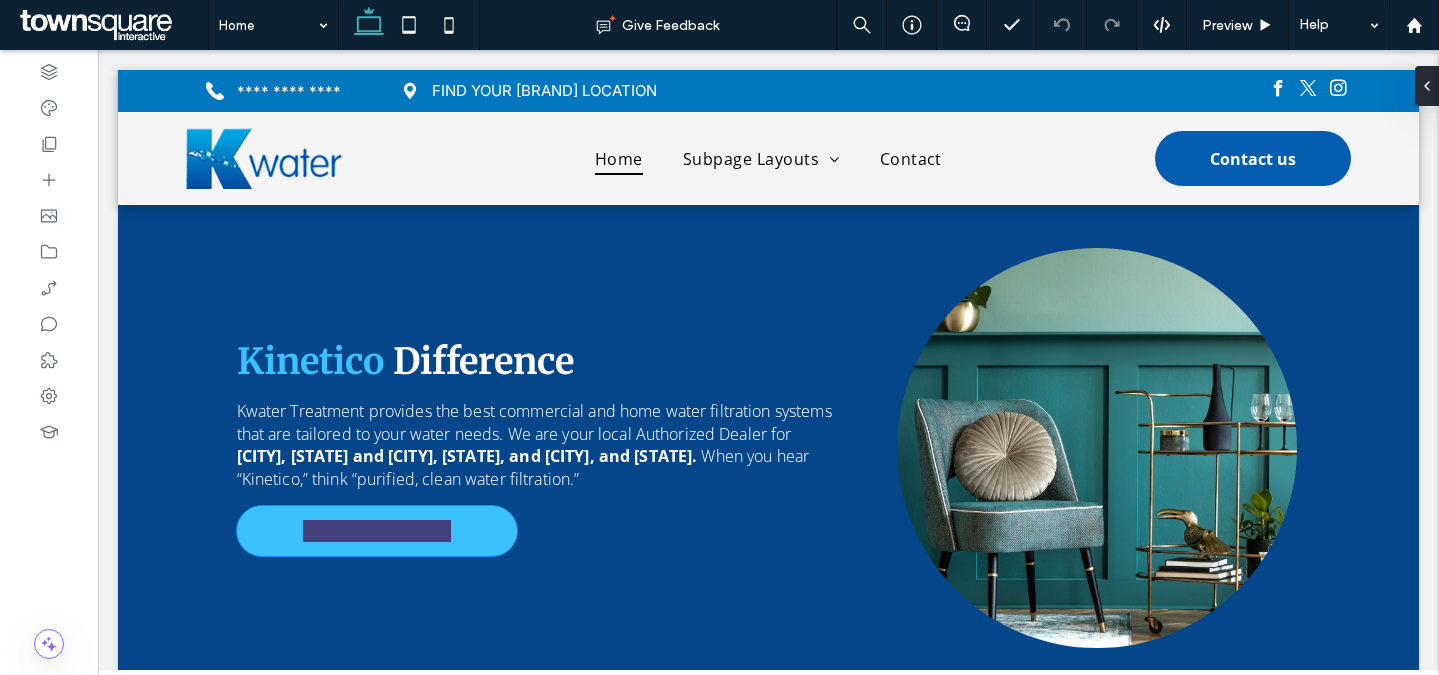 click on "View Our Products" at bounding box center (377, 531) 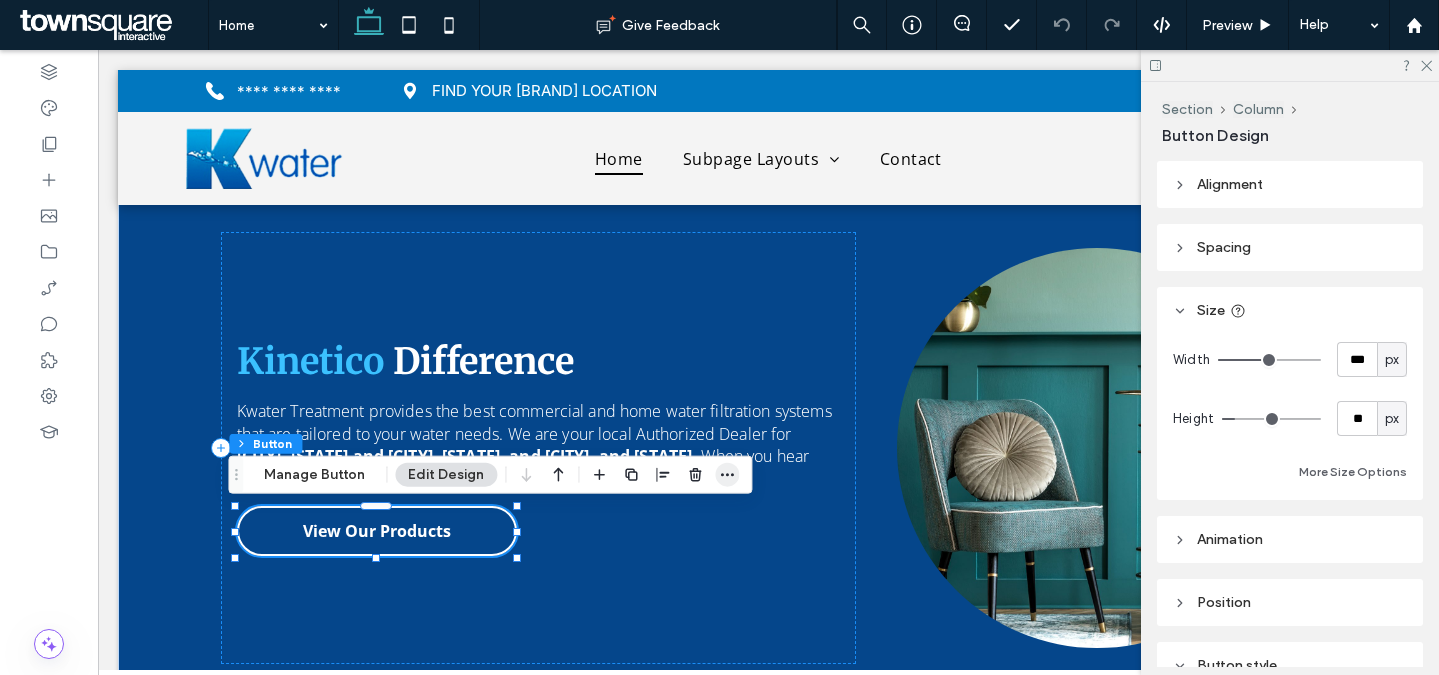 click 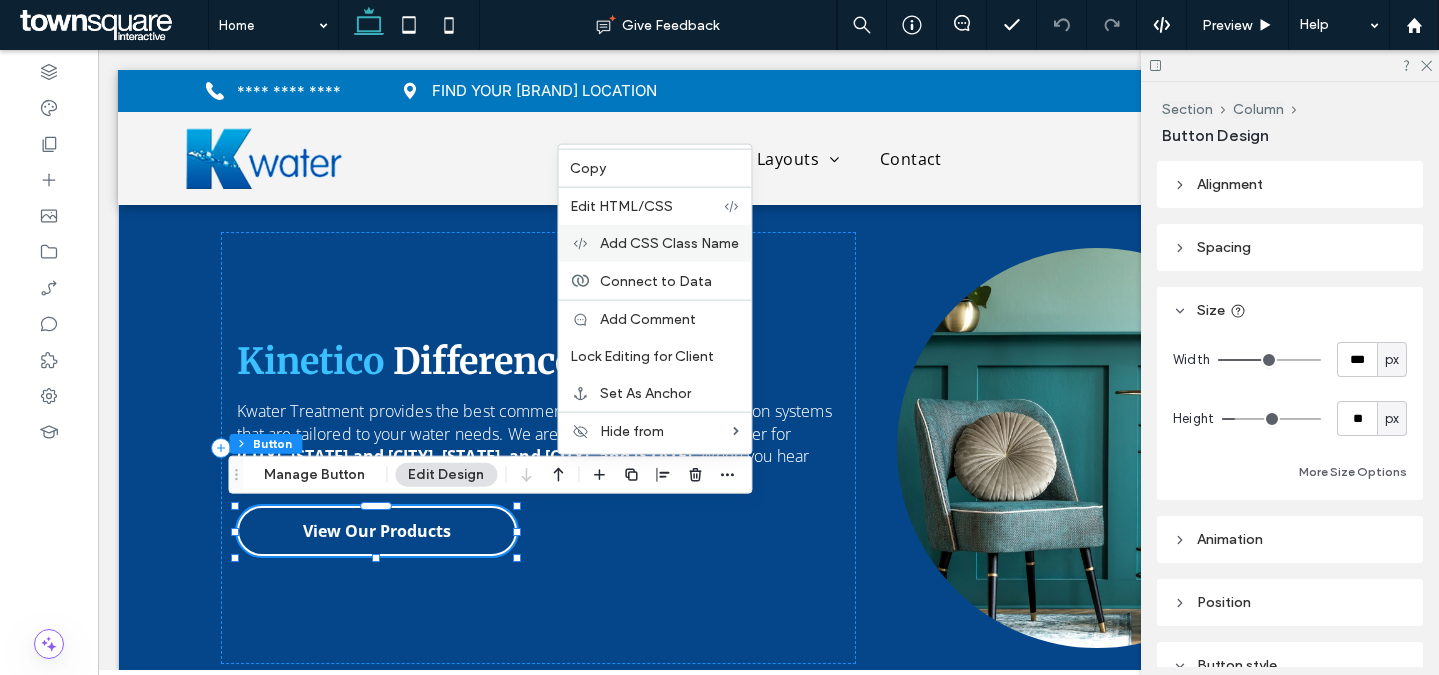 click on "Add CSS Class Name" at bounding box center [669, 243] 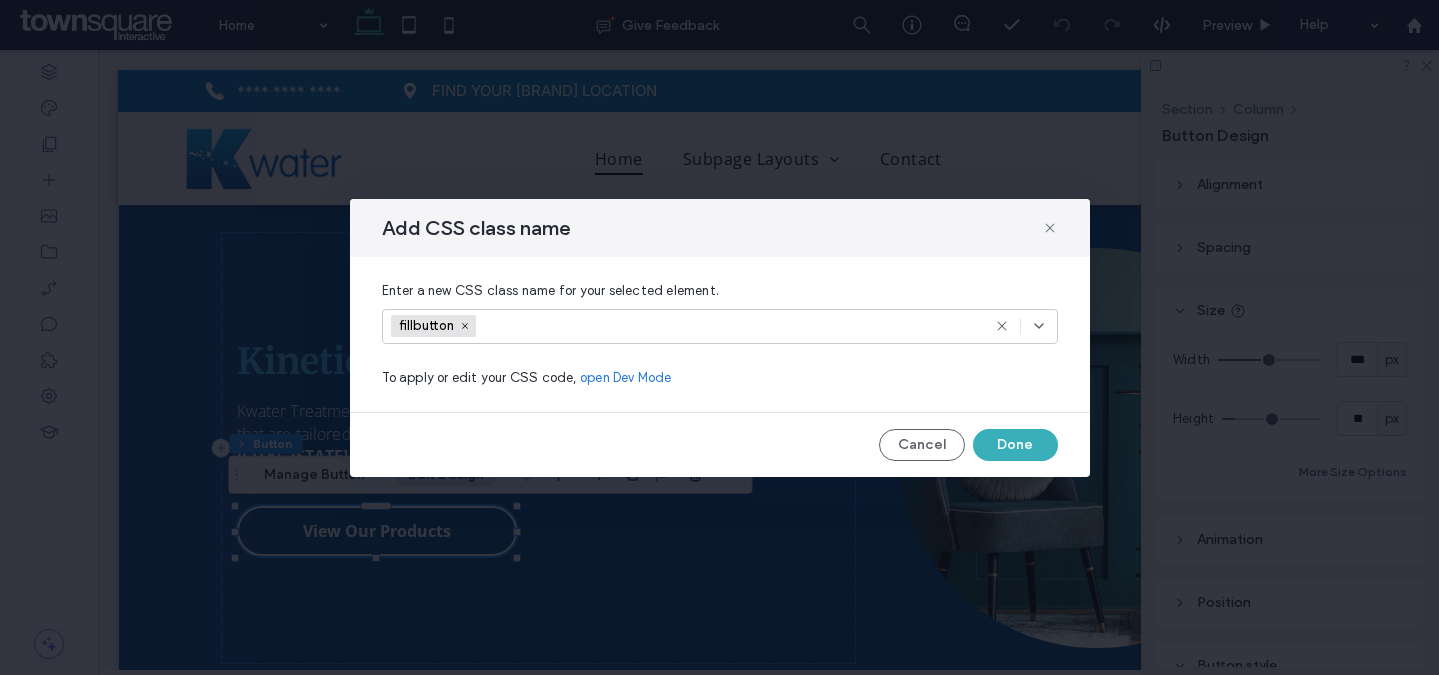 click on "open Dev Mode" at bounding box center [626, 378] 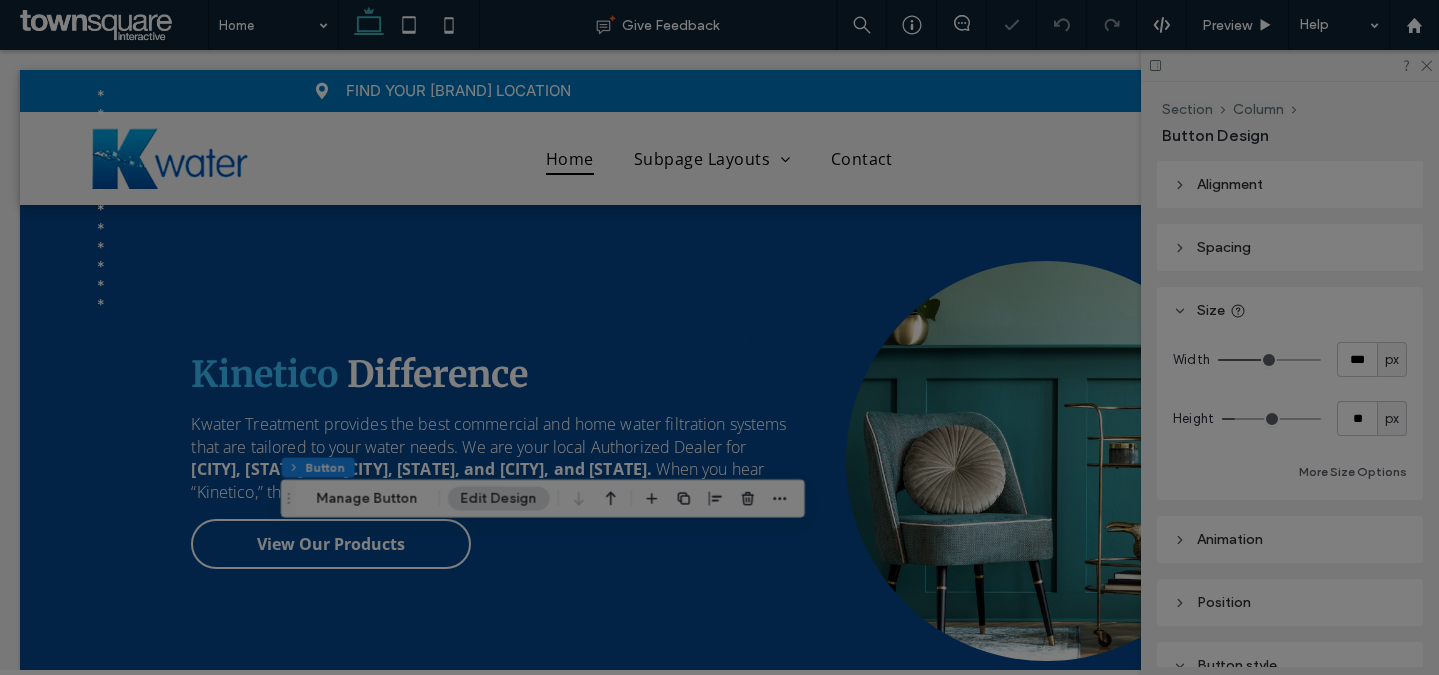 scroll, scrollTop: 0, scrollLeft: 0, axis: both 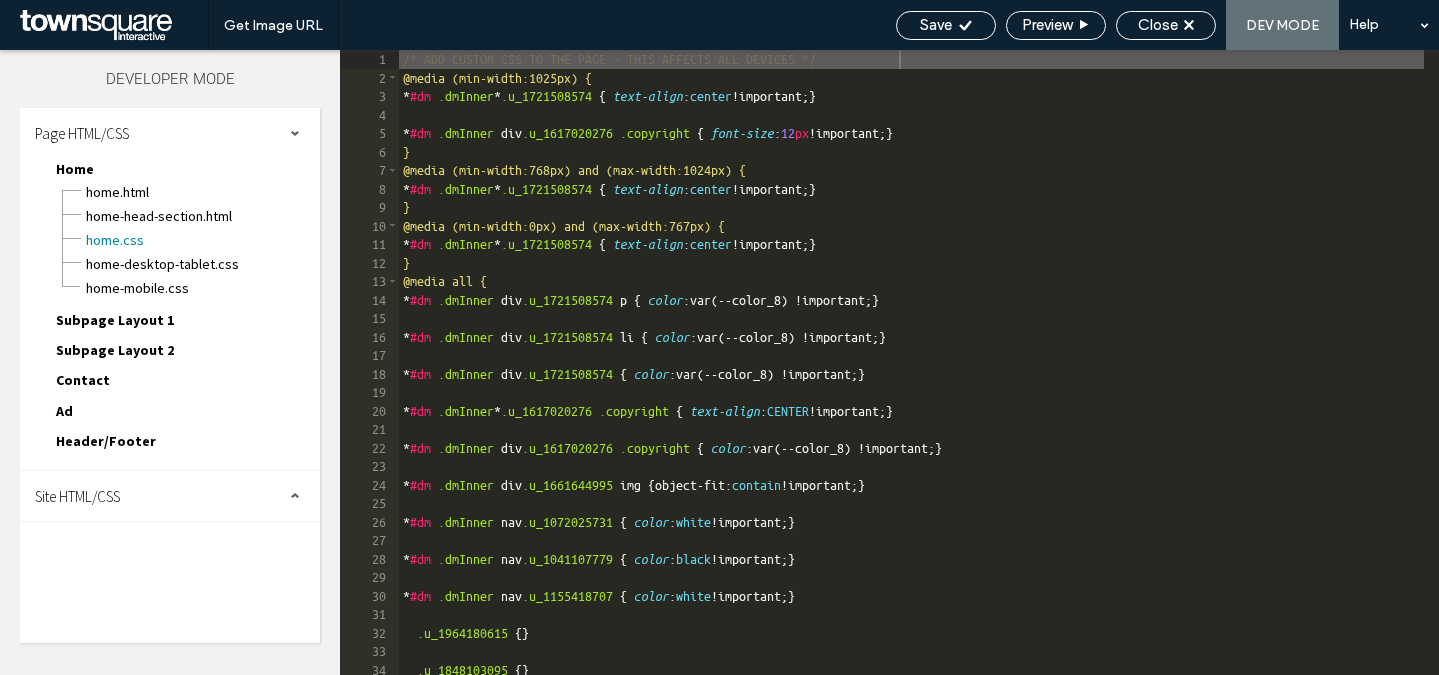 click on "Site HTML/CSS" at bounding box center [77, 496] 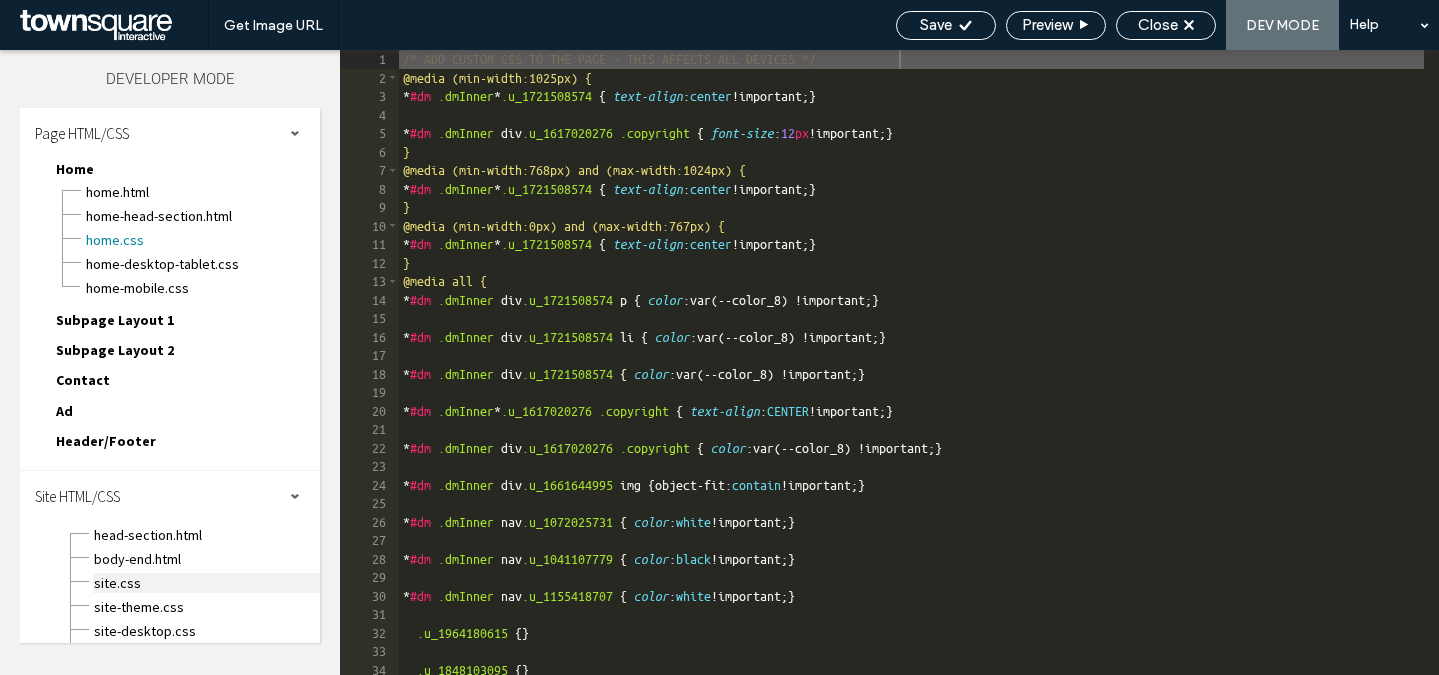 click on "site.css" at bounding box center (206, 583) 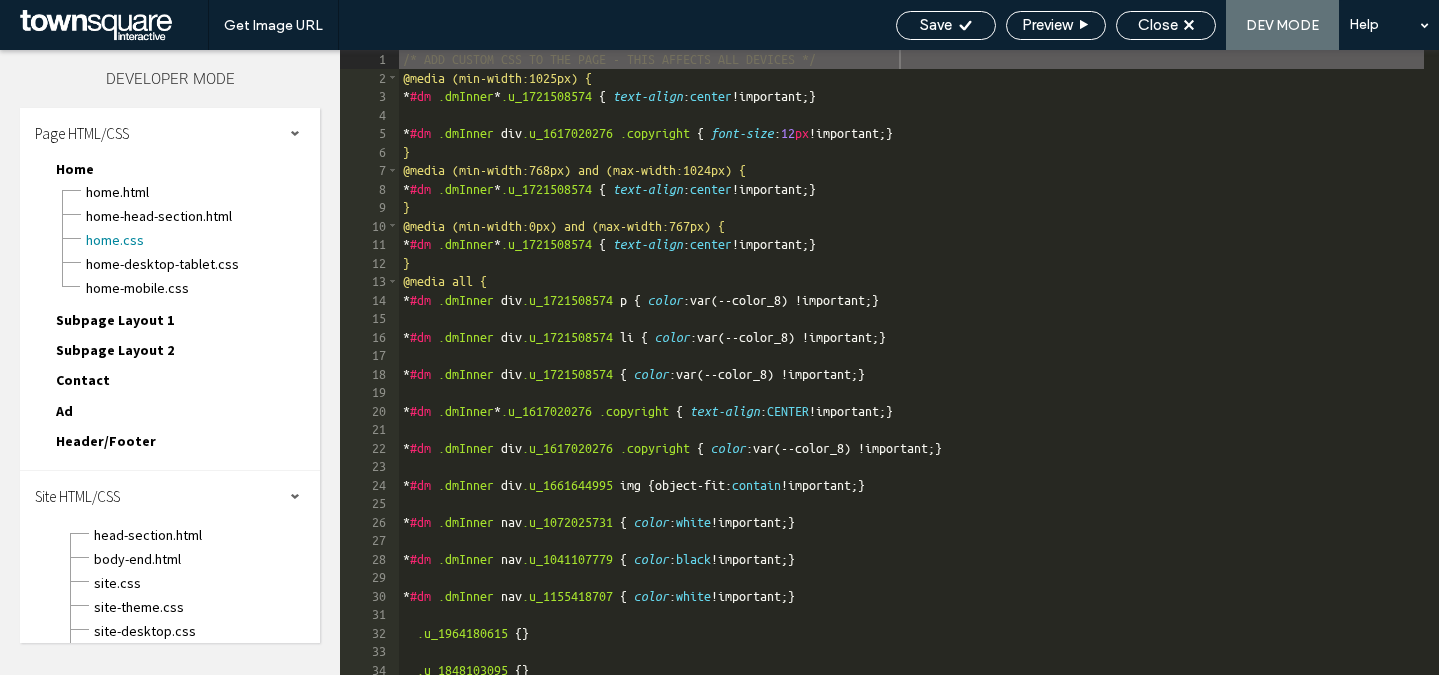 scroll, scrollTop: 1, scrollLeft: 0, axis: vertical 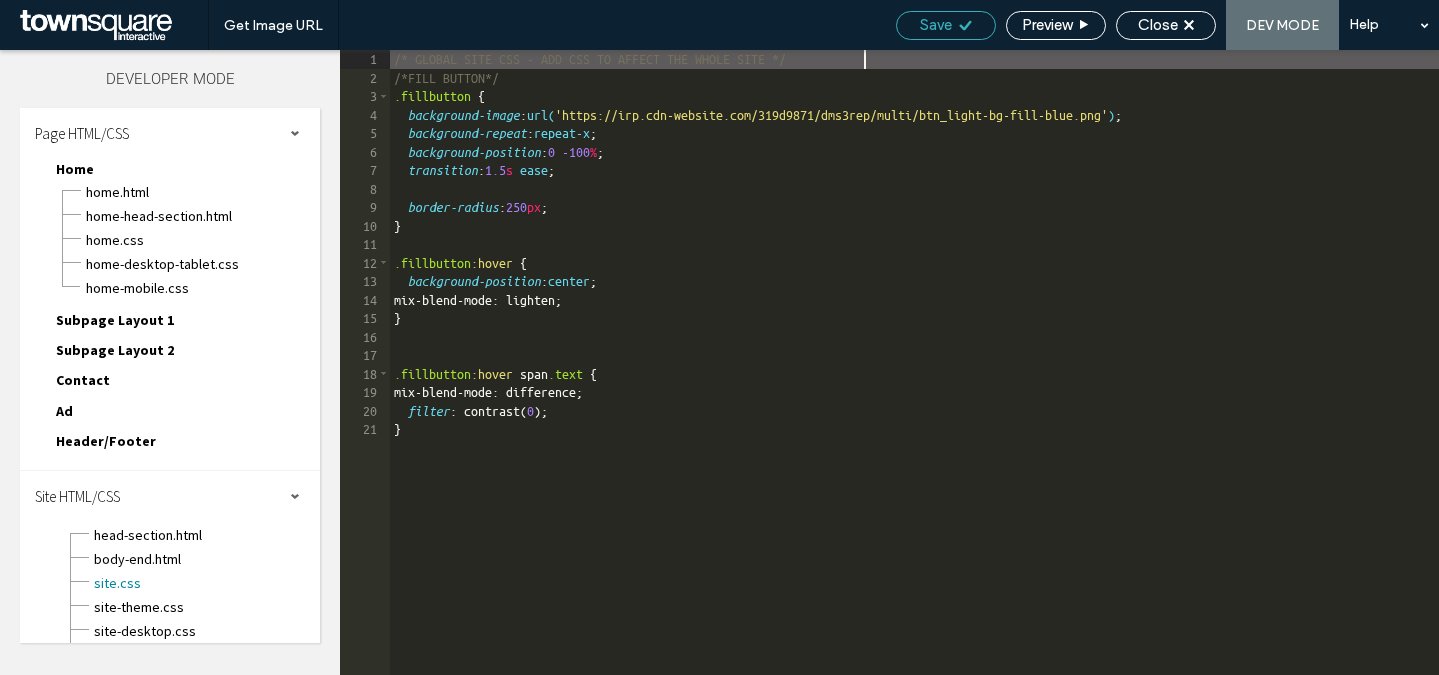 click on "Save" at bounding box center [946, 25] 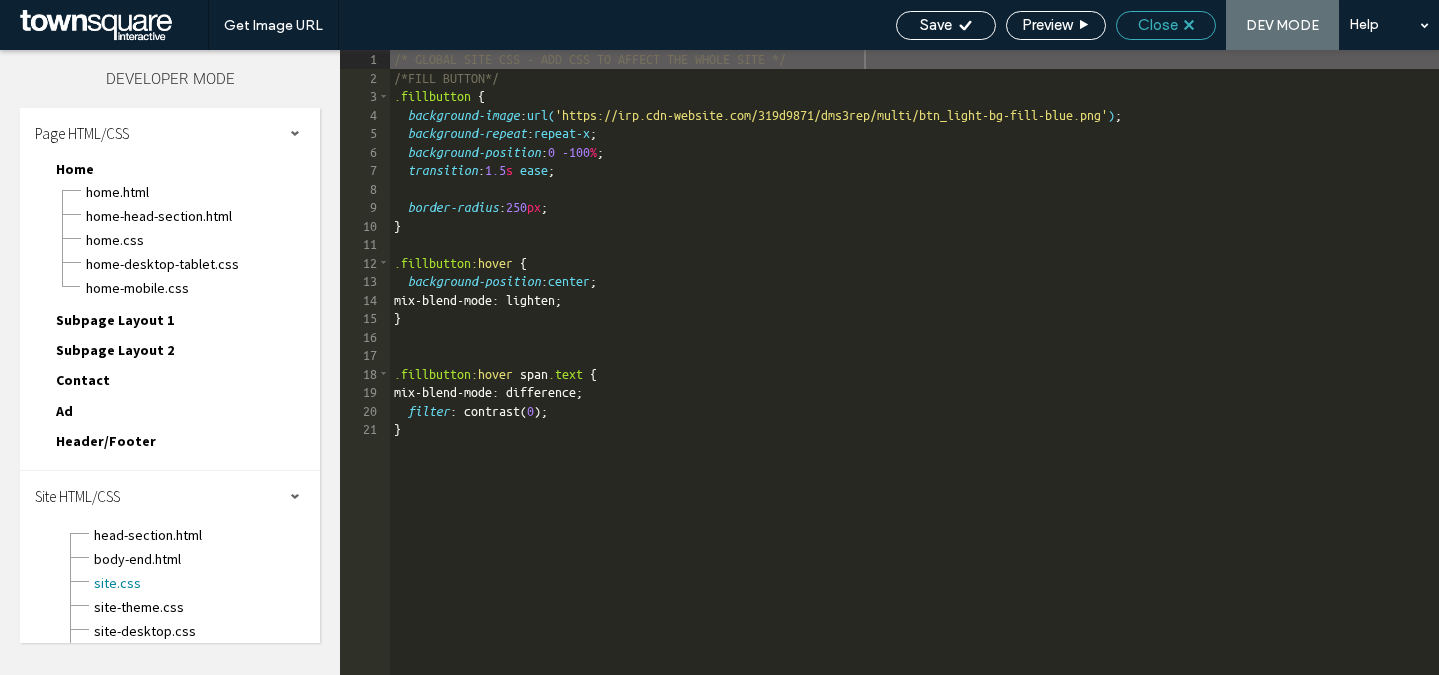 click on "Close" at bounding box center (1158, 25) 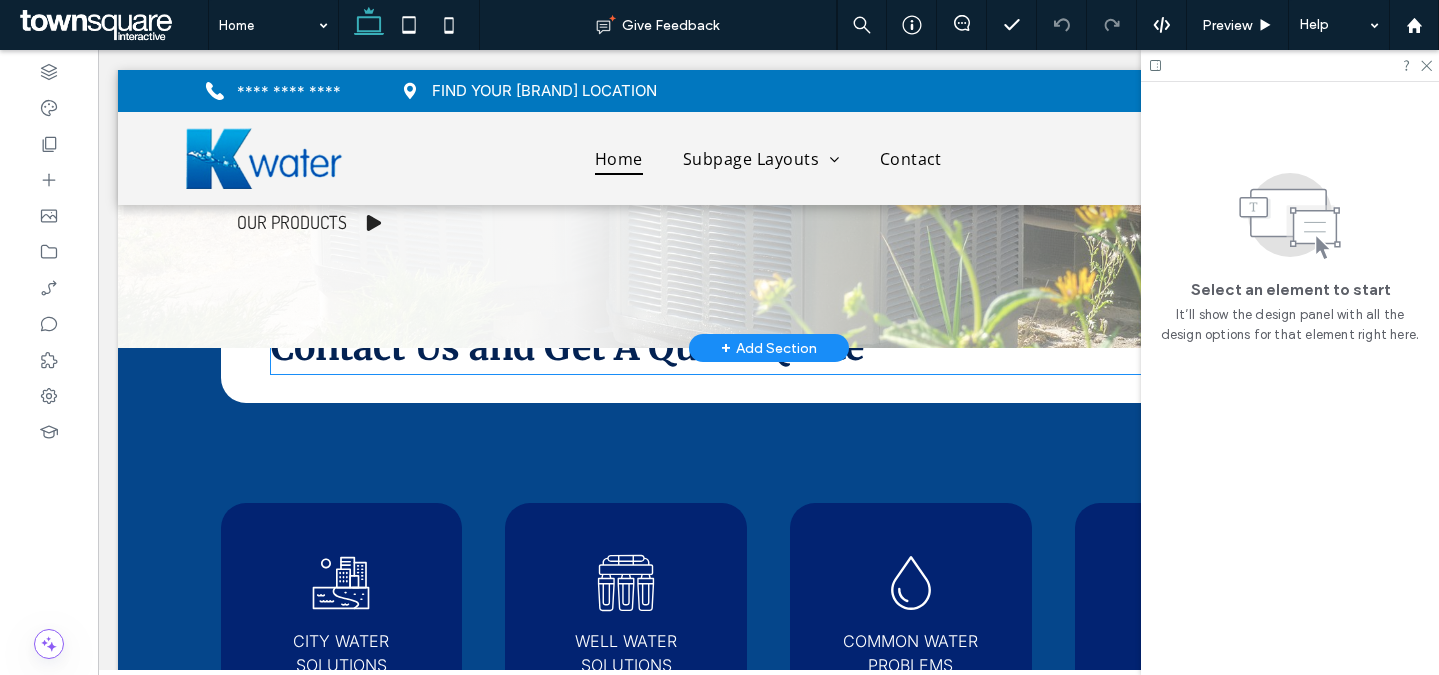 scroll, scrollTop: 0, scrollLeft: 0, axis: both 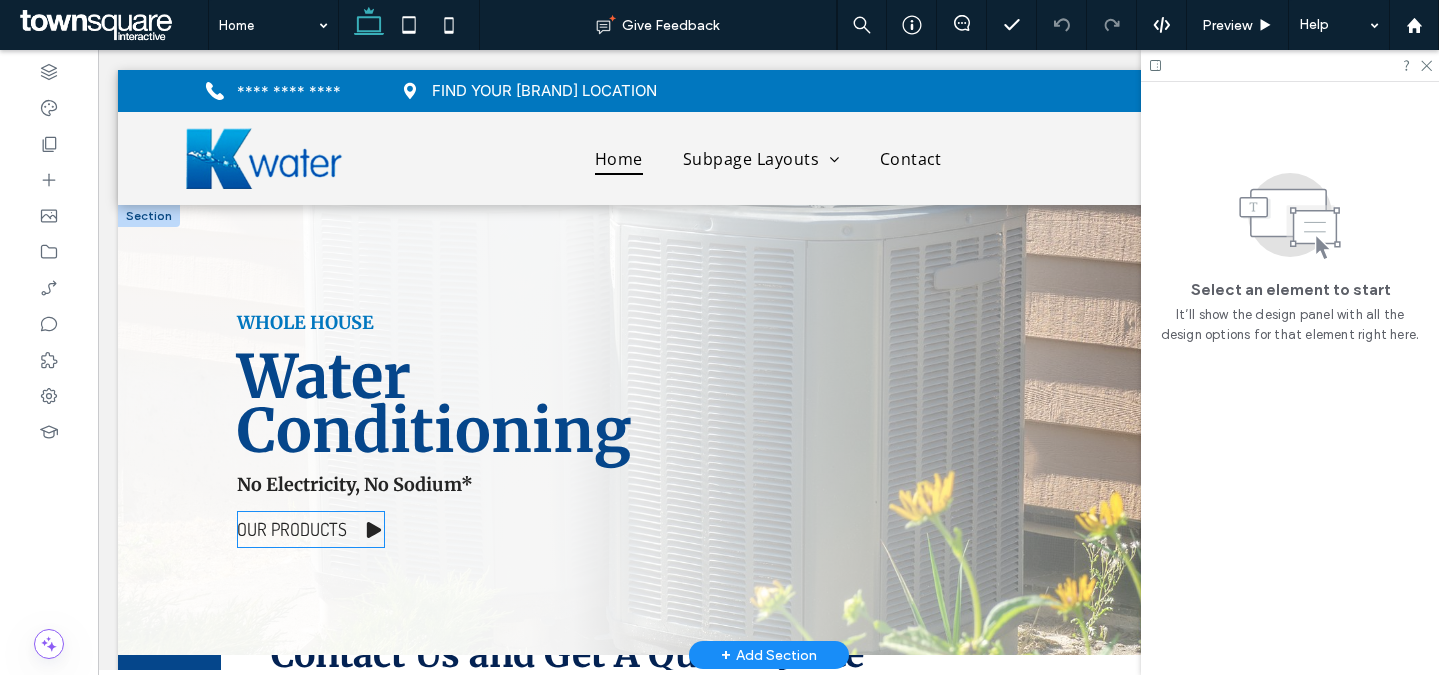 click on "Our Products" at bounding box center (292, 529) 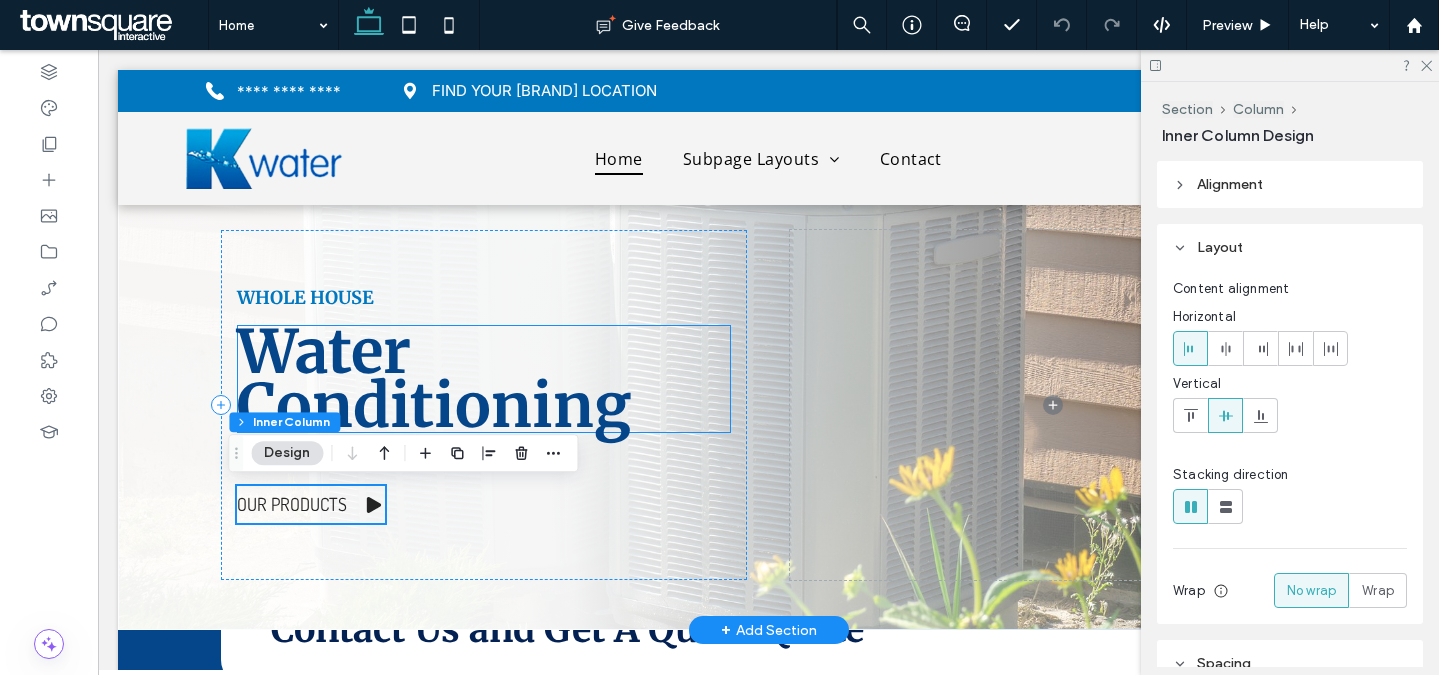 scroll, scrollTop: 38, scrollLeft: 0, axis: vertical 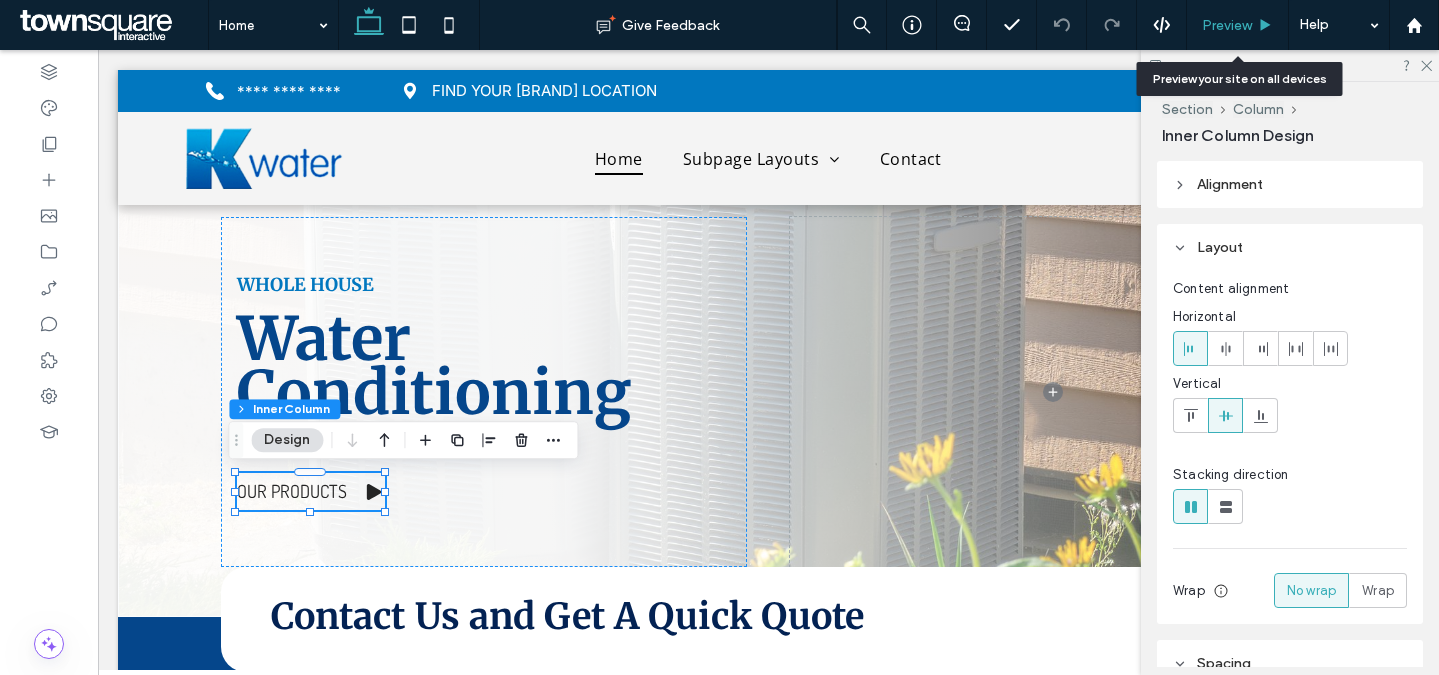 click on "Preview" at bounding box center [1227, 25] 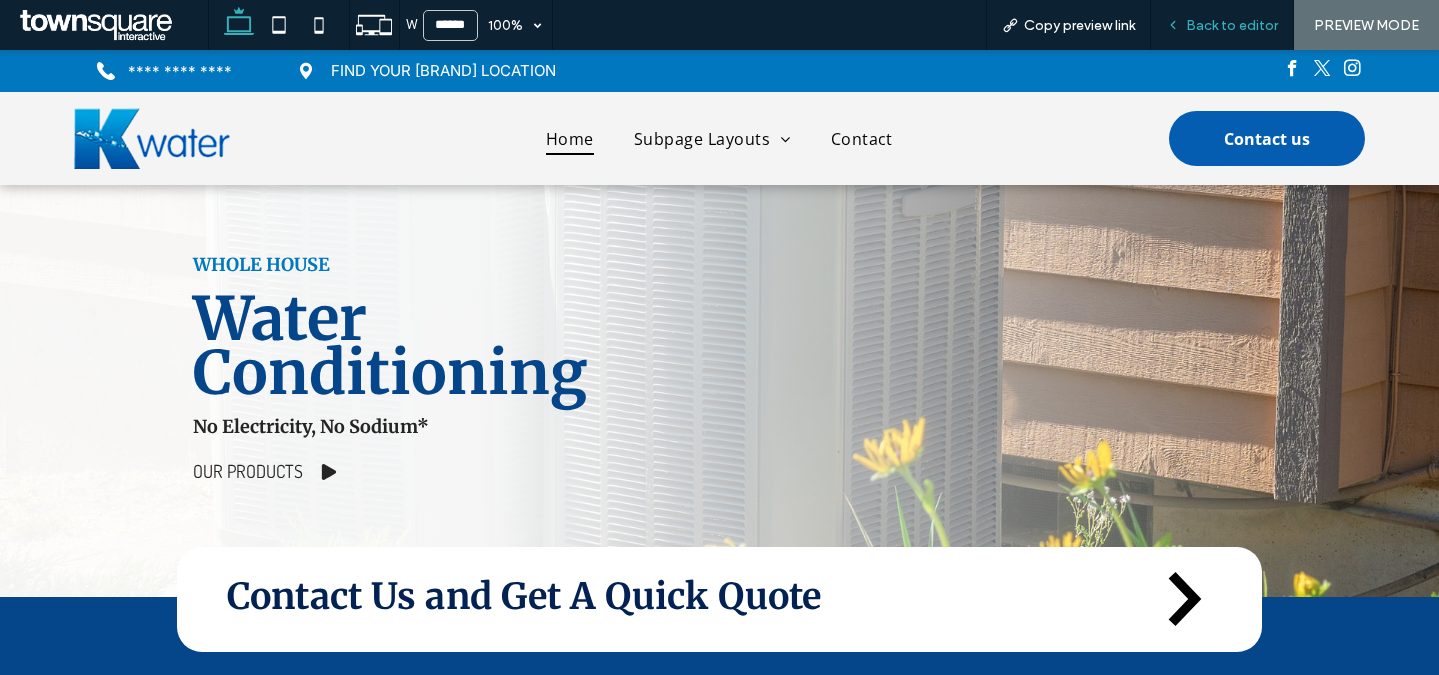 click on "Back to editor" at bounding box center (1232, 25) 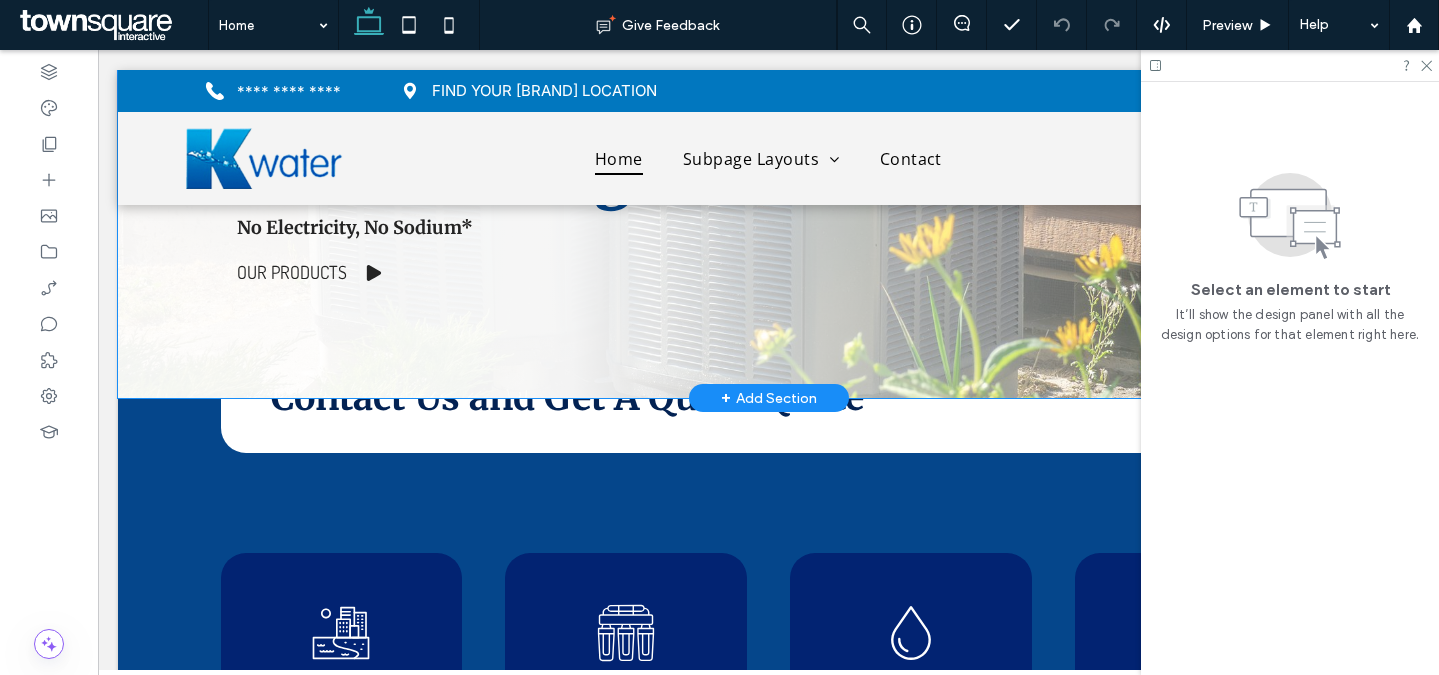 scroll, scrollTop: 408, scrollLeft: 0, axis: vertical 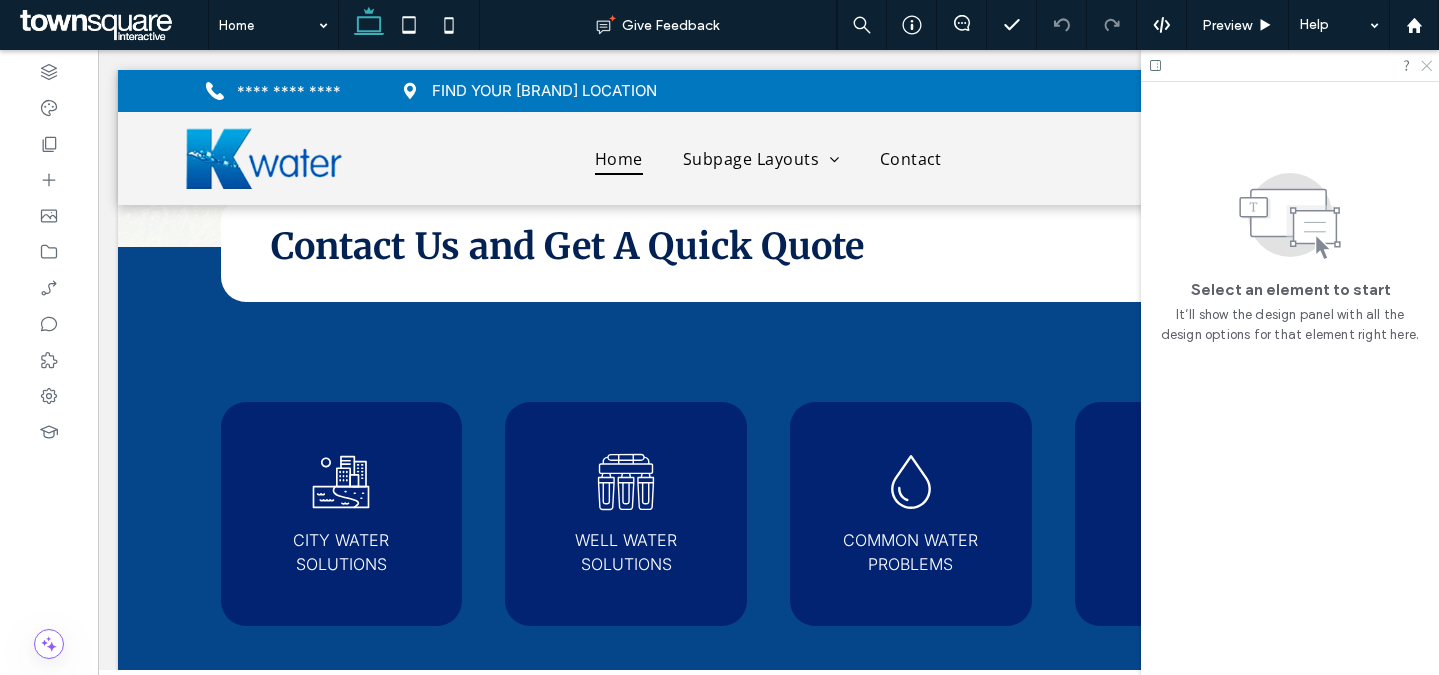 click 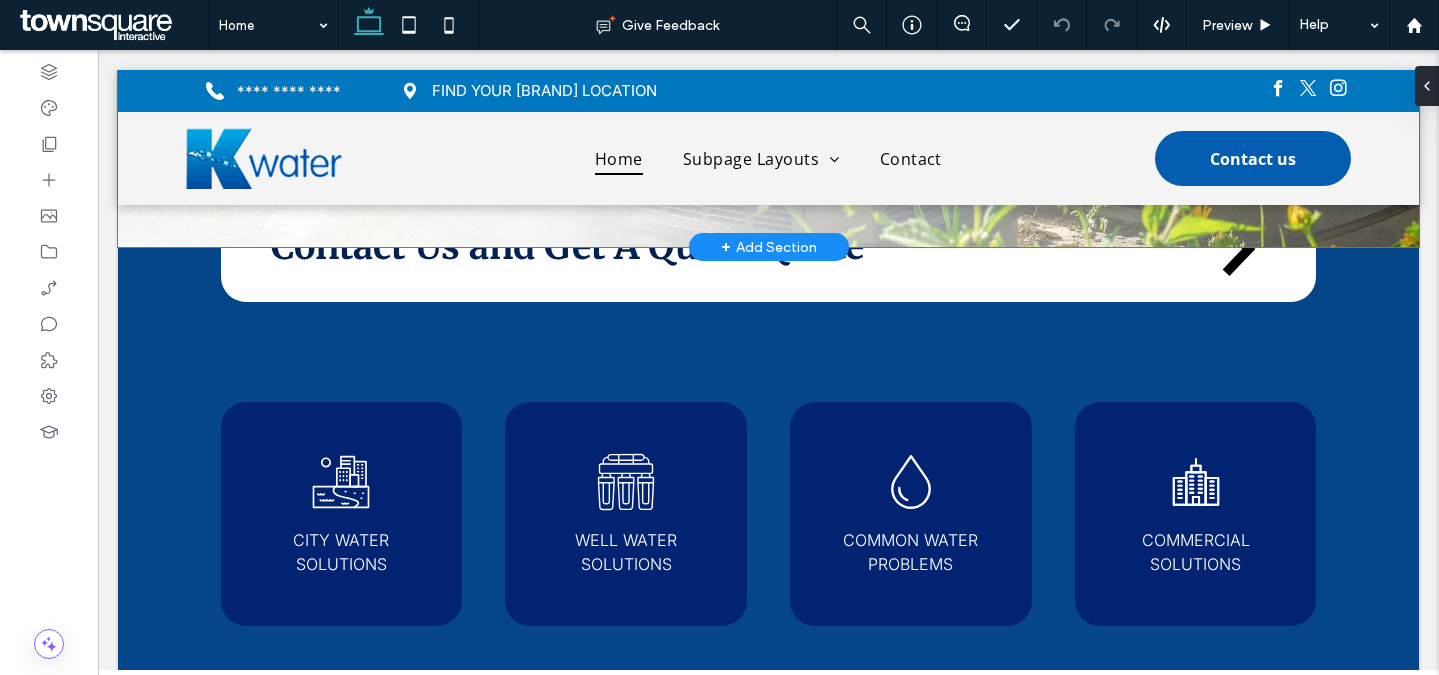 scroll, scrollTop: 0, scrollLeft: 0, axis: both 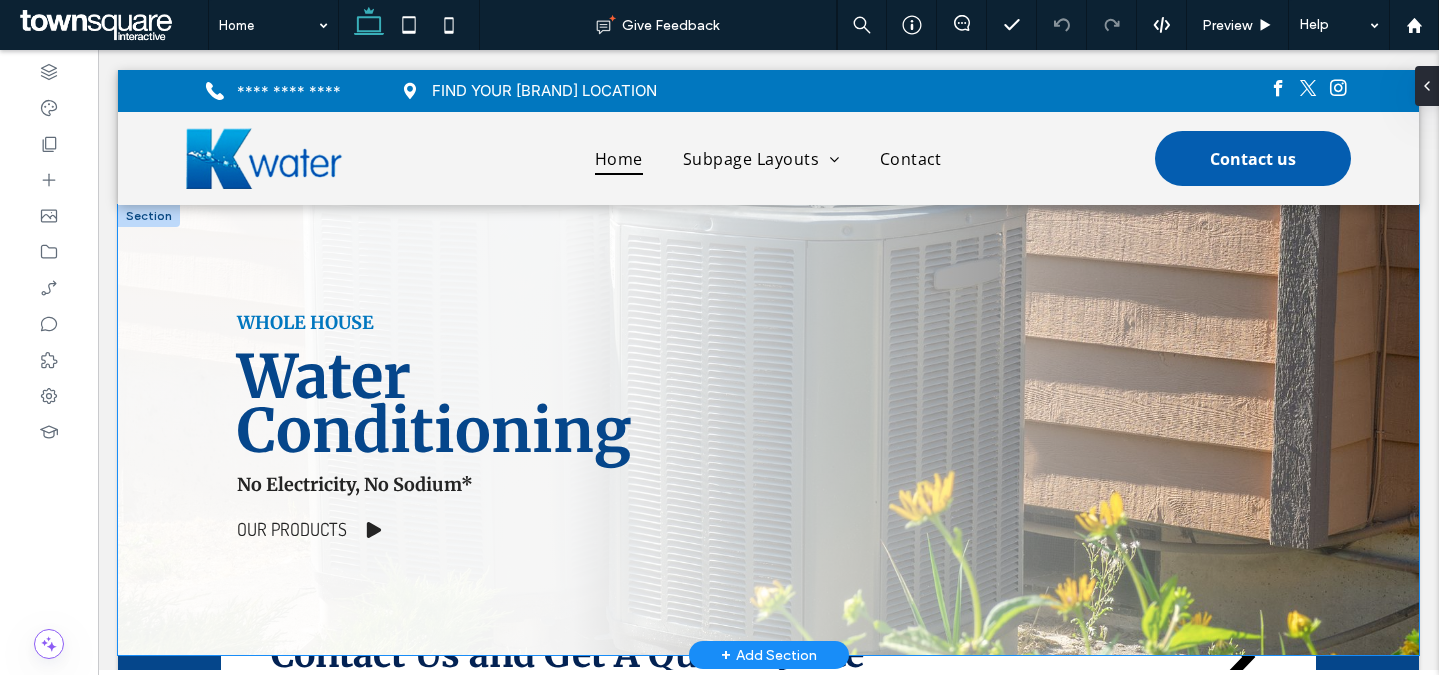 click on "WHOLE HOUSE
Water
Conditioning
No Electricity, No Sodium*
Our Products" at bounding box center [769, 430] 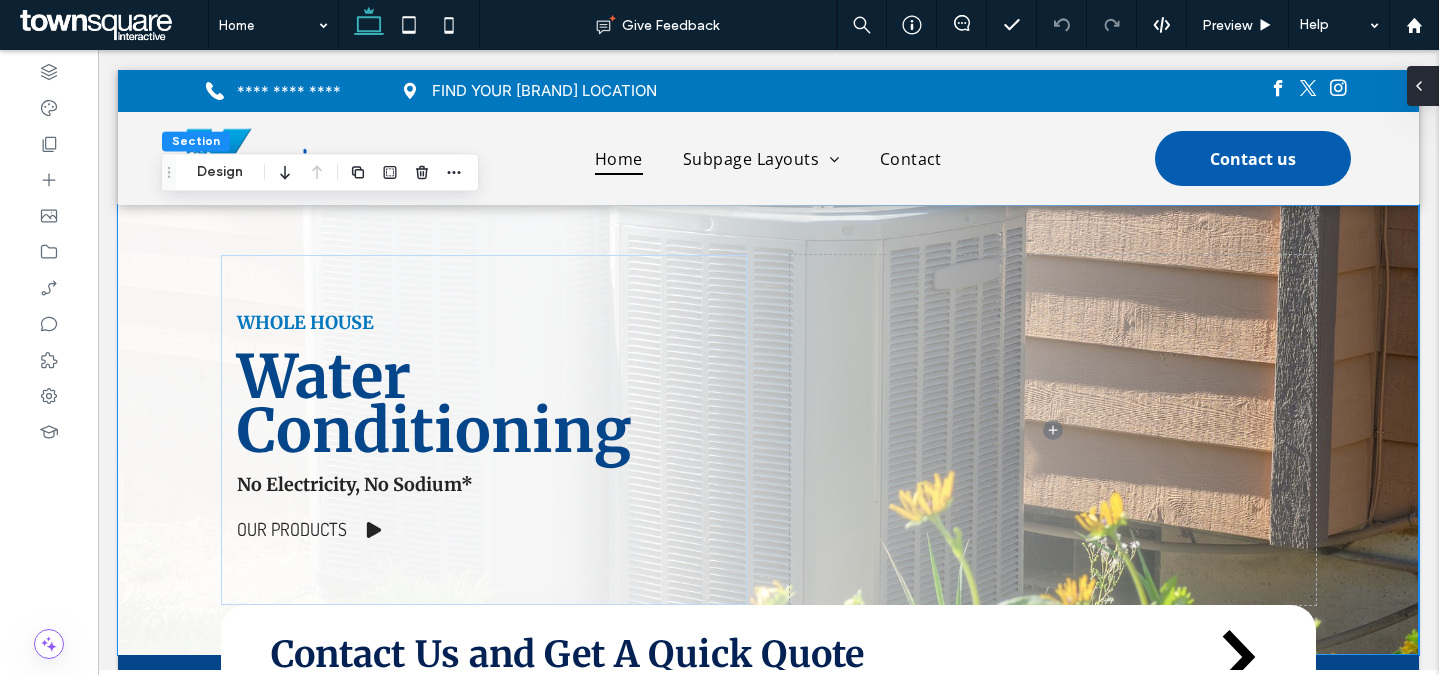 click at bounding box center (1423, 86) 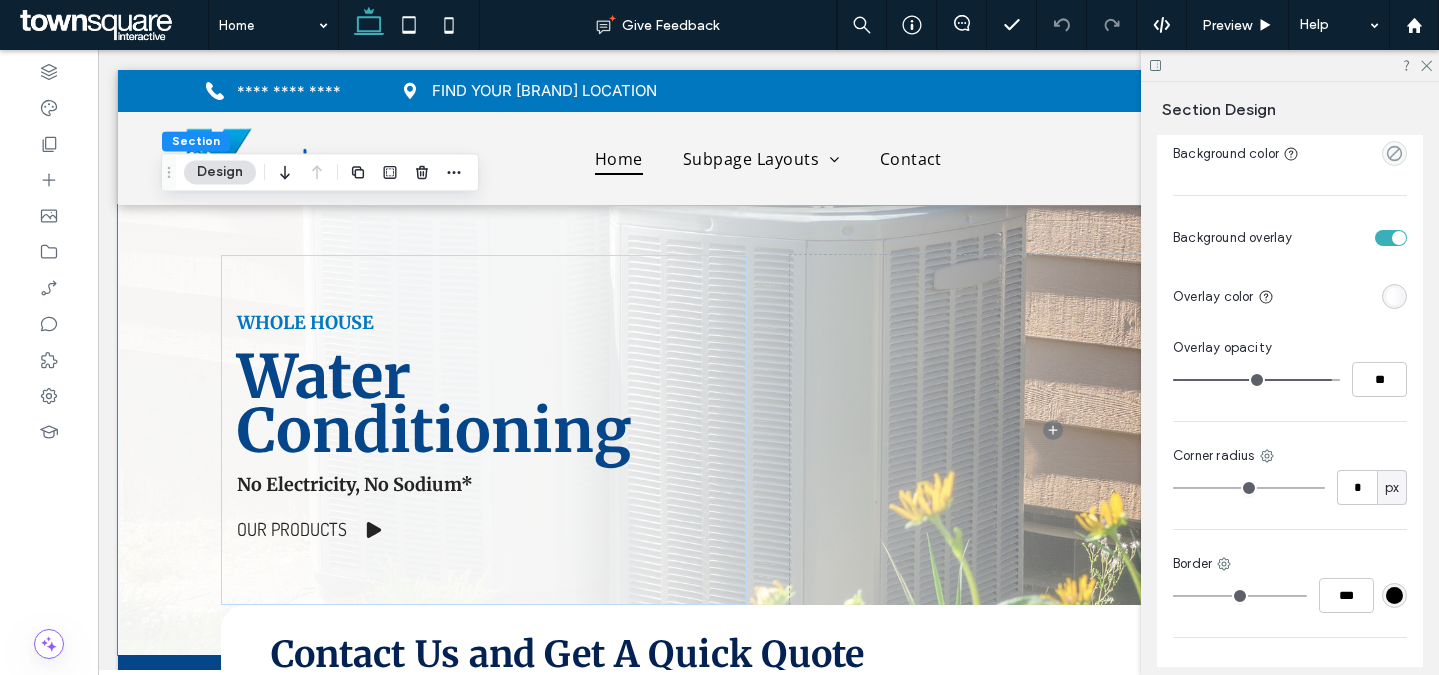 scroll, scrollTop: 822, scrollLeft: 0, axis: vertical 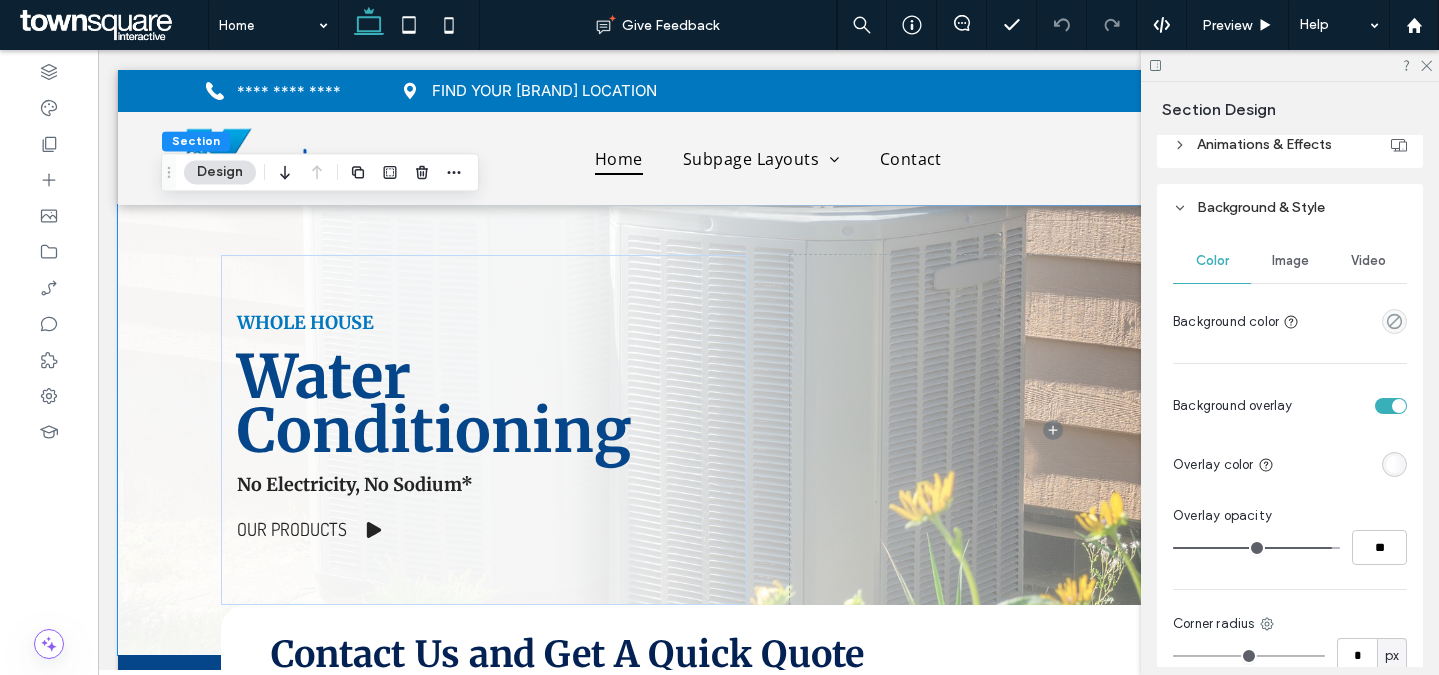 click on "Image" at bounding box center (1290, 261) 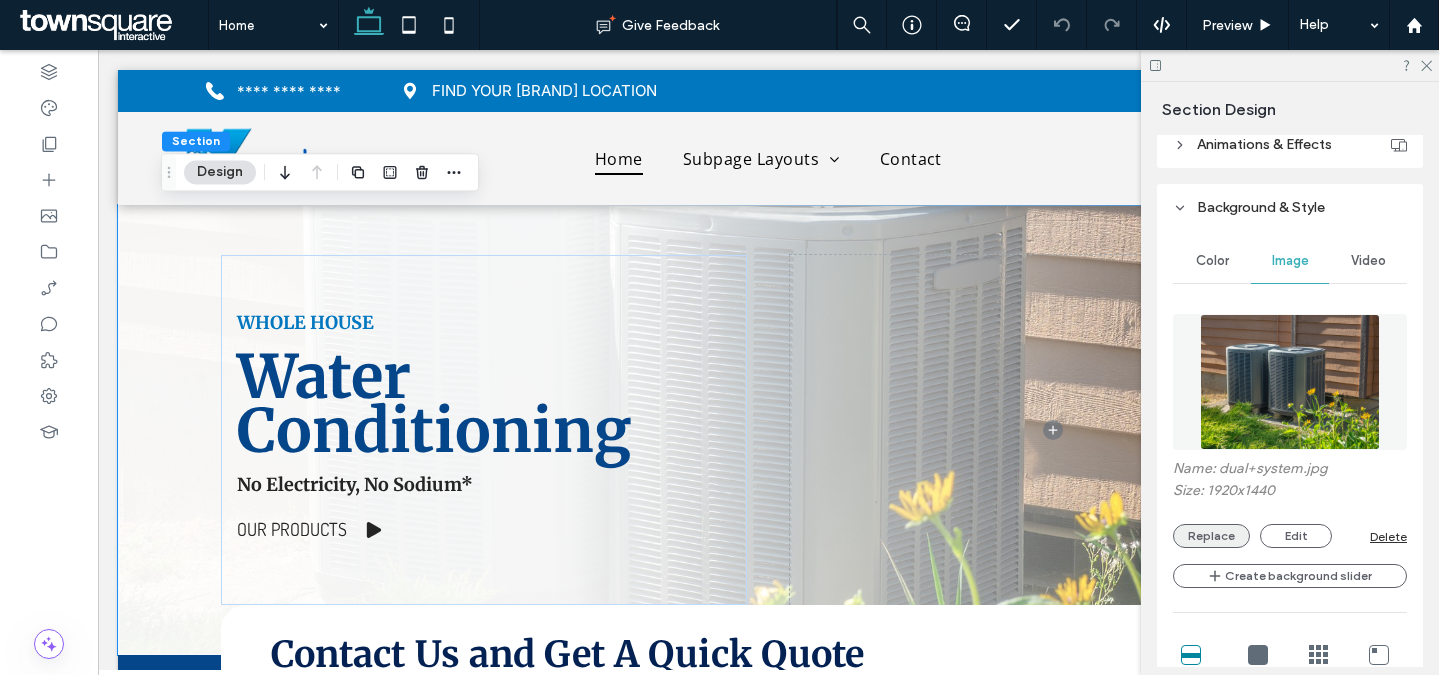 click on "Replace" at bounding box center (1211, 536) 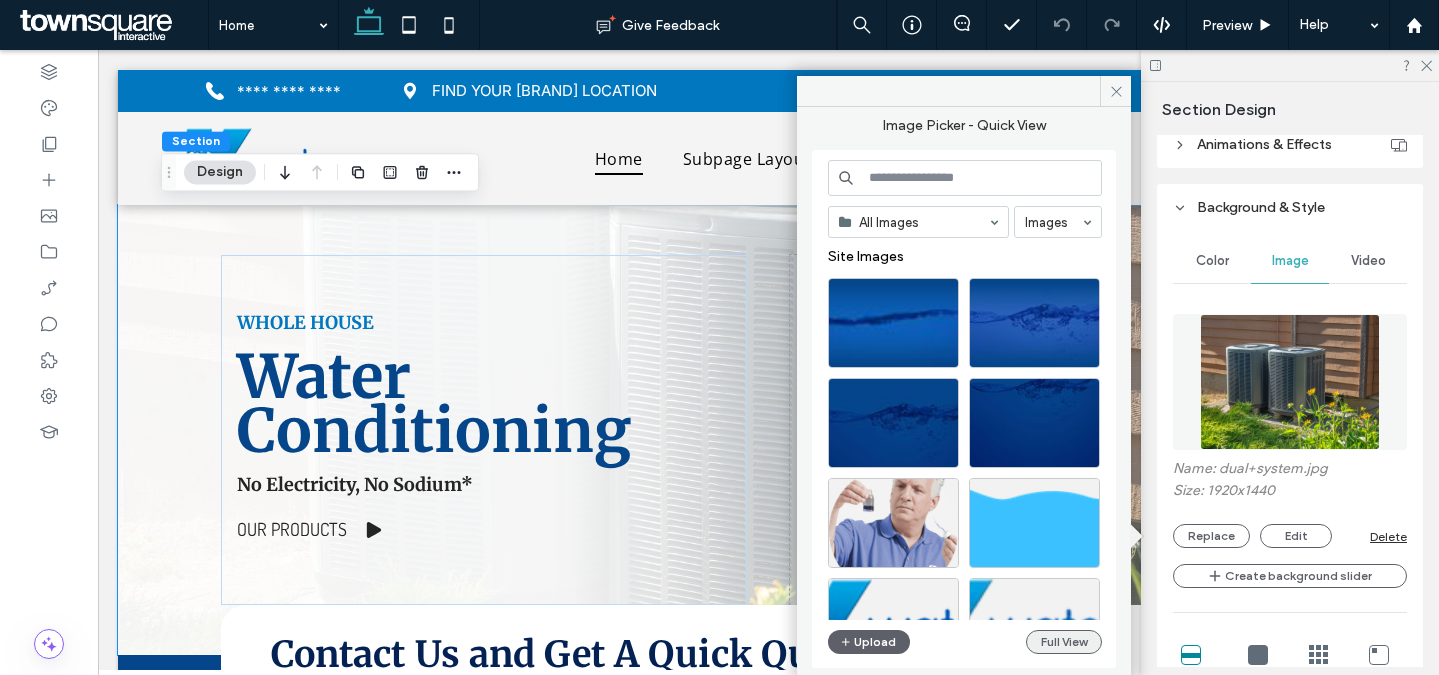 click on "Full View" at bounding box center (1064, 642) 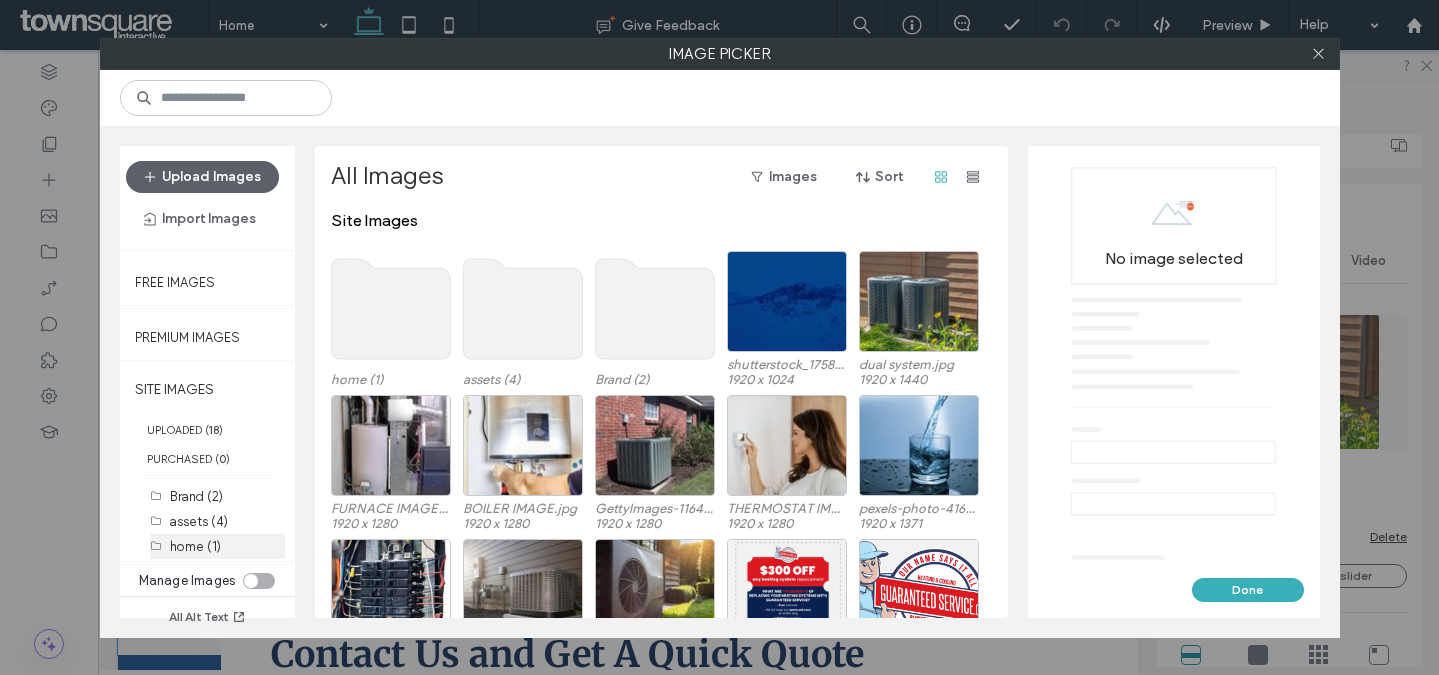 click on "home (1)" at bounding box center [195, 546] 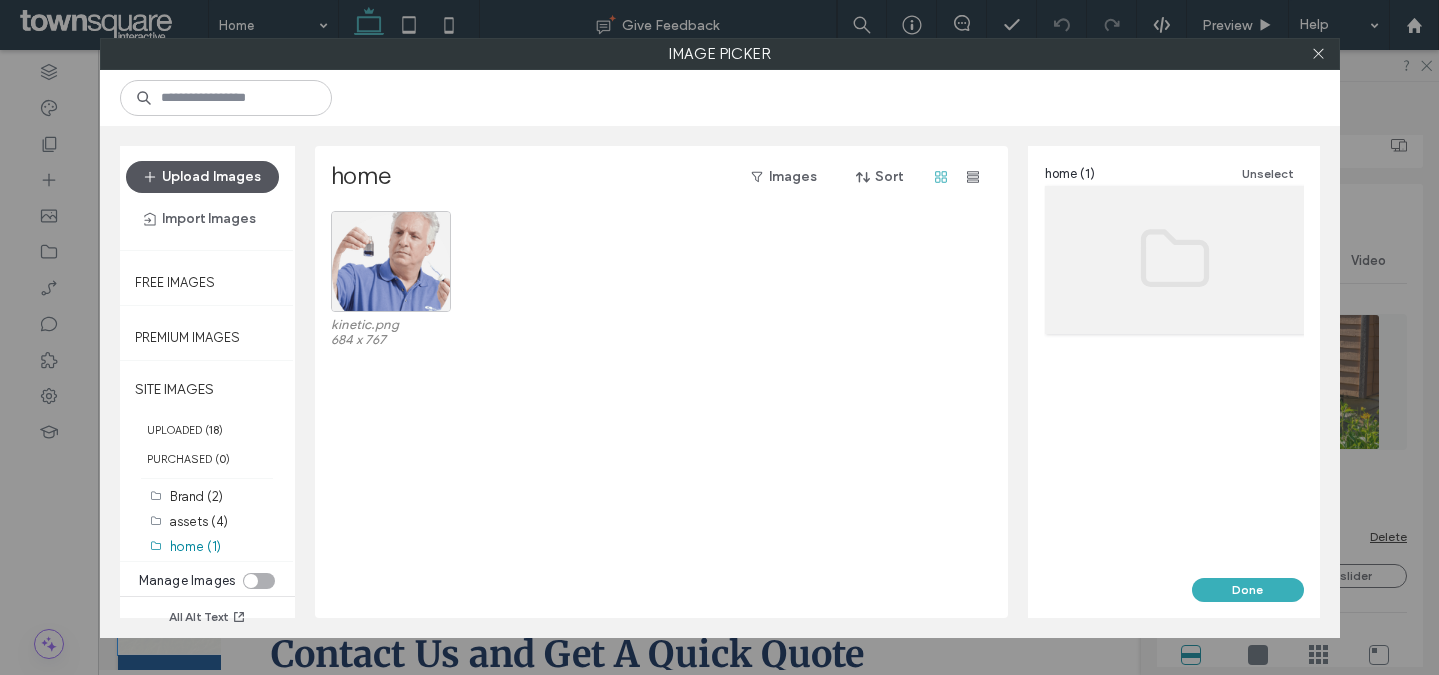 click on "Upload Images" at bounding box center [202, 177] 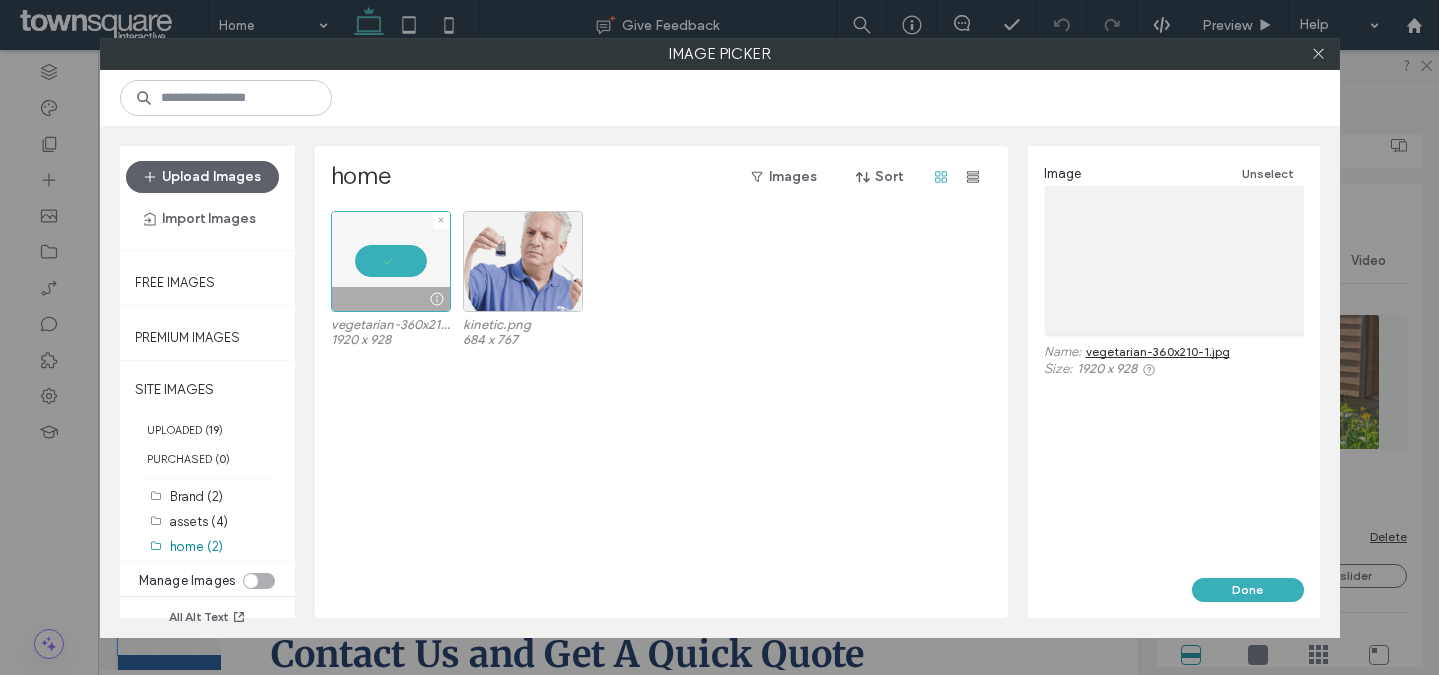 click at bounding box center (441, 220) 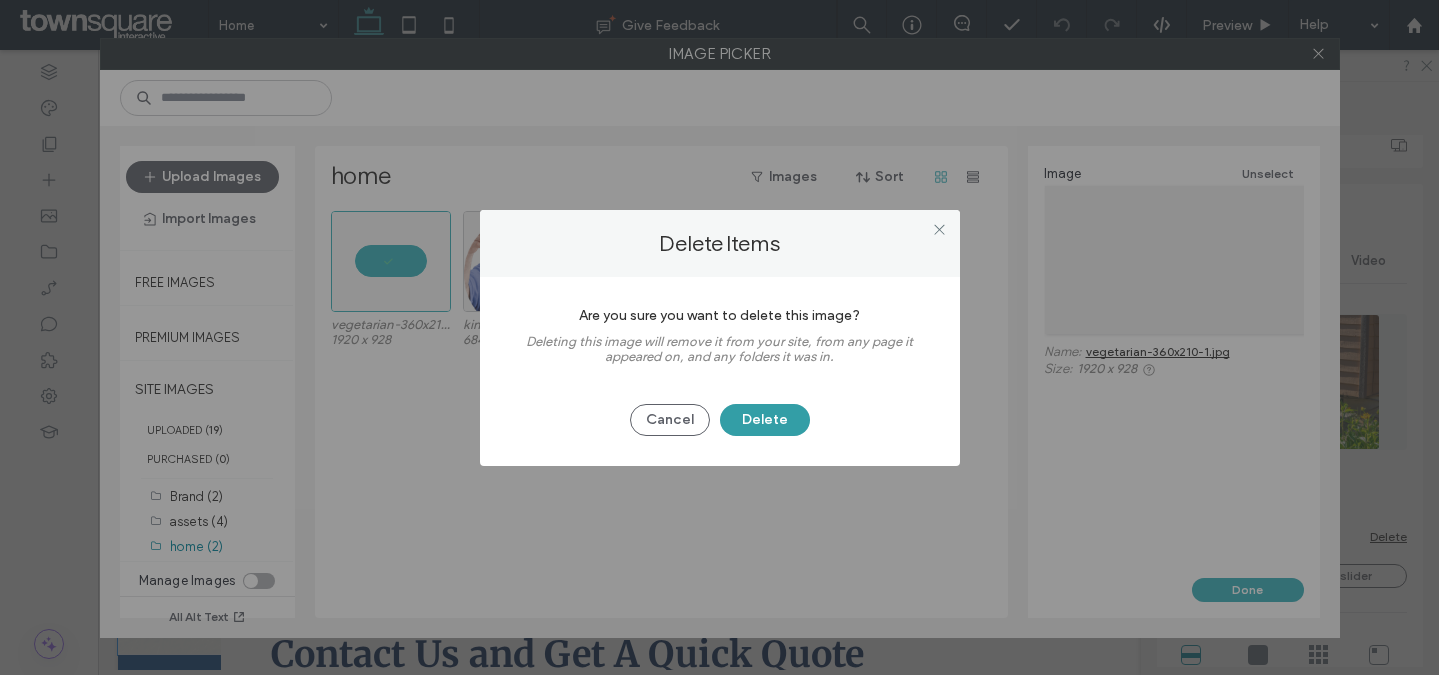 click on "Delete" at bounding box center (765, 420) 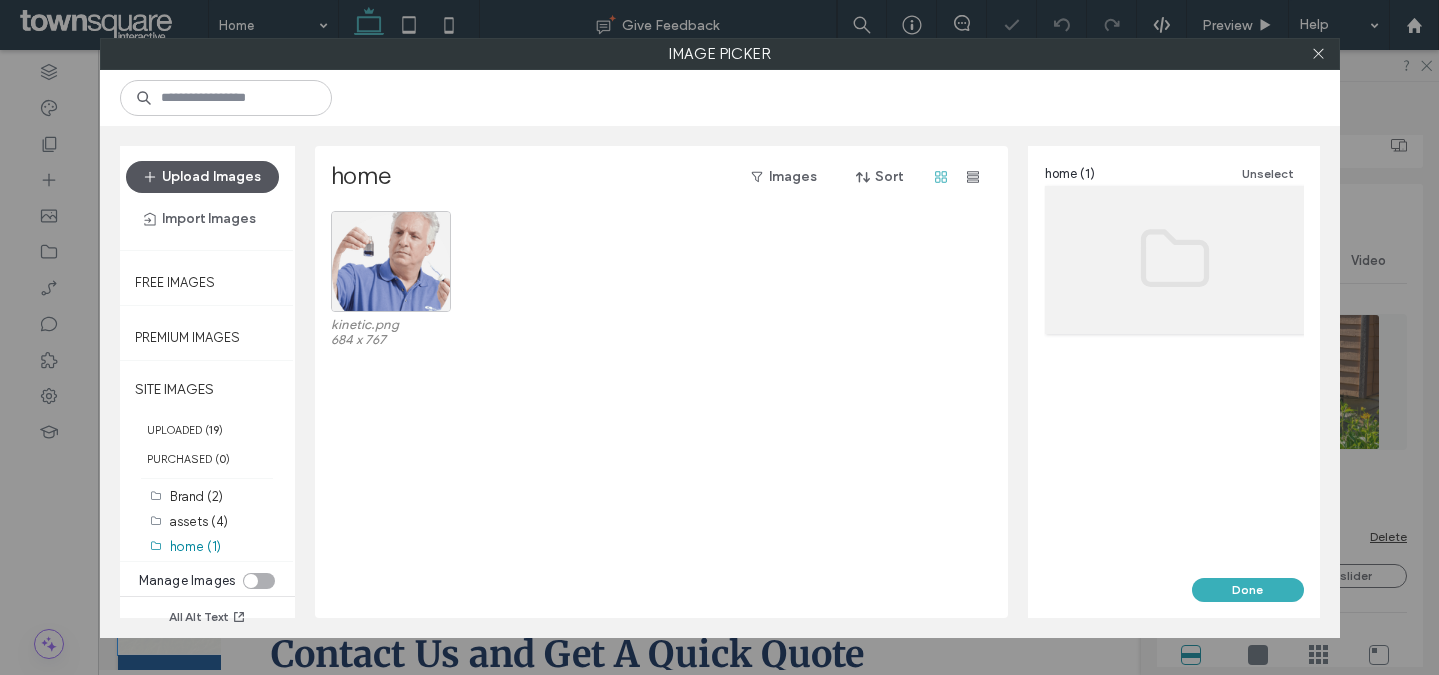 click on "Upload Images" at bounding box center [202, 177] 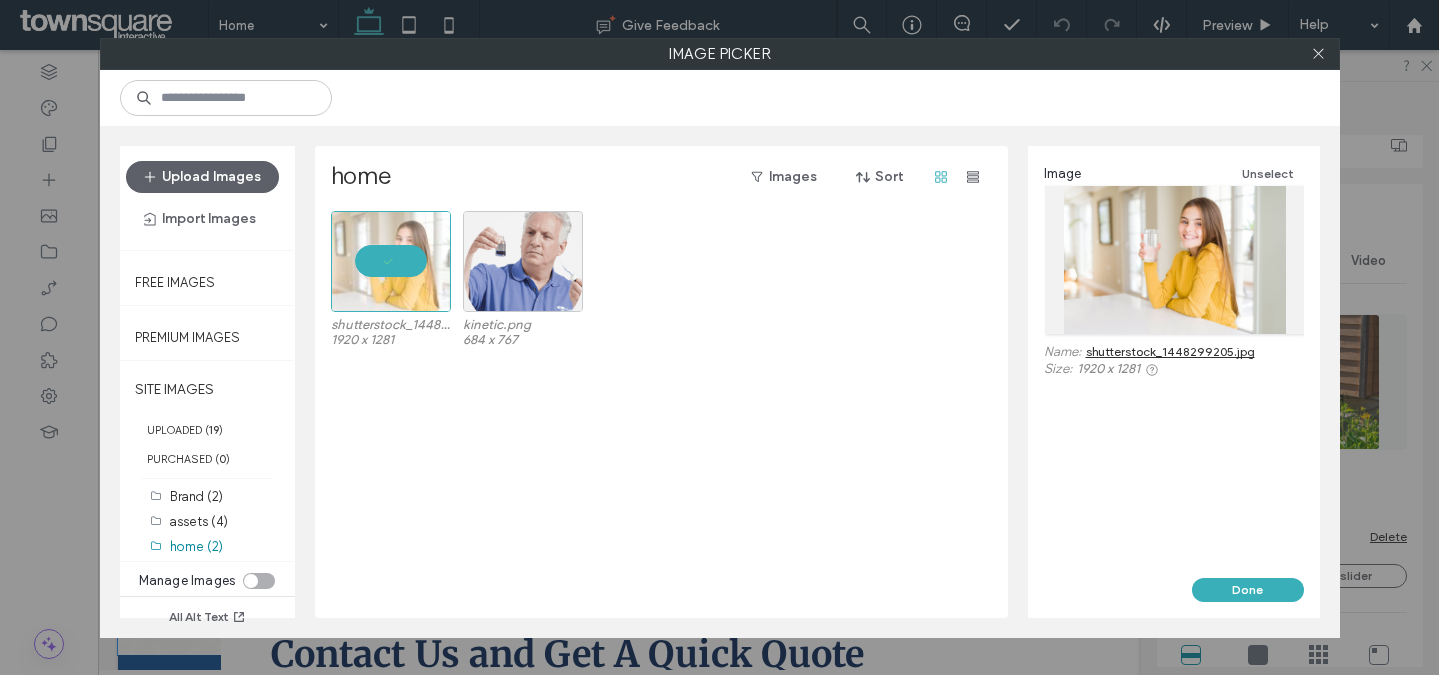 click on "Image Unselect Name: shutterstock_1448299205.jpg Size: 1920 x 1281" at bounding box center (1174, 362) 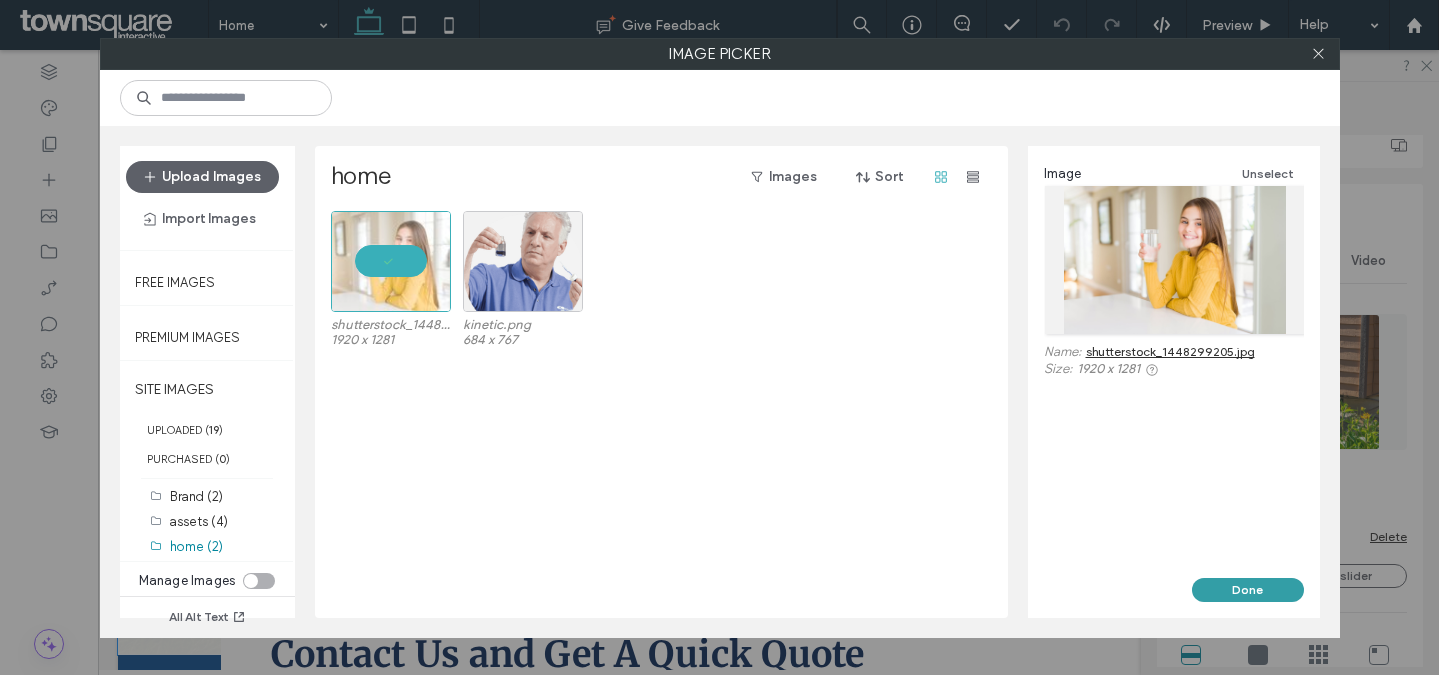 click on "Done" at bounding box center [1248, 590] 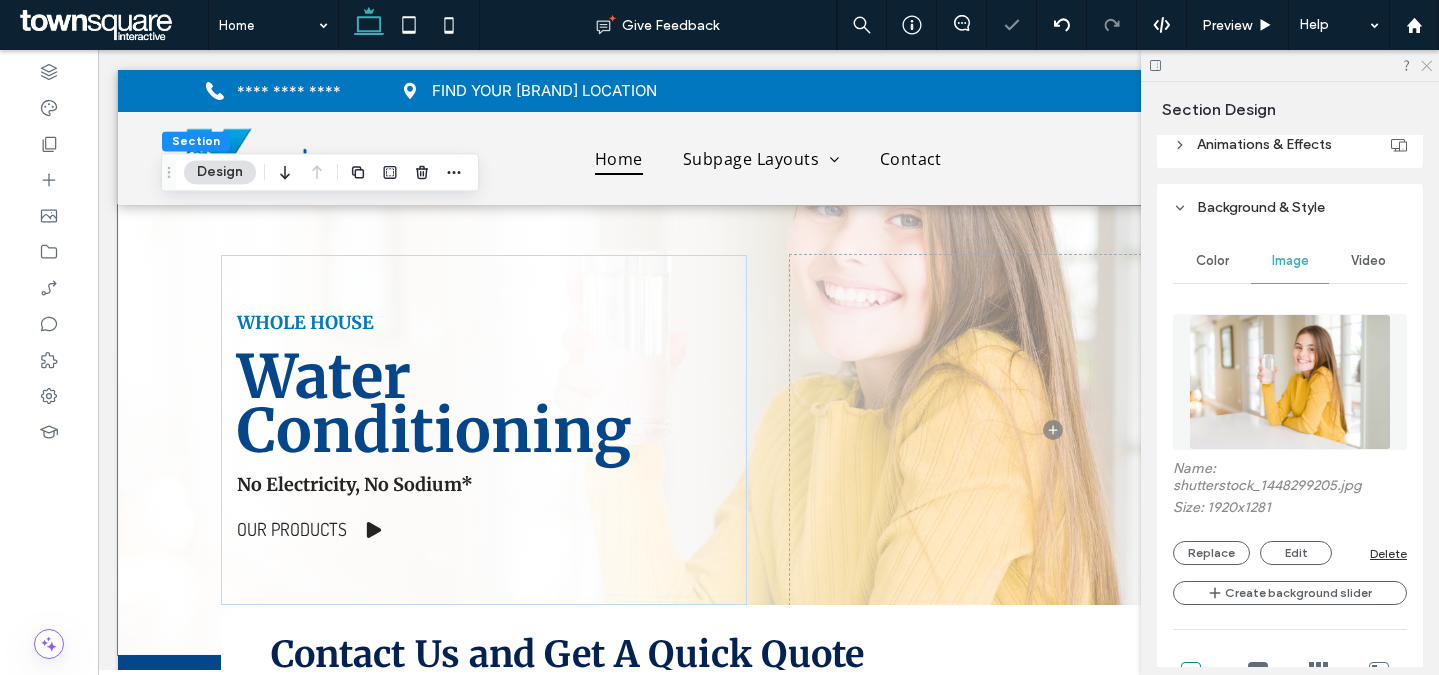 click 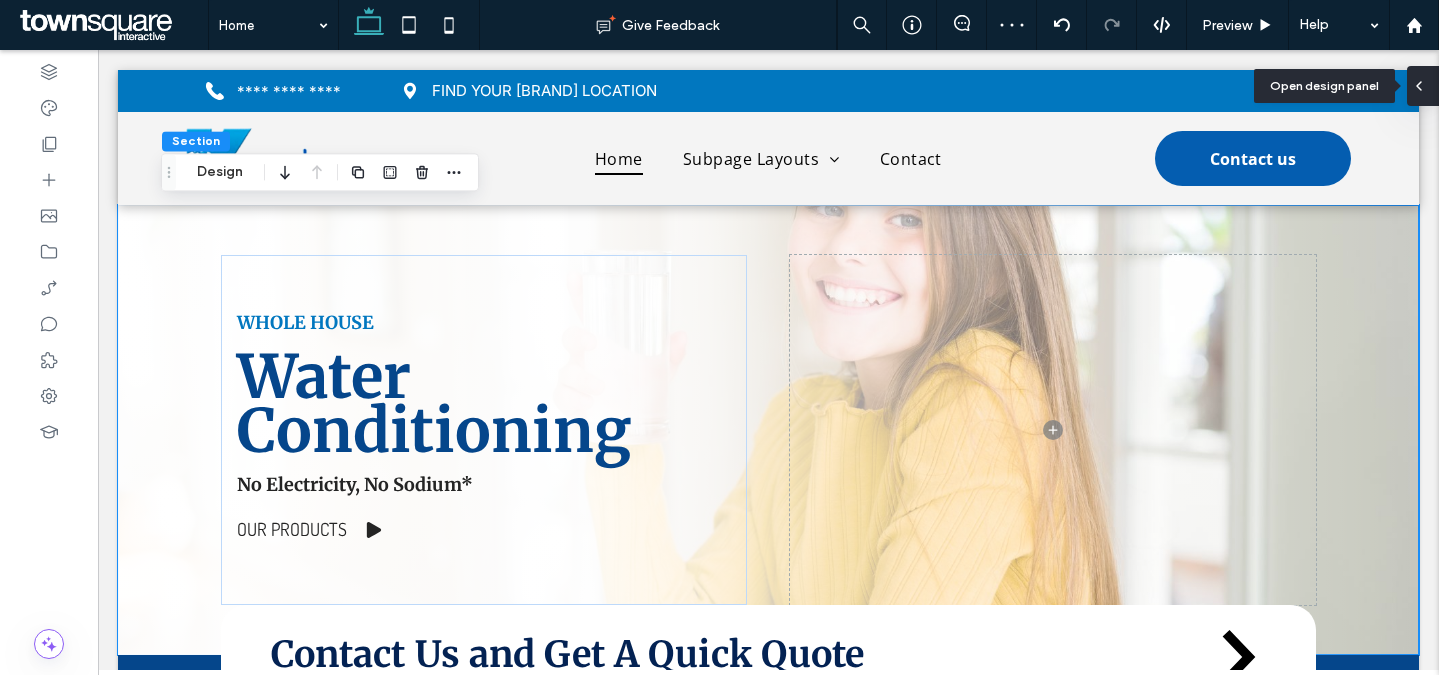 click 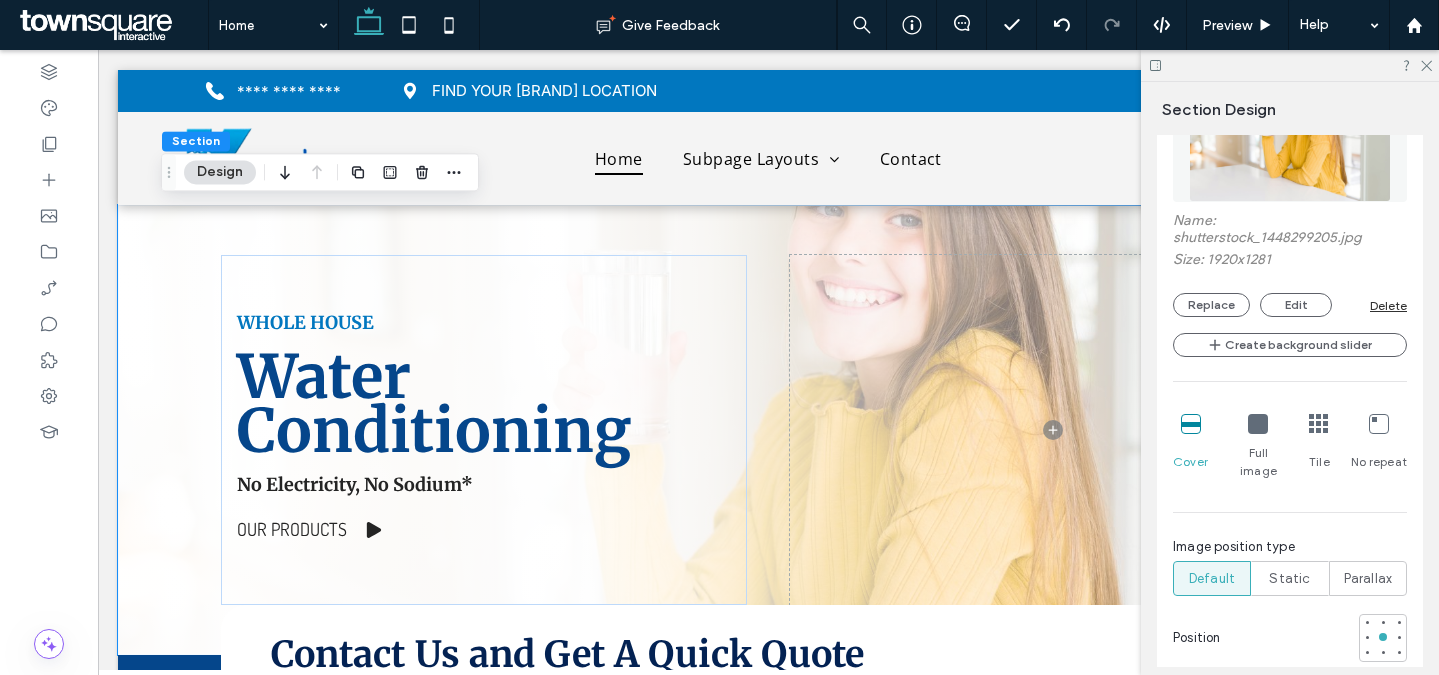 scroll, scrollTop: 1083, scrollLeft: 0, axis: vertical 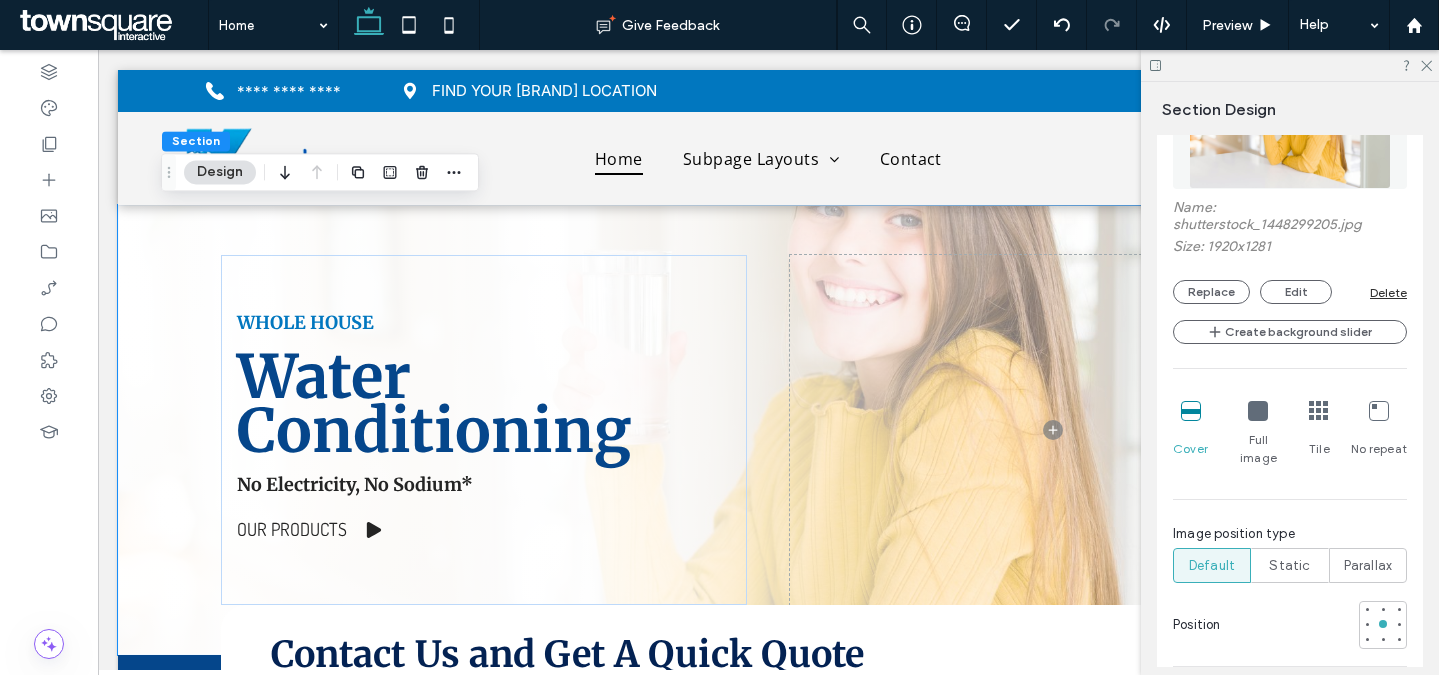 click at bounding box center [1258, 411] 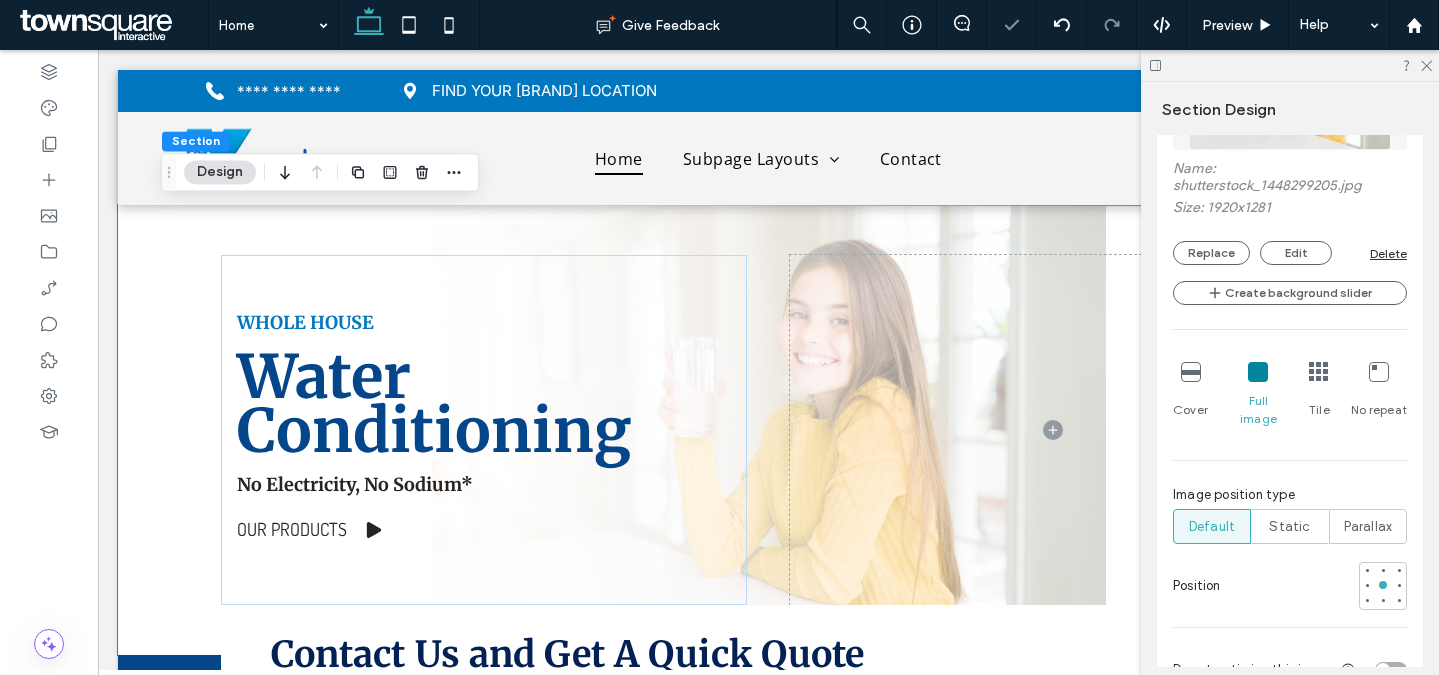 scroll, scrollTop: 1326, scrollLeft: 0, axis: vertical 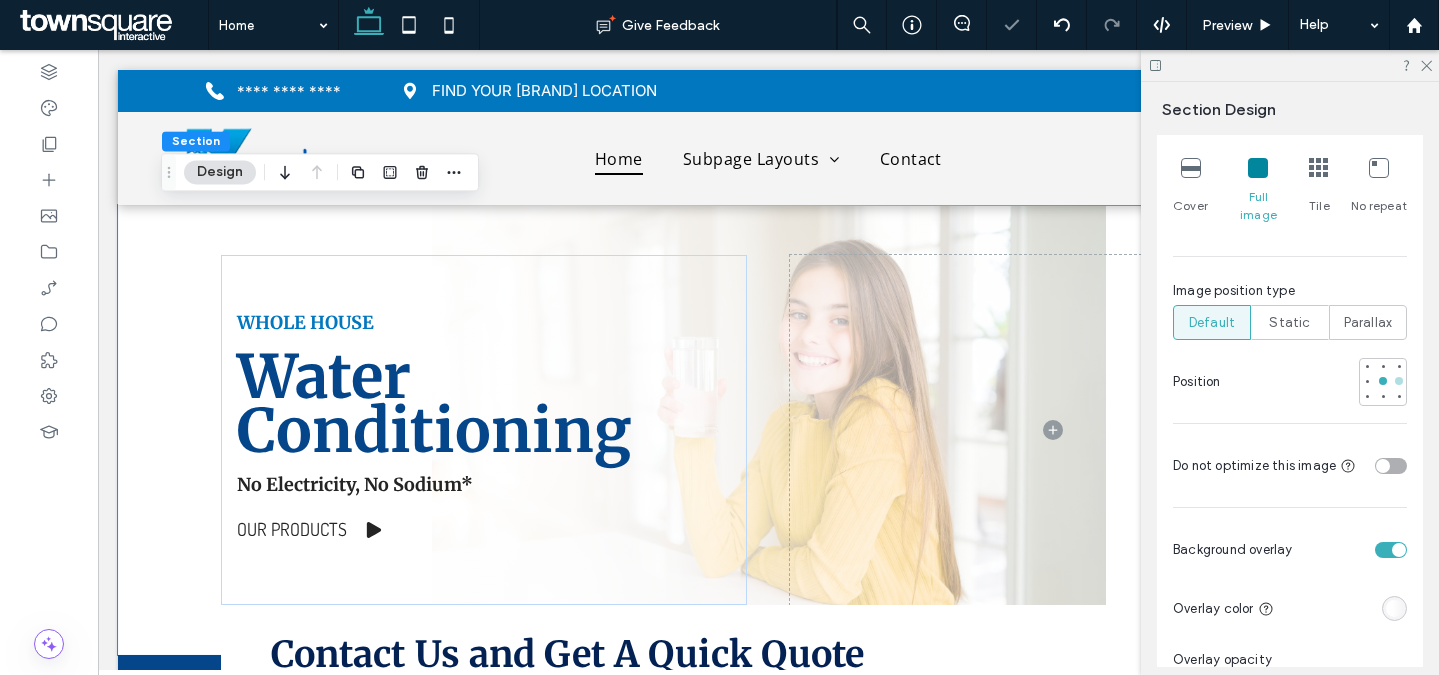 click at bounding box center (1399, 381) 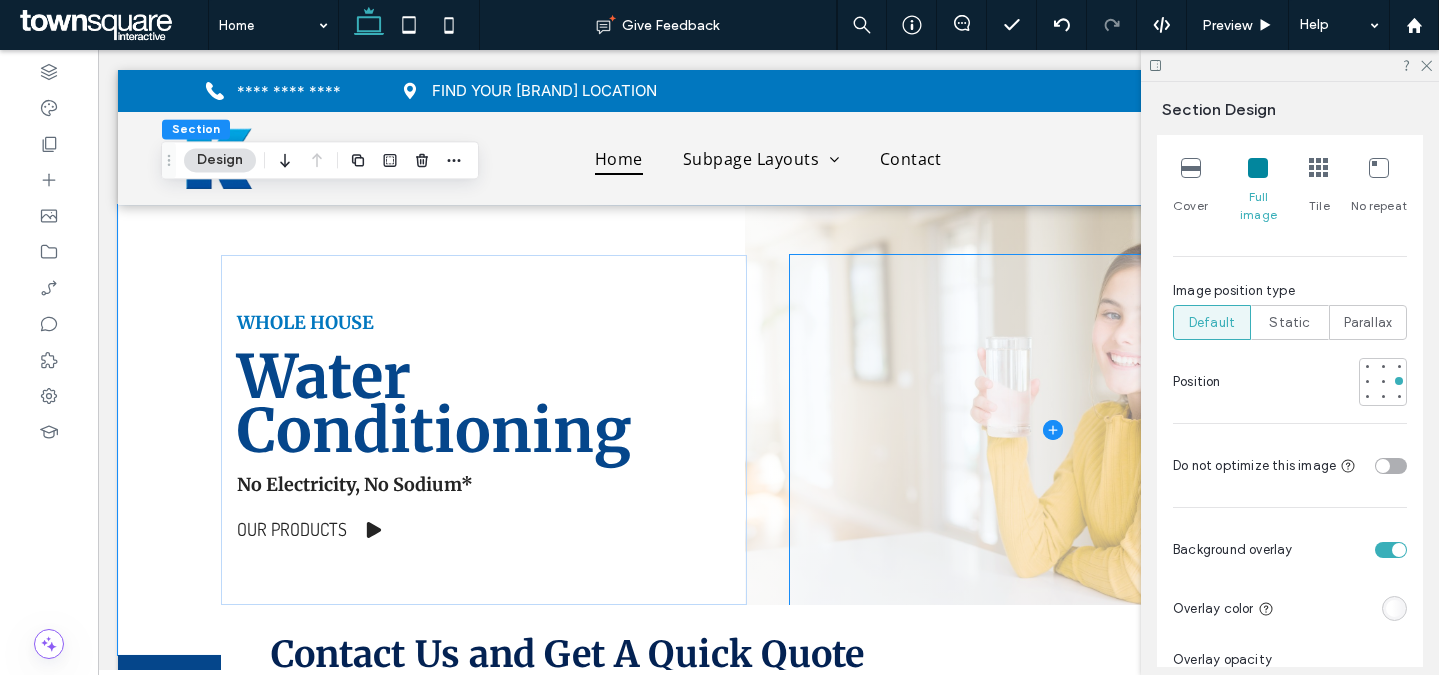 scroll, scrollTop: 12, scrollLeft: 0, axis: vertical 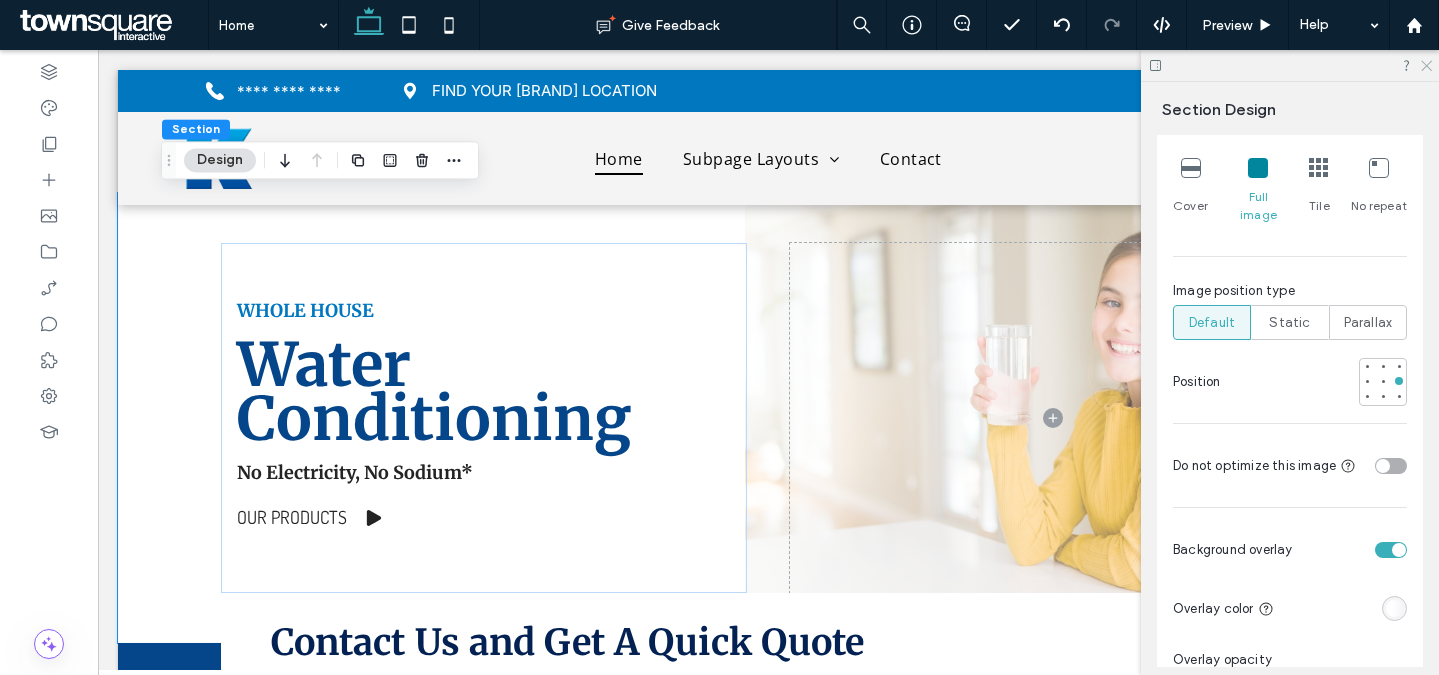 click 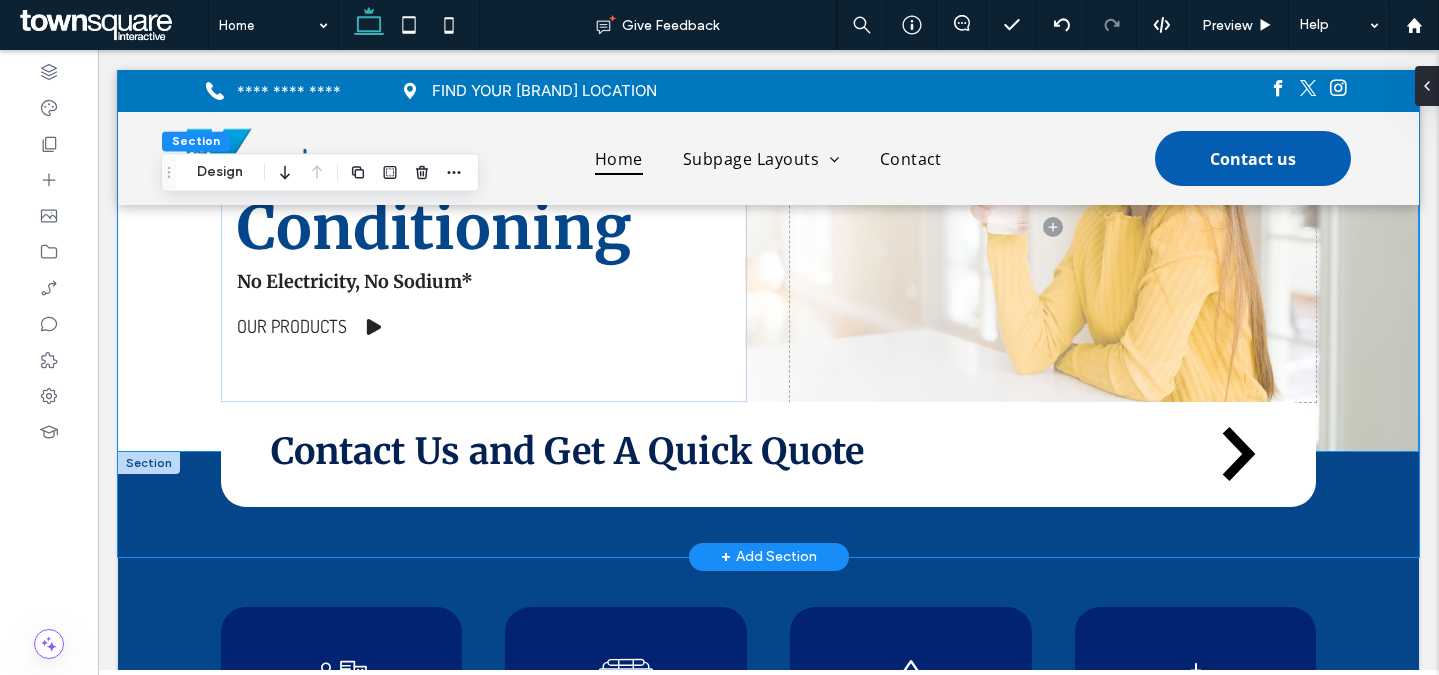 scroll, scrollTop: 0, scrollLeft: 0, axis: both 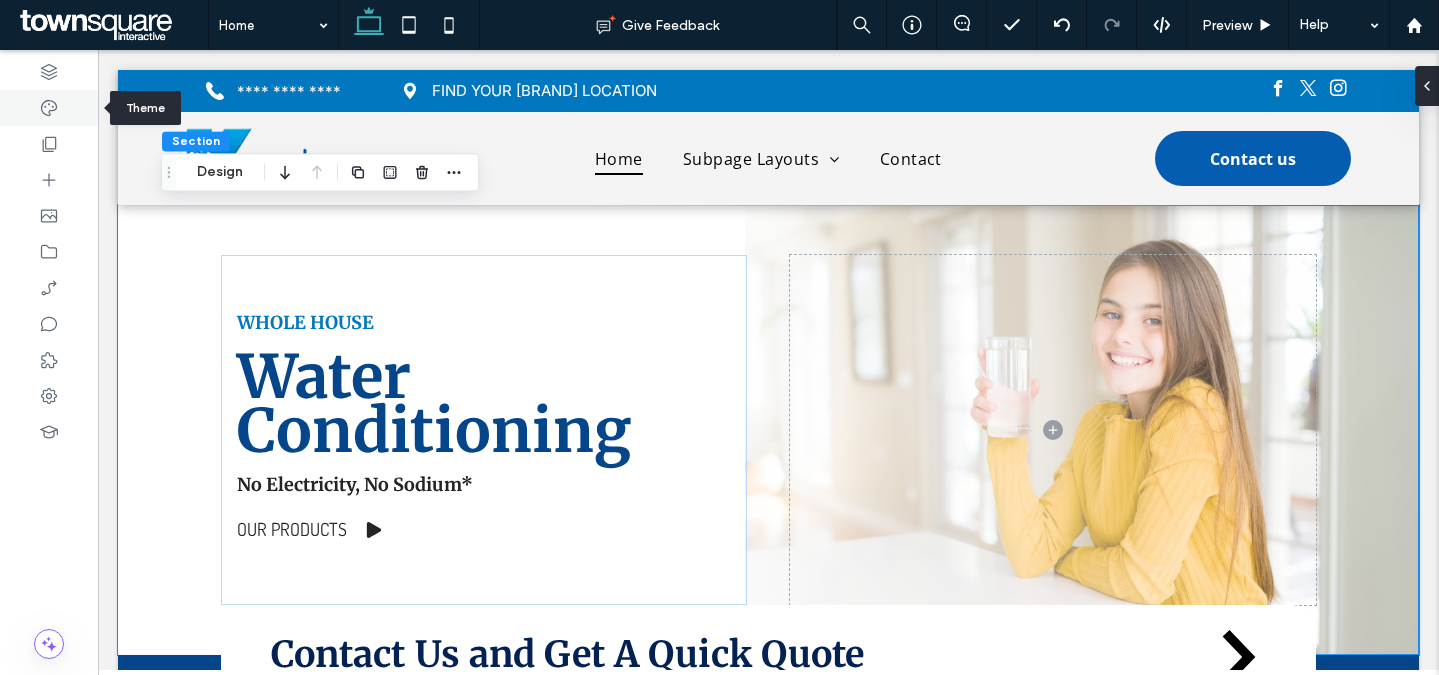 click 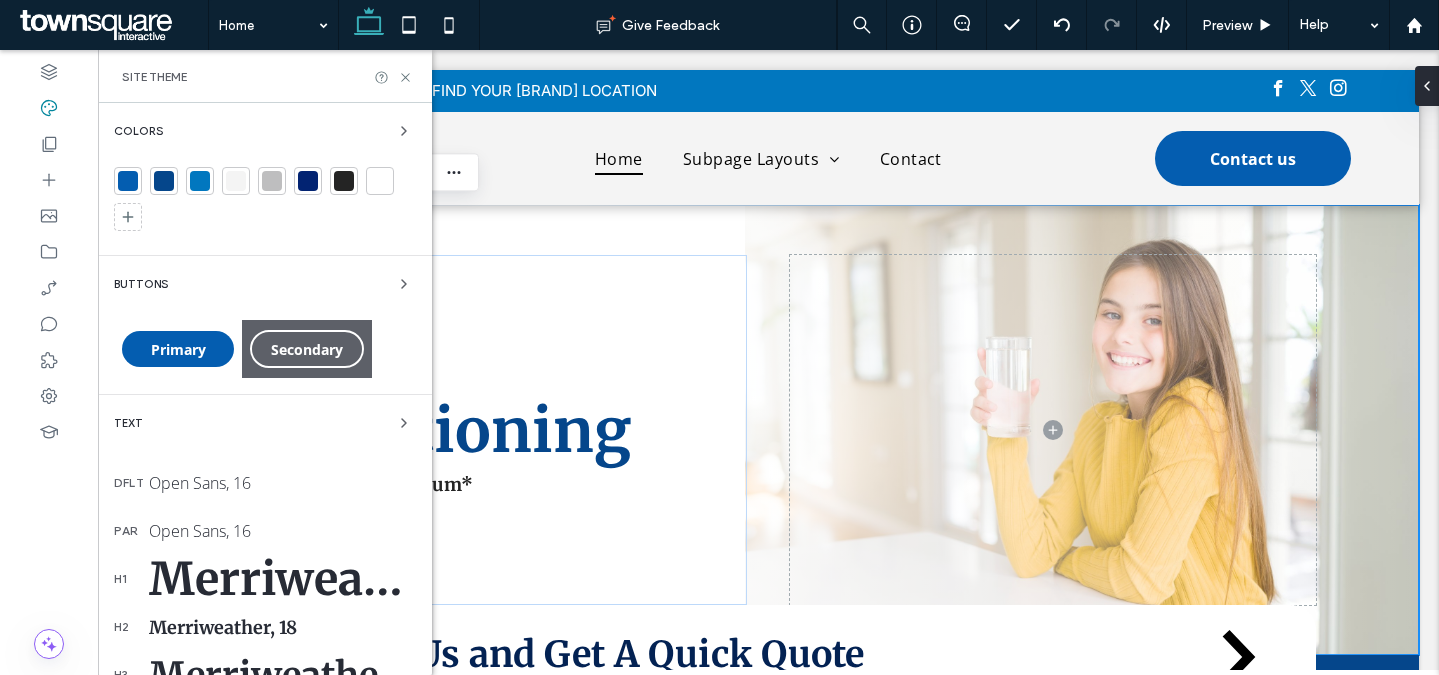 scroll, scrollTop: 208, scrollLeft: 0, axis: vertical 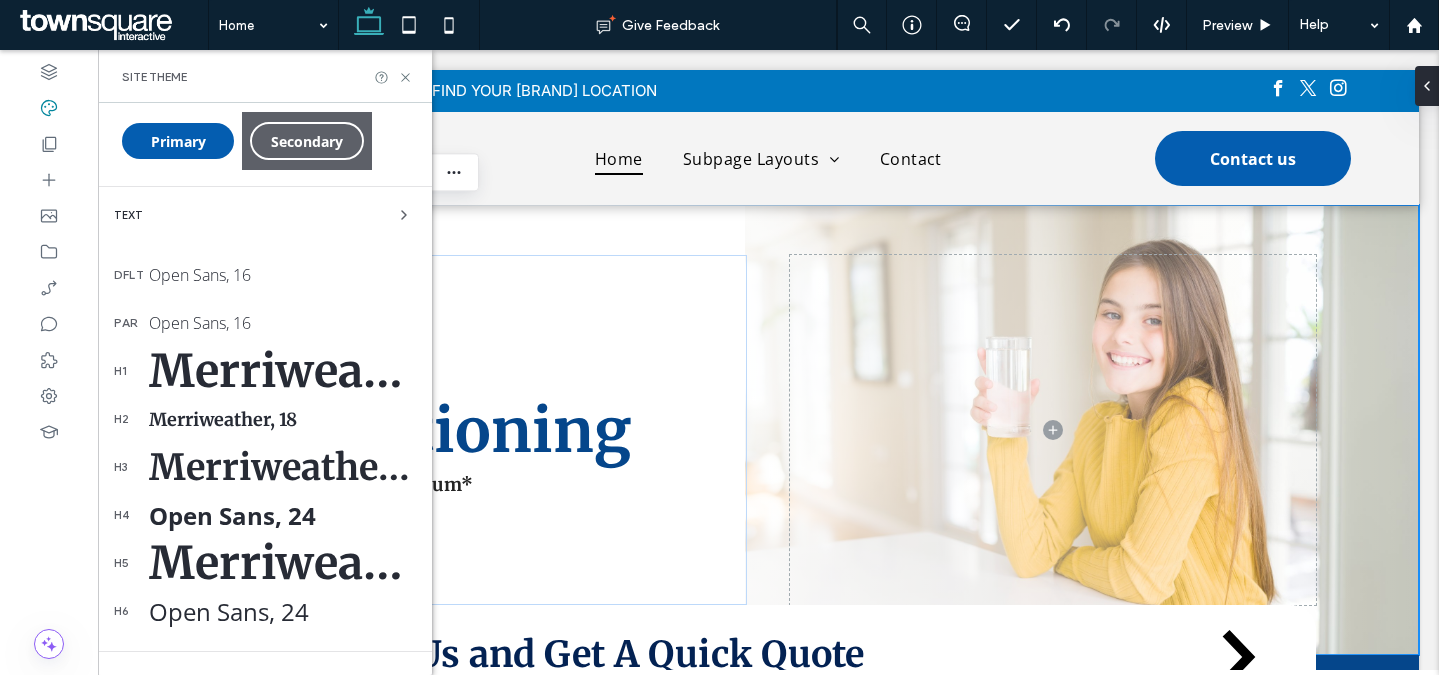 click on "Merriweather, 60" at bounding box center (282, 371) 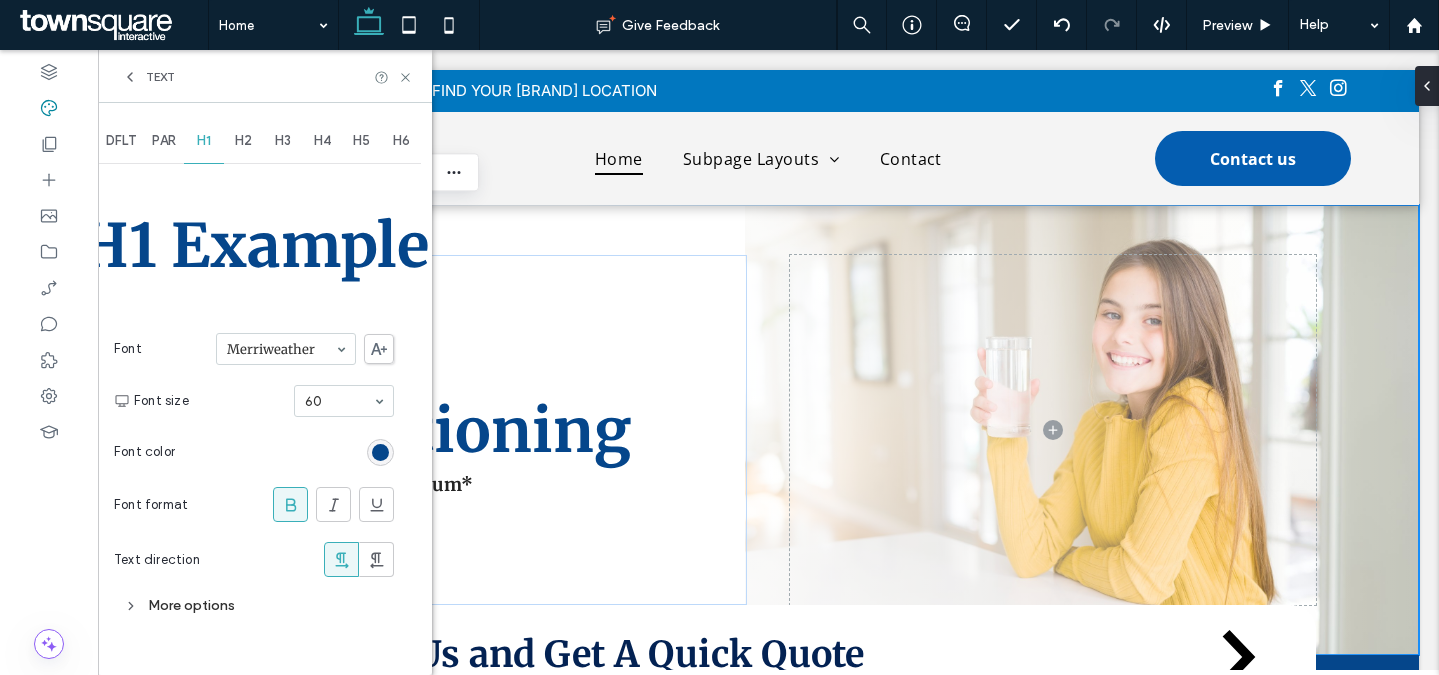 scroll, scrollTop: 0, scrollLeft: 0, axis: both 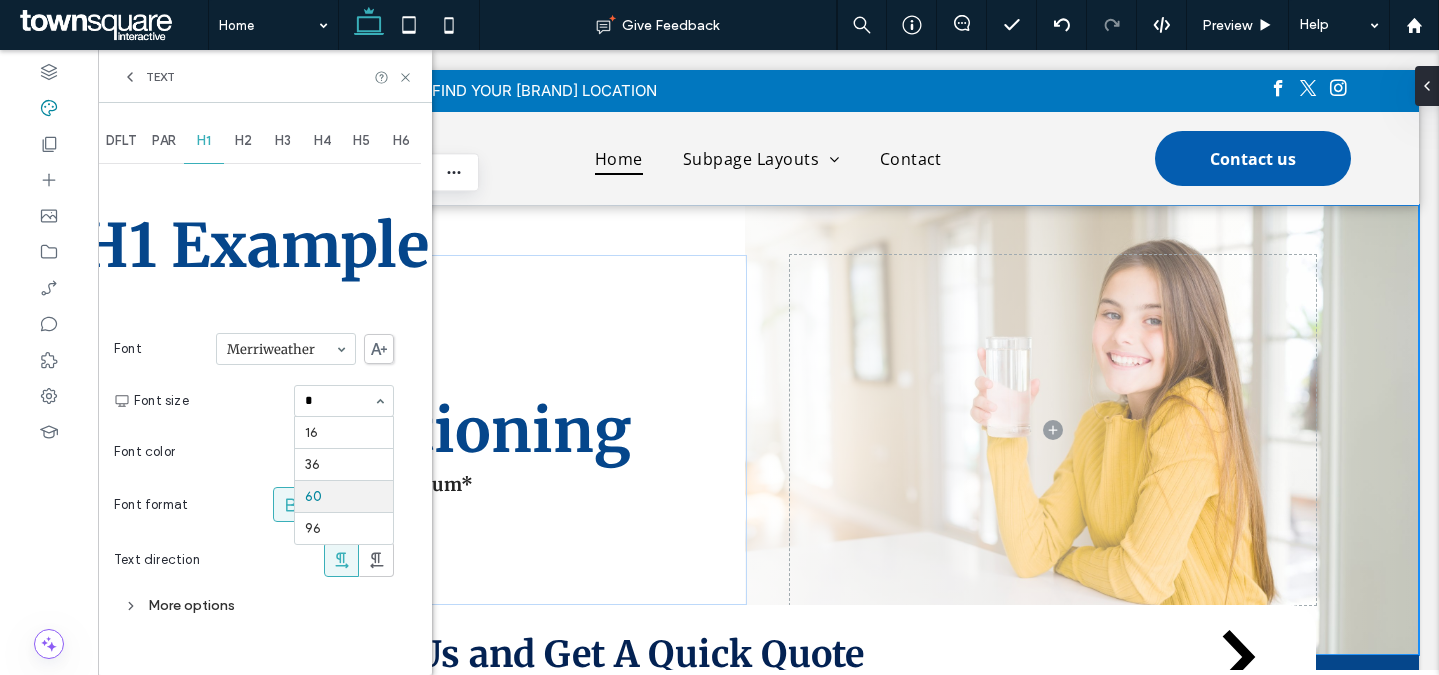 type on "**" 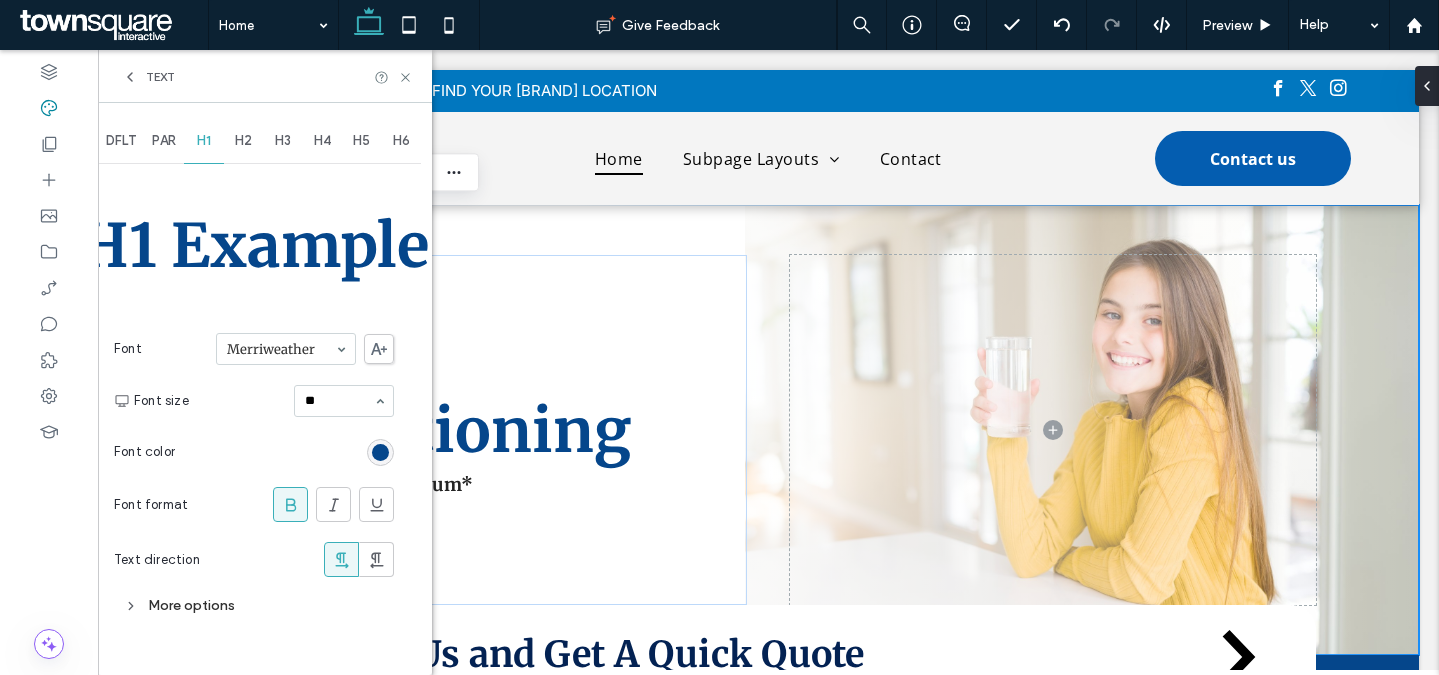 type 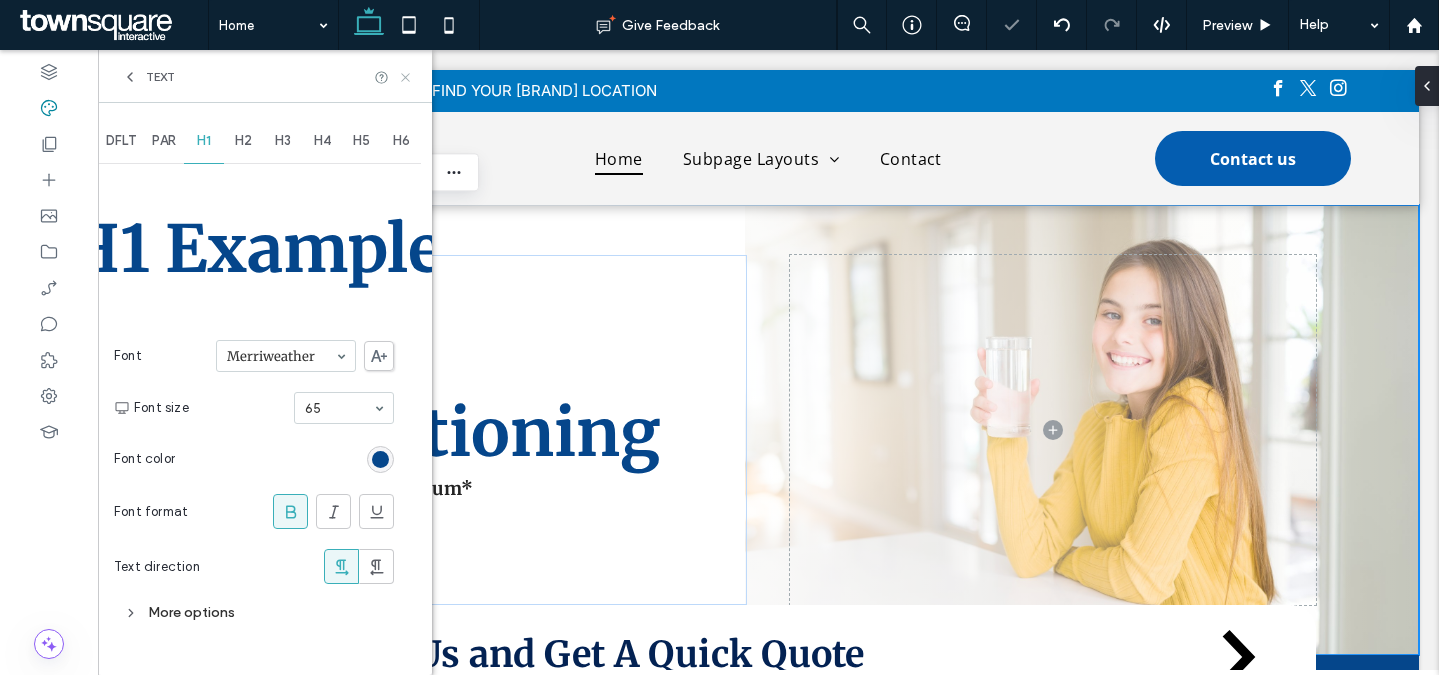 click 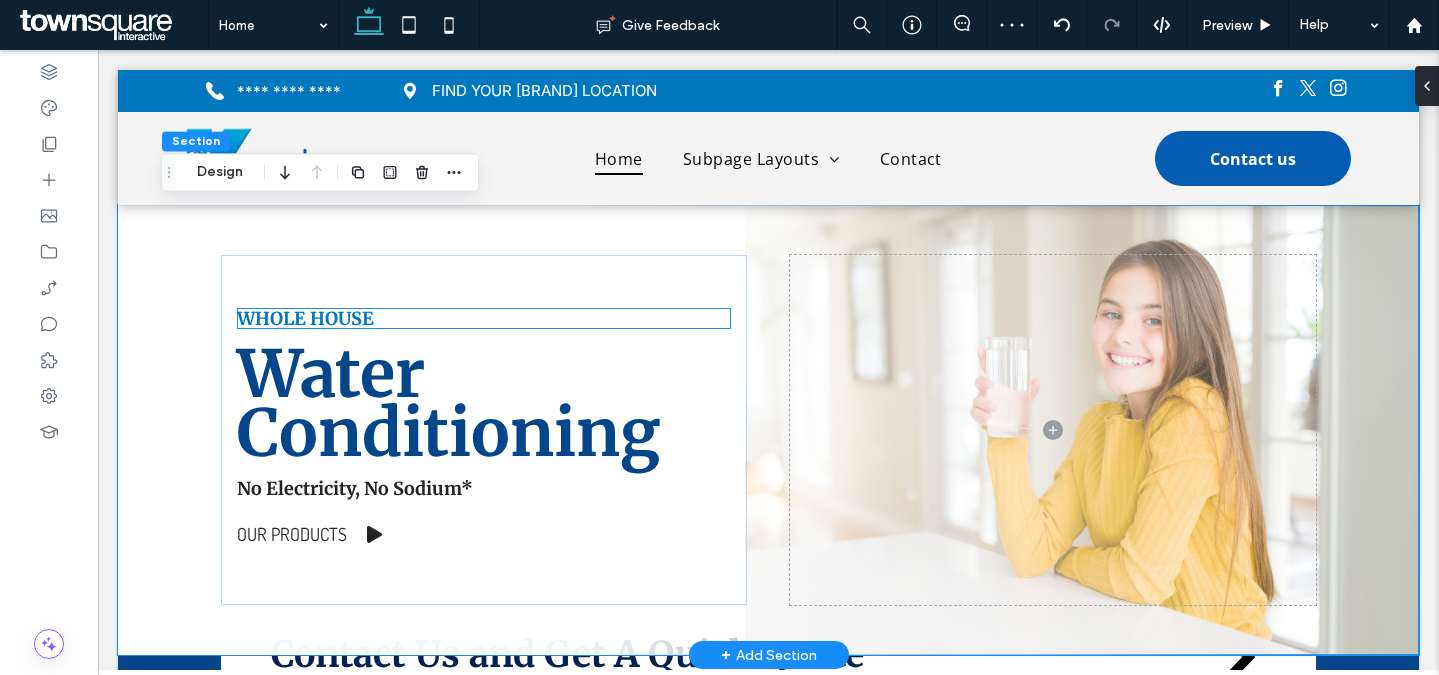 click on "WHOLE HOUSE" at bounding box center (305, 318) 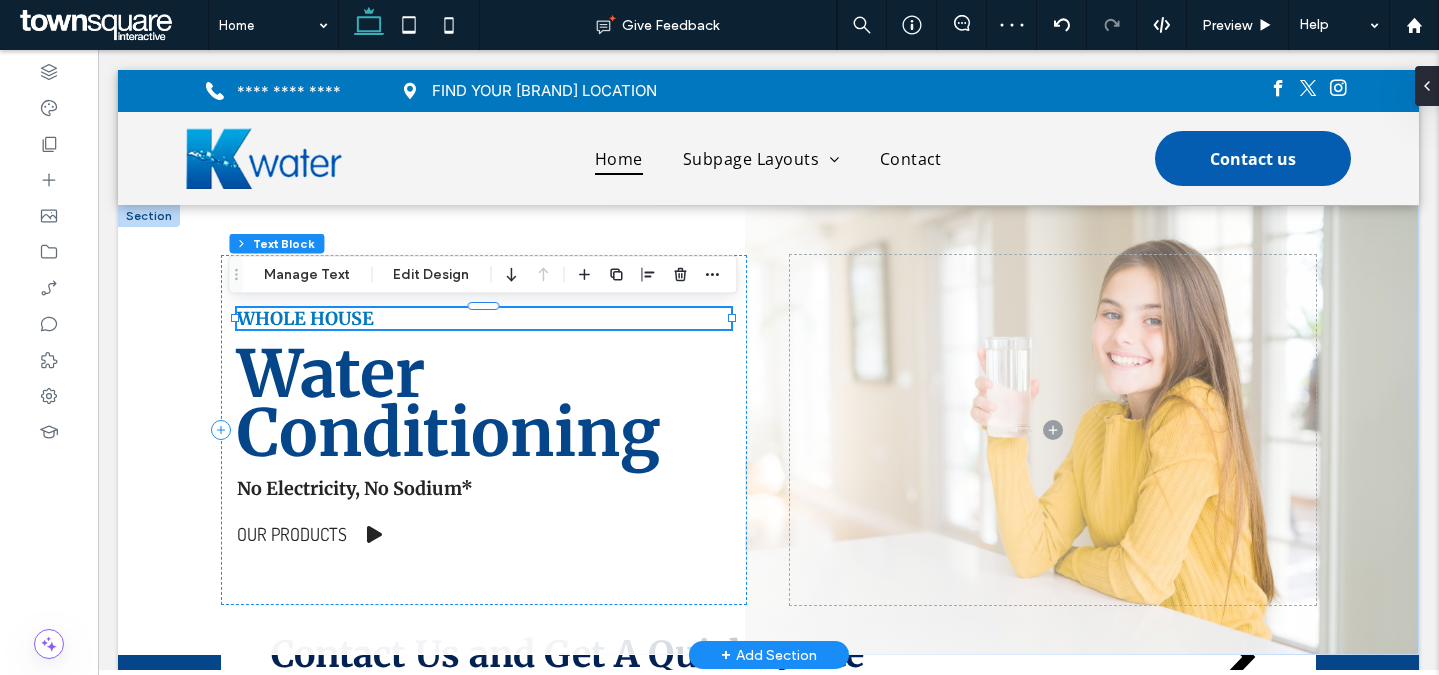click on "WHOLE HOUSE" at bounding box center (305, 318) 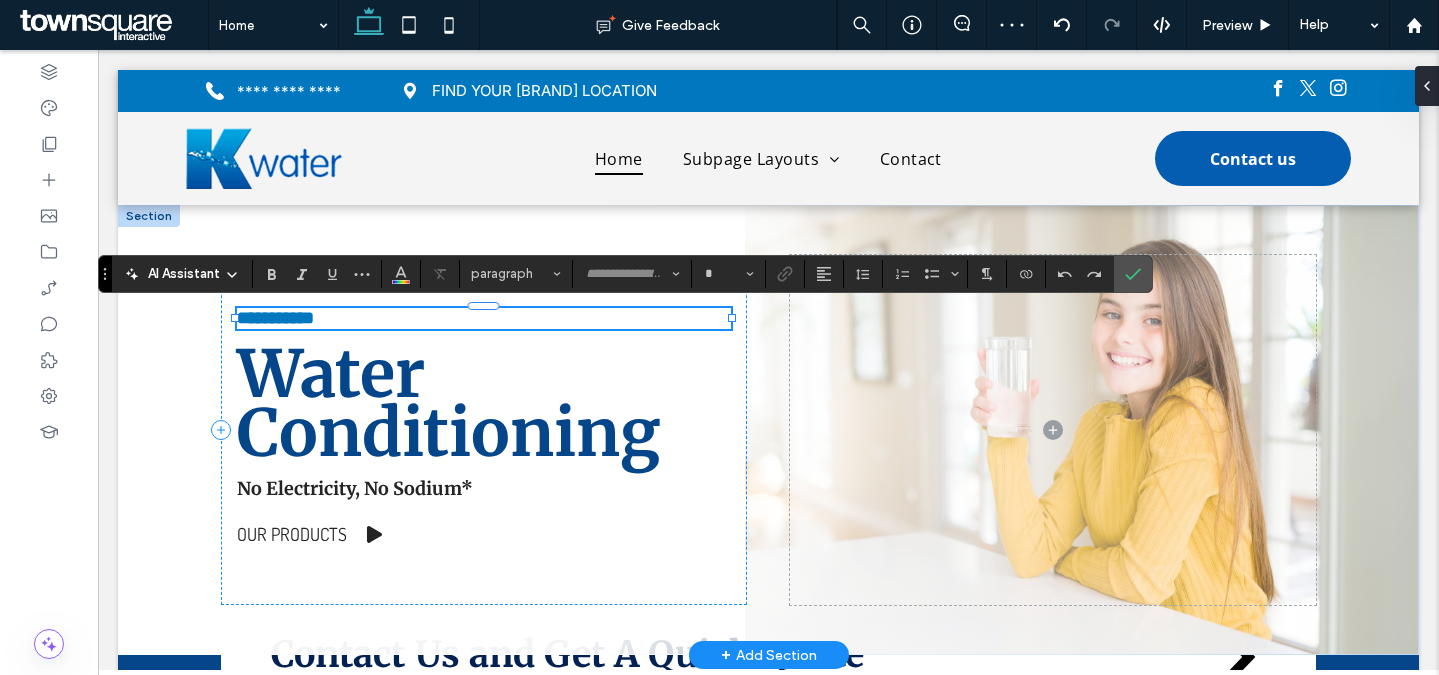 type on "**********" 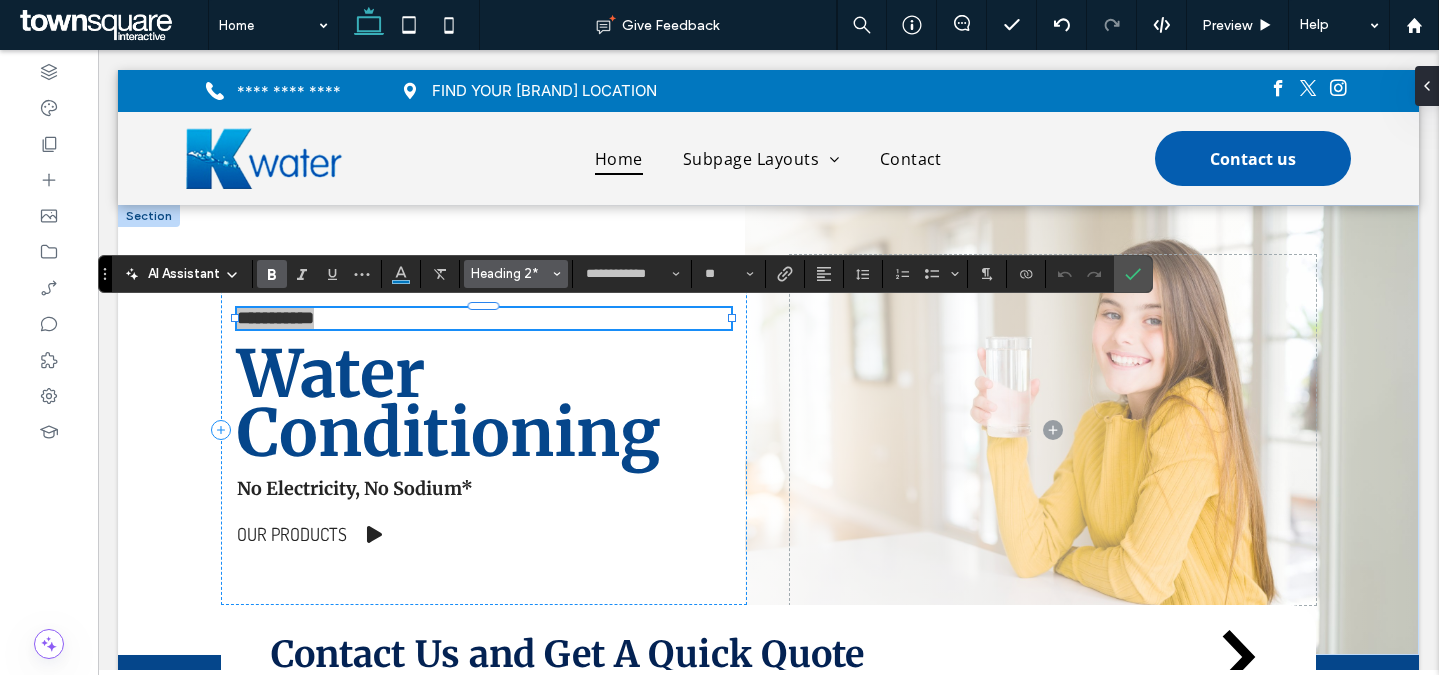click on "Heading 2*" at bounding box center (510, 273) 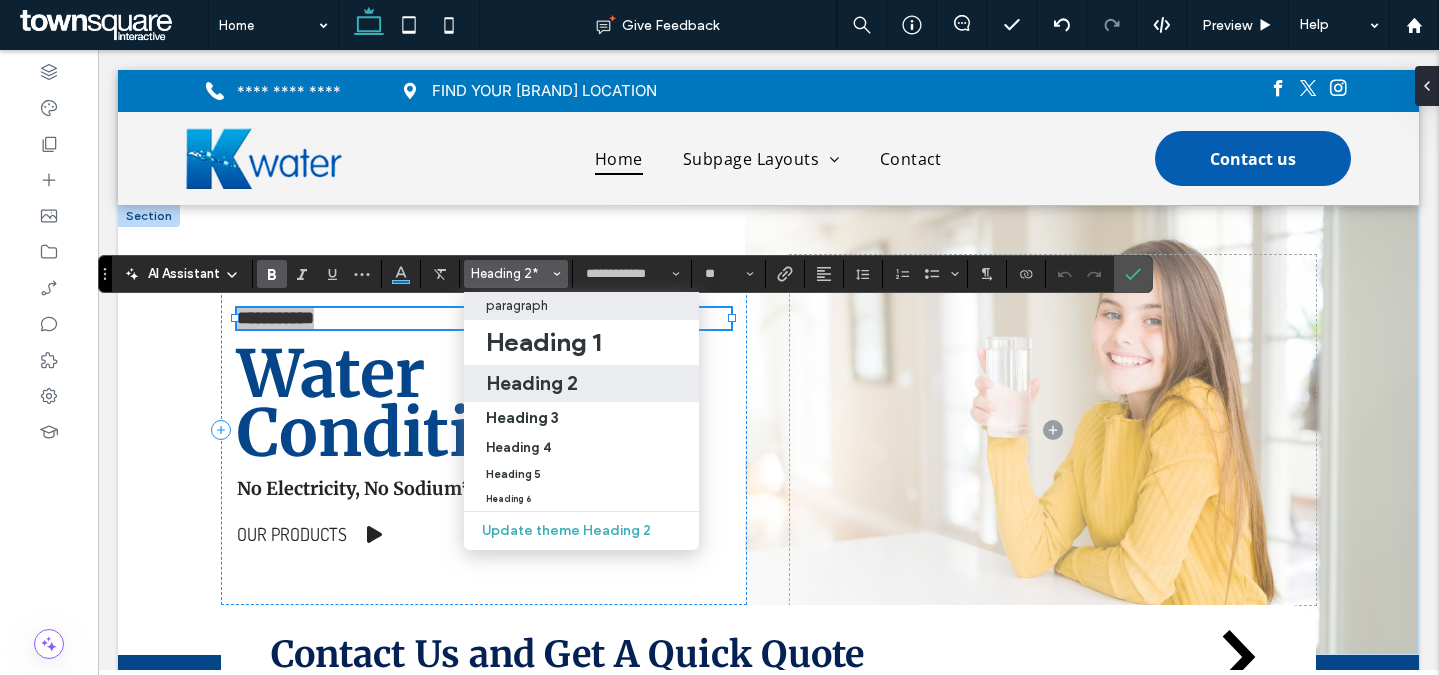click on "paragraph" at bounding box center [517, 305] 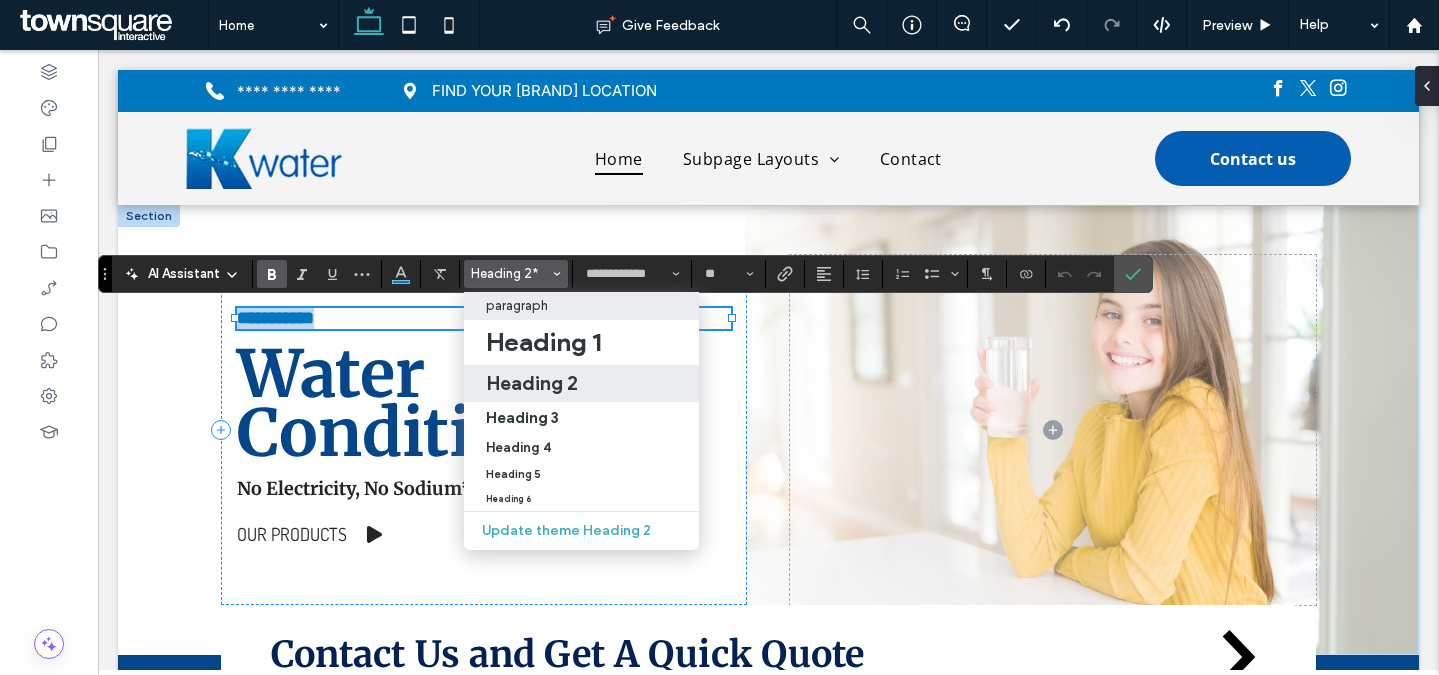 type on "*********" 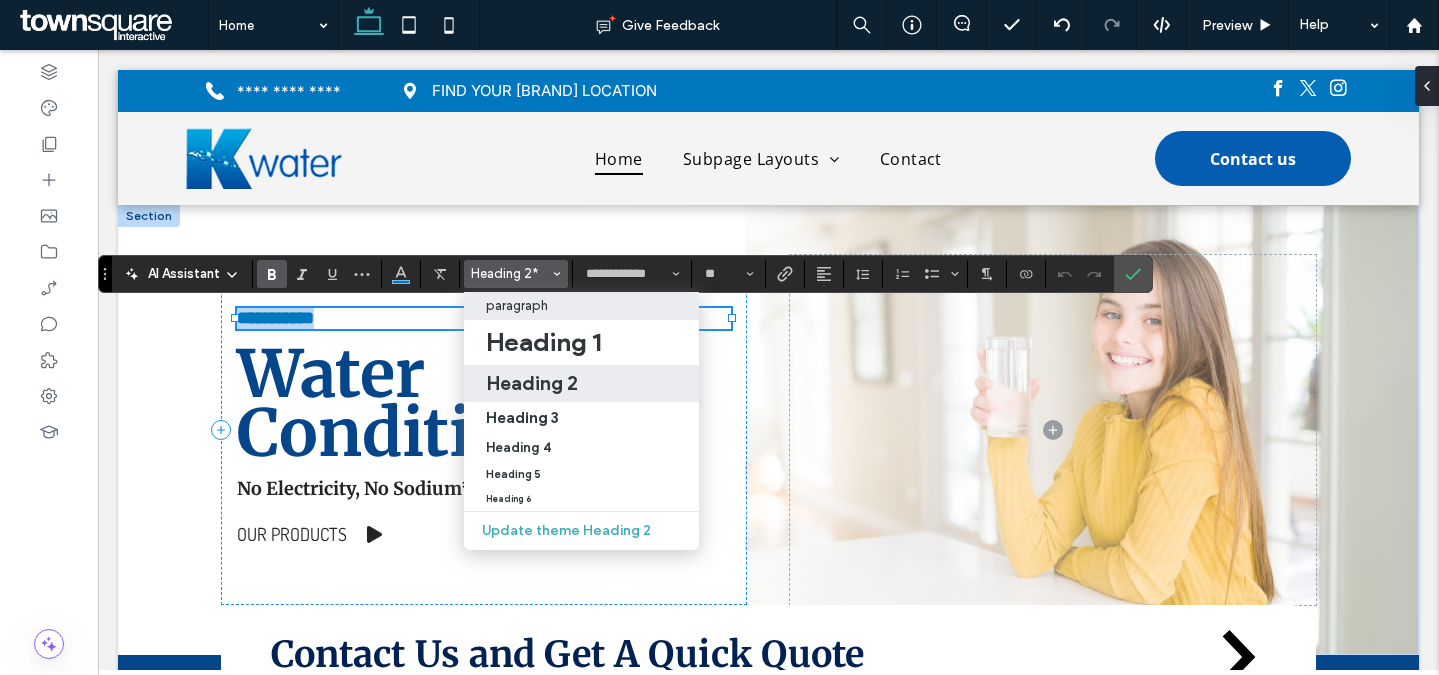 type on "**" 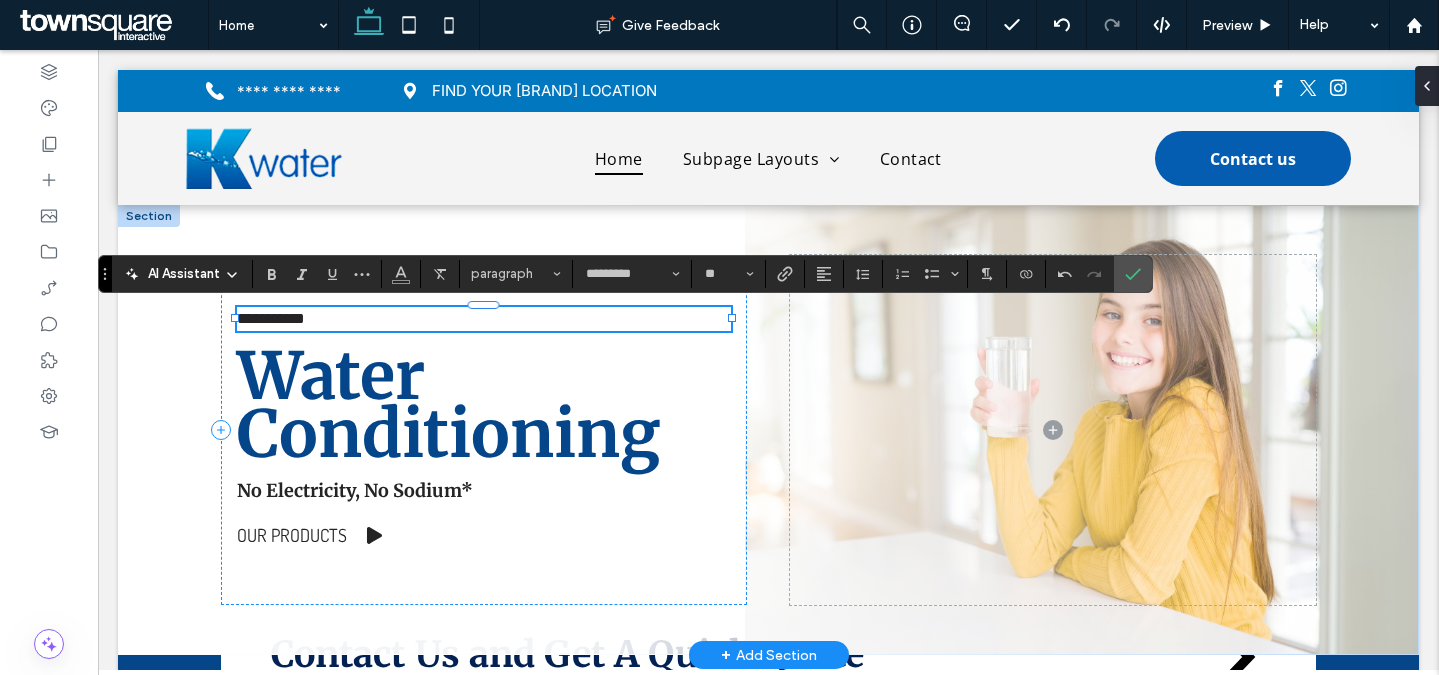 click on "**********" at bounding box center (484, 319) 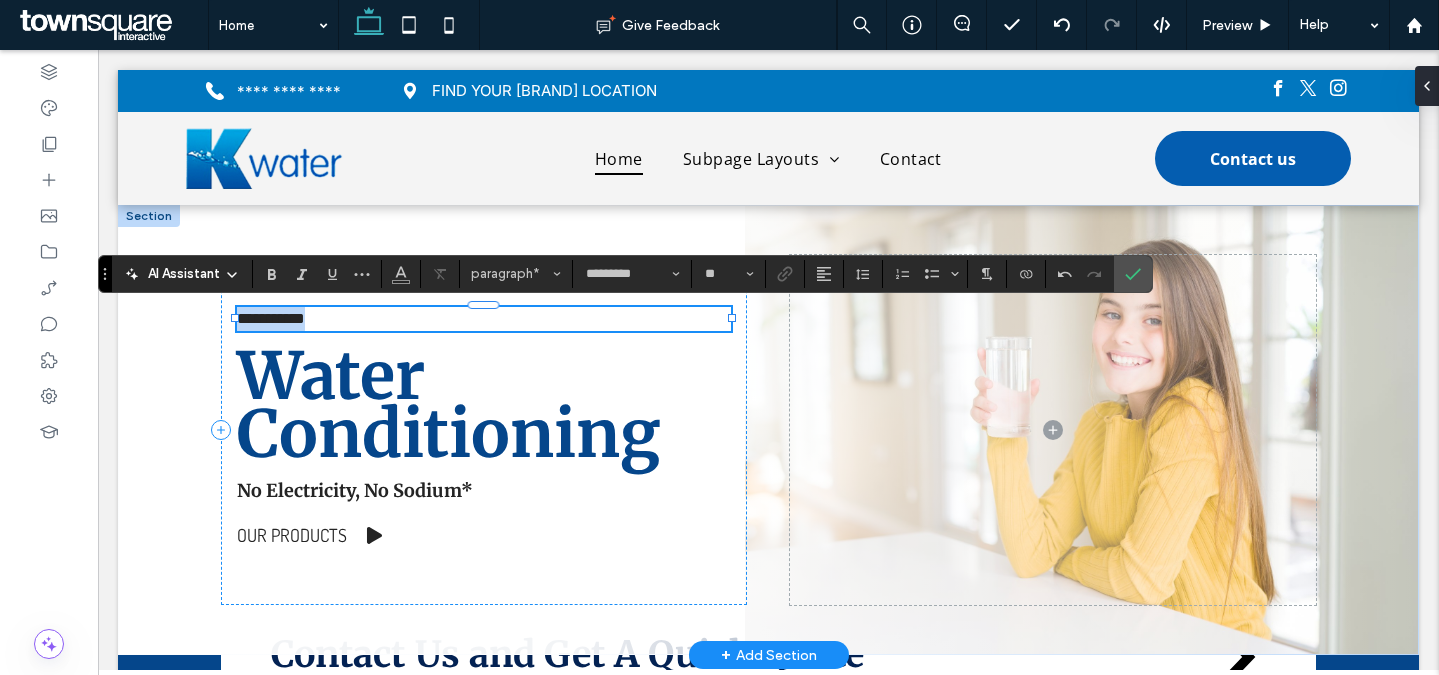 click on "**********" at bounding box center [484, 319] 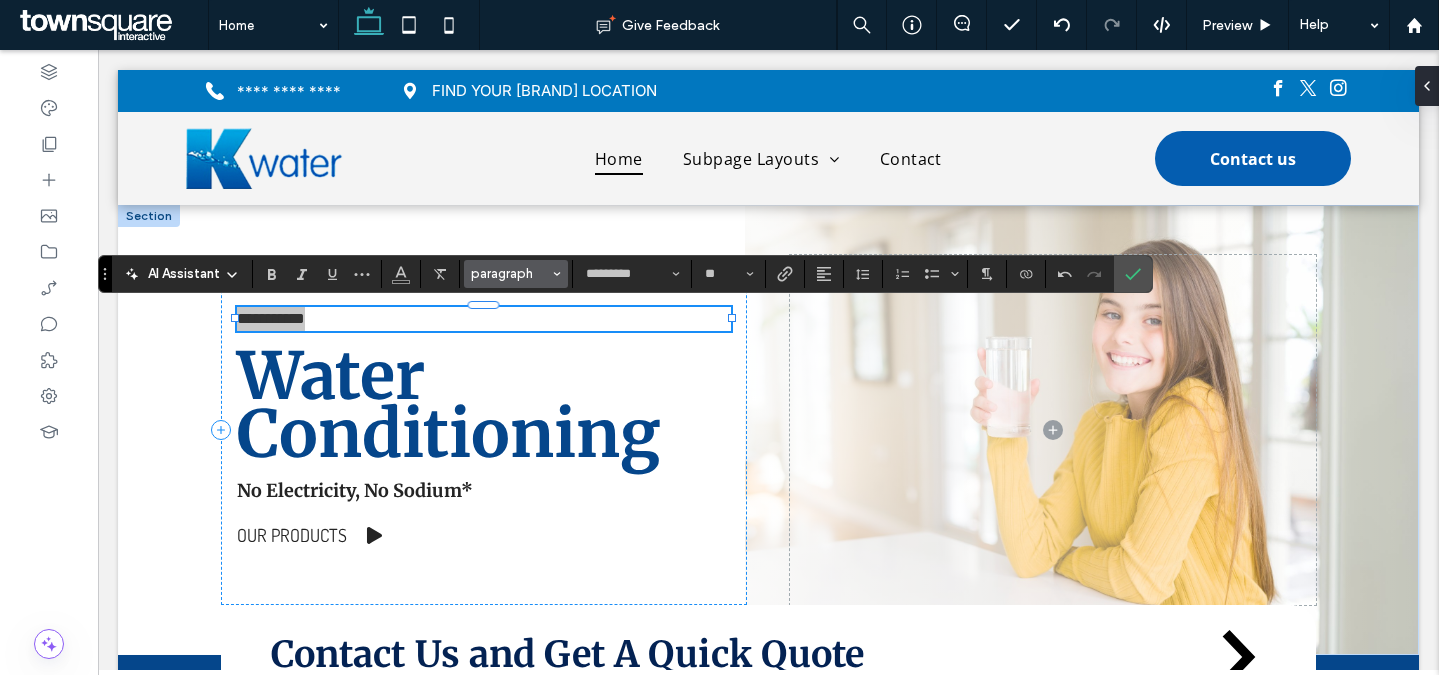 click on "paragraph" at bounding box center (510, 273) 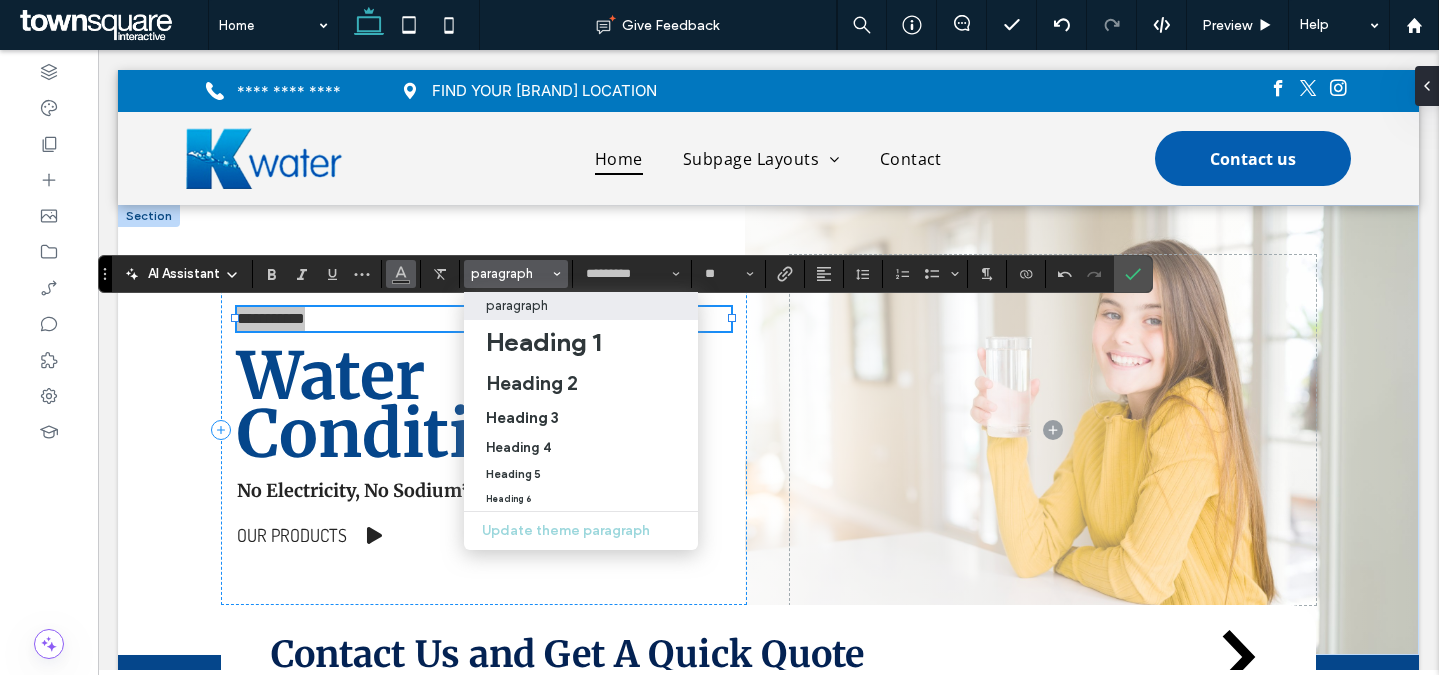 click 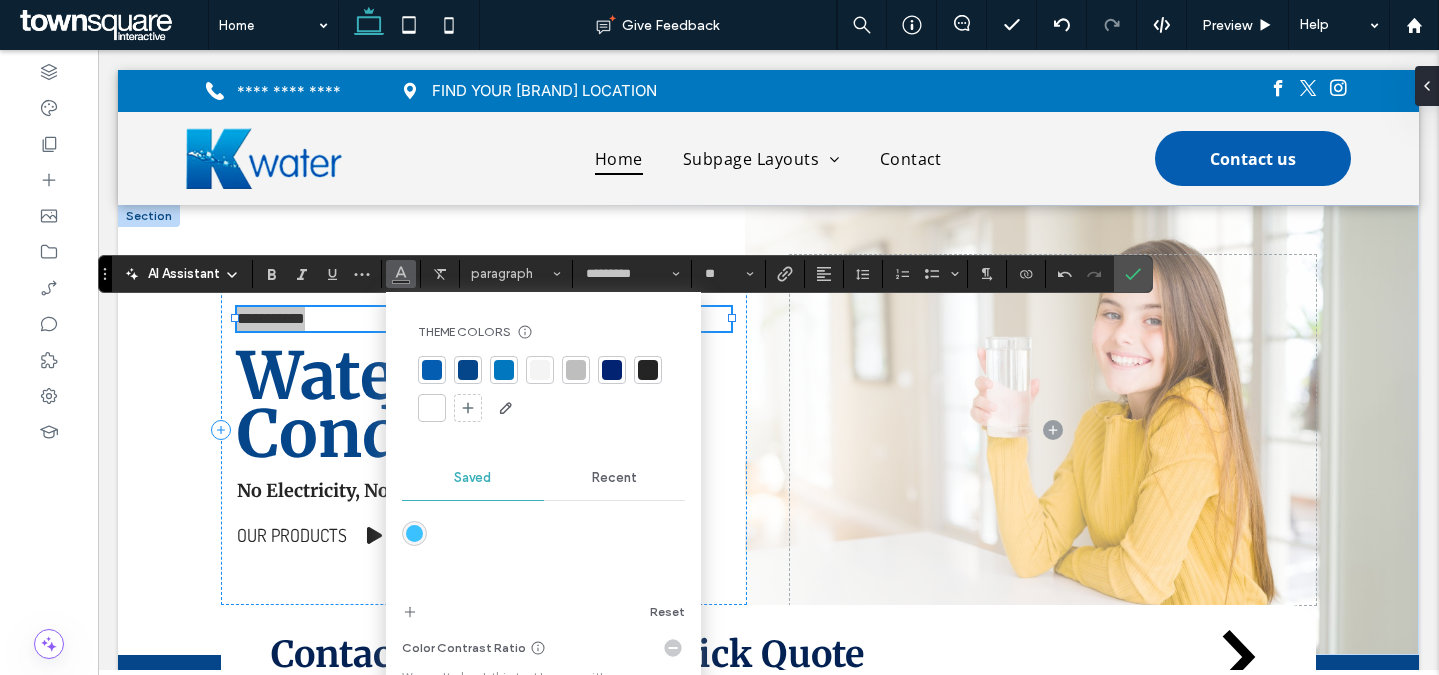 click at bounding box center (432, 408) 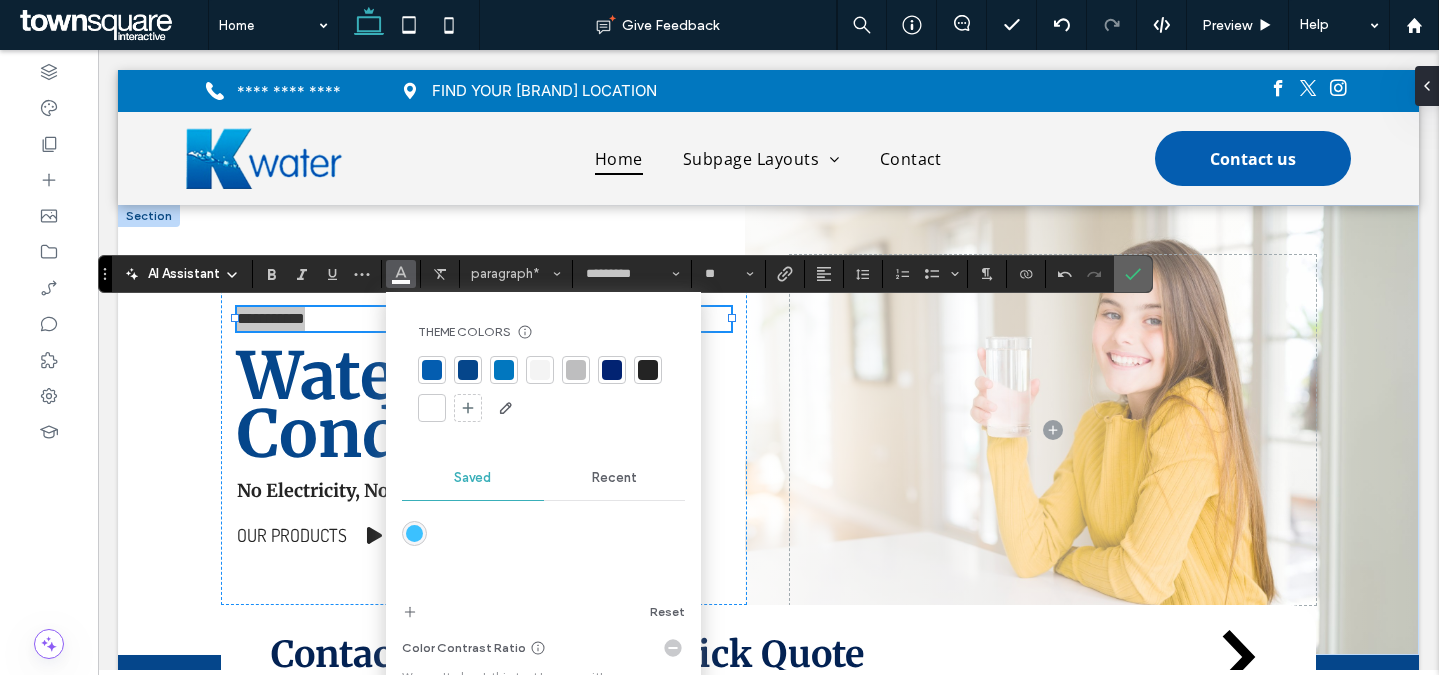 drag, startPoint x: 1124, startPoint y: 278, endPoint x: 1025, endPoint y: 228, distance: 110.909874 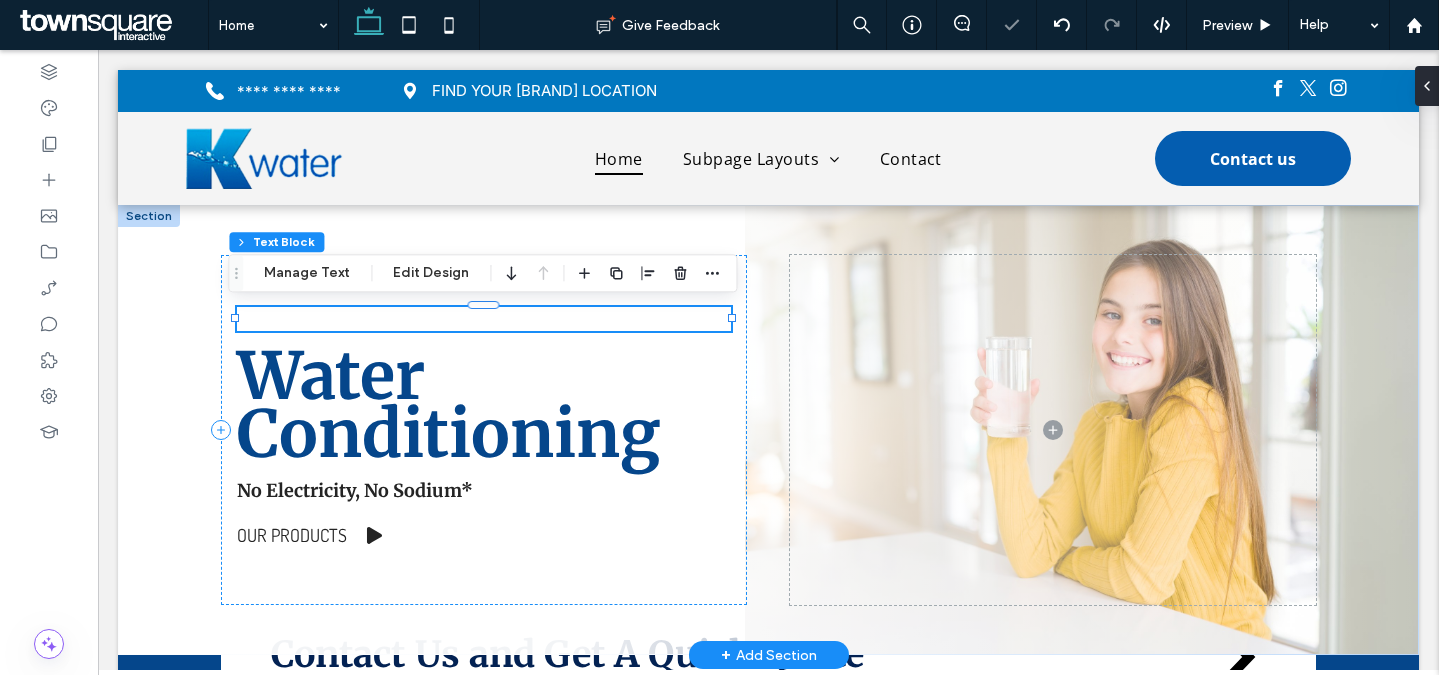 click on "WHOLE HOUSE" at bounding box center (293, 319) 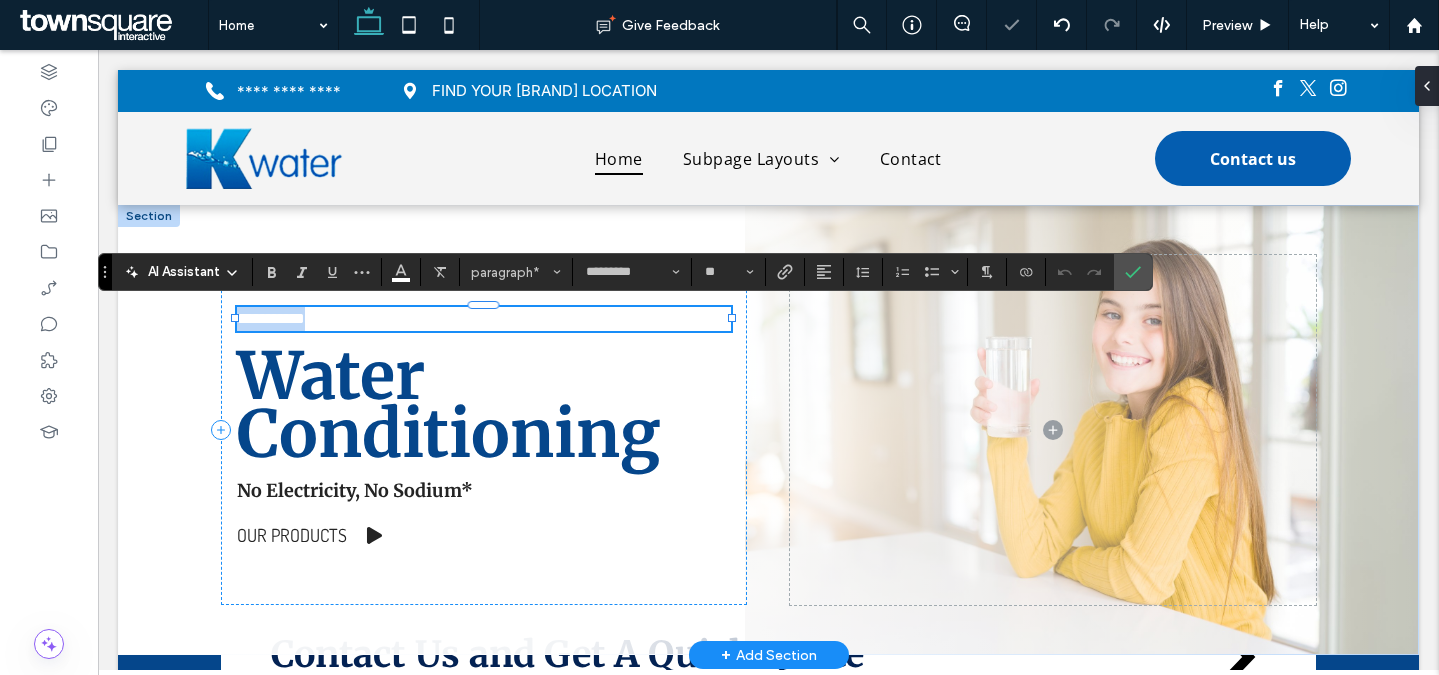 click on "**********" at bounding box center (271, 318) 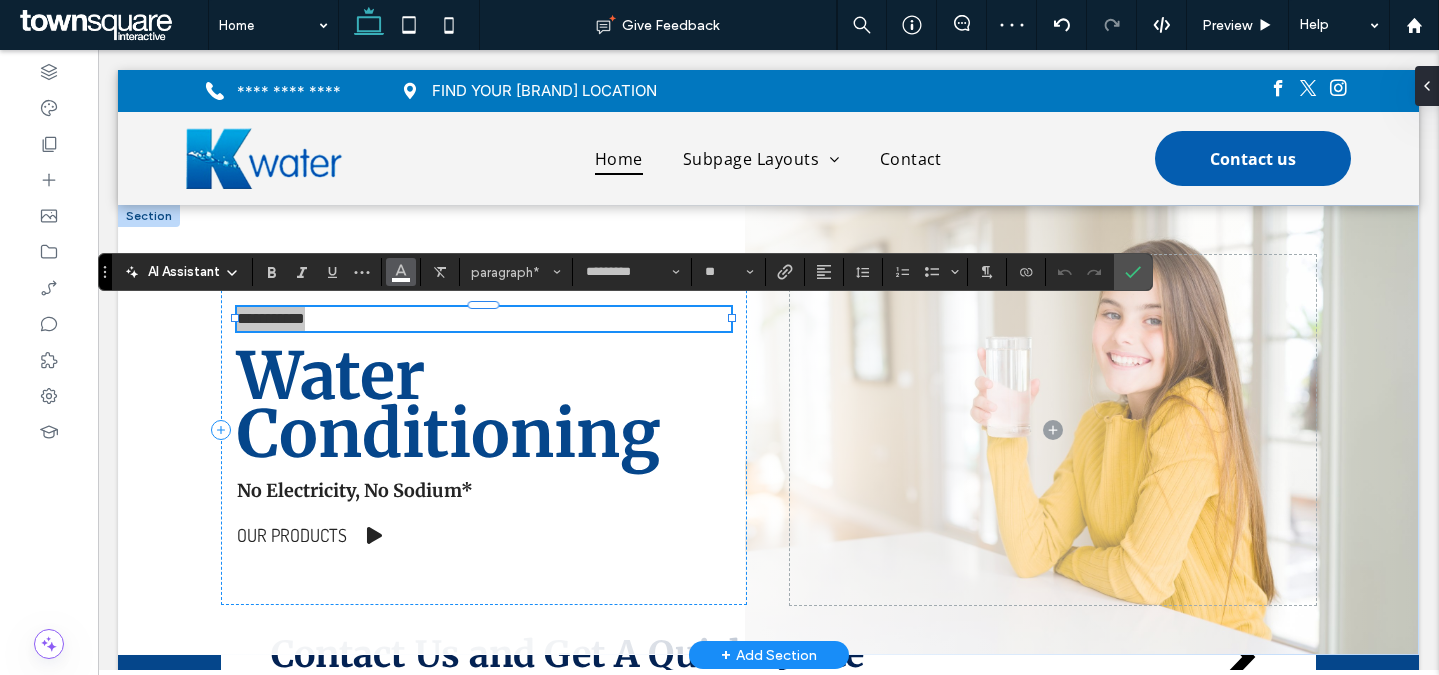 click 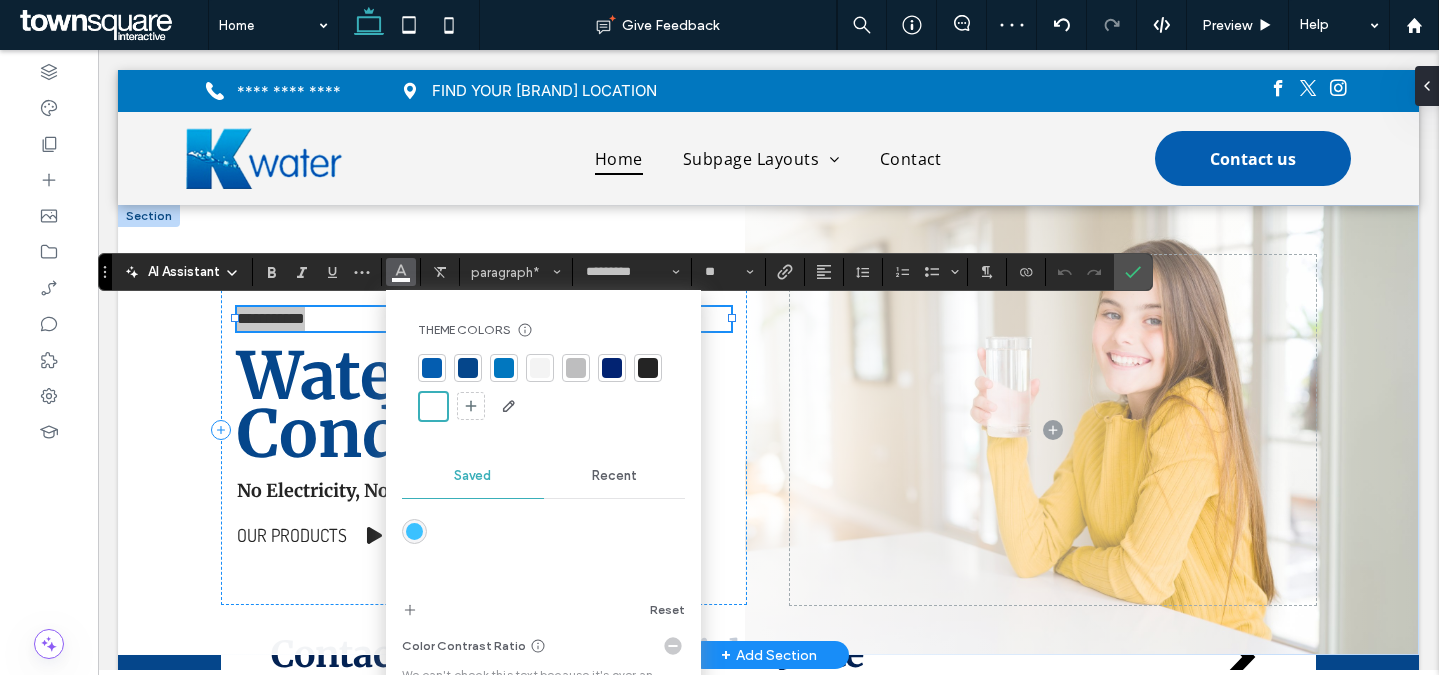 click at bounding box center [504, 368] 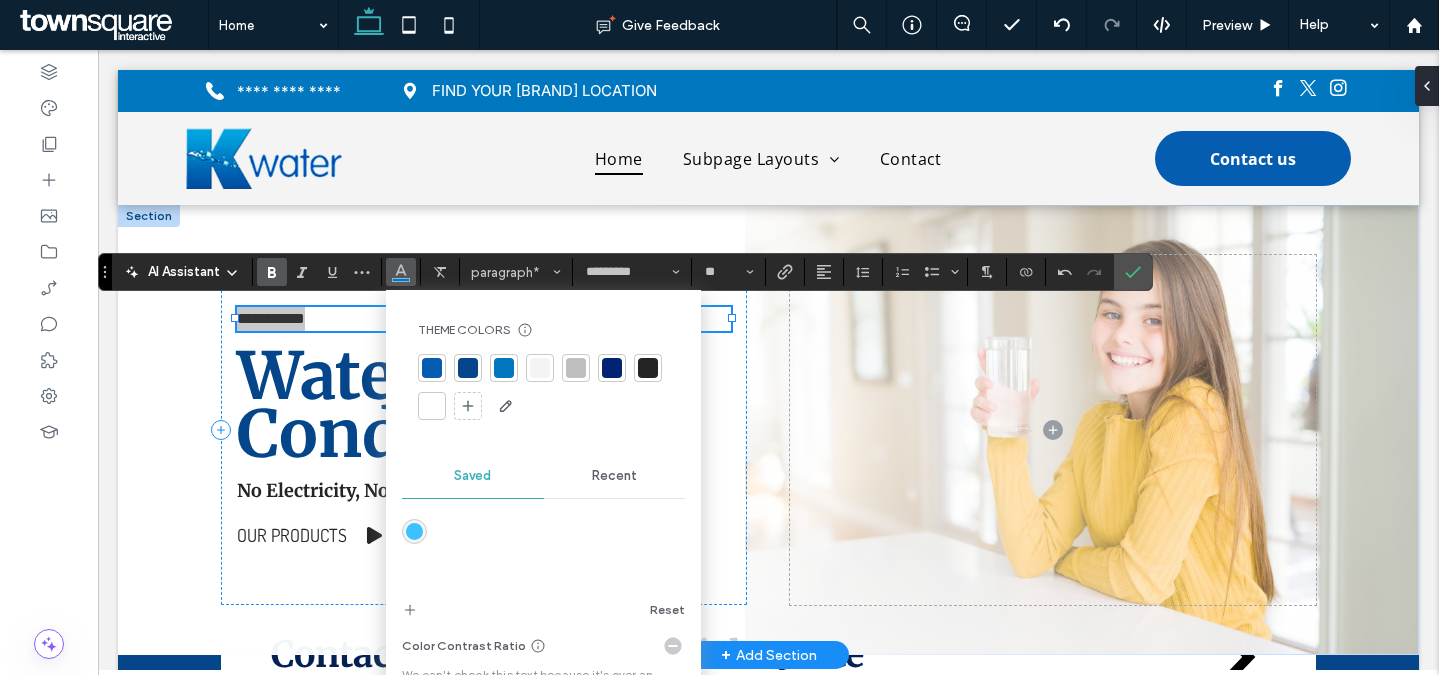 click 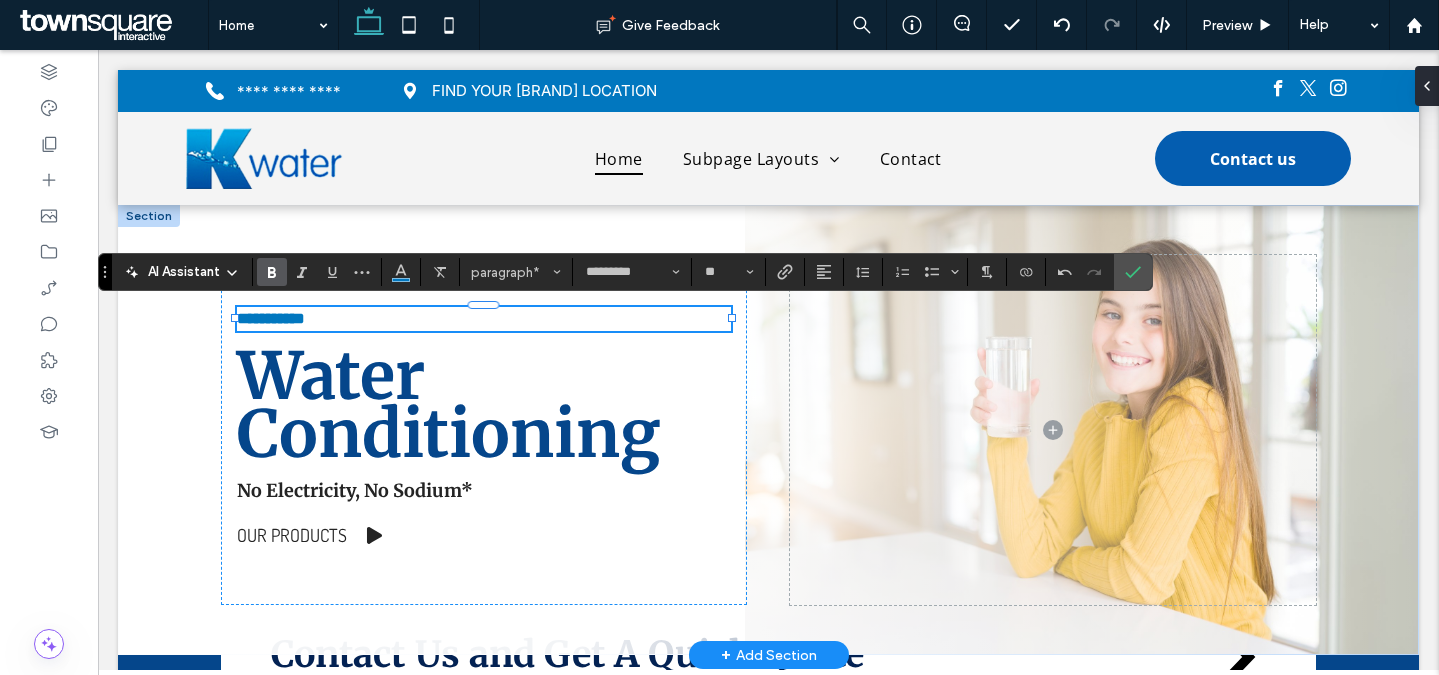 click 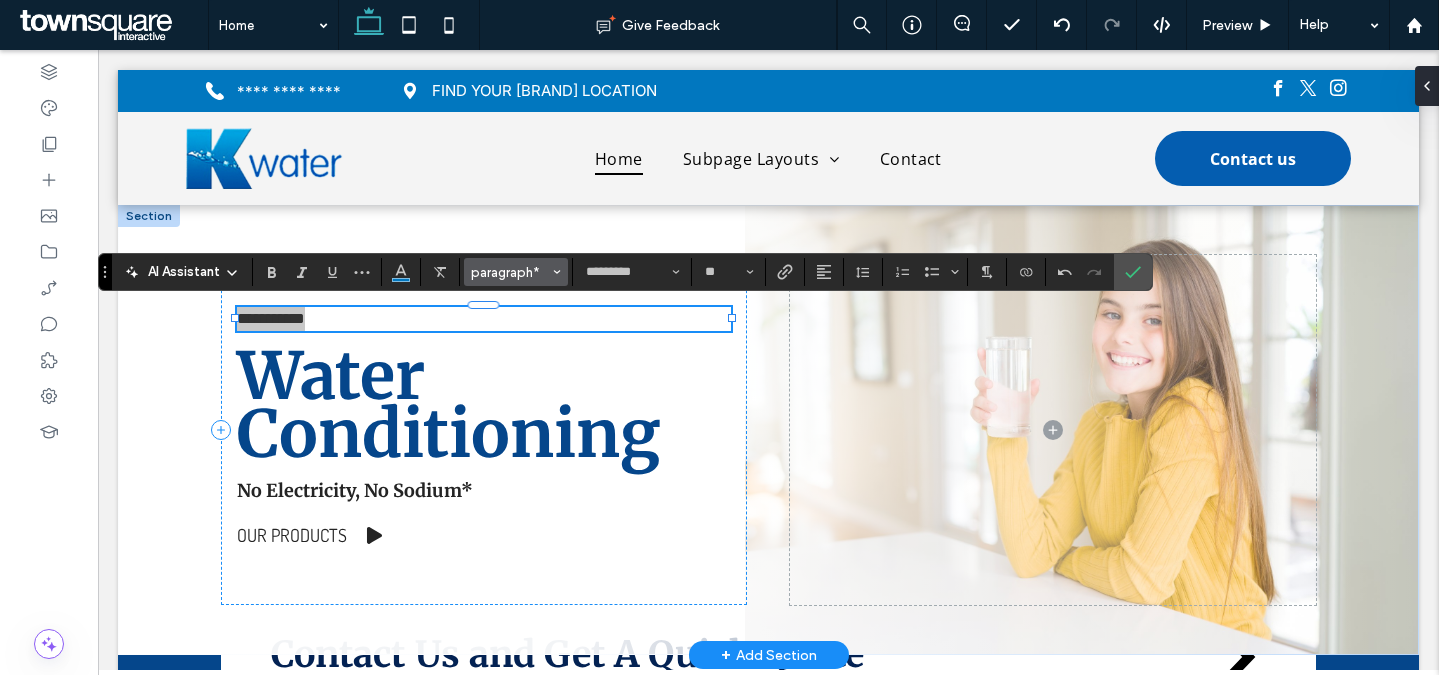 click on "paragraph*" at bounding box center [510, 272] 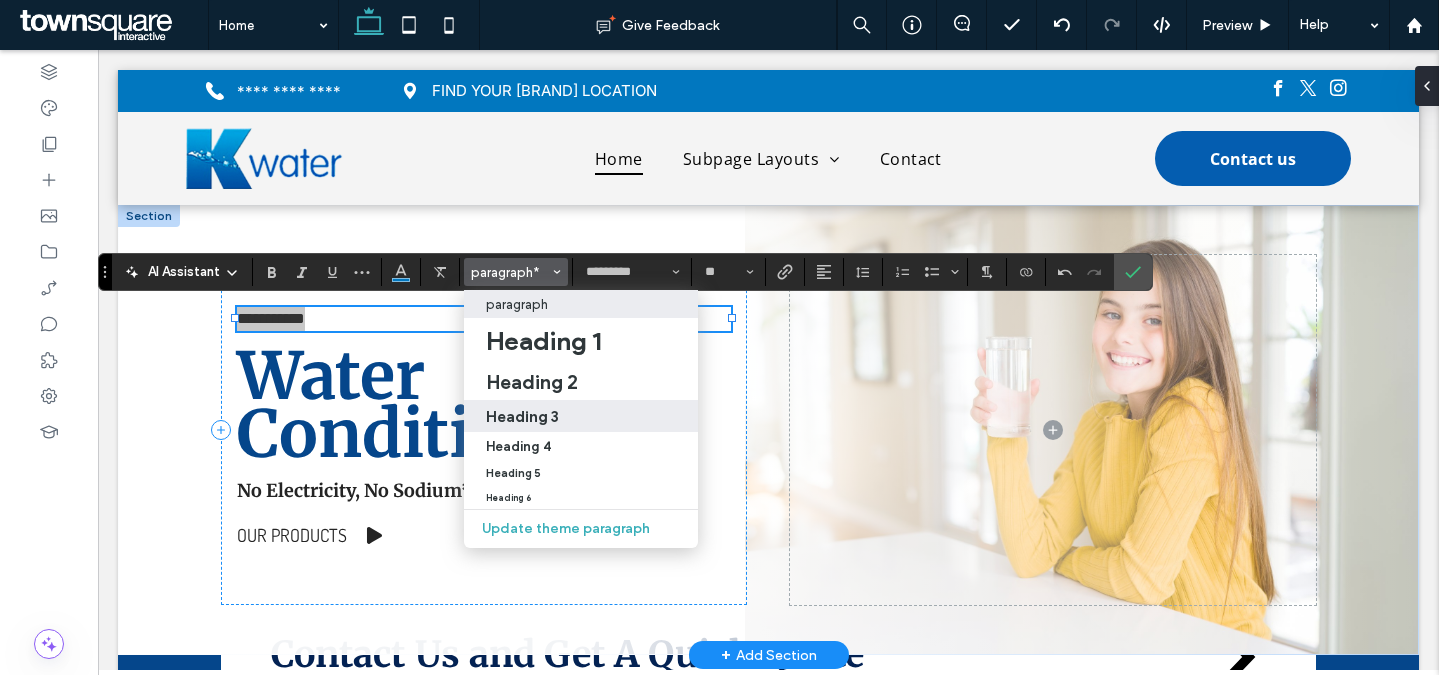 click on "Heading 3" at bounding box center [581, 416] 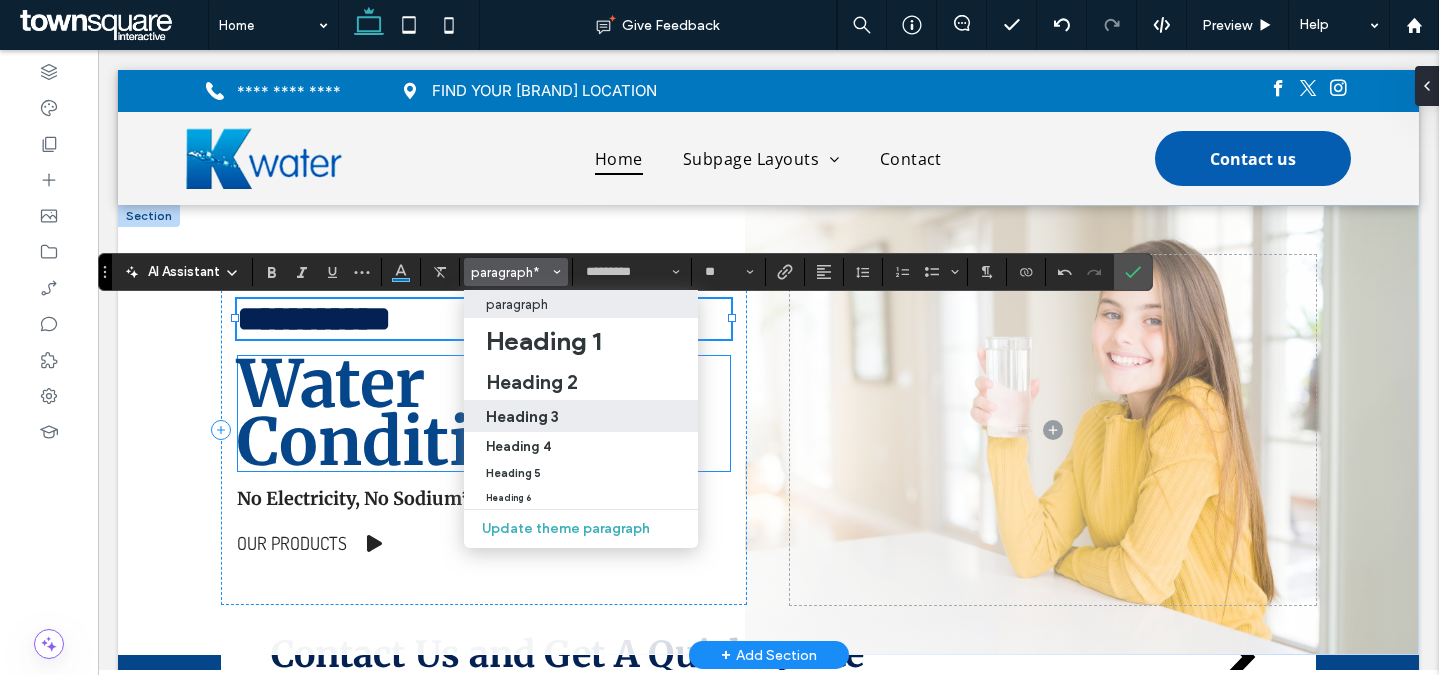 type on "**********" 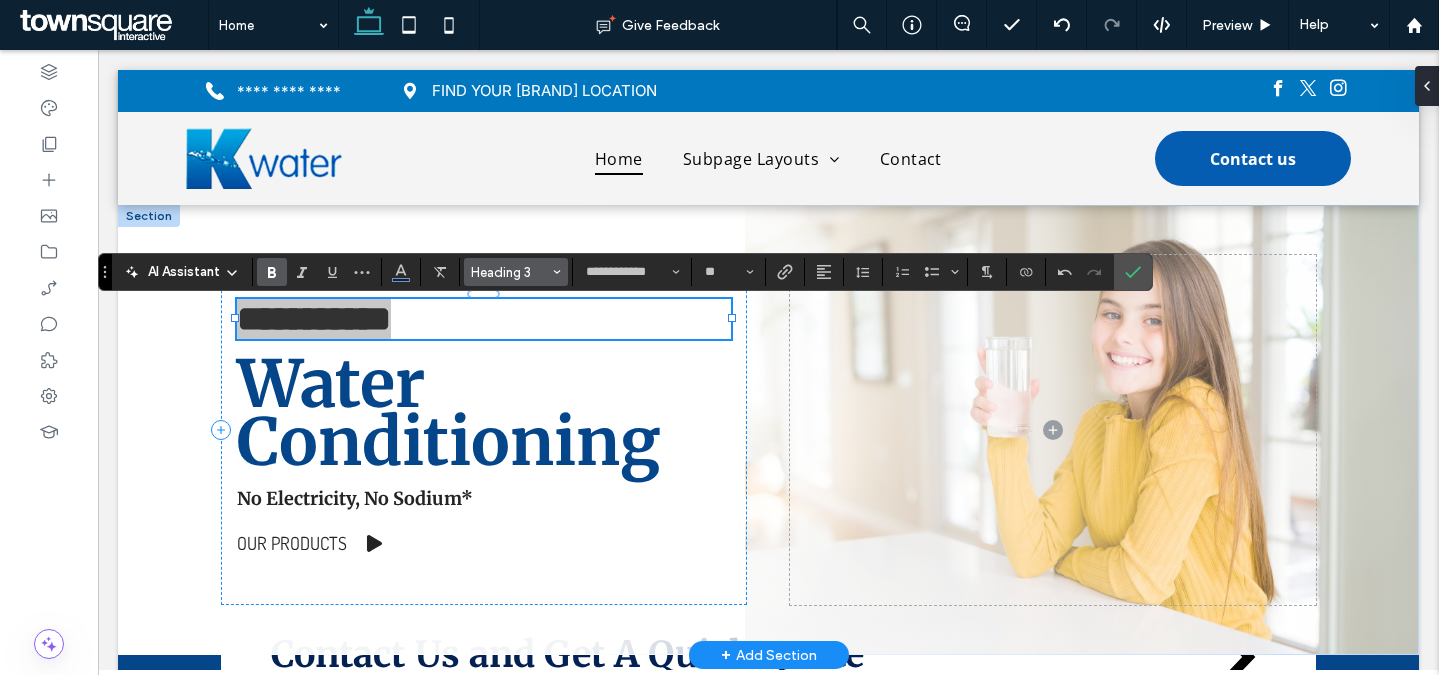 click on "Heading 3" at bounding box center (516, 272) 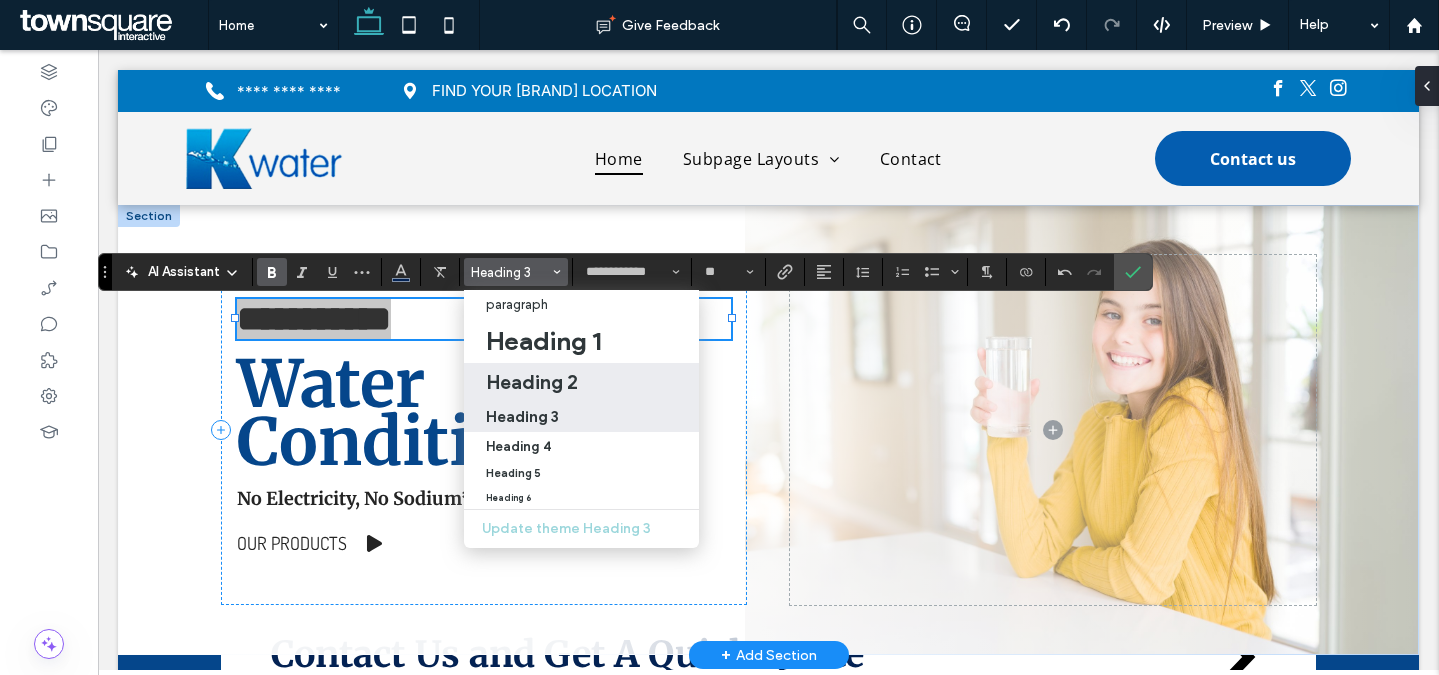 click on "Heading 2" at bounding box center [581, 381] 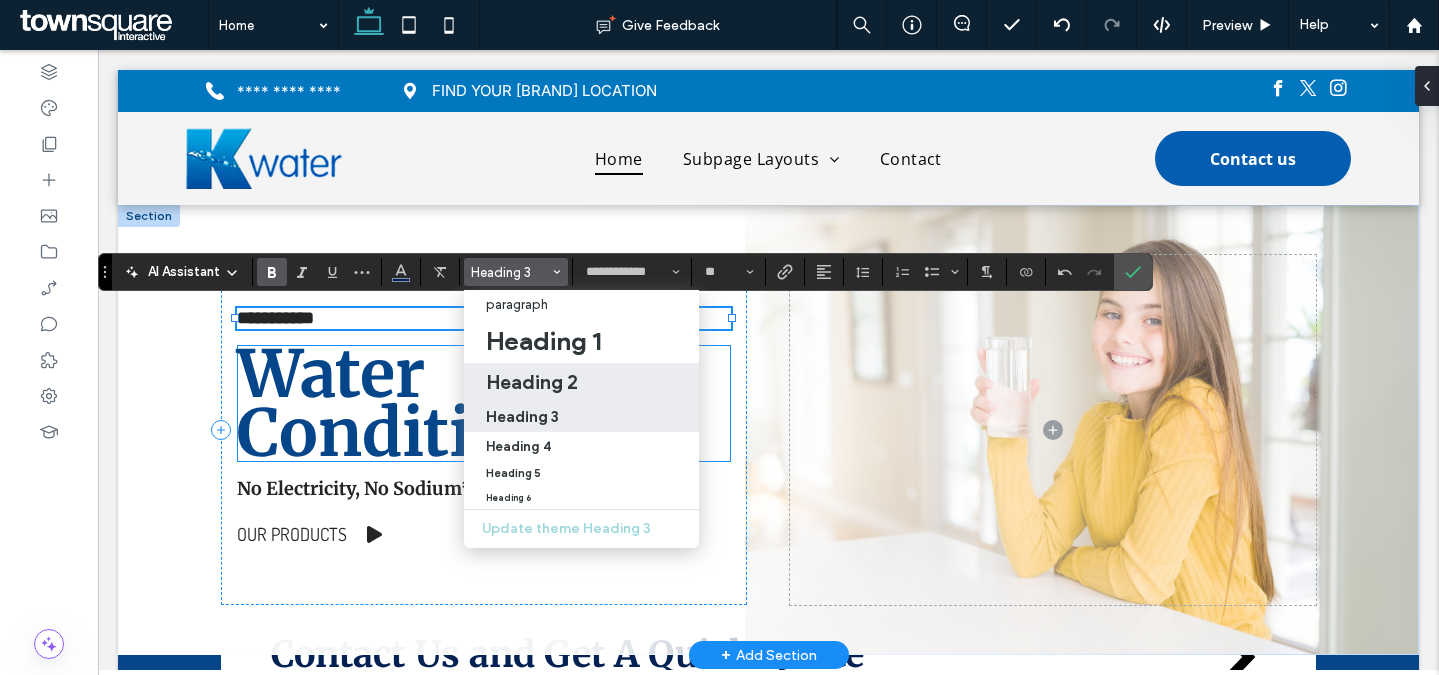 type on "**" 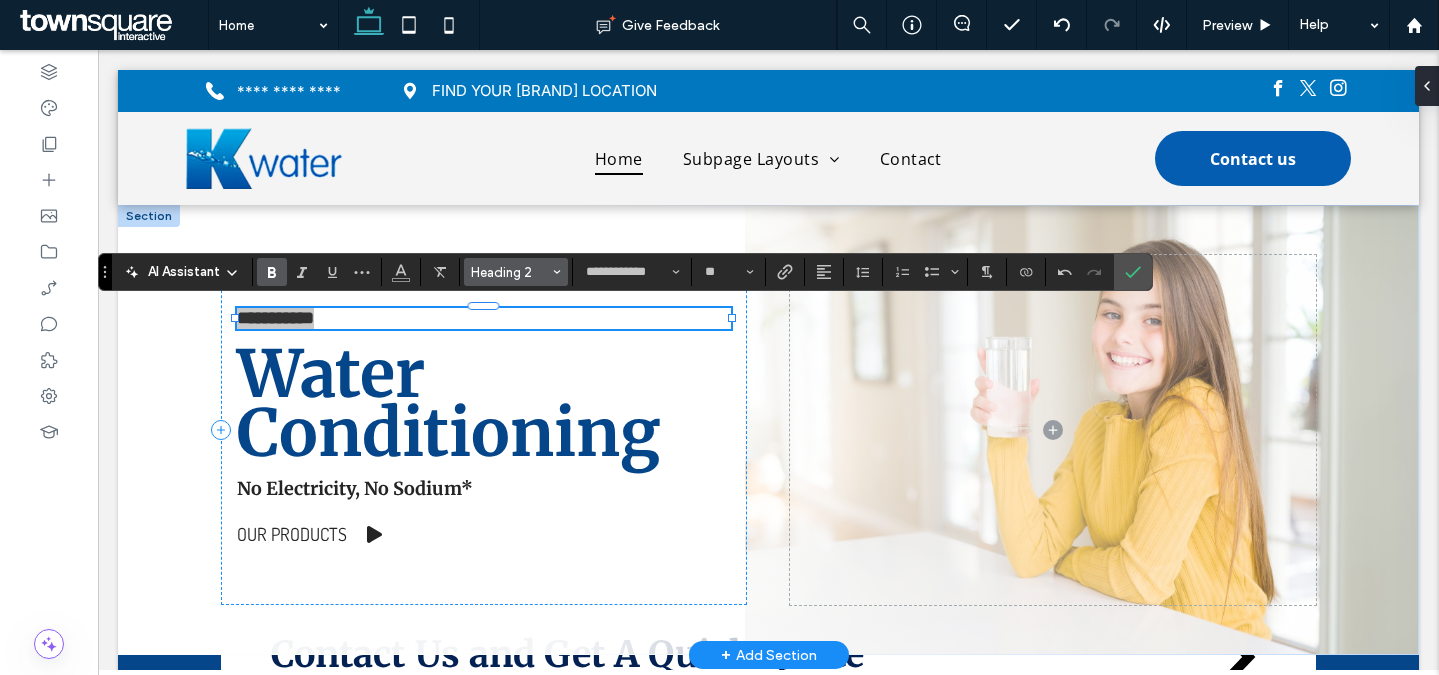 click on "Heading 2" at bounding box center [510, 272] 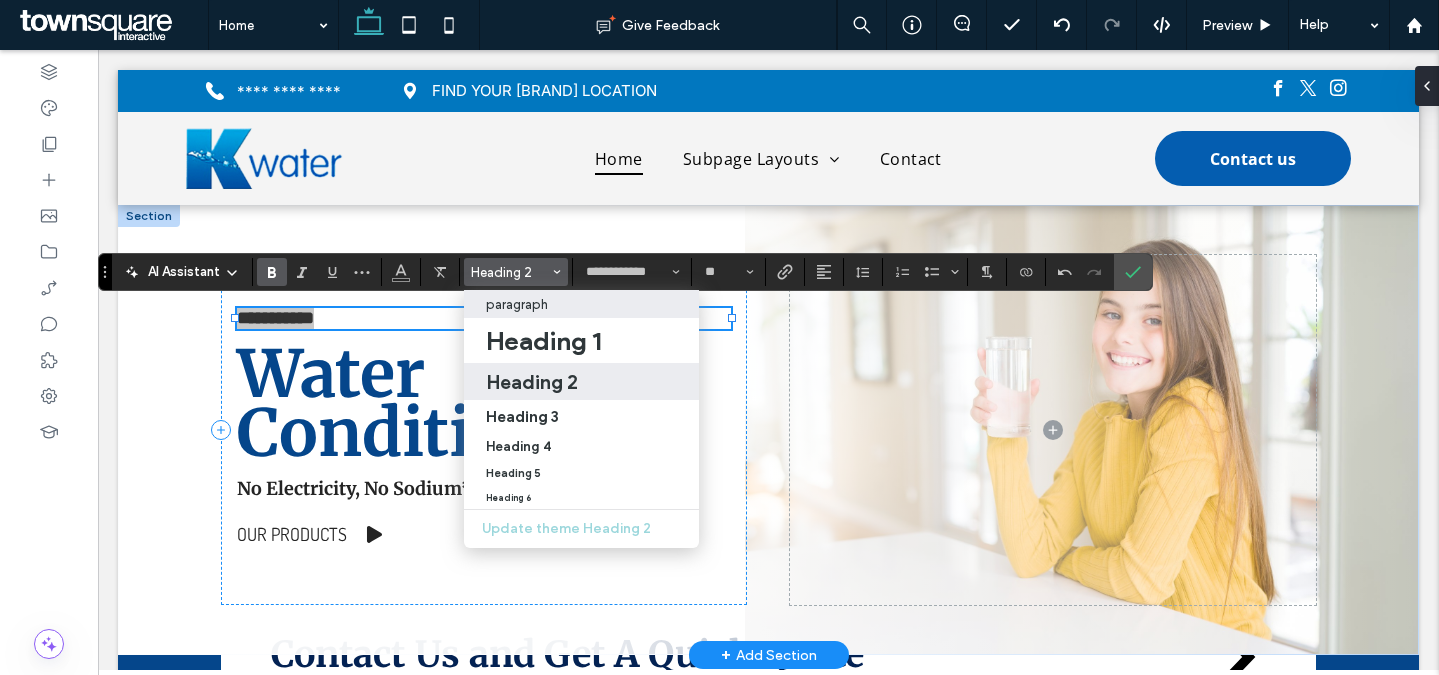 click on "paragraph" at bounding box center (517, 304) 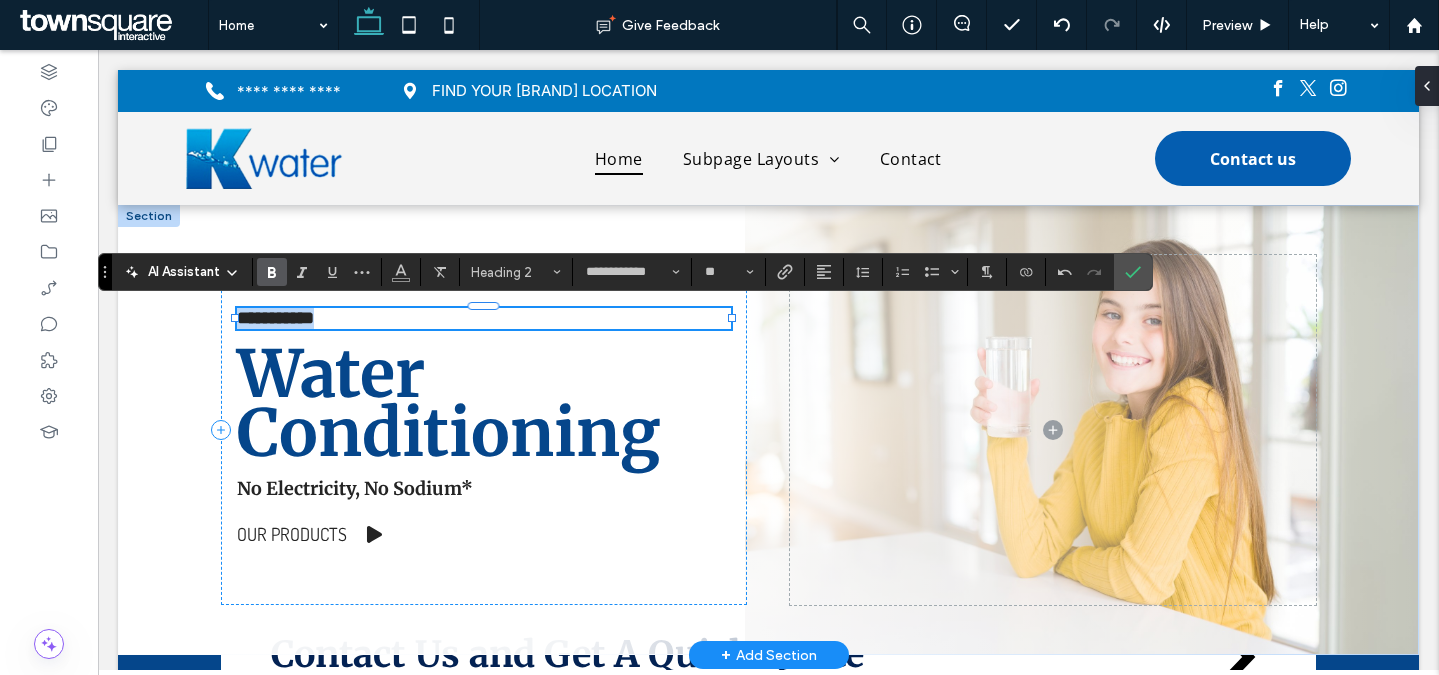 type on "*********" 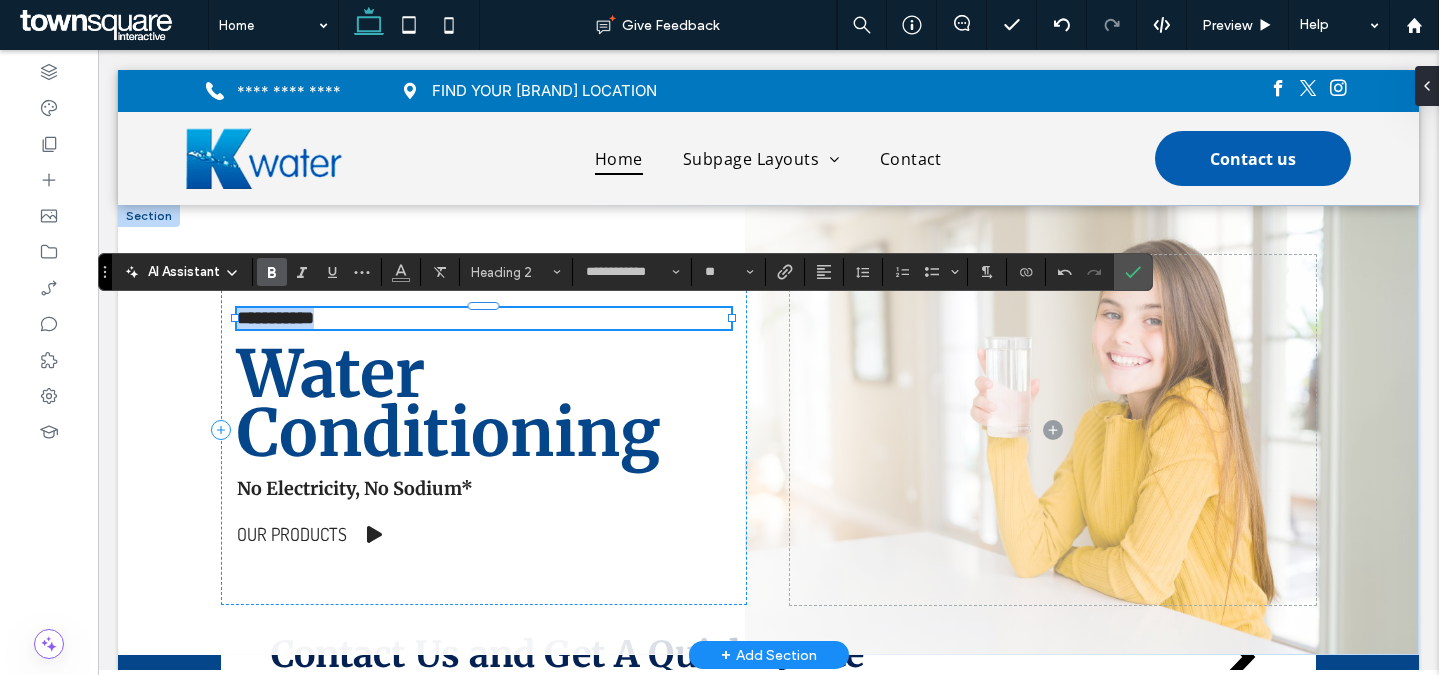 type on "**" 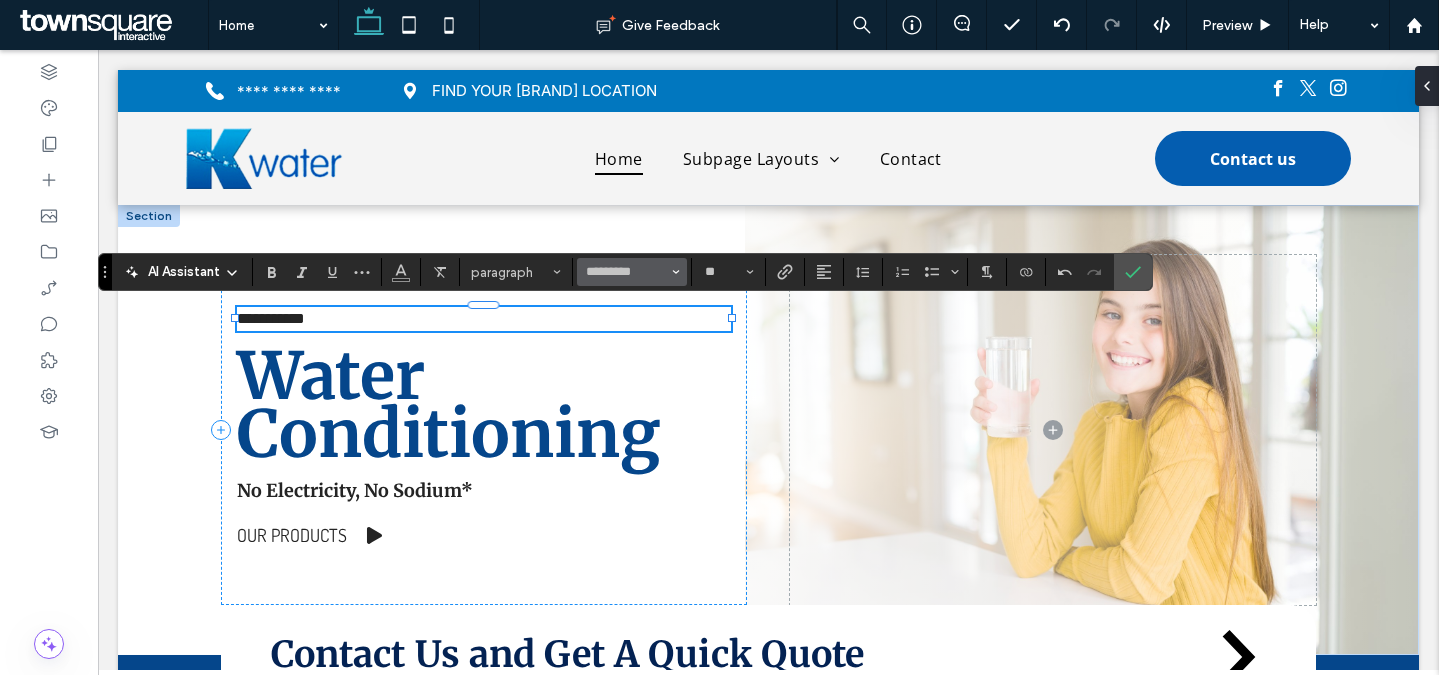 click 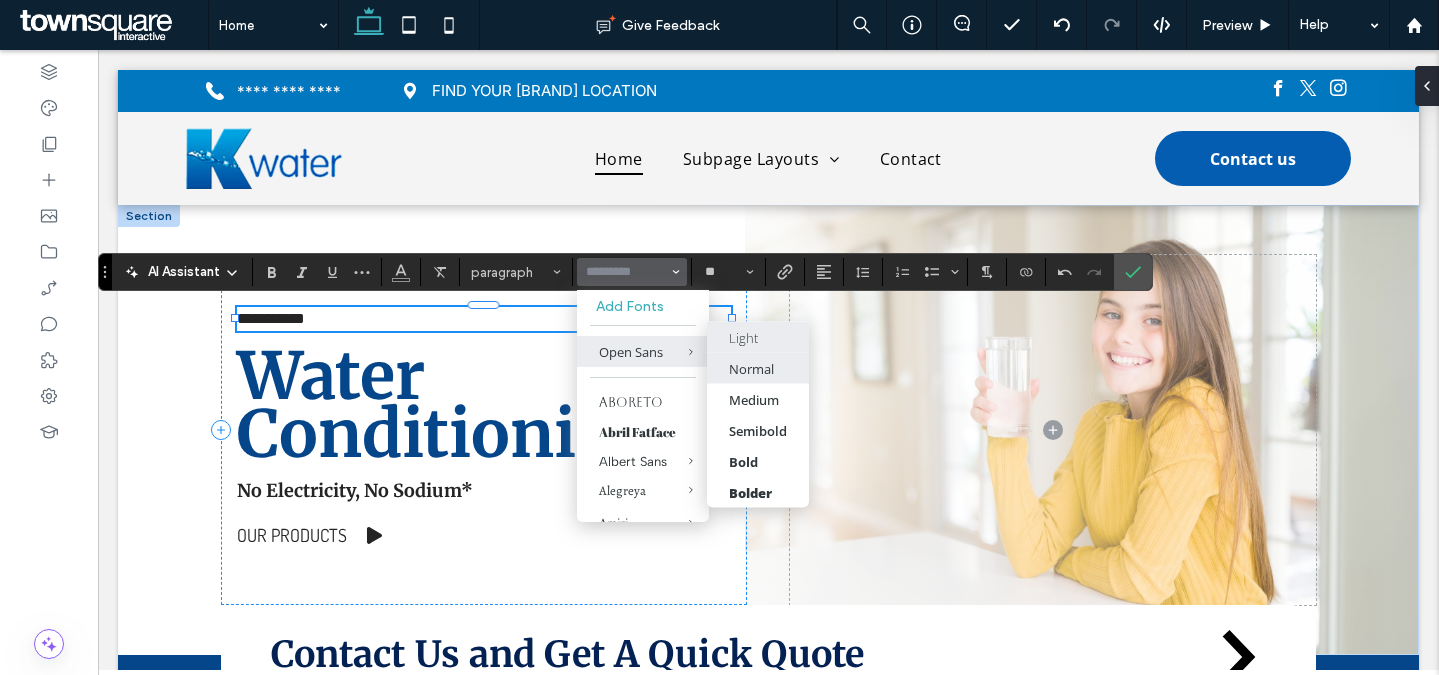 click on "Normal" at bounding box center [751, 368] 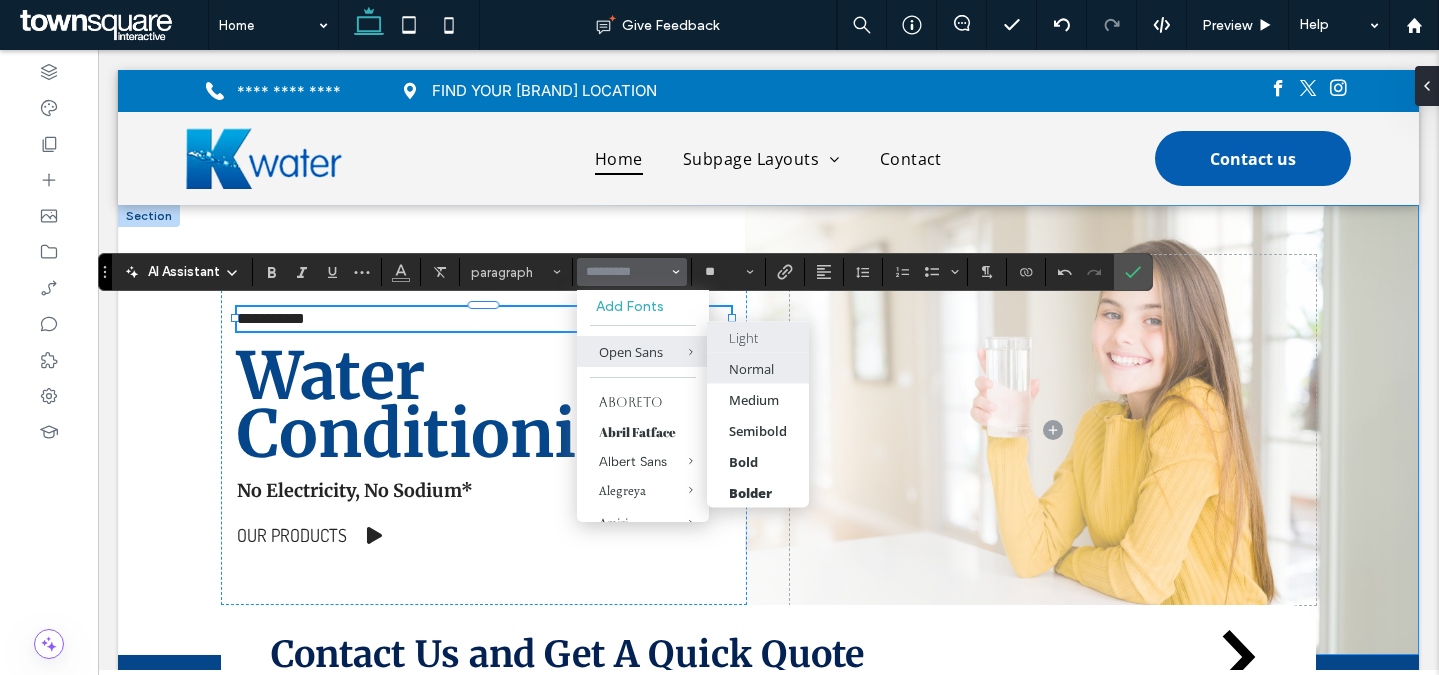 type on "*********" 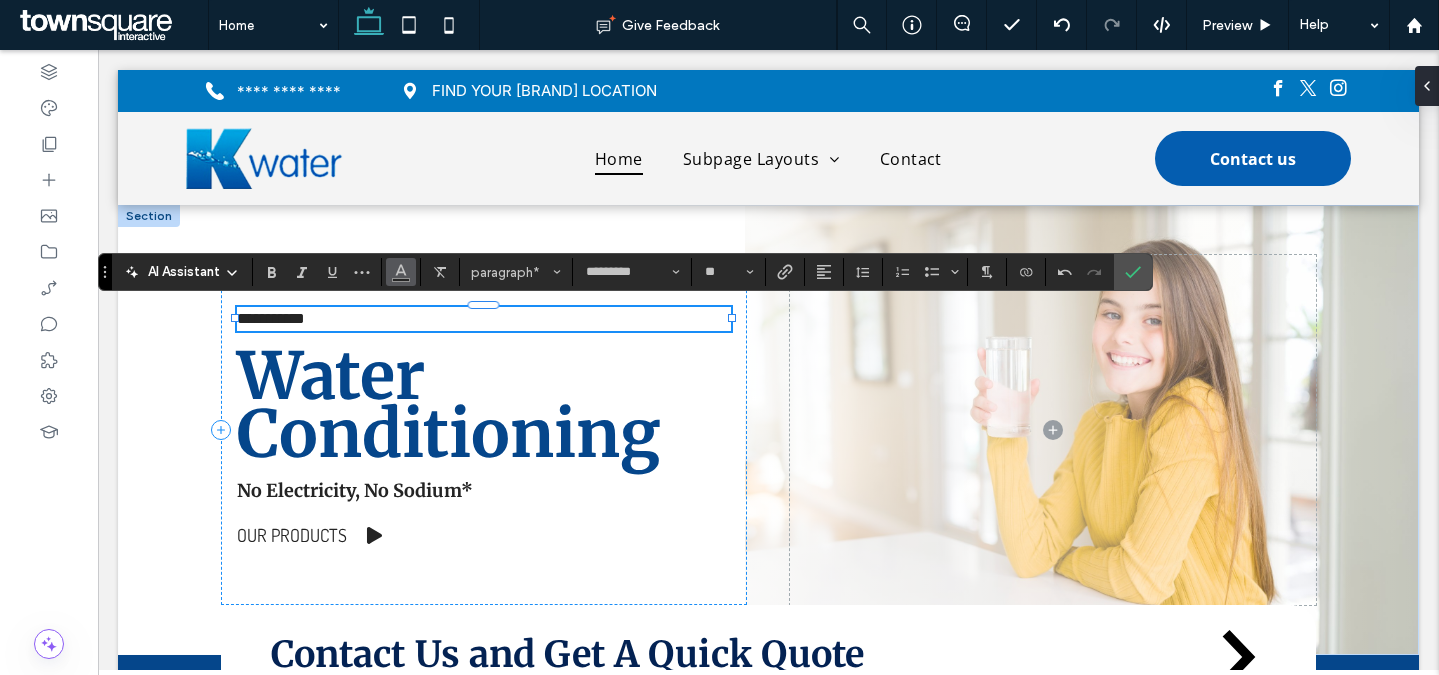 click 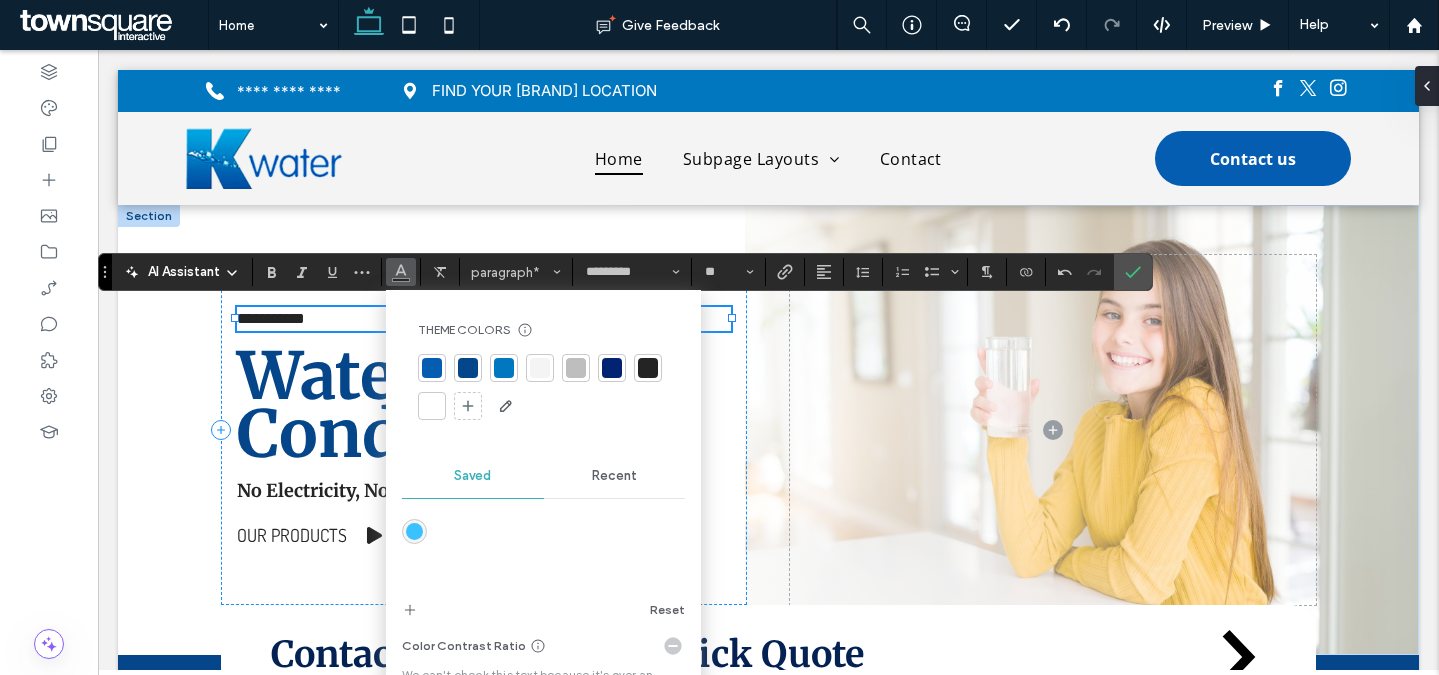 click at bounding box center (504, 368) 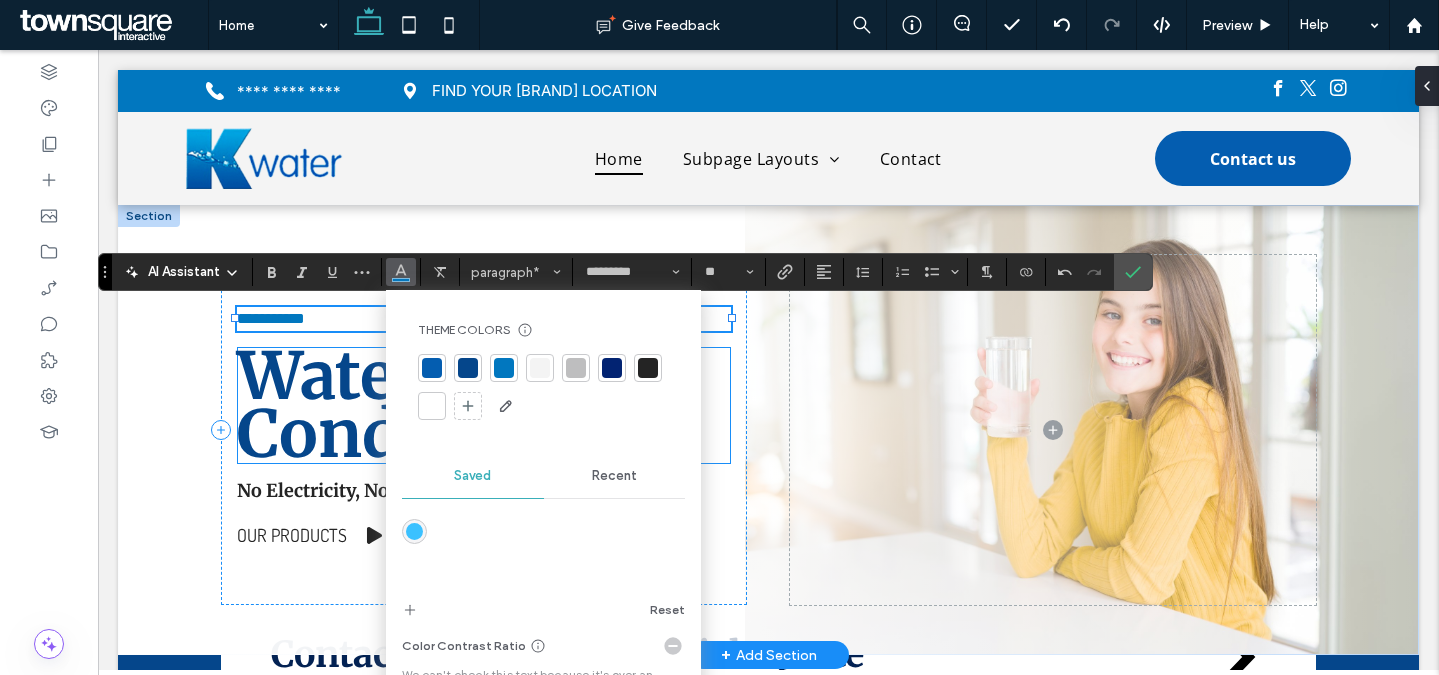 click on "Water" at bounding box center [331, 376] 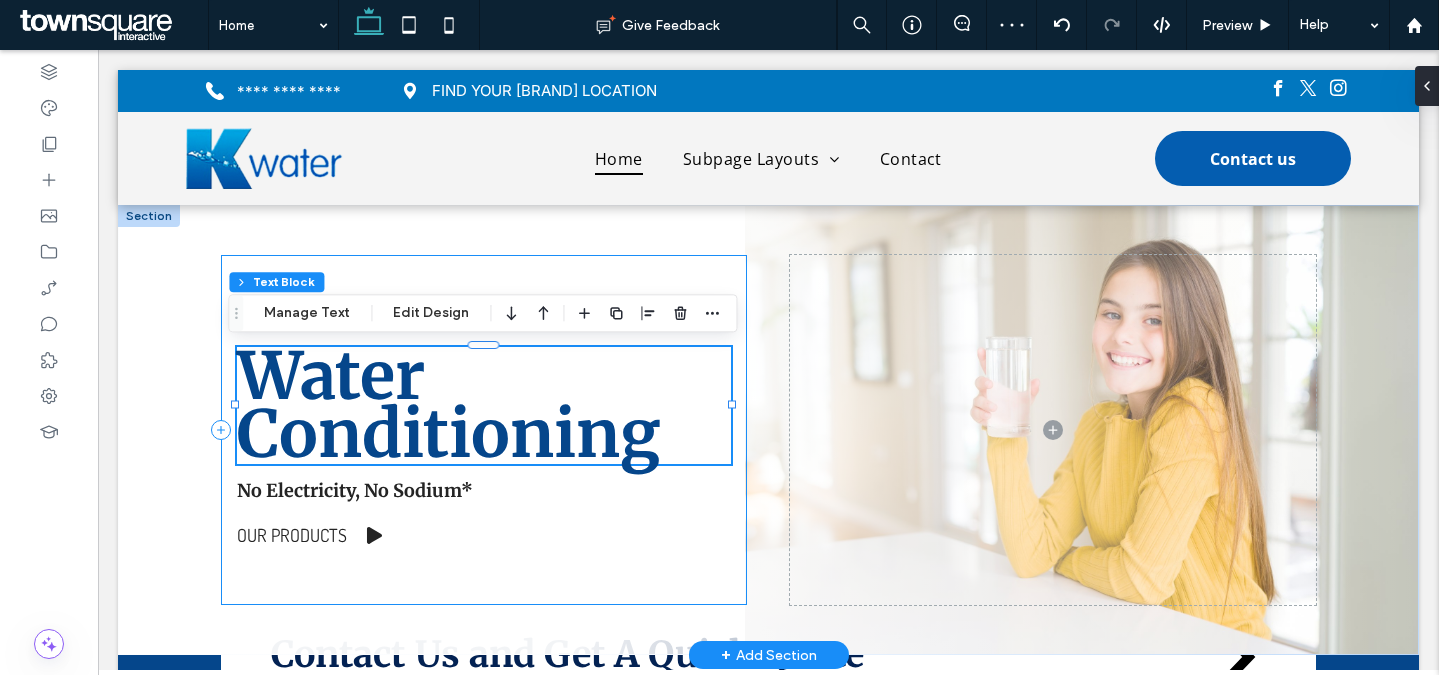 click on "WHOLE HOUSE
Water
Conditioning
No Electricity, No Sodium*
Our Products" at bounding box center [484, 430] 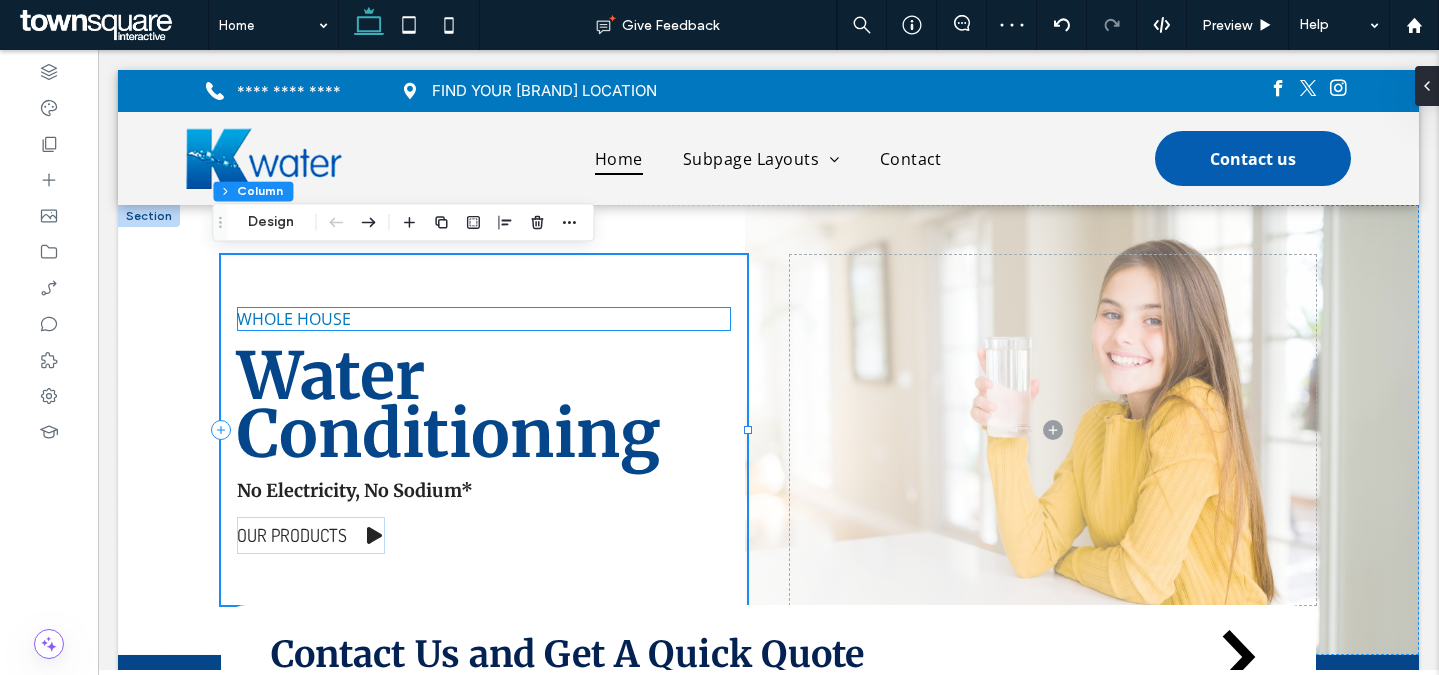 click on "WHOLE HOUSE" at bounding box center (294, 319) 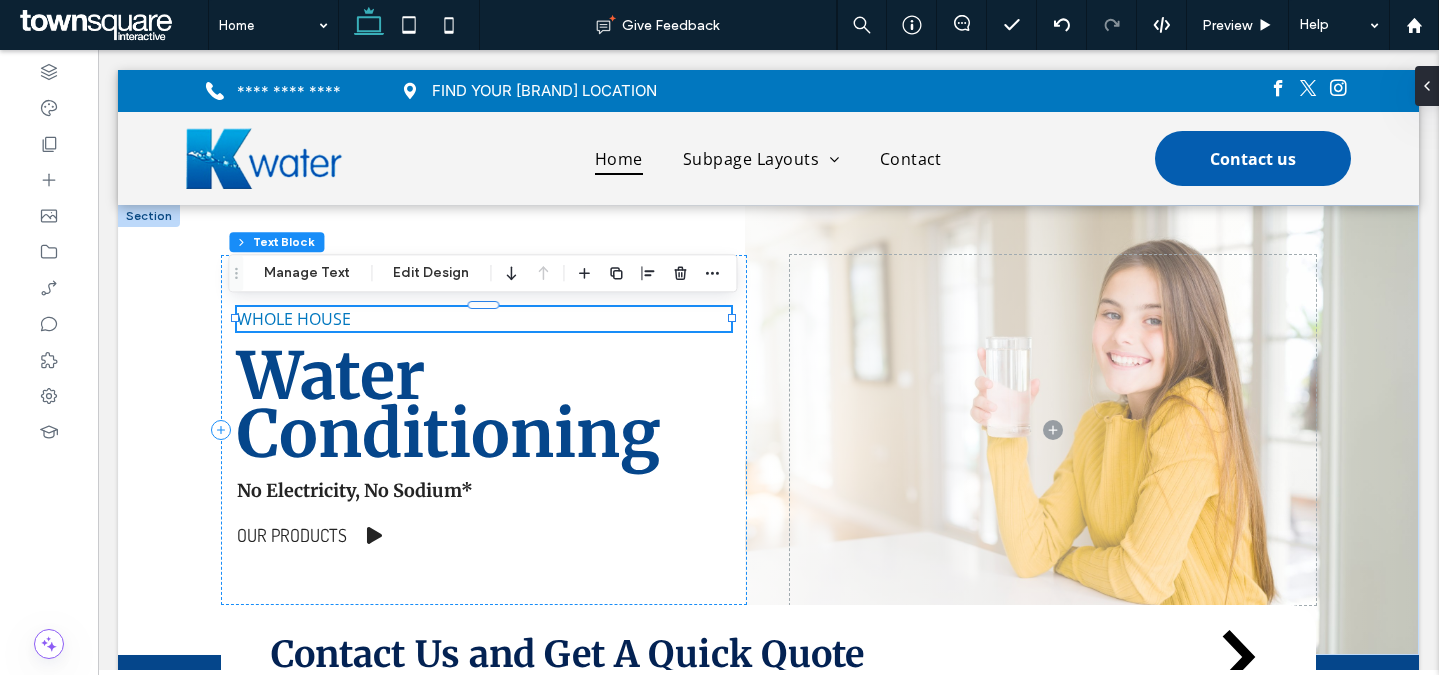 click on "WHOLE HOUSE" at bounding box center (484, 319) 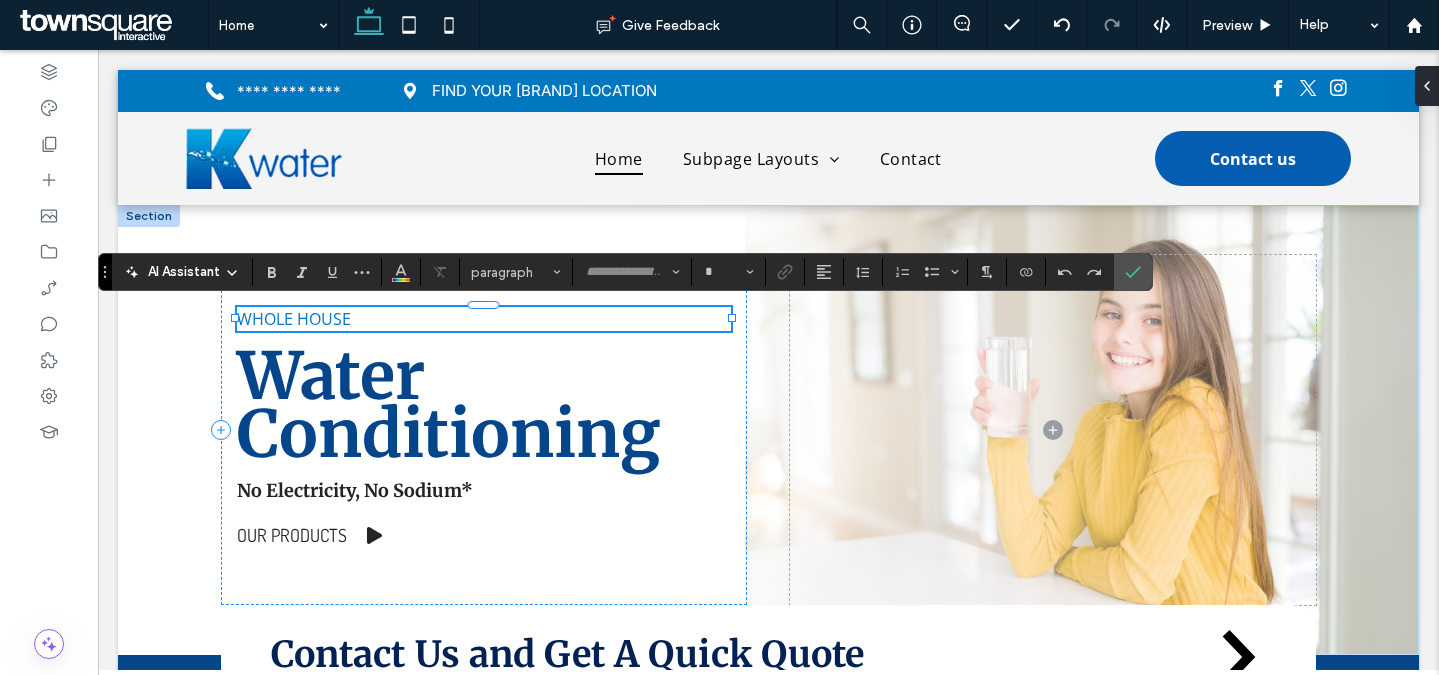 type on "*********" 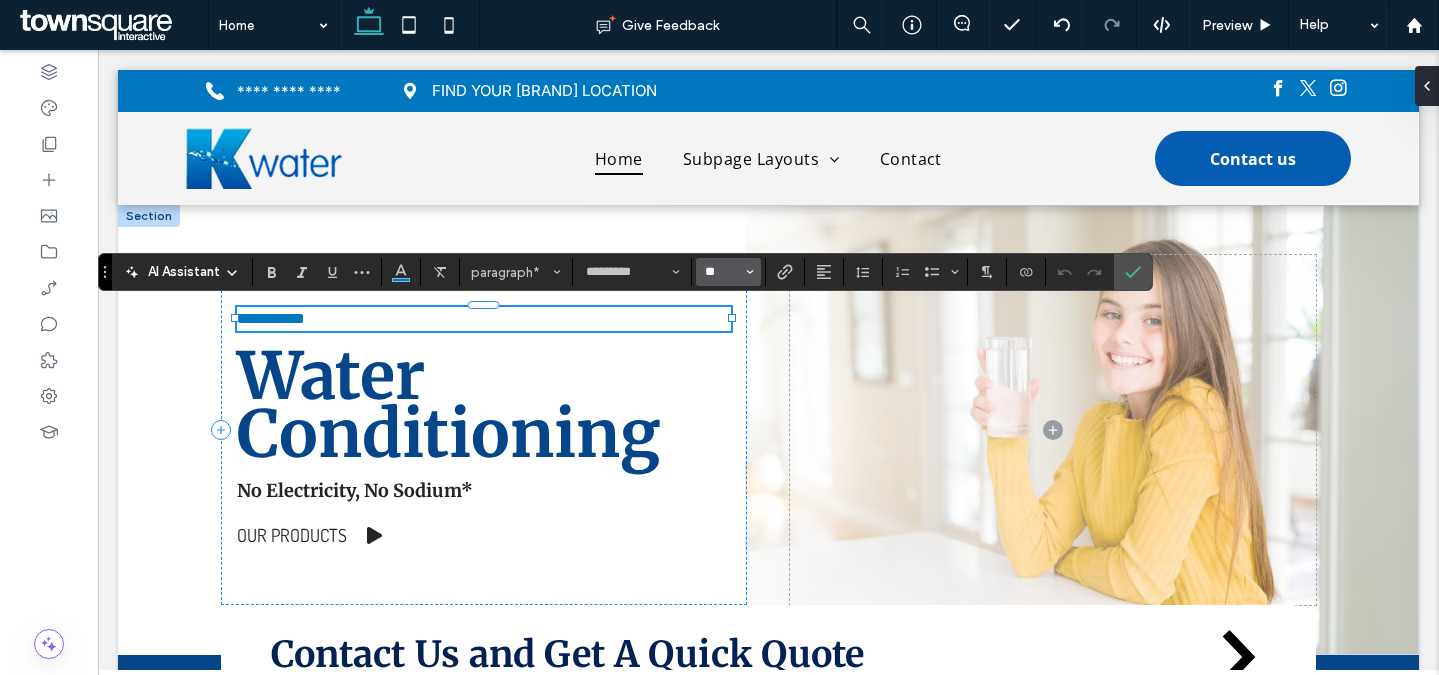 click on "**" at bounding box center (722, 272) 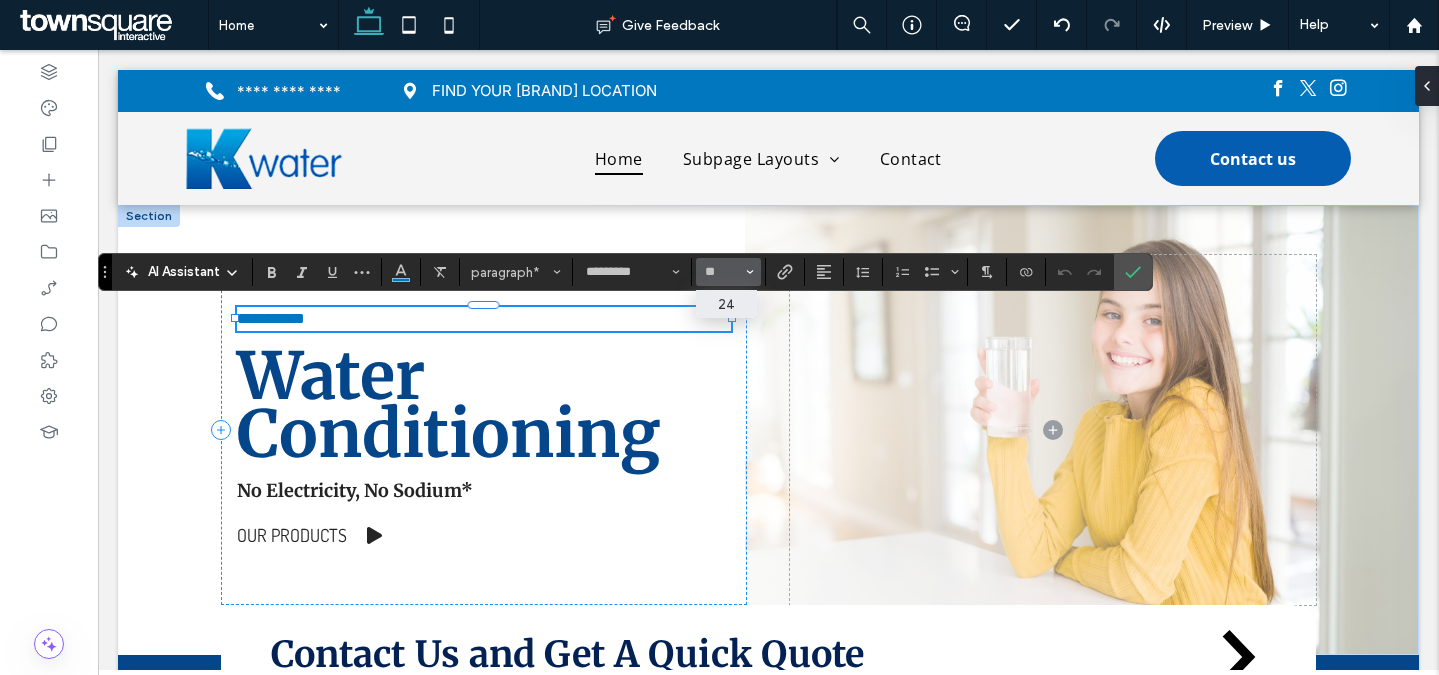 type on "**" 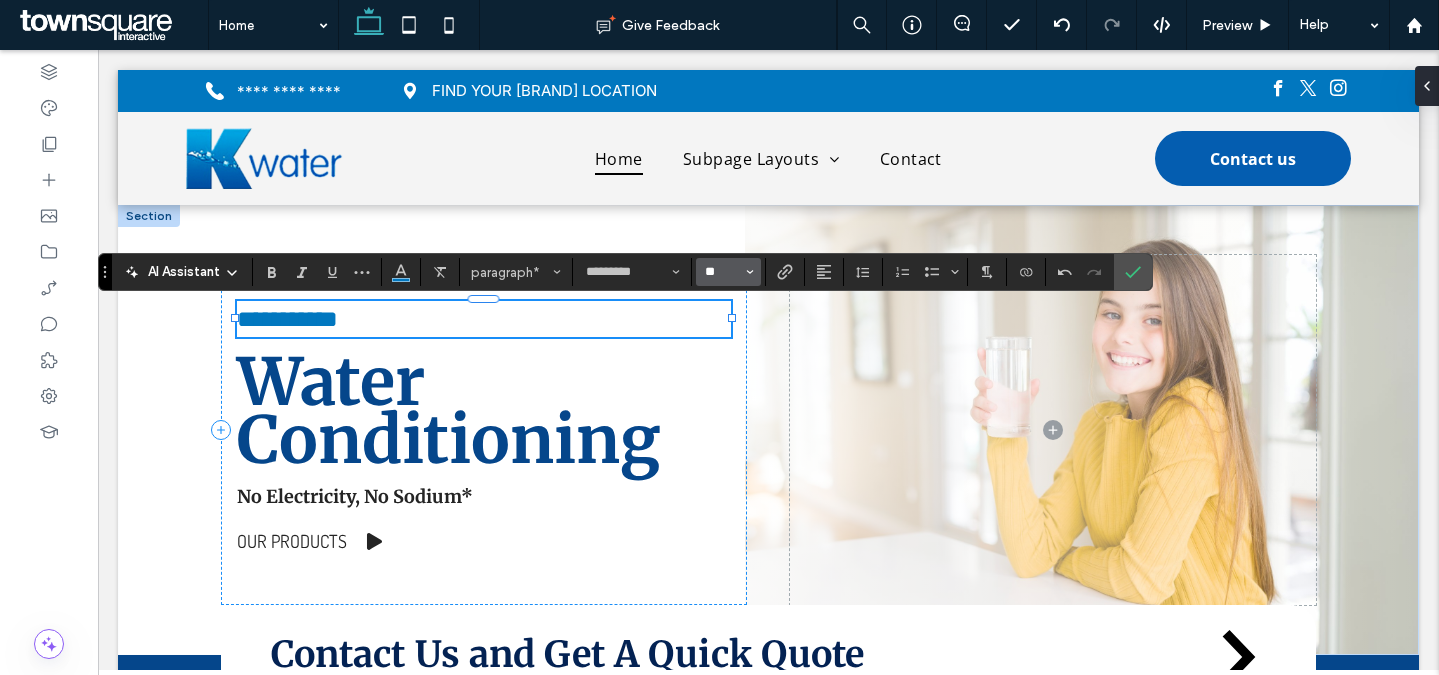 click on "**" at bounding box center (722, 272) 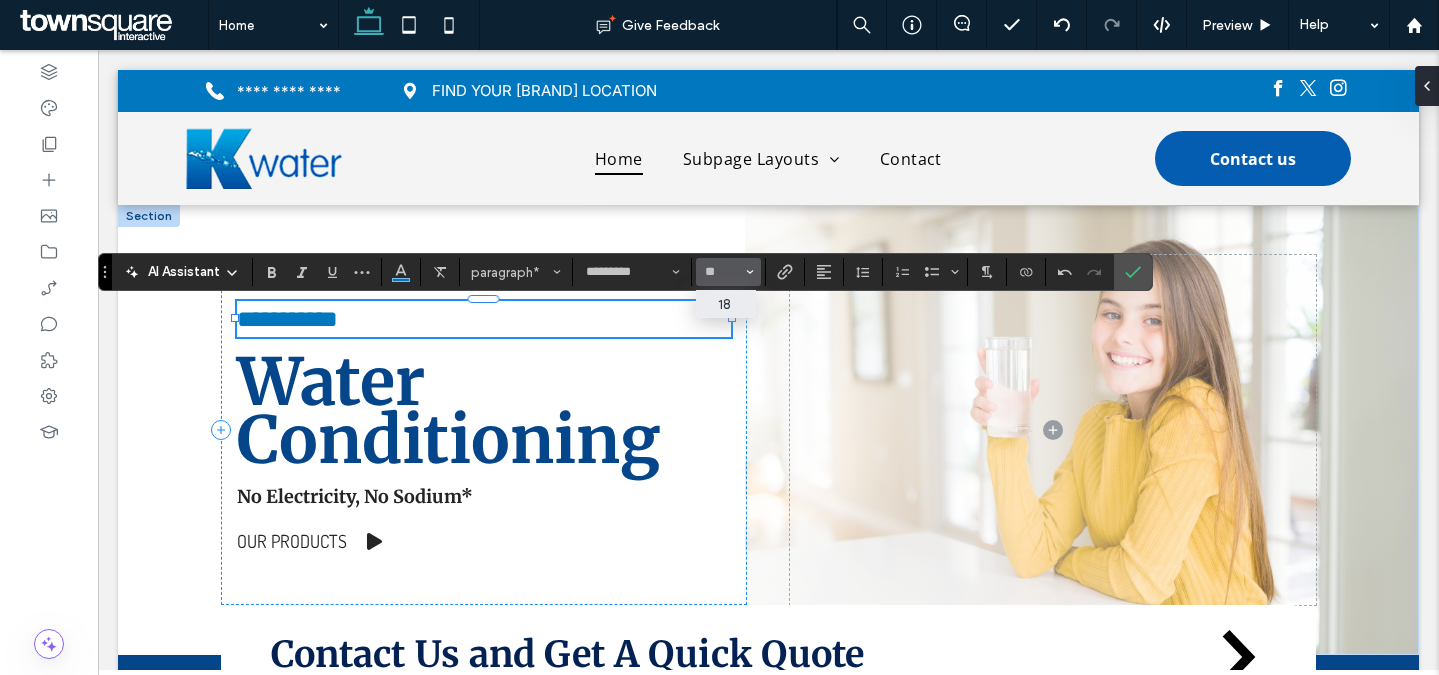 type on "**" 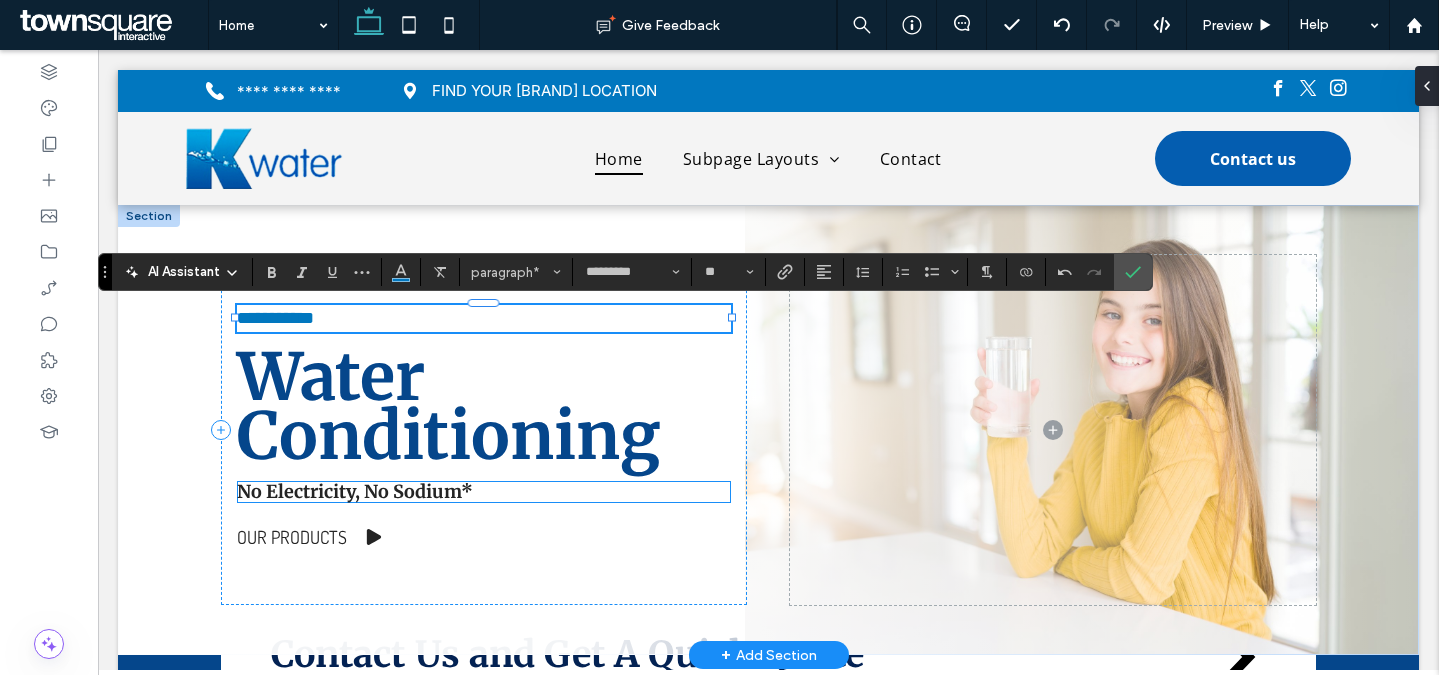 click on "No Electricity, No Sodium*" at bounding box center (355, 491) 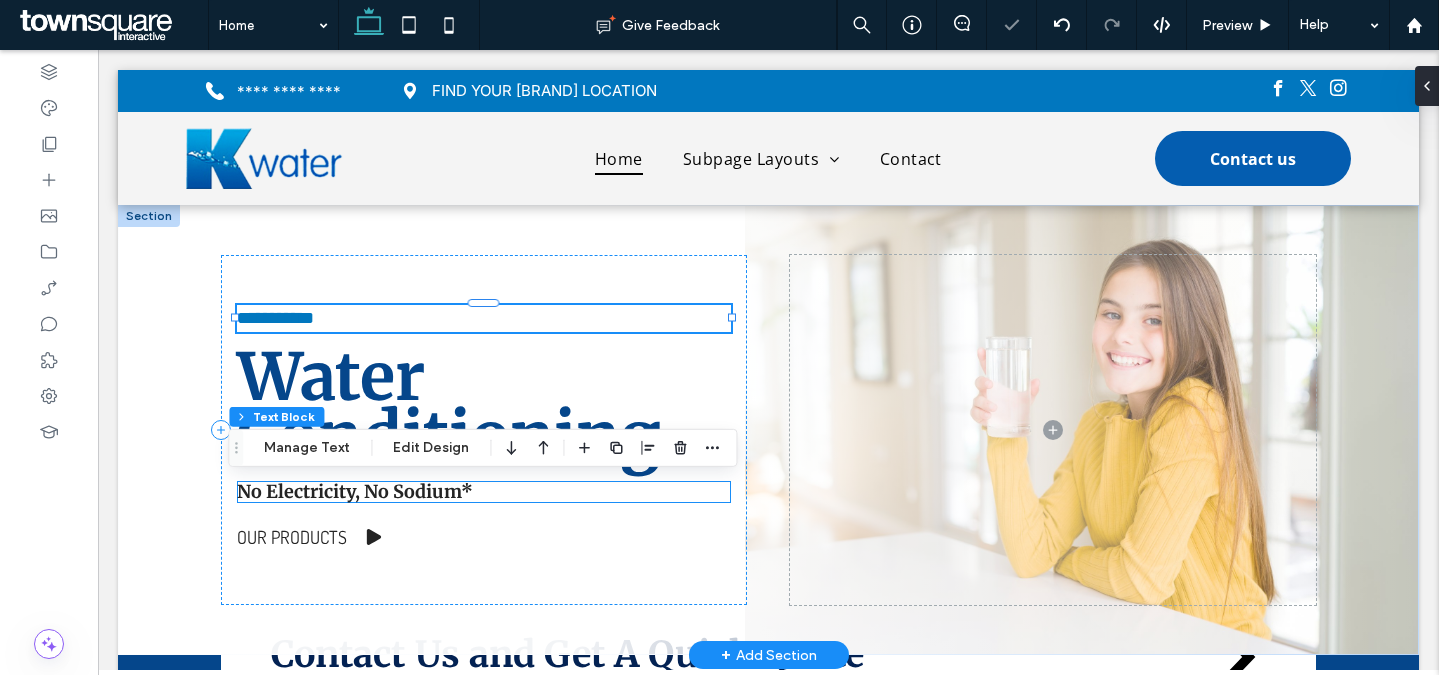 click on "No Electricity, No Sodium*" at bounding box center [484, 492] 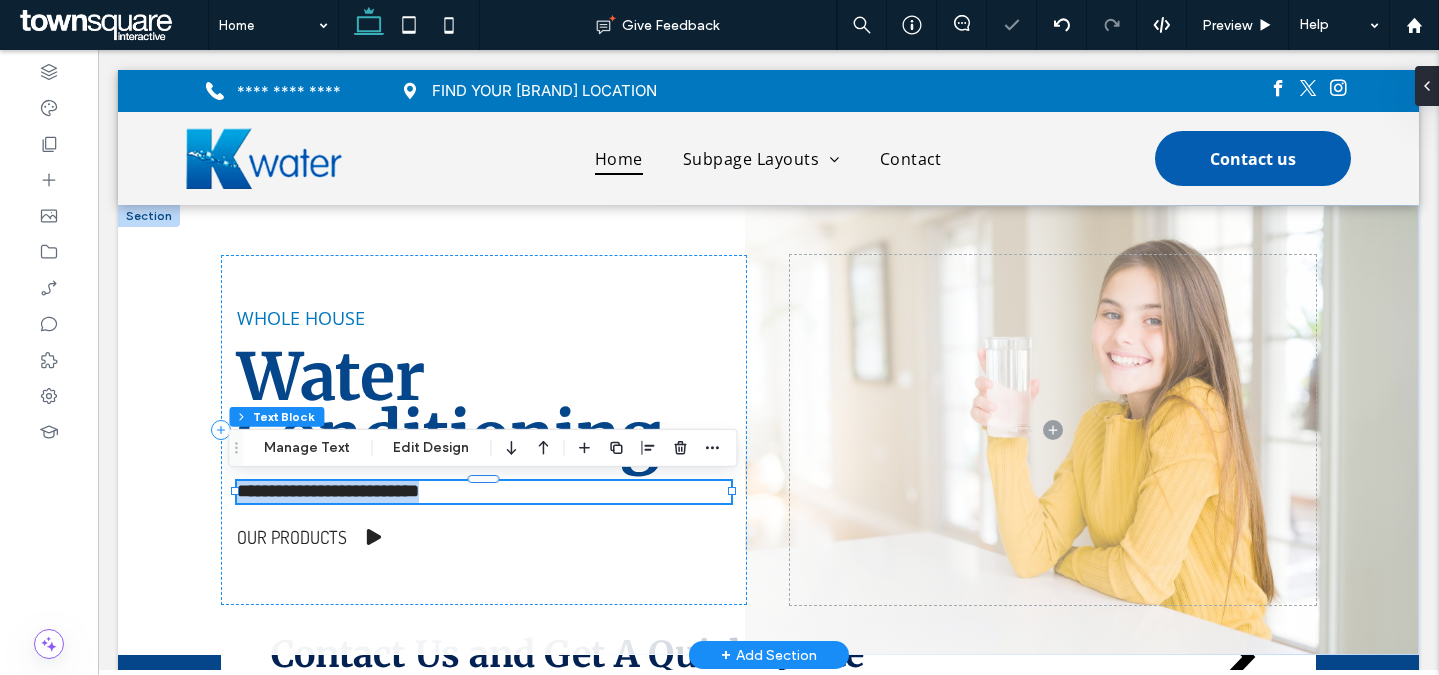 click on "**********" at bounding box center [328, 491] 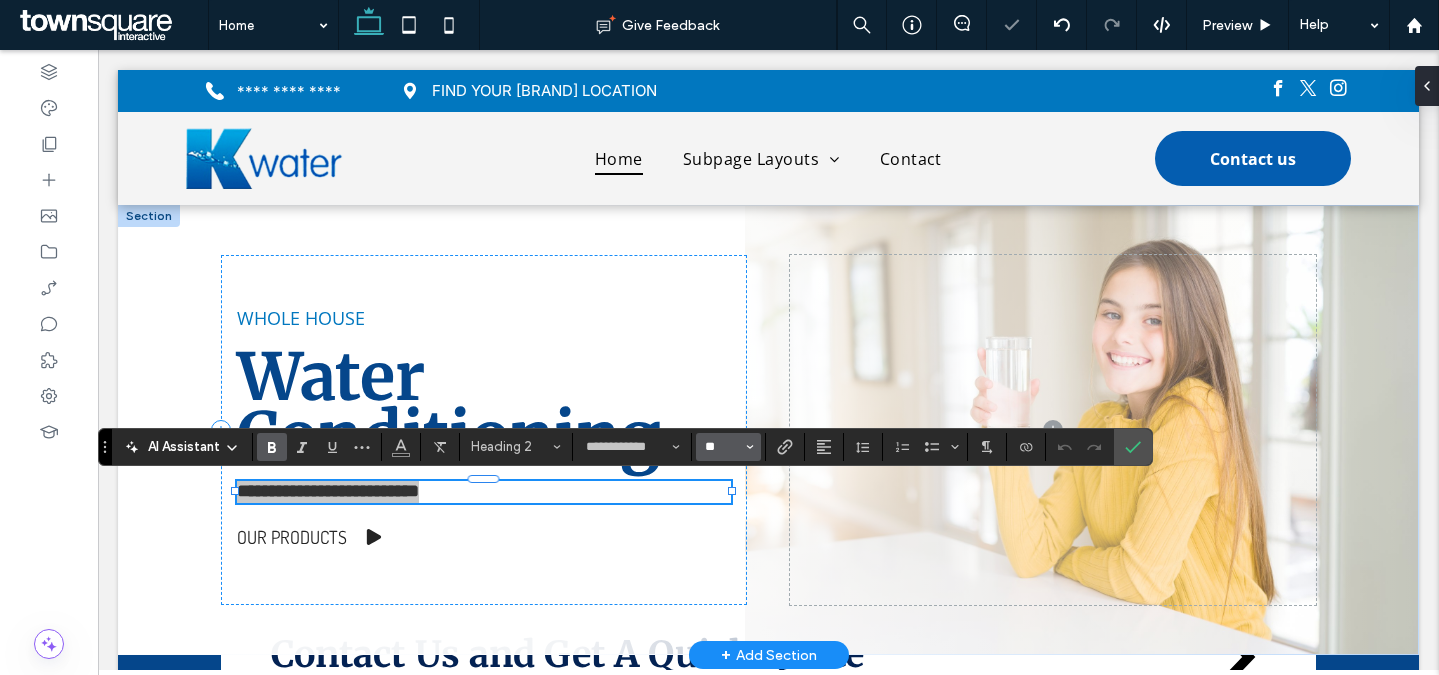 click on "**" at bounding box center [722, 447] 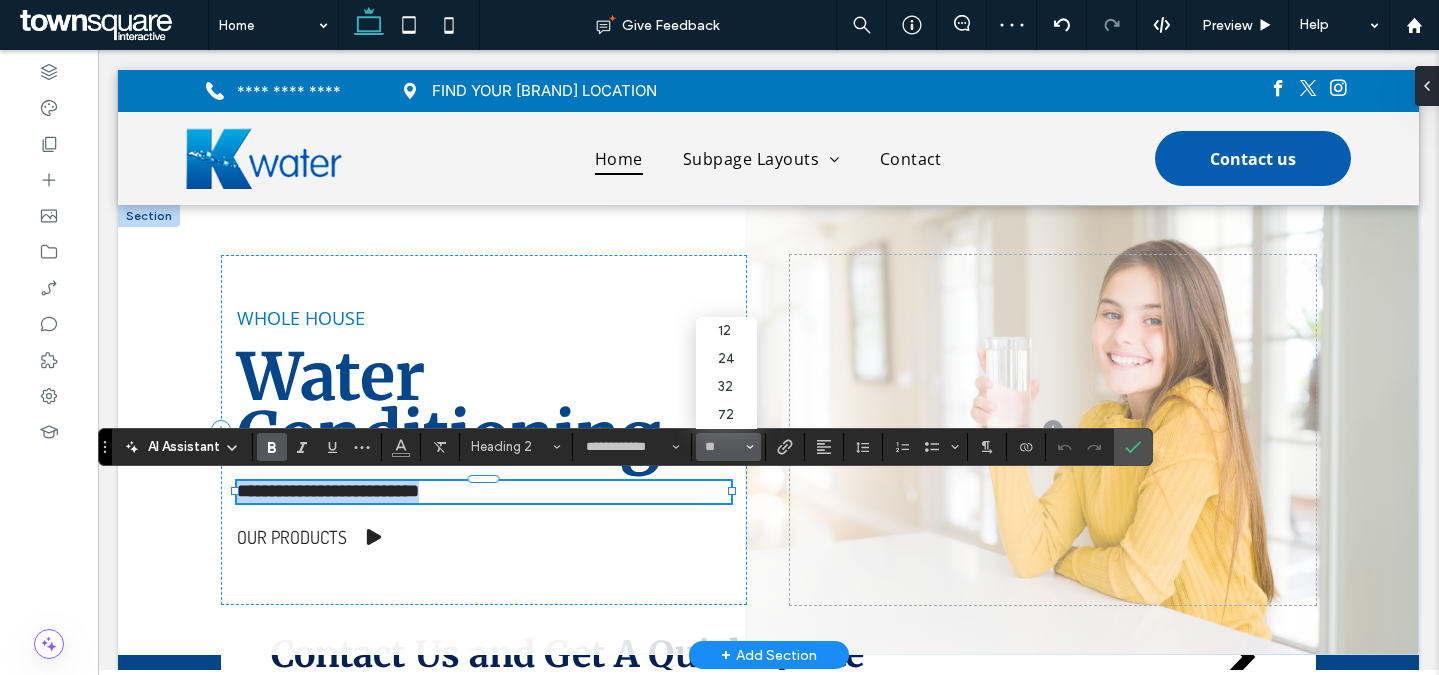 type on "**" 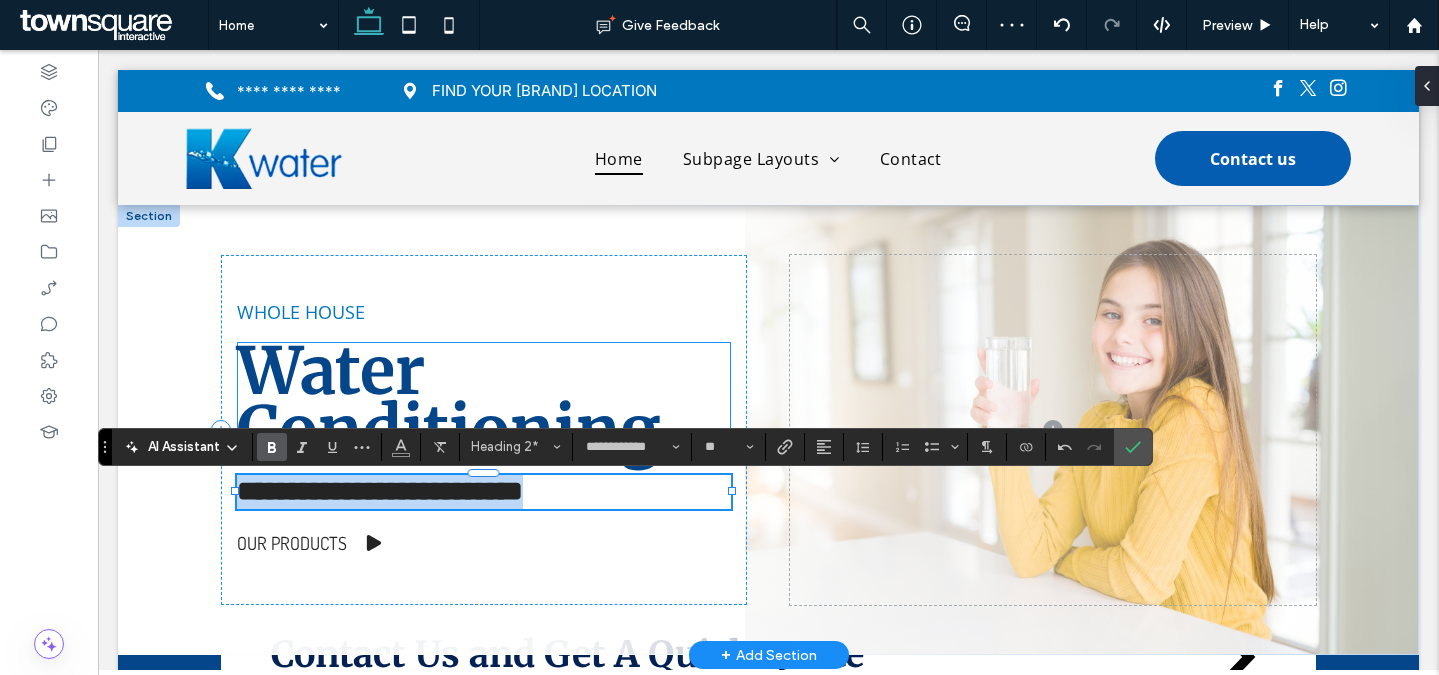 click on "Water" at bounding box center [484, 371] 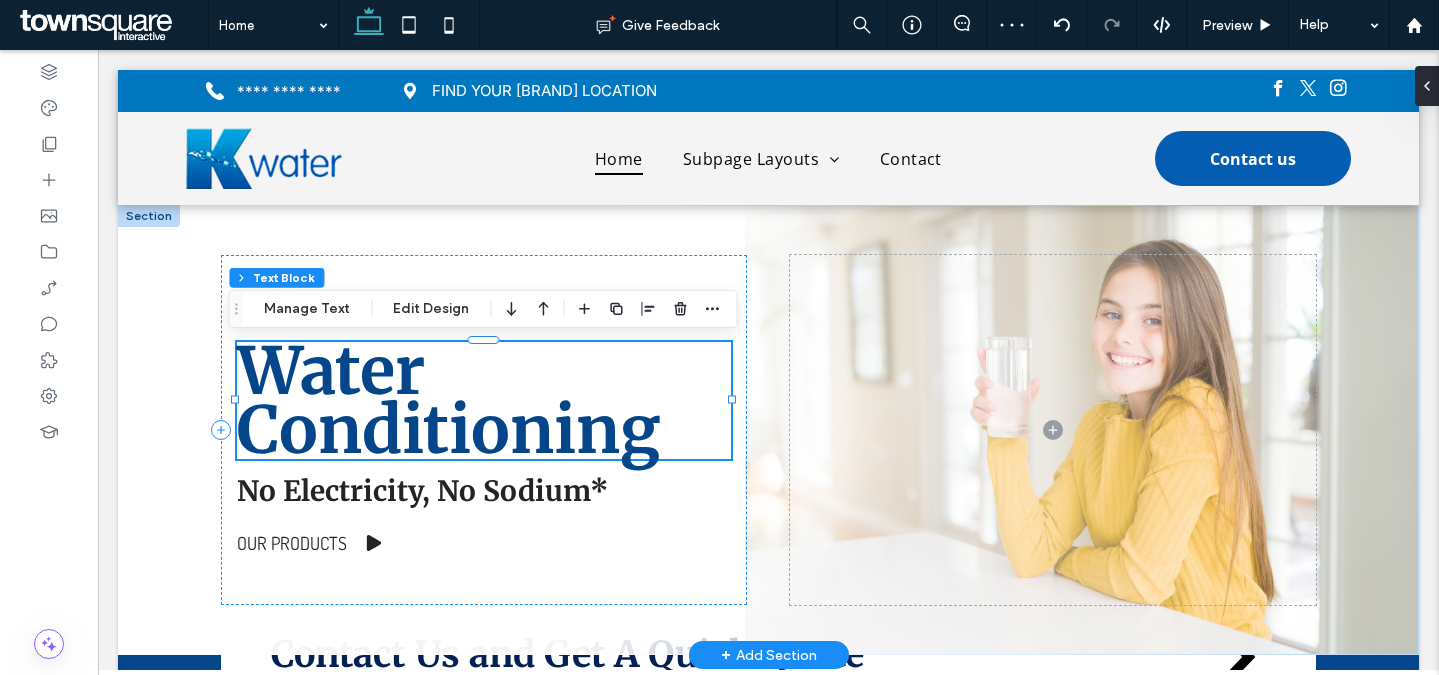click on "Water" at bounding box center (484, 371) 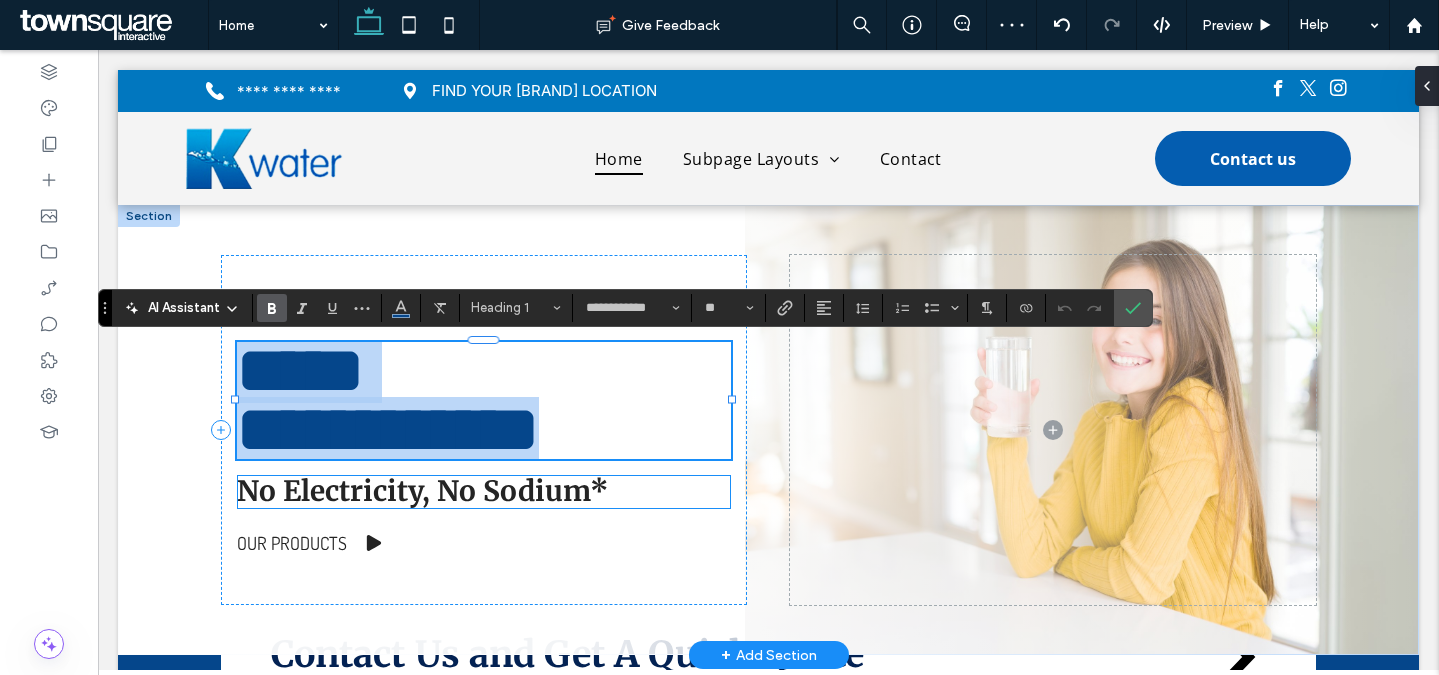 click on "No Electricity, No Sodium*" at bounding box center (422, 491) 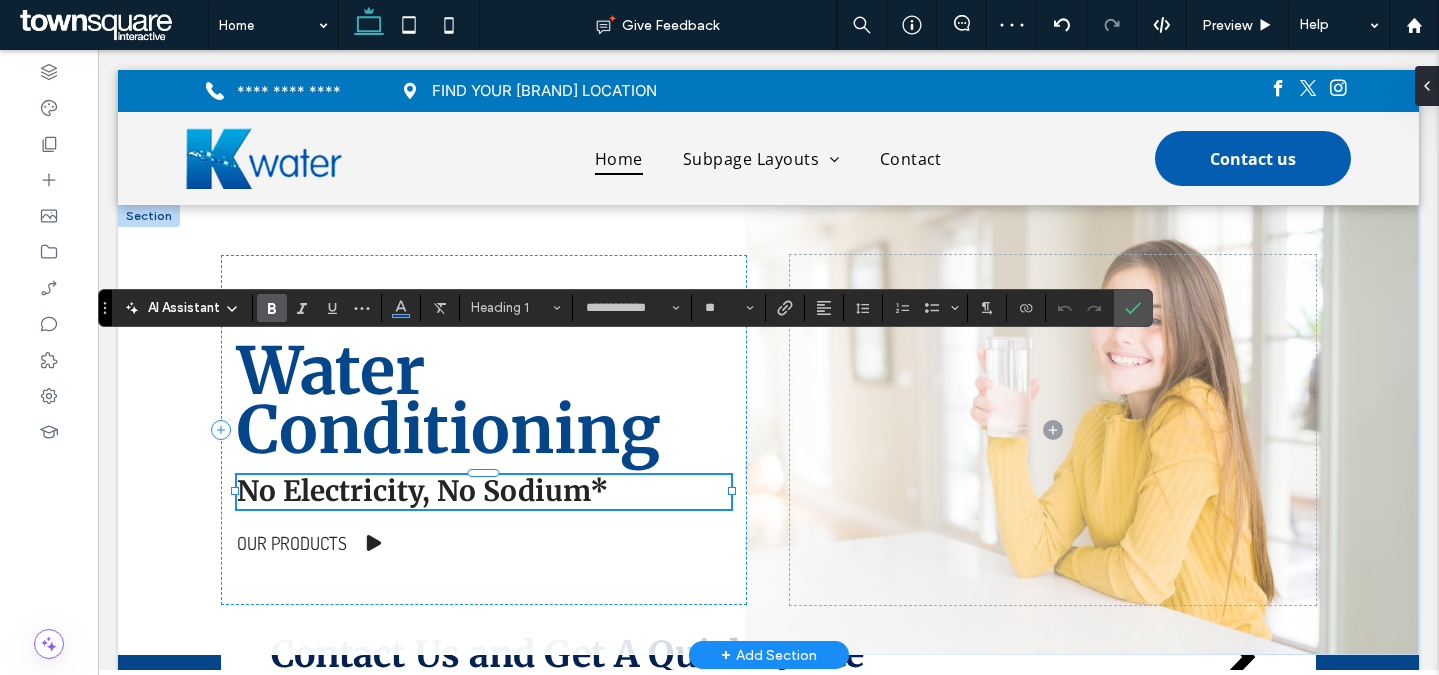 click on "No Electricity, No Sodium*" at bounding box center (422, 491) 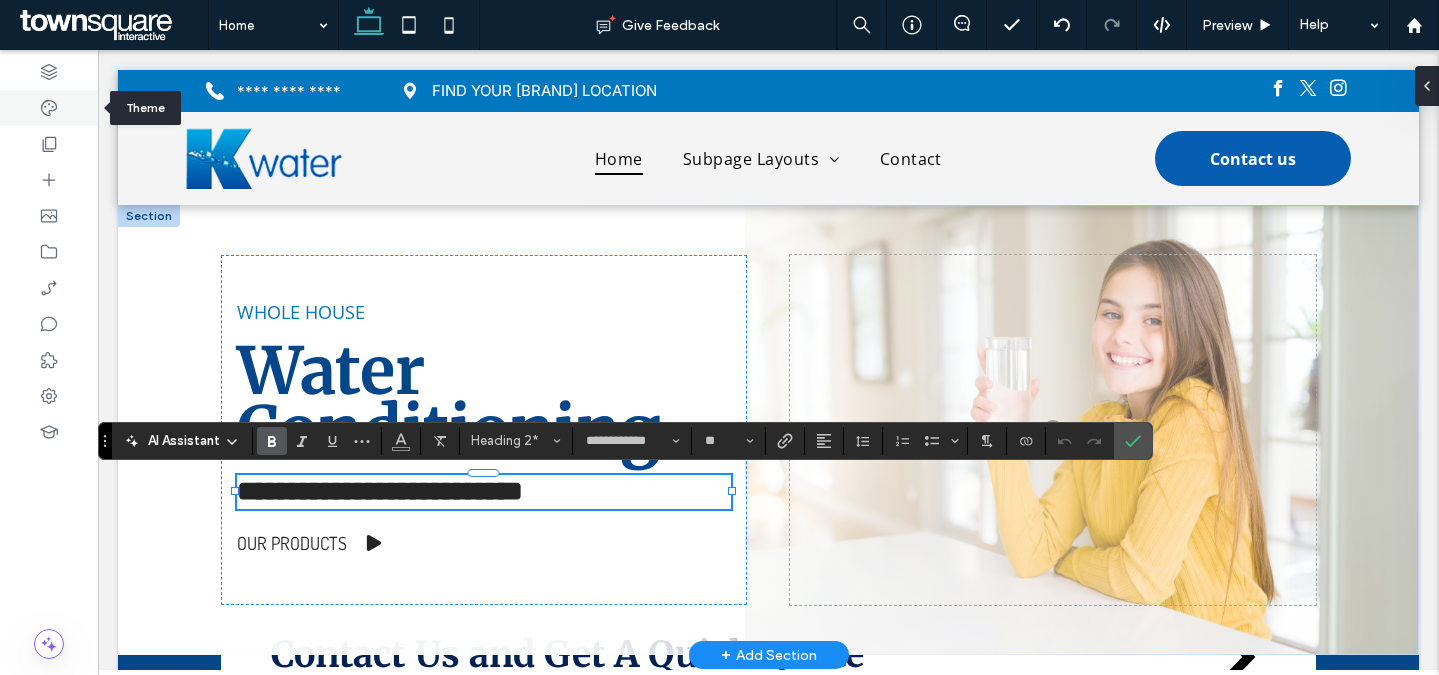 click at bounding box center (49, 108) 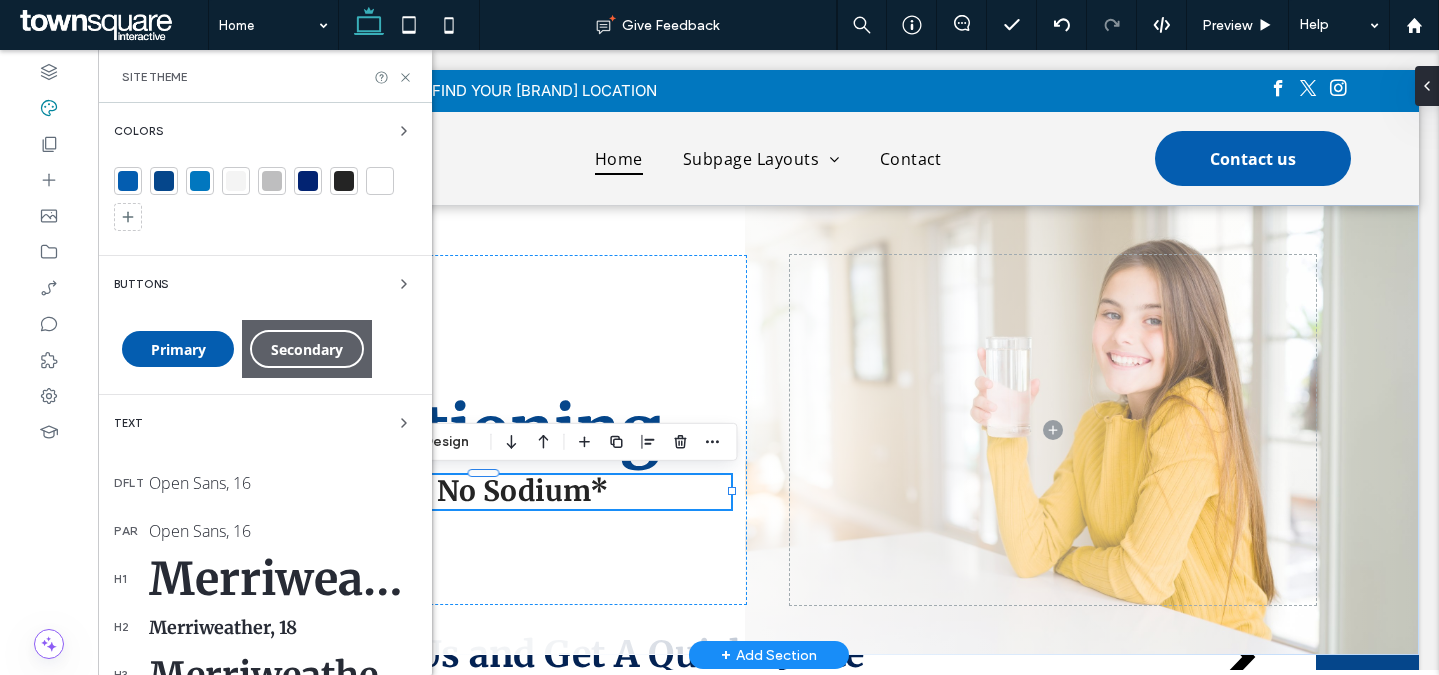scroll, scrollTop: 316, scrollLeft: 0, axis: vertical 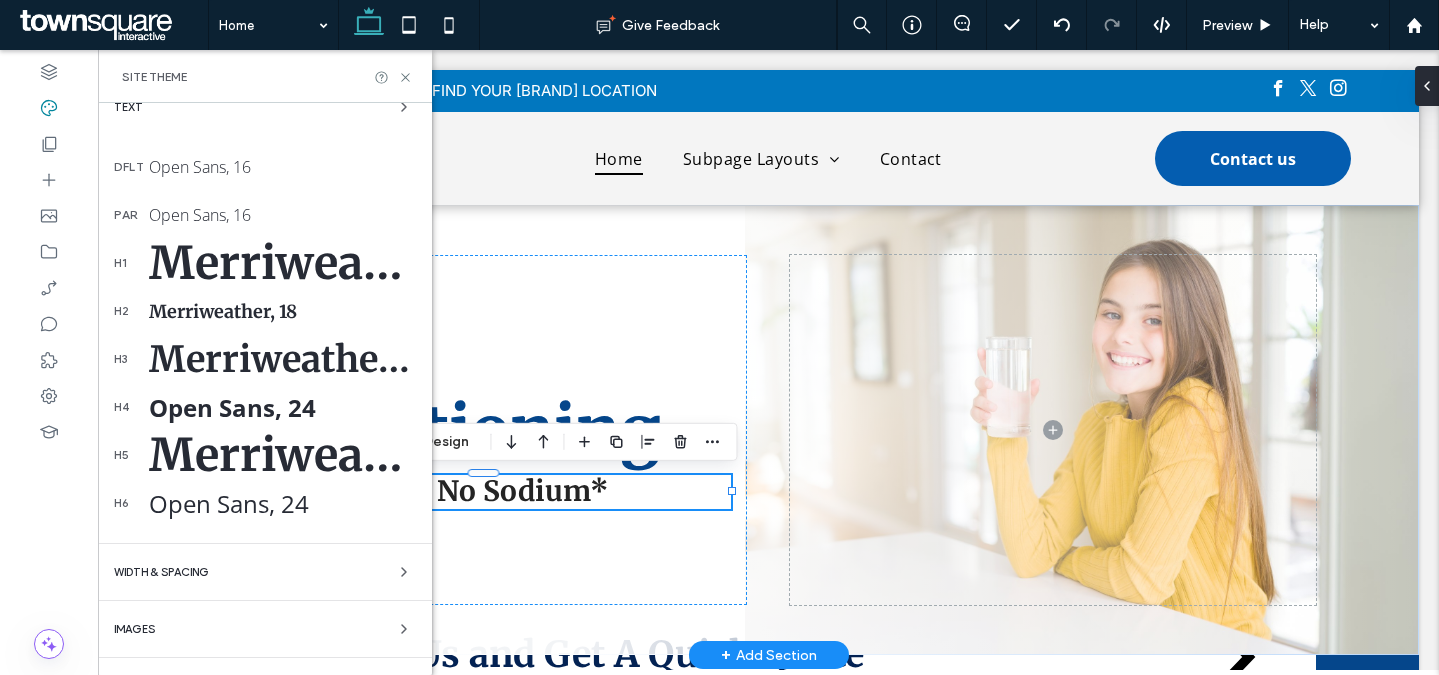 click on "Merriweather, 18" at bounding box center (282, 311) 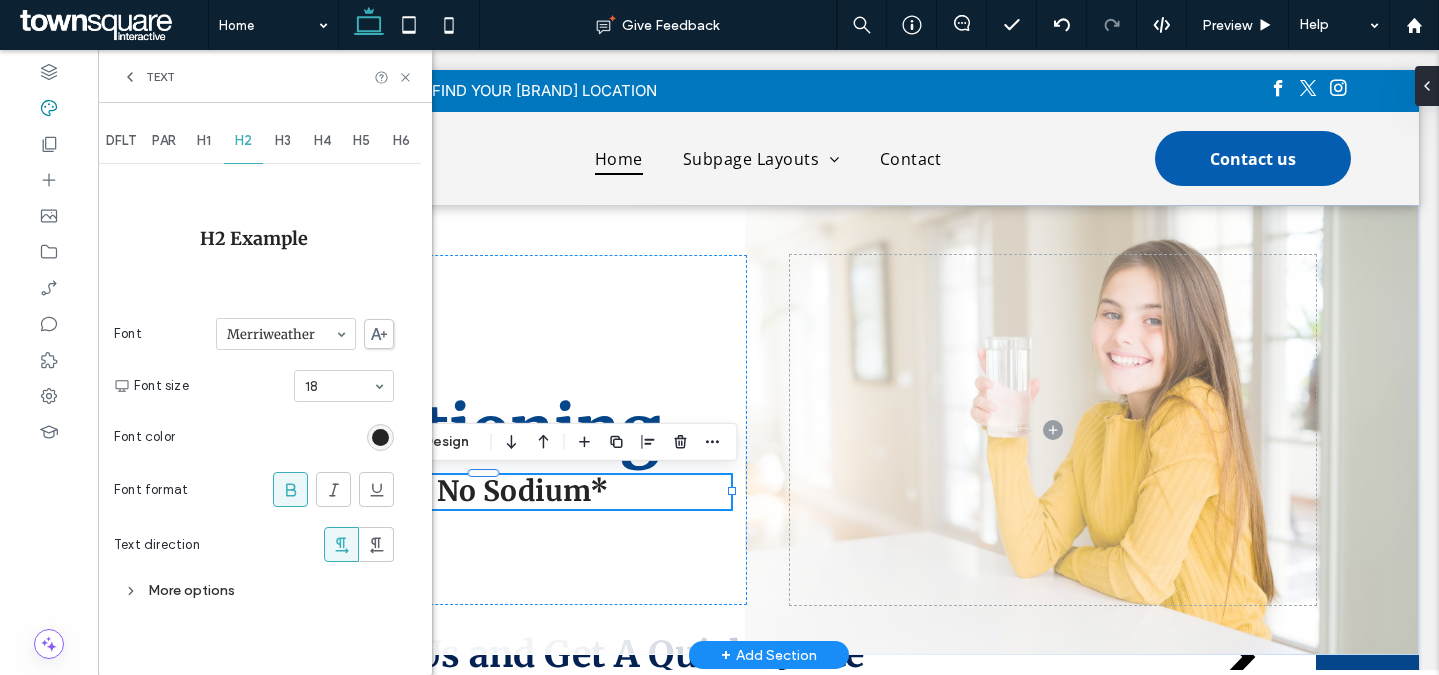 scroll, scrollTop: 0, scrollLeft: 0, axis: both 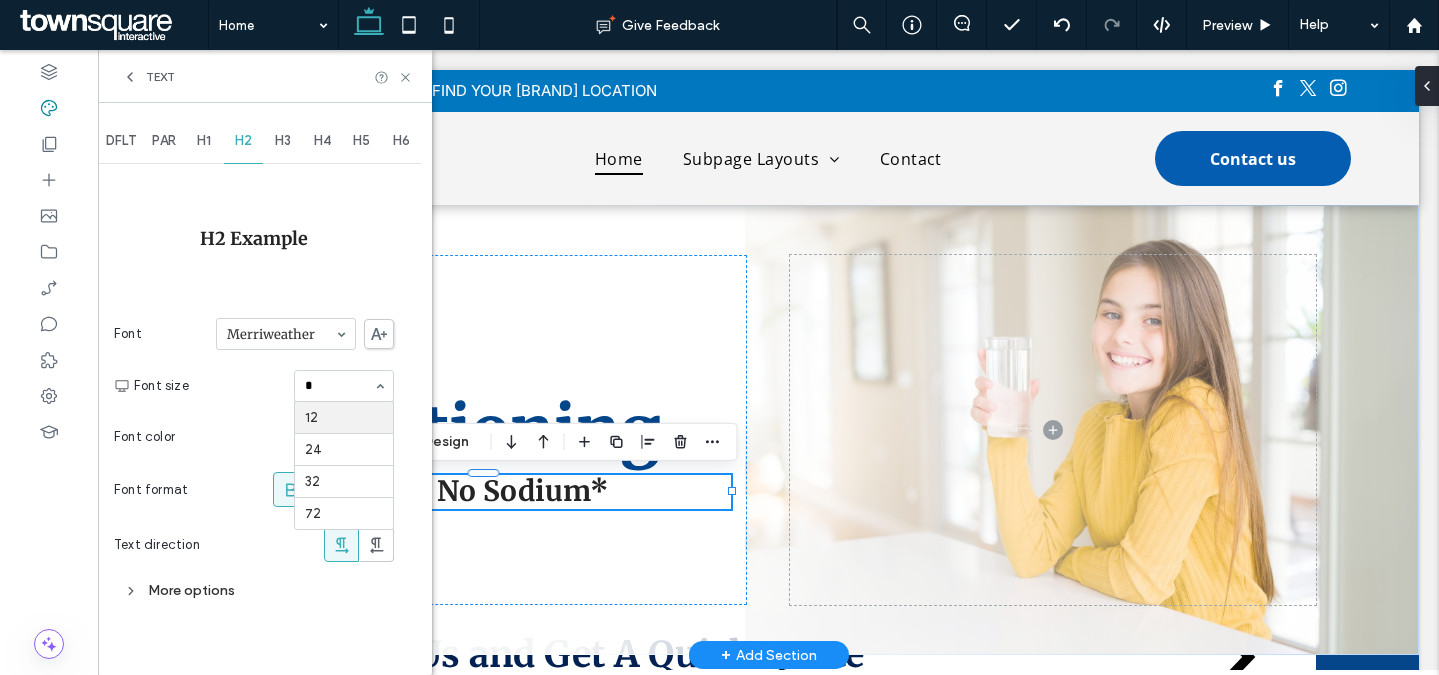 type on "**" 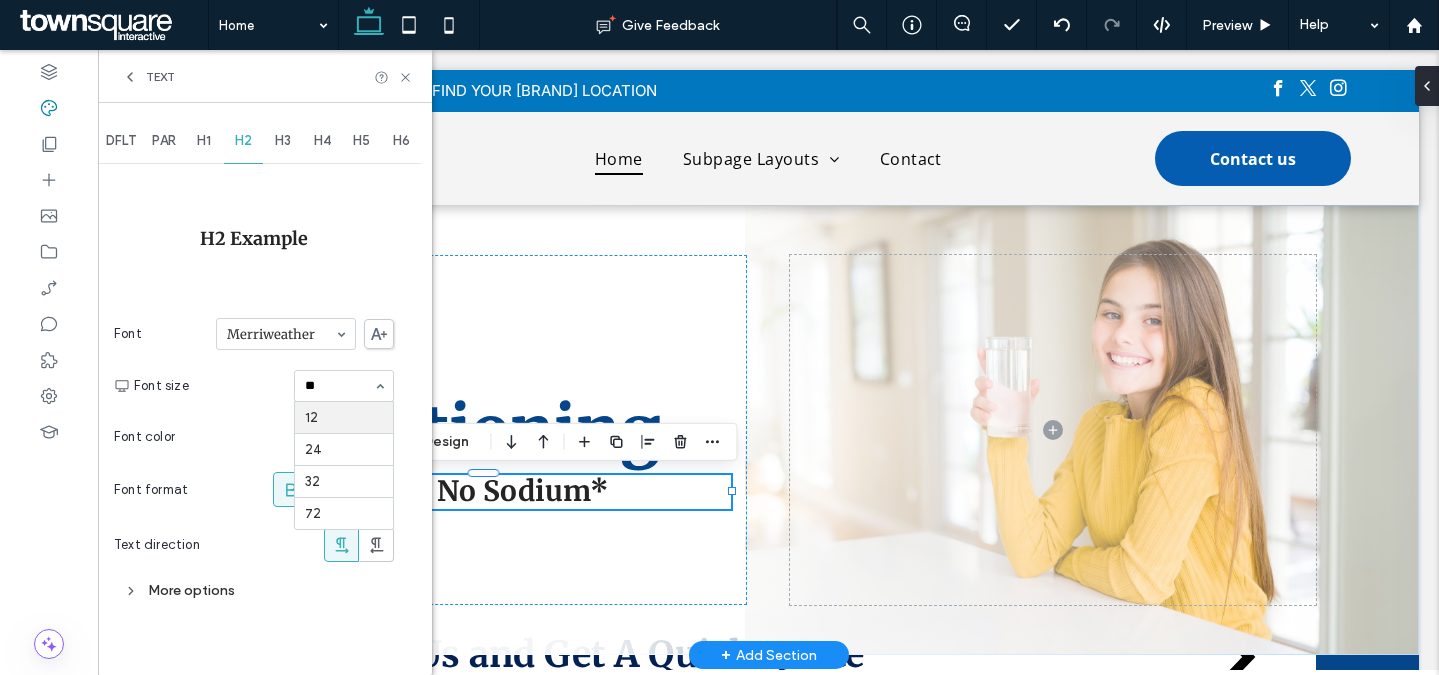type 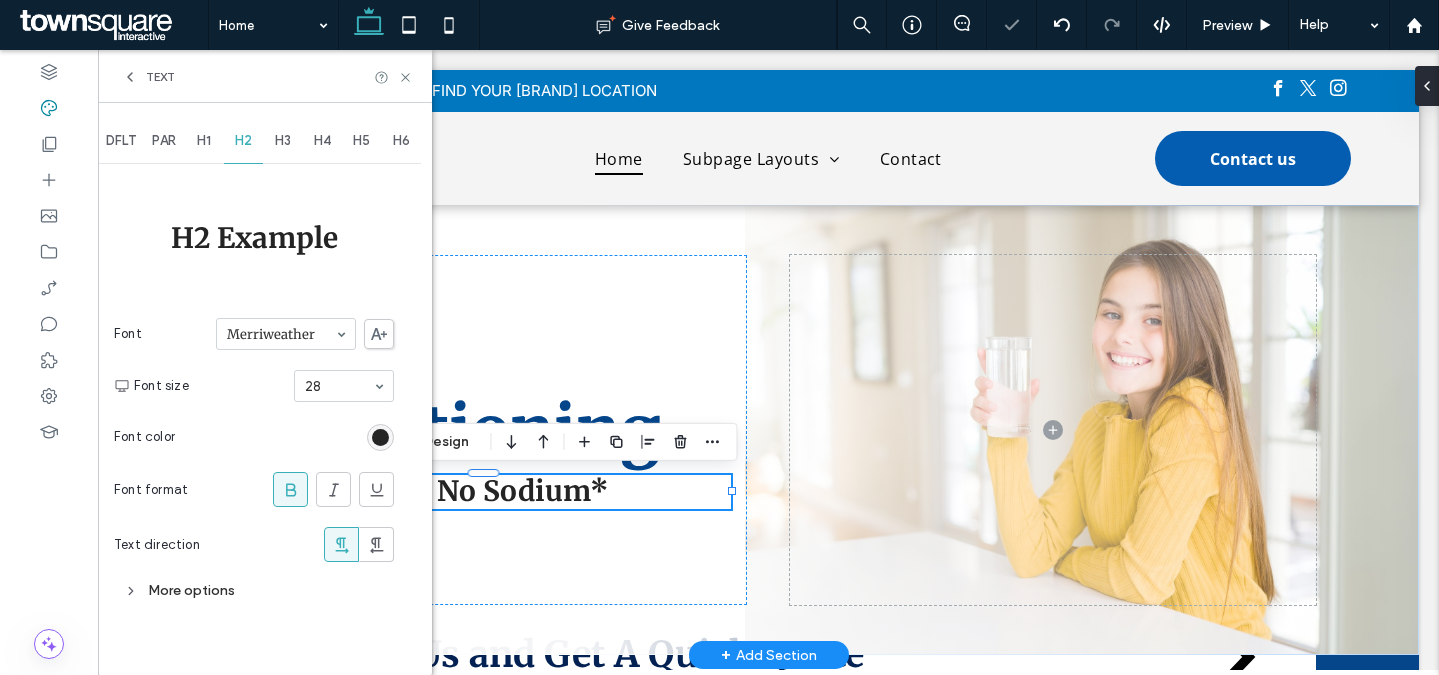 click on "Text" at bounding box center [160, 77] 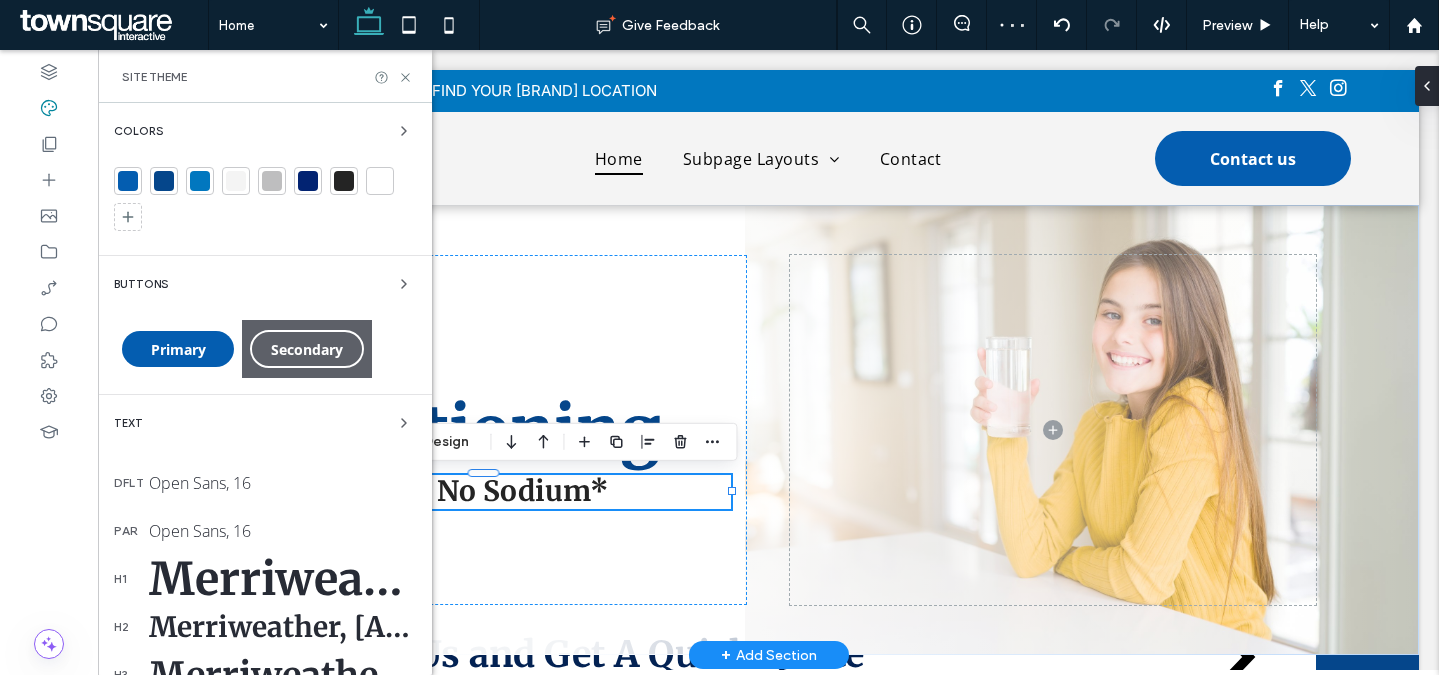 scroll, scrollTop: 26, scrollLeft: 0, axis: vertical 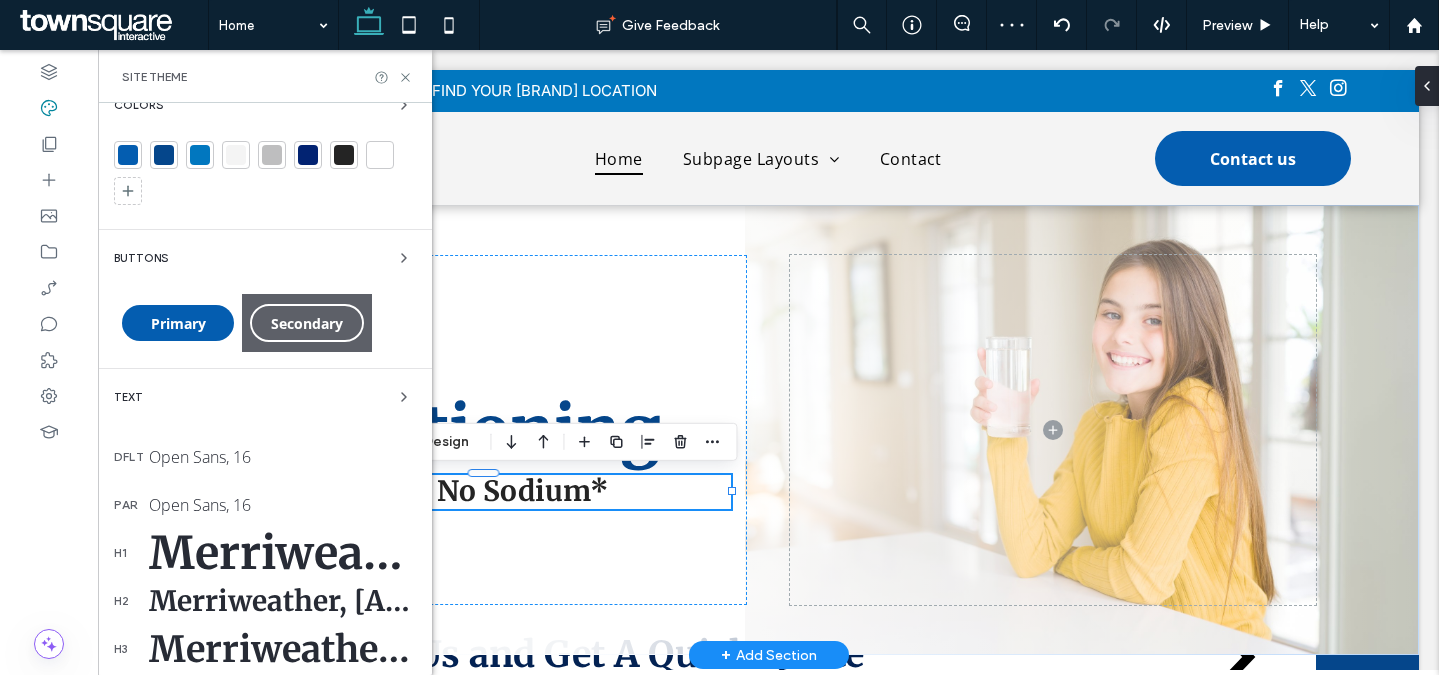 click on "Merriweather, 65" at bounding box center (282, 553) 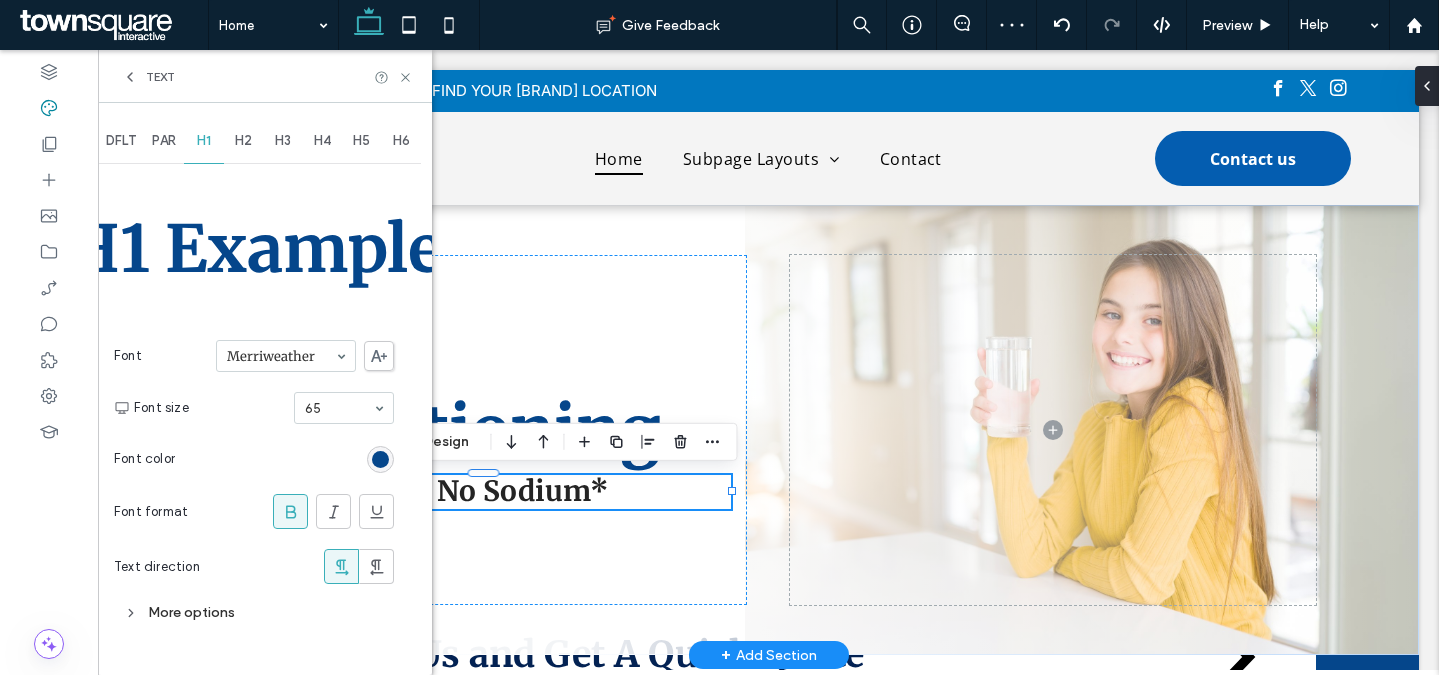 scroll, scrollTop: 0, scrollLeft: 0, axis: both 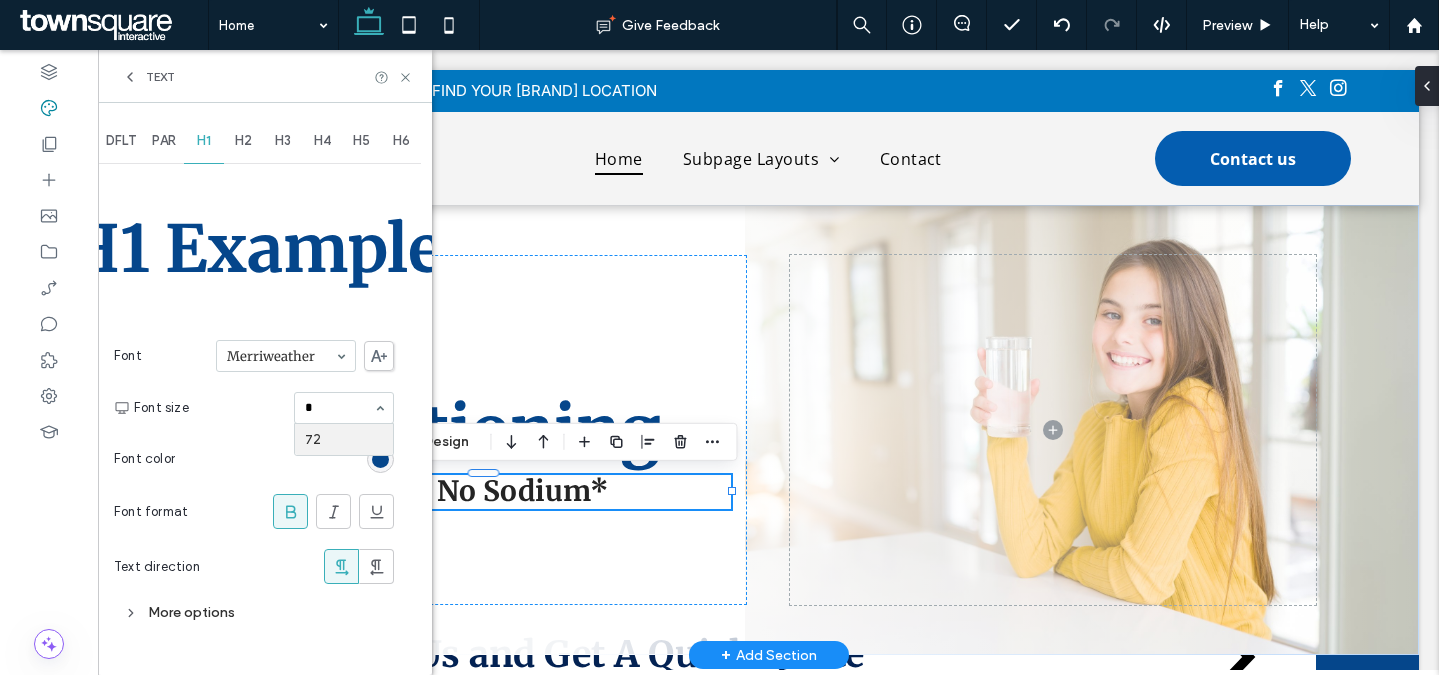 type on "**" 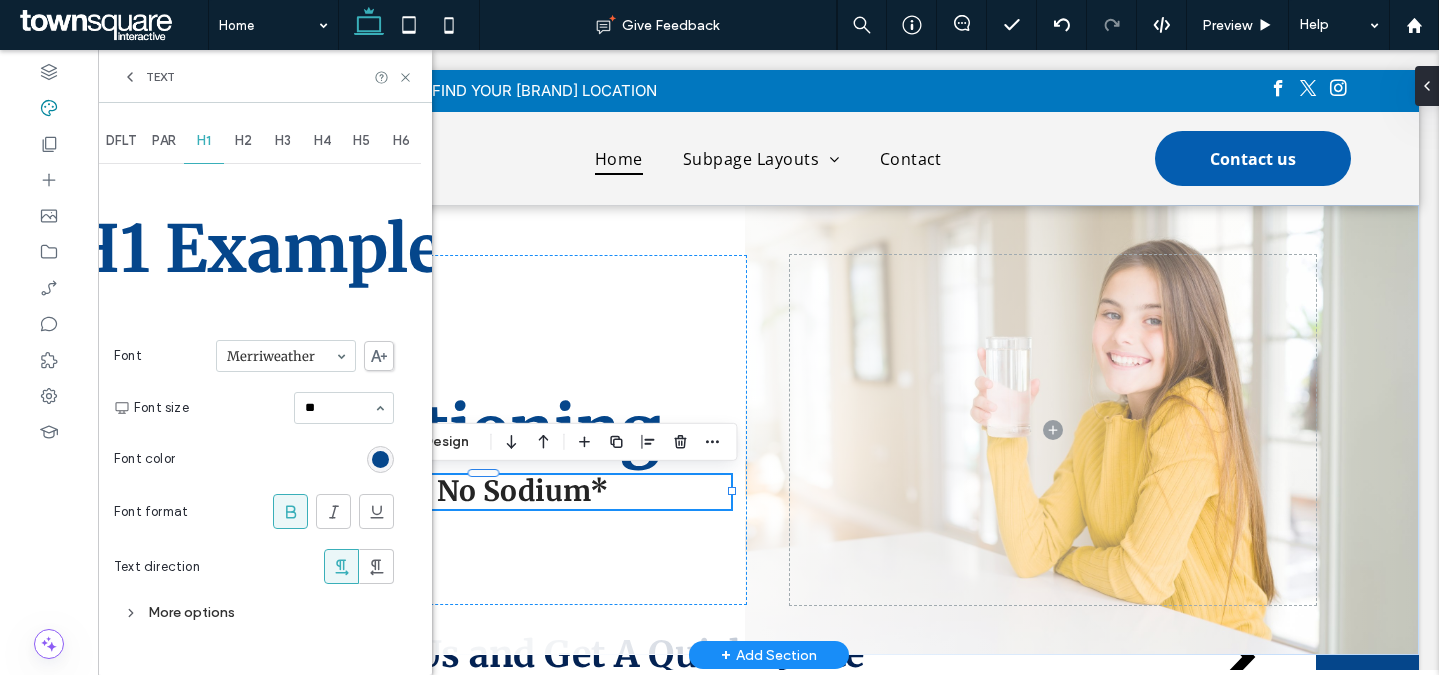 type 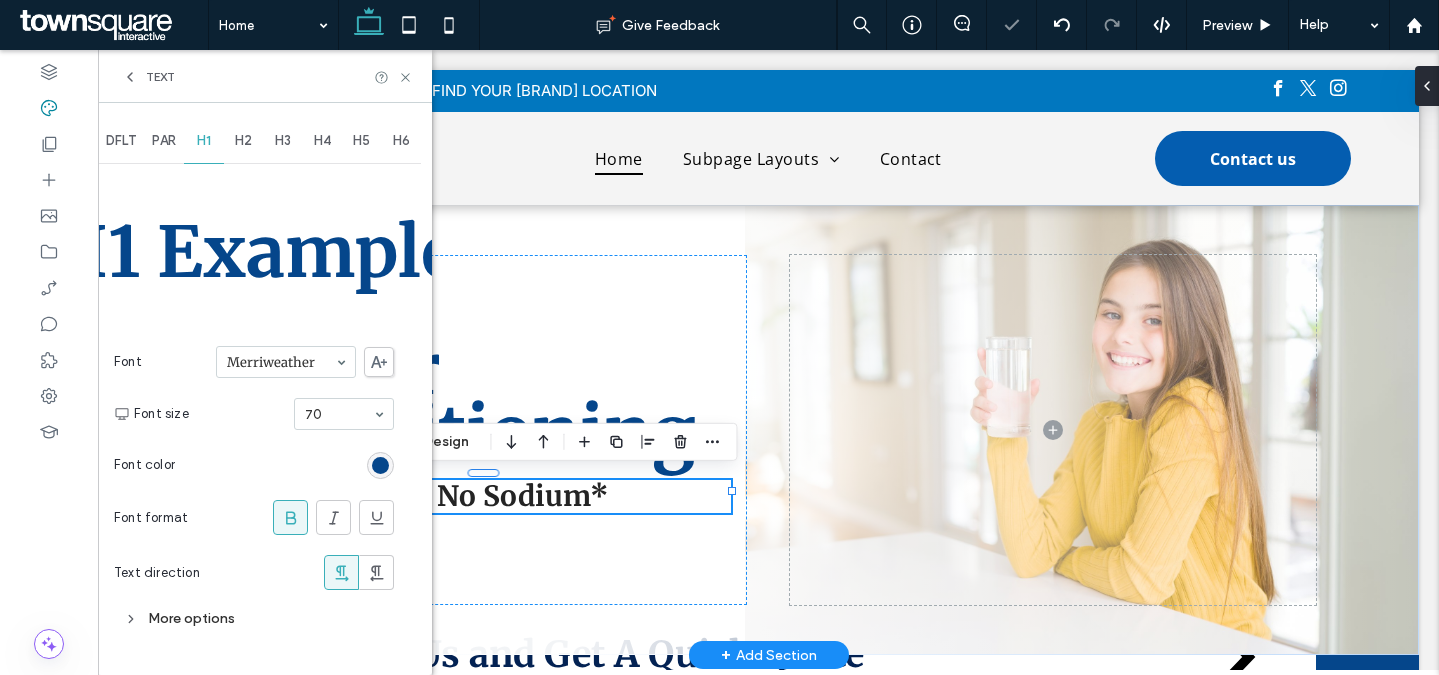 click on "Text" at bounding box center [265, 76] 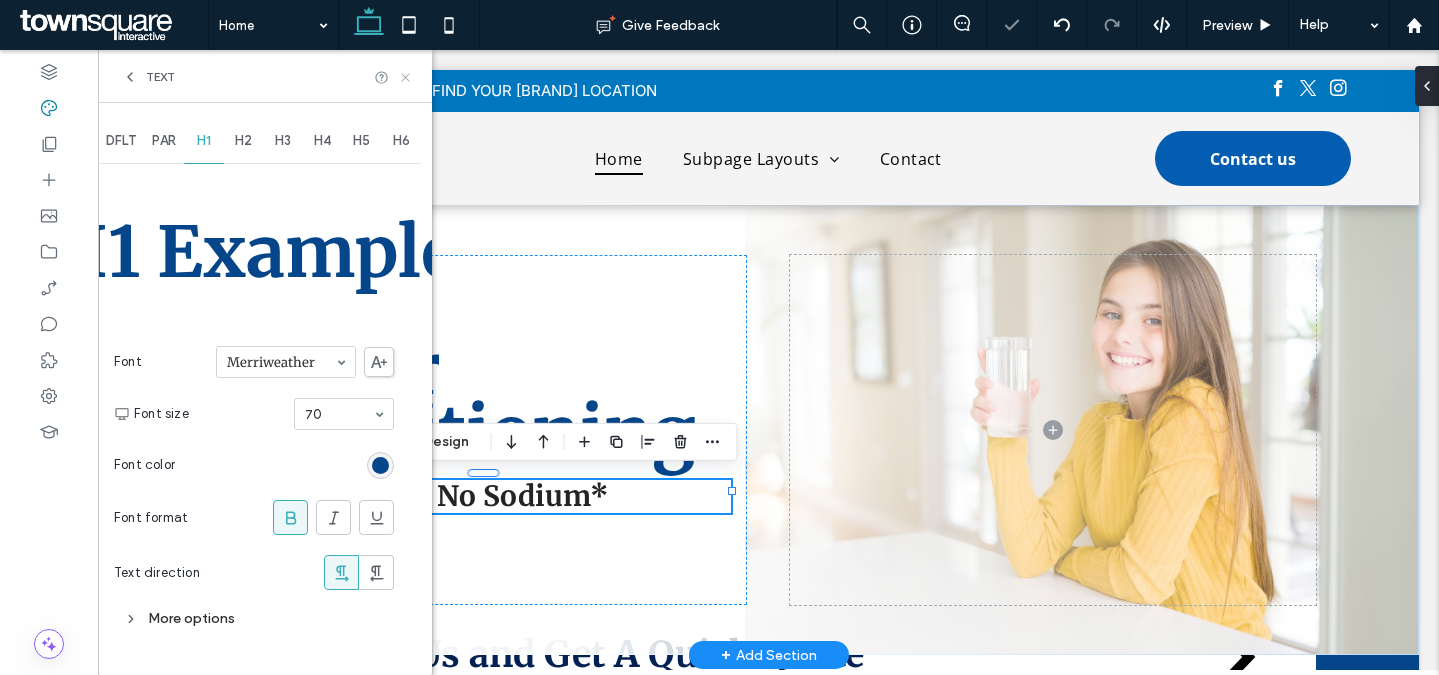 click 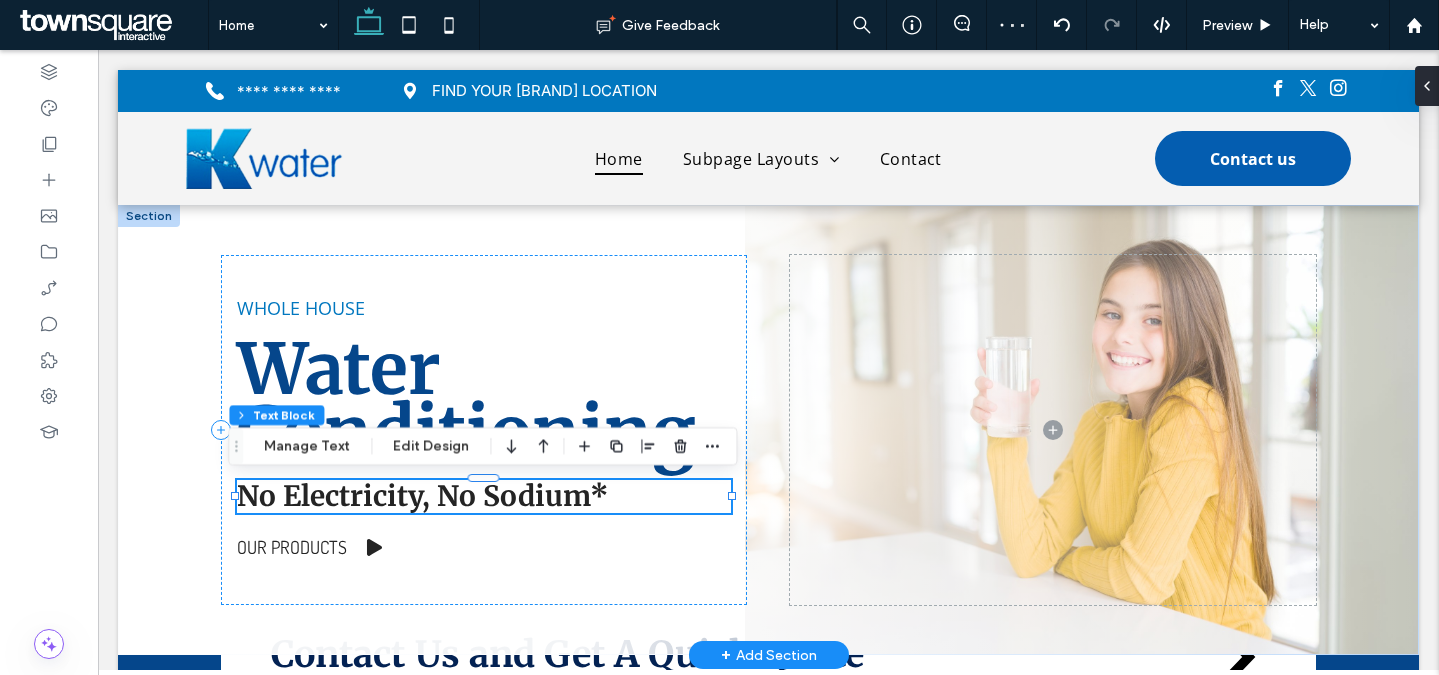 click on "No Electricity, No Sodium*" at bounding box center (422, 496) 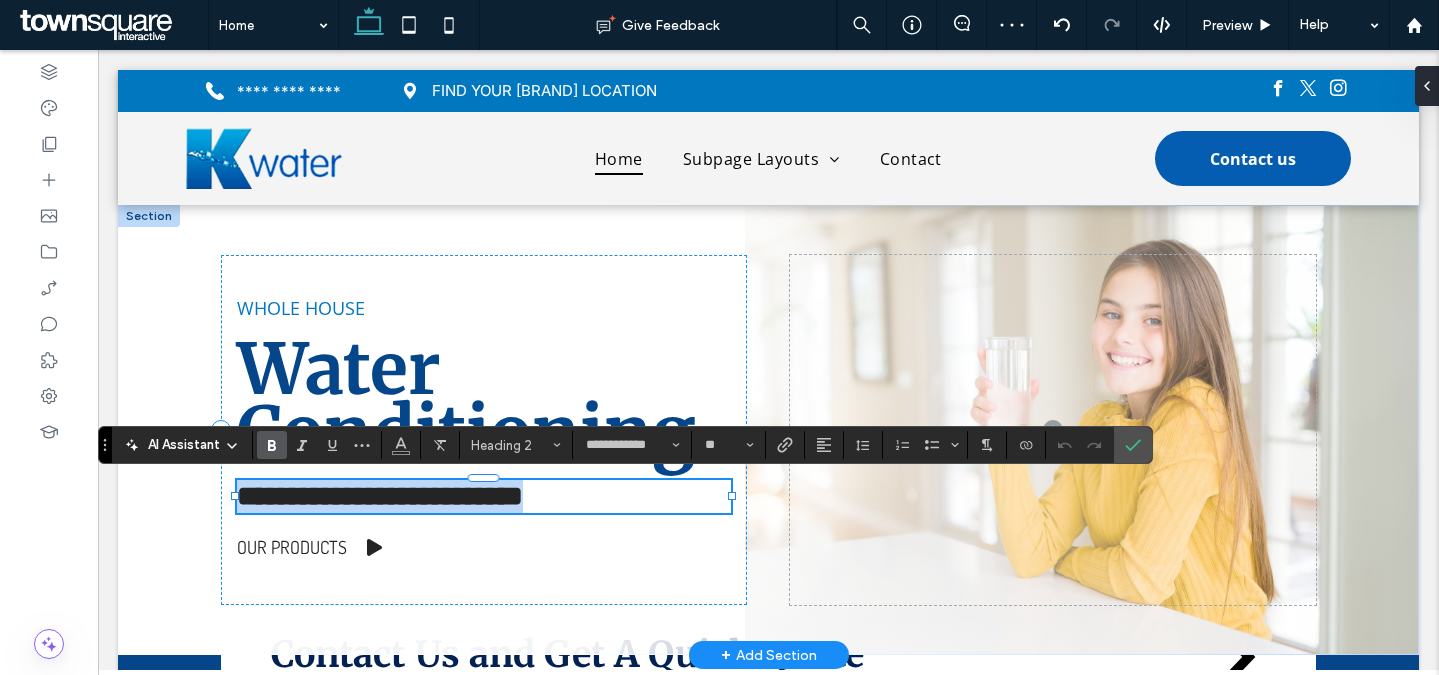 click on "**********" at bounding box center [380, 496] 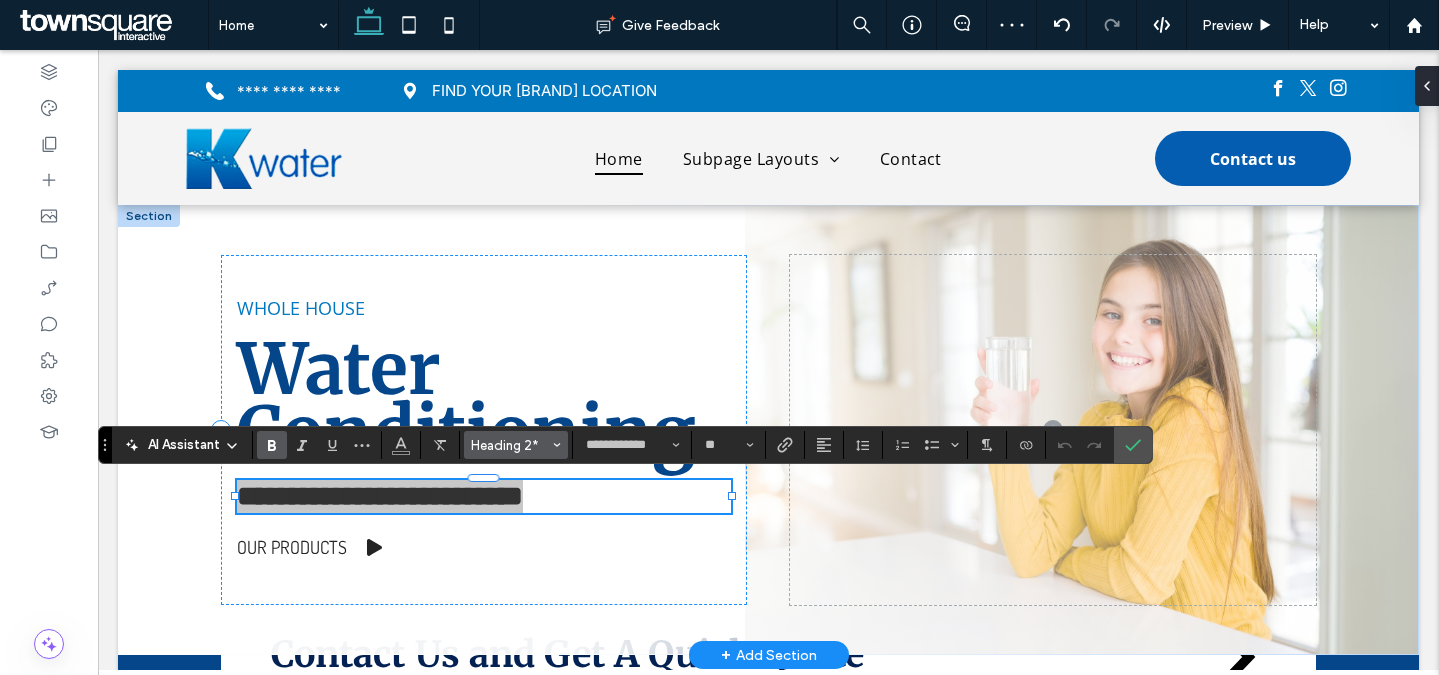 click 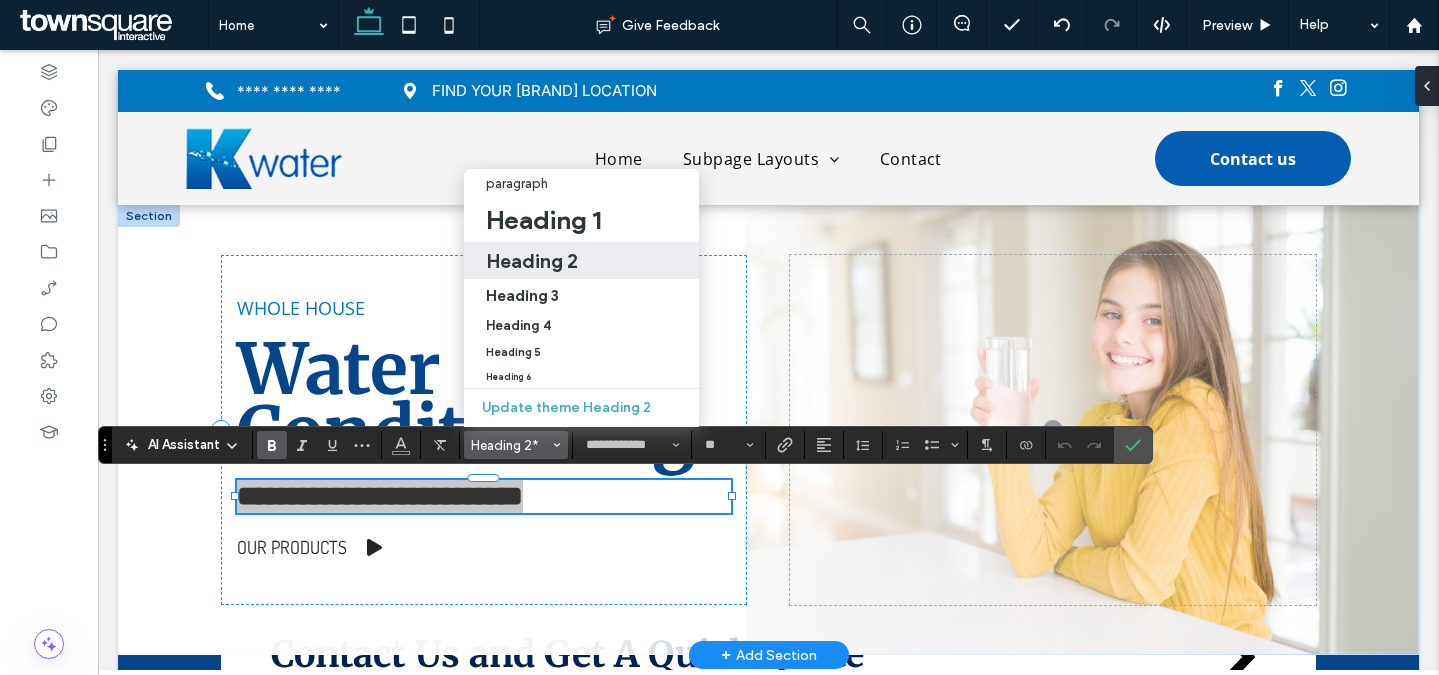drag, startPoint x: 558, startPoint y: 264, endPoint x: 453, endPoint y: 310, distance: 114.6342 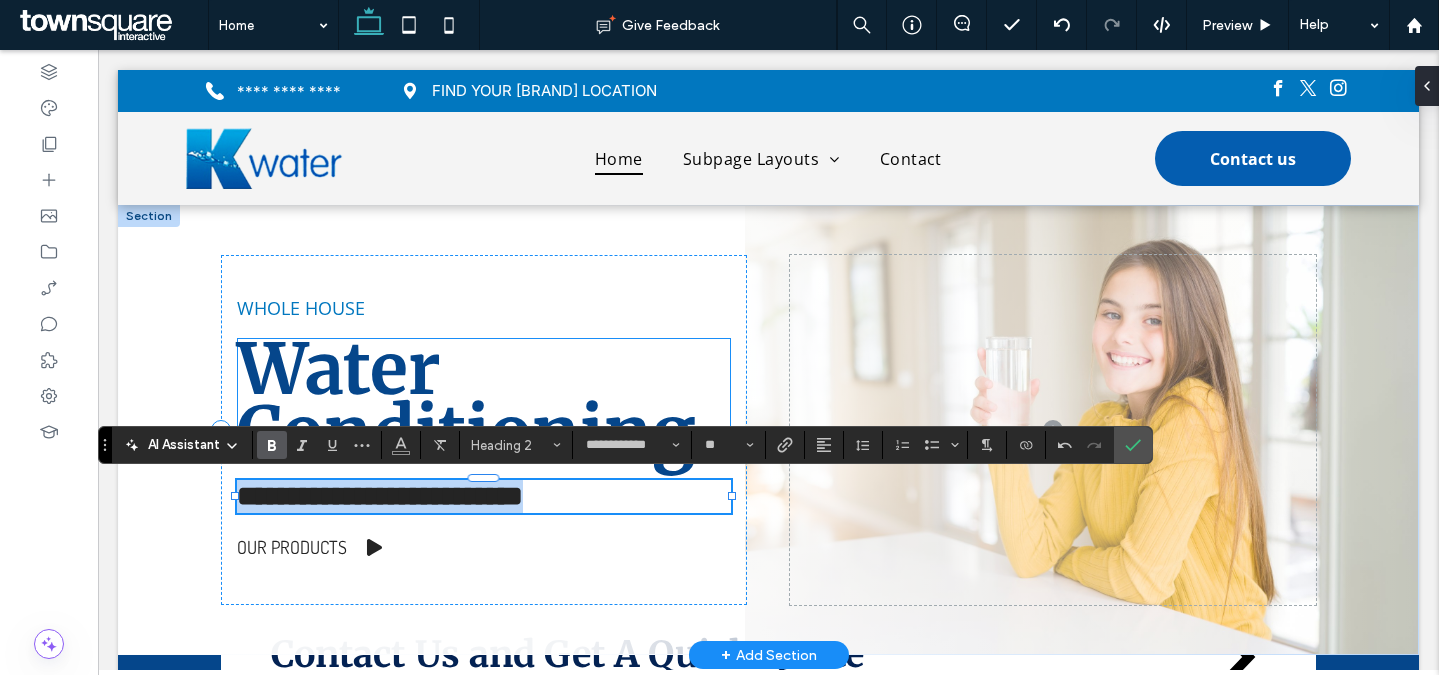 click on "Conditioning" at bounding box center [466, 432] 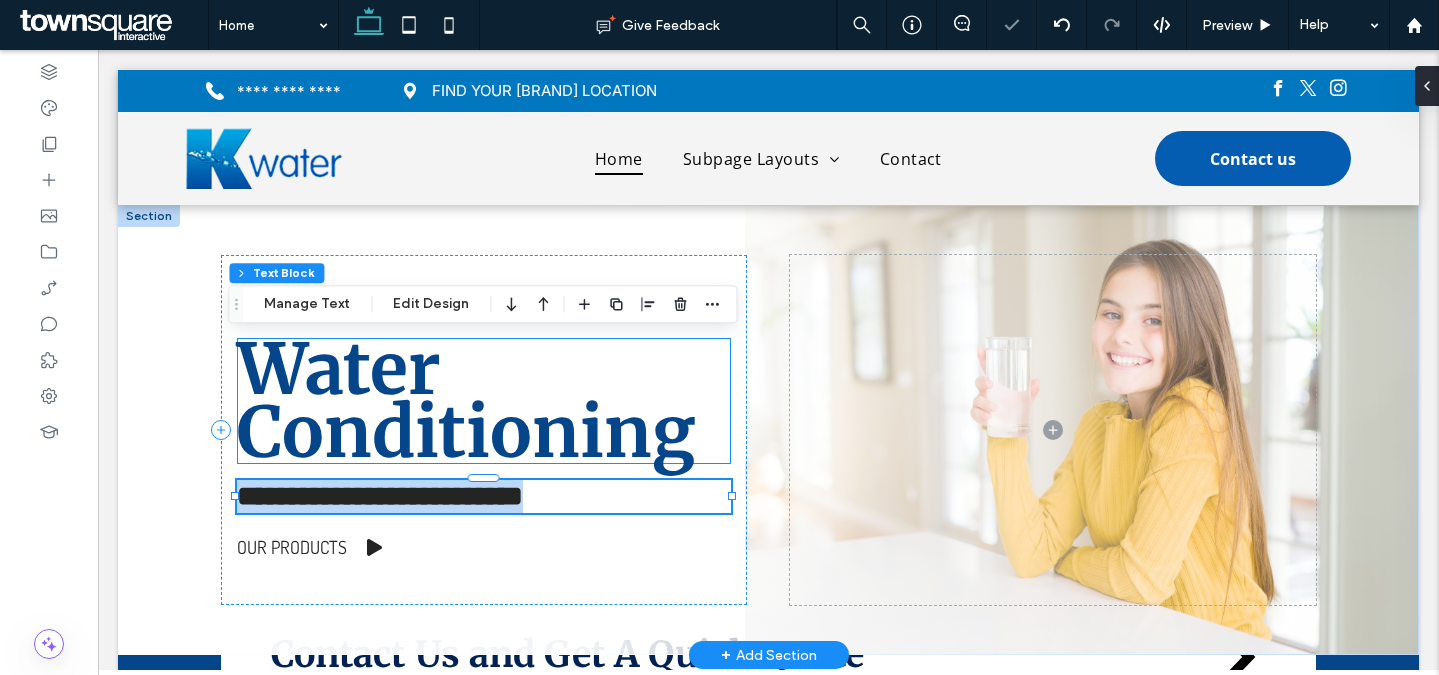 click on "Conditioning" at bounding box center (466, 432) 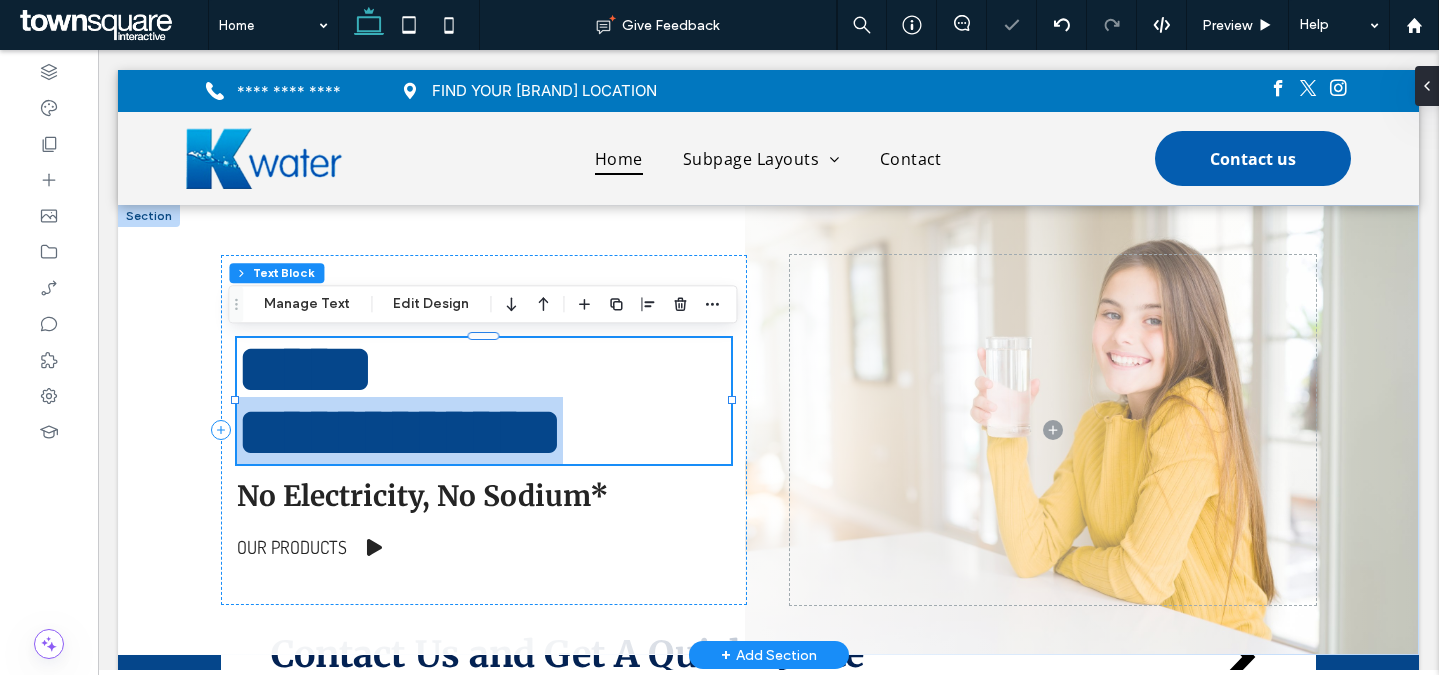 click on "**********" at bounding box center [400, 432] 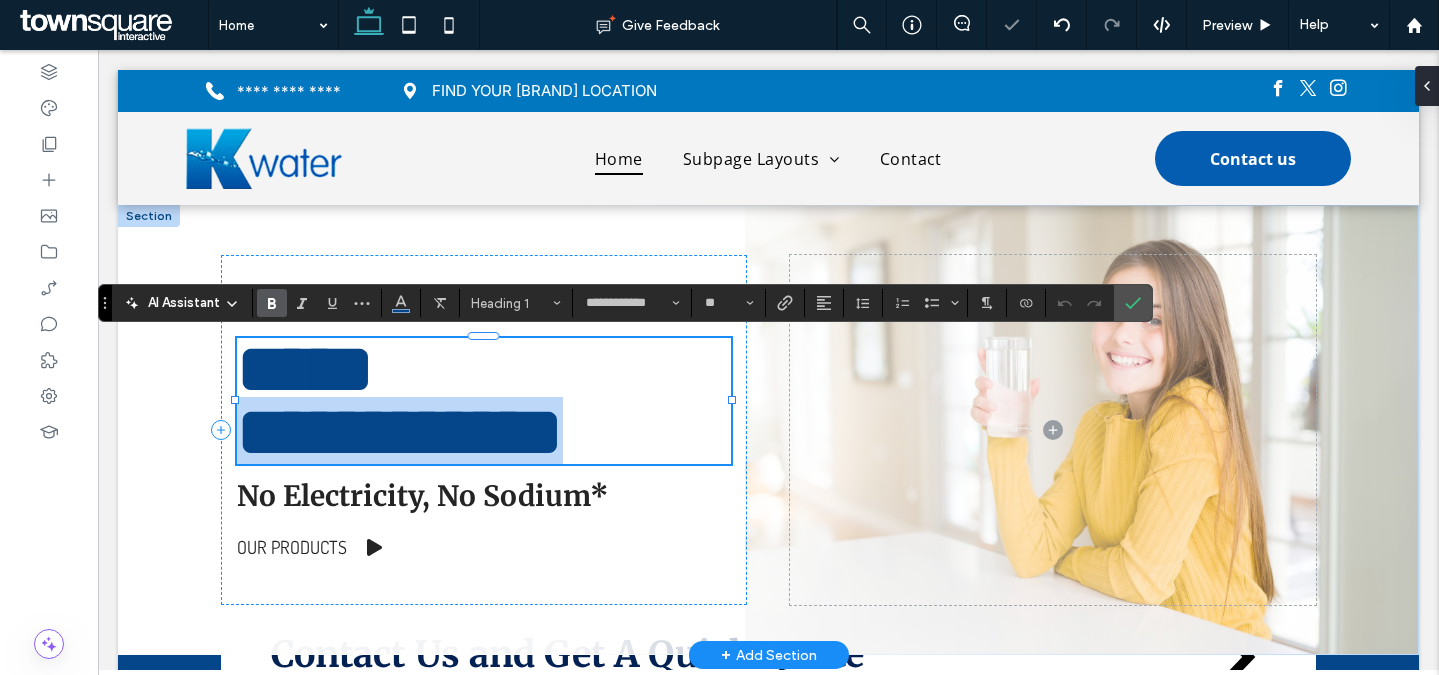 scroll, scrollTop: 12, scrollLeft: 0, axis: vertical 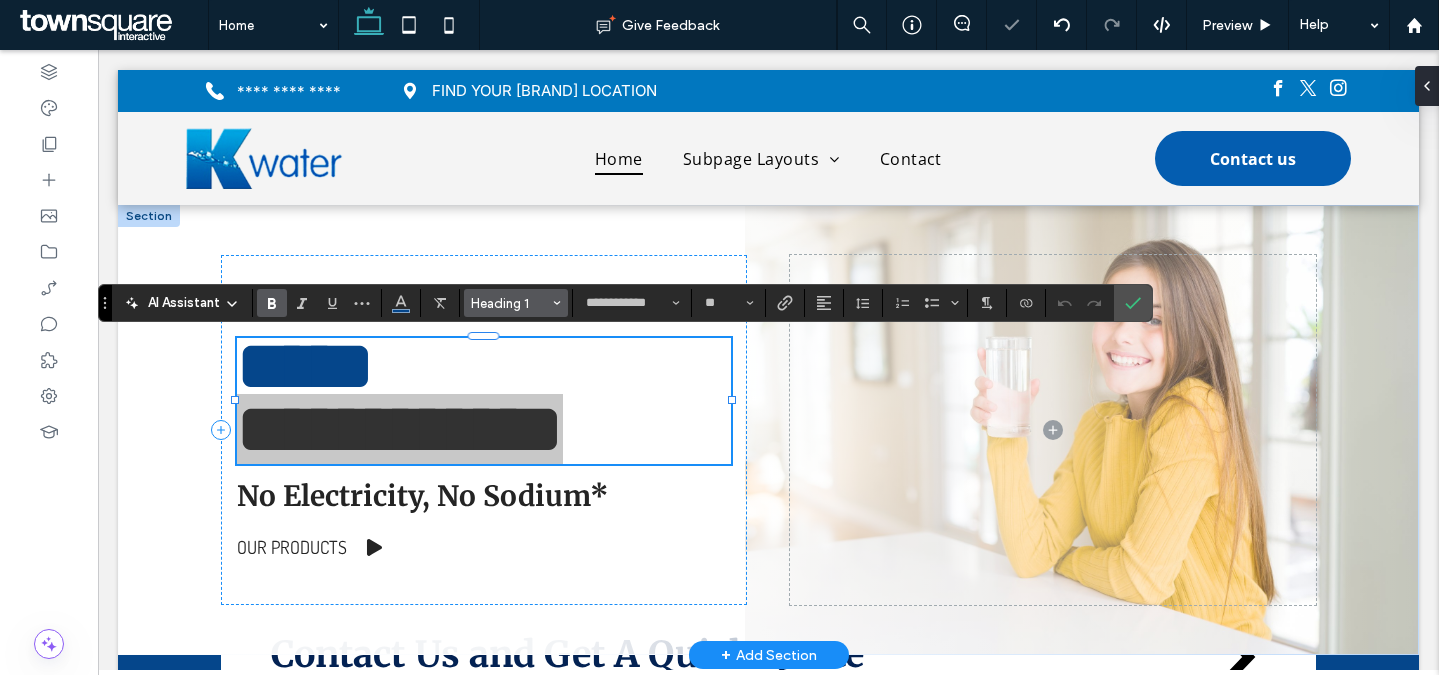 click on "Heading 1" at bounding box center (510, 303) 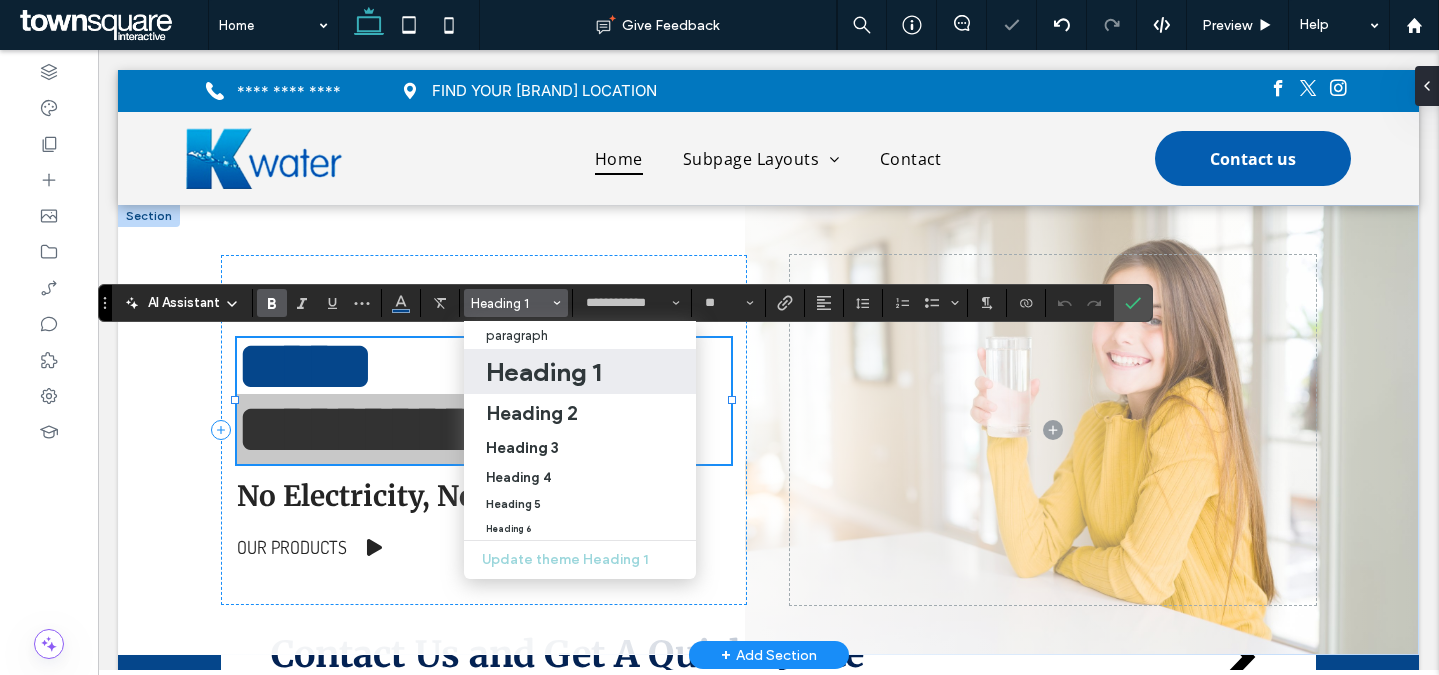 drag, startPoint x: 557, startPoint y: 372, endPoint x: 459, endPoint y: 327, distance: 107.837845 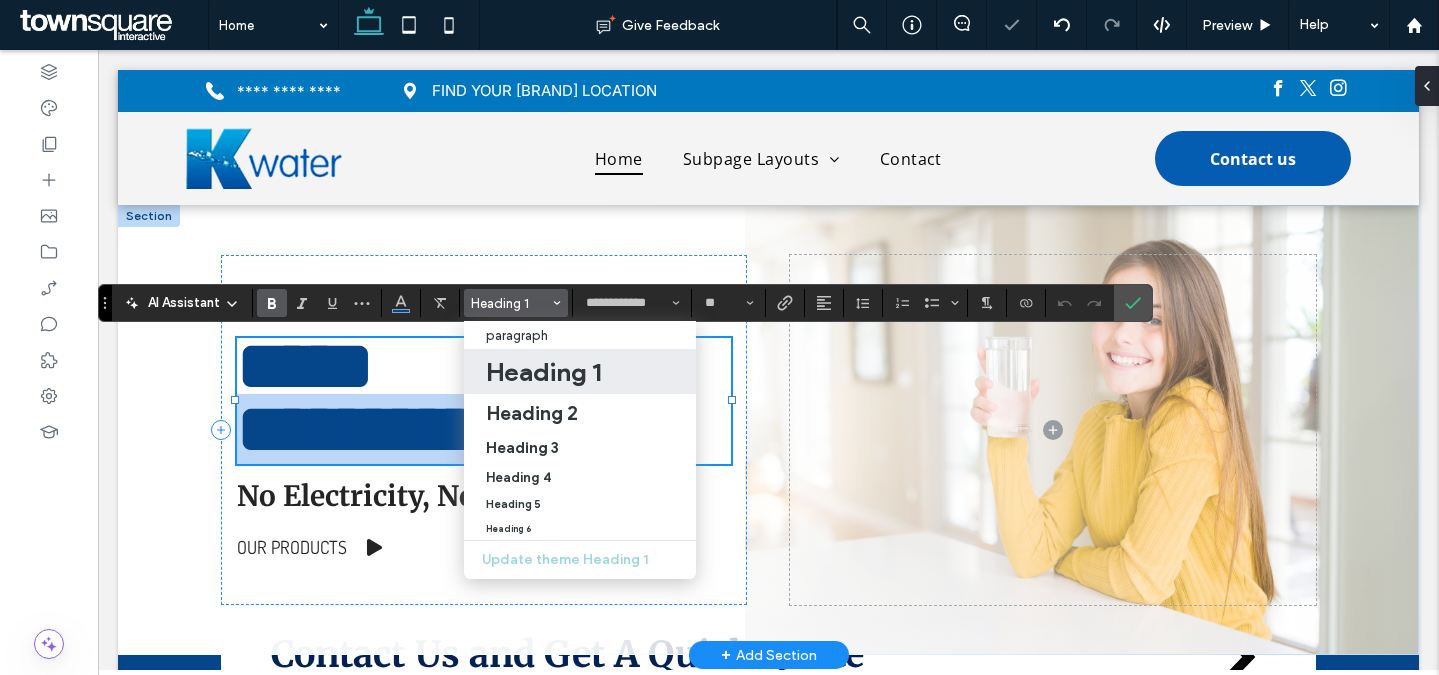 scroll, scrollTop: 12, scrollLeft: 0, axis: vertical 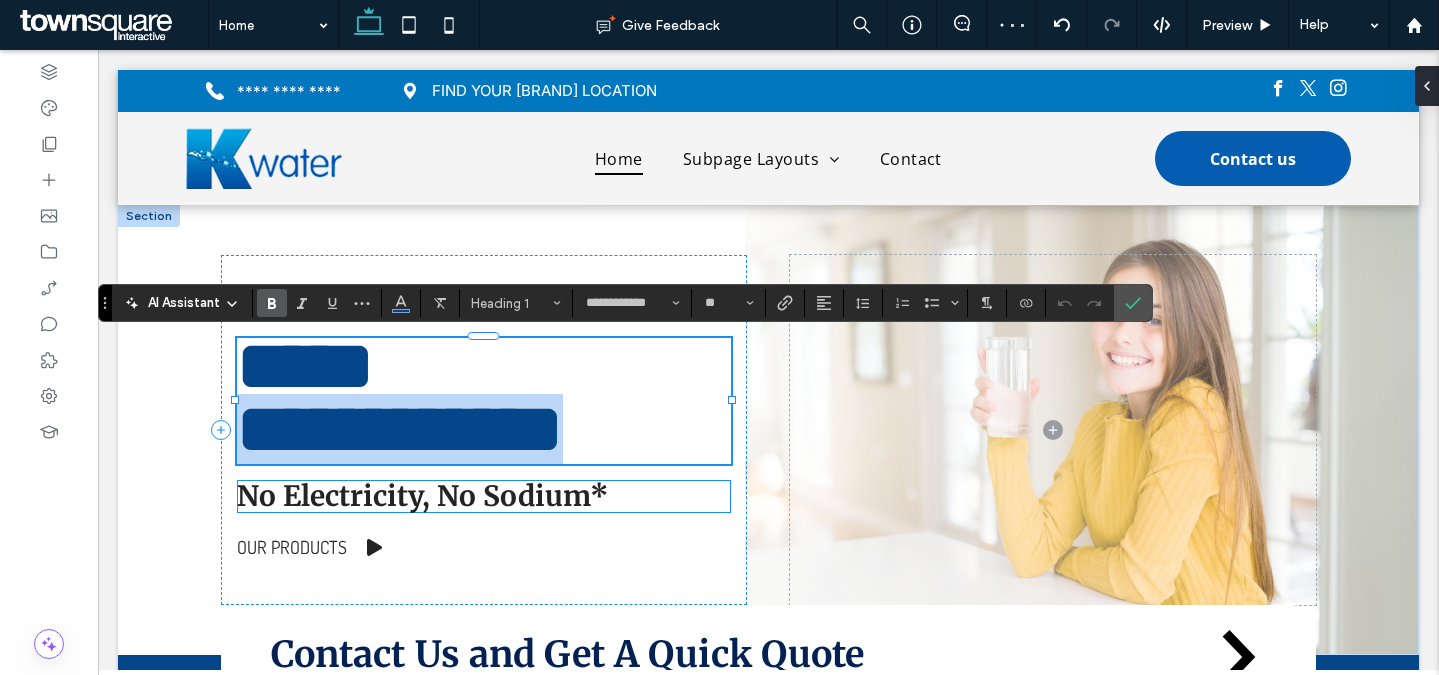 click on "No Electricity, No Sodium*" at bounding box center (484, 497) 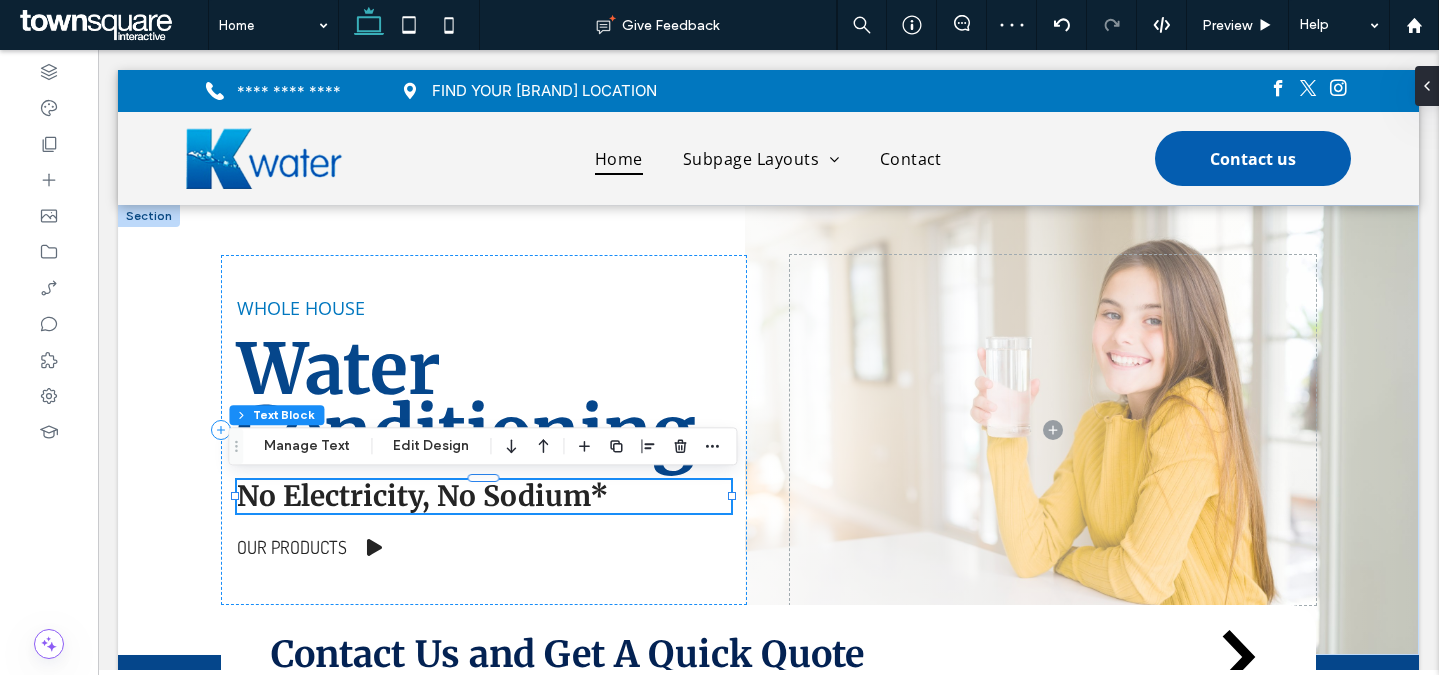 click on "No Electricity, No Sodium*" at bounding box center [484, 497] 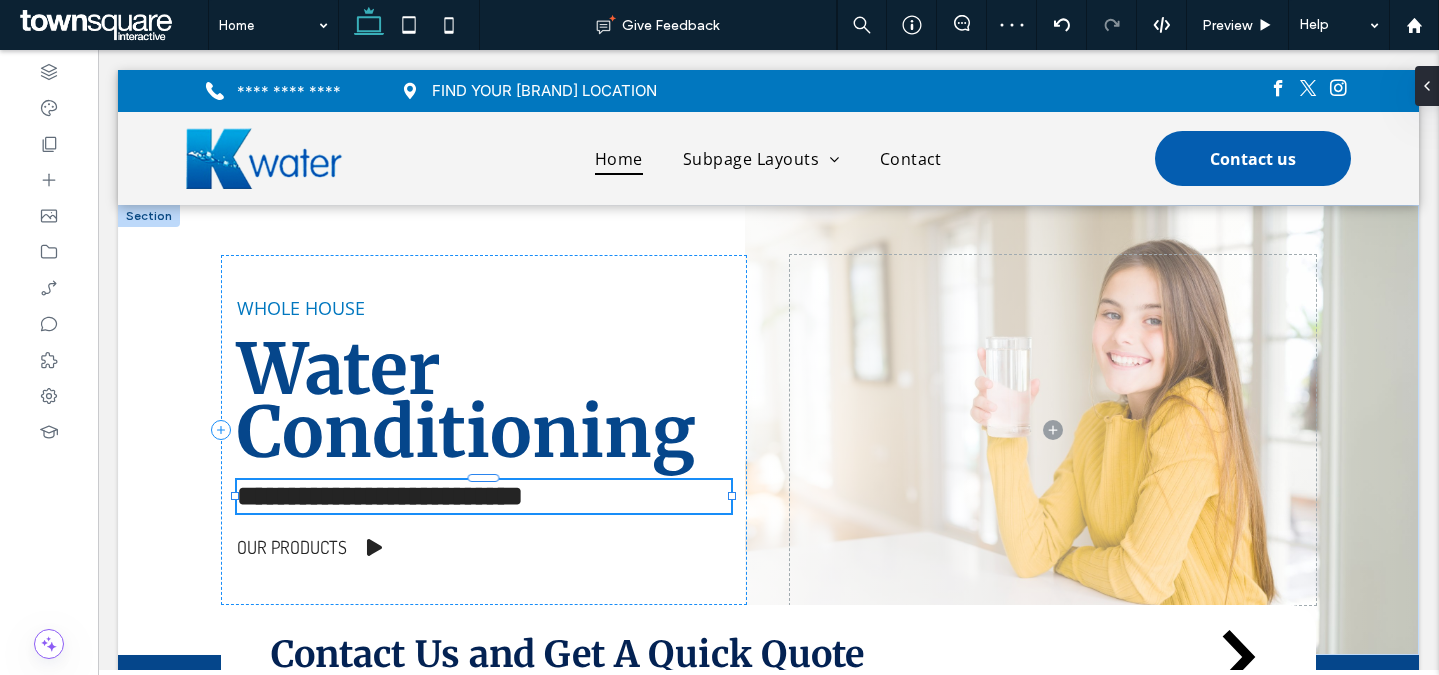 type on "**********" 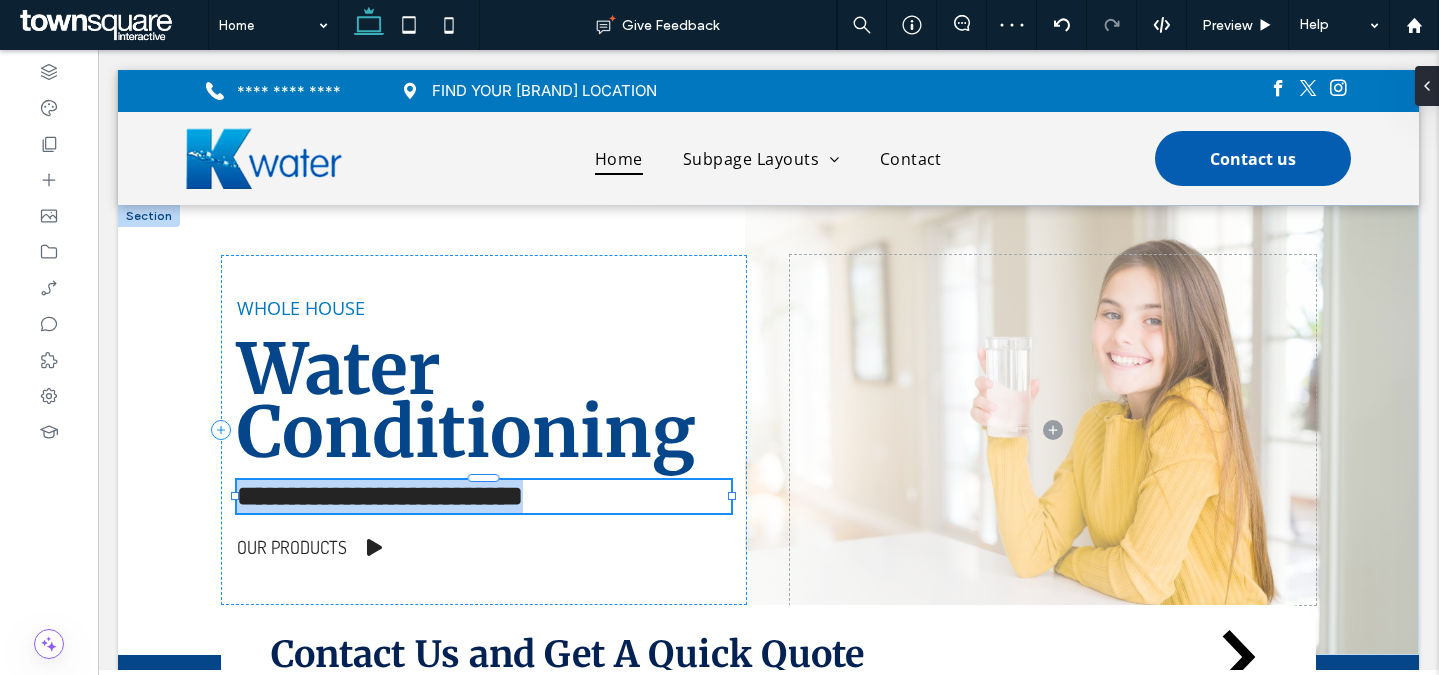 click on "**********" at bounding box center (484, 497) 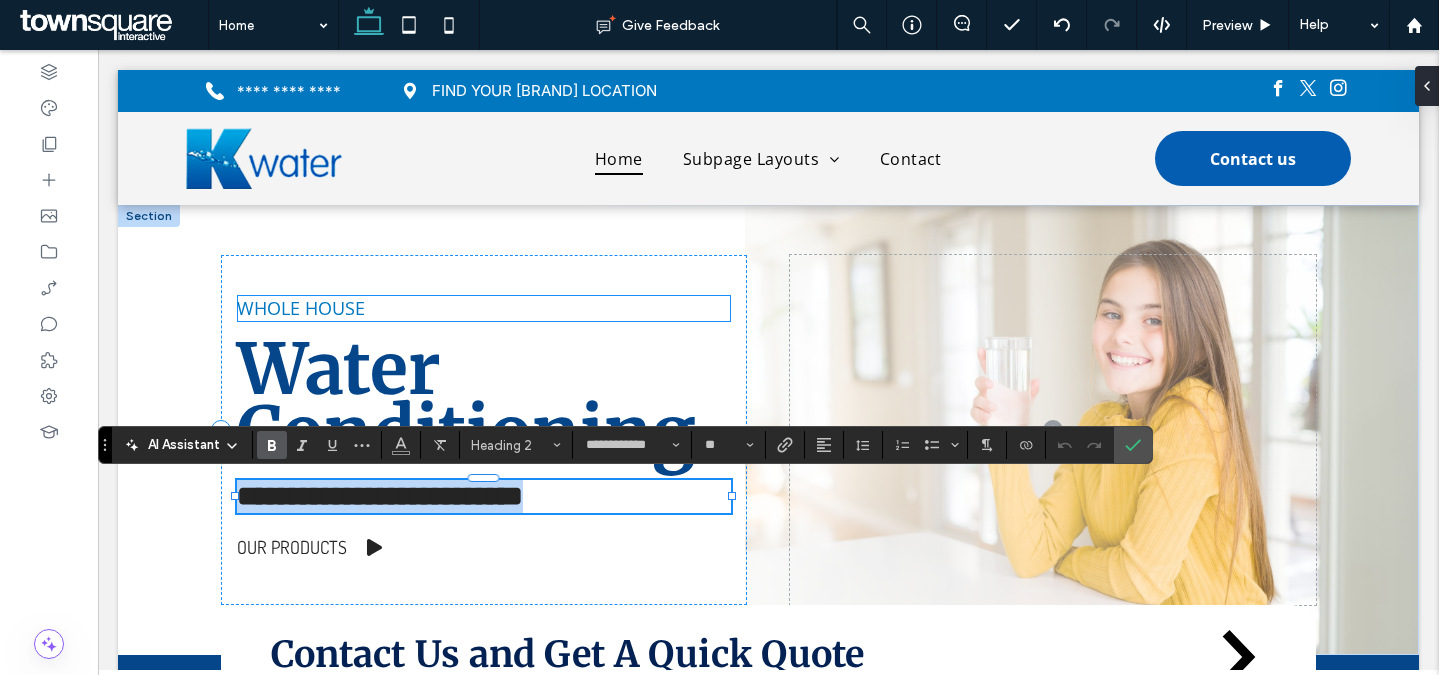 click on "WHOLE HOUSE" at bounding box center (484, 308) 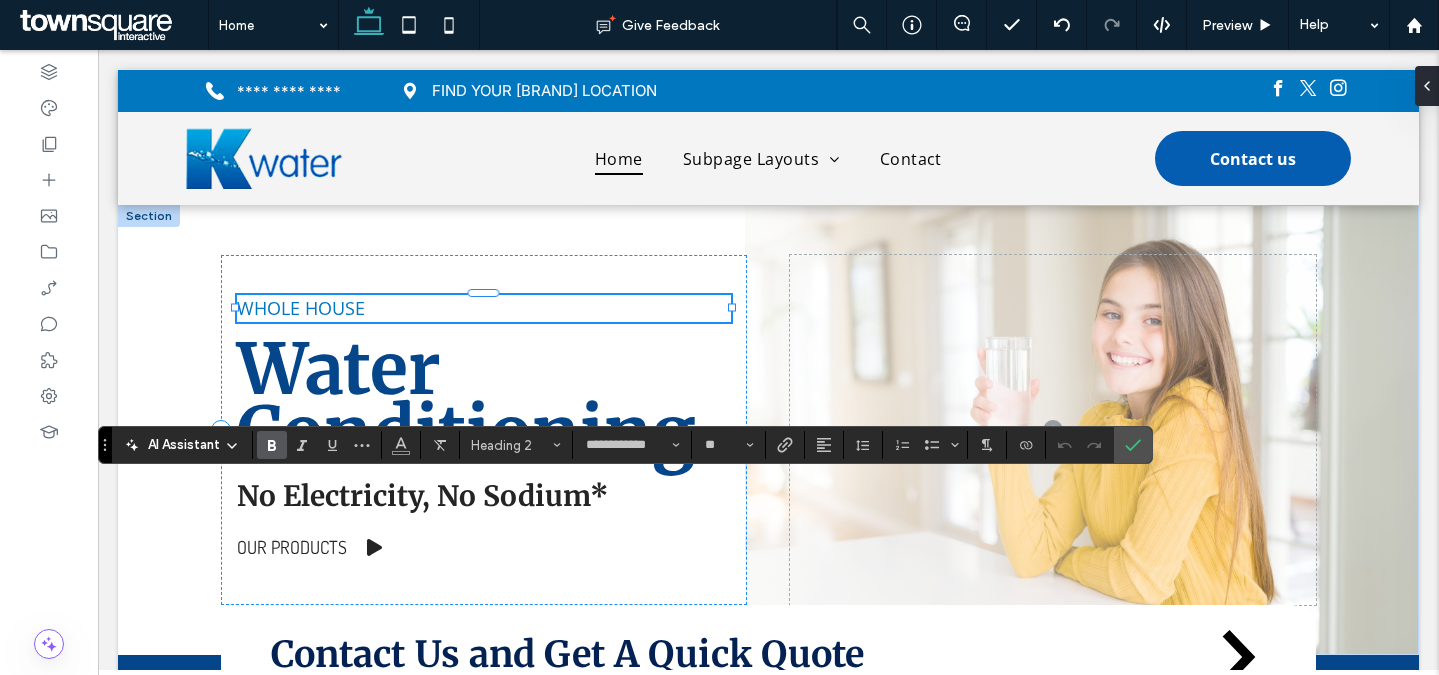 click on "WHOLE HOUSE" at bounding box center (484, 308) 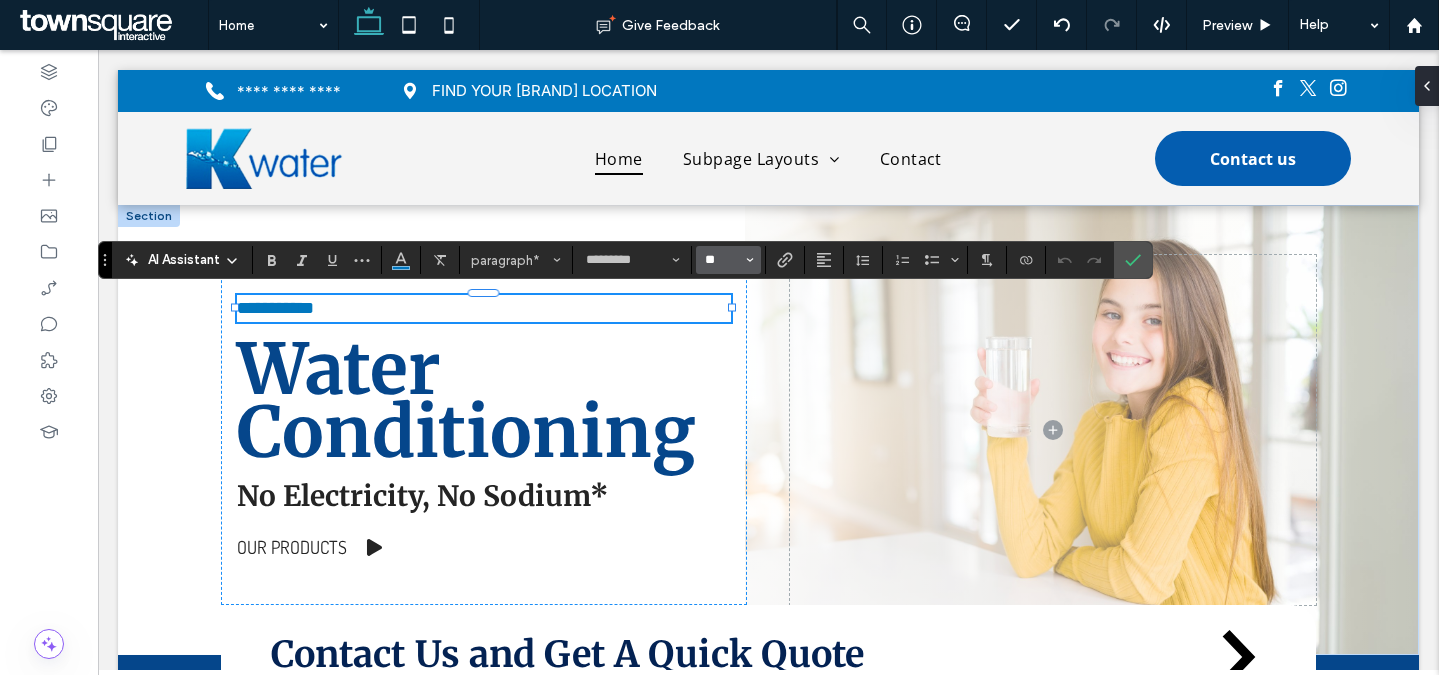 click on "**" at bounding box center (722, 260) 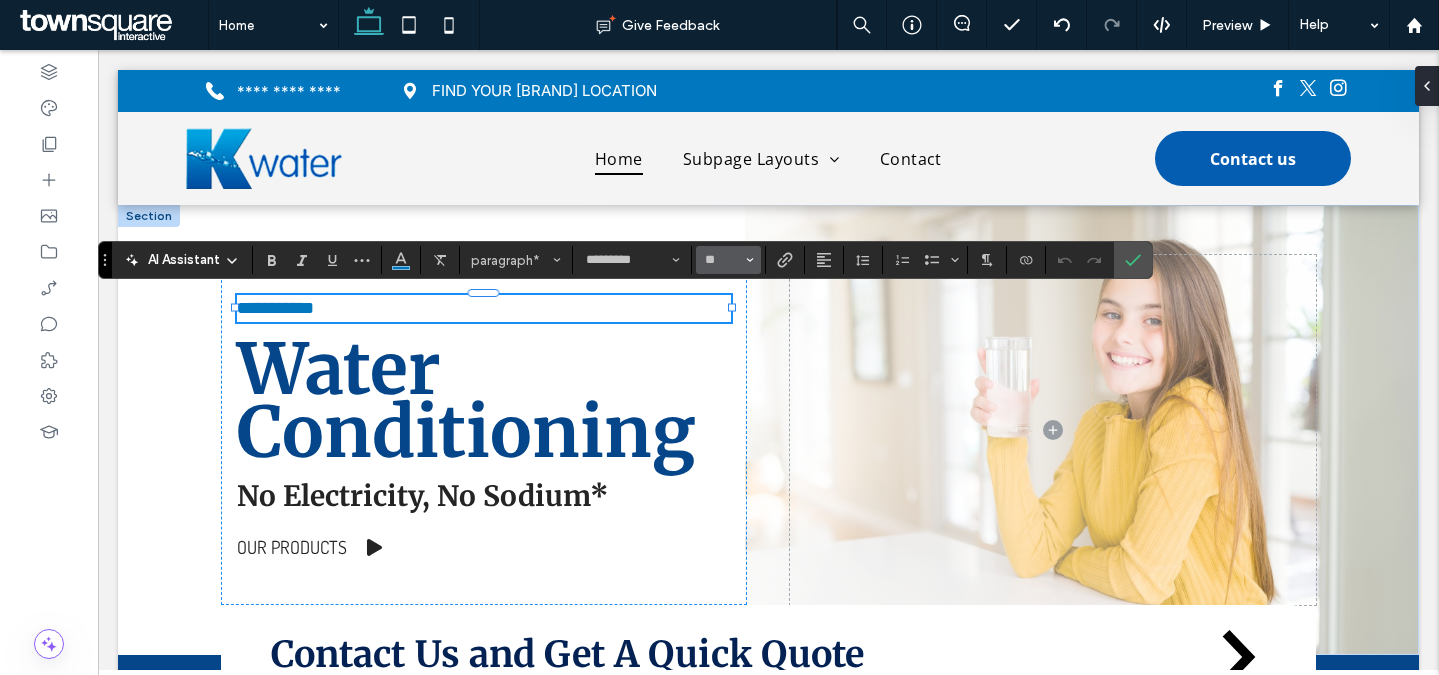 type on "**" 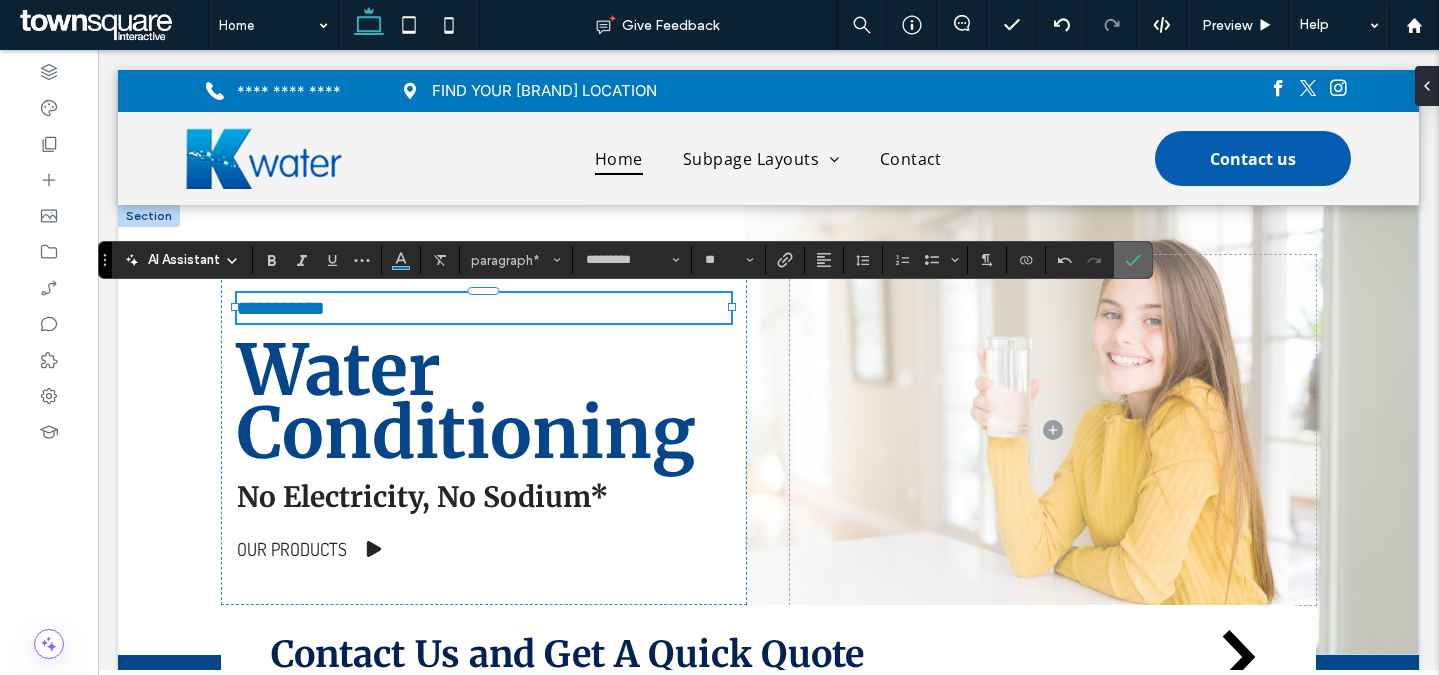 click 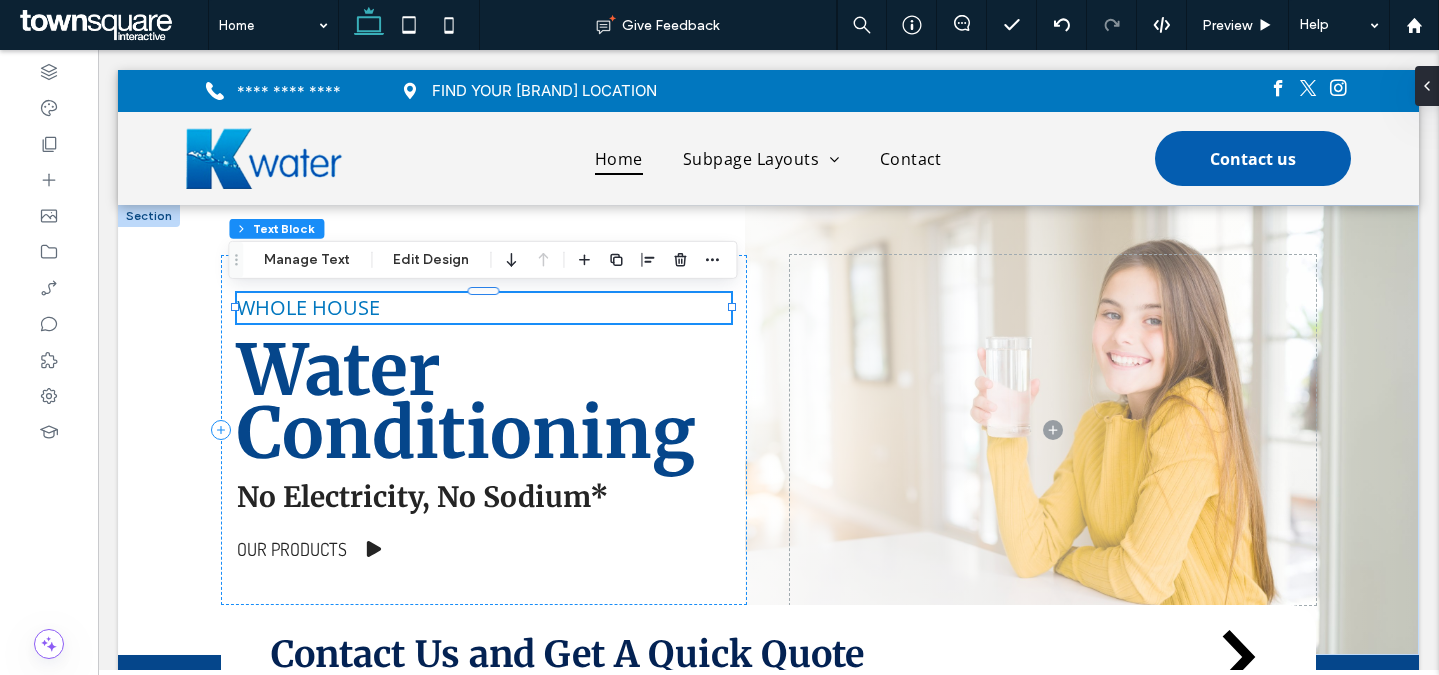 click on "WHOLE HOUSE" at bounding box center [484, 308] 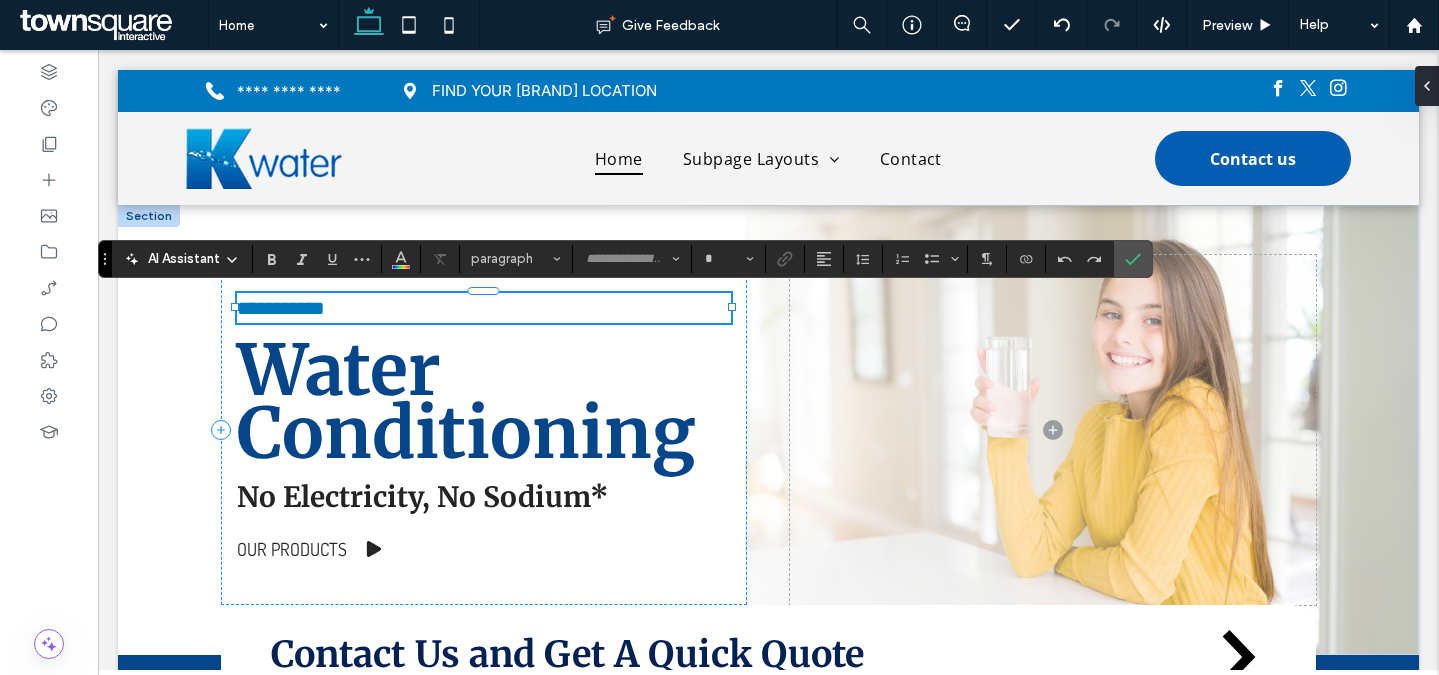 click on "**********" at bounding box center [484, 308] 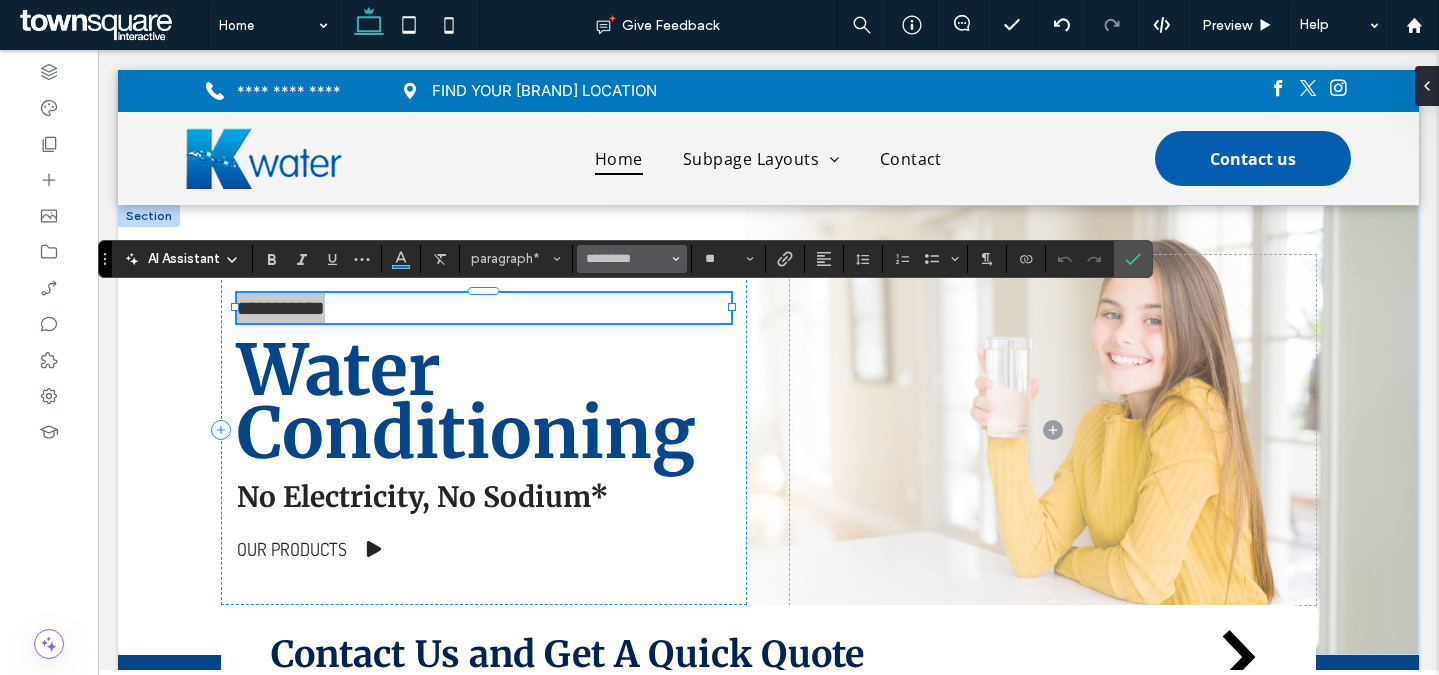 click 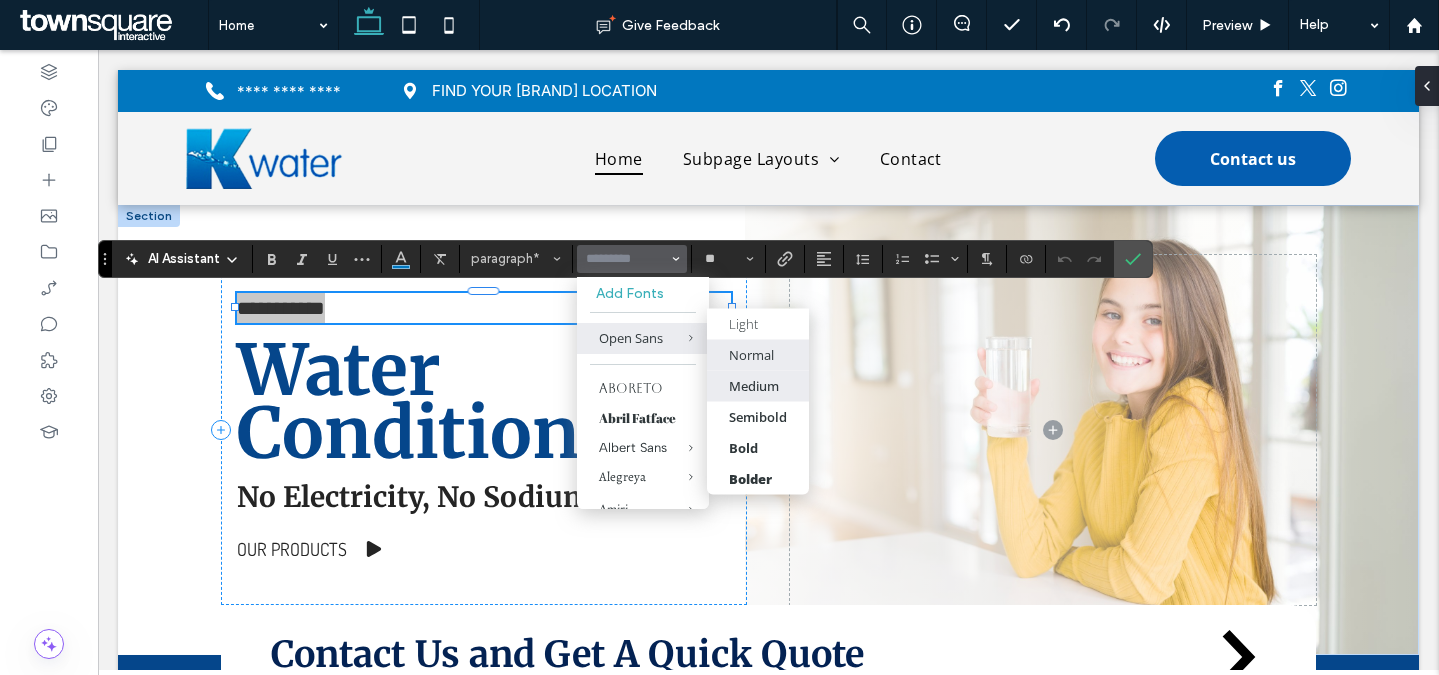 click on "Medium" at bounding box center [758, 385] 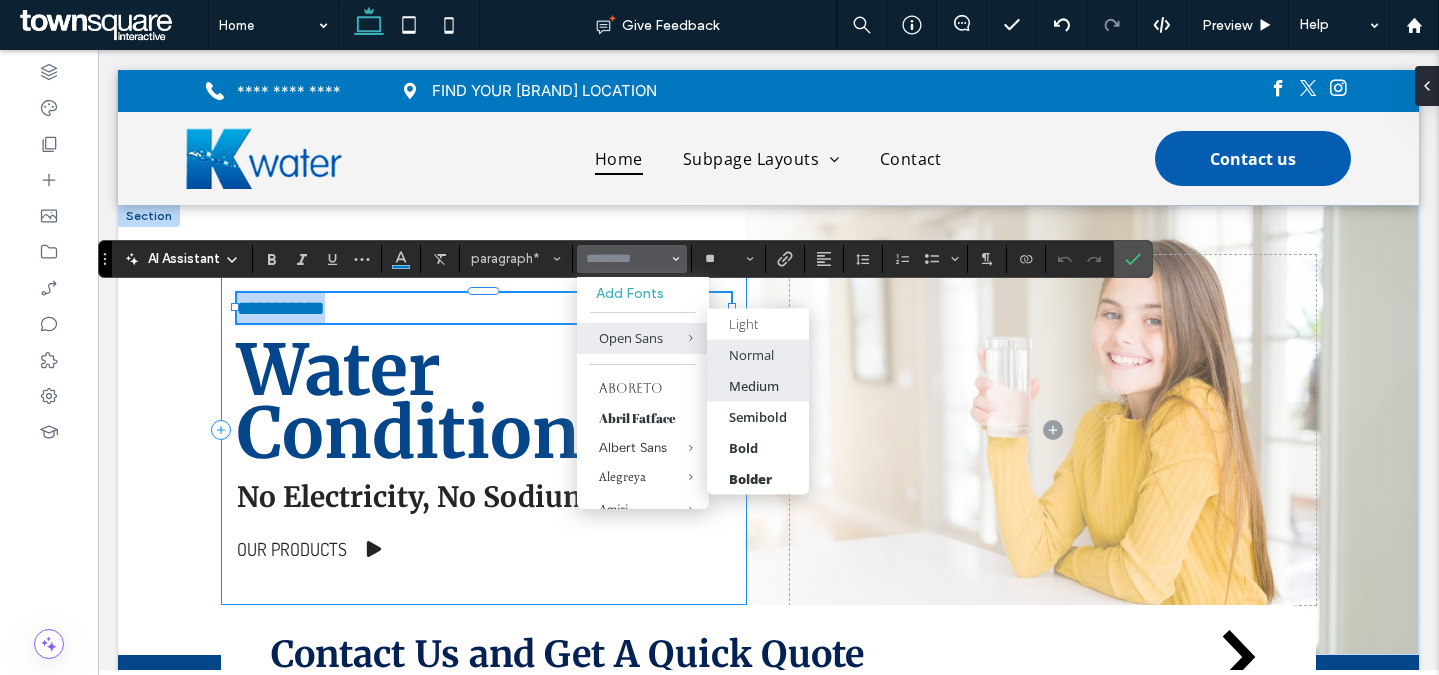 type on "*********" 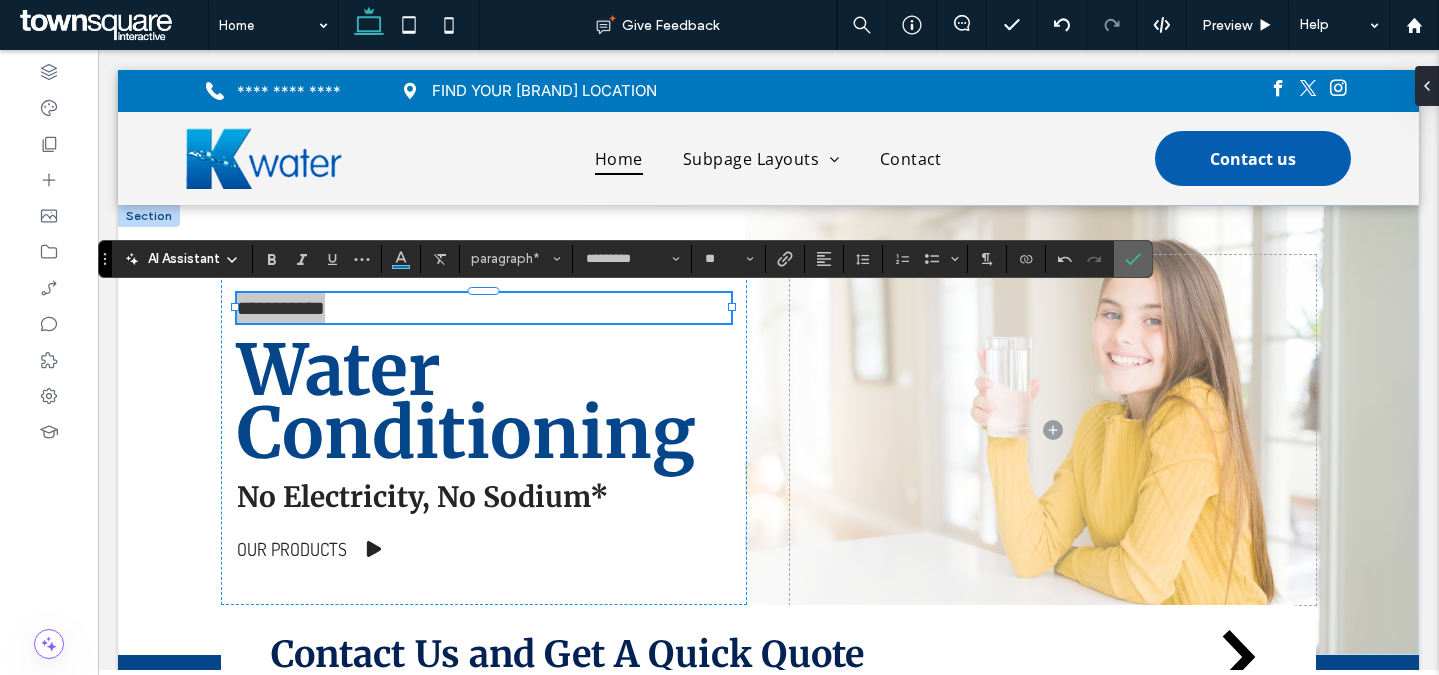 click 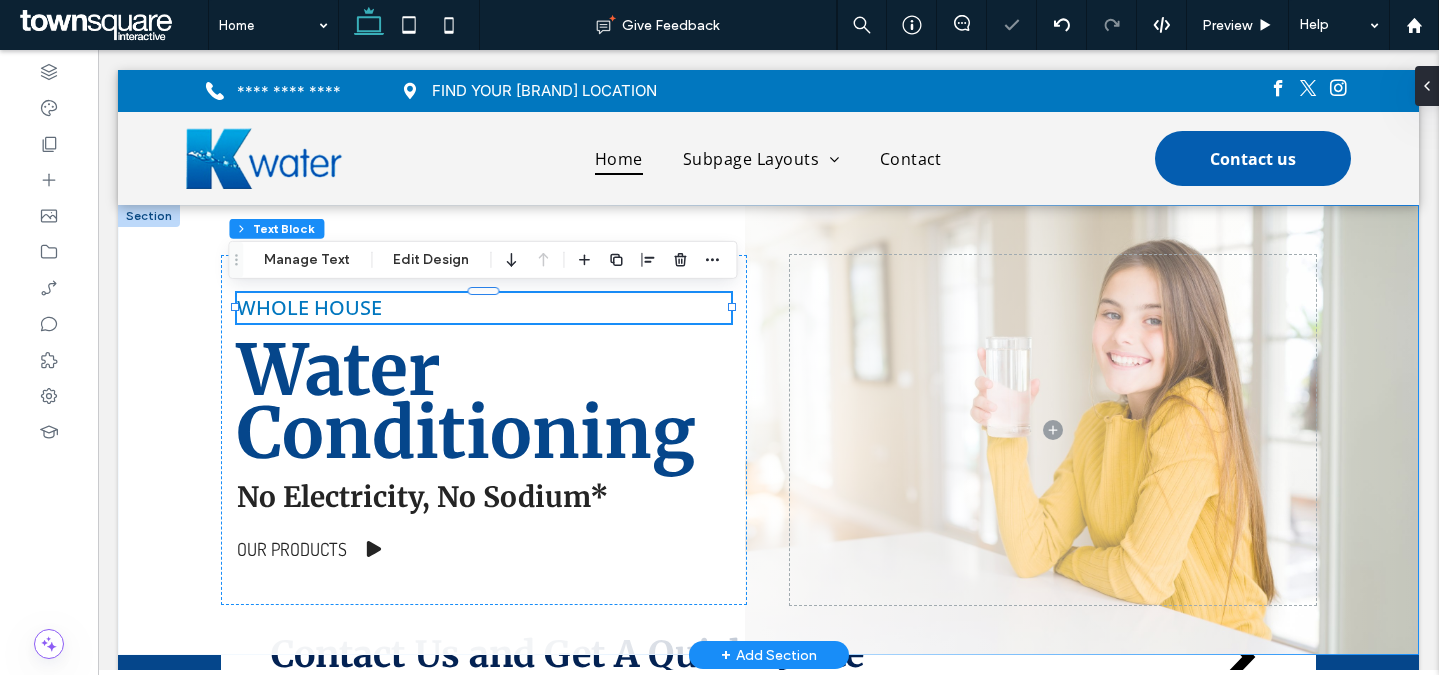 click on "WHOLE HOUSE
Water Conditioning
No Electricity, No Sodium*
Our Products" at bounding box center (769, 430) 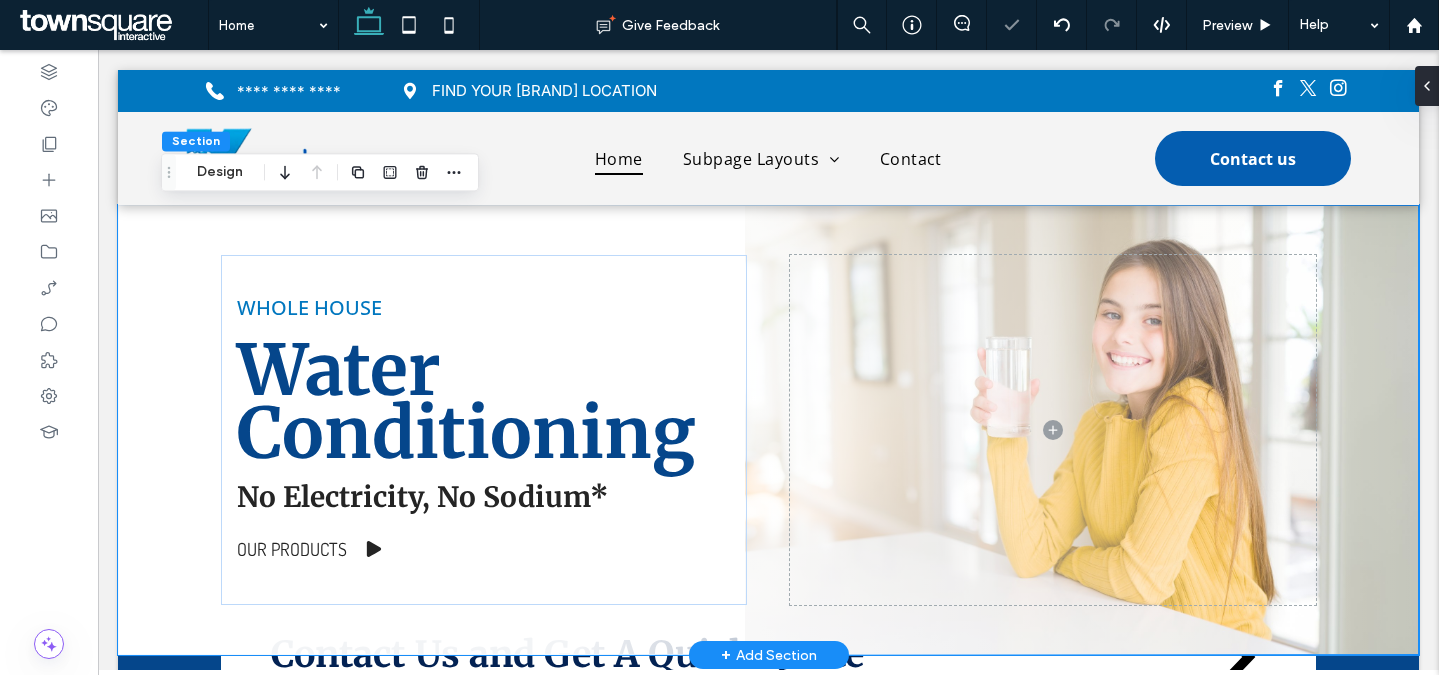 scroll, scrollTop: 48, scrollLeft: 0, axis: vertical 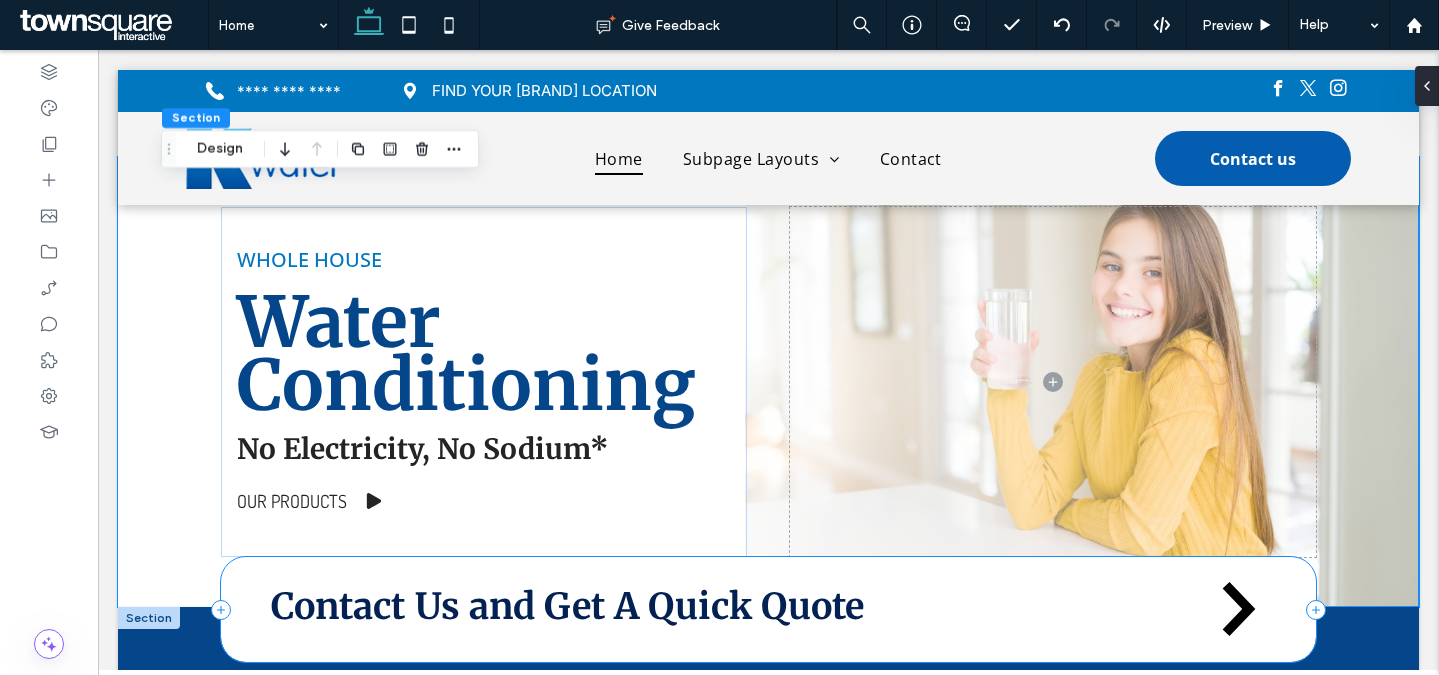 click on "Contact Us and Get A Quick Quote" at bounding box center (769, 609) 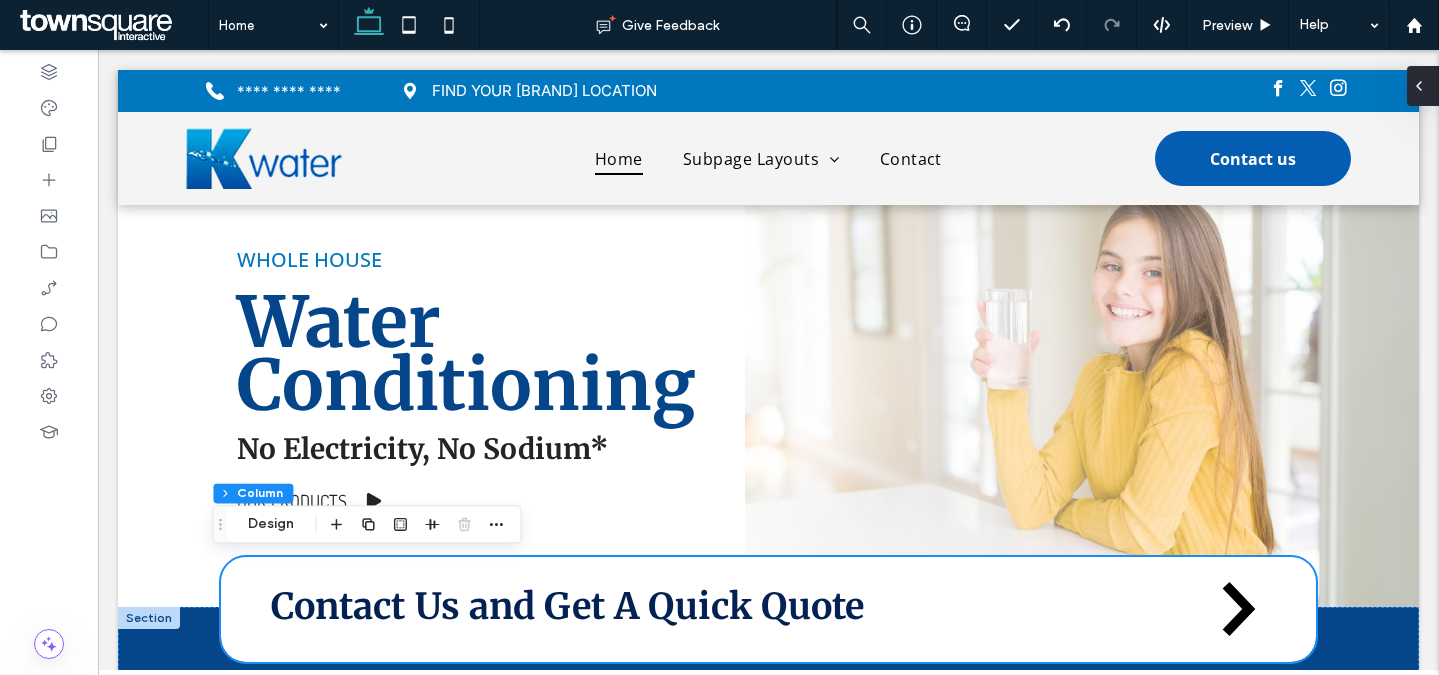 click at bounding box center (1419, 86) 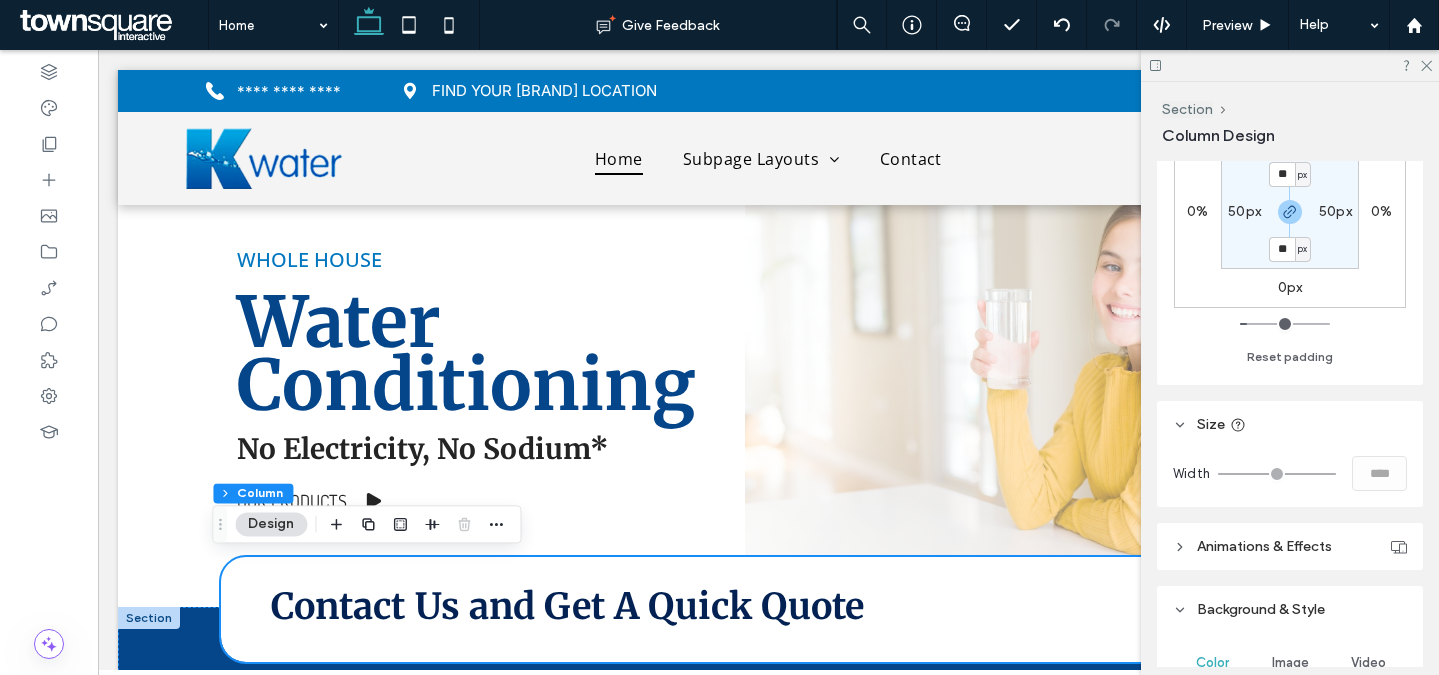 scroll, scrollTop: 1099, scrollLeft: 0, axis: vertical 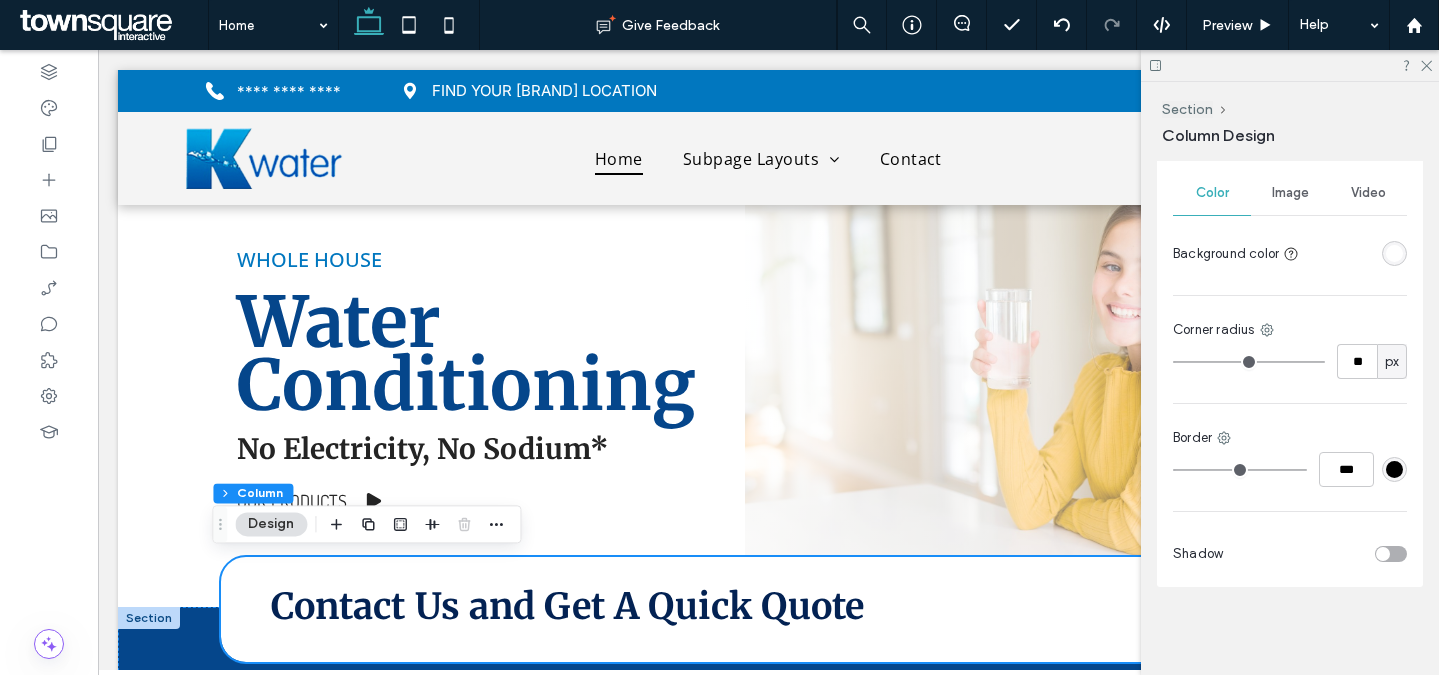 click at bounding box center [1391, 554] 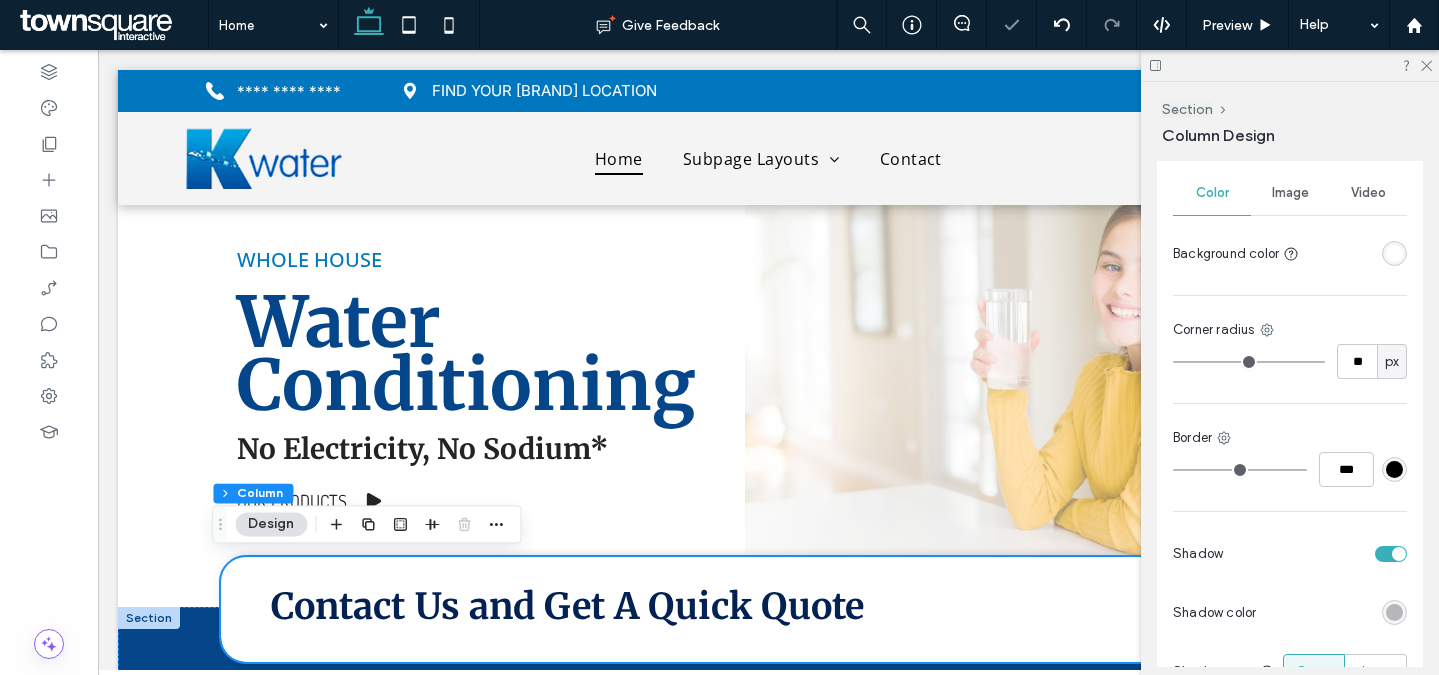 scroll, scrollTop: 1281, scrollLeft: 0, axis: vertical 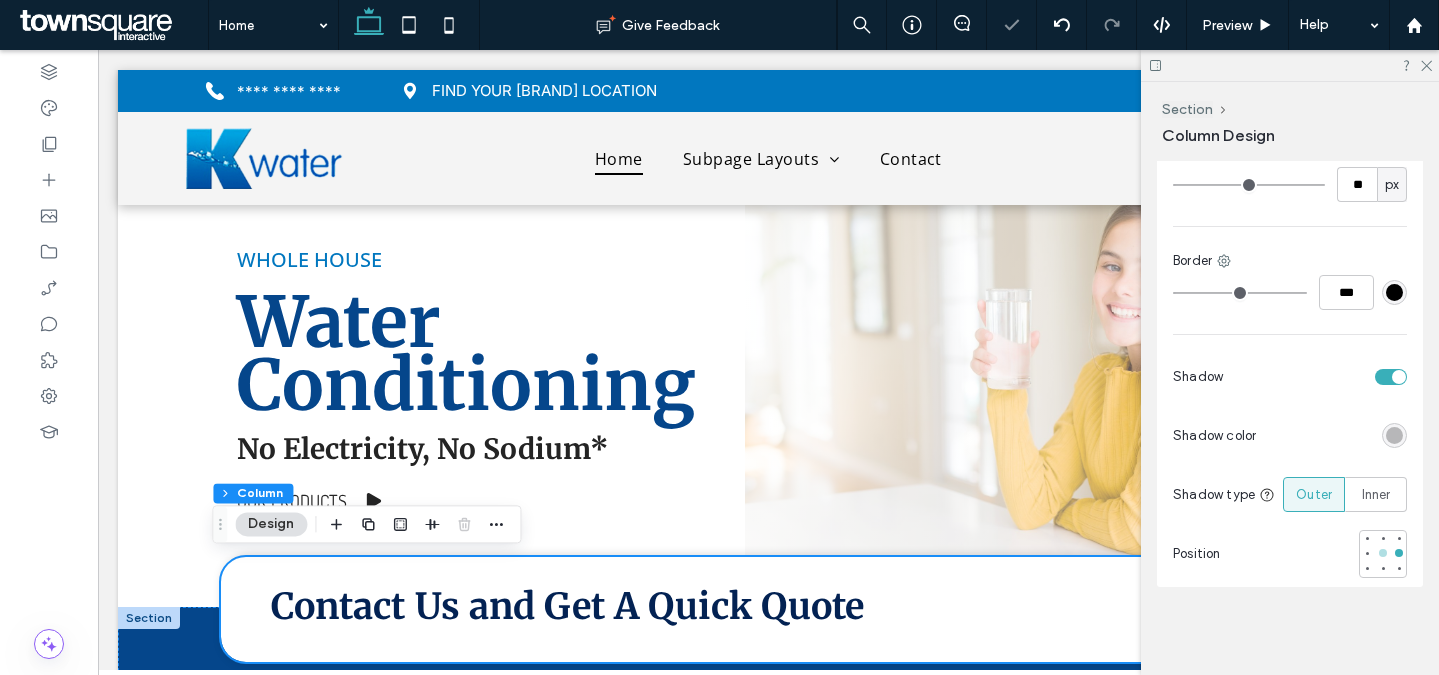 click at bounding box center (1383, 553) 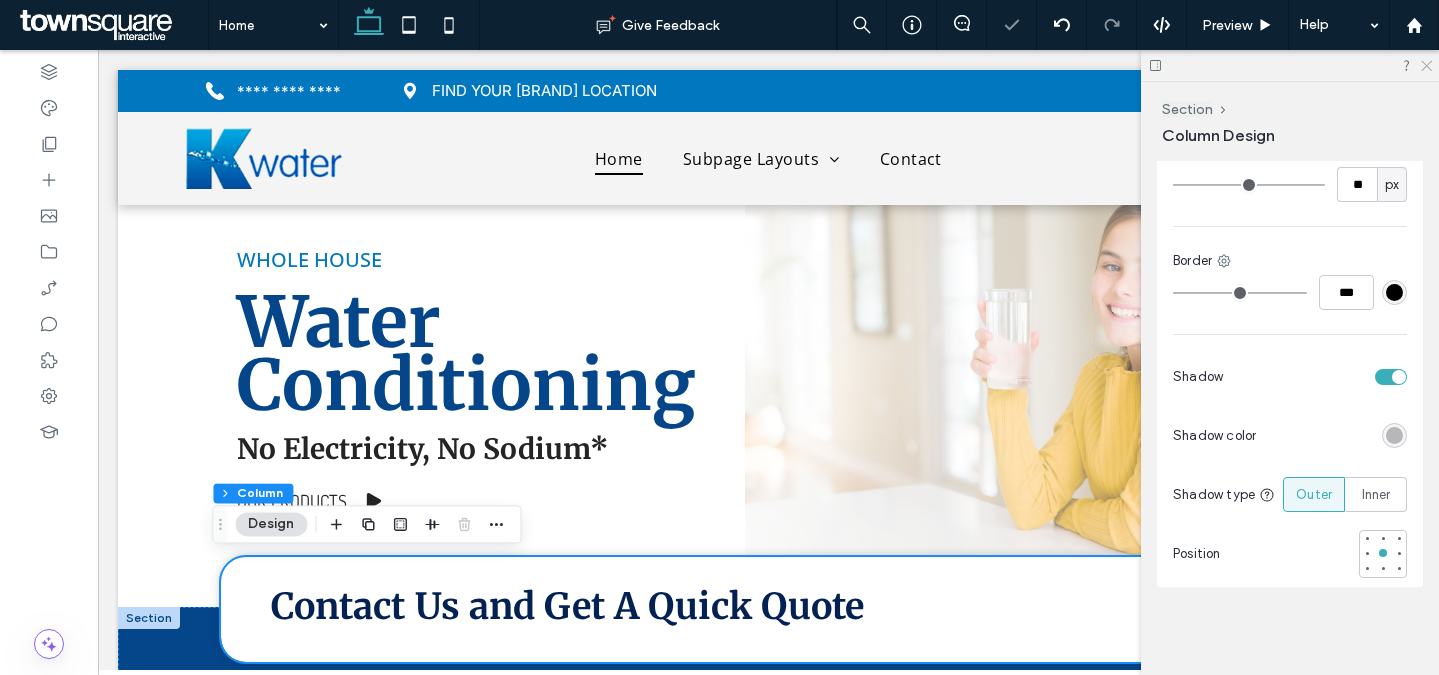 click 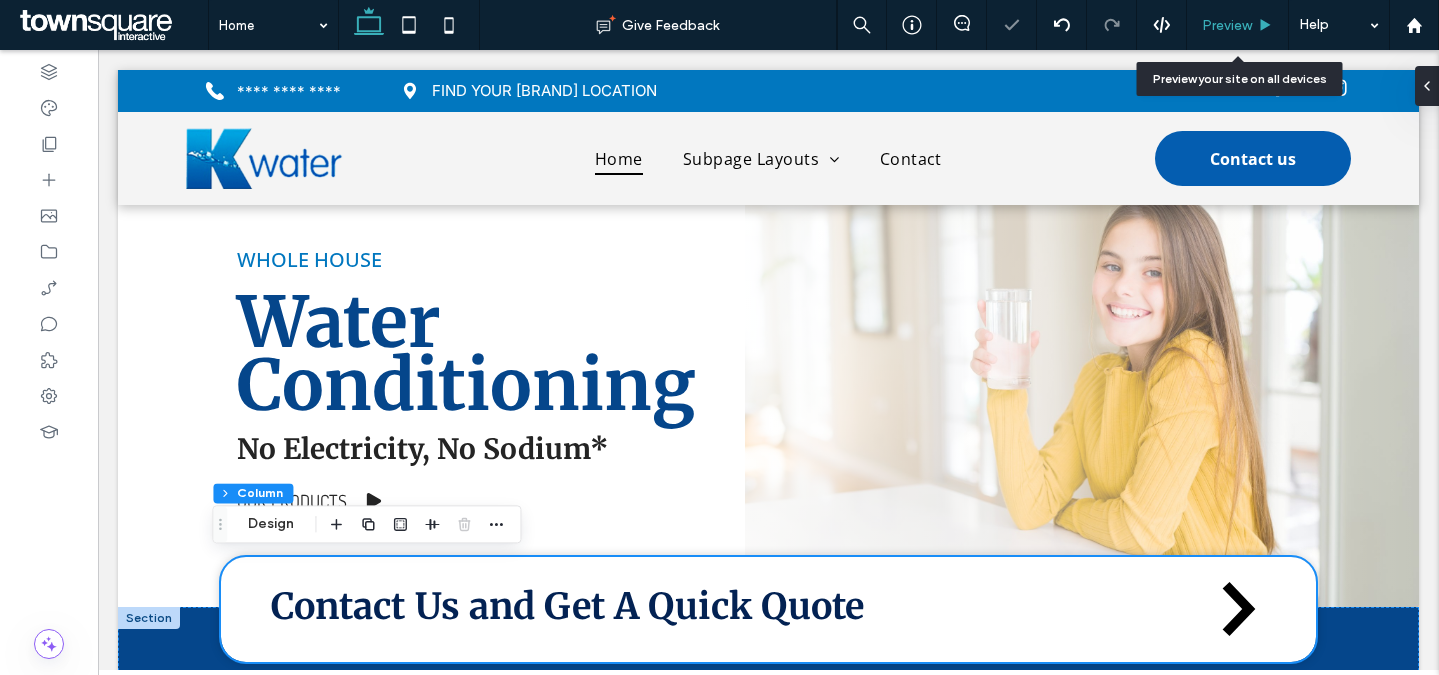 click on "Preview" at bounding box center [1227, 25] 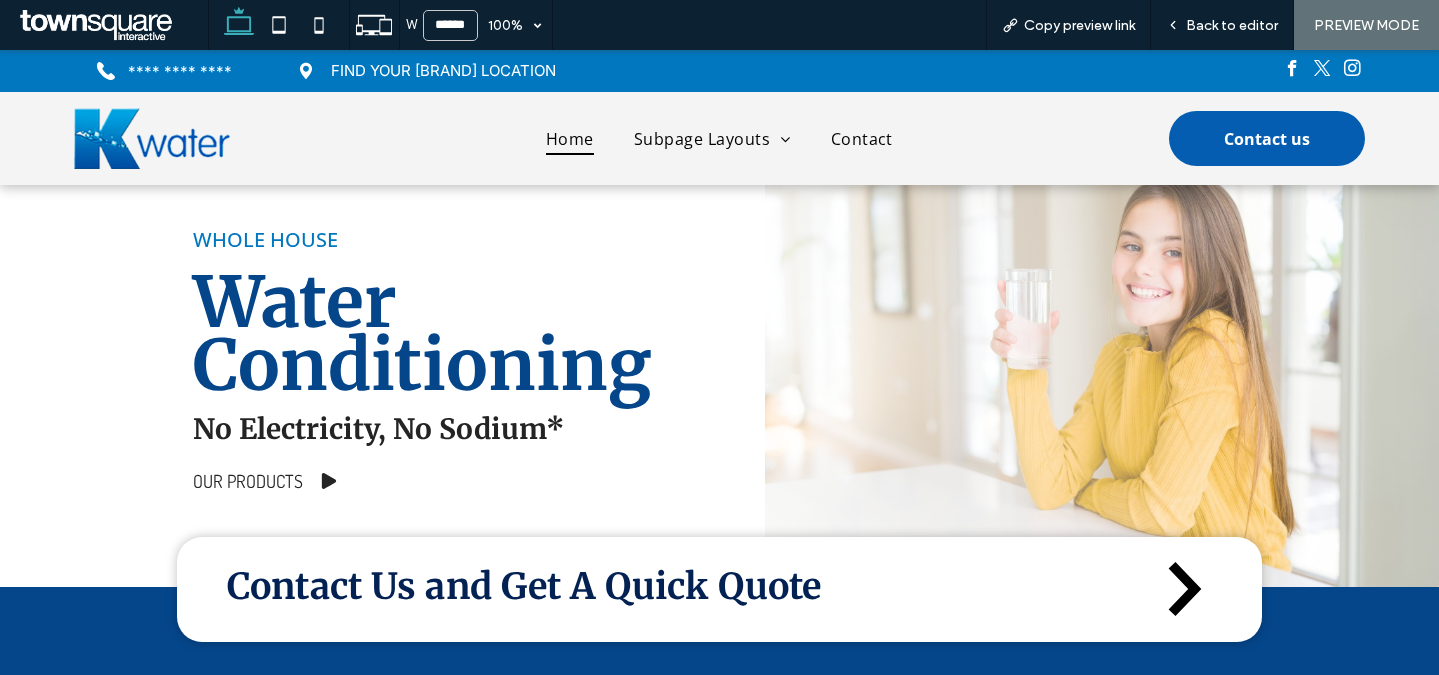 scroll, scrollTop: 0, scrollLeft: 0, axis: both 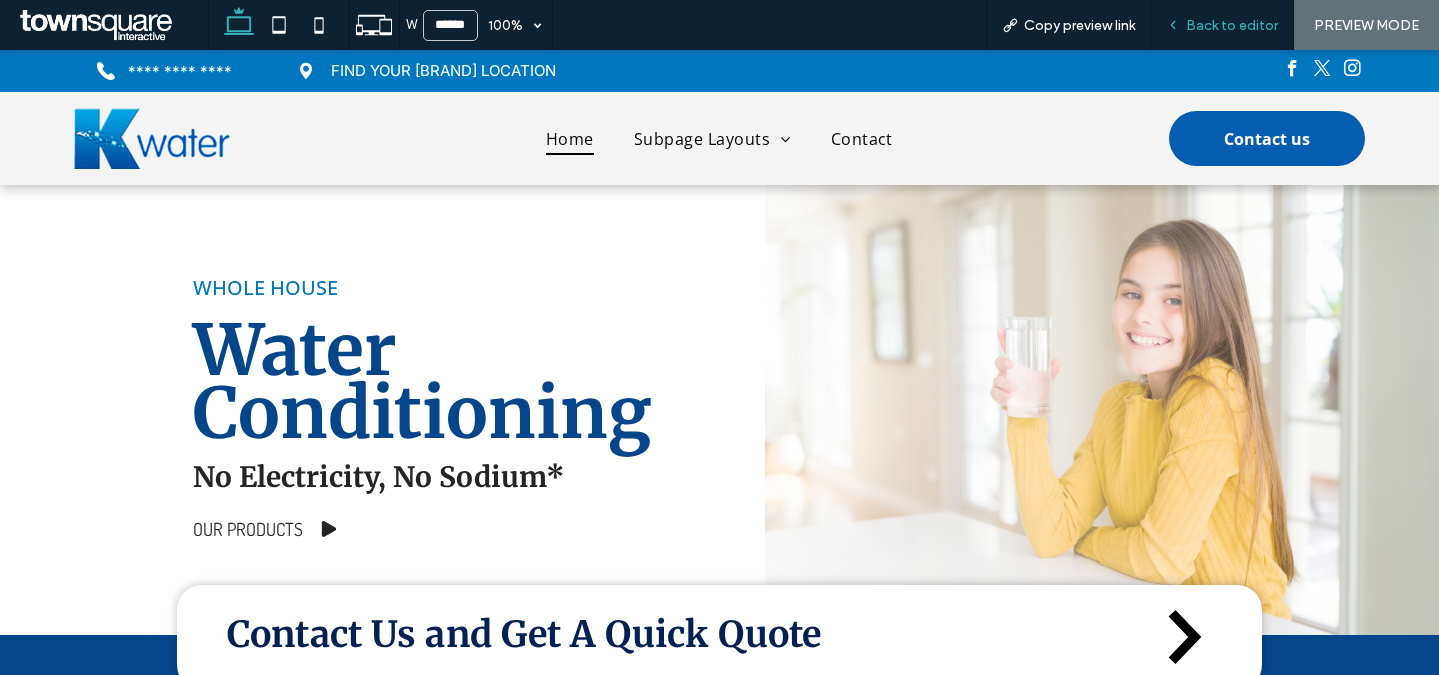 click on "Back to editor" at bounding box center (1232, 25) 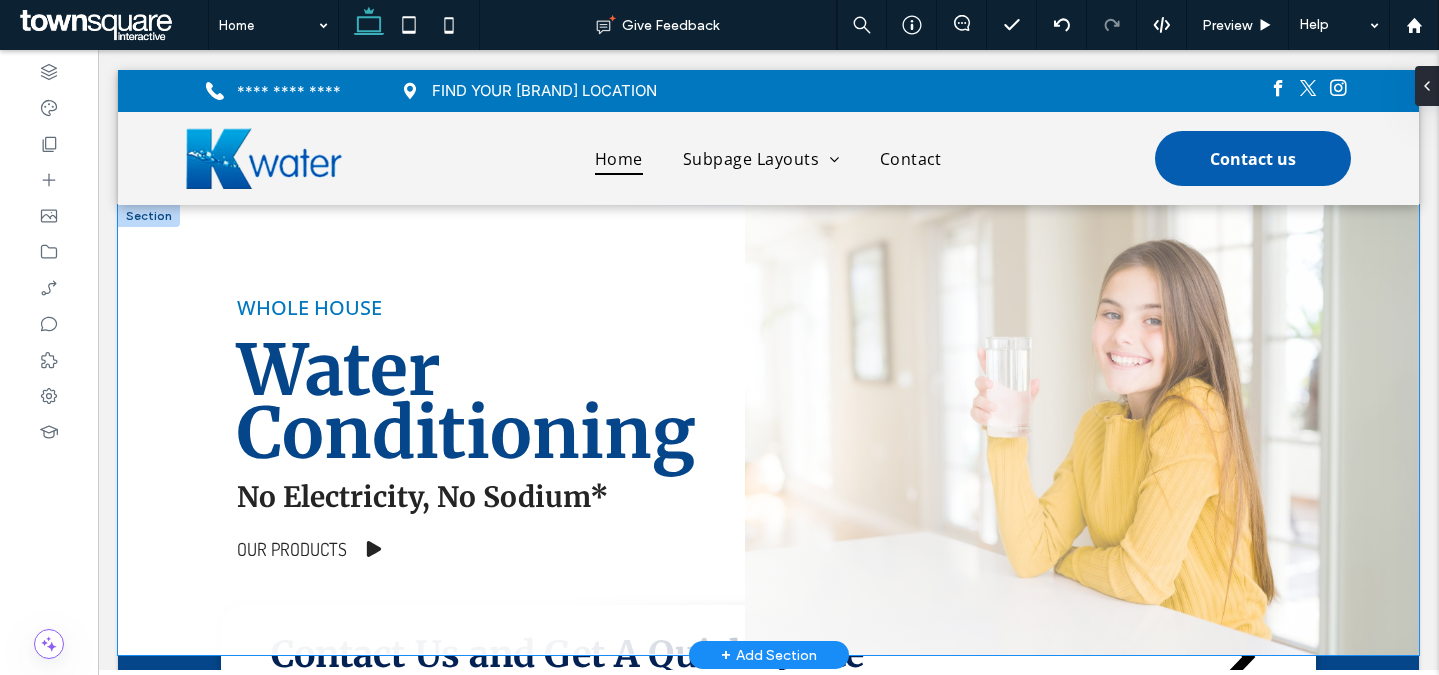 click on "WHOLE HOUSE
Water Conditioning
No Electricity, No Sodium*
Our Products" at bounding box center (769, 430) 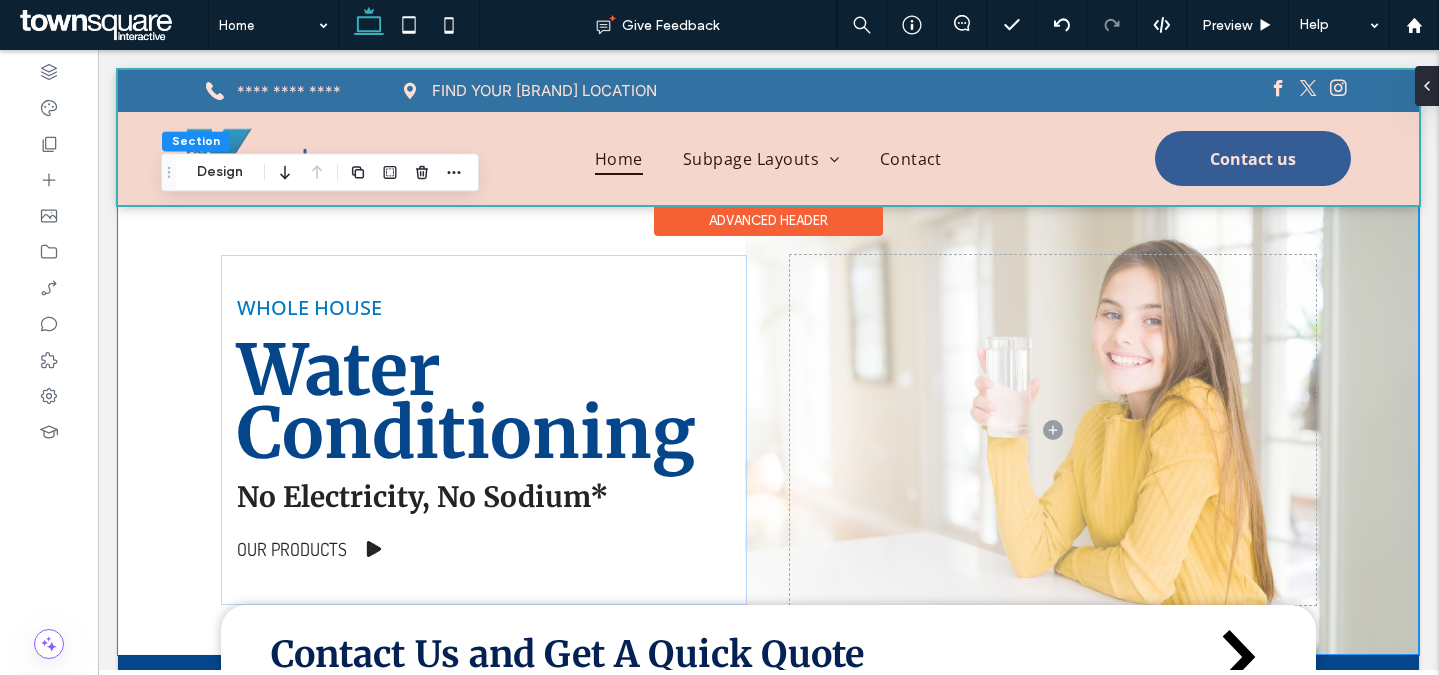 click on "Advanced Header" at bounding box center (768, 220) 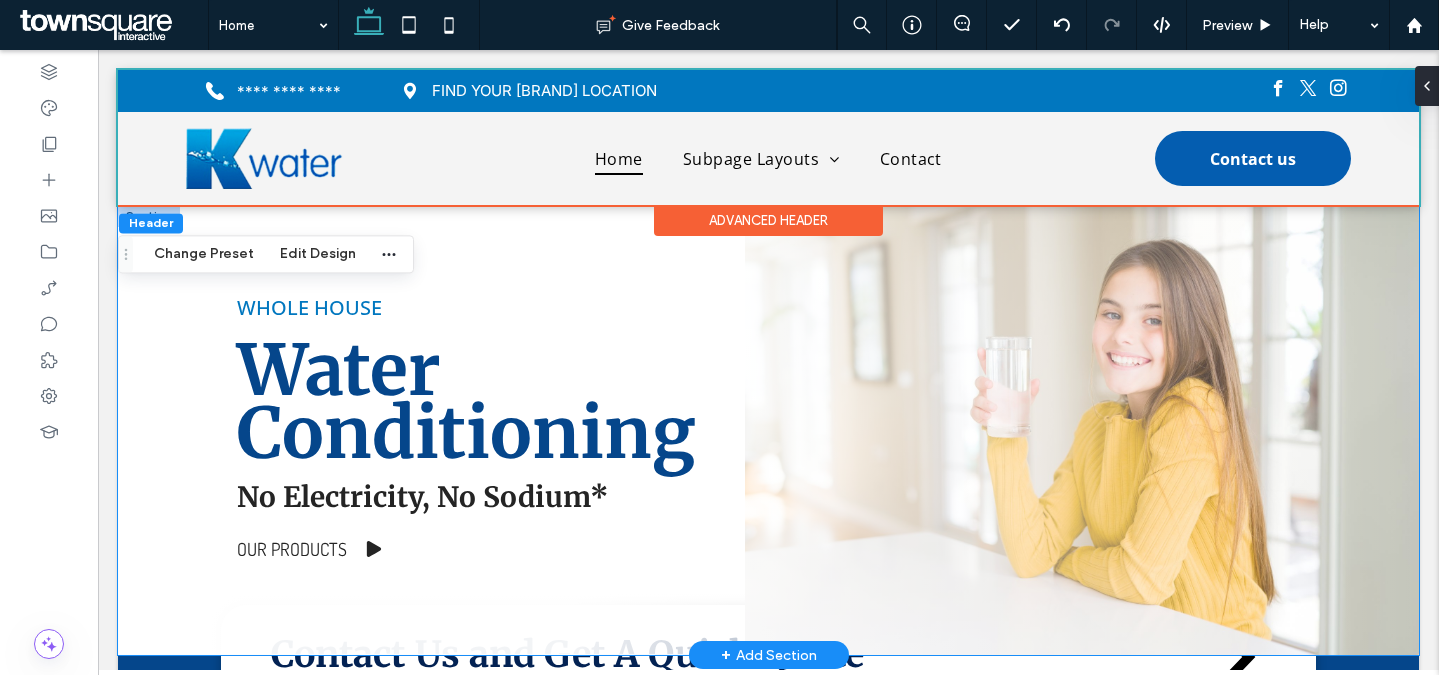 click on "WHOLE HOUSE
Water Conditioning
No Electricity, No Sodium*
Our Products" at bounding box center [769, 430] 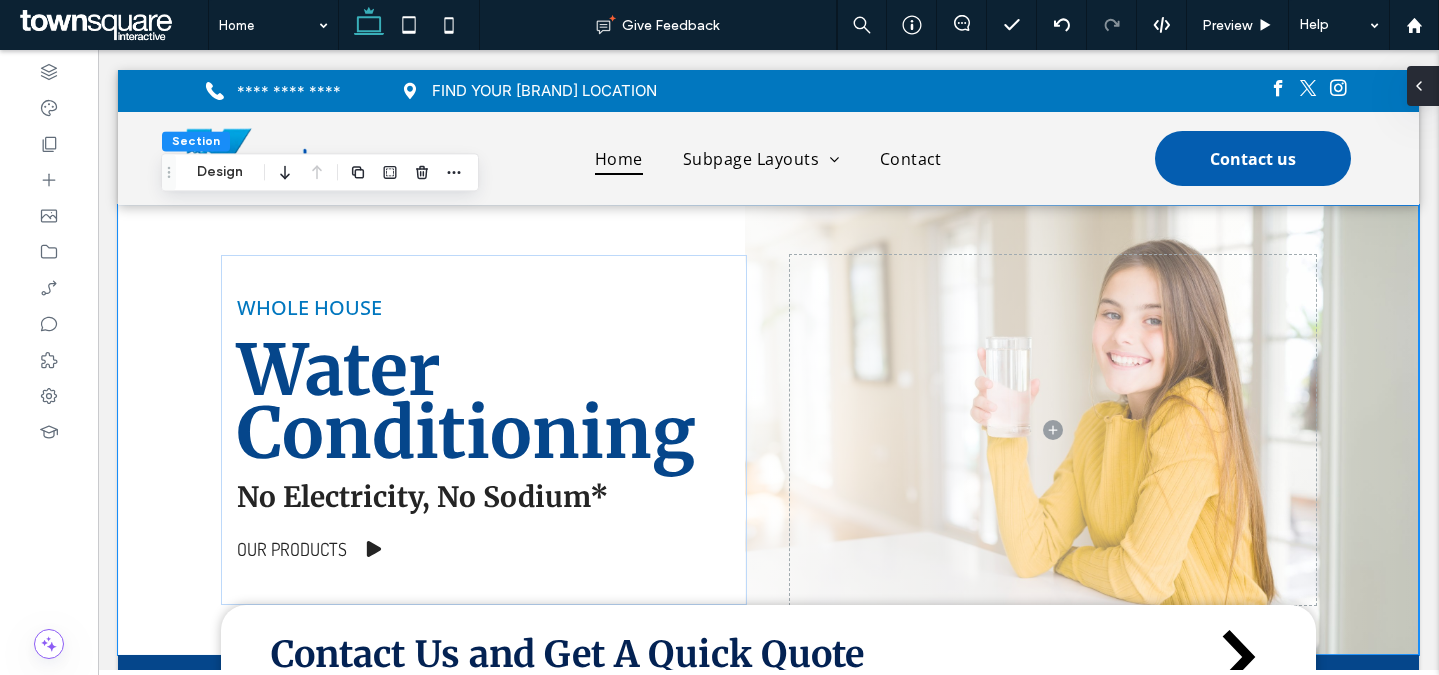 click at bounding box center [1419, 86] 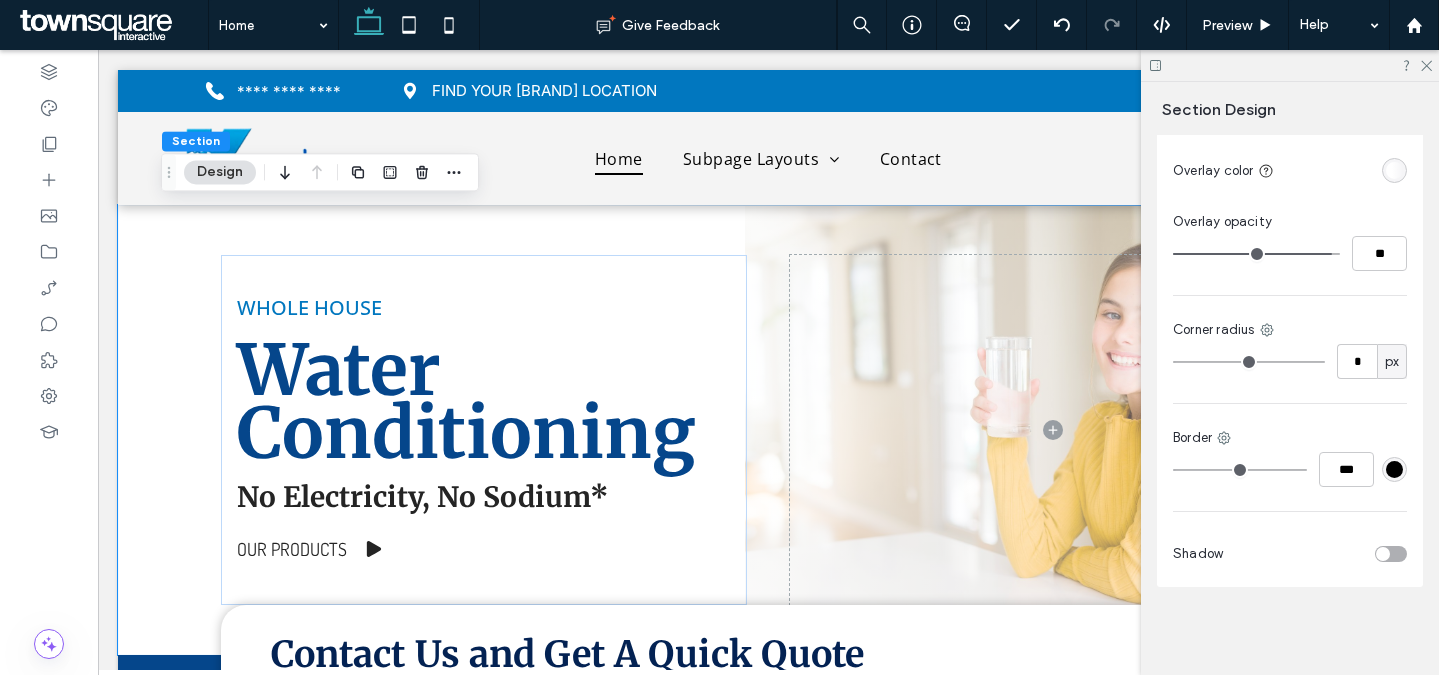 scroll, scrollTop: 613, scrollLeft: 0, axis: vertical 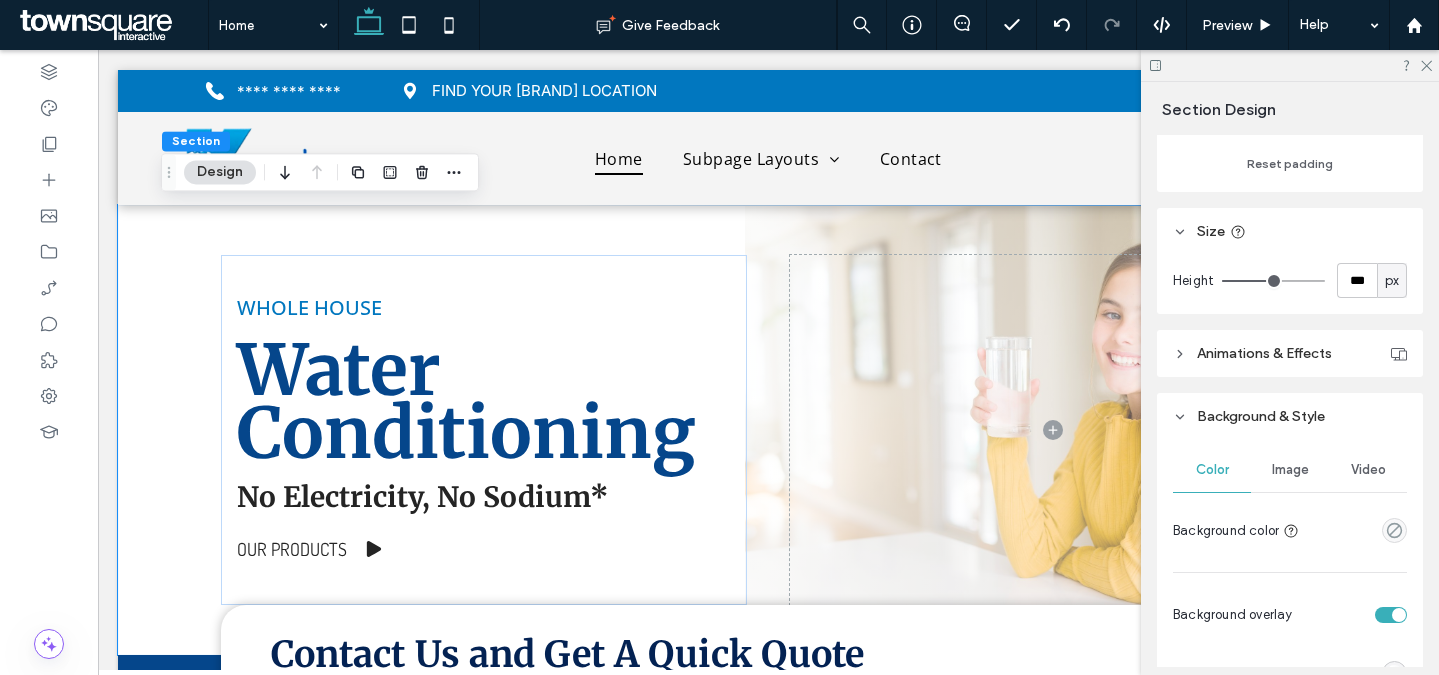 click on "Image" at bounding box center [1290, 470] 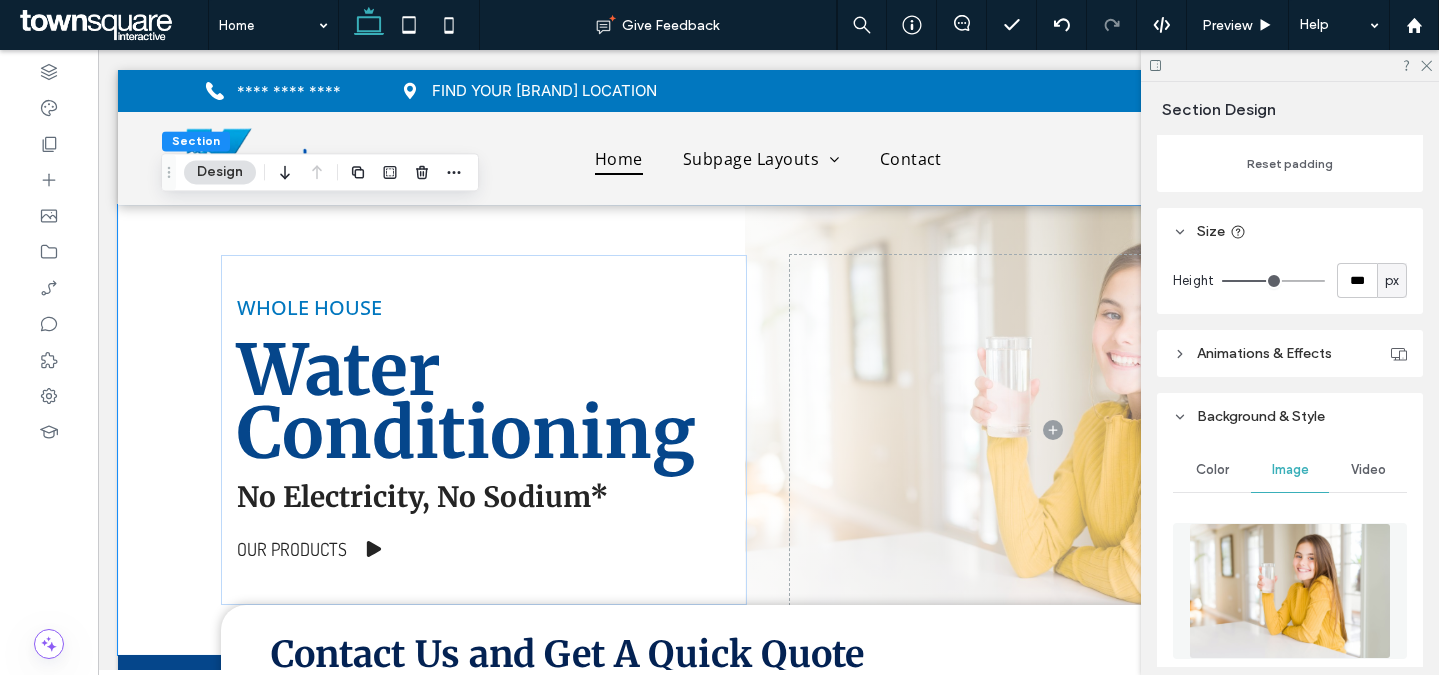 scroll, scrollTop: 821, scrollLeft: 0, axis: vertical 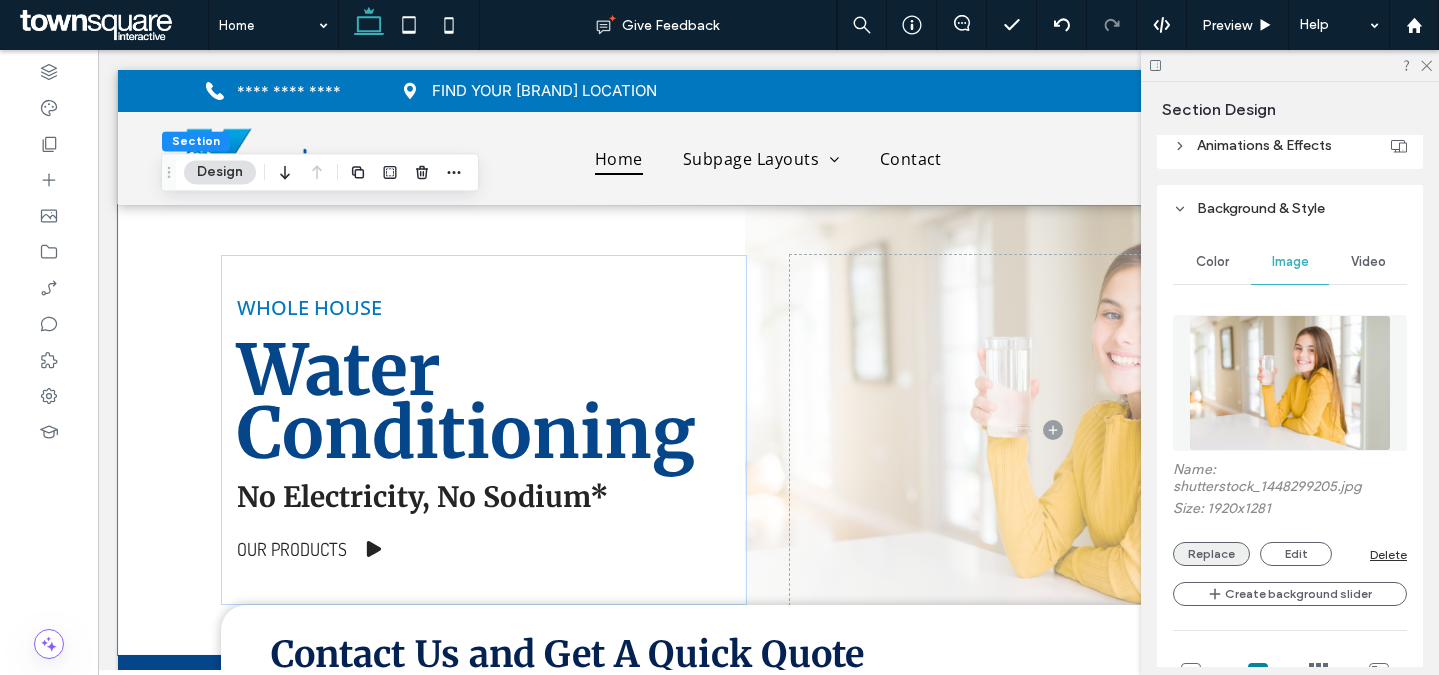 click on "Replace" at bounding box center (1211, 554) 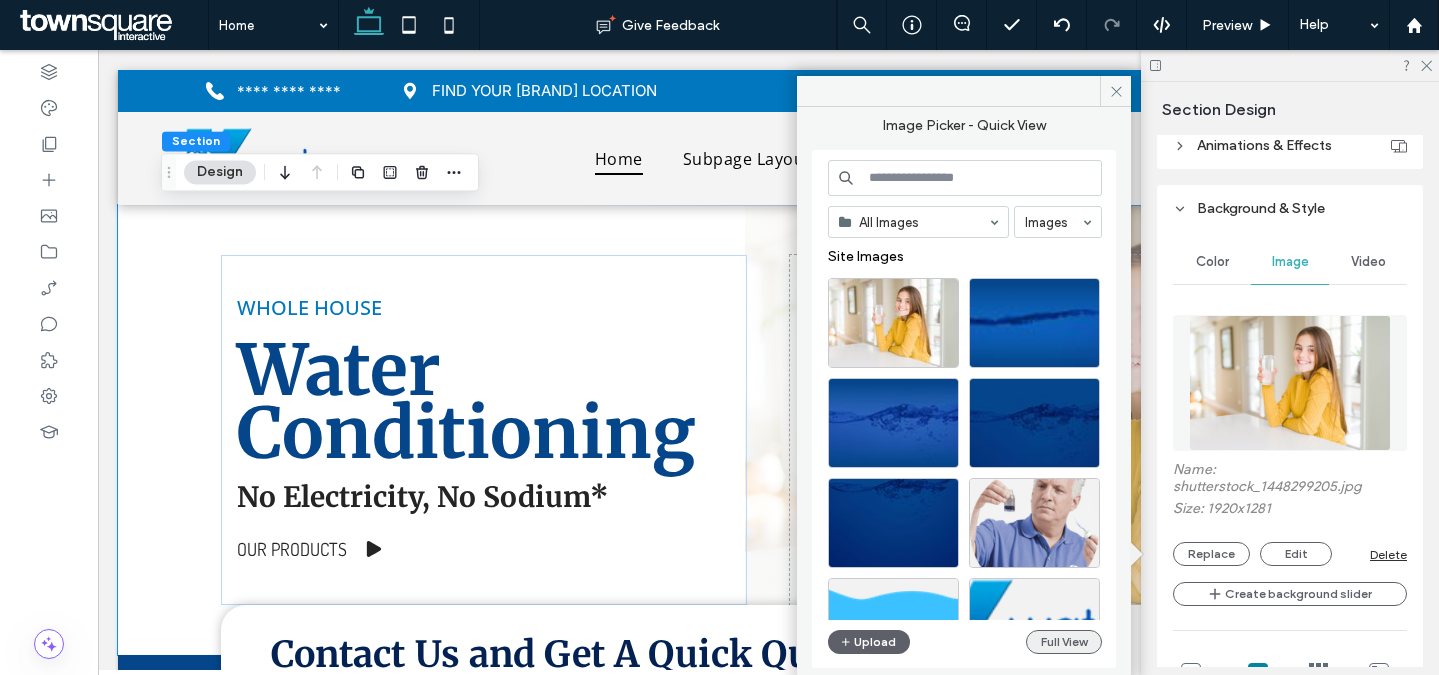 click on "Full View" at bounding box center [1064, 642] 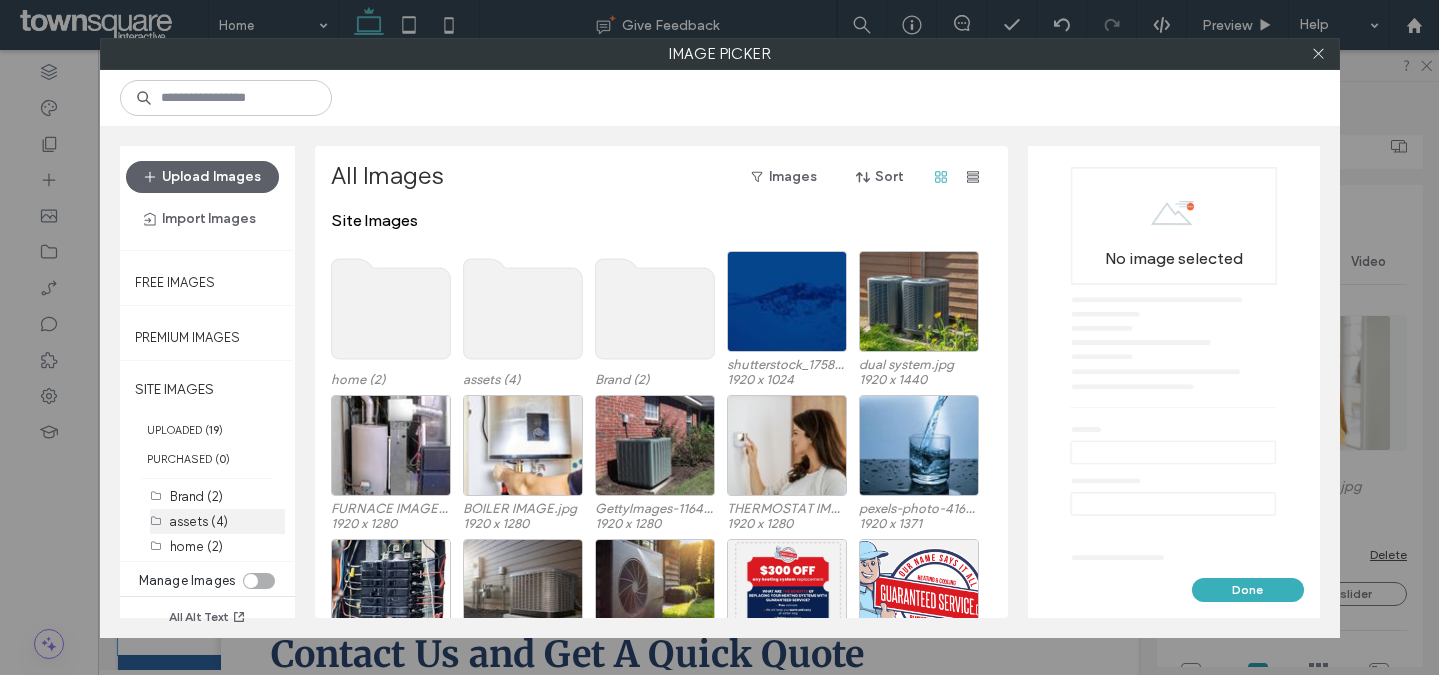 click on "assets (4)" at bounding box center [227, 521] 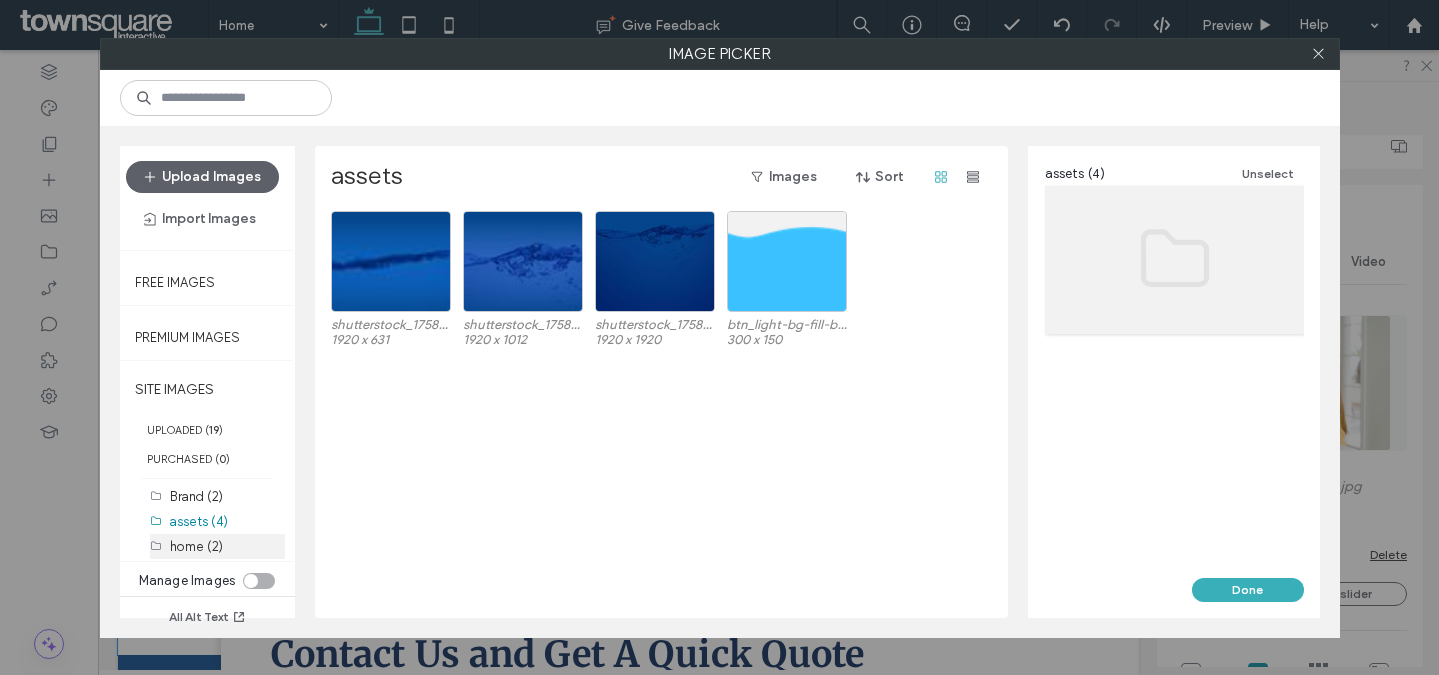 click on "home (2)" at bounding box center [196, 546] 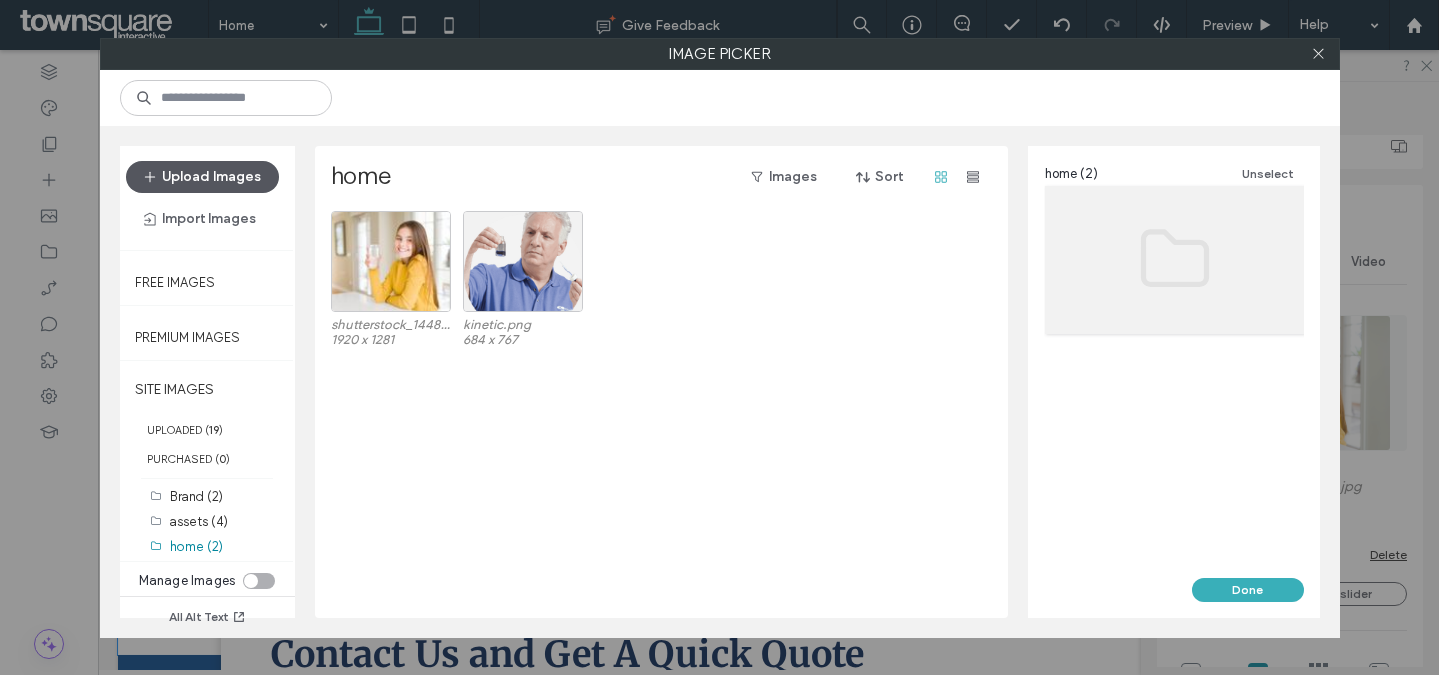 click on "Upload Images" at bounding box center (202, 177) 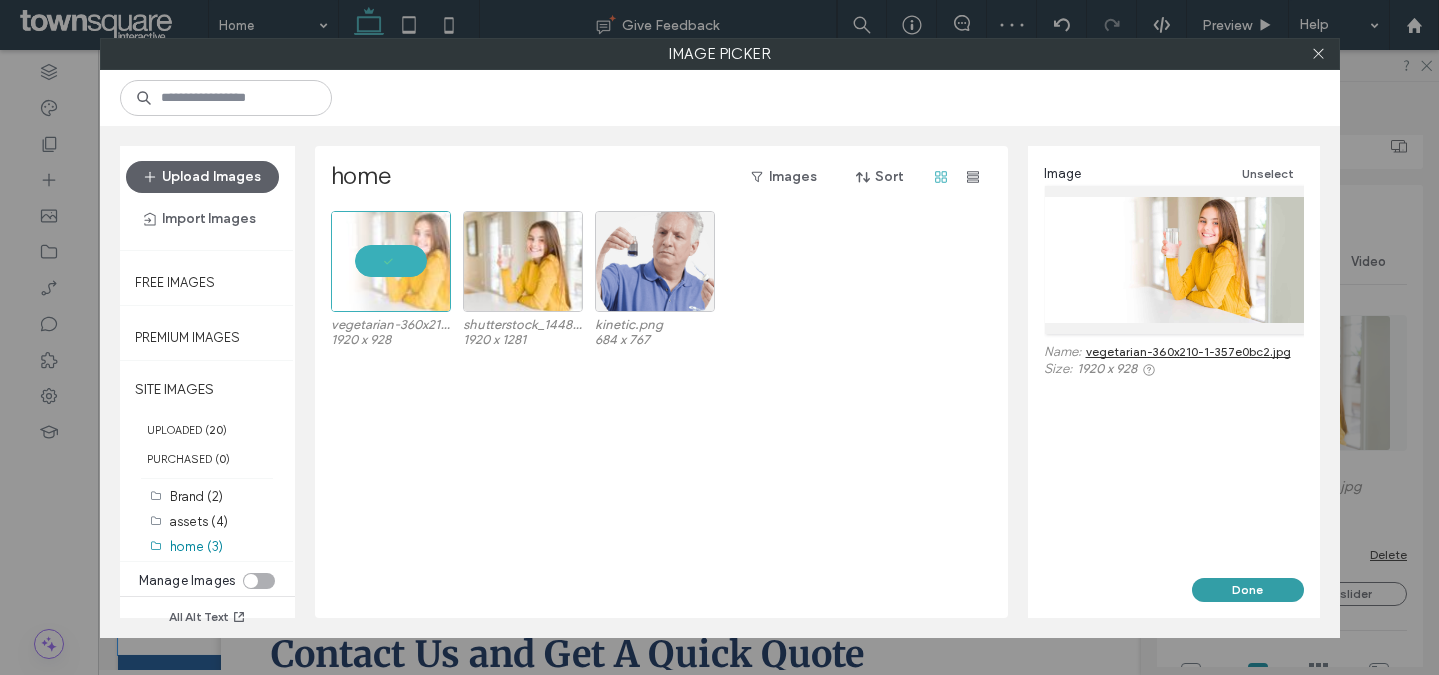 click on "Done" at bounding box center (1248, 590) 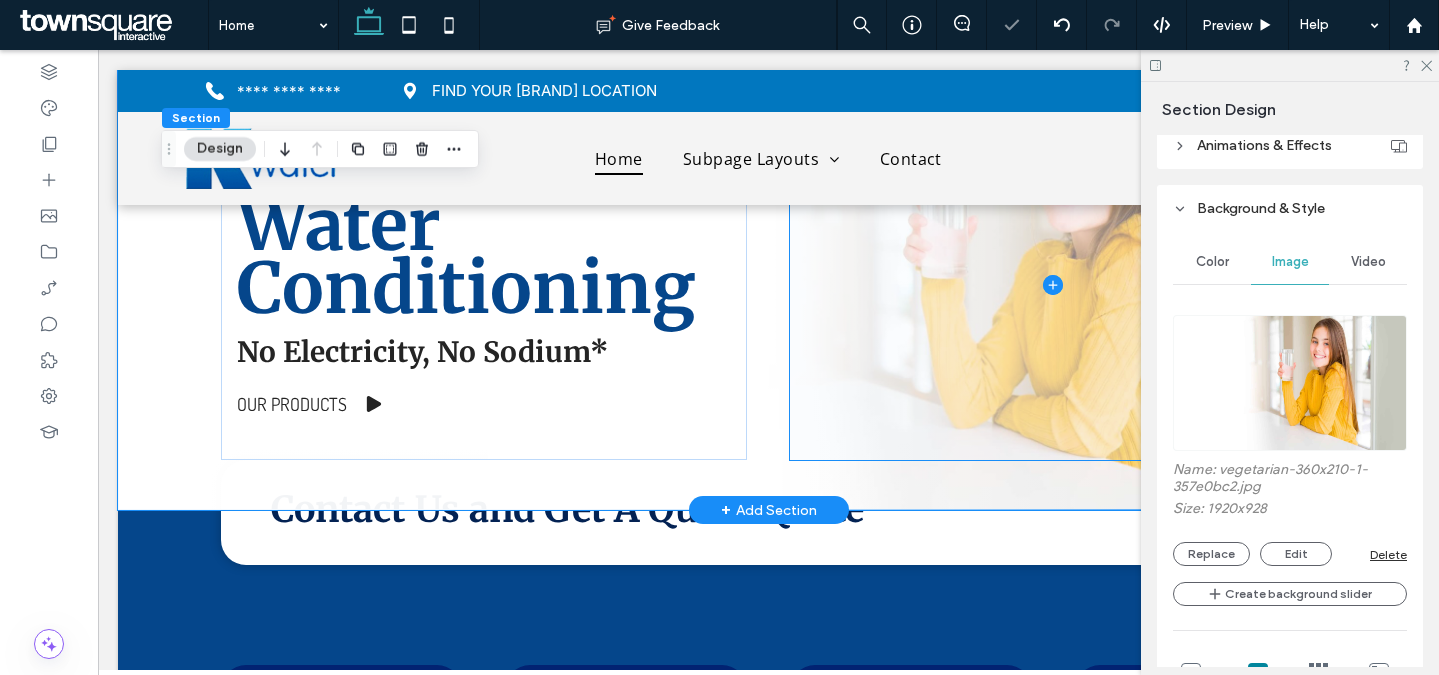 scroll, scrollTop: 0, scrollLeft: 0, axis: both 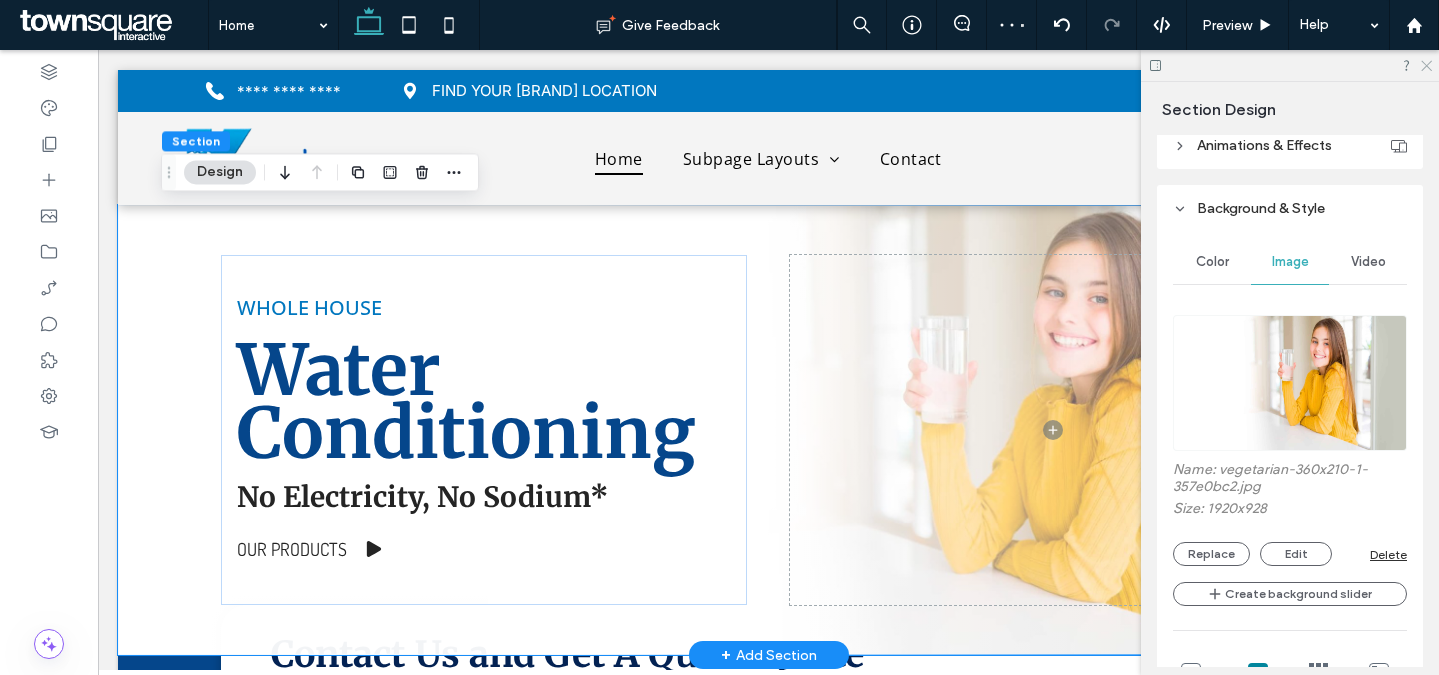 click 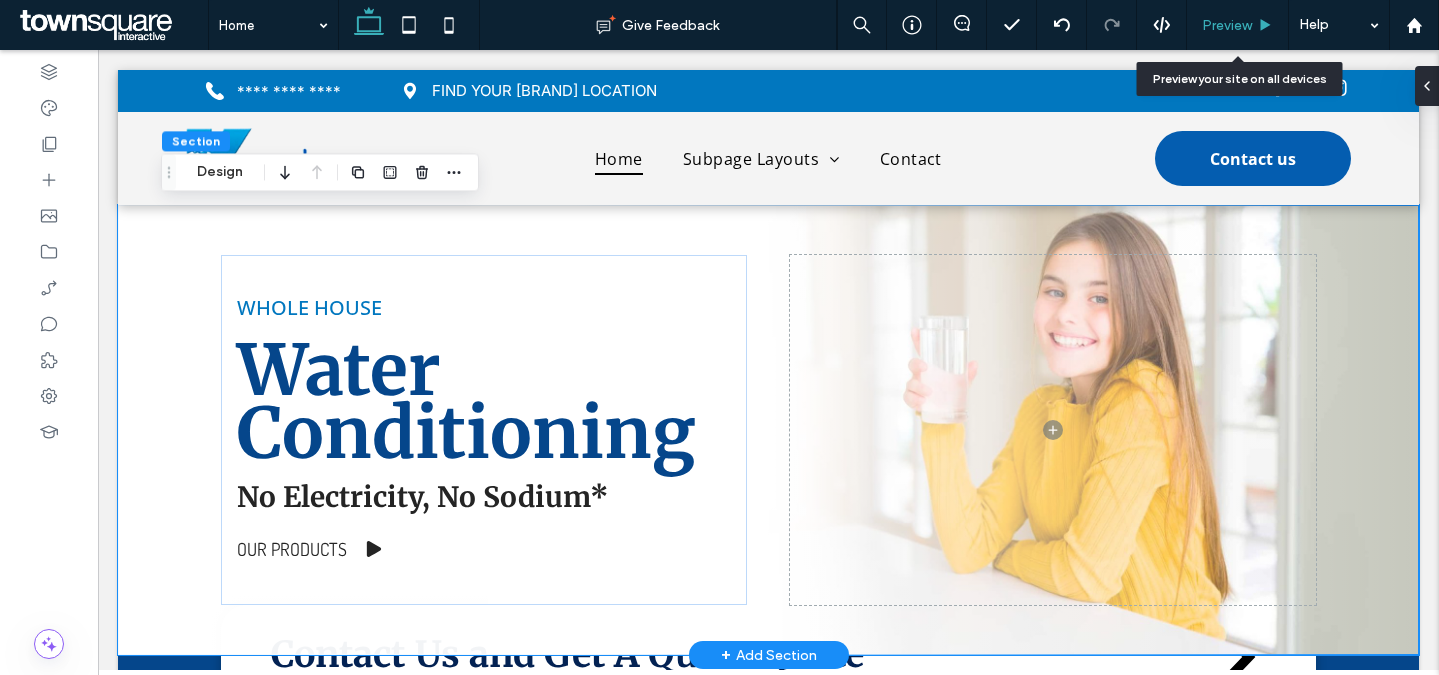 click on "Preview" at bounding box center (1227, 25) 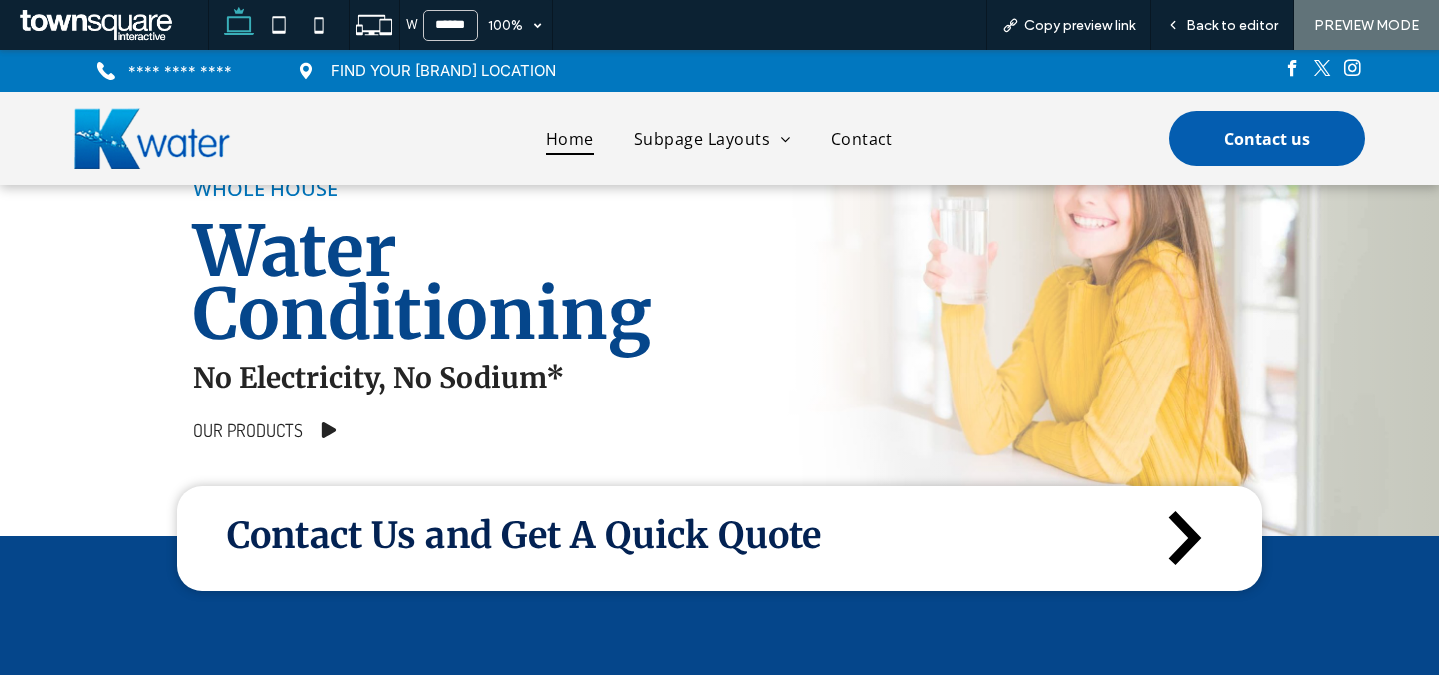scroll, scrollTop: 10, scrollLeft: 0, axis: vertical 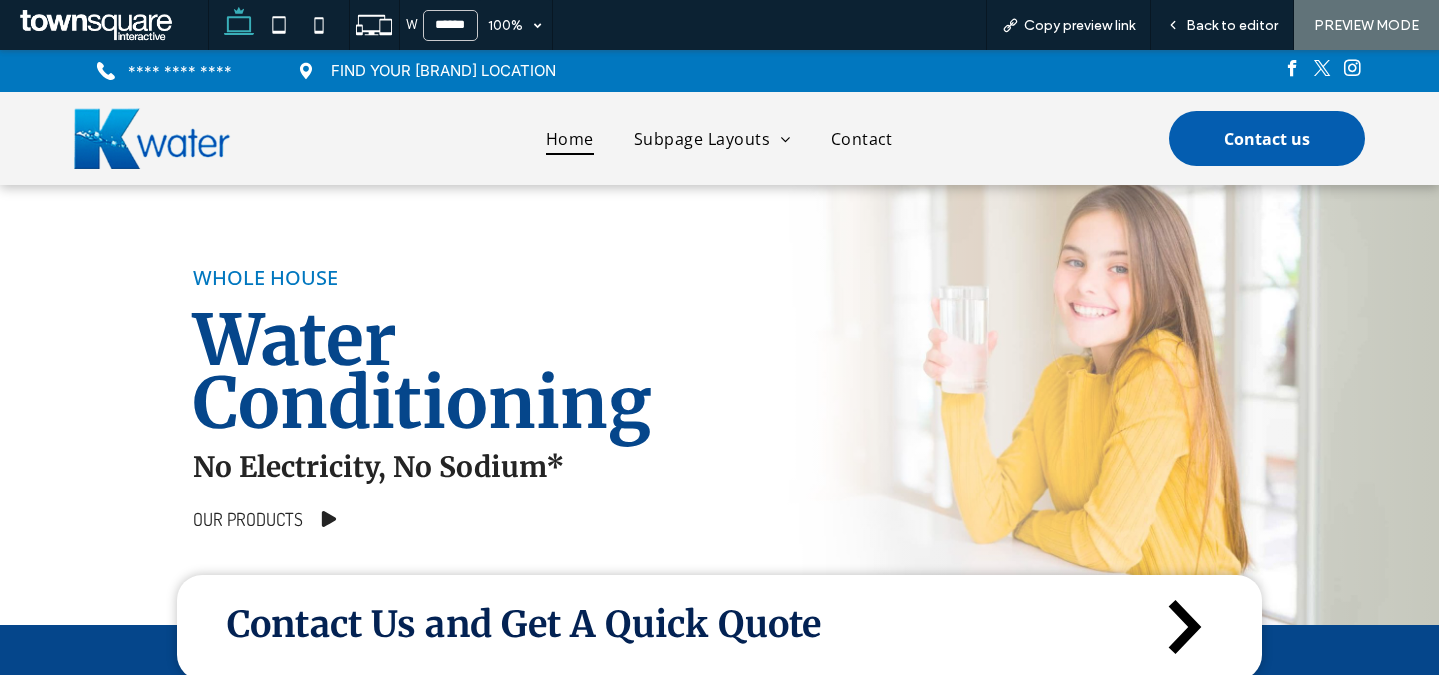 click at bounding box center [1001, 400] 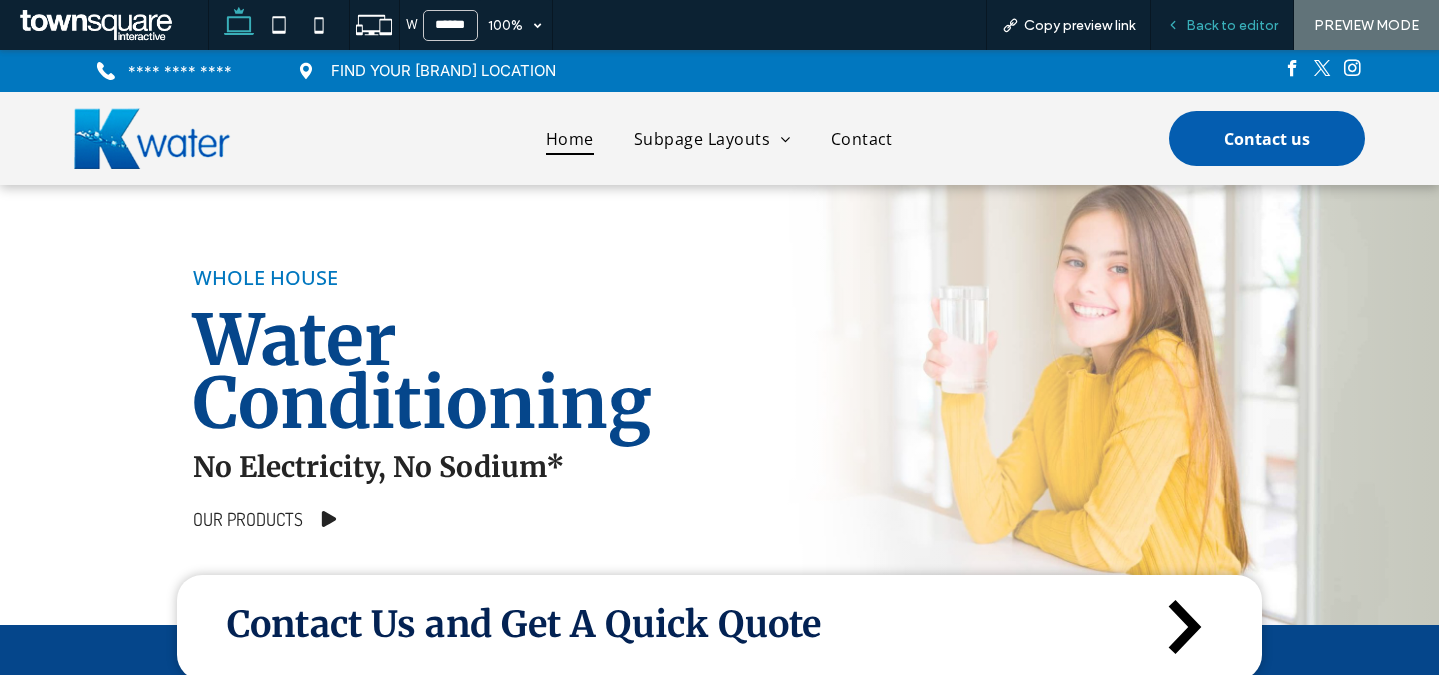 click on "Back to editor" at bounding box center (1232, 25) 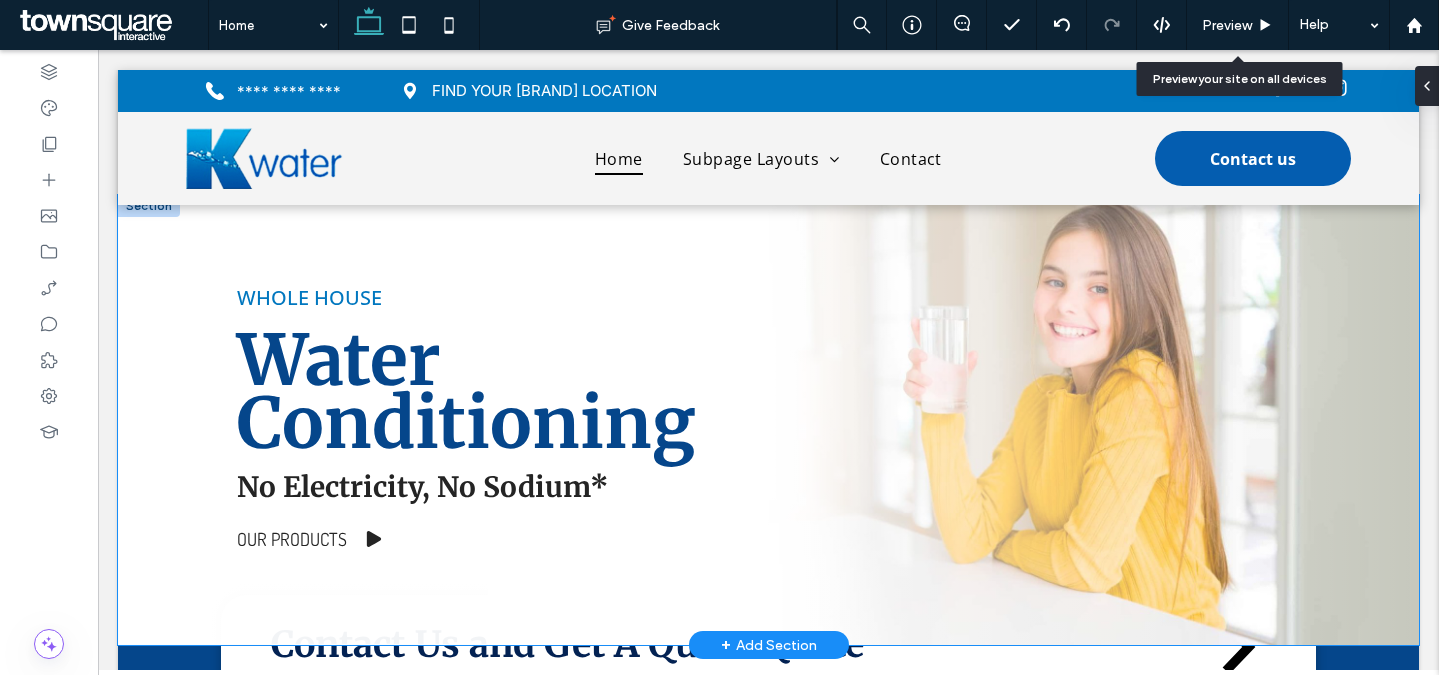 click on "WHOLE HOUSE
Water Conditioning
No Electricity, No Sodium*
Our Products" at bounding box center (769, 420) 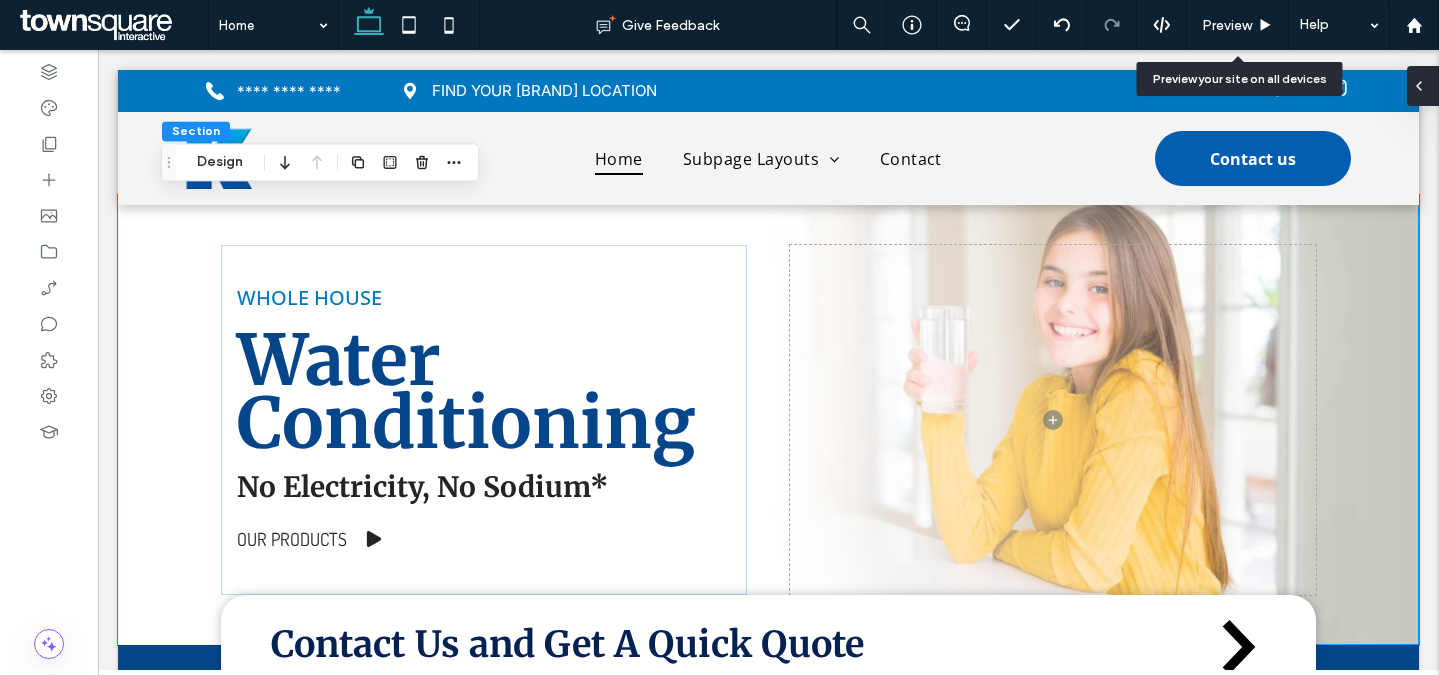 click at bounding box center [1419, 86] 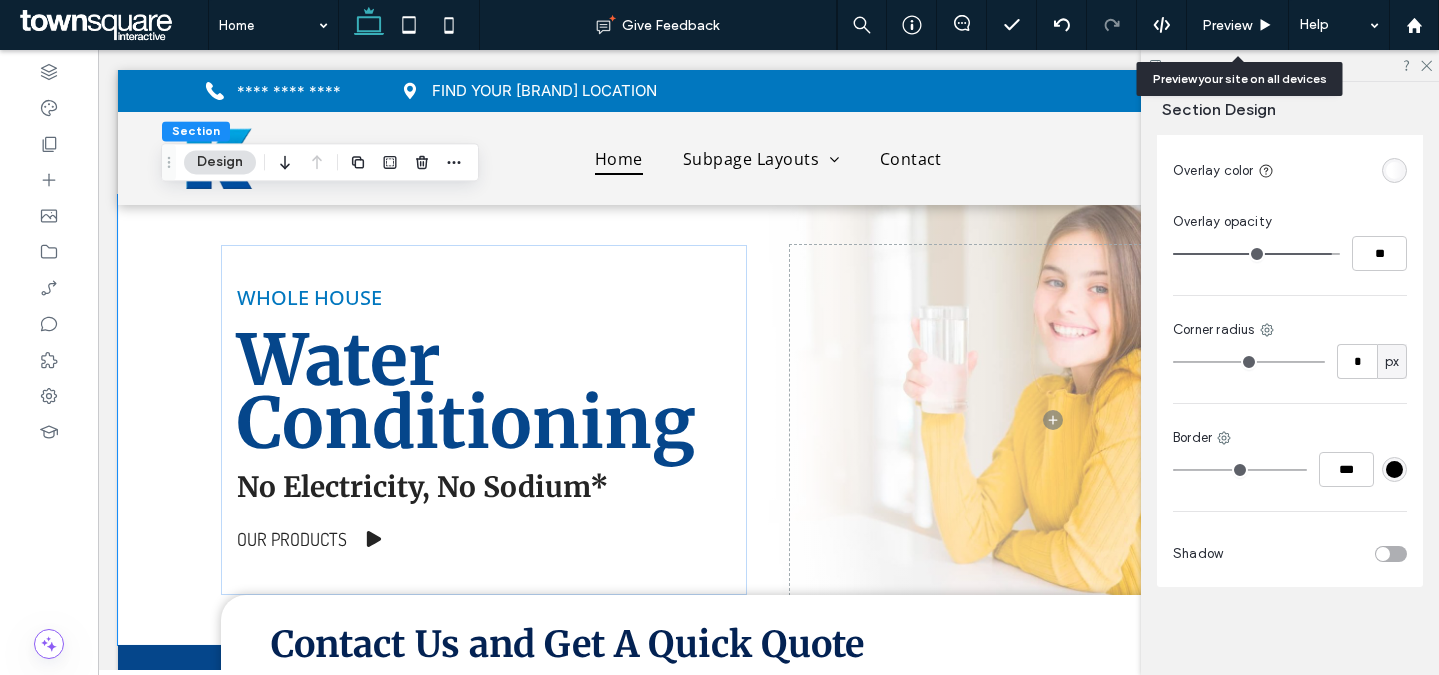 scroll, scrollTop: 767, scrollLeft: 0, axis: vertical 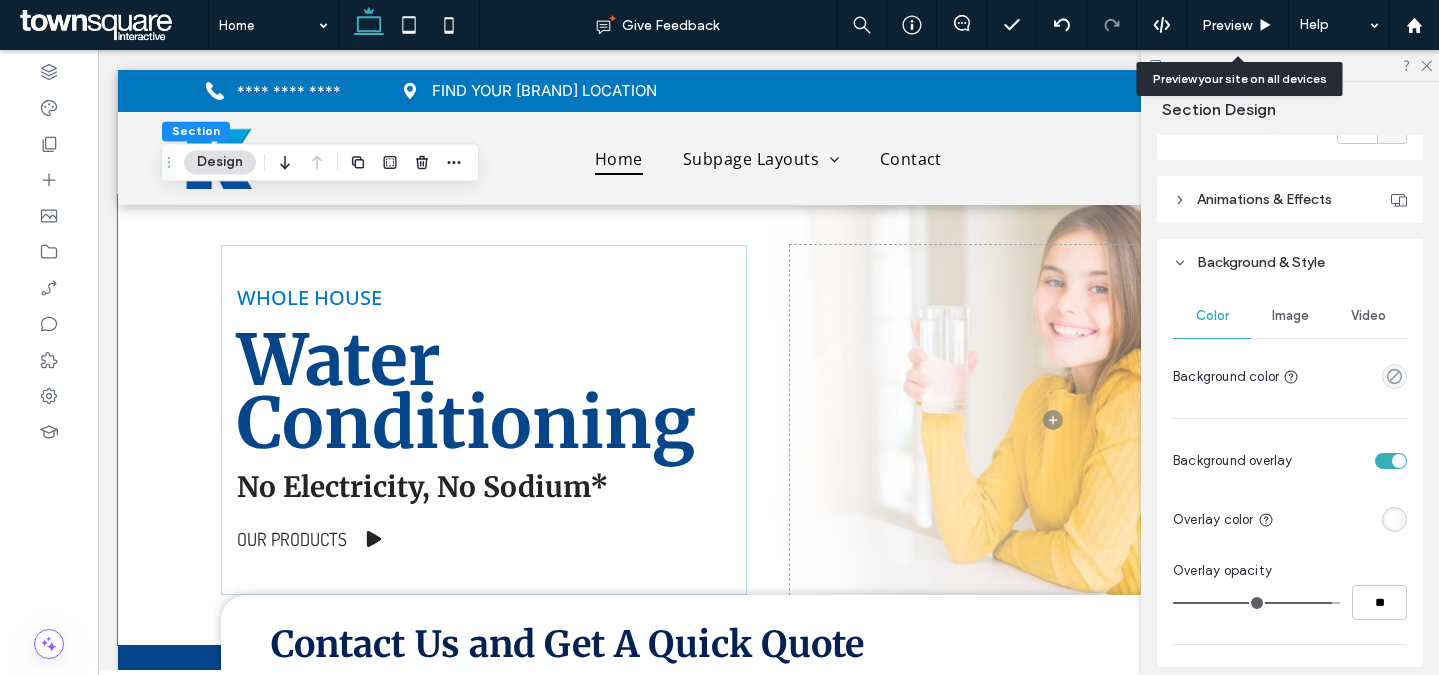 click on "Image" at bounding box center (1290, 316) 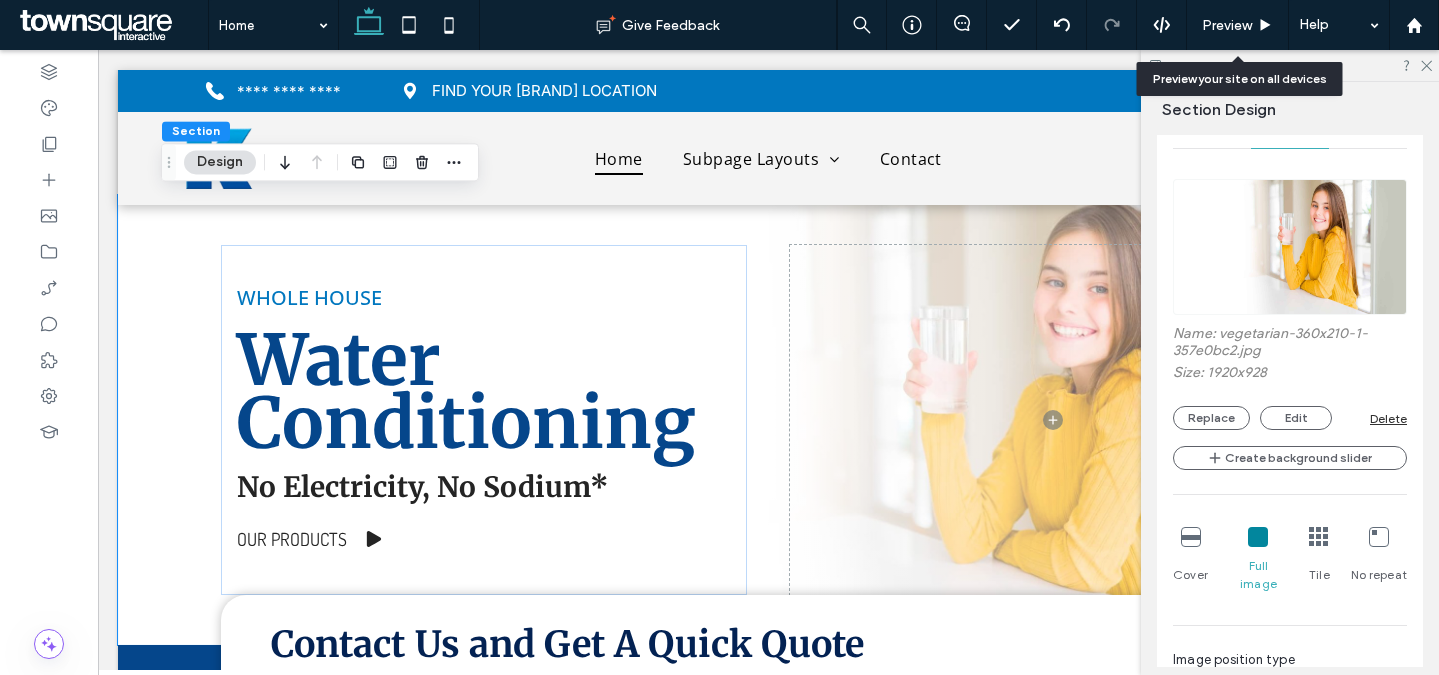 scroll, scrollTop: 1109, scrollLeft: 0, axis: vertical 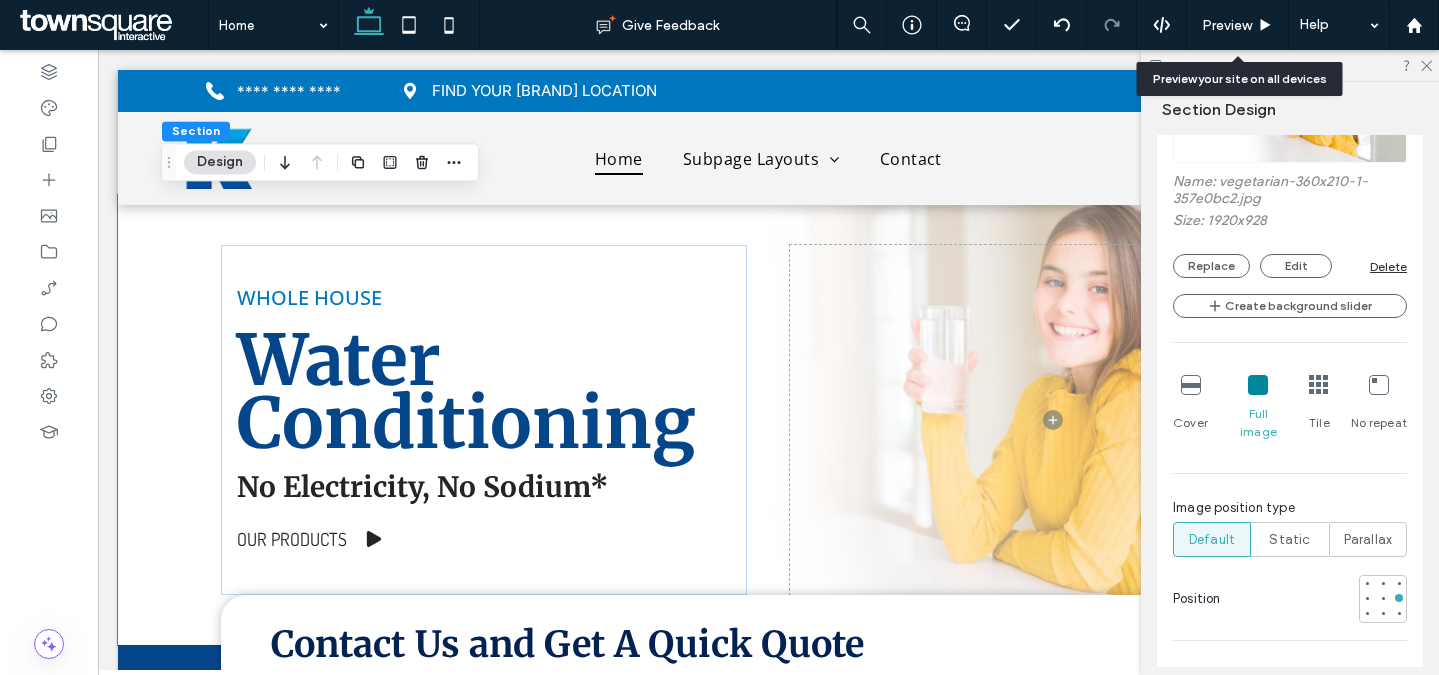 click at bounding box center [1191, 385] 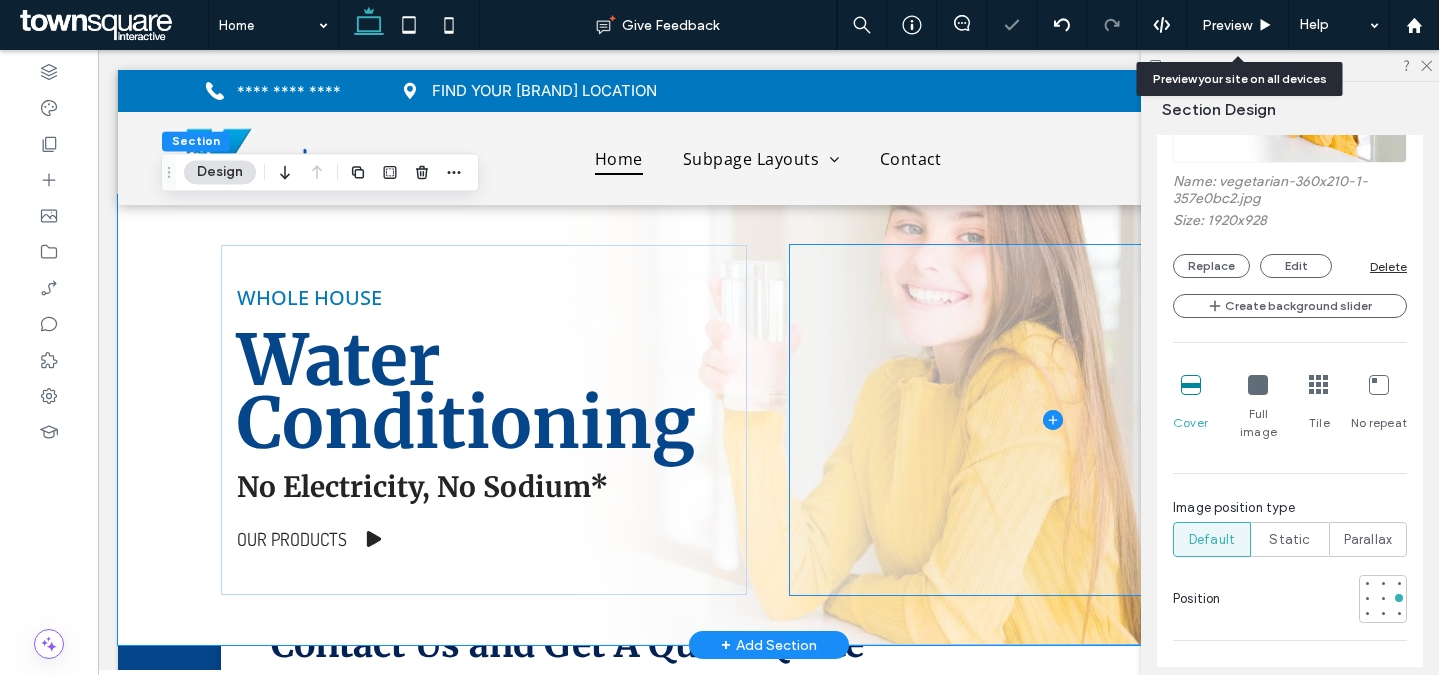 scroll, scrollTop: 0, scrollLeft: 0, axis: both 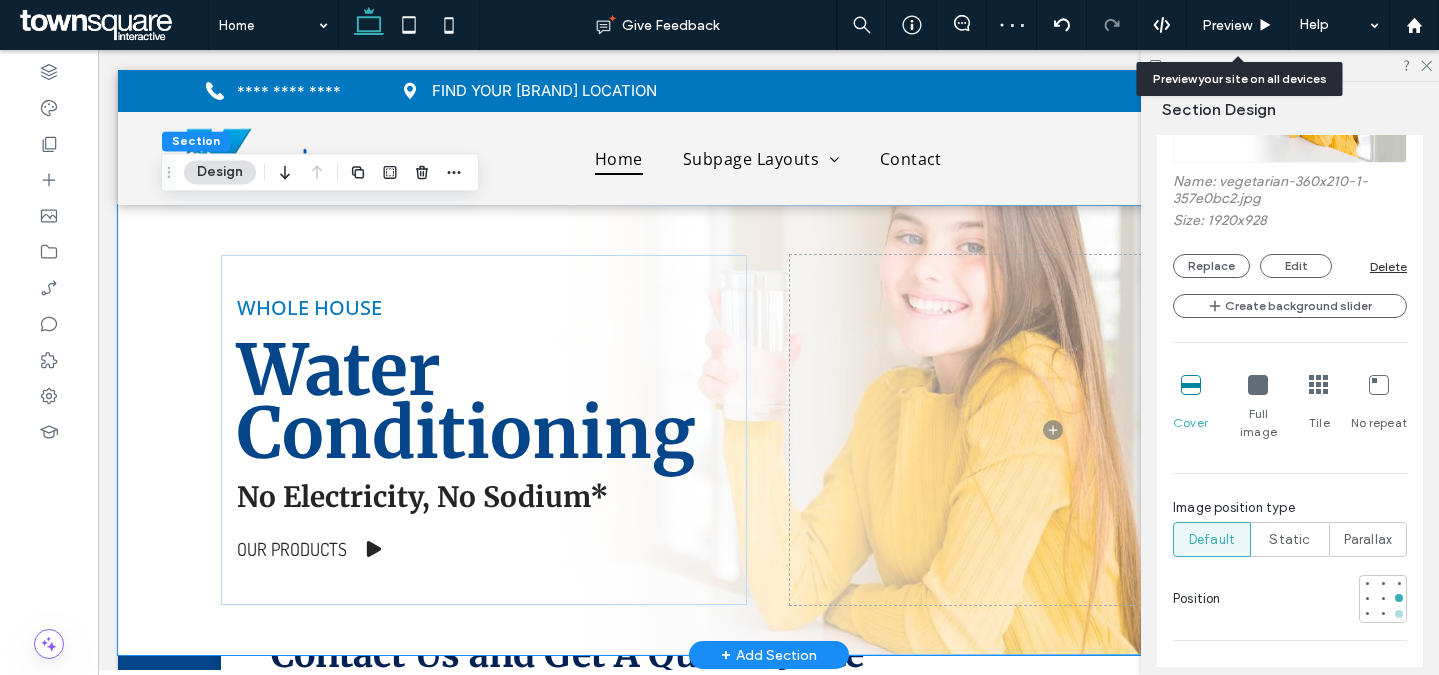 click at bounding box center [1399, 614] 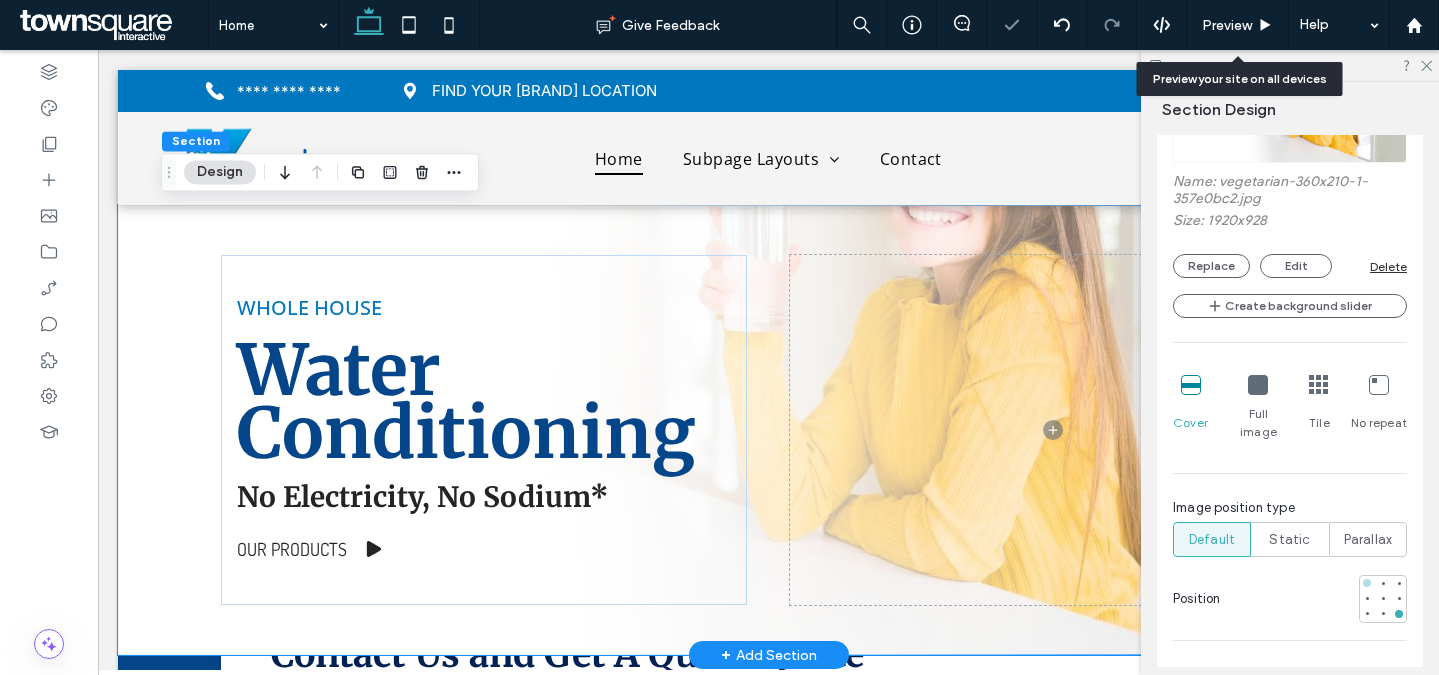 click at bounding box center [1367, 583] 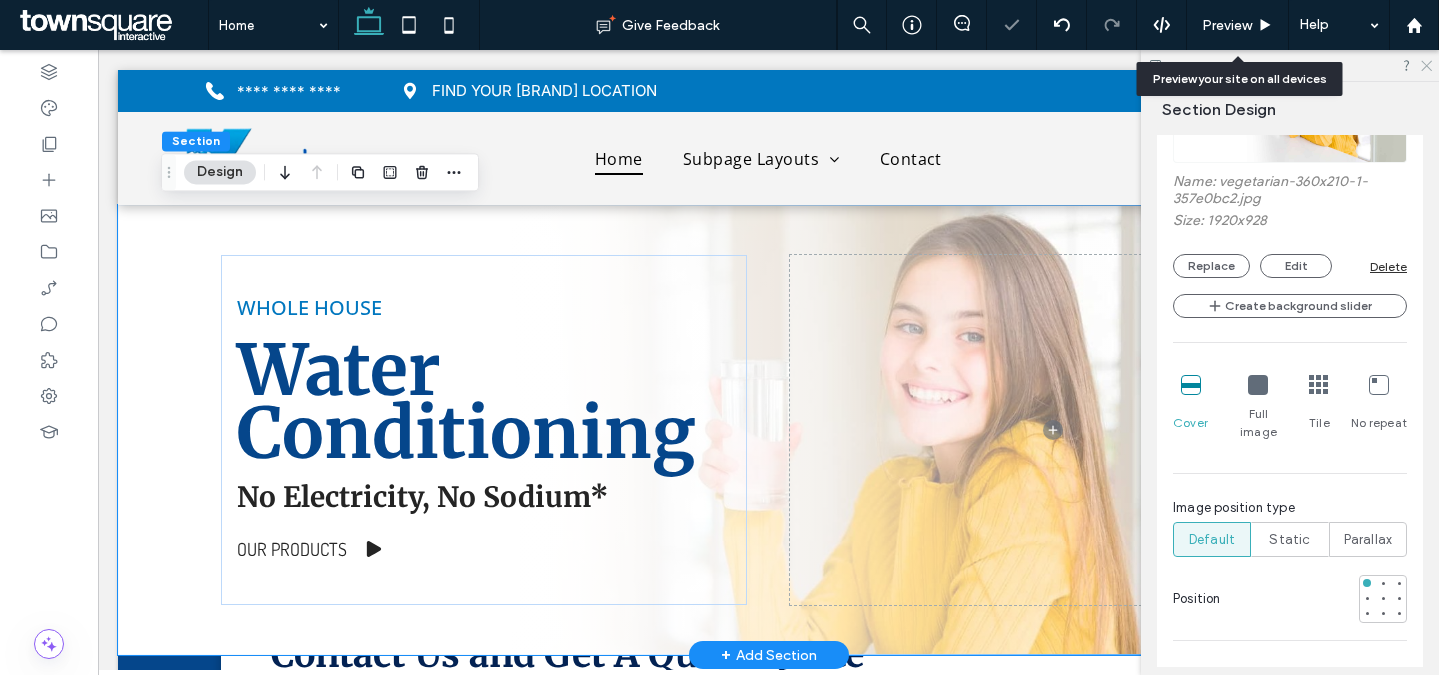 click 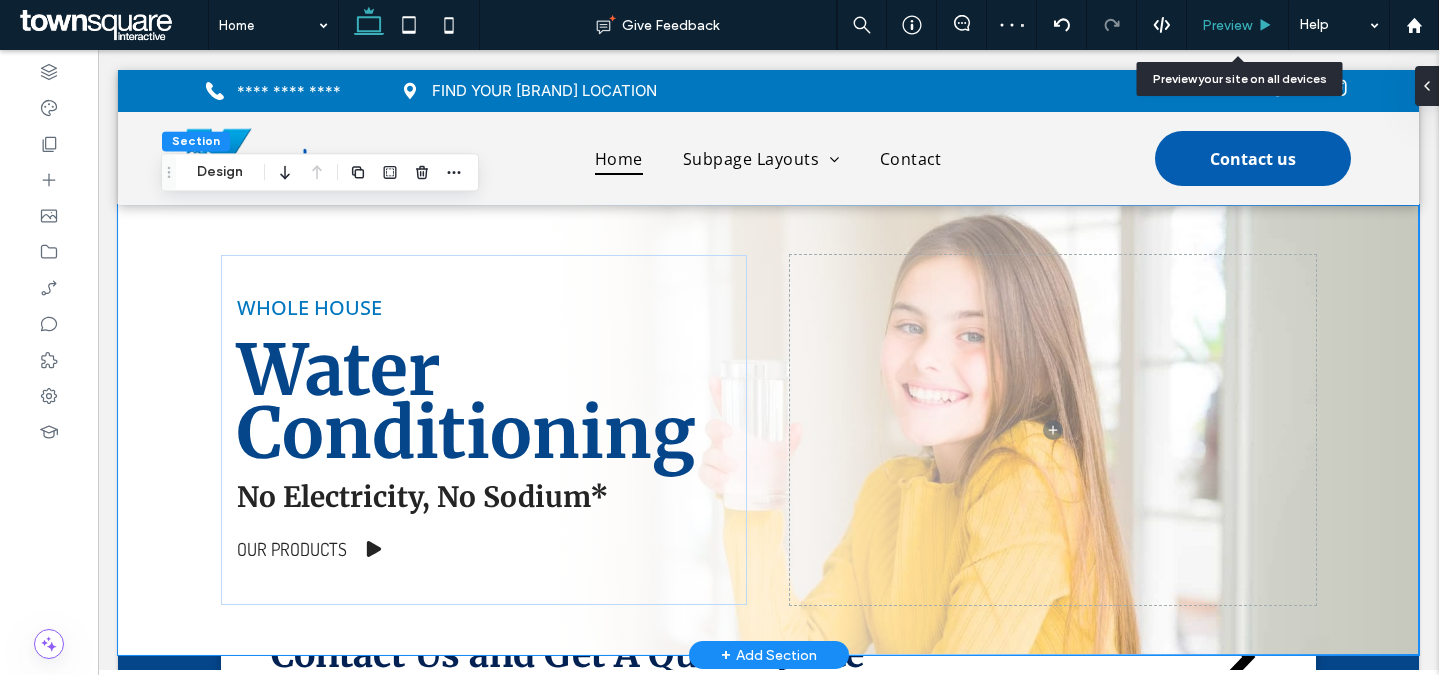 click on "Preview" at bounding box center (1227, 25) 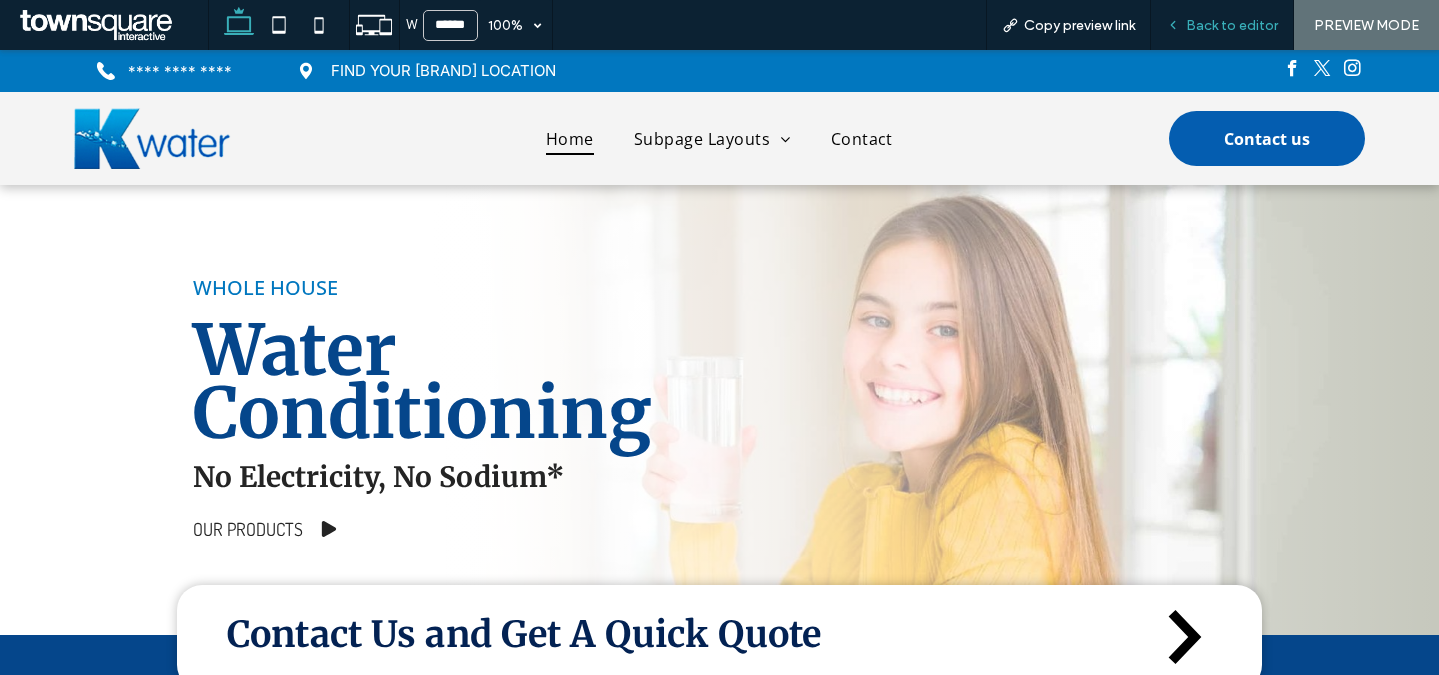 click on "Back to editor" at bounding box center [1232, 25] 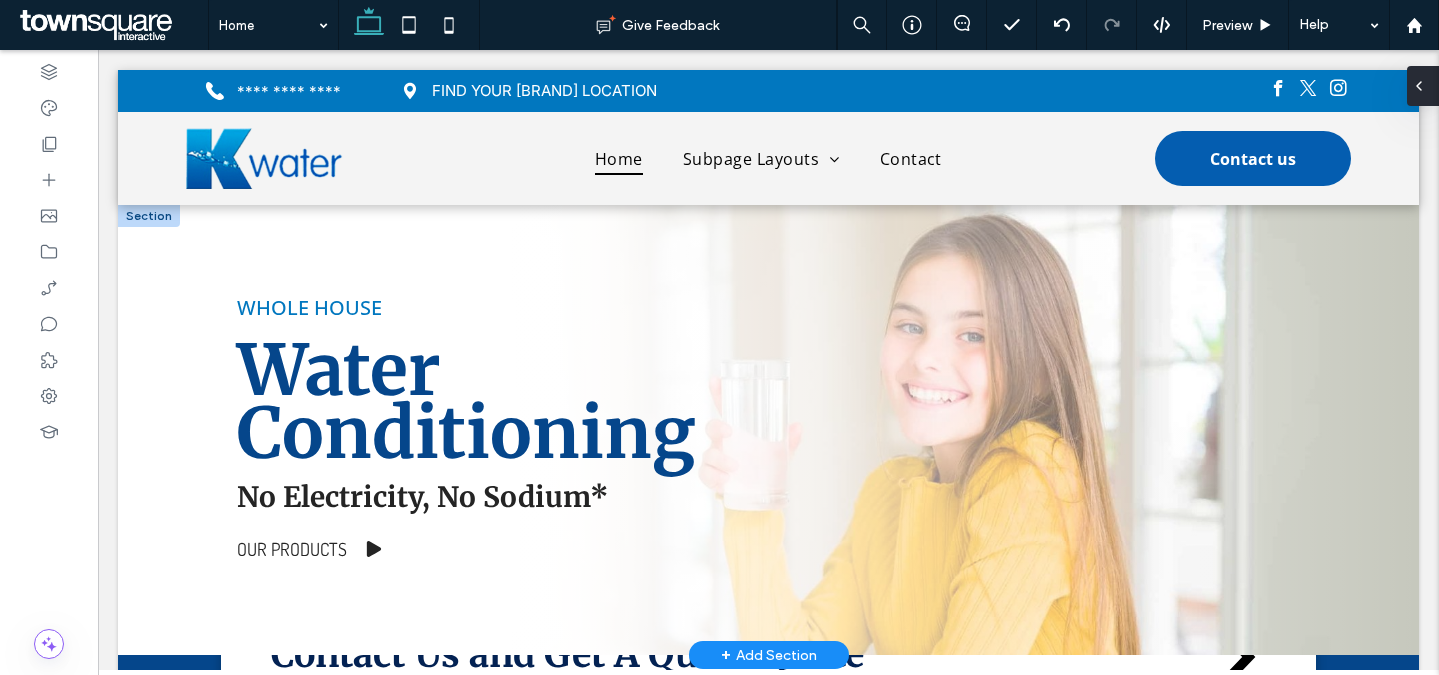 click at bounding box center [1423, 86] 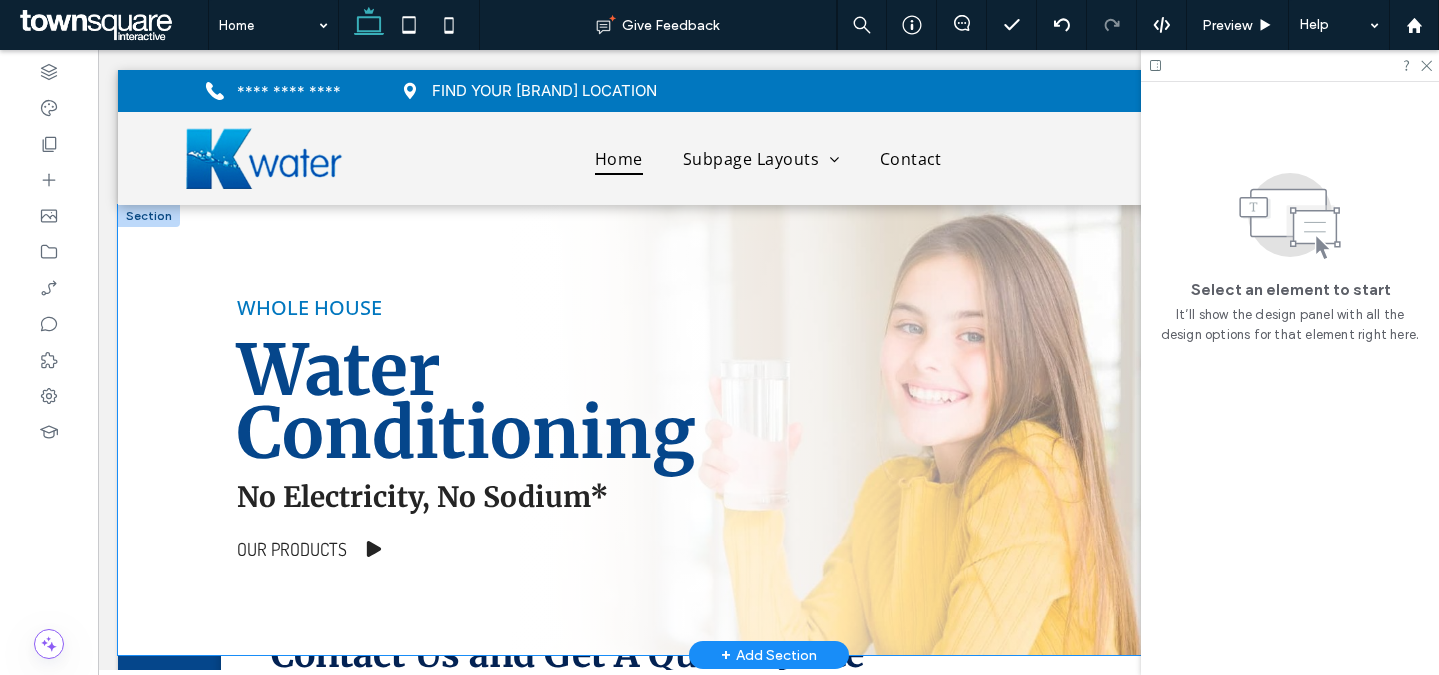 click on "WHOLE HOUSE
Water Conditioning
No Electricity, No Sodium*
Our Products" at bounding box center (769, 430) 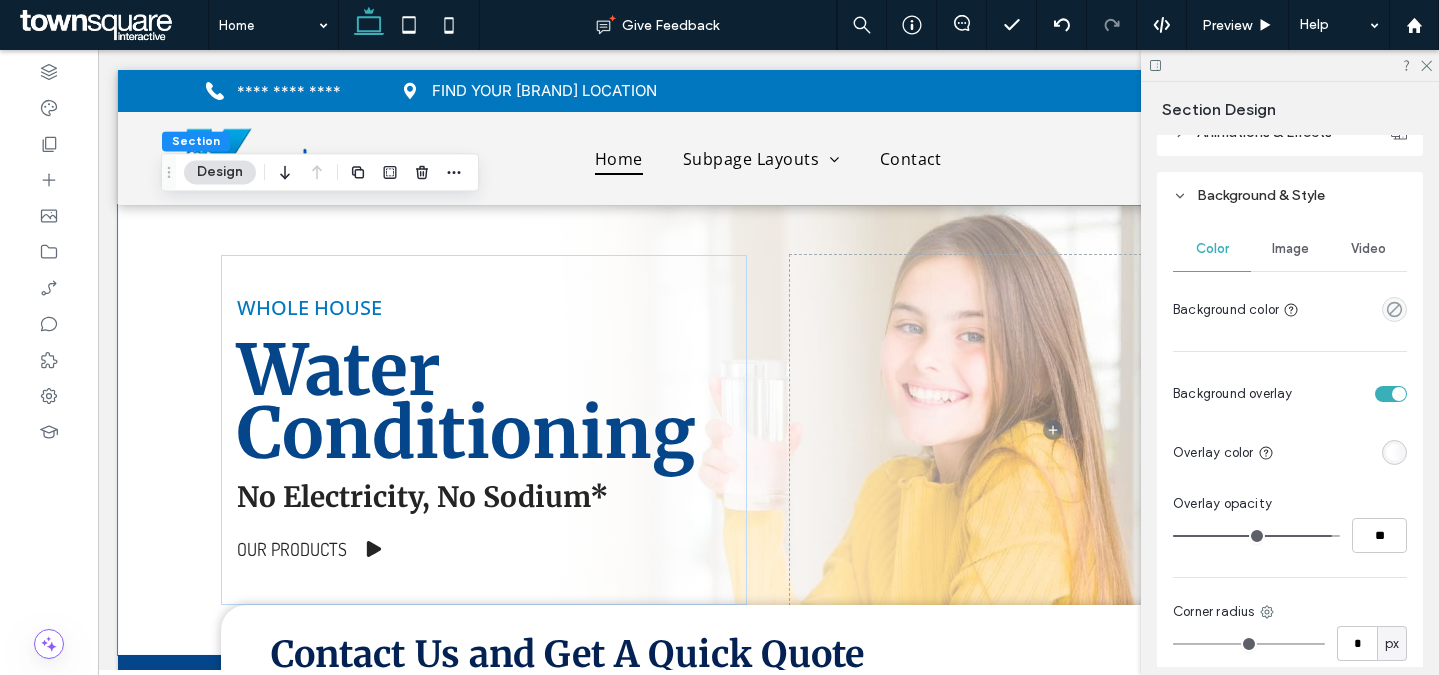 scroll, scrollTop: 822, scrollLeft: 0, axis: vertical 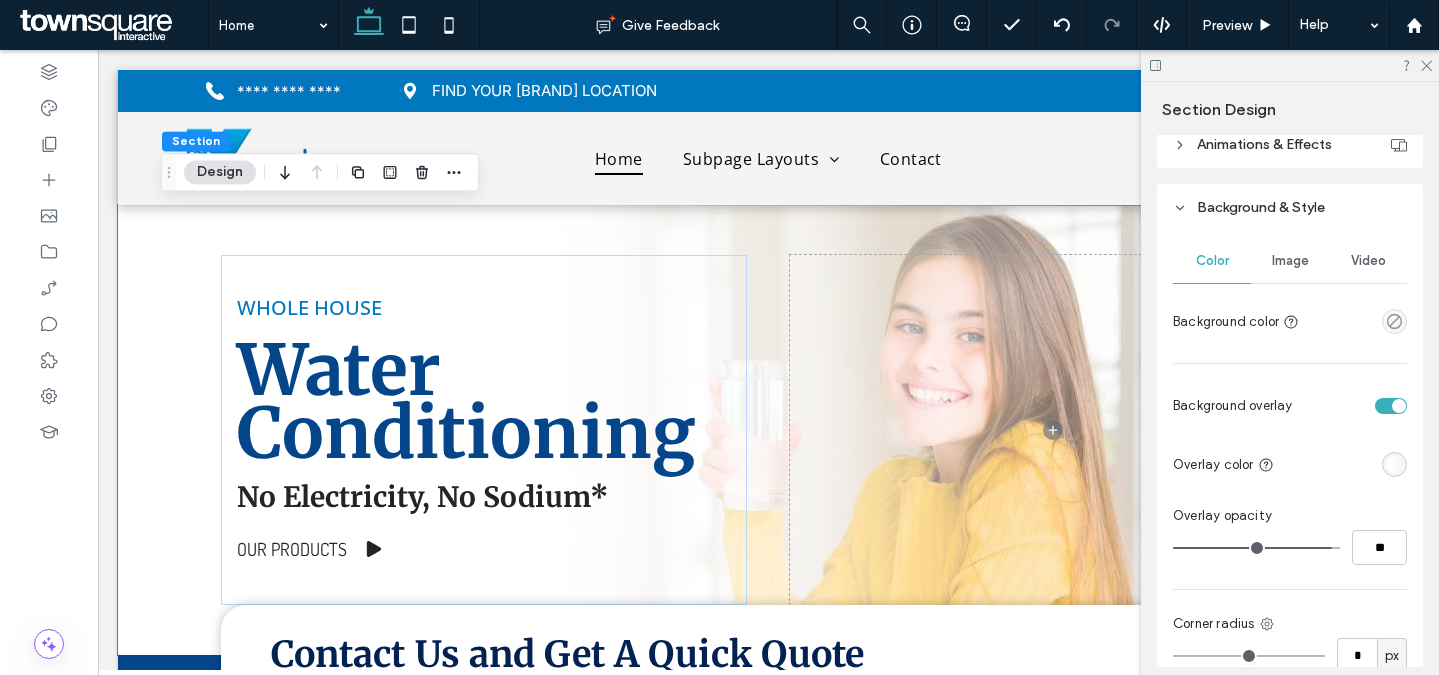 click on "Image" at bounding box center (1290, 261) 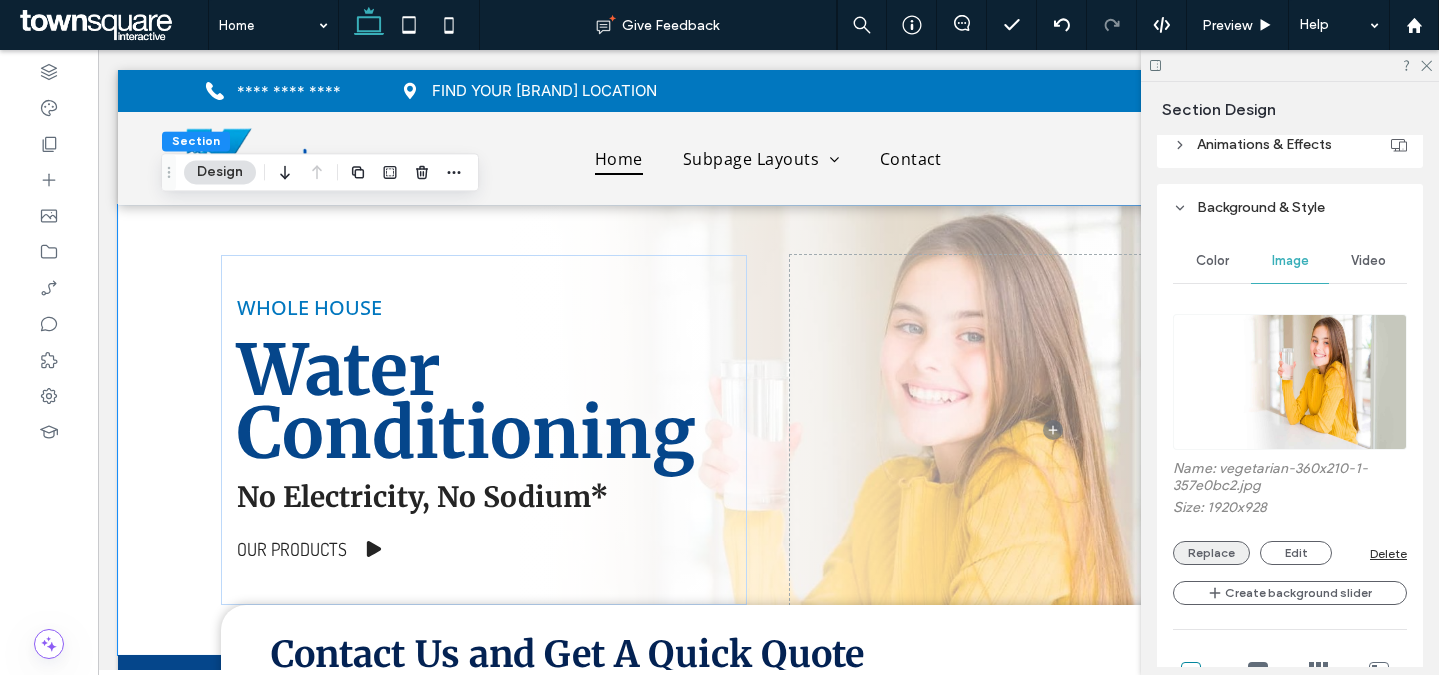 click on "Replace" at bounding box center (1211, 553) 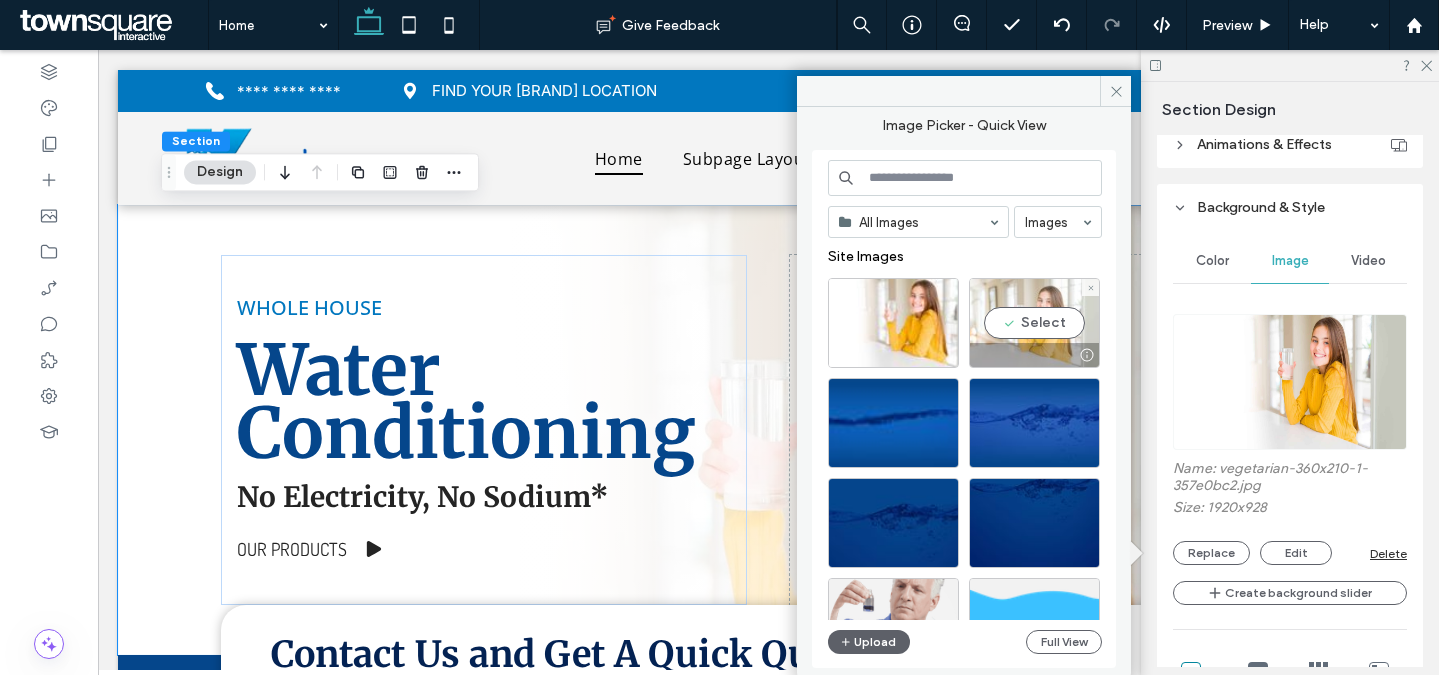 click on "Select" at bounding box center [1034, 323] 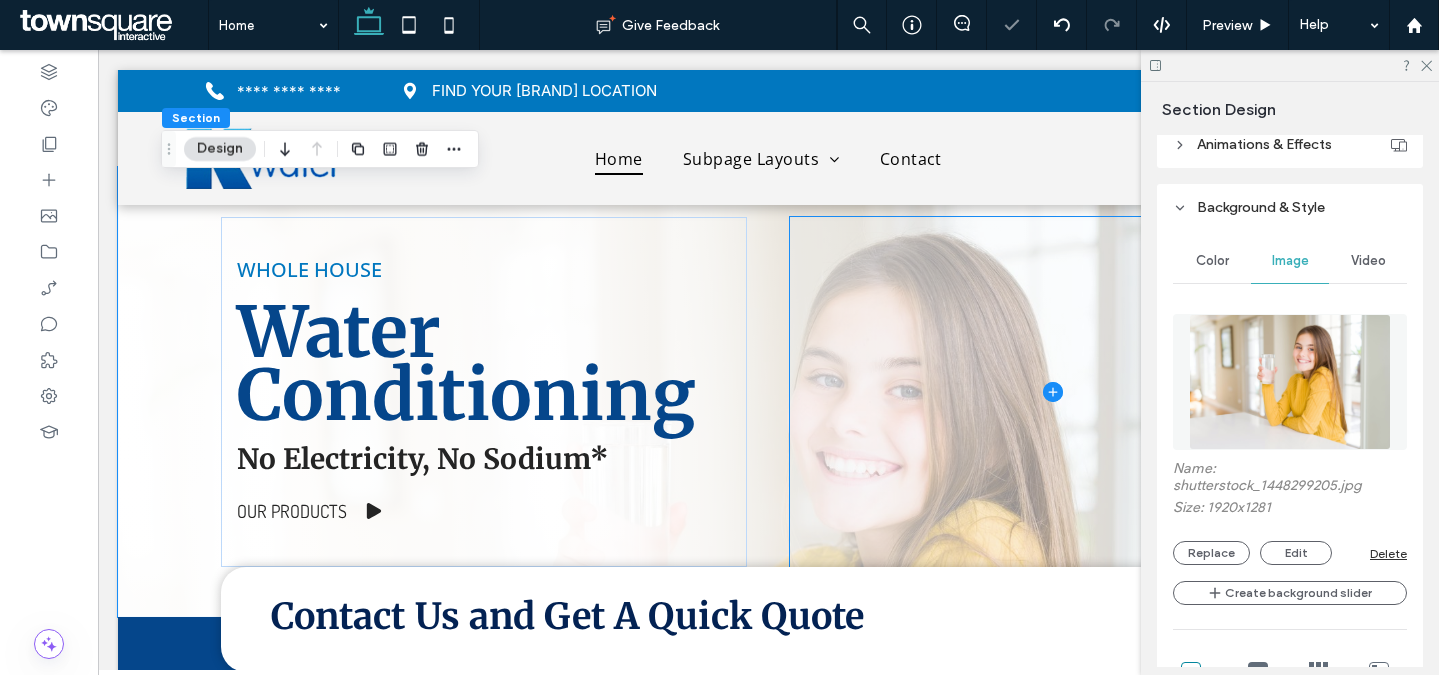 scroll, scrollTop: 64, scrollLeft: 0, axis: vertical 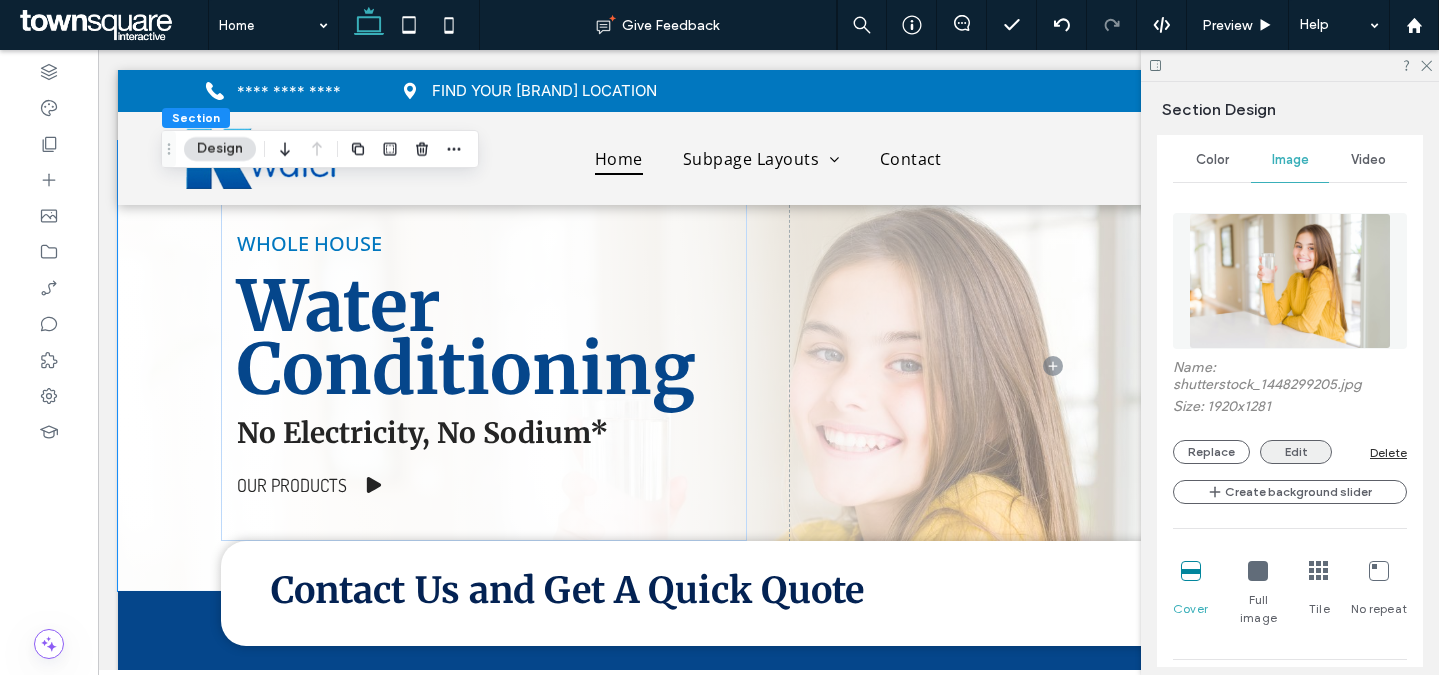 click on "Edit" at bounding box center (1296, 452) 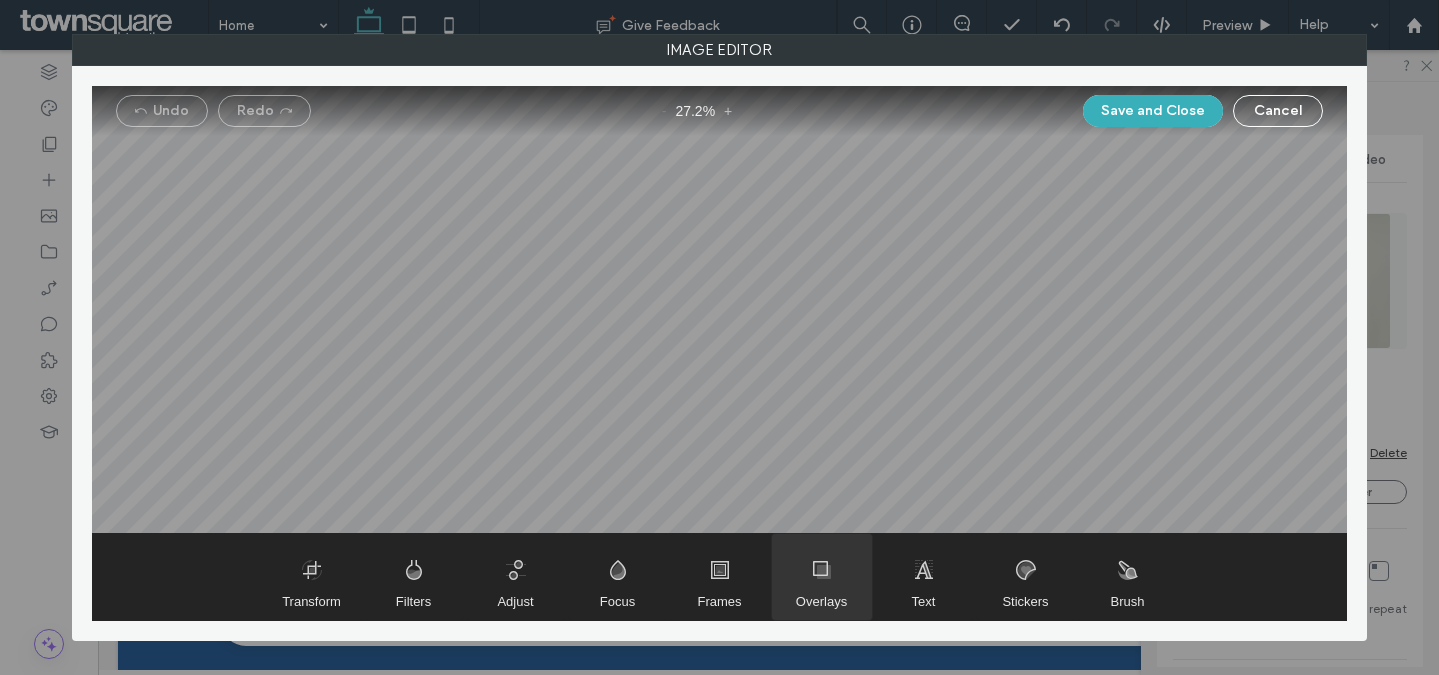 click at bounding box center (822, 577) 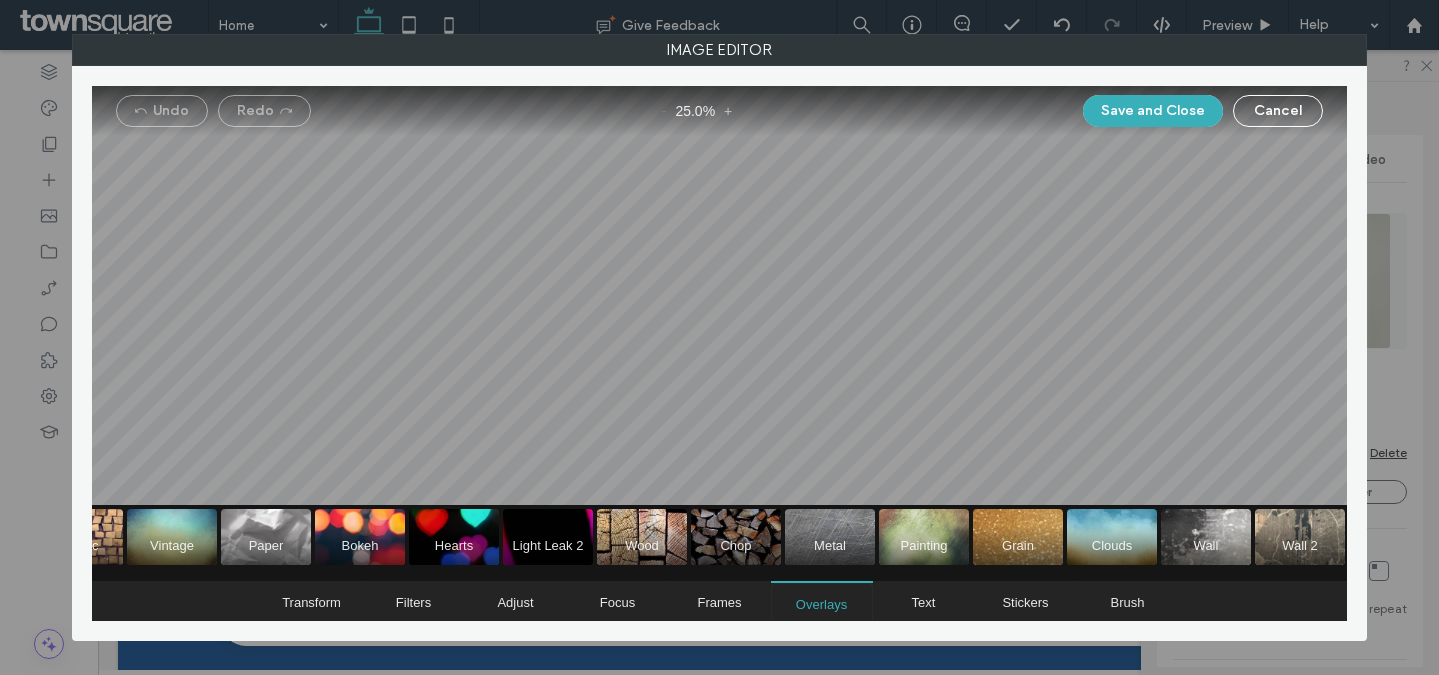 scroll, scrollTop: 0, scrollLeft: 0, axis: both 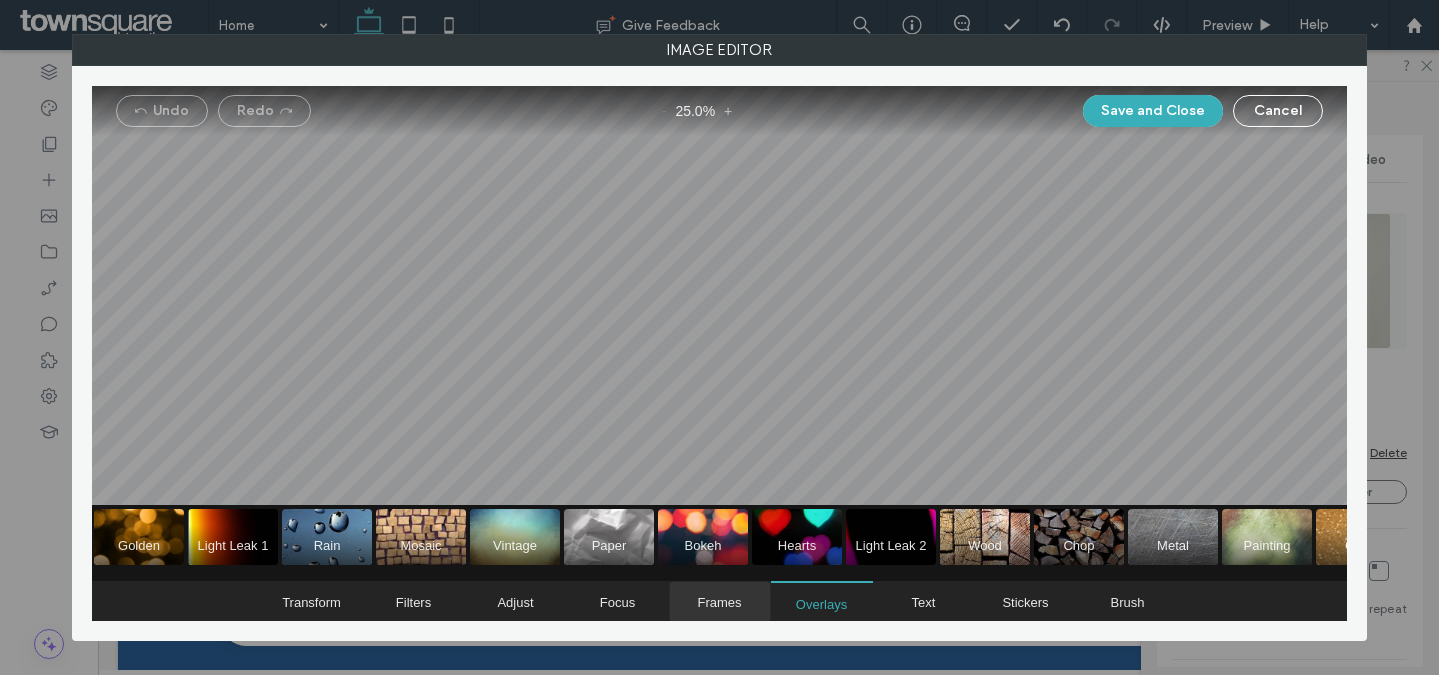 click on "Frames" at bounding box center (719, 602) 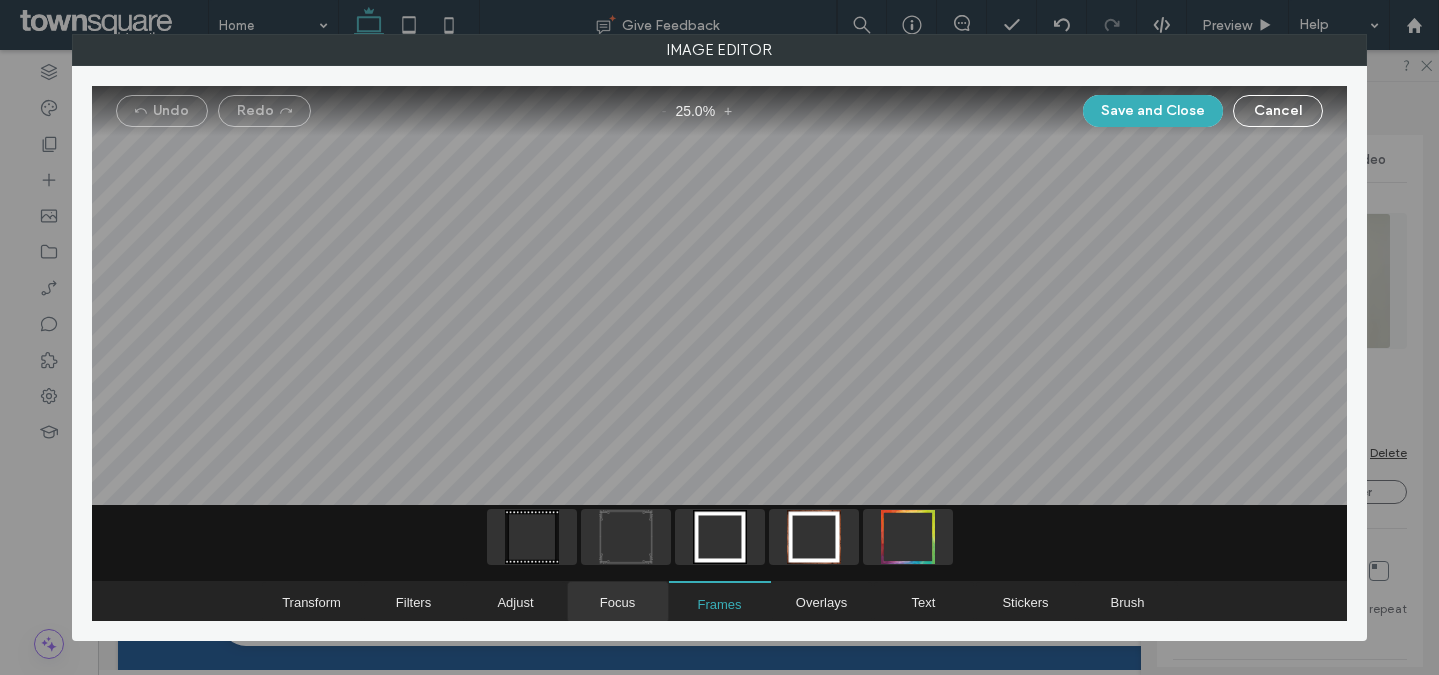 click at bounding box center (618, 602) 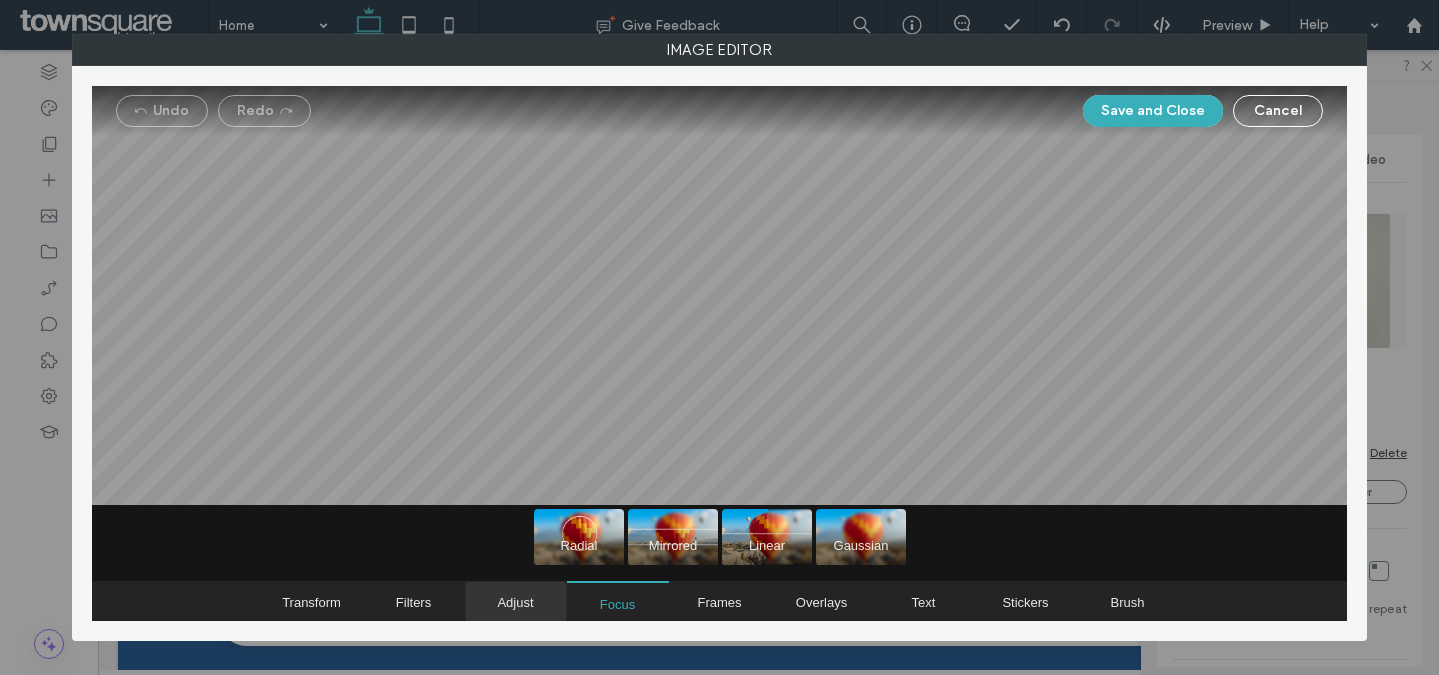 click at bounding box center (516, 602) 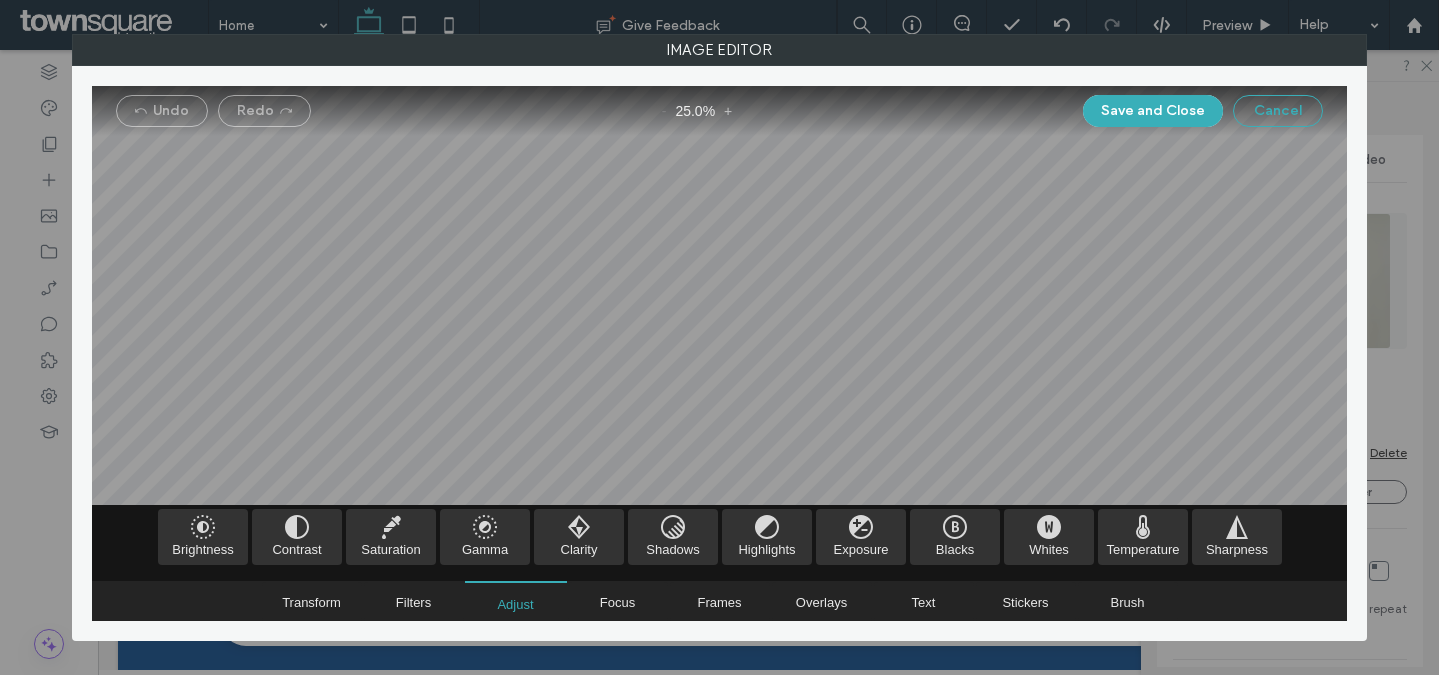 click on "Cancel" at bounding box center [1278, 111] 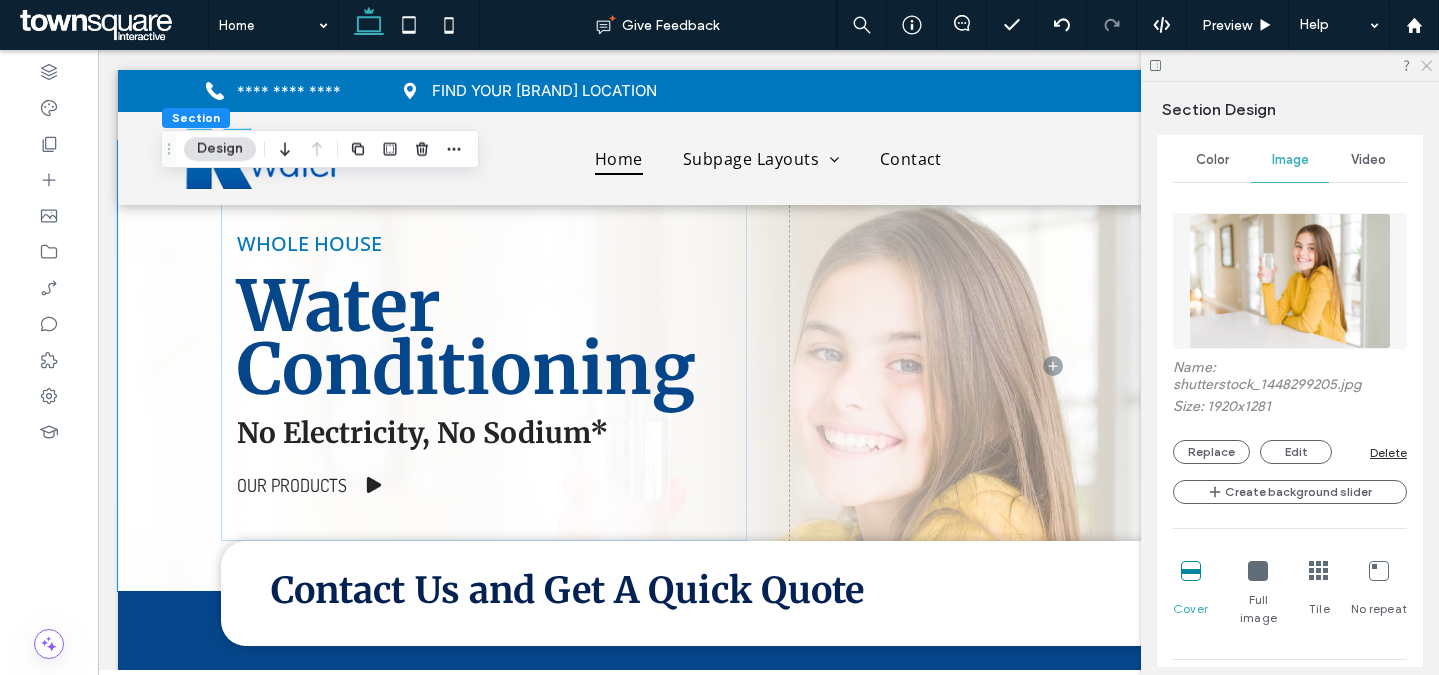 click 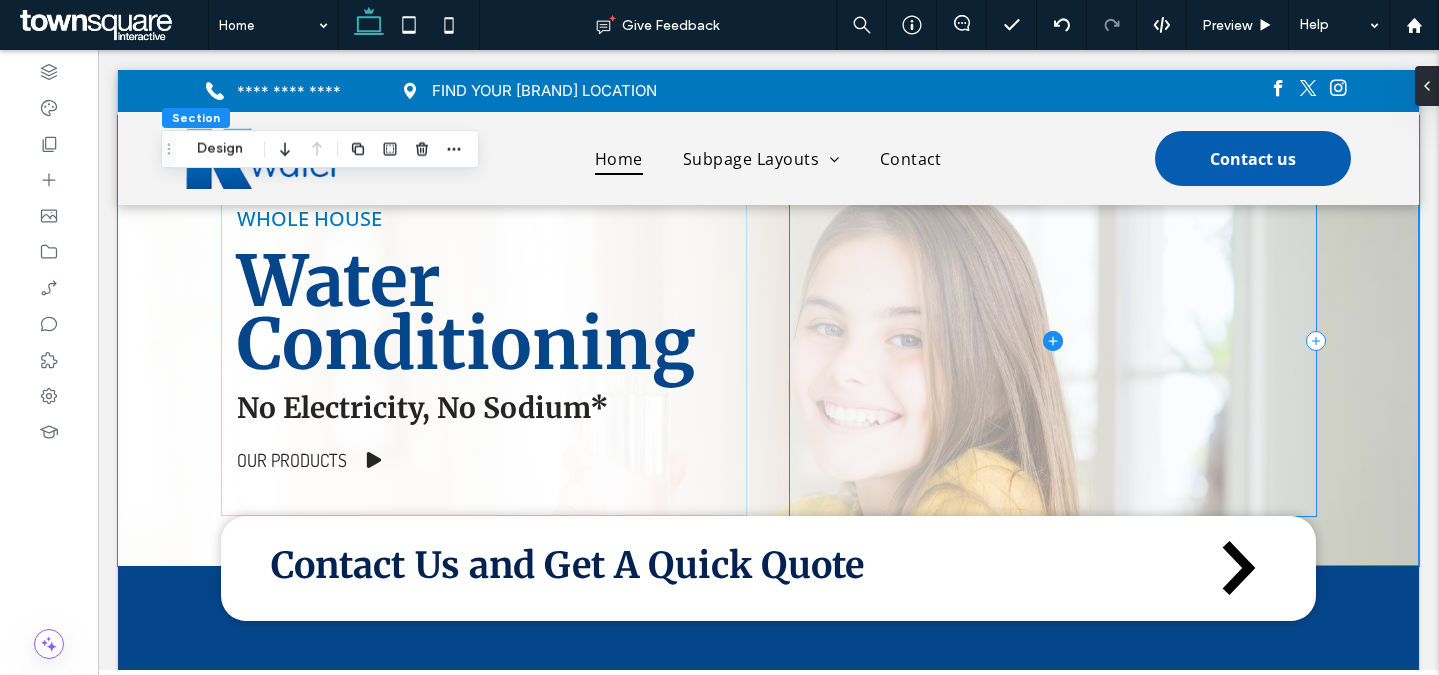 scroll, scrollTop: 77, scrollLeft: 0, axis: vertical 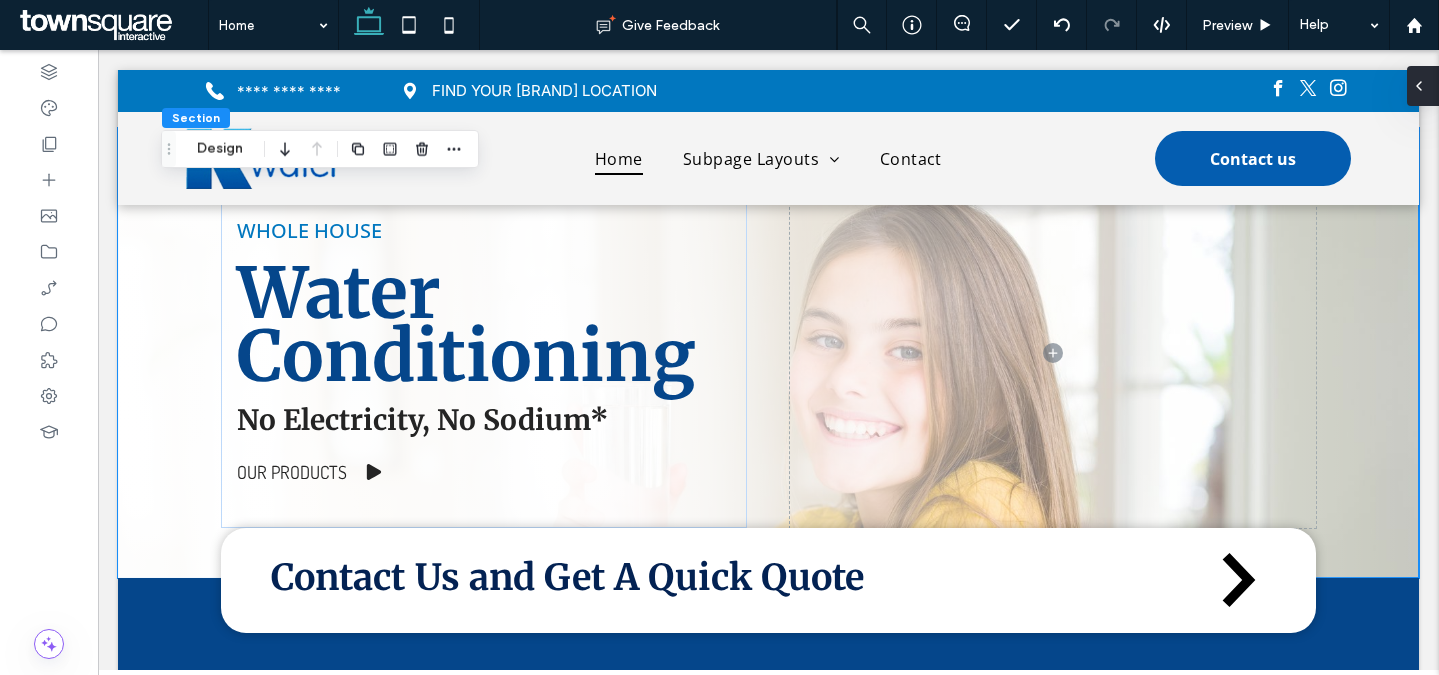 click 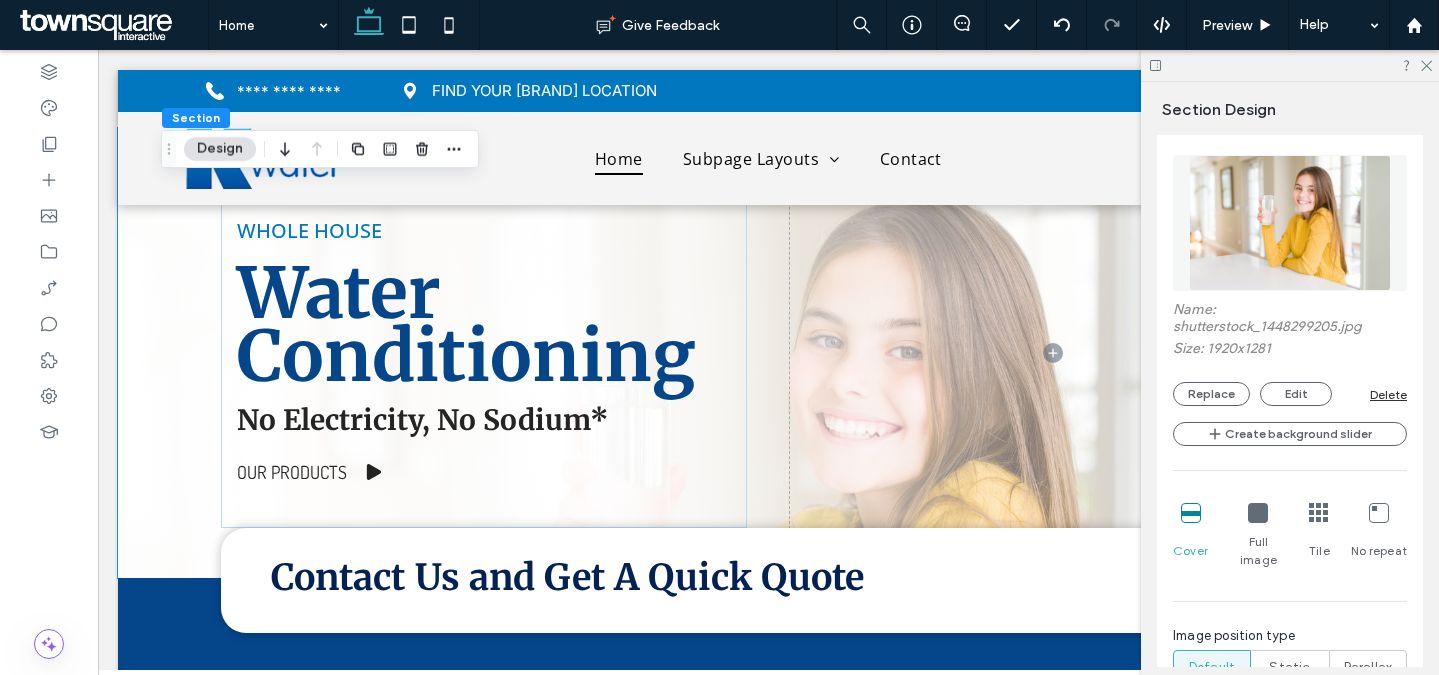 scroll, scrollTop: 1435, scrollLeft: 0, axis: vertical 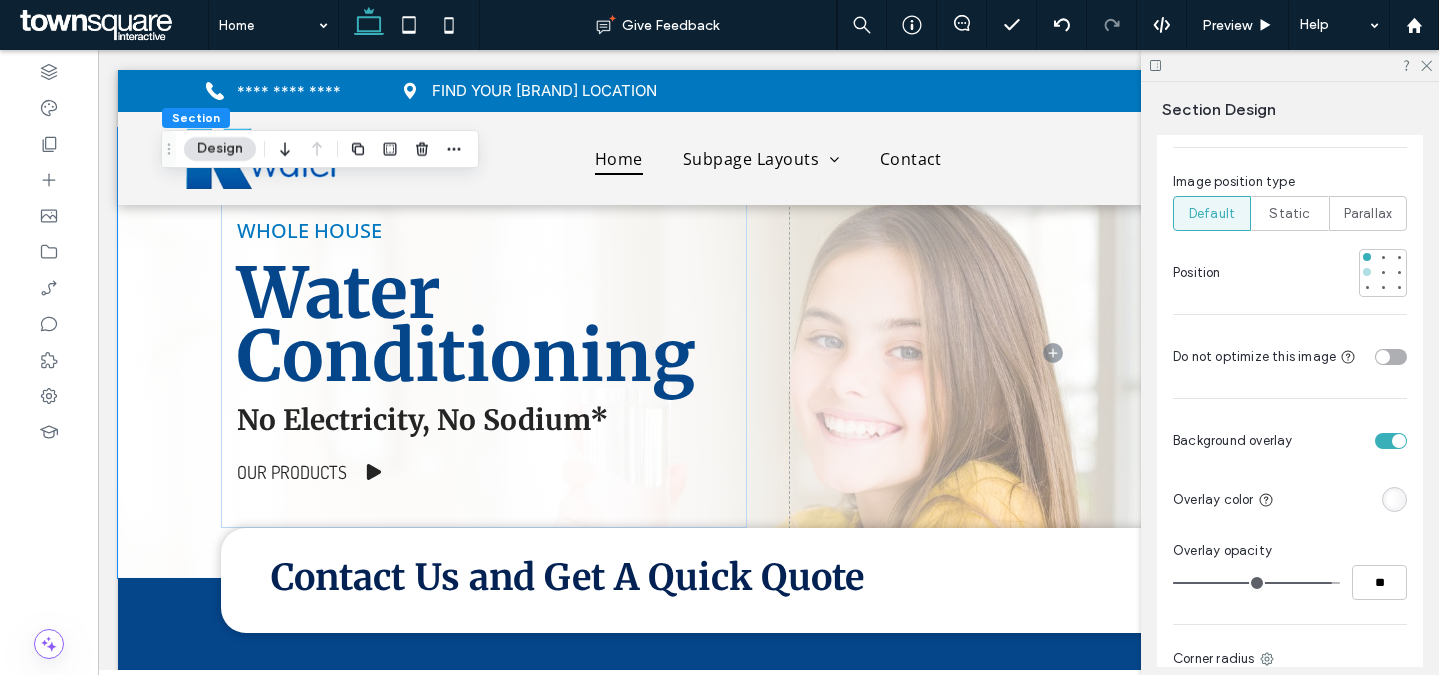 click at bounding box center (1367, 272) 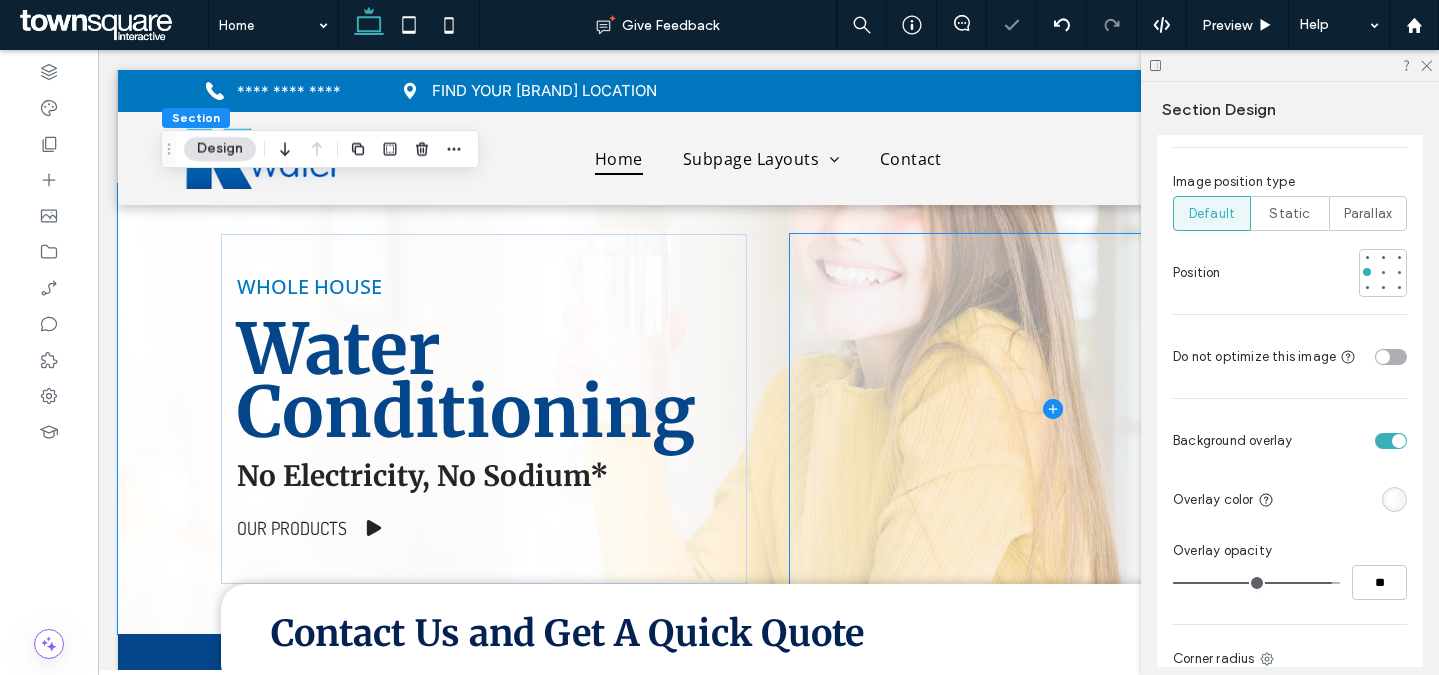 scroll, scrollTop: 0, scrollLeft: 0, axis: both 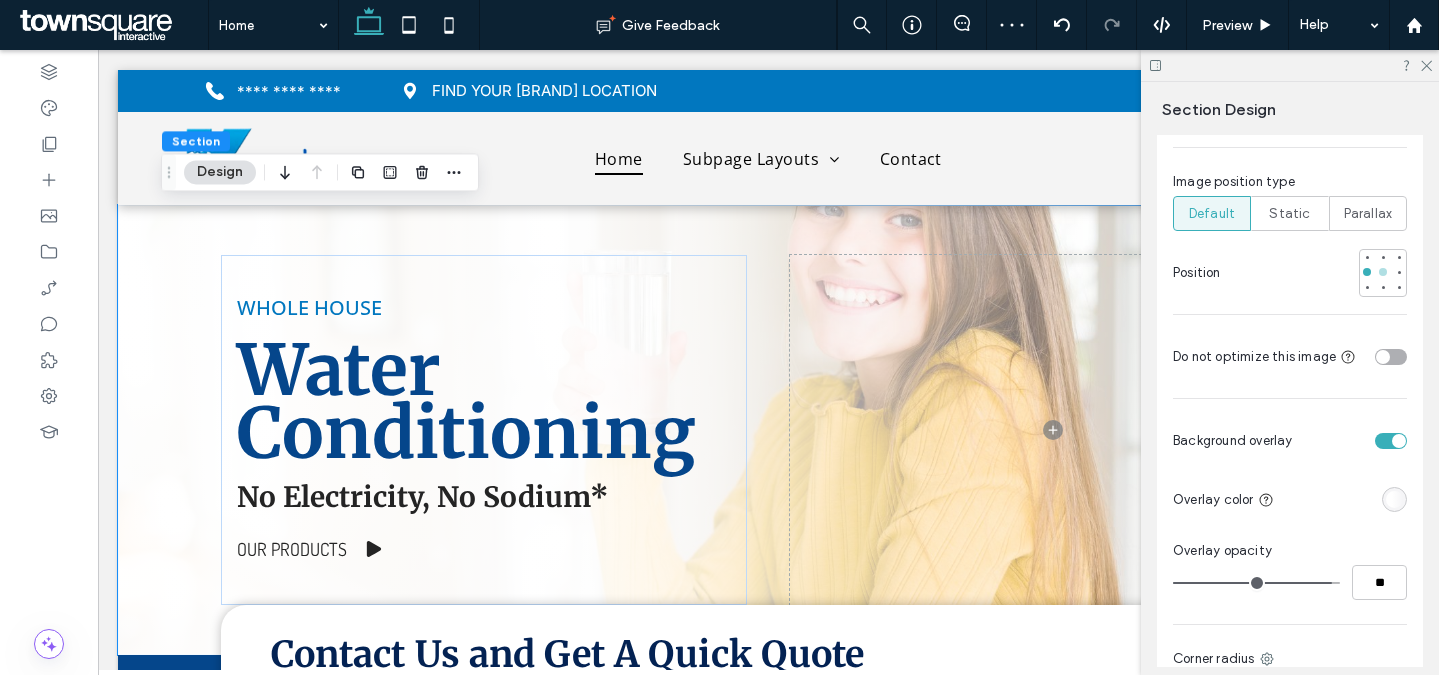 click at bounding box center (1383, 272) 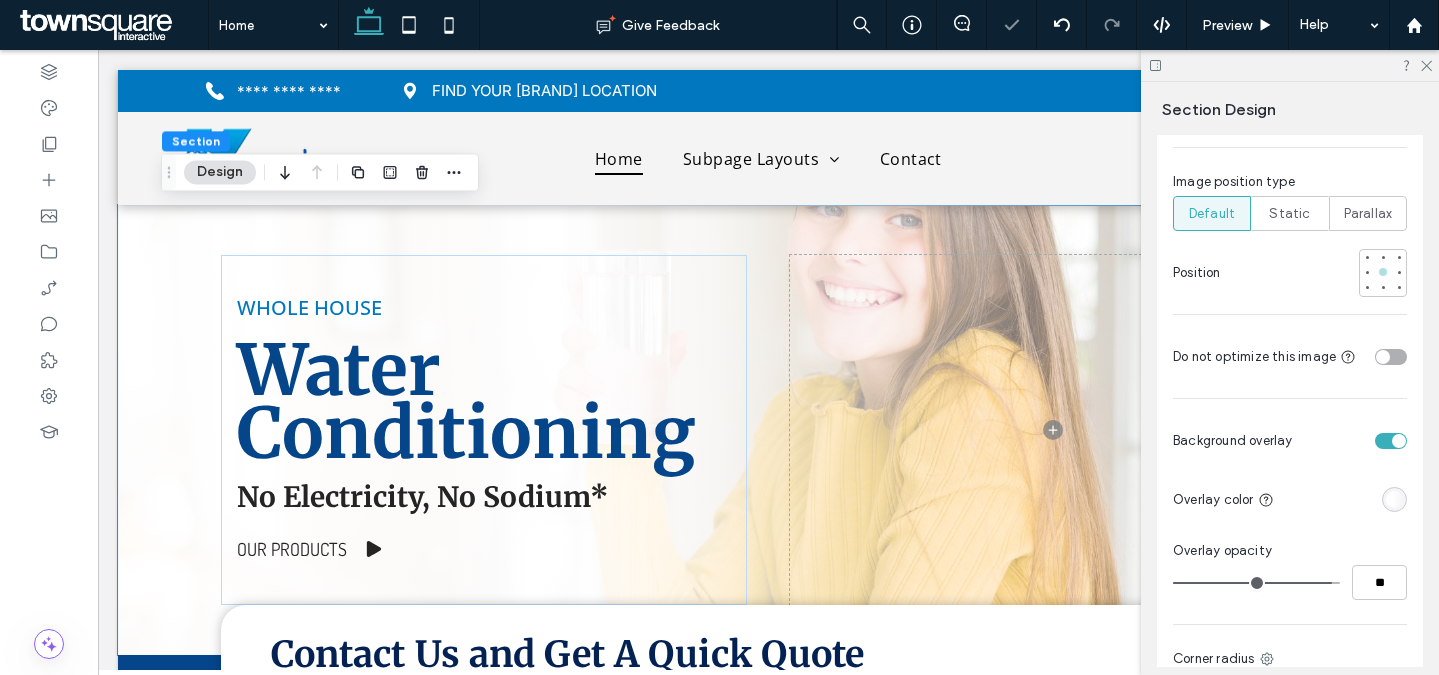 click at bounding box center [1383, 272] 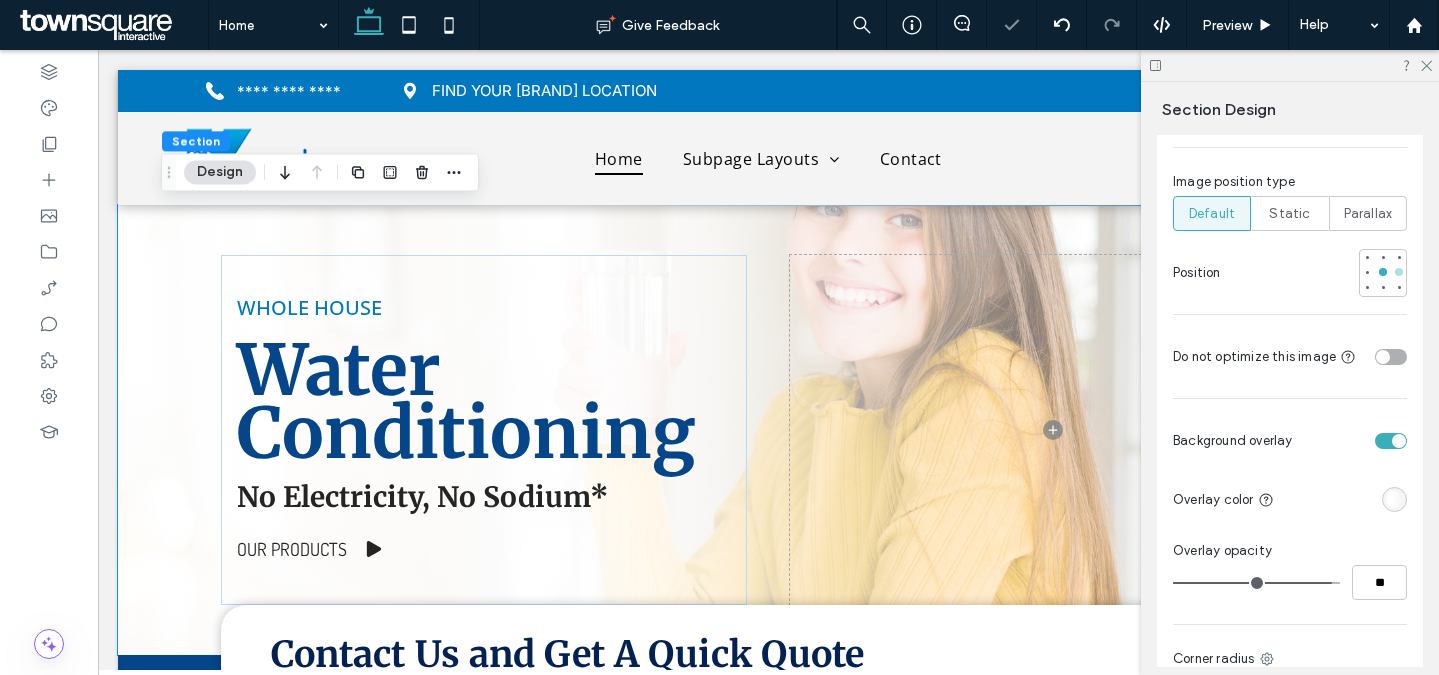 click at bounding box center [1399, 272] 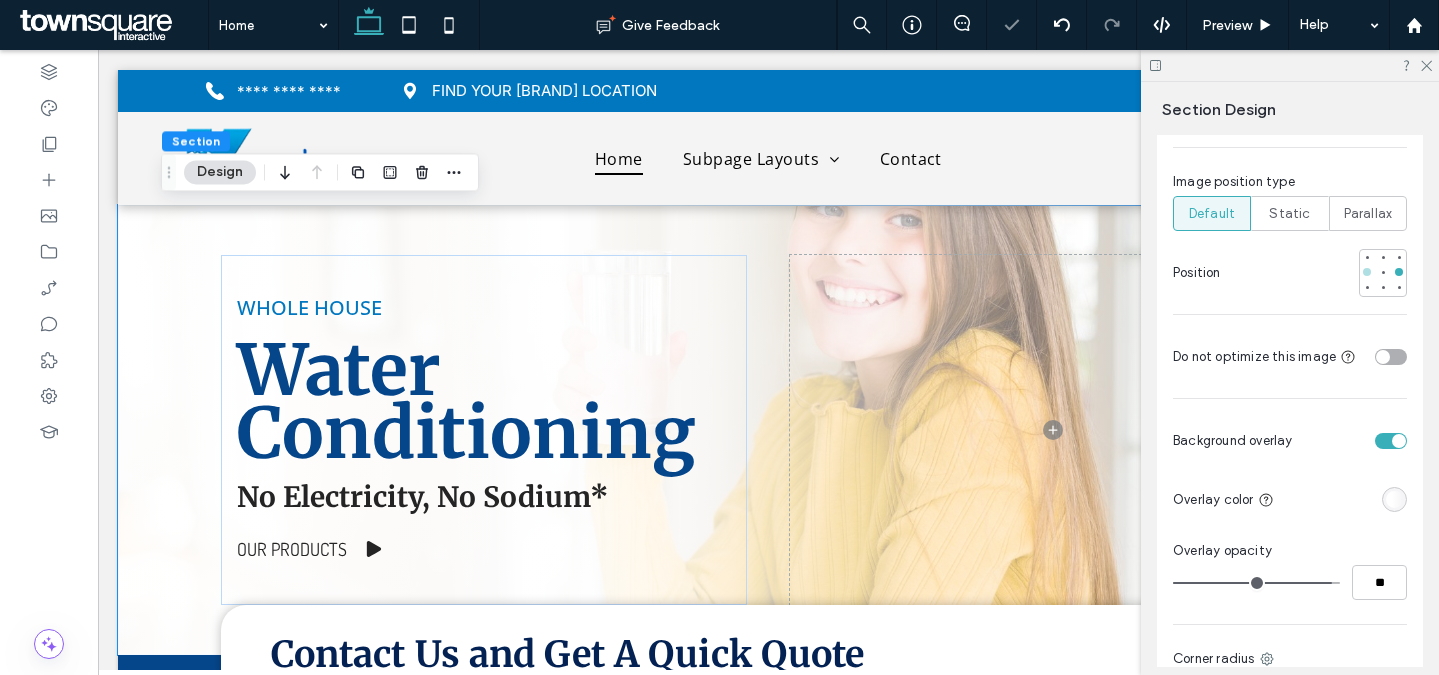 click at bounding box center [1367, 272] 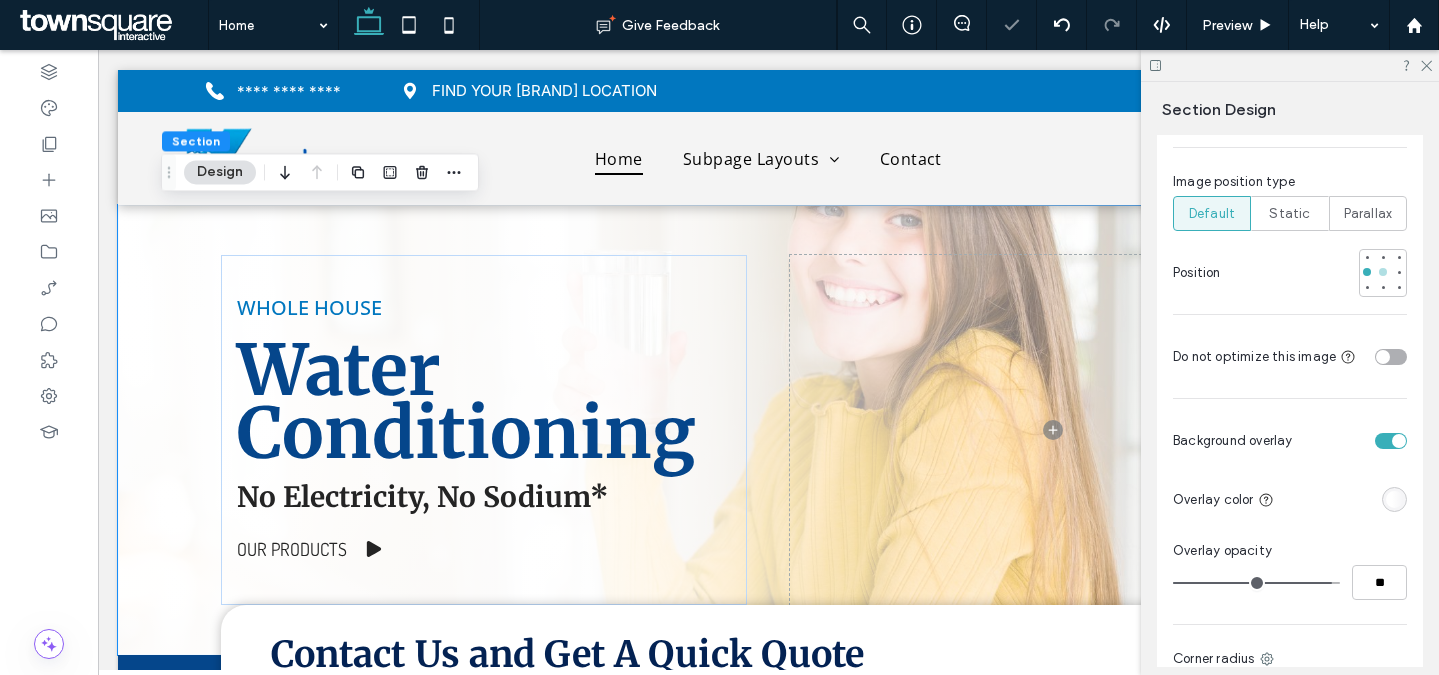 click at bounding box center [1383, 272] 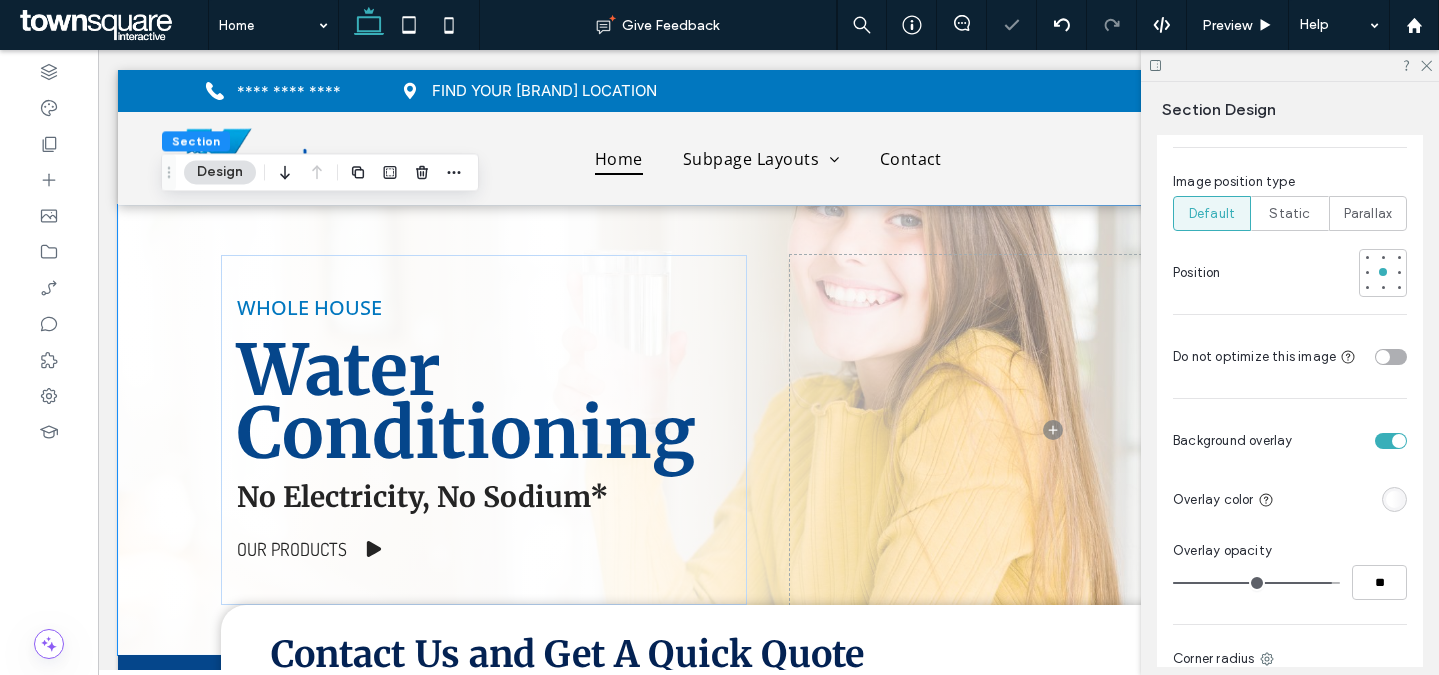 click at bounding box center [1290, 65] 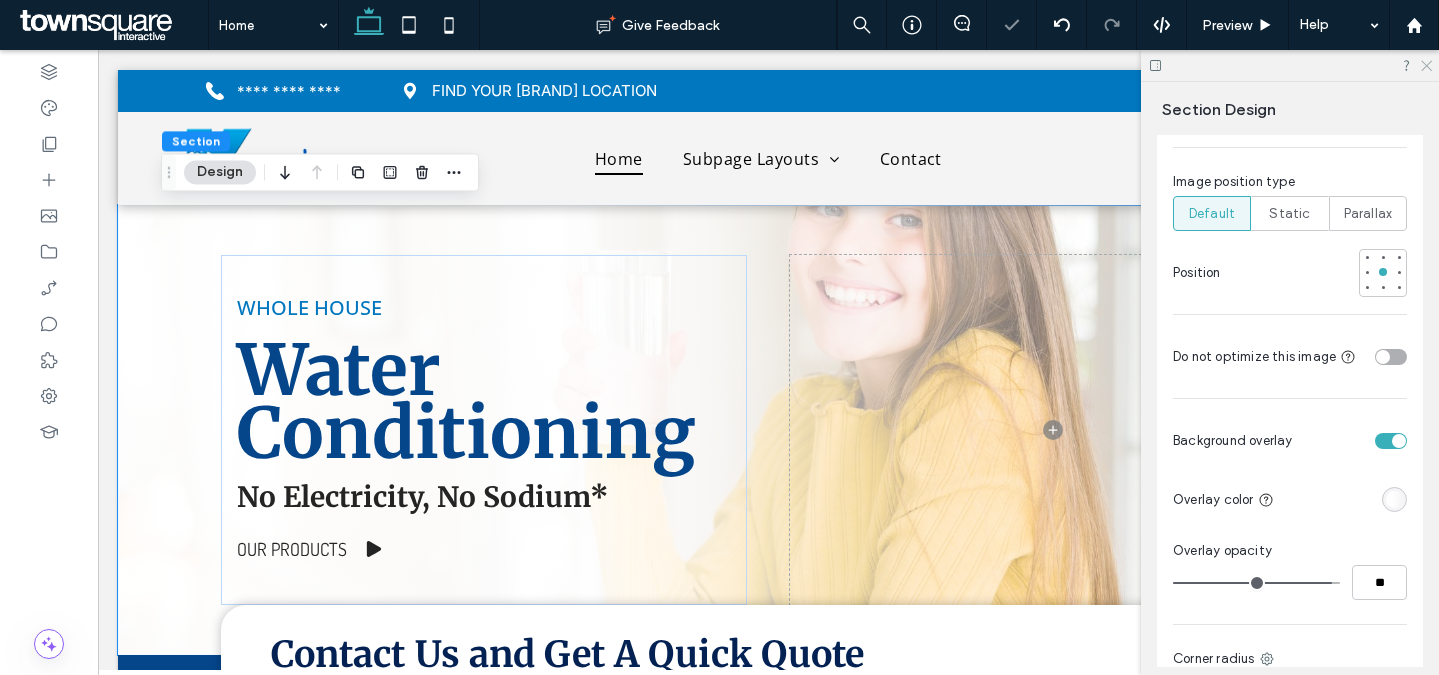 click 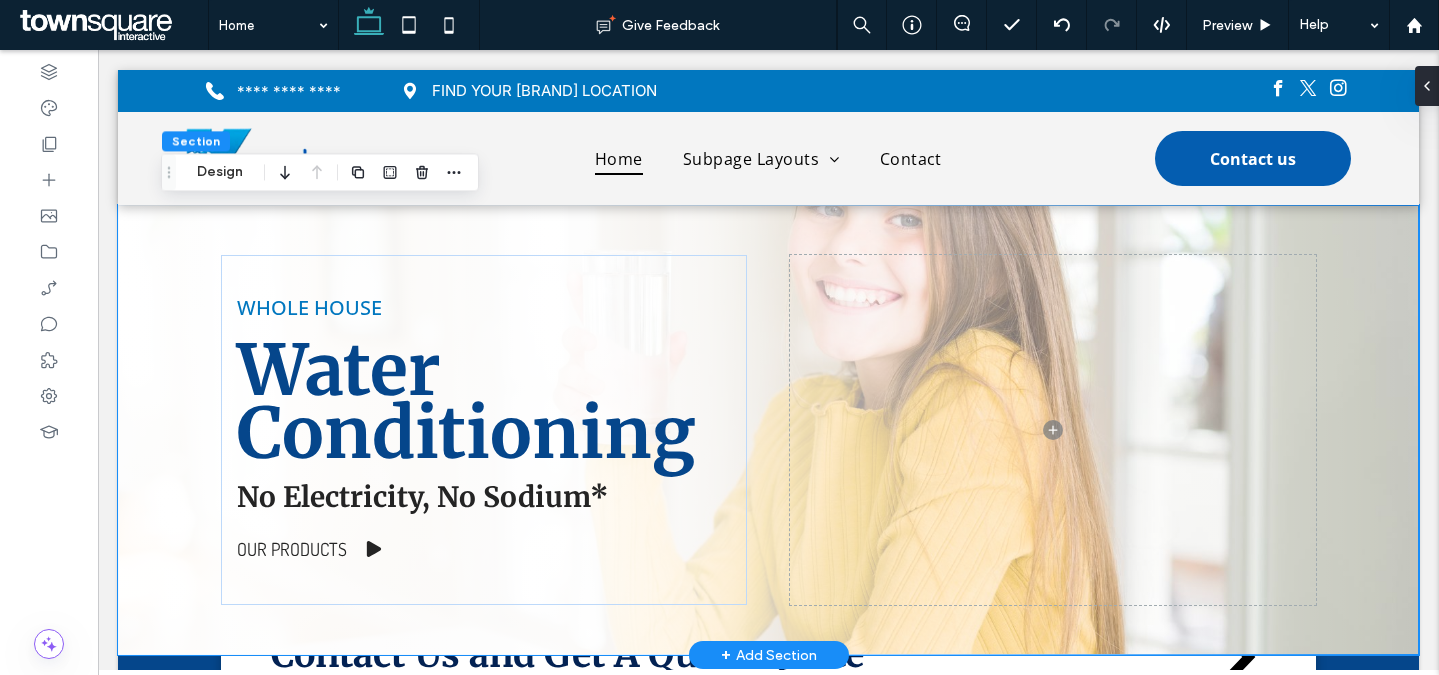 click on "WHOLE HOUSE
Water Conditioning
No Electricity, No Sodium*
Our Products" at bounding box center [769, 430] 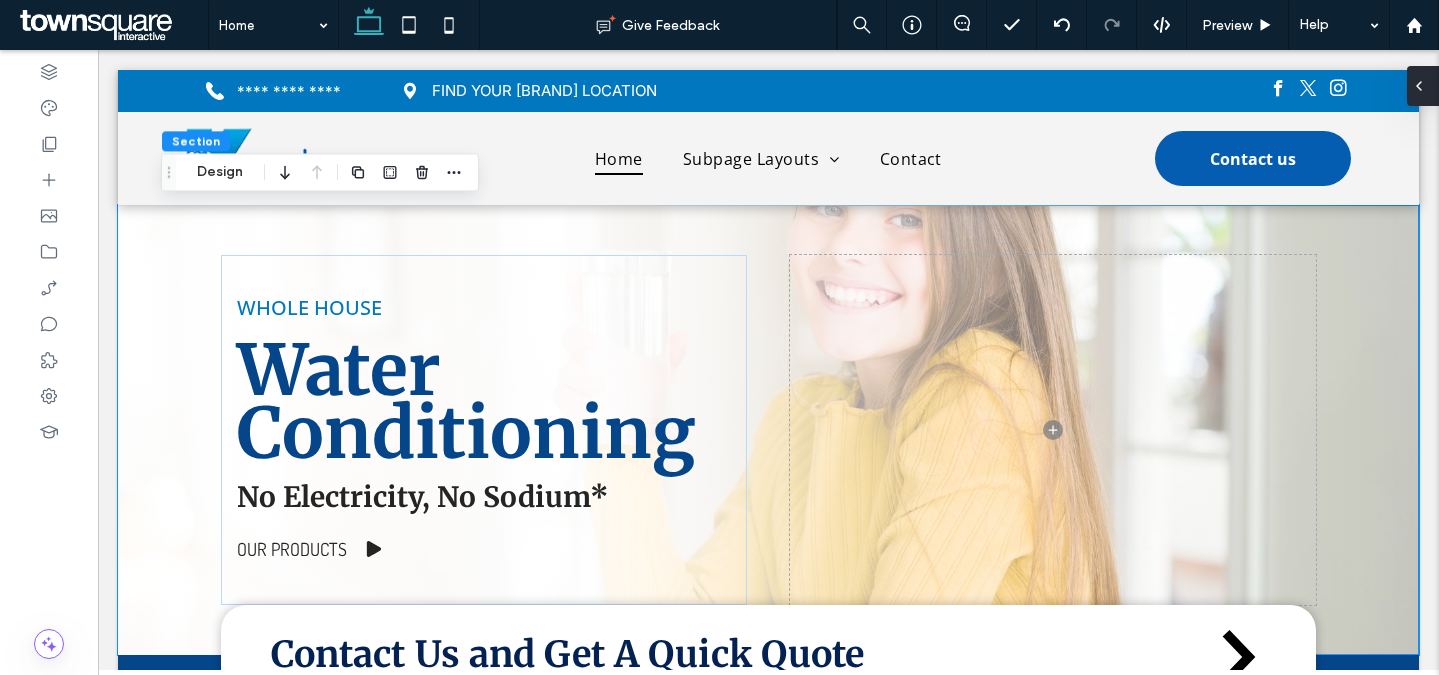 click at bounding box center [1423, 86] 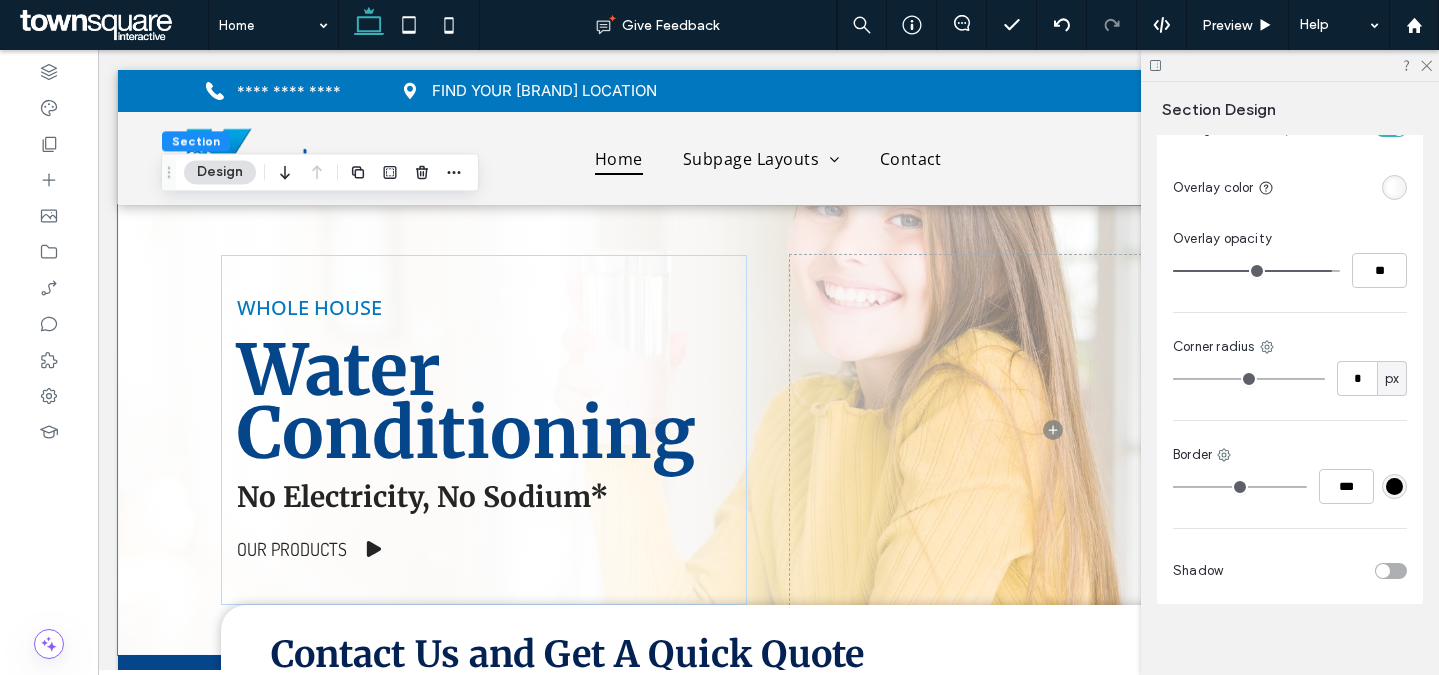 scroll, scrollTop: 694, scrollLeft: 0, axis: vertical 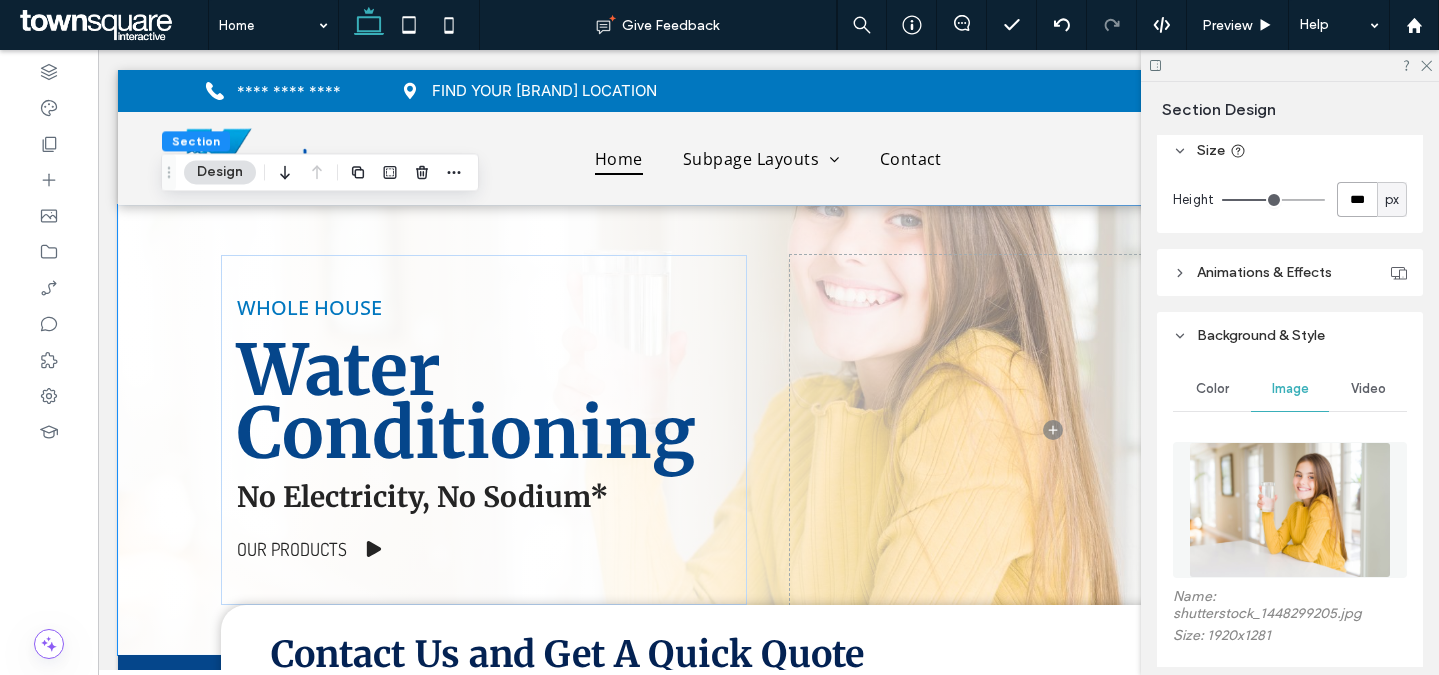 click on "***" at bounding box center [1357, 199] 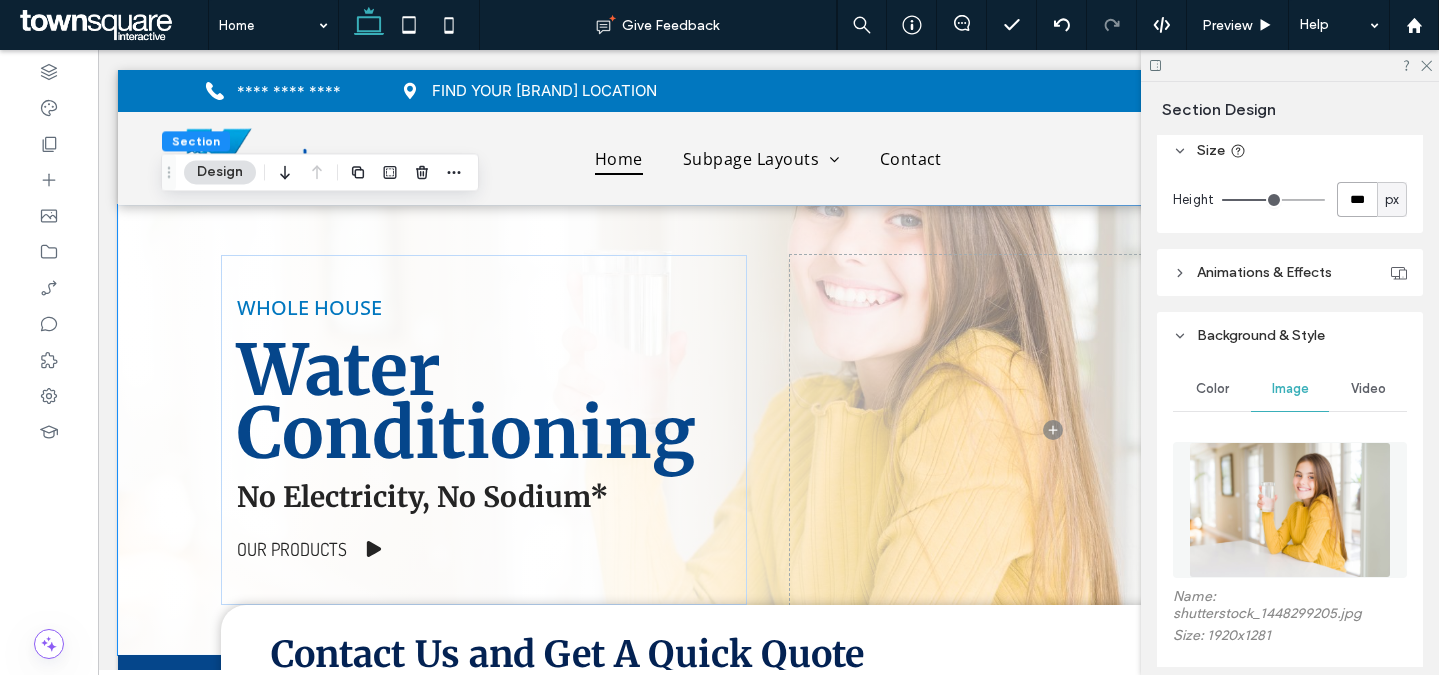 type on "***" 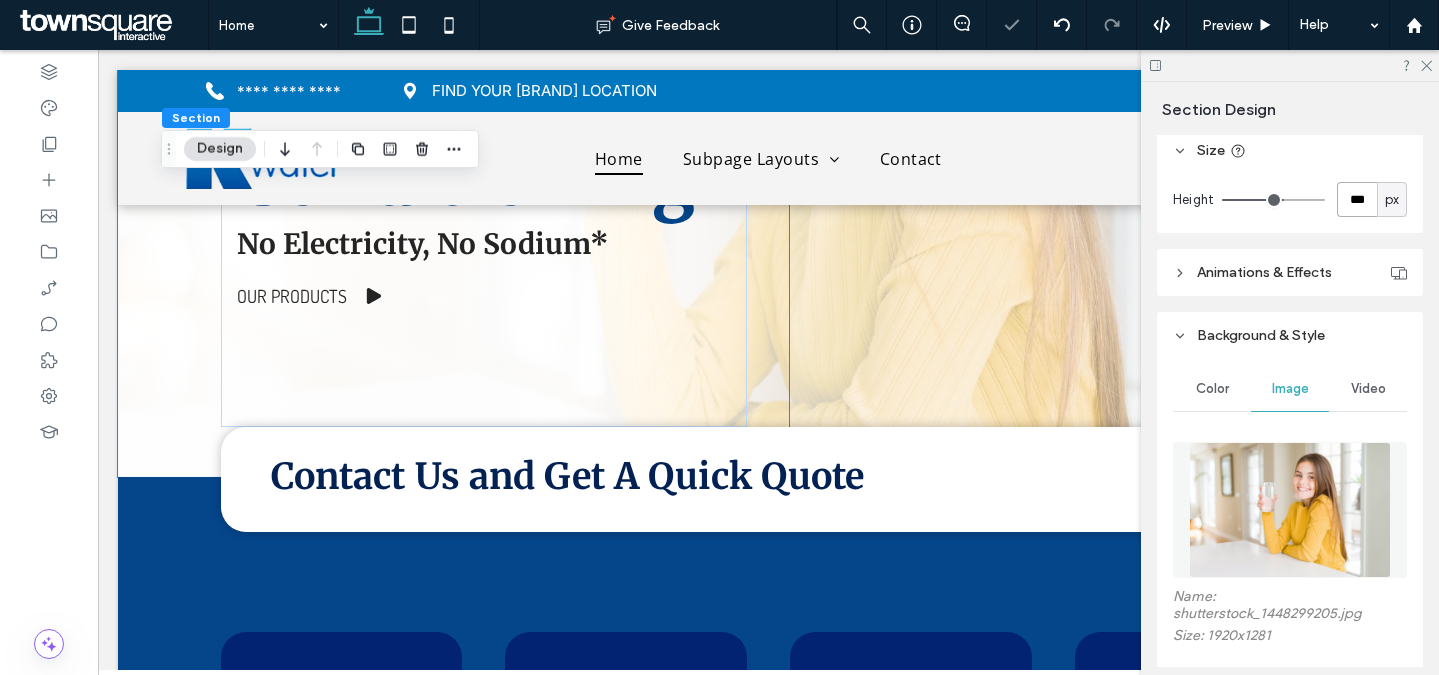 scroll, scrollTop: 0, scrollLeft: 0, axis: both 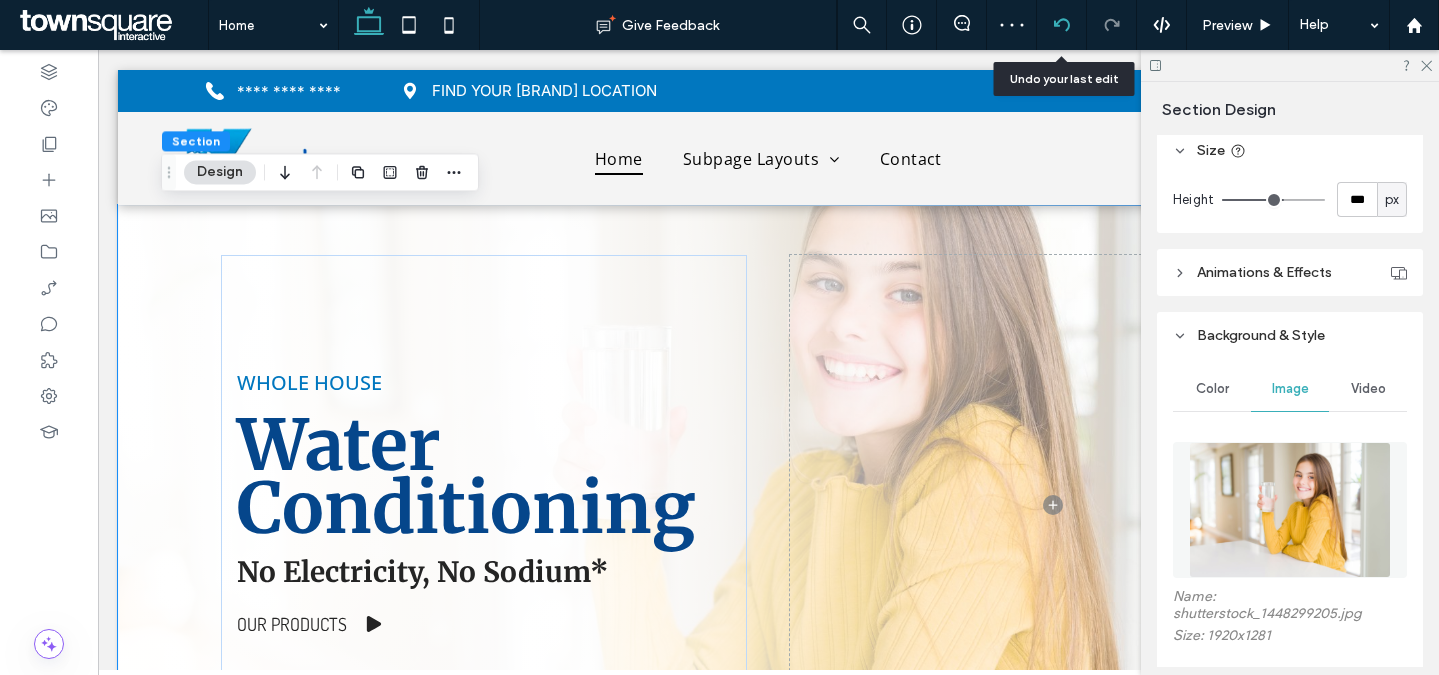 click 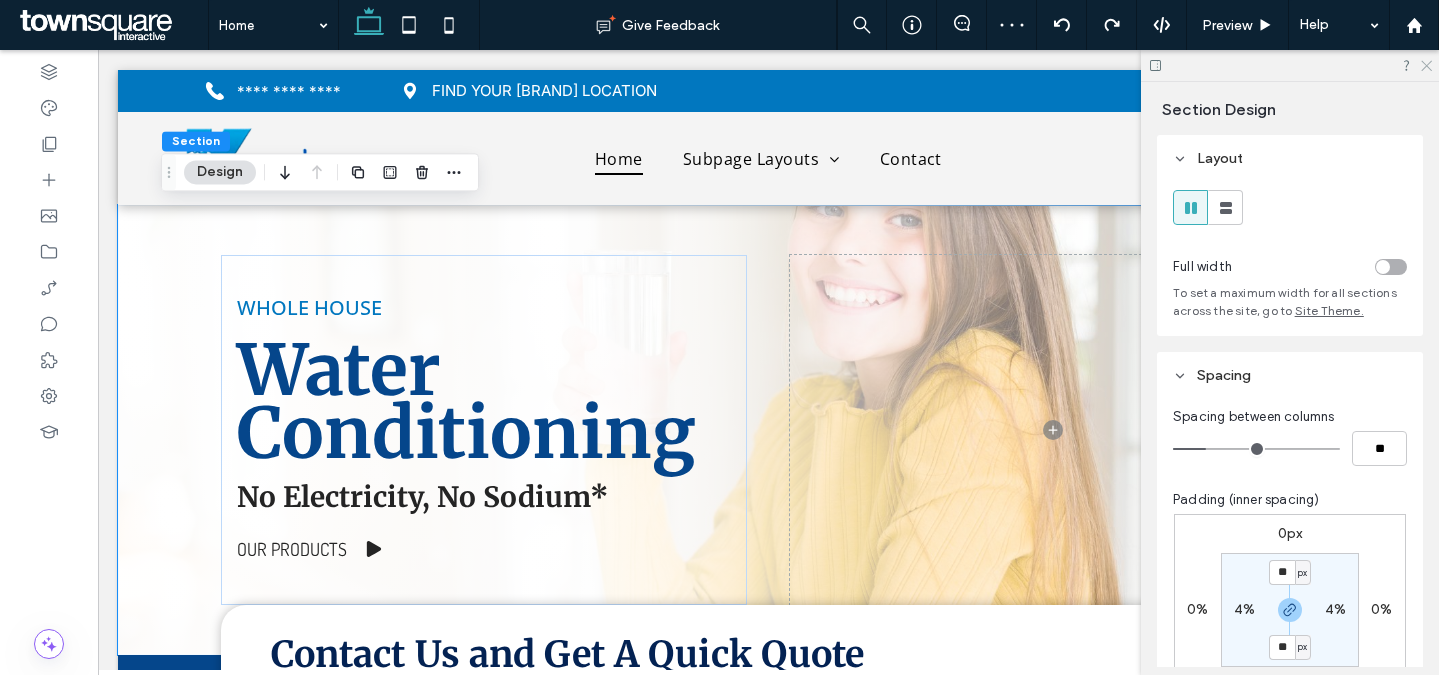 scroll, scrollTop: 0, scrollLeft: 0, axis: both 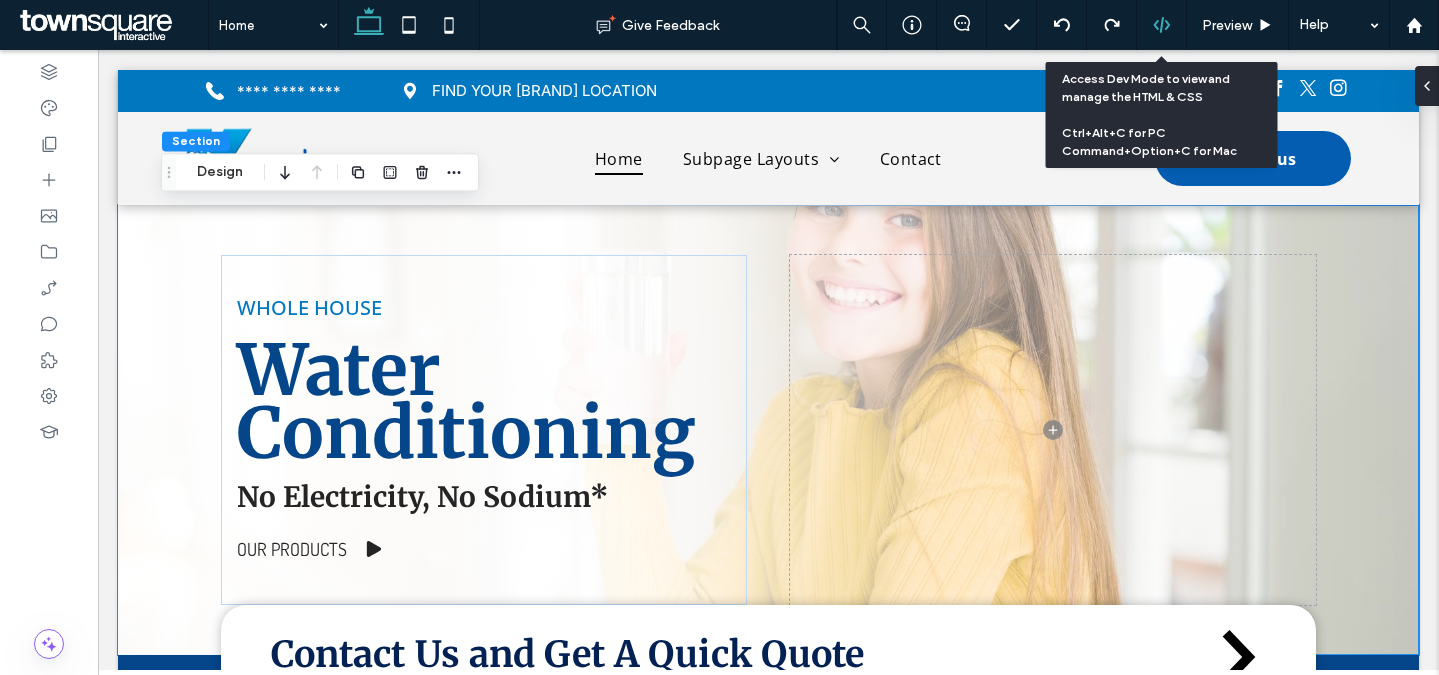 click 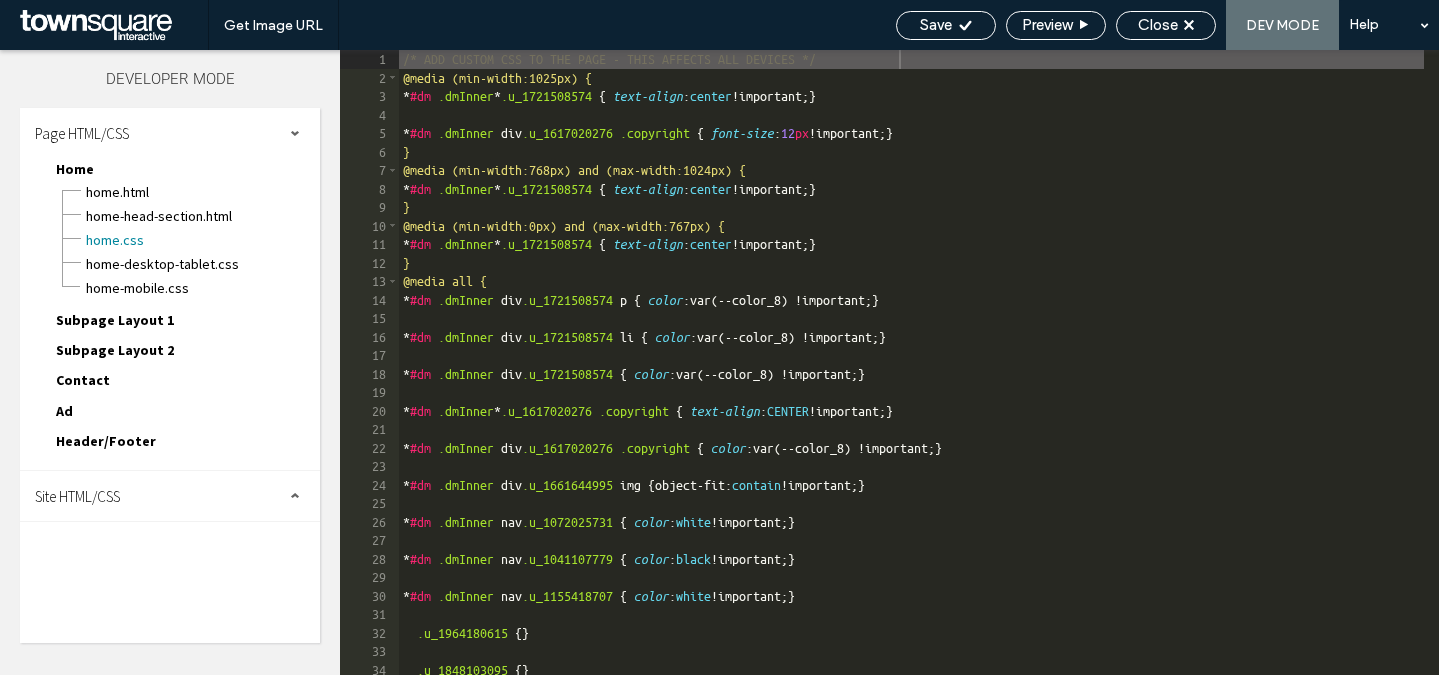 click on "Site HTML/CSS" at bounding box center (170, 496) 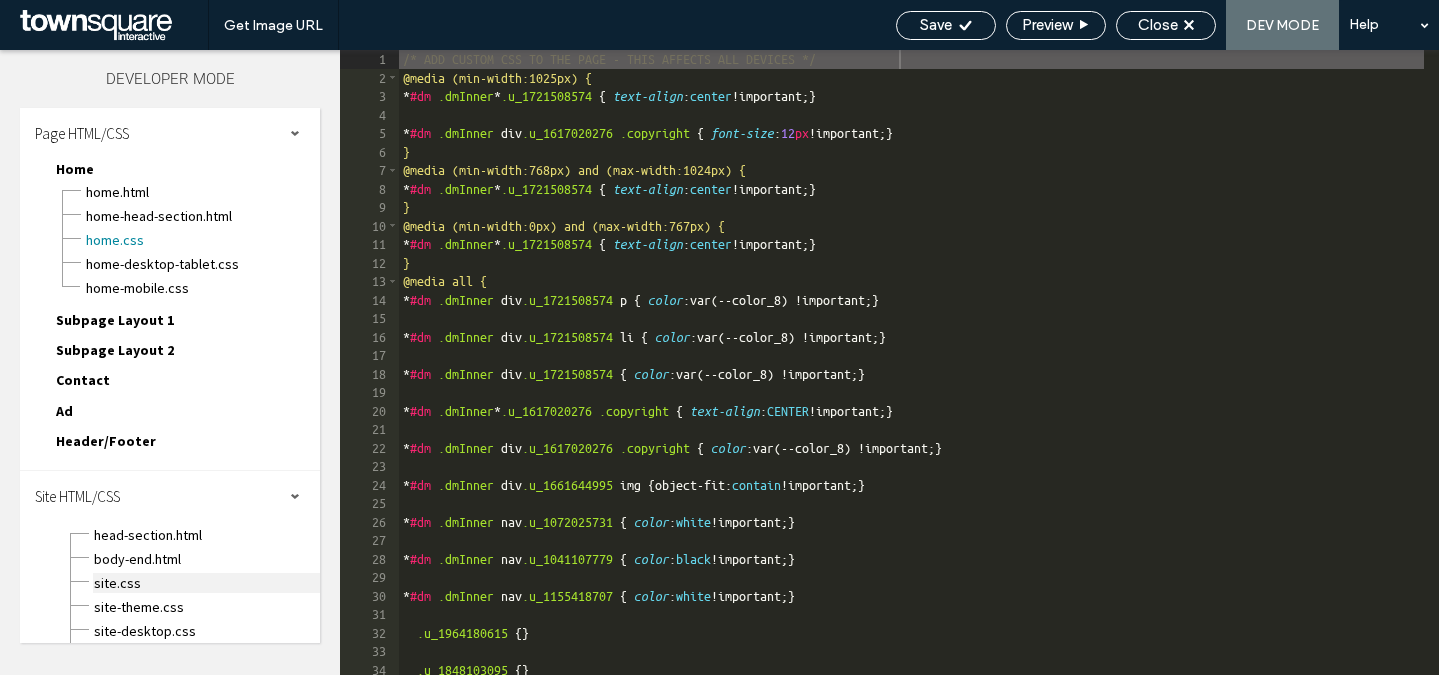click on "site.css" at bounding box center [206, 583] 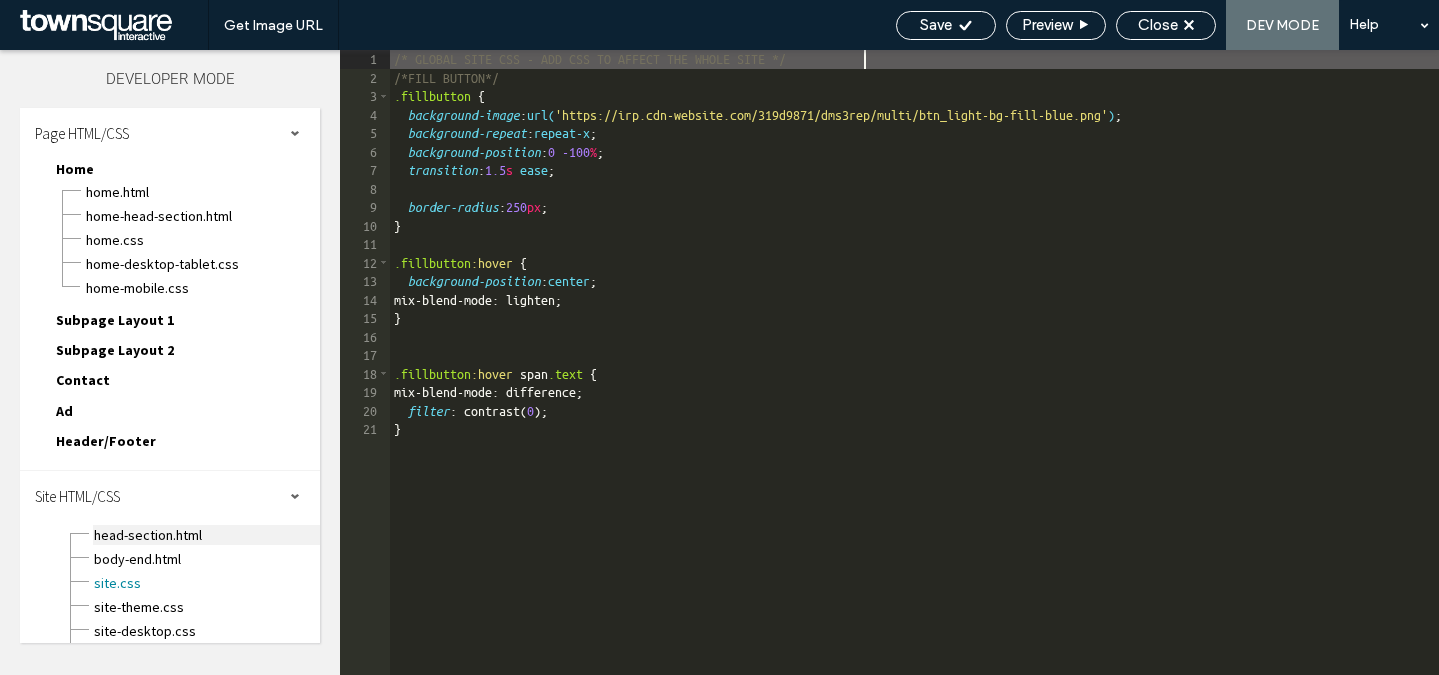 scroll, scrollTop: 1, scrollLeft: 0, axis: vertical 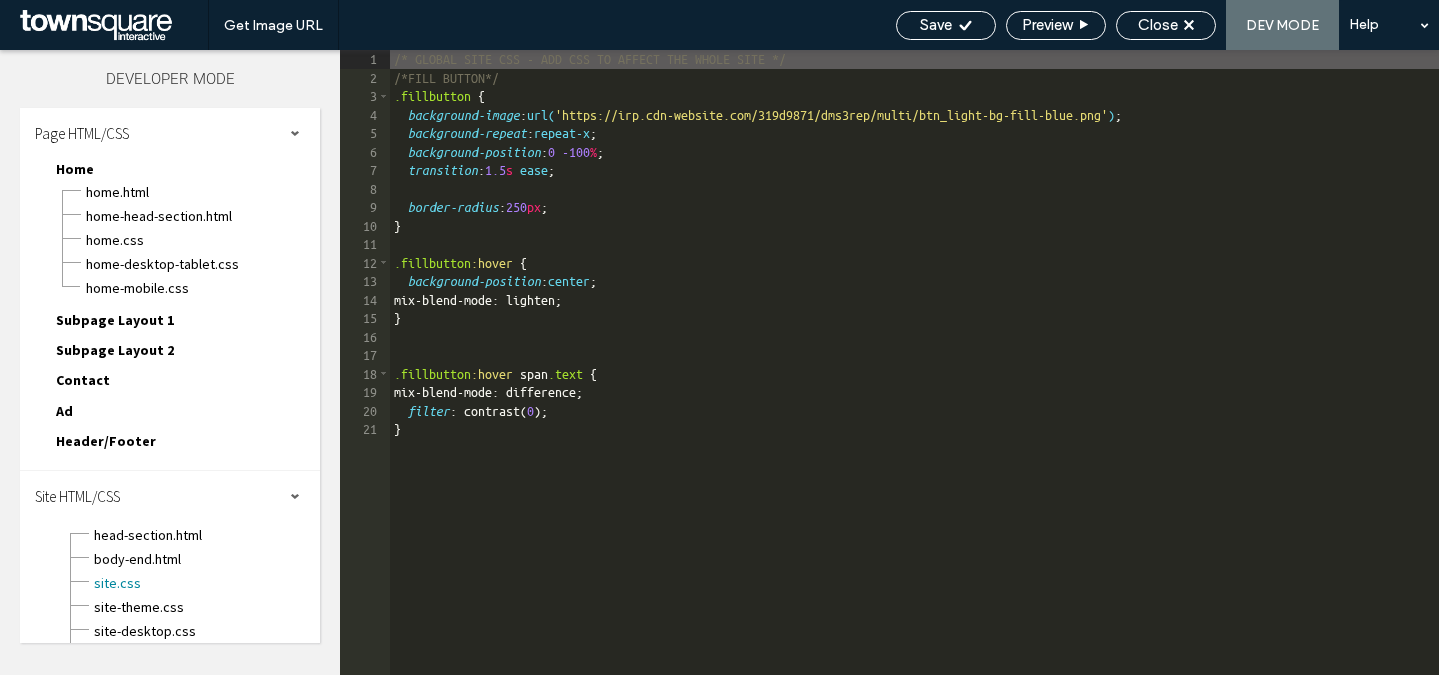 click on "/* GLOBAL SITE CSS - ADD CSS TO AFFECT THE WHOLE SITE */ /*FILL BUTTON*/ .fillbutton   {    background-image :  url( 'https://irp.cdn-website.com/319d9871/dms3rep/multi/btn_light-bg-fill-blue.png' ) ;    background-repeat :  repeat-x ;    background-position :  0   -100 % ;    transition :  1.5 s   ease ;       border-radius :  250 px ; } .fillbutton :hover   {    background-position :  center ;   mix-blend-mode: lighten; } .fillbutton :hover   span .text   {   mix-blend-mode: difference;    filter : contrast( 0 ); }" at bounding box center (914, 381) 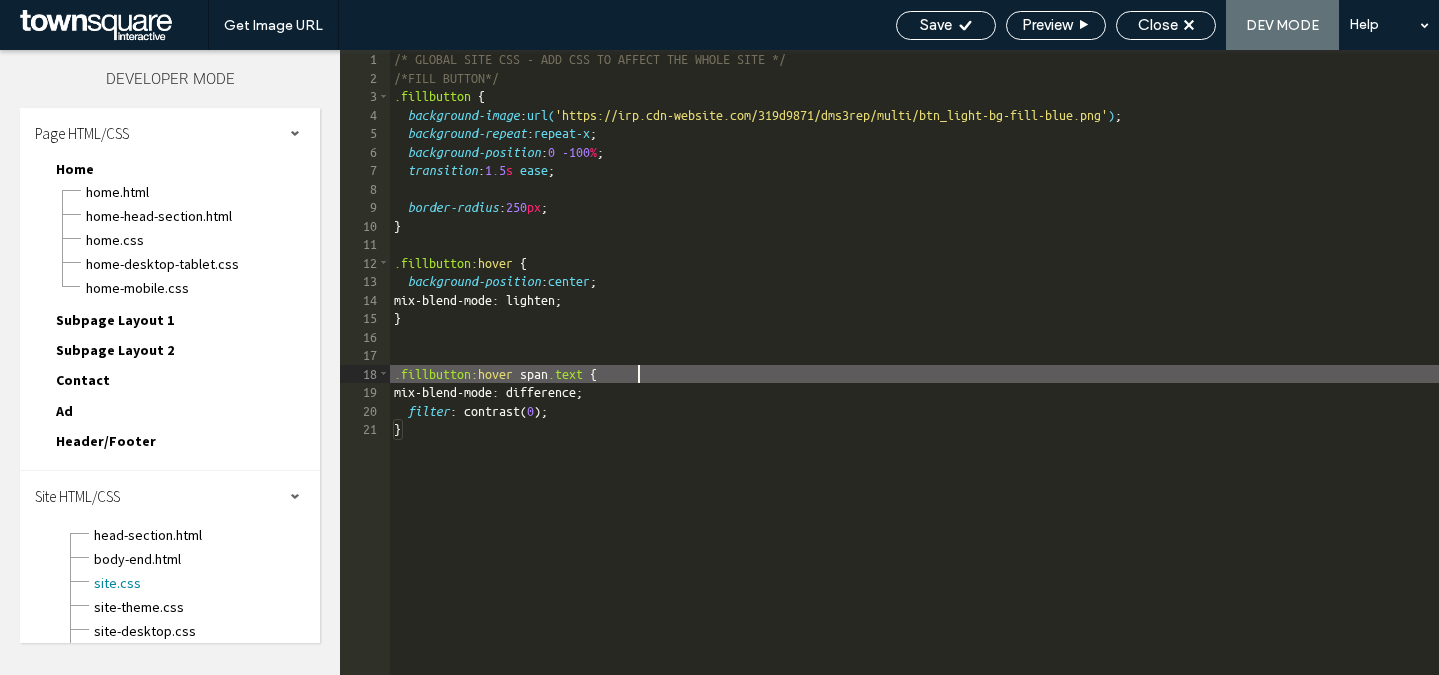 click on "/* GLOBAL SITE CSS - ADD CSS TO AFFECT THE WHOLE SITE */ /*FILL BUTTON*/ .fillbutton   {    background-image :  url( 'https://irp.cdn-website.com/319d9871/dms3rep/multi/btn_light-bg-fill-blue.png' ) ;    background-repeat :  repeat-x ;    background-position :  0   -100 % ;    transition :  1.5 s   ease ;       border-radius :  250 px ; } .fillbutton :hover   {    background-position :  center ;   mix-blend-mode: lighten; } .fillbutton :hover   span .text   {   mix-blend-mode: difference;    filter : contrast( 0 ); }" at bounding box center (914, 381) 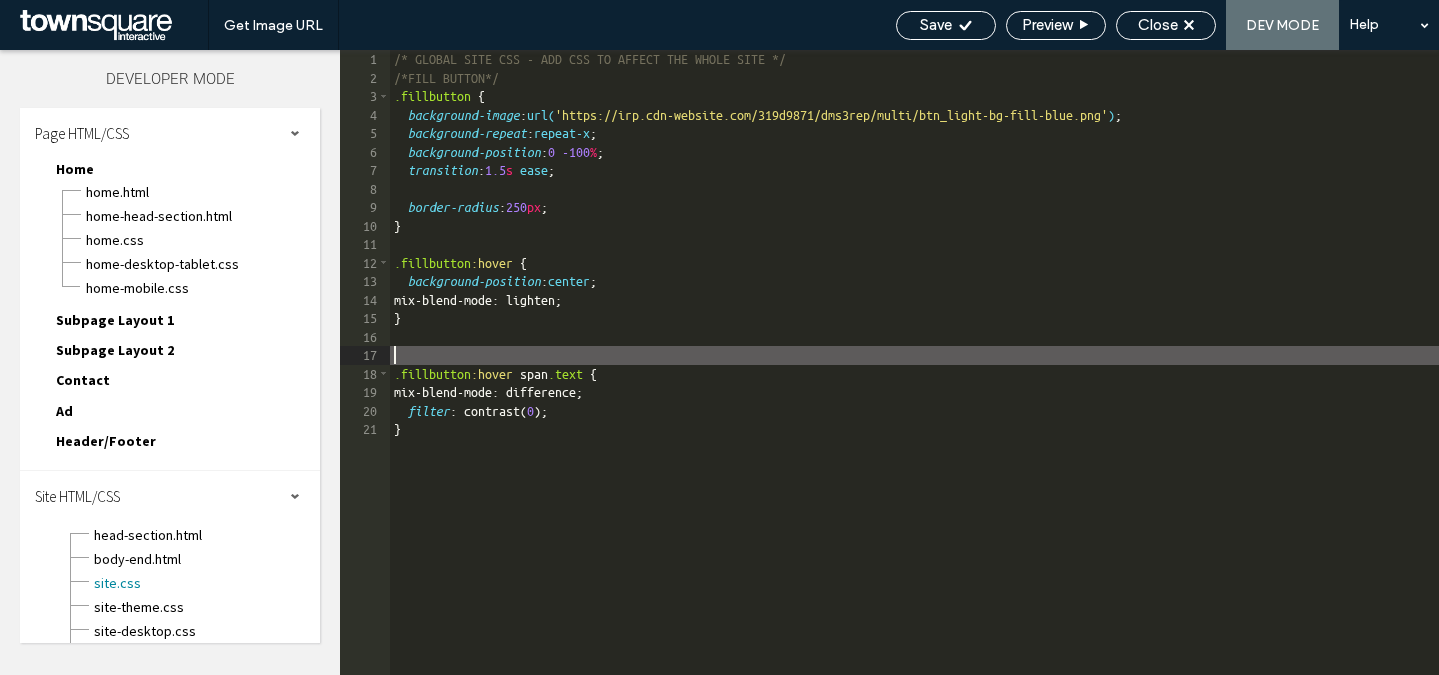 click on "/* GLOBAL SITE CSS - ADD CSS TO AFFECT THE WHOLE SITE */ /*FILL BUTTON*/ .fillbutton   {    background-image :  url( 'https://irp.cdn-website.com/319d9871/dms3rep/multi/btn_light-bg-fill-blue.png' ) ;    background-repeat :  repeat-x ;    background-position :  0   -100 % ;    transition :  1.5 s   ease ;       border-radius :  250 px ; } .fillbutton :hover   {    background-position :  center ;   mix-blend-mode: lighten; } .fillbutton :hover   span .text   {   mix-blend-mode: difference;    filter : contrast( 0 ); }" at bounding box center (914, 381) 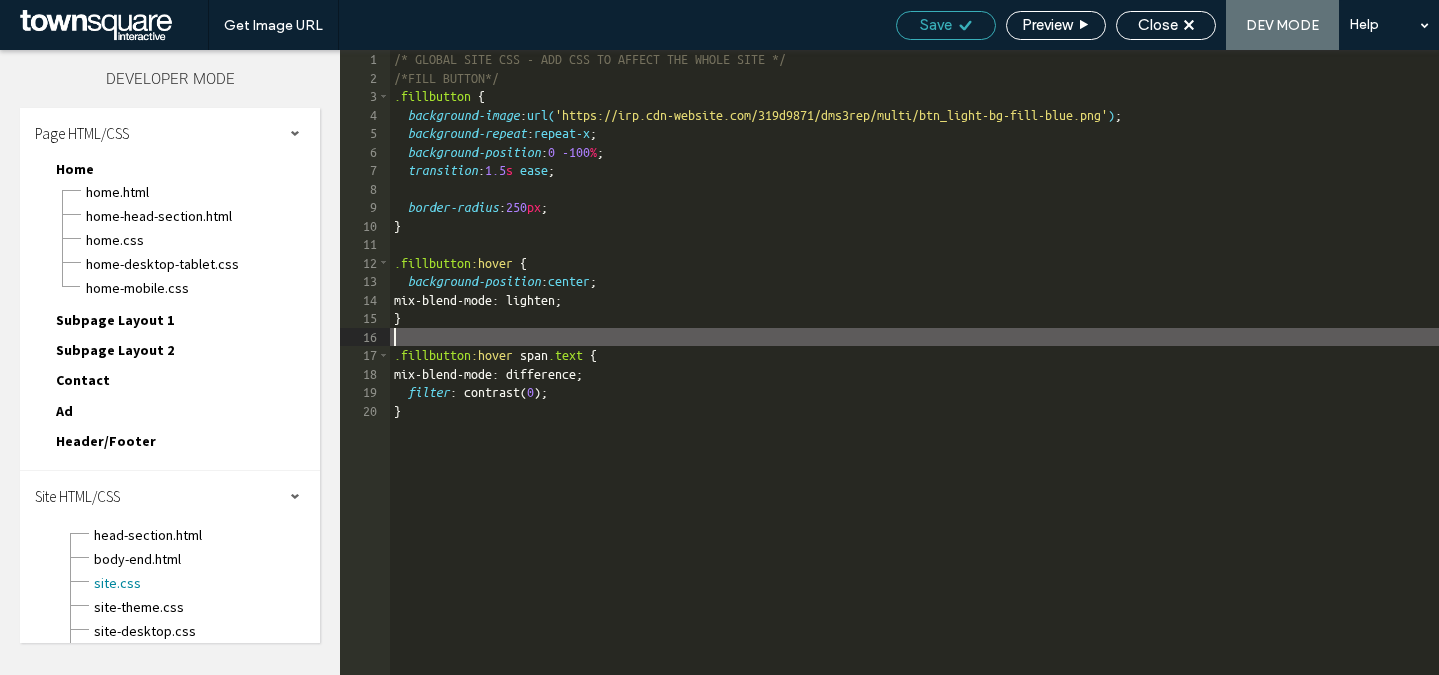 click 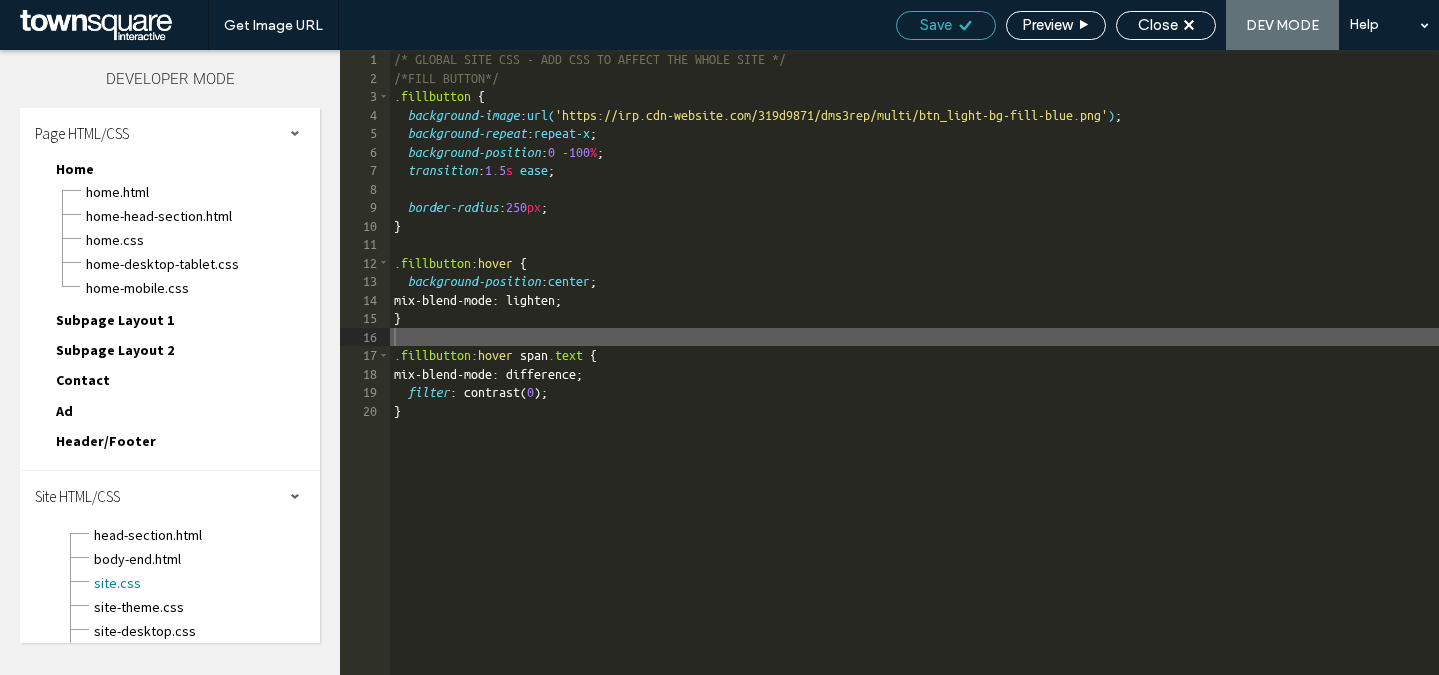 click on "Save" at bounding box center (946, 25) 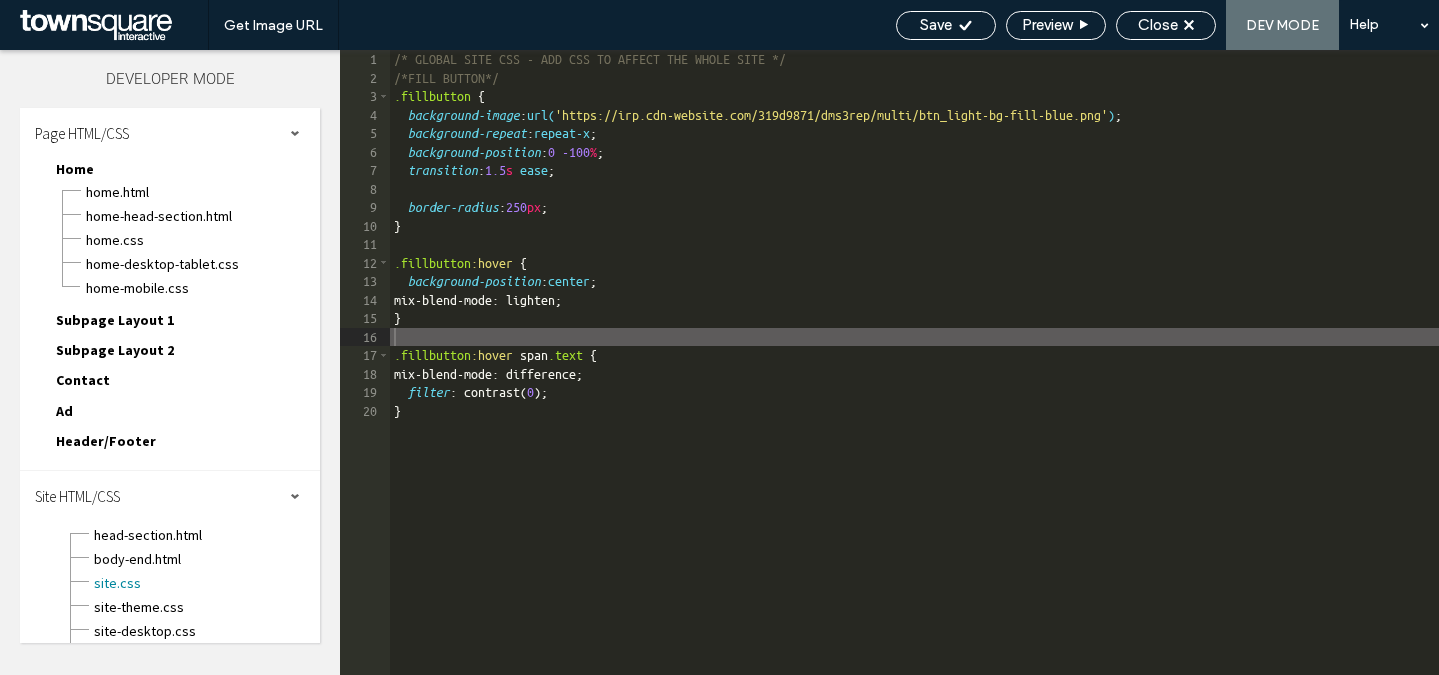 scroll, scrollTop: 0, scrollLeft: 0, axis: both 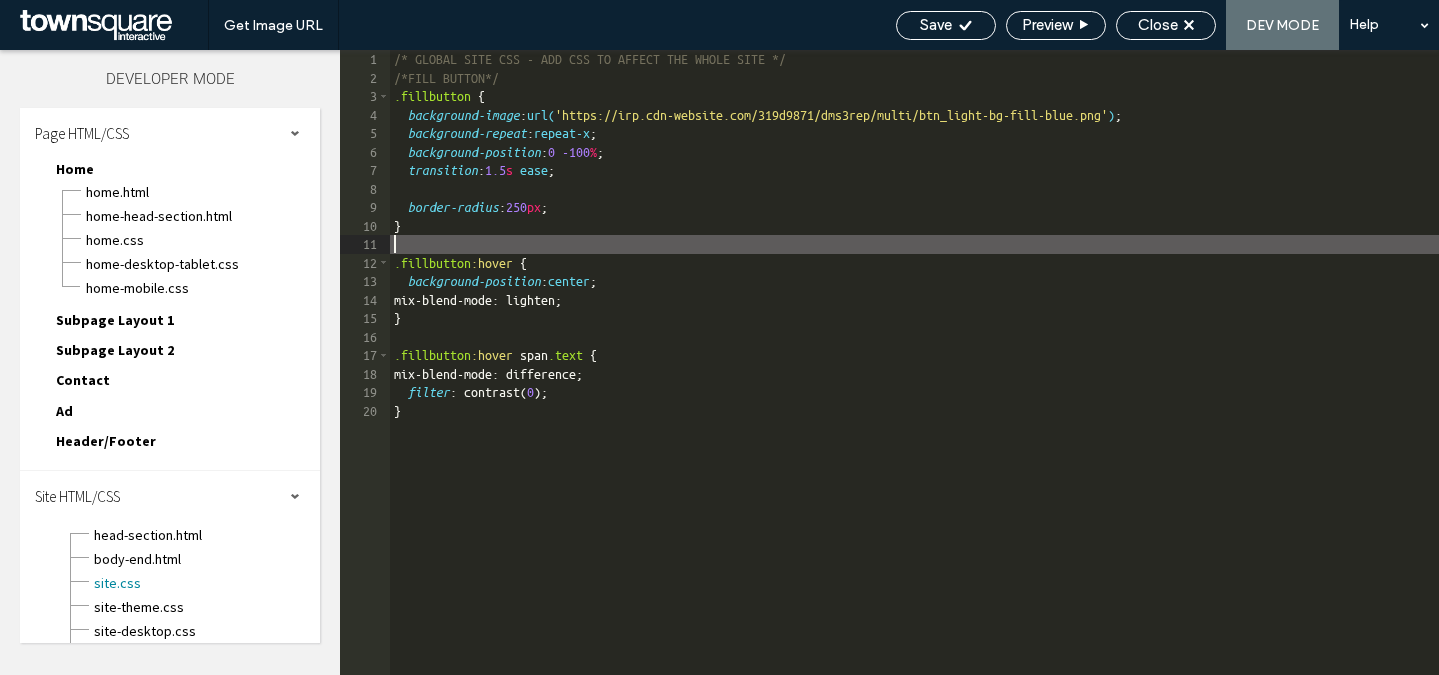 click on "/* GLOBAL SITE CSS - ADD CSS TO AFFECT THE WHOLE SITE */ /*FILL BUTTON*/ .fillbutton   {    background-image :  url( 'https://irp.cdn-website.com/319d9871/dms3rep/multi/btn_light-bg-fill-blue.png' ) ;    background-repeat :  repeat-x ;    background-position :  0   -100 % ;    transition :  1.5 s   ease ;       border-radius :  250 px ; } .fillbutton :hover   {    background-position :  center ;   mix-blend-mode: lighten; } .fillbutton :hover   span .text   {   mix-blend-mode: difference;    filter : contrast( 0 ); }" at bounding box center (914, 381) 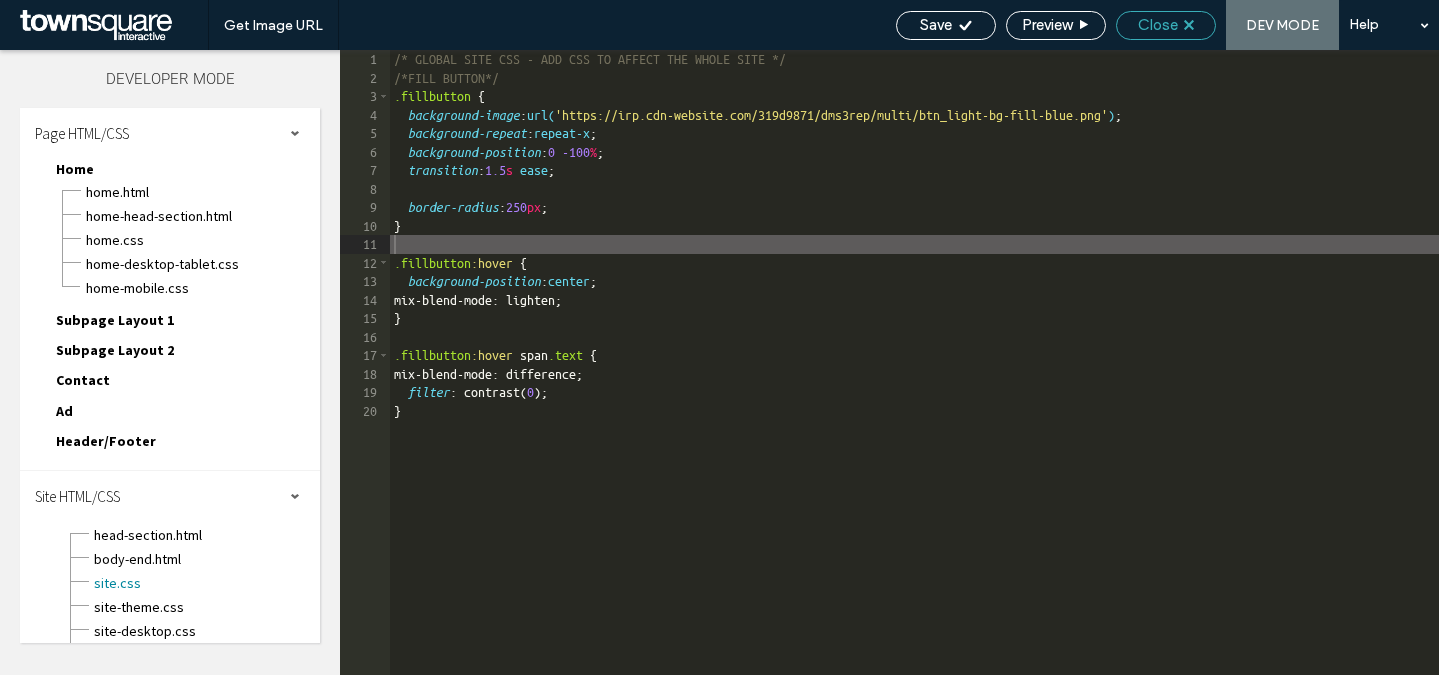 click on "Close" at bounding box center [1158, 25] 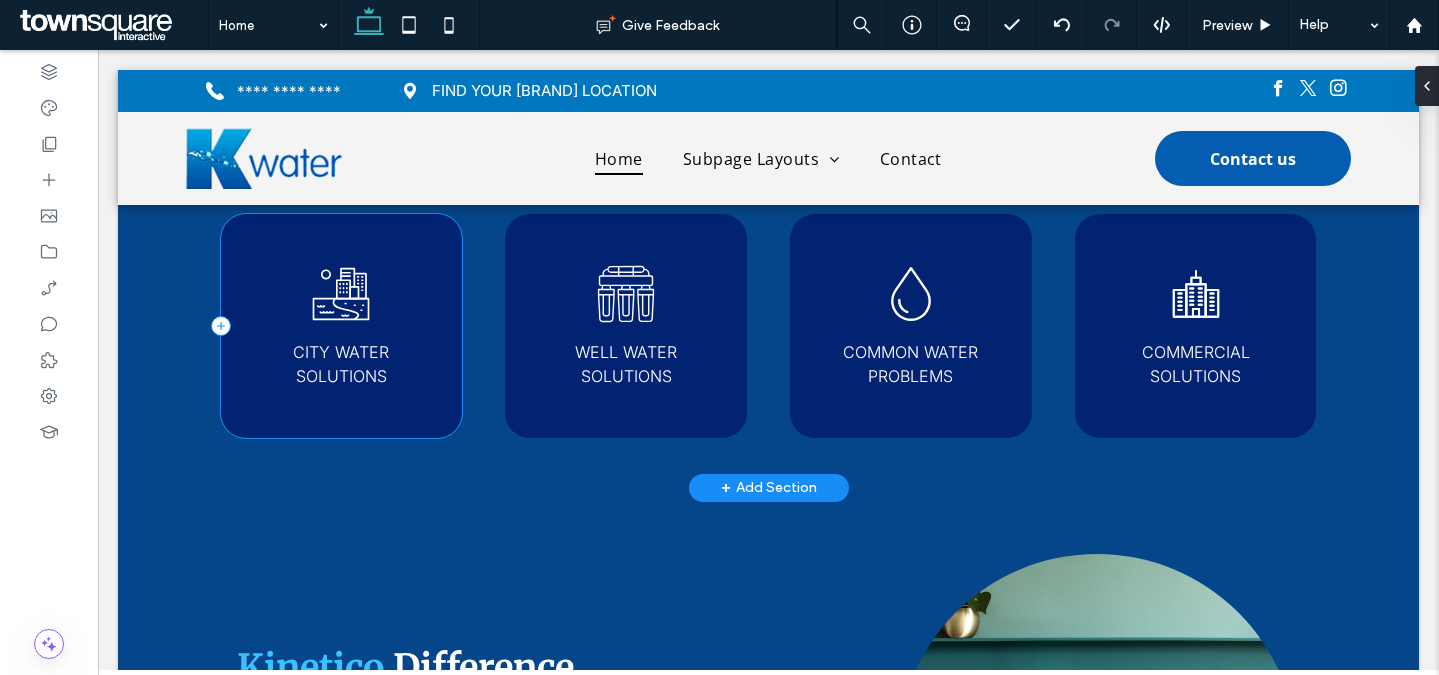 scroll, scrollTop: 1087, scrollLeft: 0, axis: vertical 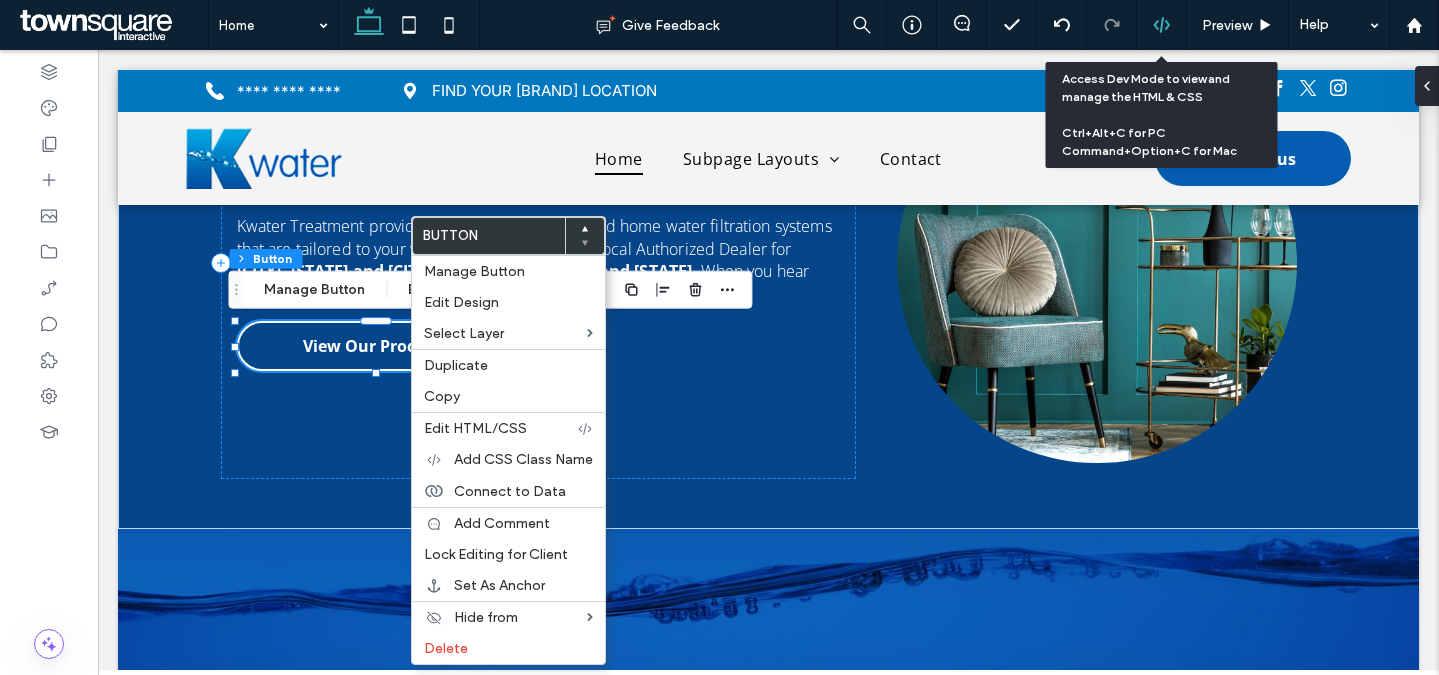 click at bounding box center (1161, 25) 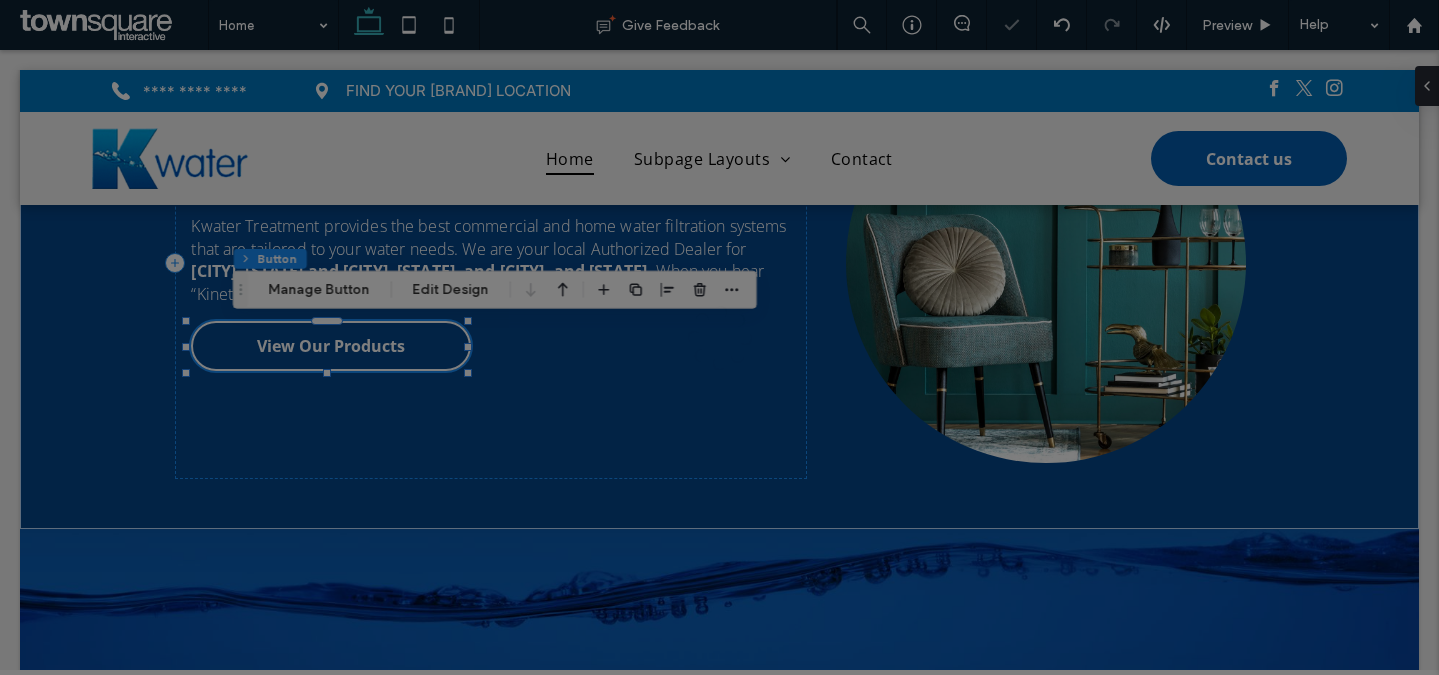 scroll, scrollTop: 0, scrollLeft: 0, axis: both 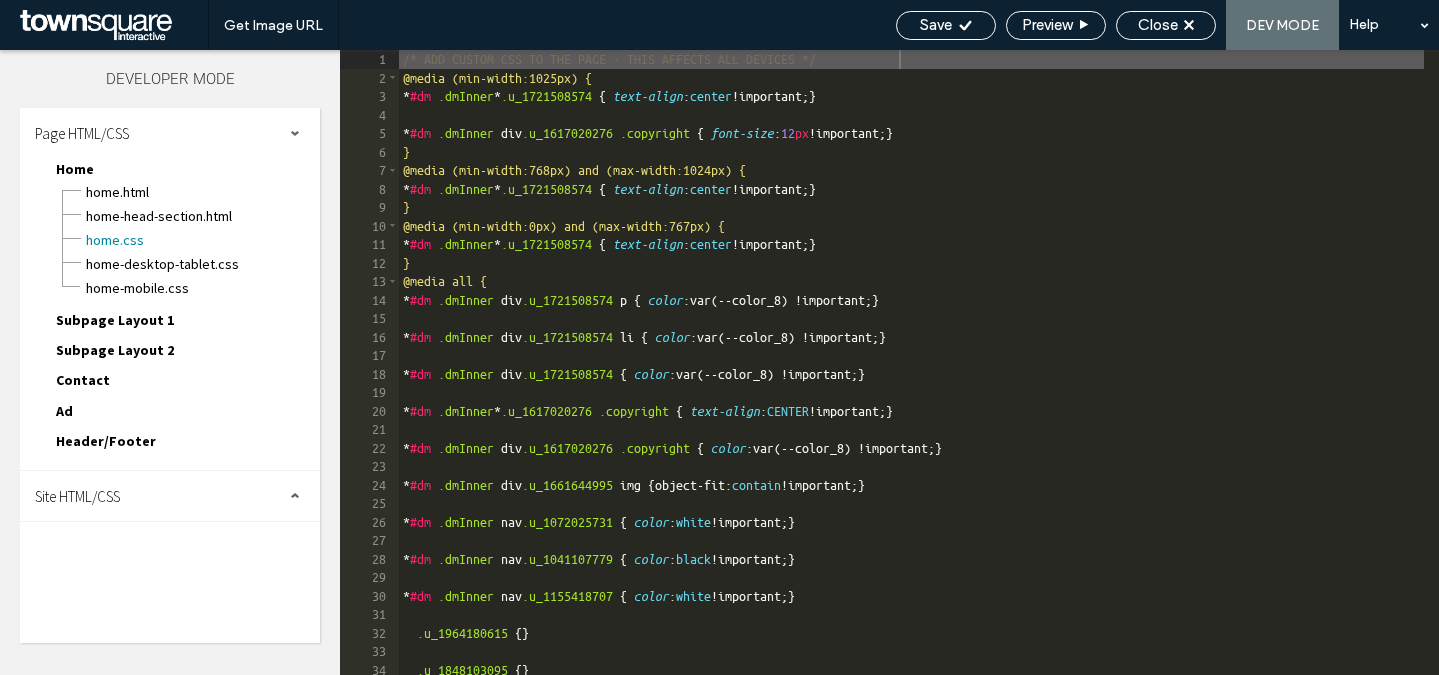 click on "Site HTML/CSS" at bounding box center [170, 496] 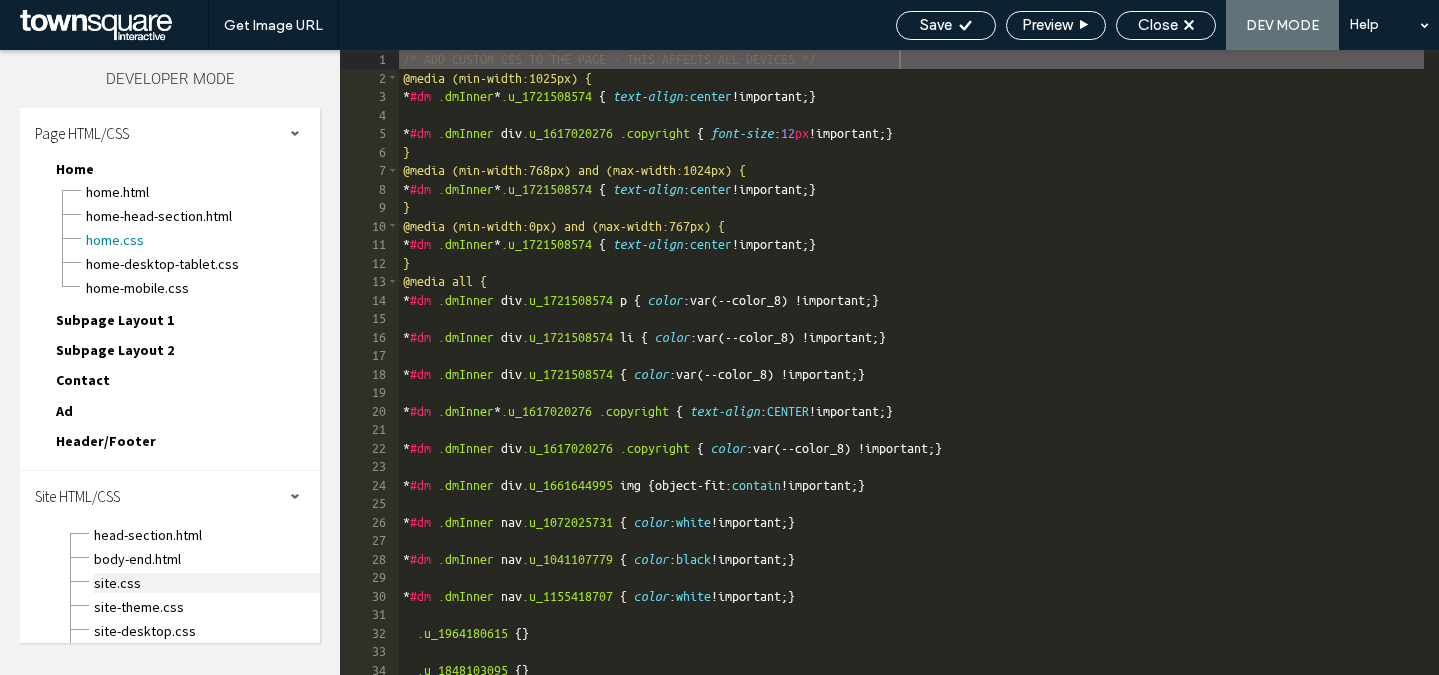 click on "site.css" at bounding box center (206, 583) 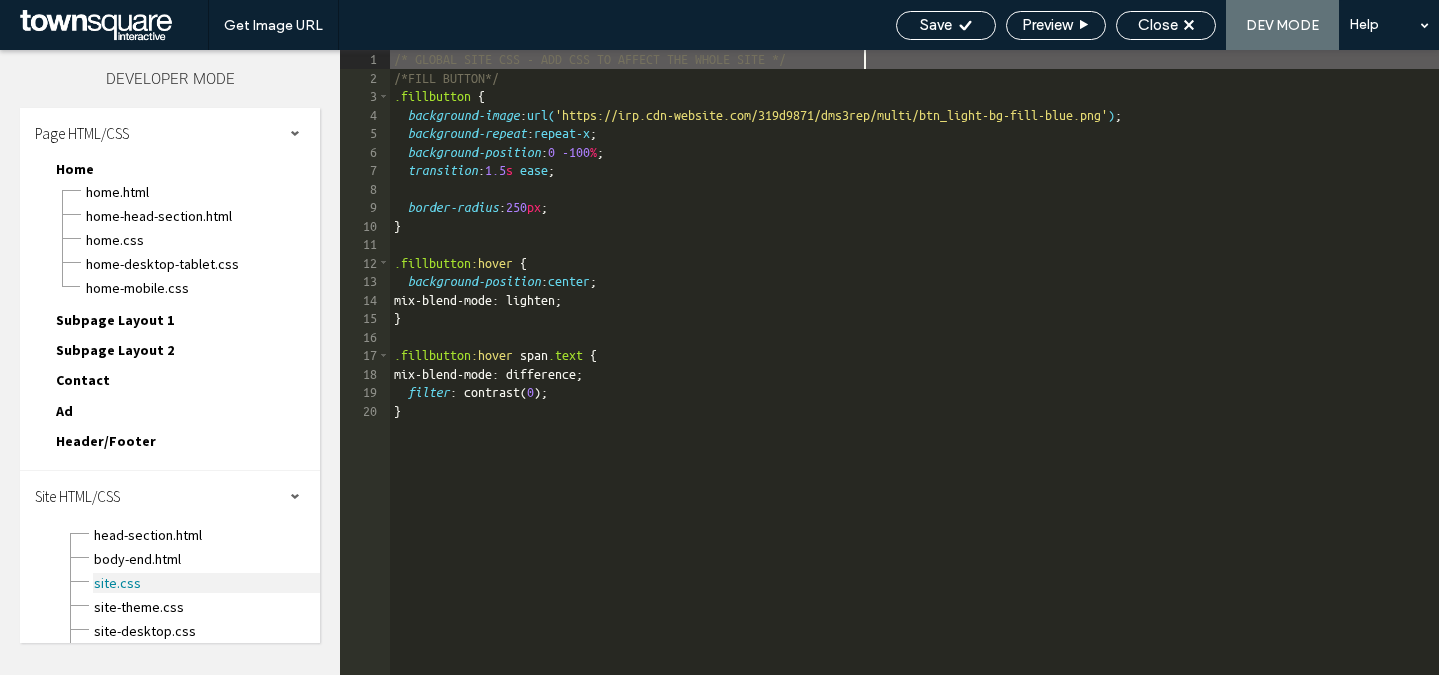 scroll, scrollTop: 1, scrollLeft: 0, axis: vertical 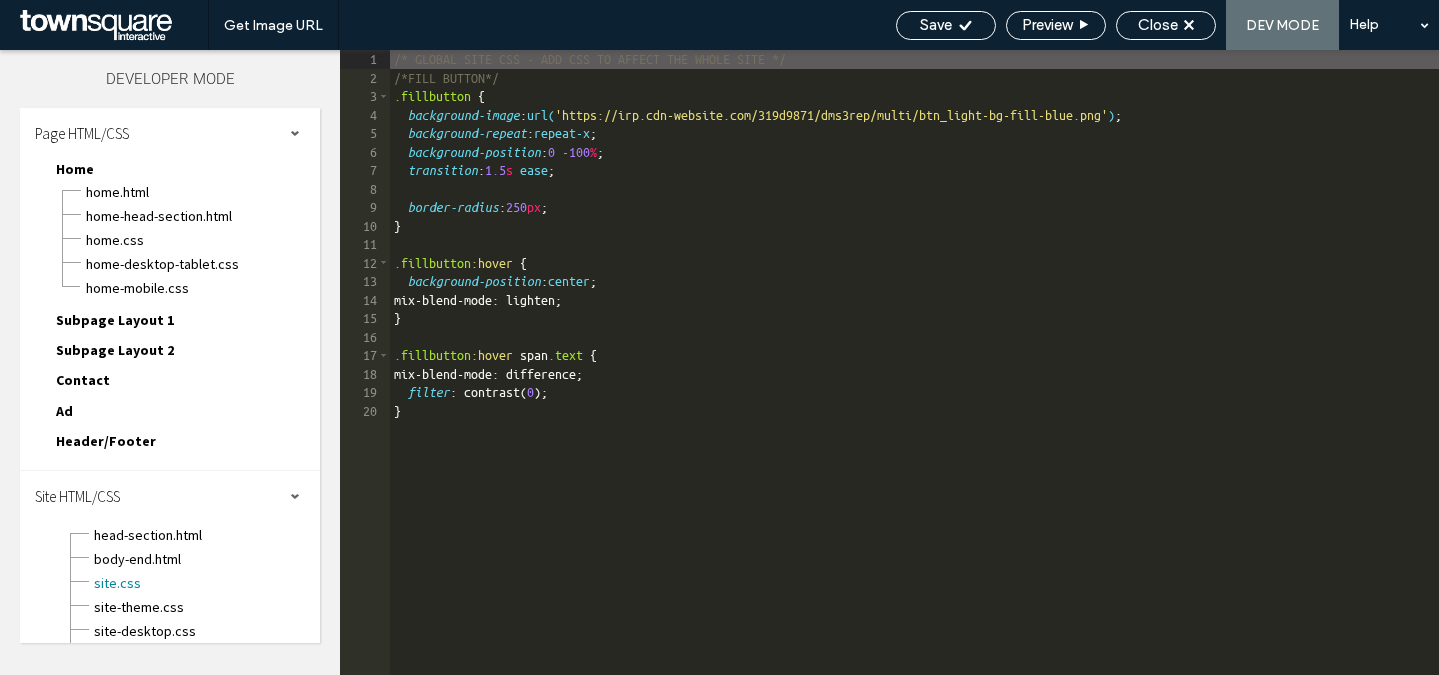 click on "/* GLOBAL SITE CSS - ADD CSS TO AFFECT THE WHOLE SITE */ /*FILL BUTTON*/ .fillbutton   {    background-image :  url( 'https://irp.cdn-website.com/319d9871/dms3rep/multi/btn_light-bg-fill-blue.png' ) ;    background-repeat :  repeat-x ;    background-position :  0   -100 % ;    transition :  1.5 s   ease ;       border-radius :  250 px ; } .fillbutton :hover   {    background-position :  center ;   mix-blend-mode: lighten; } .fillbutton :hover   span .text   {   mix-blend-mode: difference;    filter : contrast( 0 ); }" at bounding box center [914, 381] 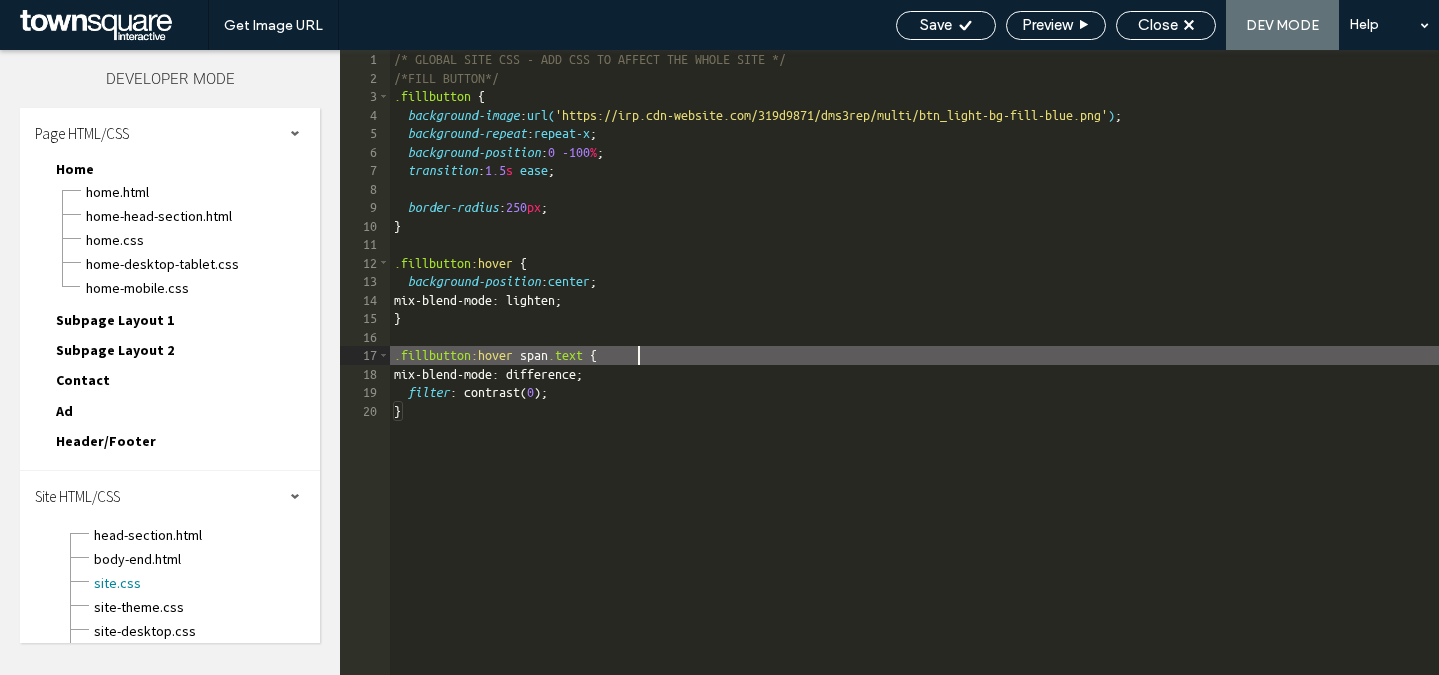 type on "**" 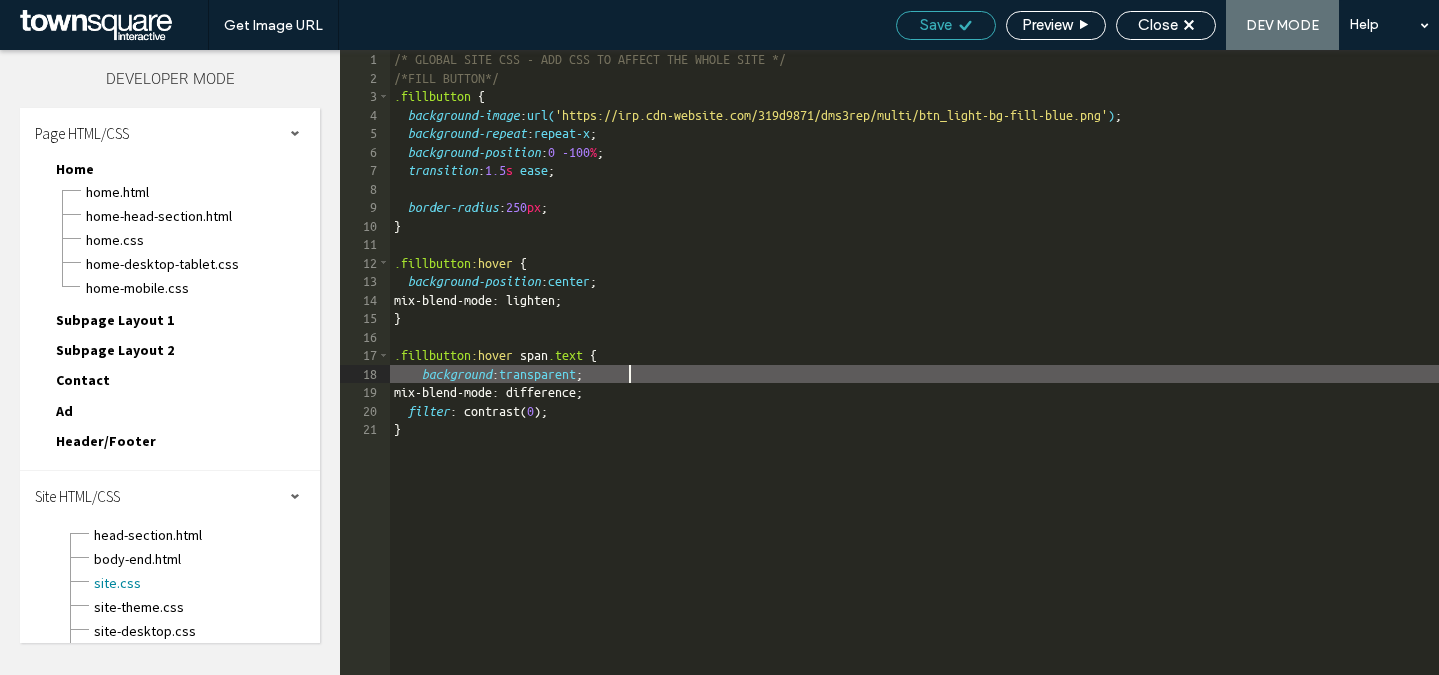 drag, startPoint x: 935, startPoint y: 18, endPoint x: 963, endPoint y: 22, distance: 28.284271 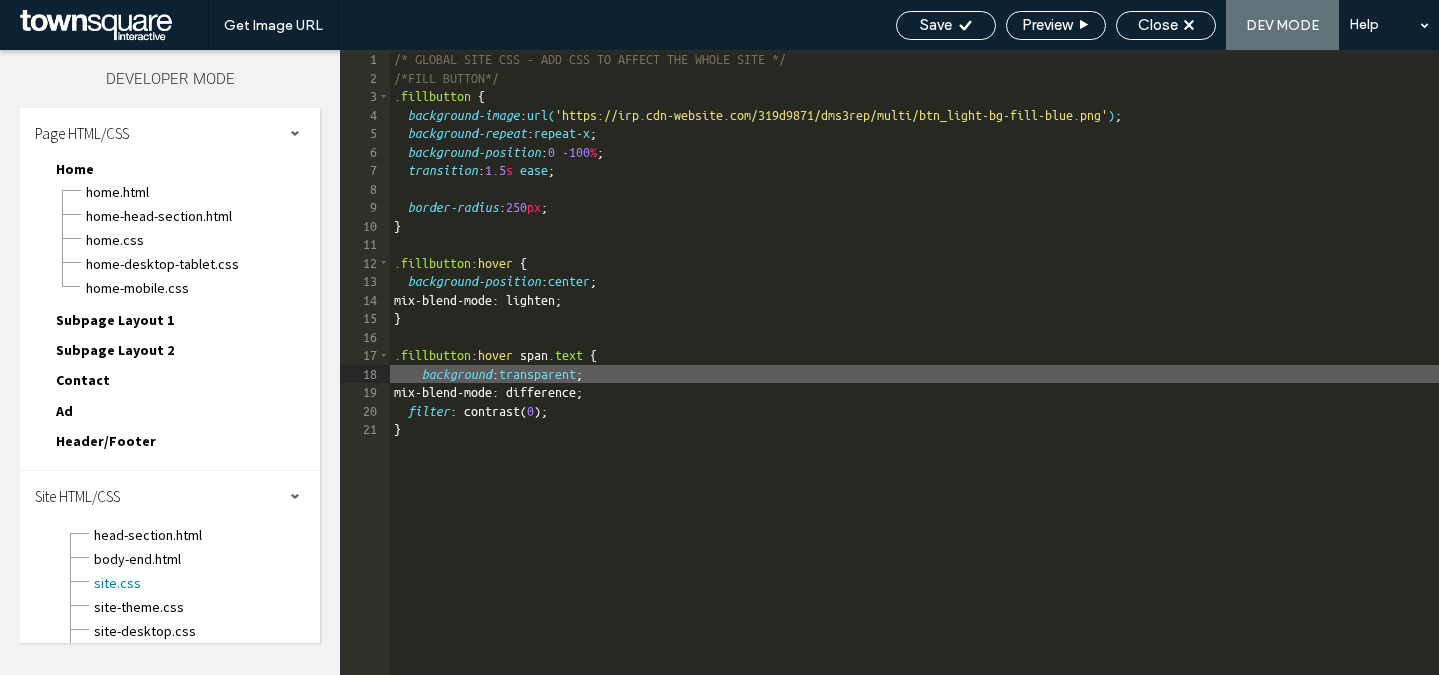 scroll, scrollTop: 0, scrollLeft: 0, axis: both 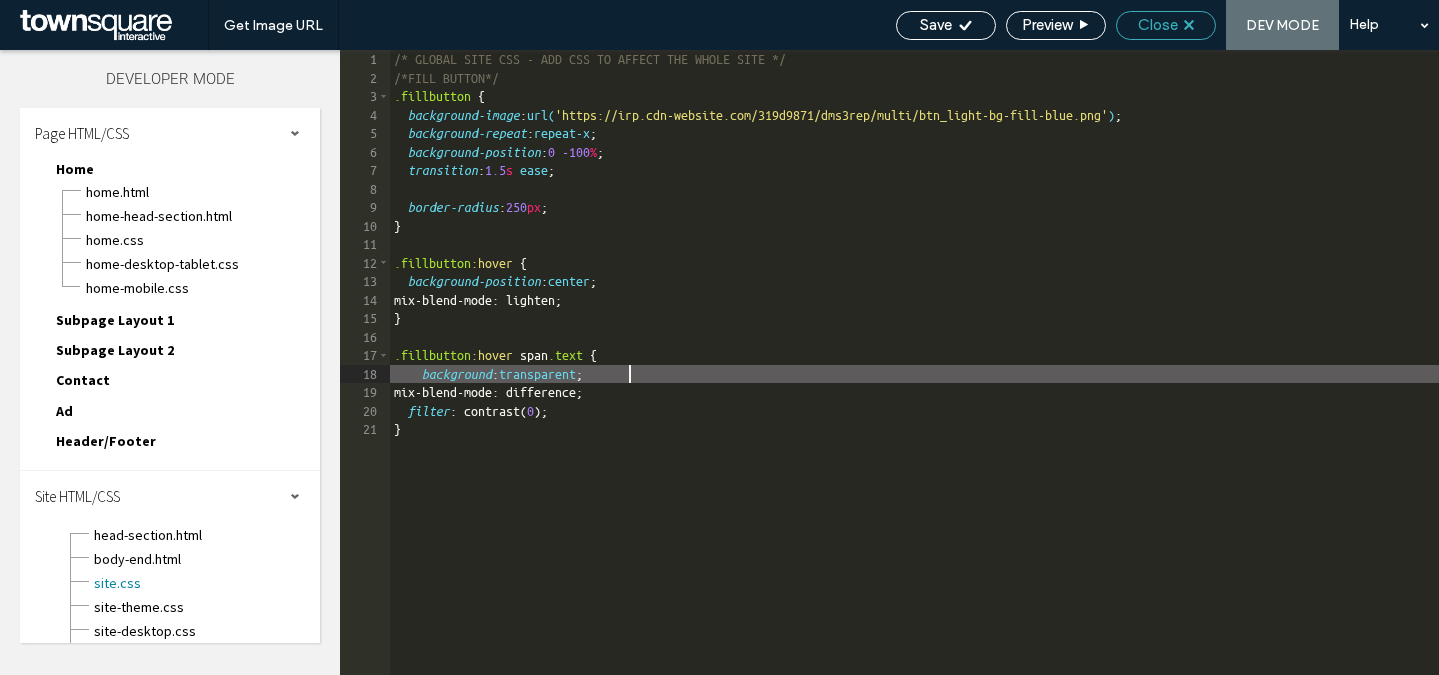 click on "Close" at bounding box center [1158, 25] 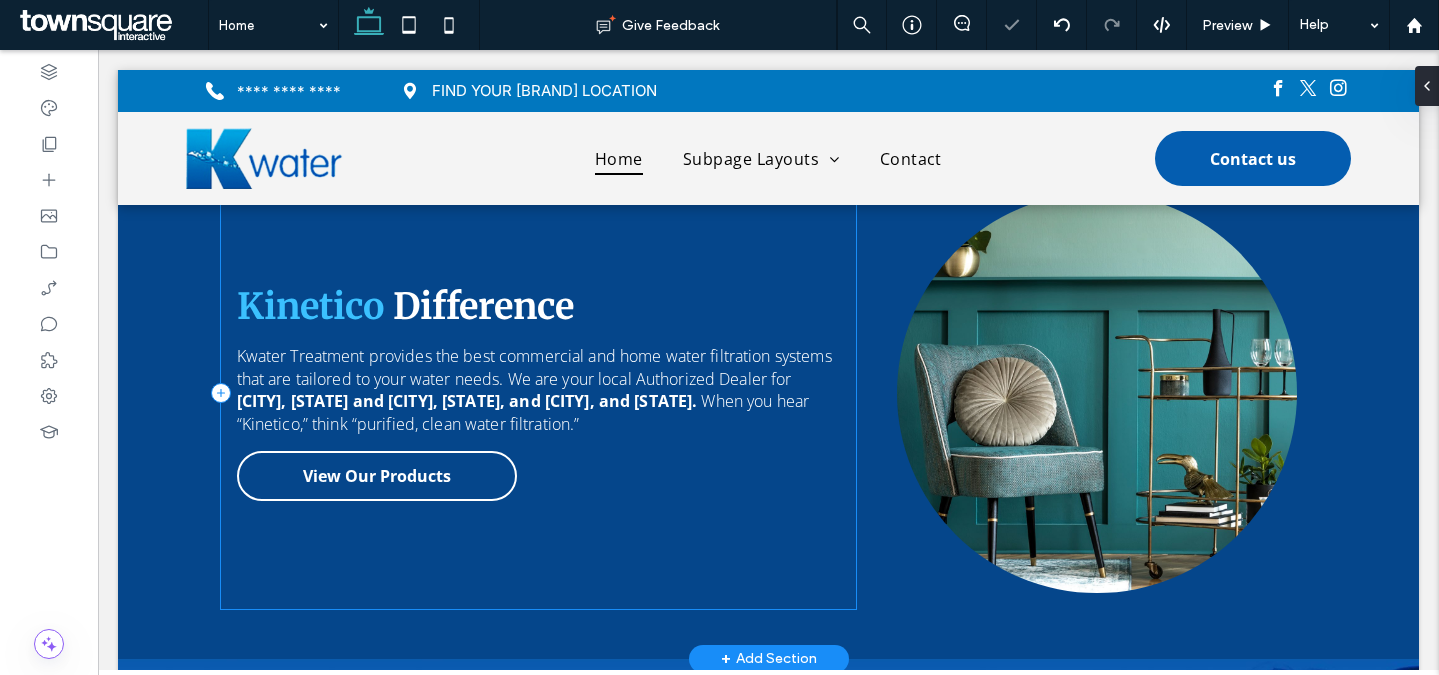 scroll, scrollTop: 1109, scrollLeft: 0, axis: vertical 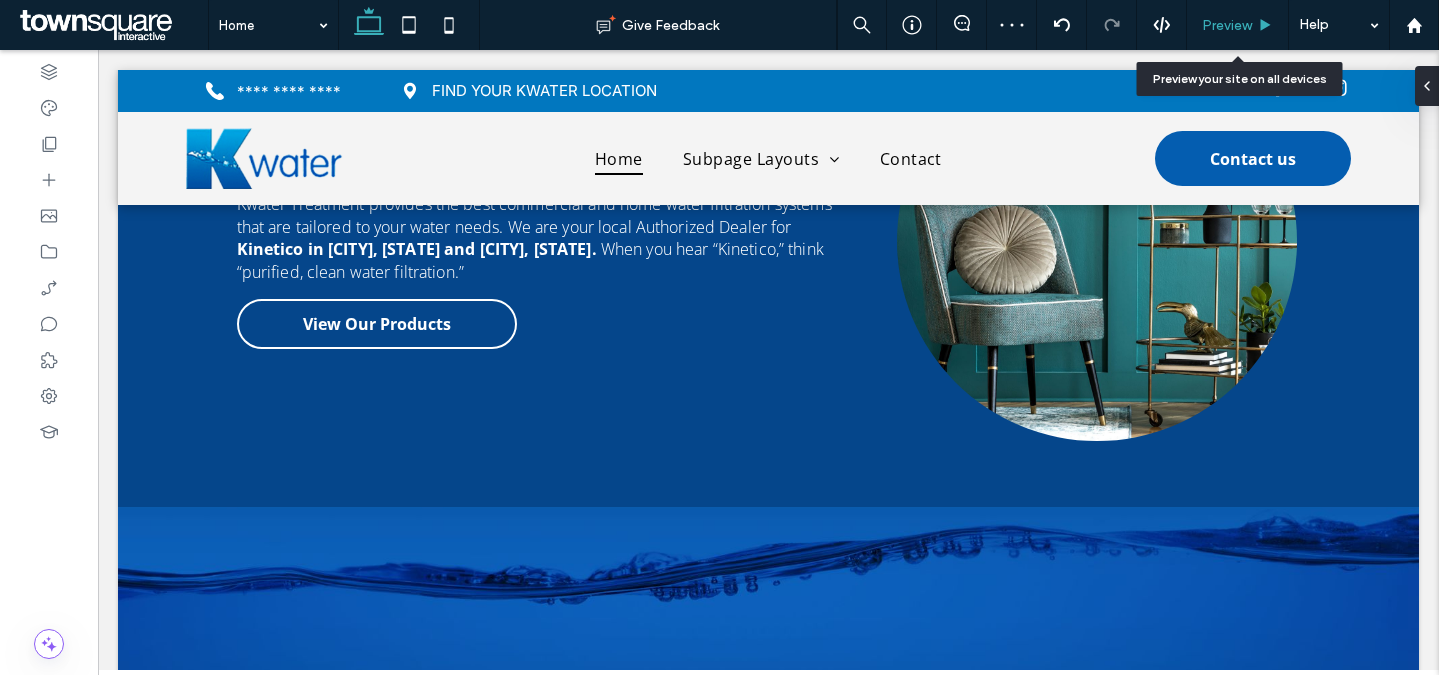 click on "Preview" at bounding box center (1227, 25) 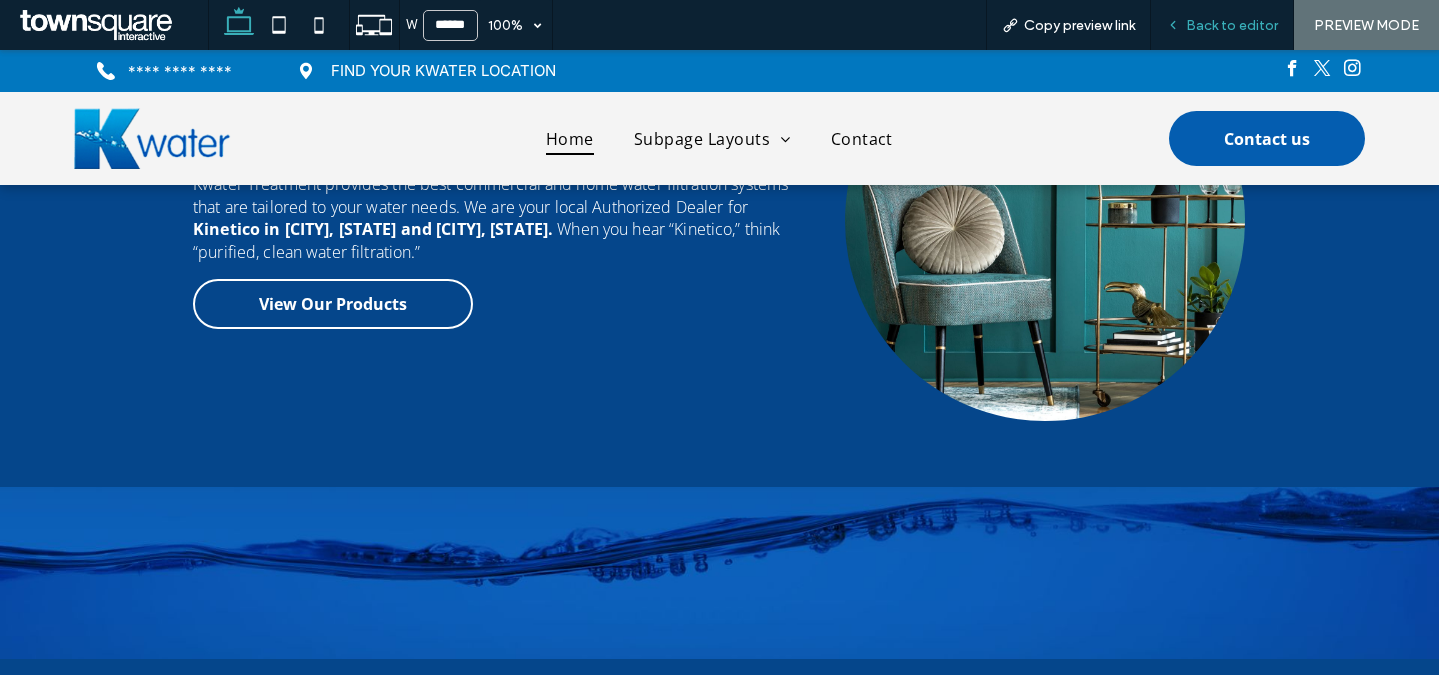 click on "Back to editor" at bounding box center (1232, 25) 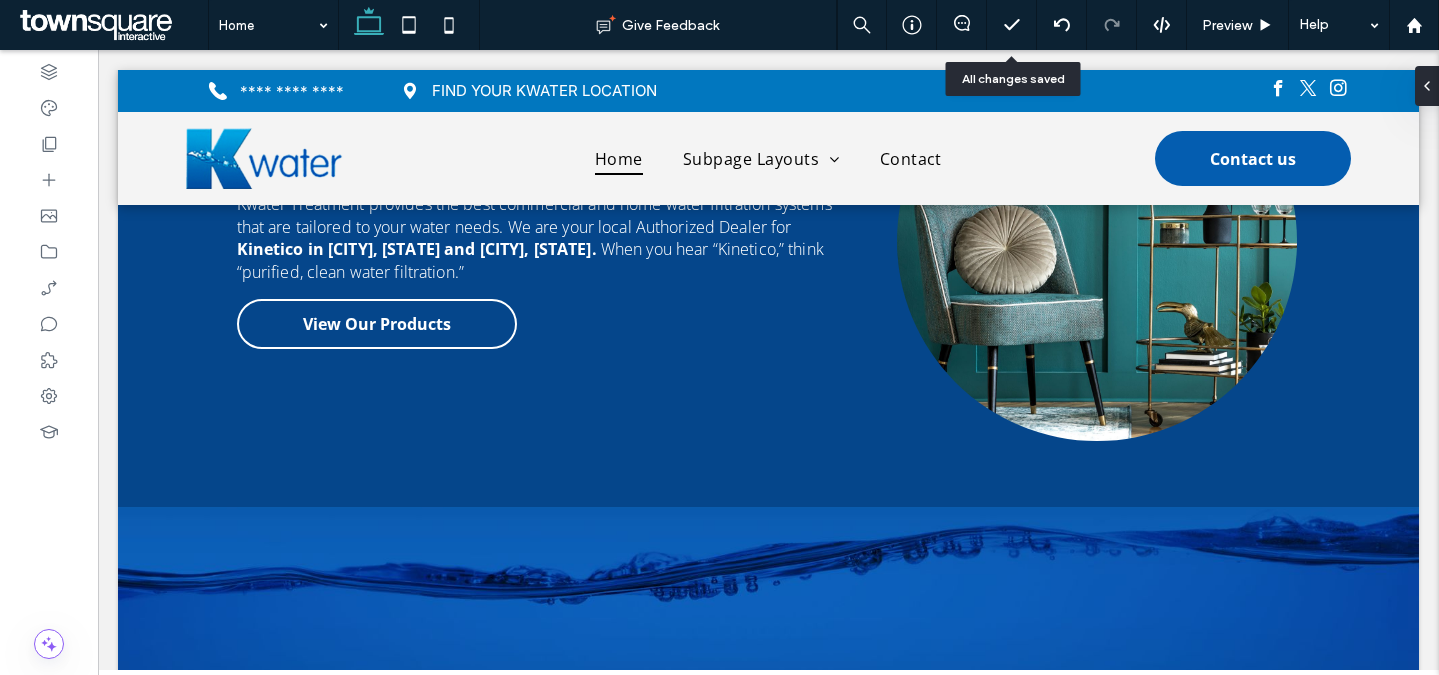 scroll, scrollTop: 1120, scrollLeft: 0, axis: vertical 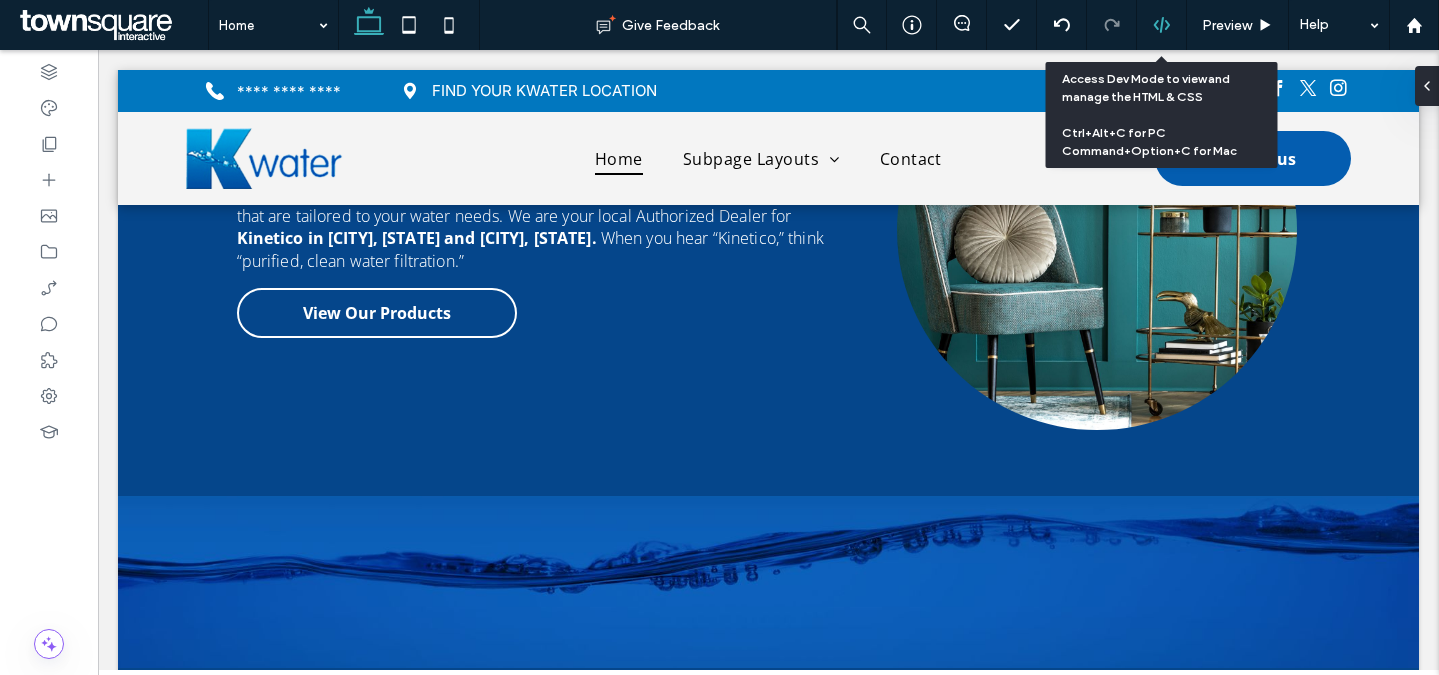 click at bounding box center (1161, 25) 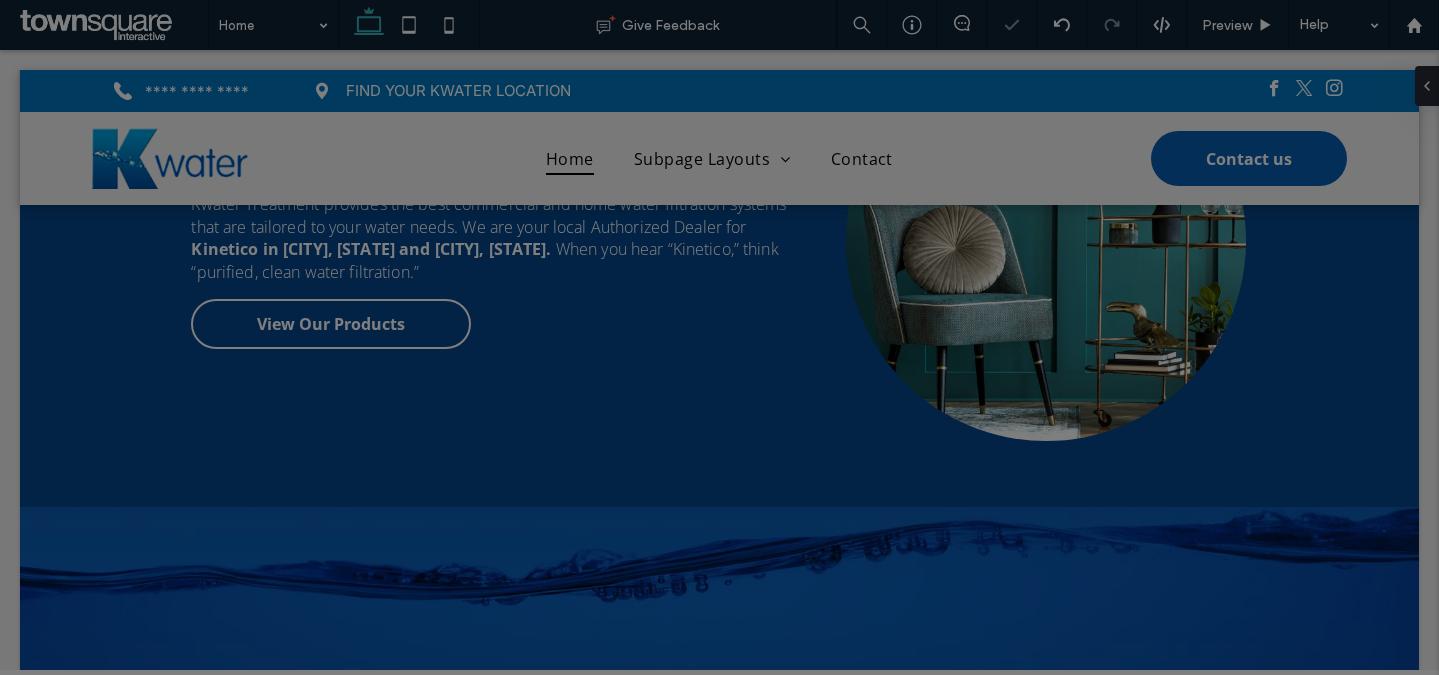 scroll, scrollTop: 0, scrollLeft: 0, axis: both 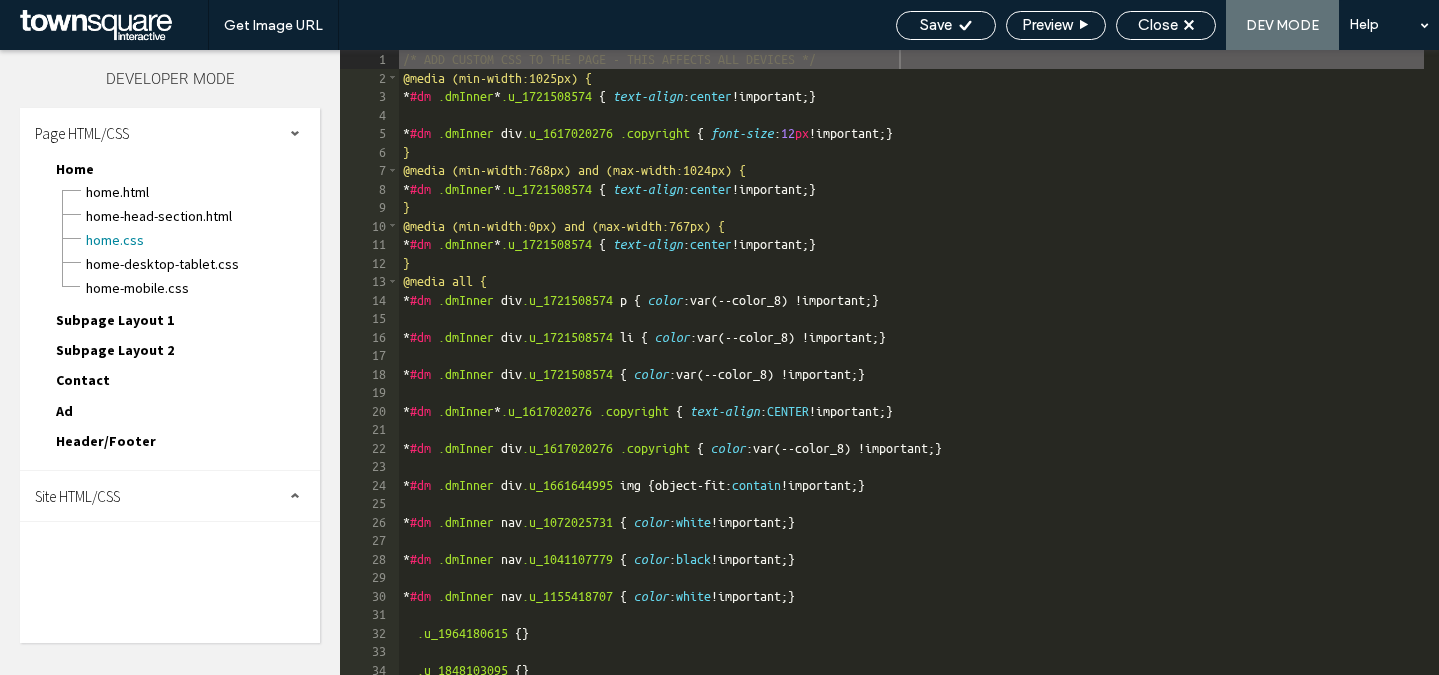 click on "Site HTML/CSS" at bounding box center (170, 496) 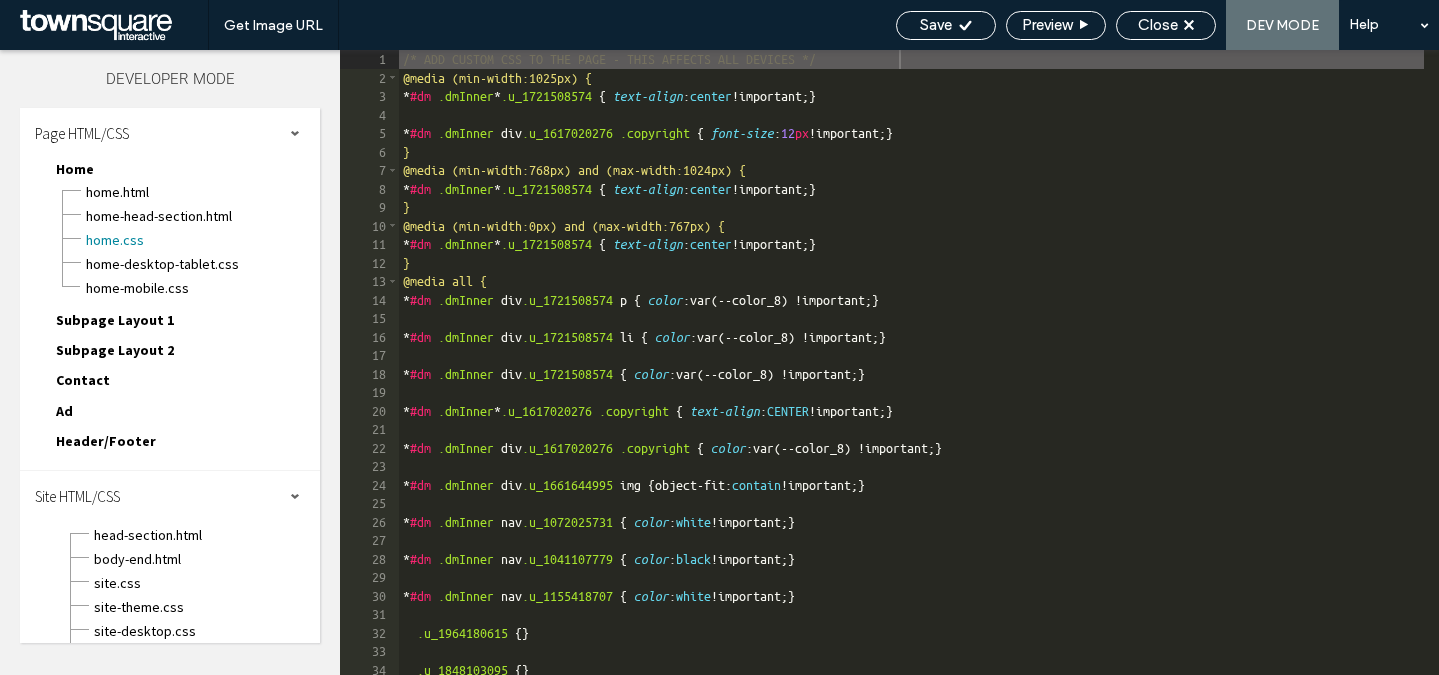 drag, startPoint x: 161, startPoint y: 575, endPoint x: 189, endPoint y: 571, distance: 28.284271 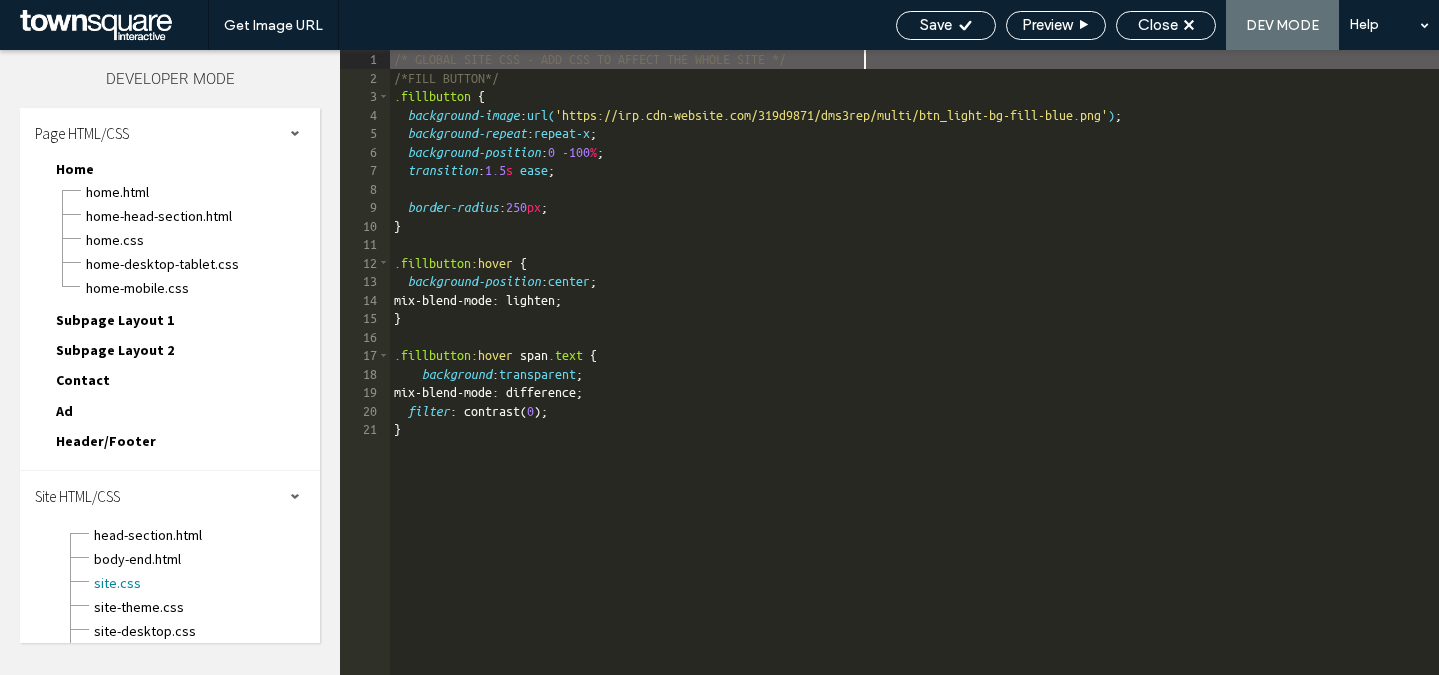 scroll, scrollTop: 1, scrollLeft: 0, axis: vertical 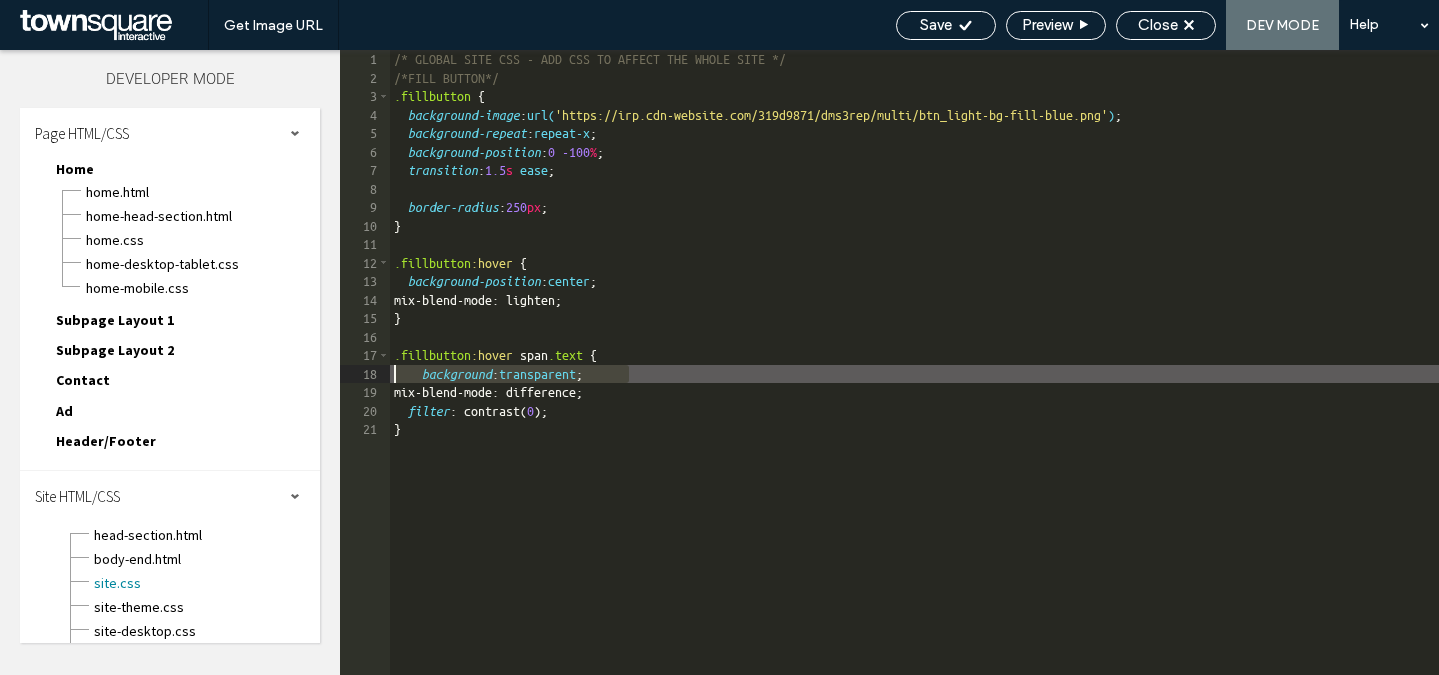 drag, startPoint x: 646, startPoint y: 373, endPoint x: 376, endPoint y: 368, distance: 270.0463 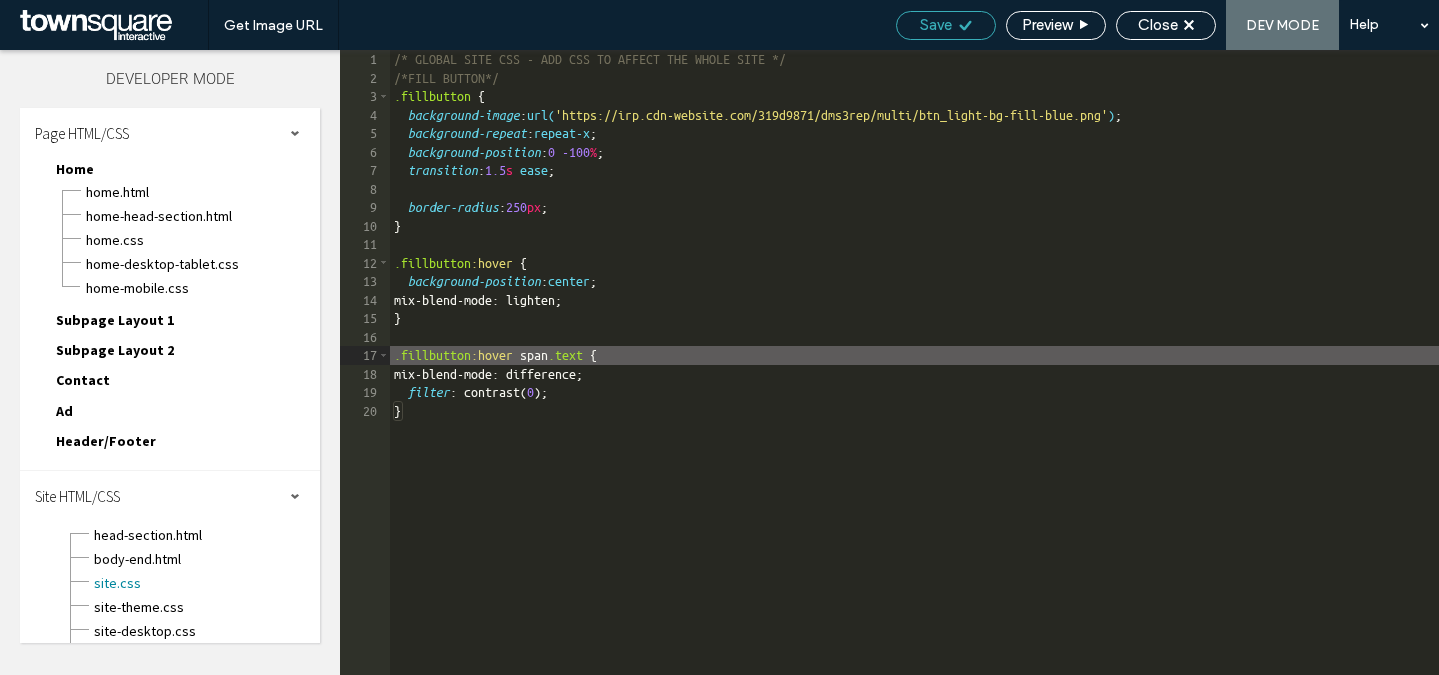 click on "Save" at bounding box center (946, 25) 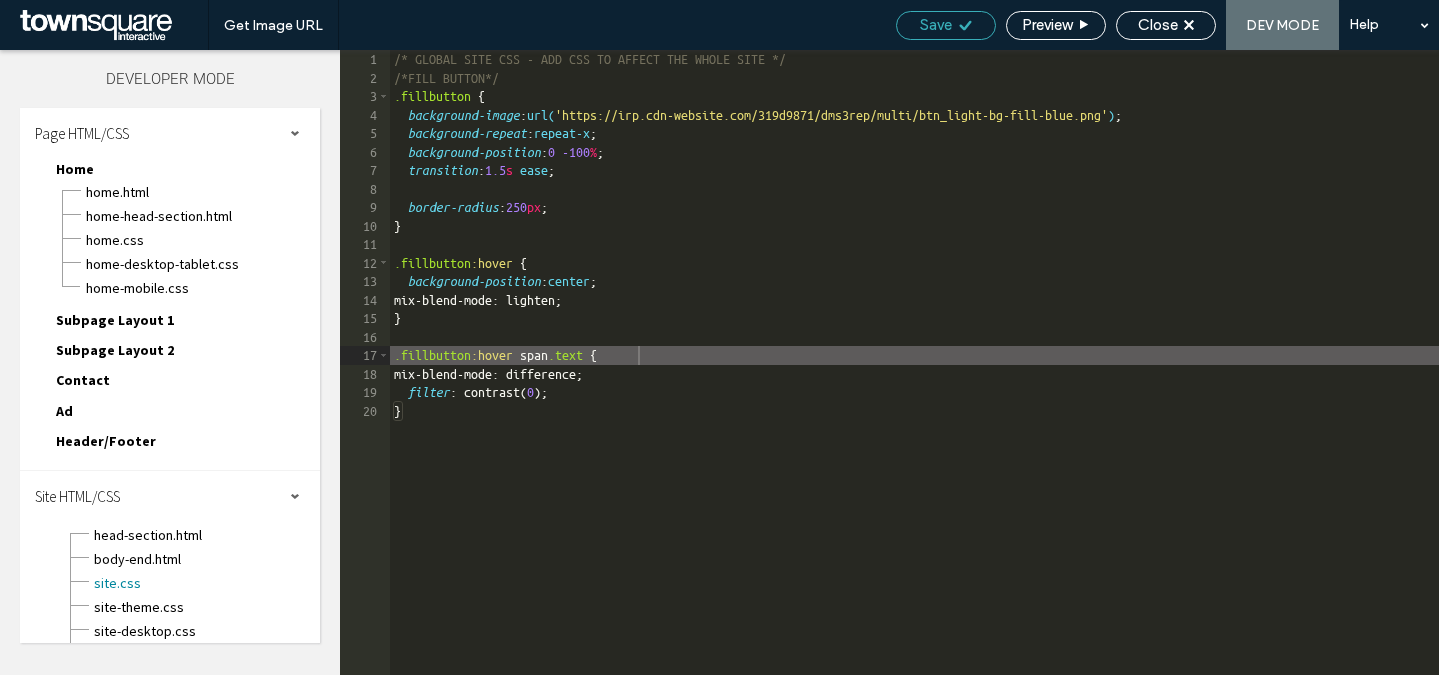 click on "Save" at bounding box center (936, 25) 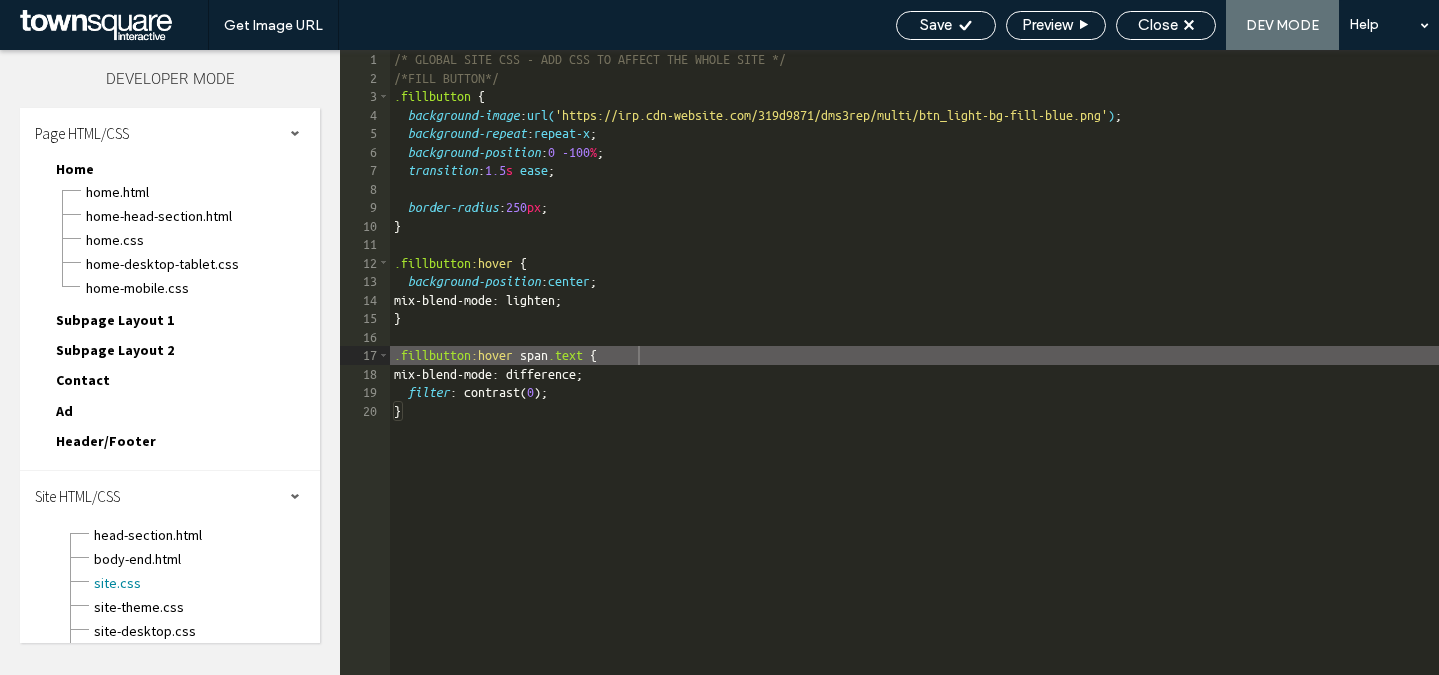 click on "Close" at bounding box center (1166, 25) 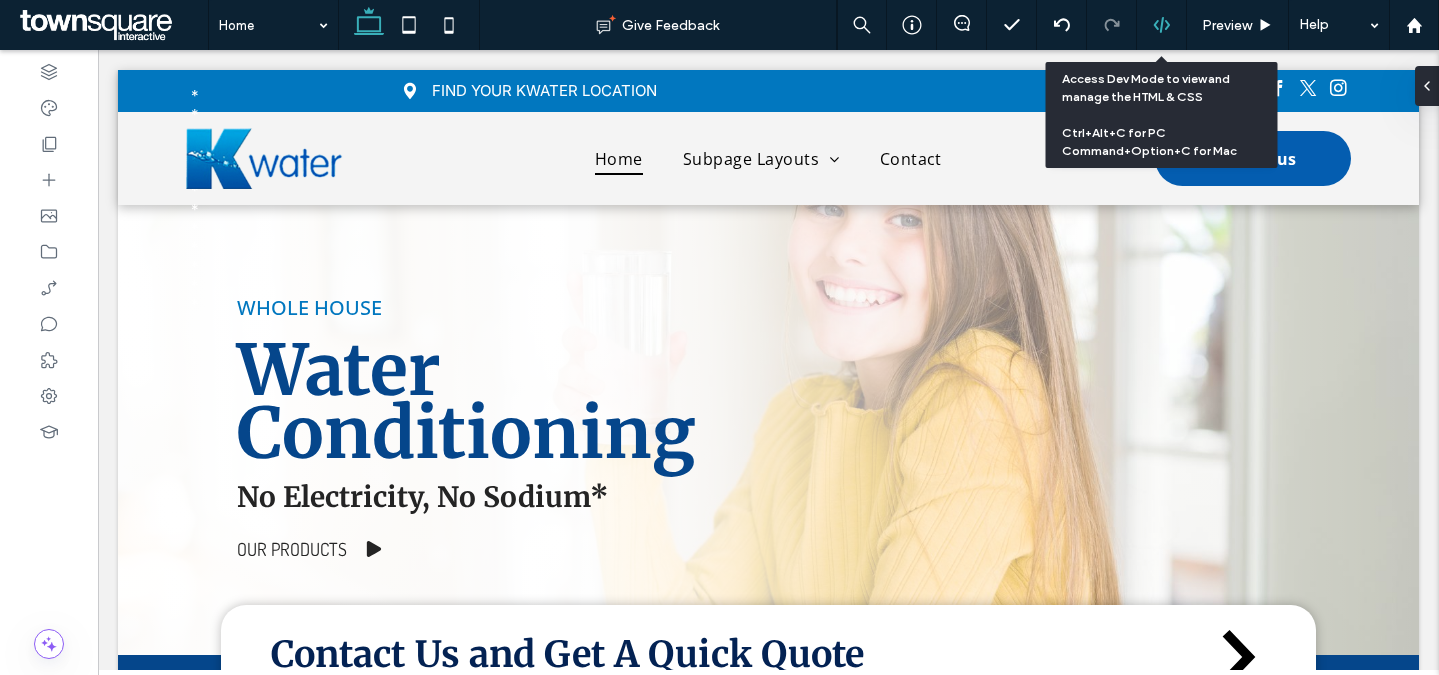 click 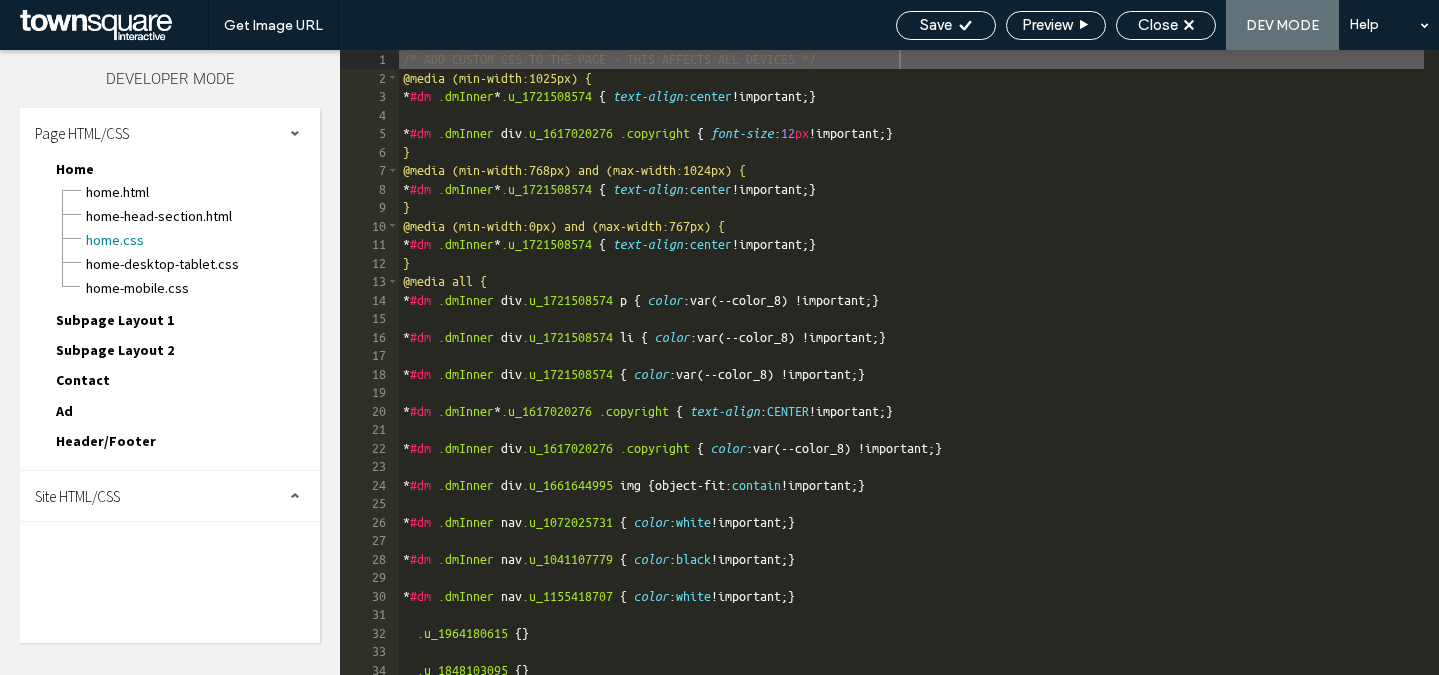 click on "Page HTML/CSS" at bounding box center (170, 133) 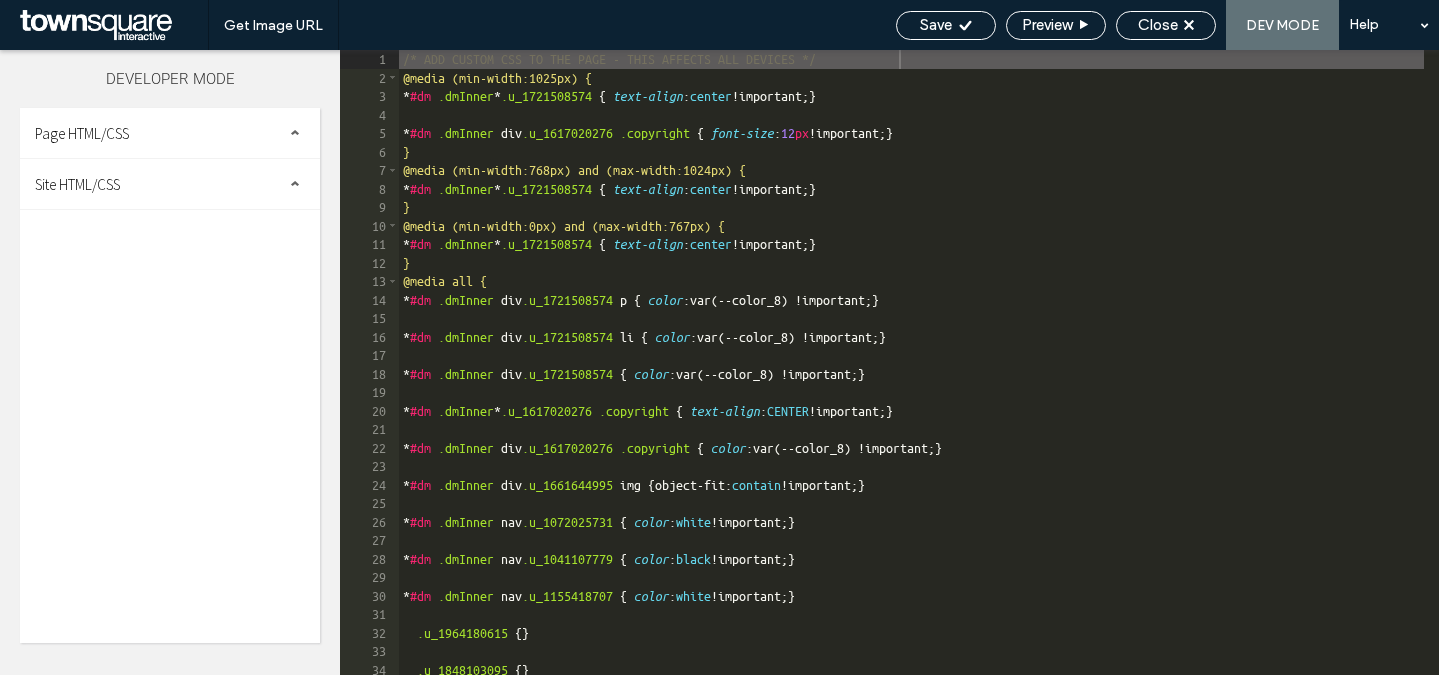 click on "Site HTML/CSS" at bounding box center [170, 184] 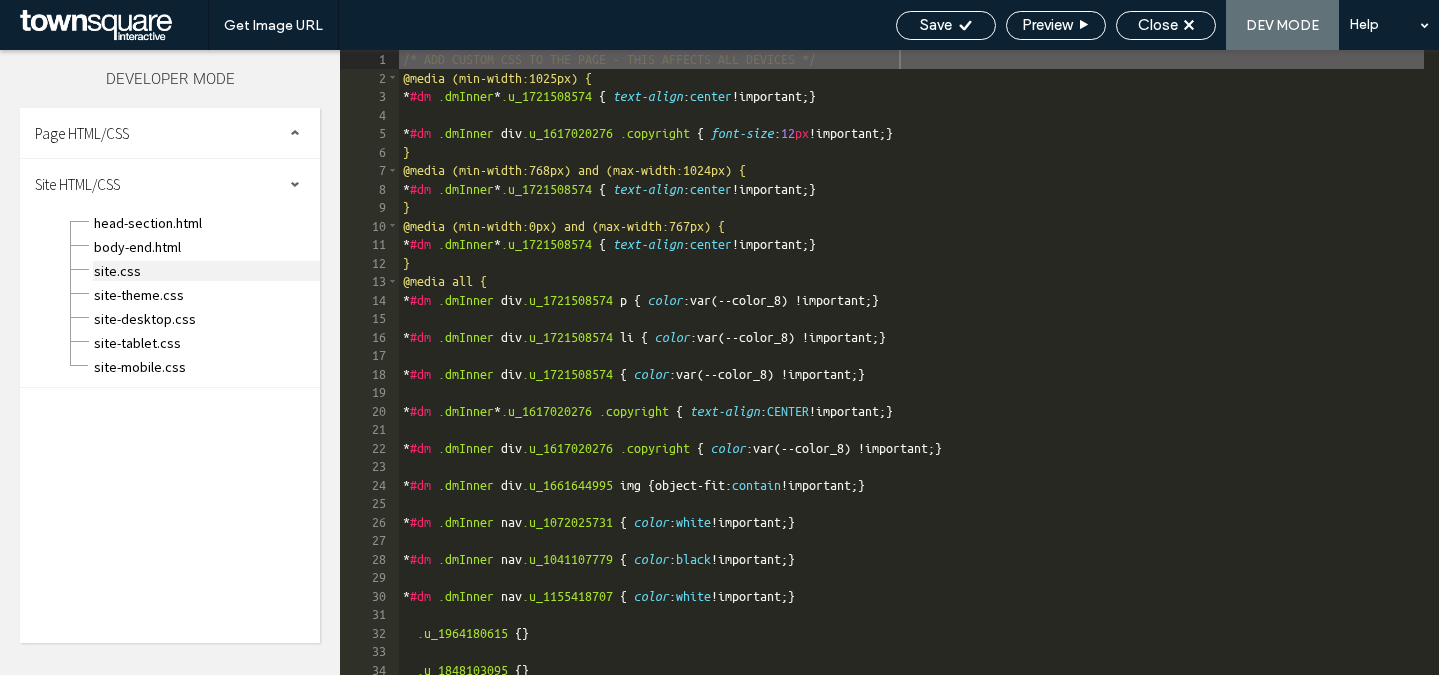 click on "site.css" at bounding box center [206, 271] 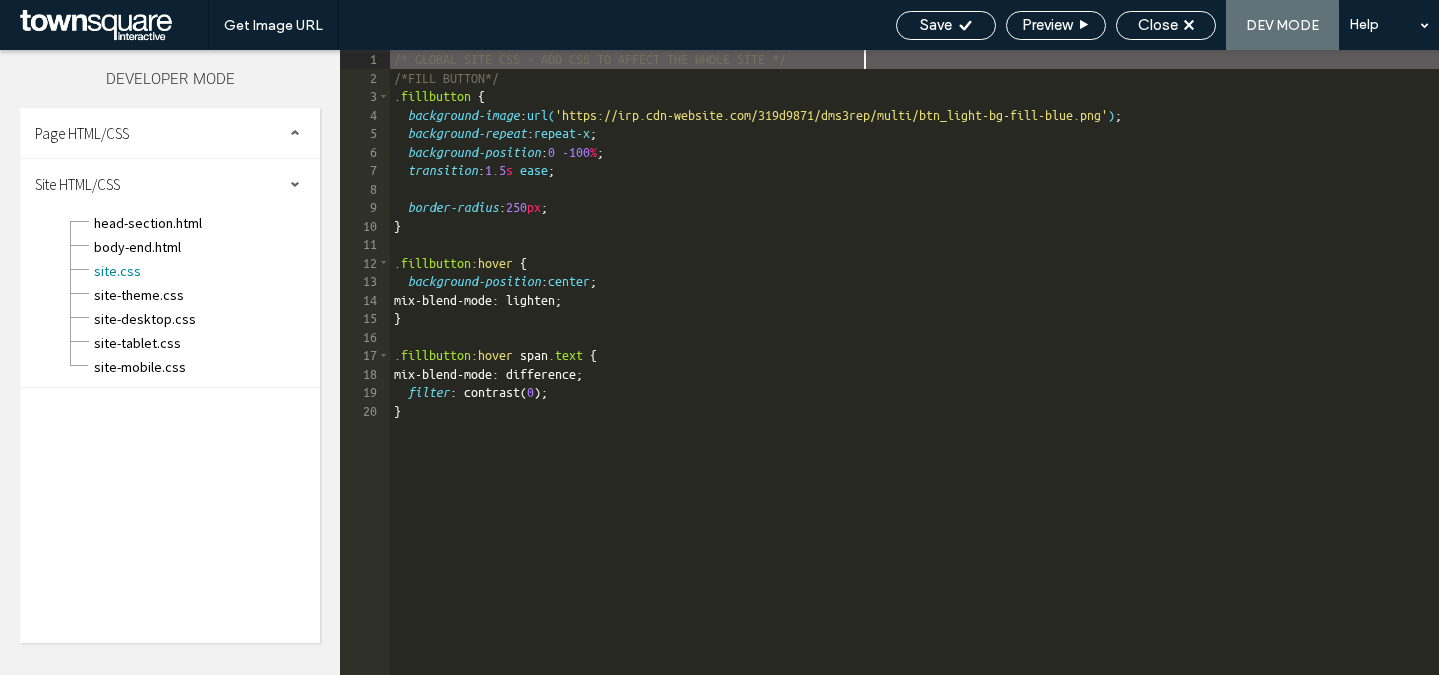 scroll, scrollTop: 1, scrollLeft: 0, axis: vertical 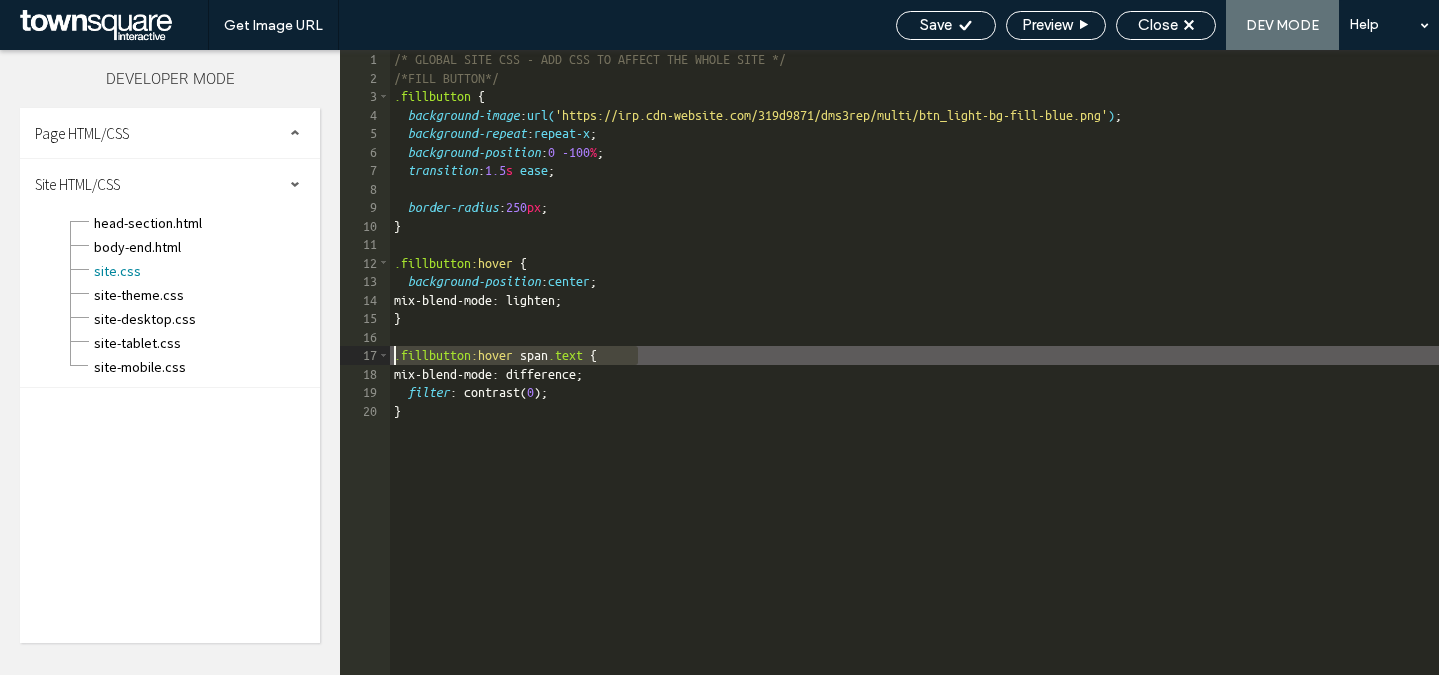 drag, startPoint x: 658, startPoint y: 358, endPoint x: 394, endPoint y: 363, distance: 264.04733 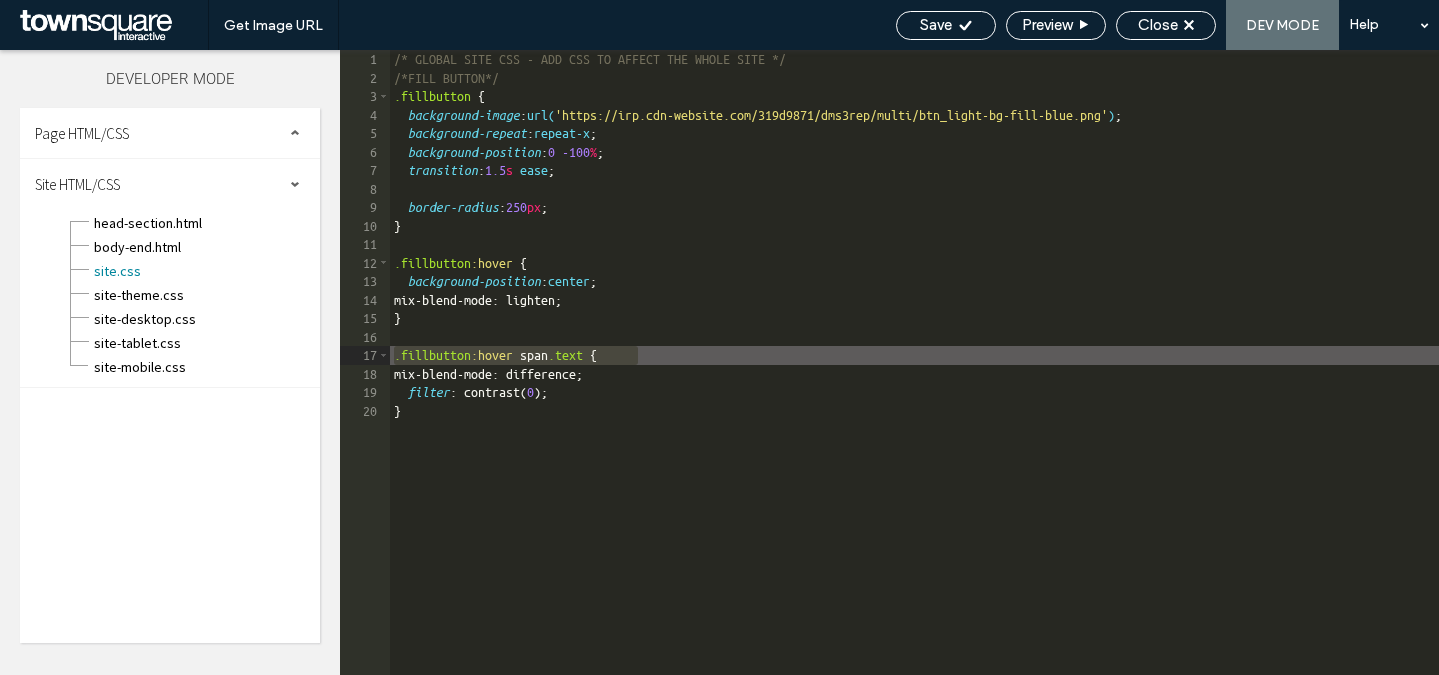 click on "/* GLOBAL SITE CSS - ADD CSS TO AFFECT THE WHOLE SITE */ /*FILL BUTTON*/ .fillbutton   {    background-image :  url( 'https://irp.cdn-website.com/319d9871/dms3rep/multi/btn_light-bg-fill-blue.png' ) ;    background-repeat :  repeat-x ;    background-position :  0   -100 % ;    transition :  1.5 s   ease ;       border-radius :  250 px ; } .fillbutton :hover   {    background-position :  center ;   mix-blend-mode: lighten; } .fillbutton :hover   span .text   {   mix-blend-mode: difference;    filter : contrast( 0 ); }" at bounding box center (914, 381) 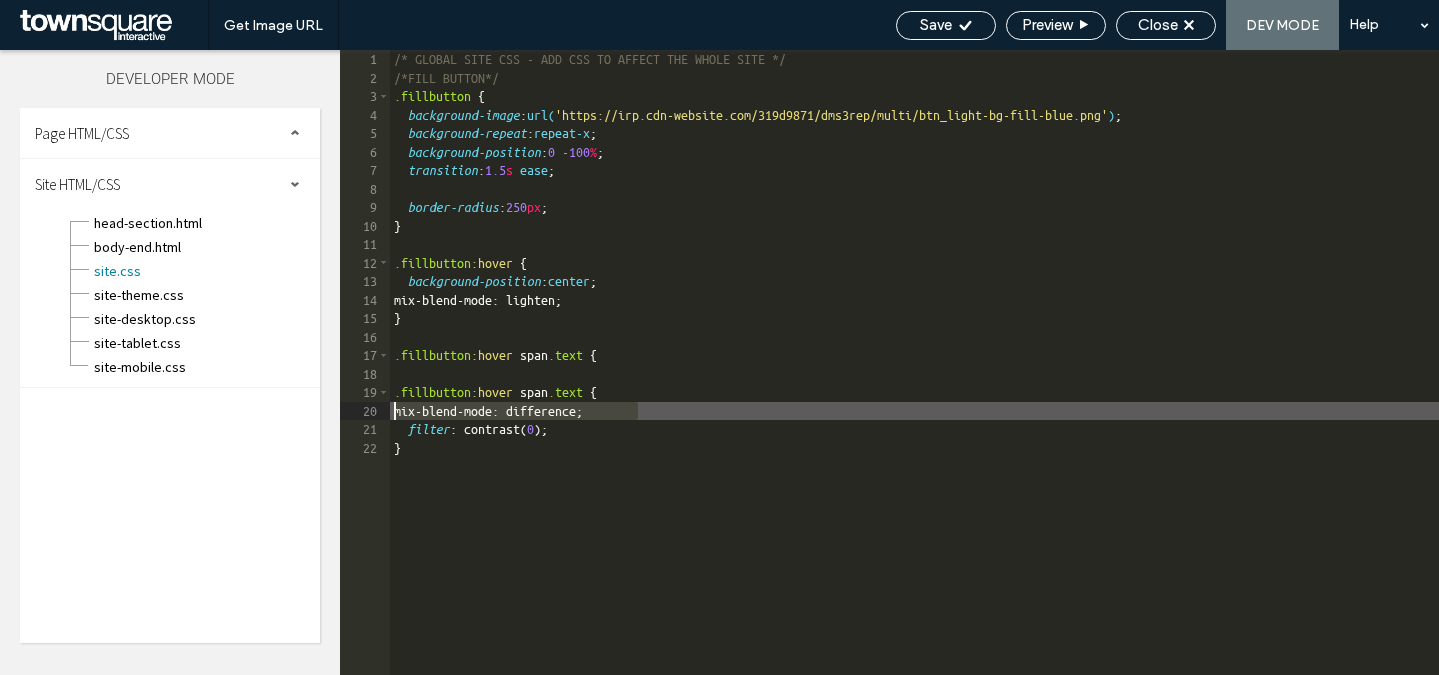 drag, startPoint x: 667, startPoint y: 407, endPoint x: 385, endPoint y: 407, distance: 282 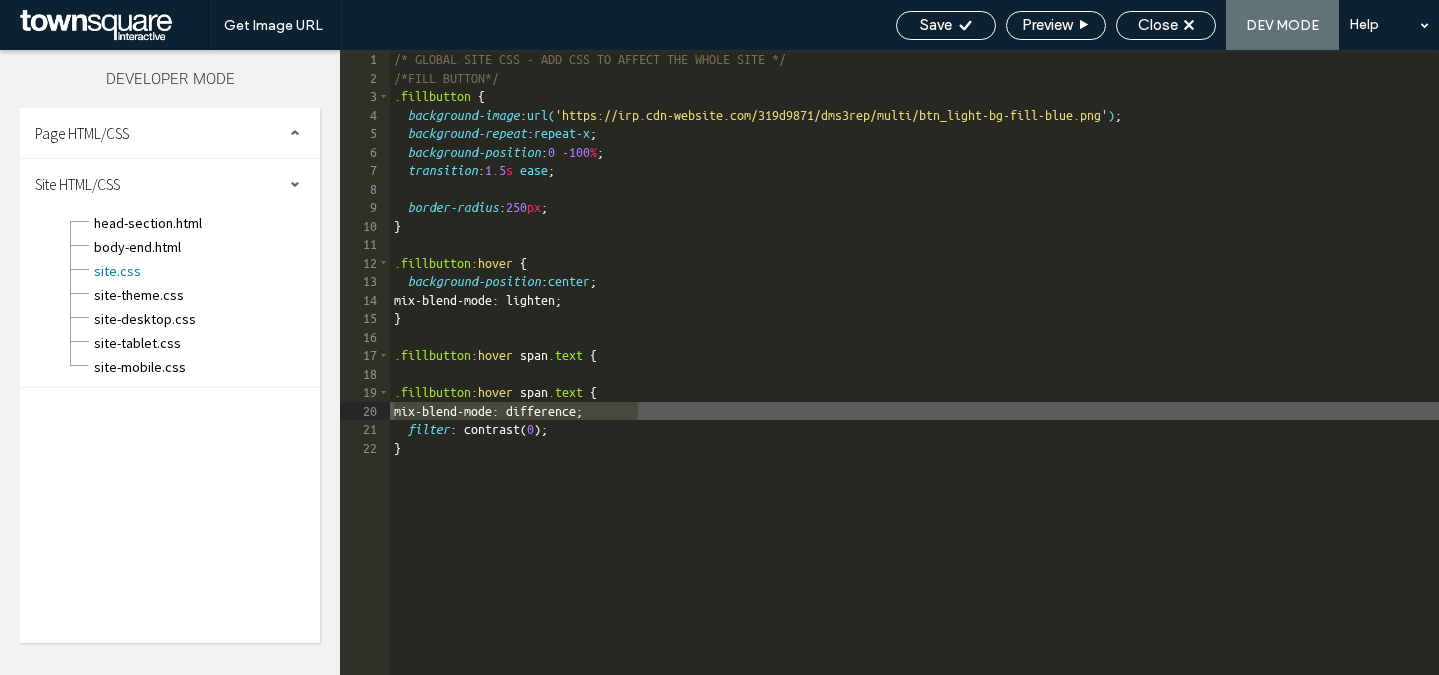 click on "/* GLOBAL SITE CSS - ADD CSS TO AFFECT THE WHOLE SITE */ /*FILL BUTTON*/ .fillbutton   {    background-image :  url( 'https://irp.cdn-website.com/319d9871/dms3rep/multi/btn_light-bg-fill-blue.png' ) ;    background-repeat :  repeat-x ;    background-position :  0   -100 % ;    transition :  1.5 s   ease ;       border-radius :  250 px ; } .fillbutton :hover   {    background-position :  center ;   mix-blend-mode: lighten; } .fillbutton :hover   span .text   { .fillbutton :hover   span .text   {   mix-blend-mode: difference;    filter : contrast( 0 ); }" at bounding box center (914, 381) 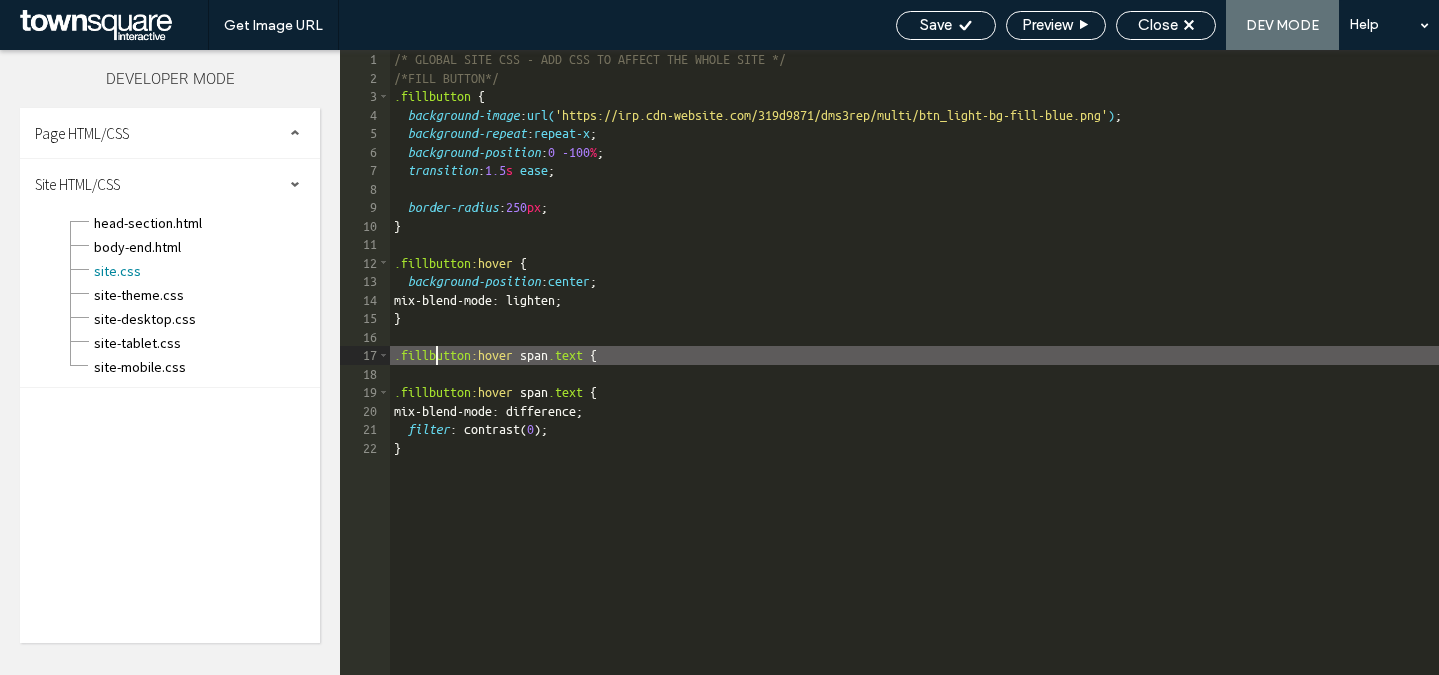 click on "/* GLOBAL SITE CSS - ADD CSS TO AFFECT THE WHOLE SITE */ /*FILL BUTTON*/ .fillbutton   {    background-image :  url( 'https://irp.cdn-website.com/319d9871/dms3rep/multi/btn_light-bg-fill-blue.png' ) ;    background-repeat :  repeat-x ;    background-position :  0   -100 % ;    transition :  1.5 s   ease ;       border-radius :  250 px ; } .fillbutton :hover   {    background-position :  center ;   mix-blend-mode: lighten; } .fillbutton :hover   span .text   { .fillbutton :hover   span .text   {   mix-blend-mode: difference;    filter : contrast( 0 ); }" at bounding box center [914, 381] 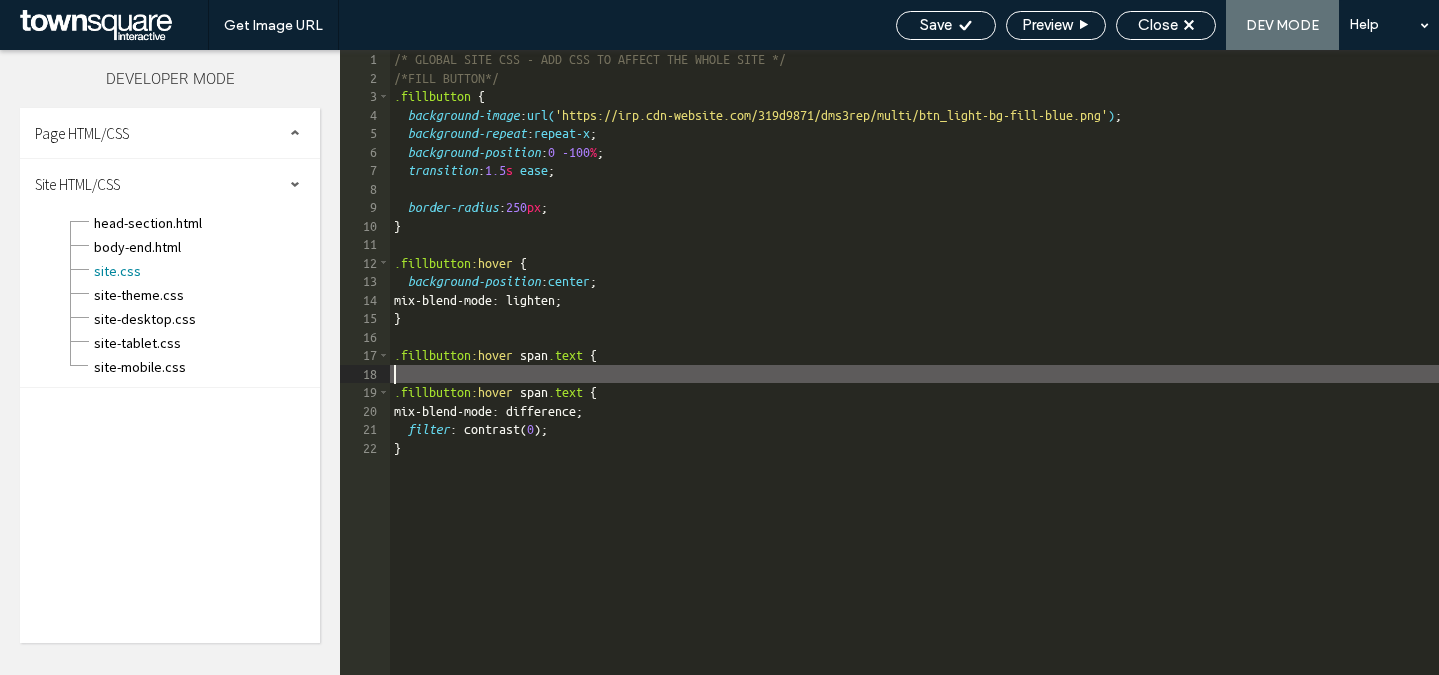 paste 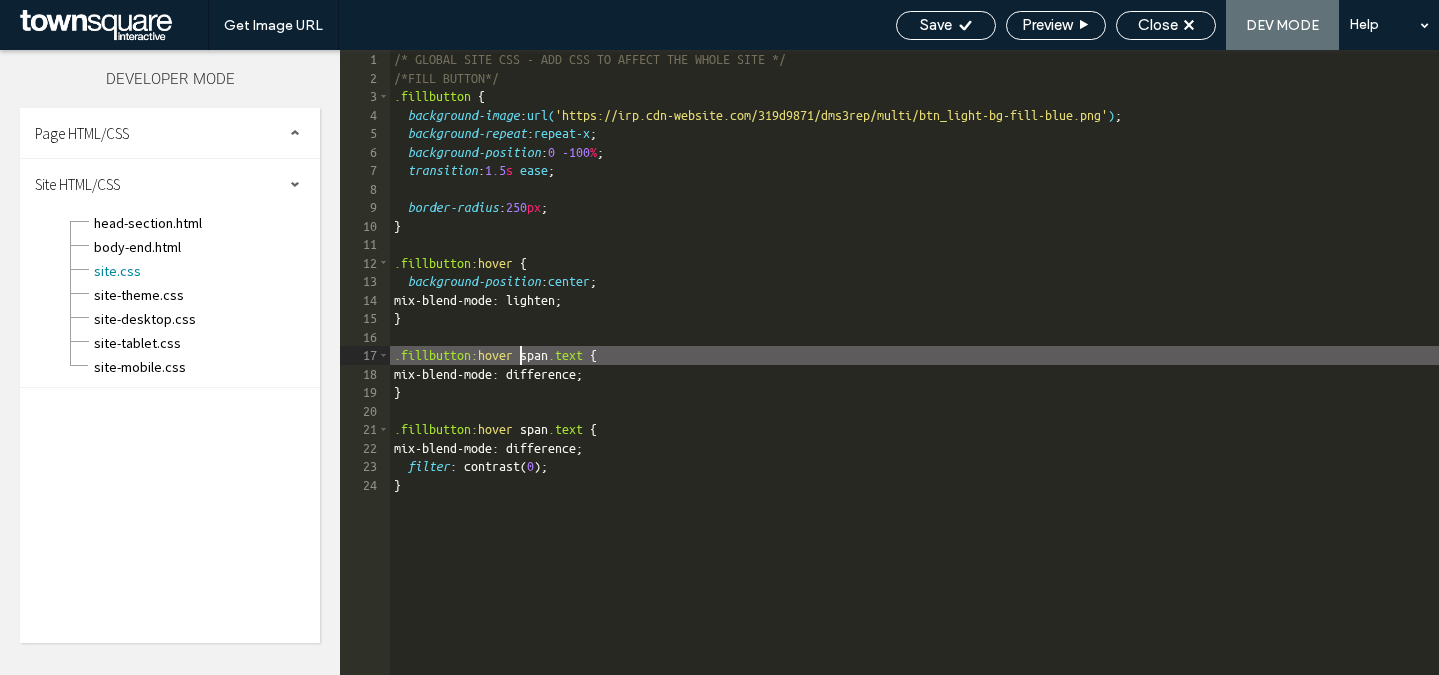 click on "/* GLOBAL SITE CSS - ADD CSS TO AFFECT THE WHOLE SITE */ /*FILL BUTTON*/ .fillbutton   {    background-image :  url( 'https://irp.cdn-website.com/319d9871/dms3rep/multi/btn_light-bg-fill-blue.png' ) ;    background-repeat :  repeat-x ;    background-position :  0   -100 % ;    transition :  1.5 s   ease ;       border-radius :  250 px ; } .fillbutton :hover   {    background-position :  center ;   mix-blend-mode: lighten; } .fillbutton :hover   span .text   {   mix-blend-mode: difference; } .fillbutton :hover   span .text   {   mix-blend-mode: difference;    filter : contrast( 0 ); }" at bounding box center (914, 381) 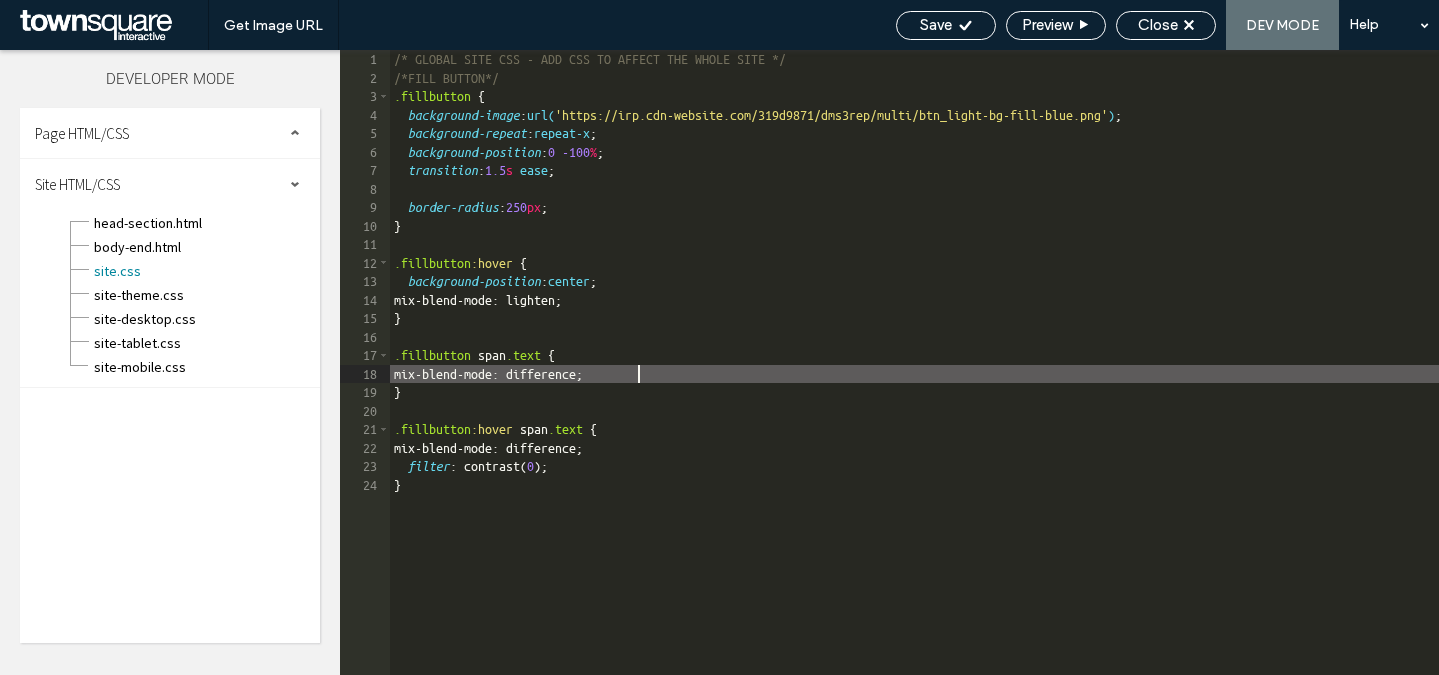 click on "/* GLOBAL SITE CSS - ADD CSS TO AFFECT THE WHOLE SITE */ /*FILL BUTTON*/ .fillbutton   {    background-image :  url( 'https://irp.cdn-website.com/319d9871/dms3rep/multi/btn_light-bg-fill-blue.png' ) ;    background-repeat :  repeat-x ;    background-position :  0   -100 % ;    transition :  1.5 s   ease ;       border-radius :  250 px ; } .fillbutton :hover   {    background-position :  center ;   mix-blend-mode: lighten; } .fillbutton   span .text   {   mix-blend-mode: difference; } .fillbutton :hover   span .text   {   mix-blend-mode: difference;    filter : contrast( 0 ); }" at bounding box center [914, 381] 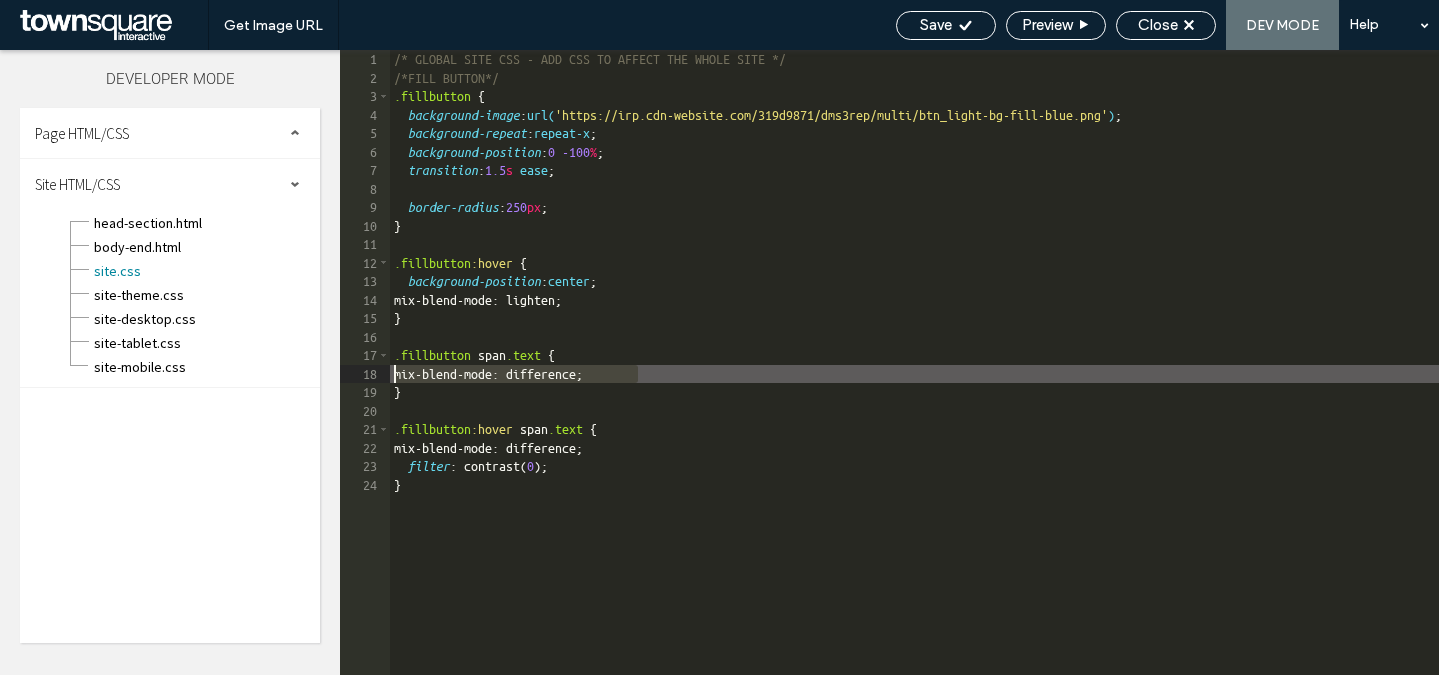 drag, startPoint x: 686, startPoint y: 381, endPoint x: 378, endPoint y: 370, distance: 308.19638 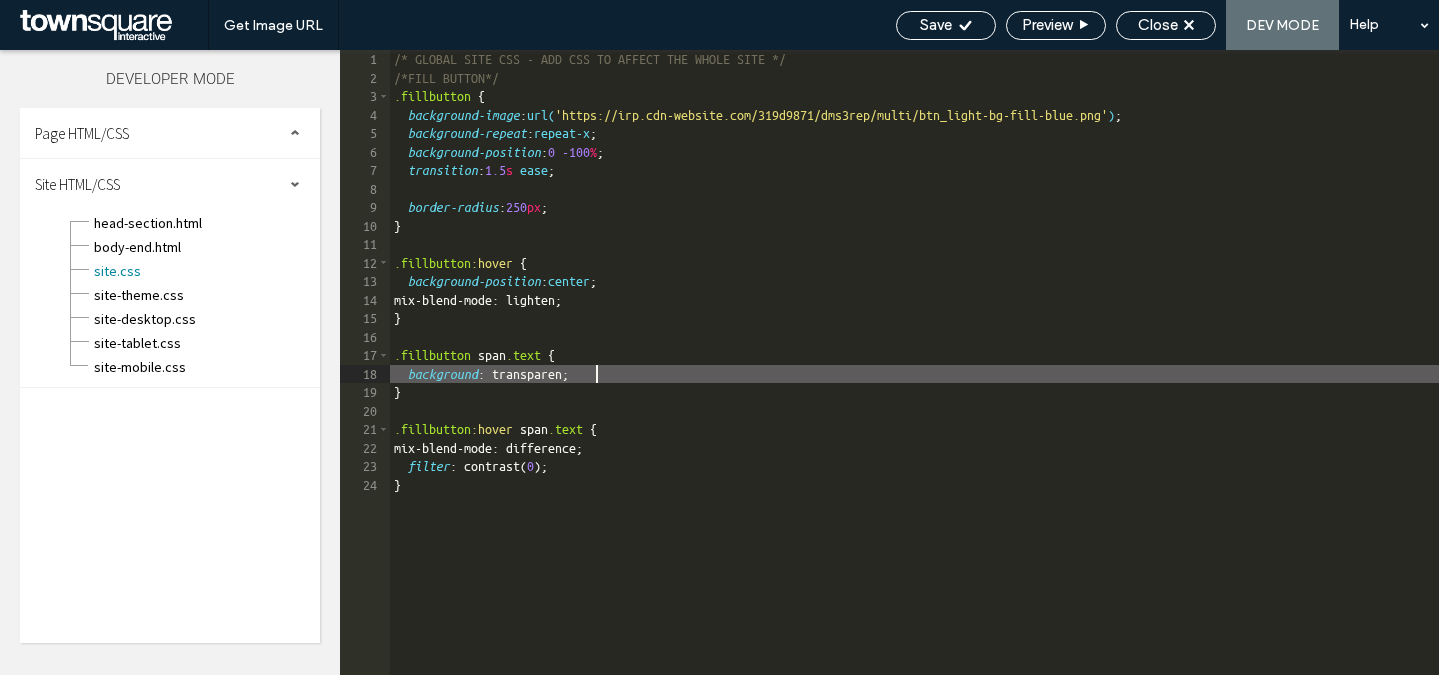 type on "**" 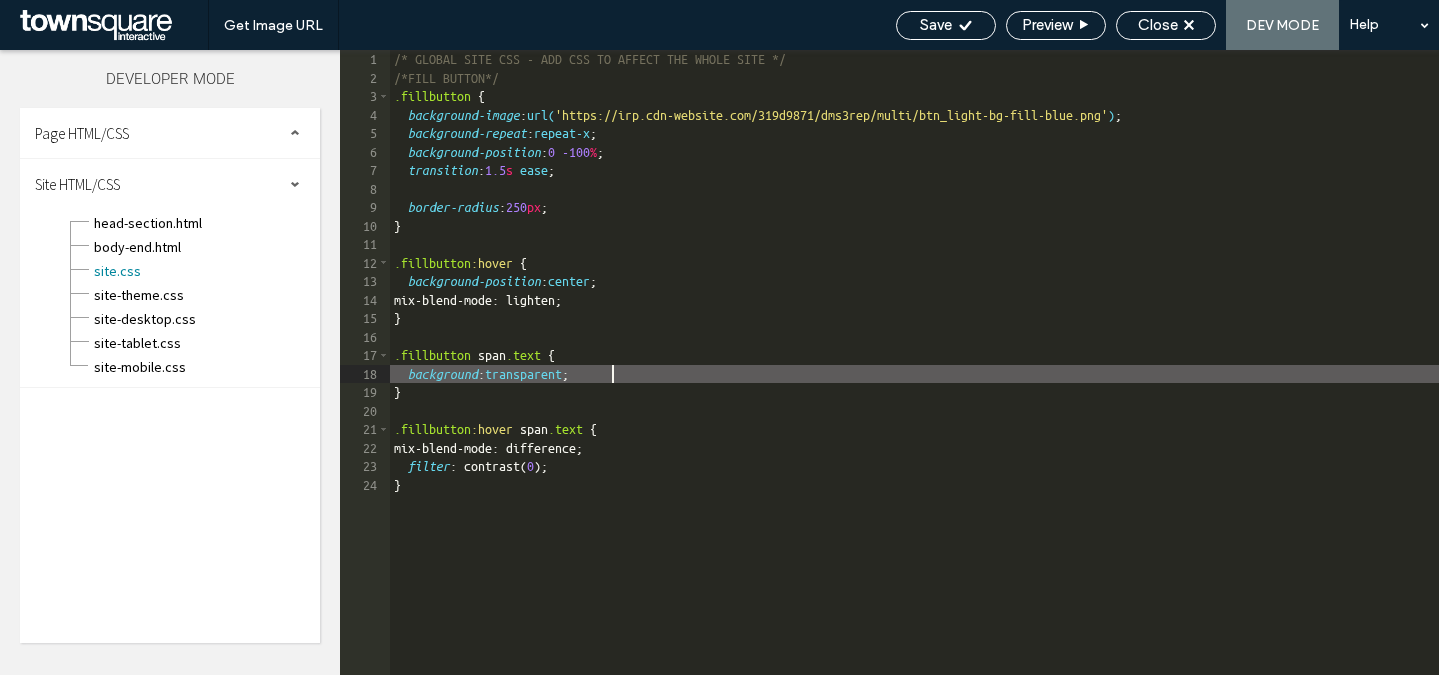 click on "/* GLOBAL SITE CSS - ADD CSS TO AFFECT THE WHOLE SITE */ /*FILL BUTTON*/ .fillbutton   {    background-image :  url( 'https://irp.cdn-website.com/319d9871/dms3rep/multi/btn_light-bg-fill-blue.png' ) ;    background-repeat :  repeat-x ;    background-position :  0   -100 % ;    transition :  1.5 s   ease ;       border-radius :  250 px ; } .fillbutton :hover   {    background-position :  center ;   mix-blend-mode: lighten; } .fillbutton   span .text   {    background :  transparent ; } .fillbutton :hover   span .text   {   mix-blend-mode: difference;    filter : contrast( 0 ); }" at bounding box center [914, 381] 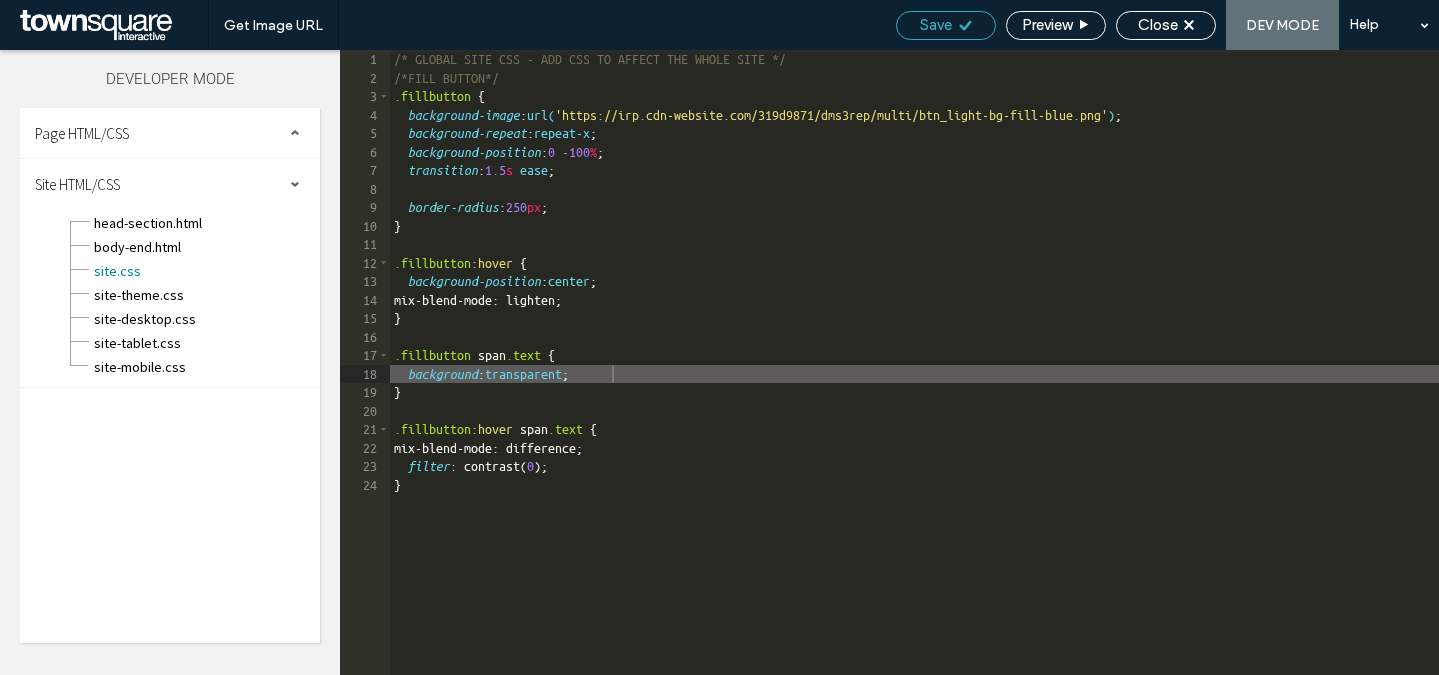 click 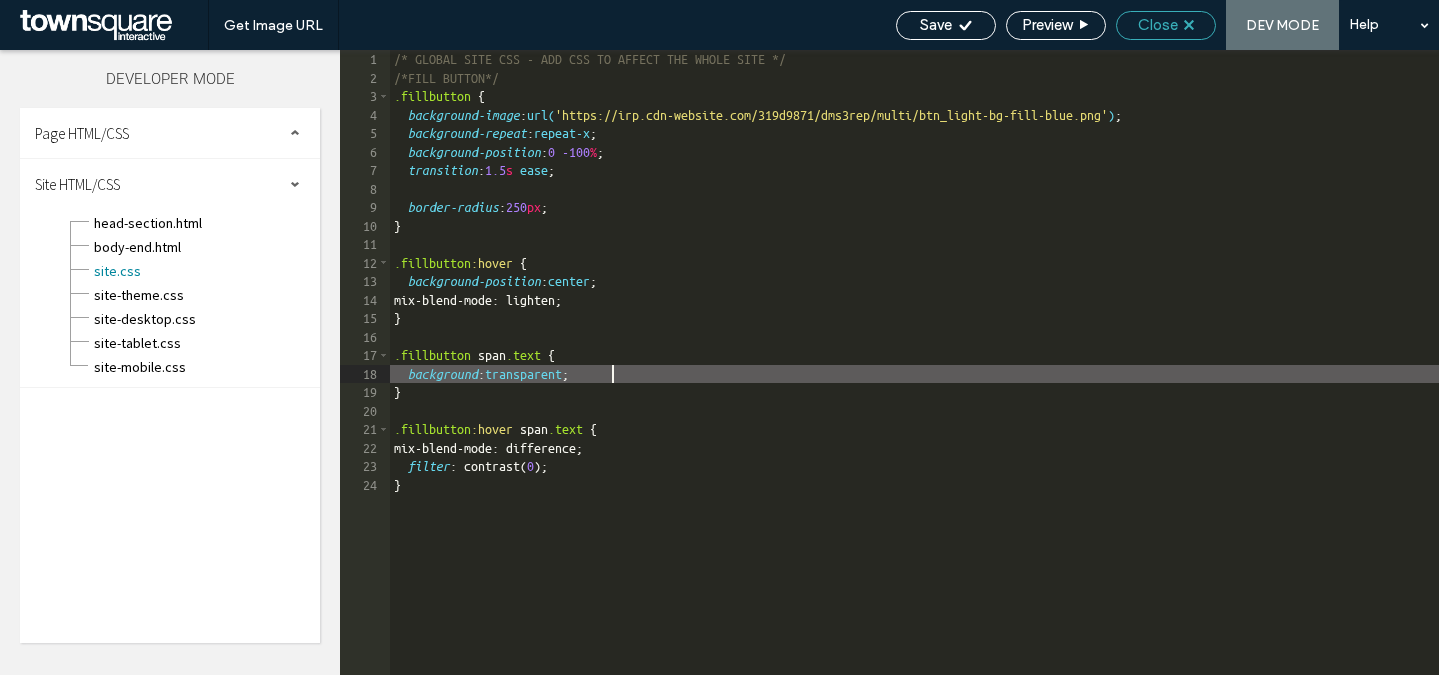 click on "Close" at bounding box center (1166, 25) 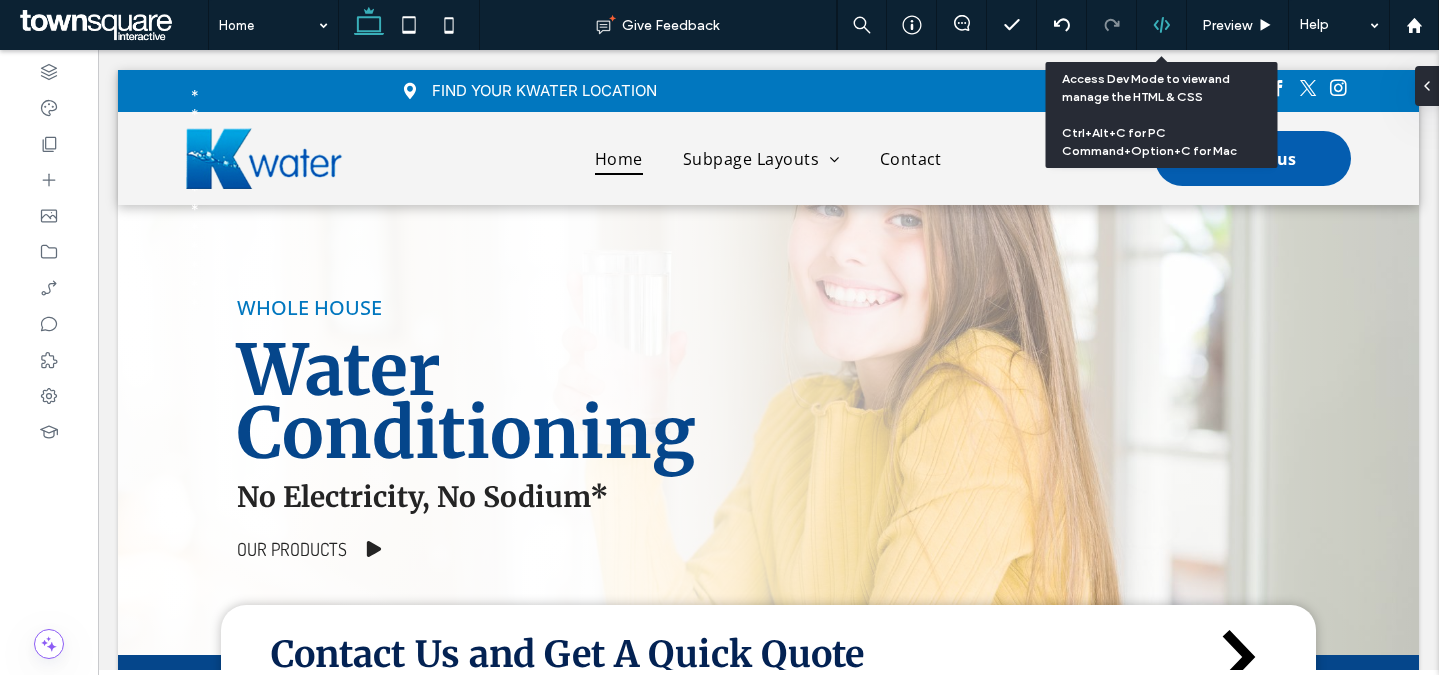click 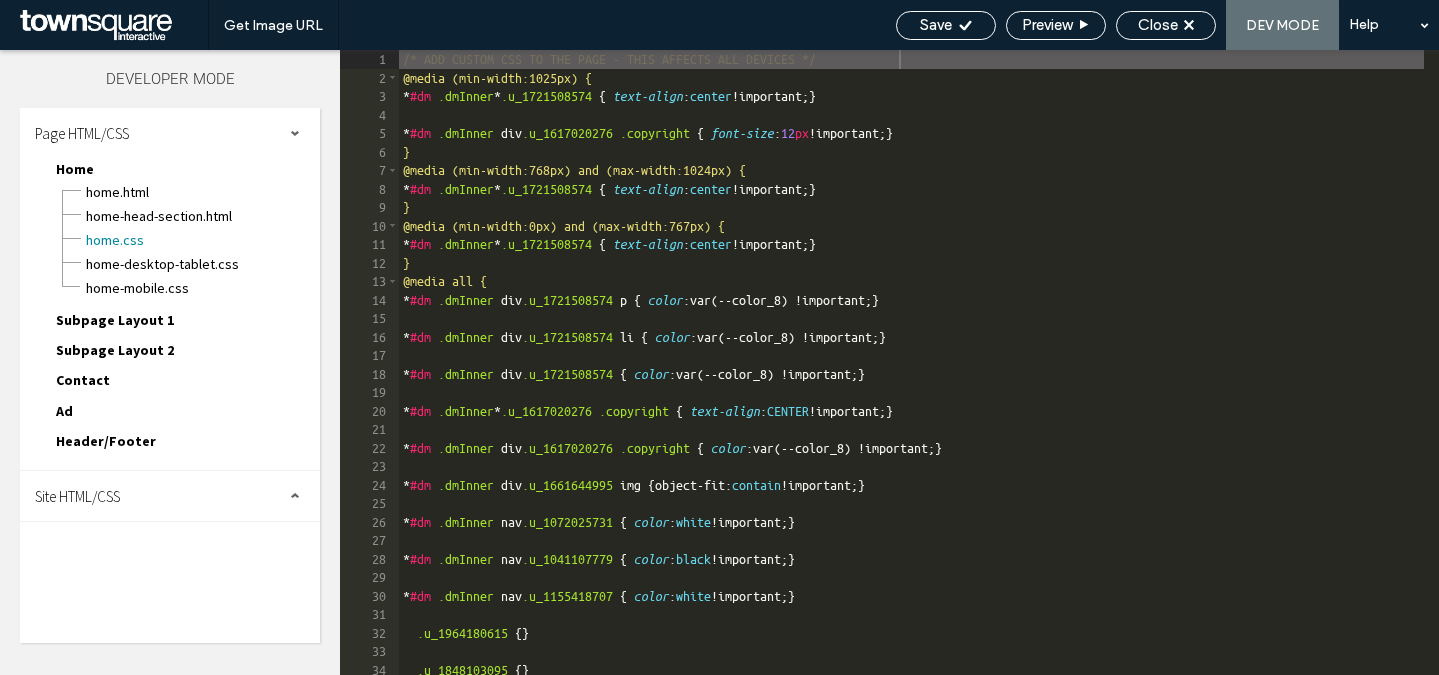 click on "Site HTML/CSS" at bounding box center (170, 496) 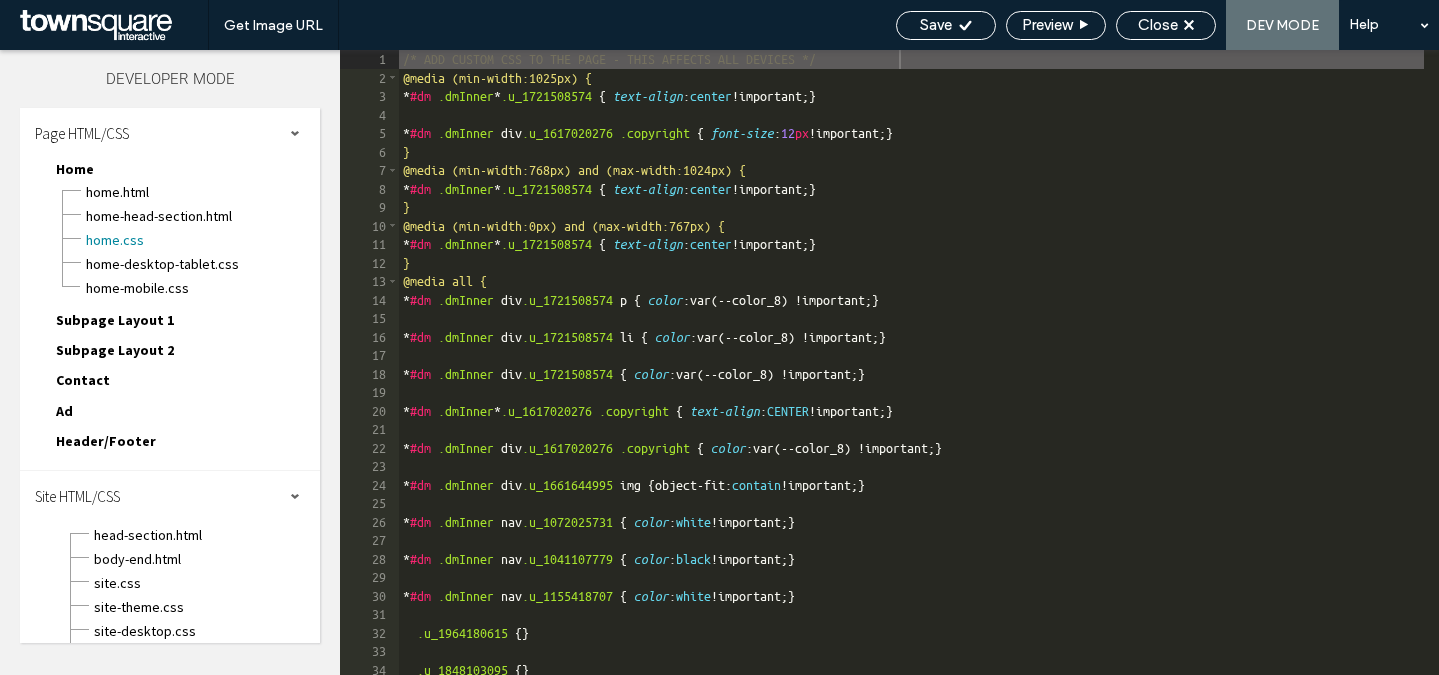 click on "site-theme.css" at bounding box center (206, 605) 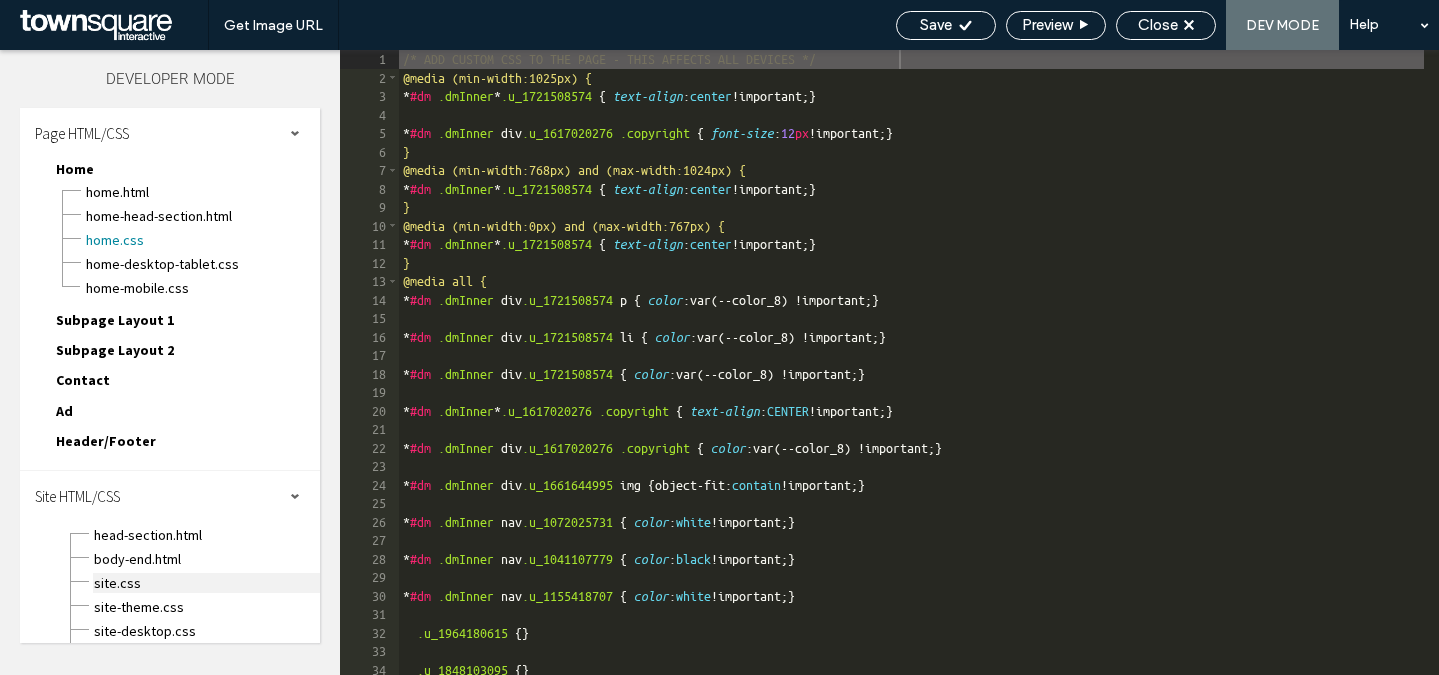click on "site.css" at bounding box center [206, 583] 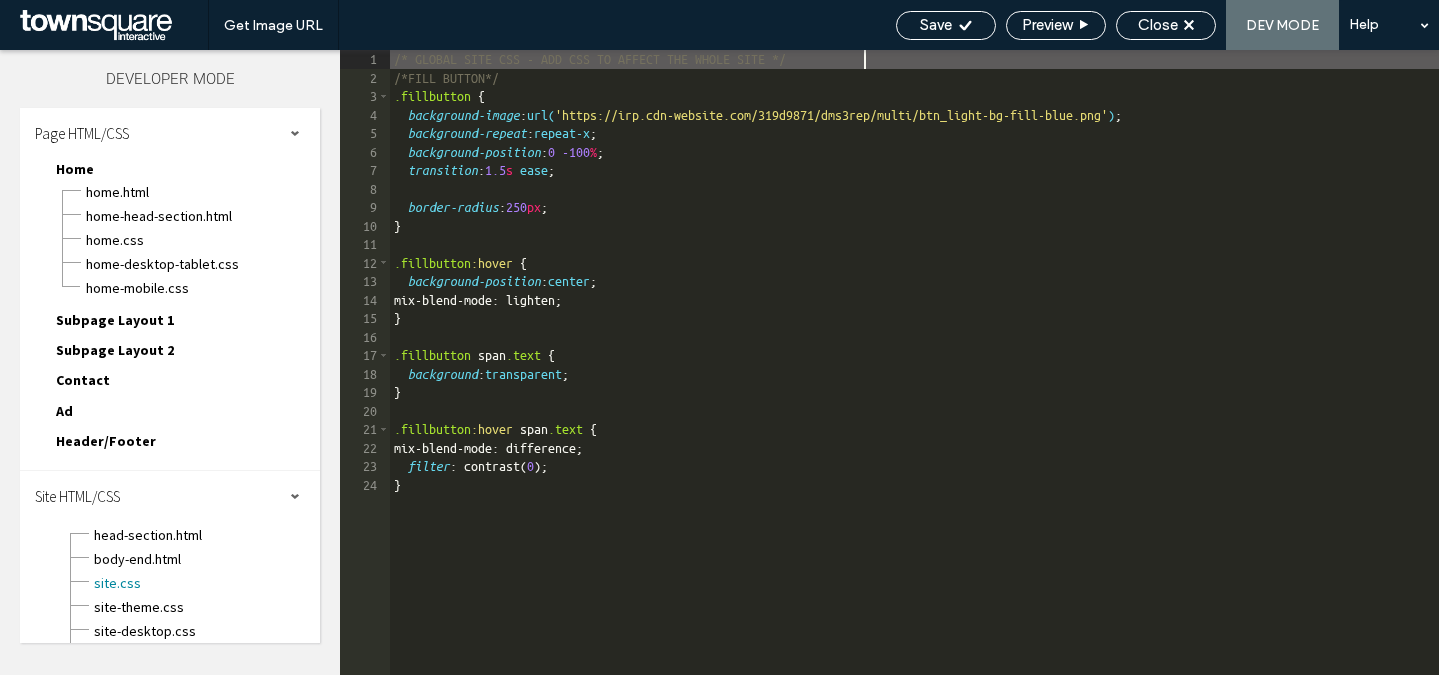 scroll, scrollTop: 1, scrollLeft: 0, axis: vertical 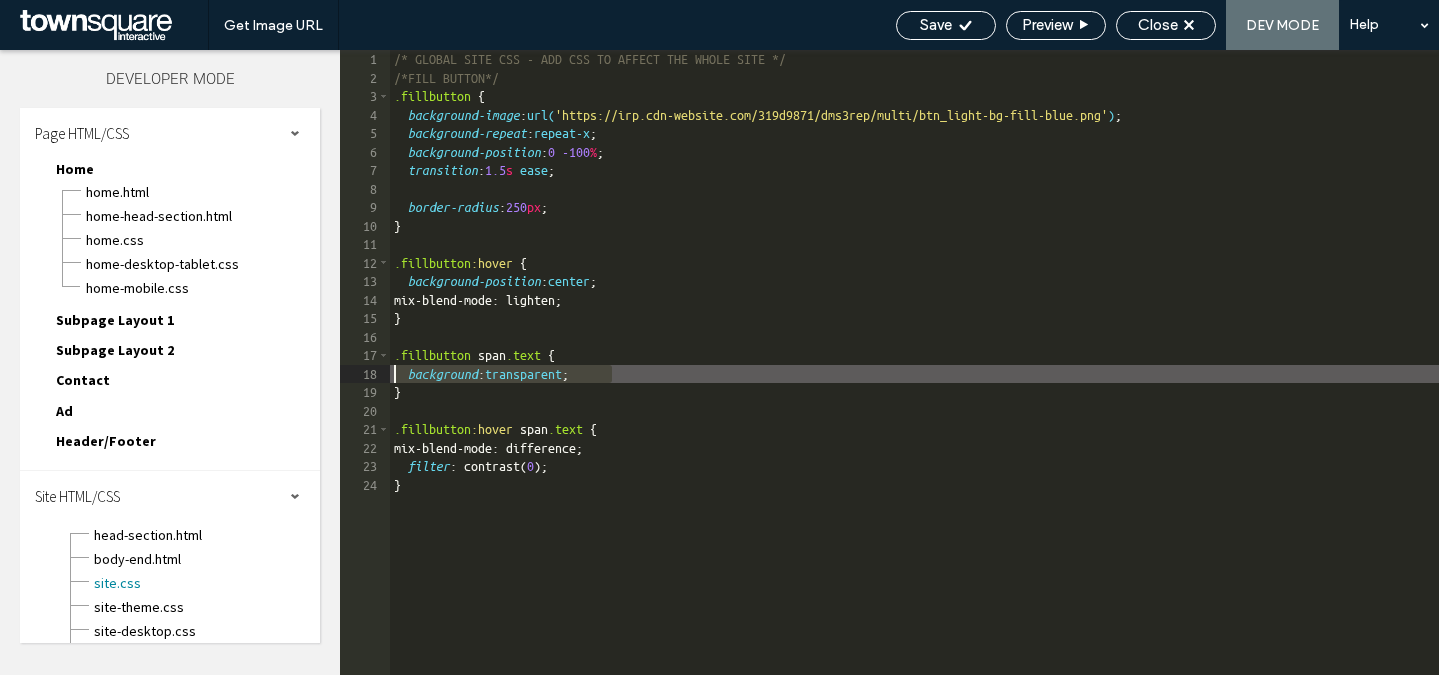 drag, startPoint x: 595, startPoint y: 378, endPoint x: 361, endPoint y: 381, distance: 234.01923 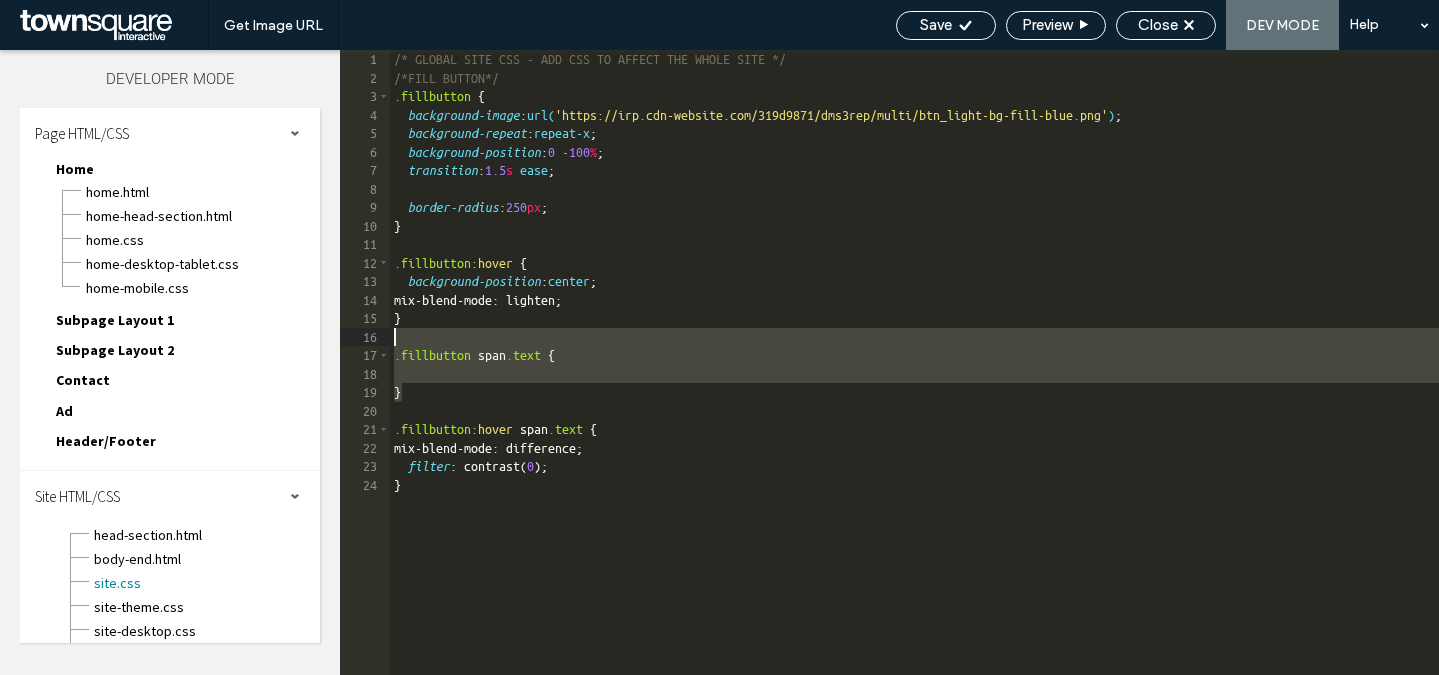 drag, startPoint x: 409, startPoint y: 392, endPoint x: 385, endPoint y: 339, distance: 58.18075 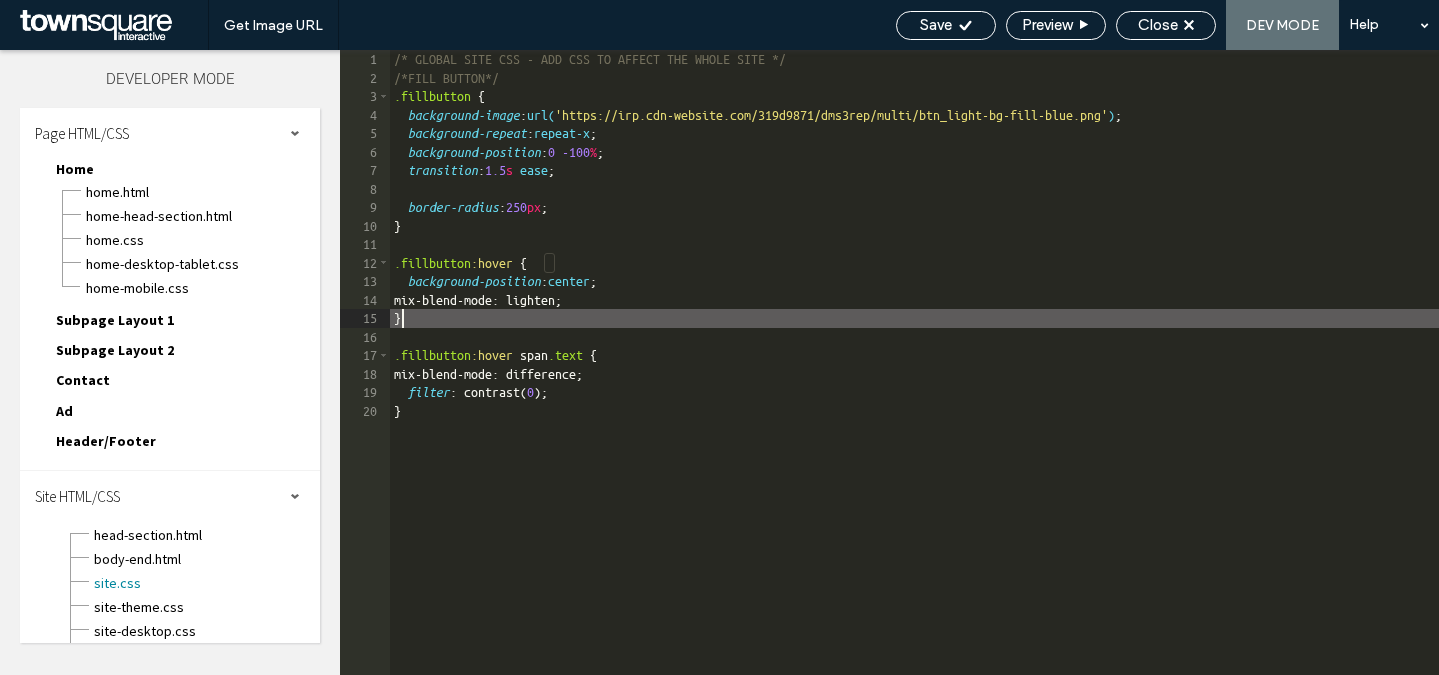 click on "/* GLOBAL SITE CSS - ADD CSS TO AFFECT THE WHOLE SITE */ /*FILL BUTTON*/ .fillbutton   {    background-image :  url( 'https://irp.cdn-website.com/319d9871/dms3rep/multi/btn_light-bg-fill-blue.png' ) ;    background-repeat :  repeat-x ;    background-position :  0   -100 % ;    transition :  1.5 s   ease ;       border-radius :  250 px ; } .fillbutton :hover   {    background-position :  center ;   mix-blend-mode: lighten; } .fillbutton :hover   span .text   {   mix-blend-mode: difference;    filter : contrast( 0 ); }" at bounding box center (914, 381) 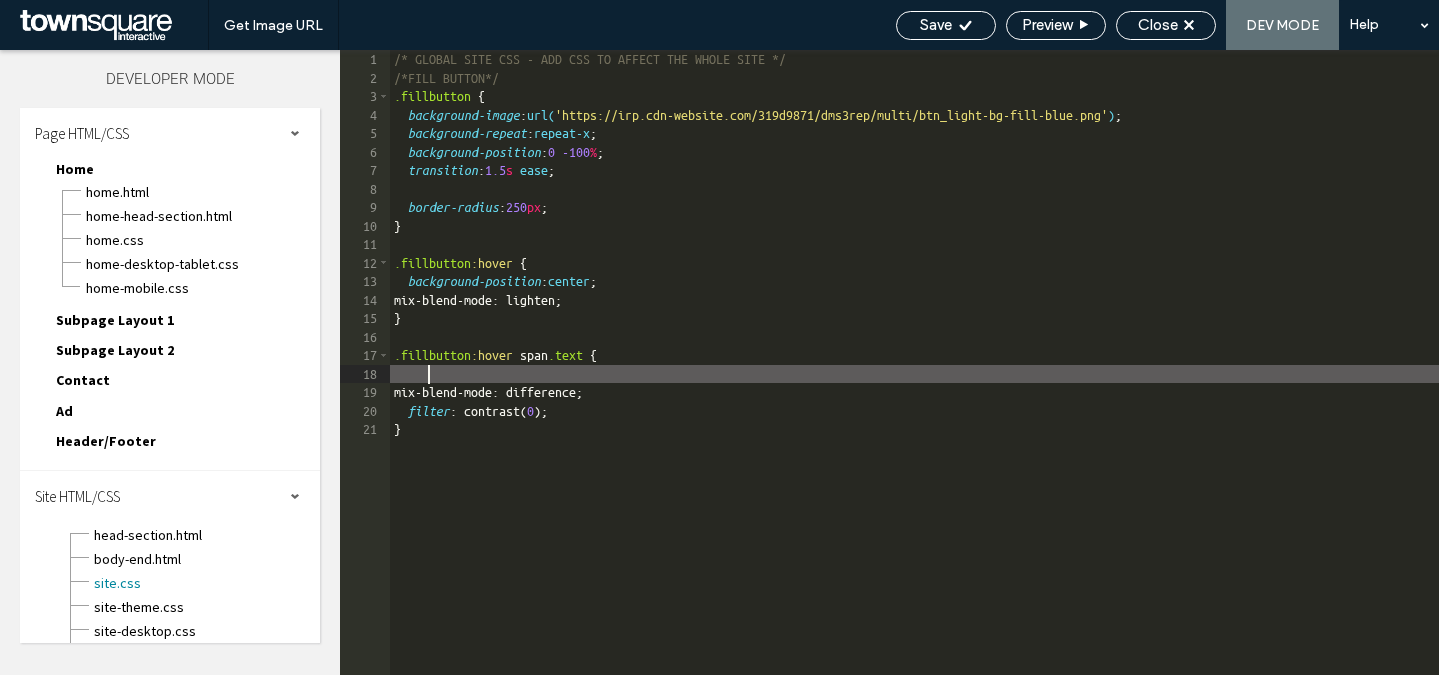 paste 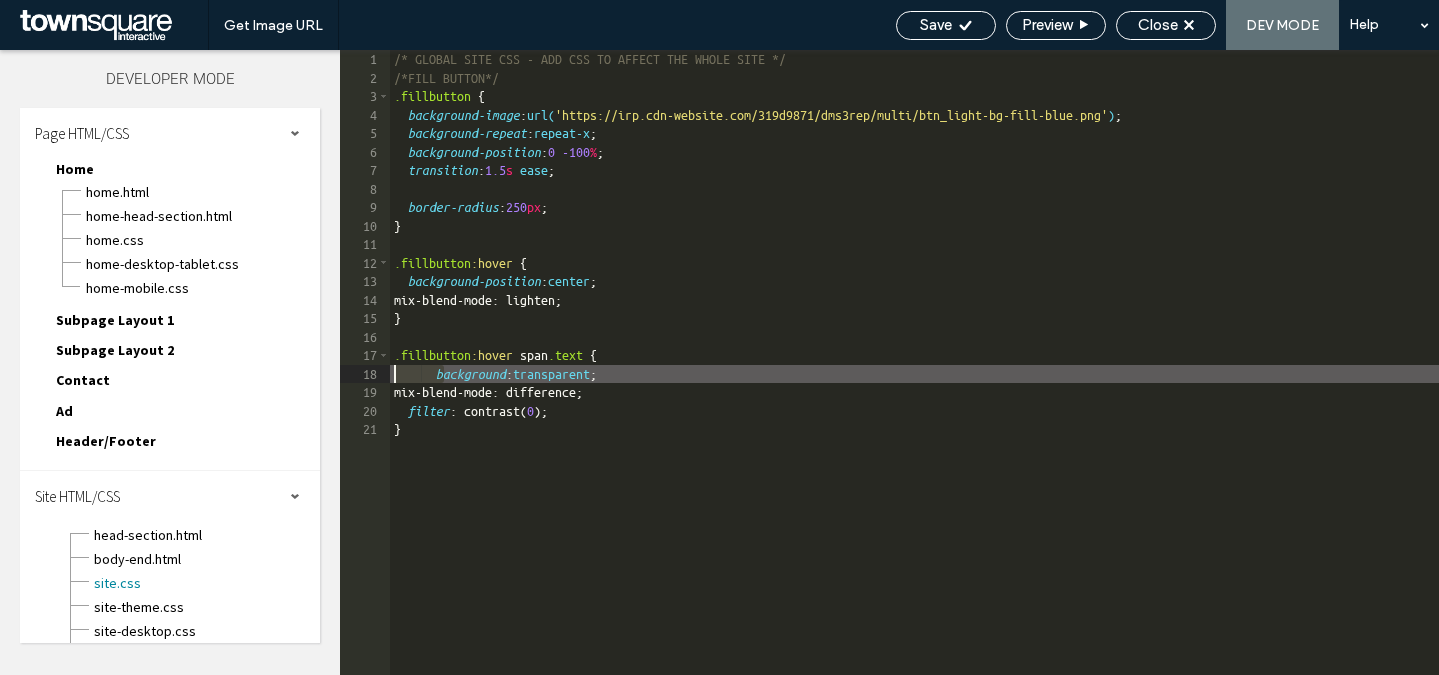 drag, startPoint x: 444, startPoint y: 373, endPoint x: 371, endPoint y: 372, distance: 73.00685 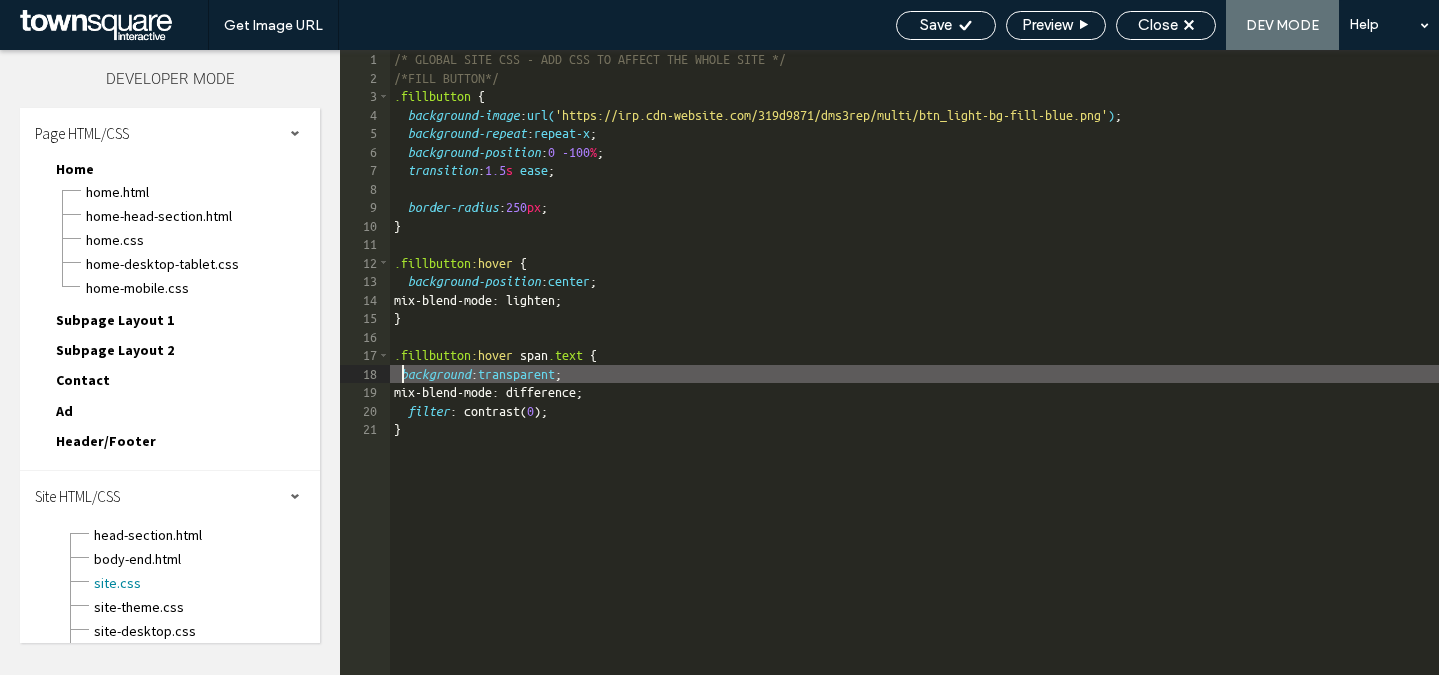 type on "**" 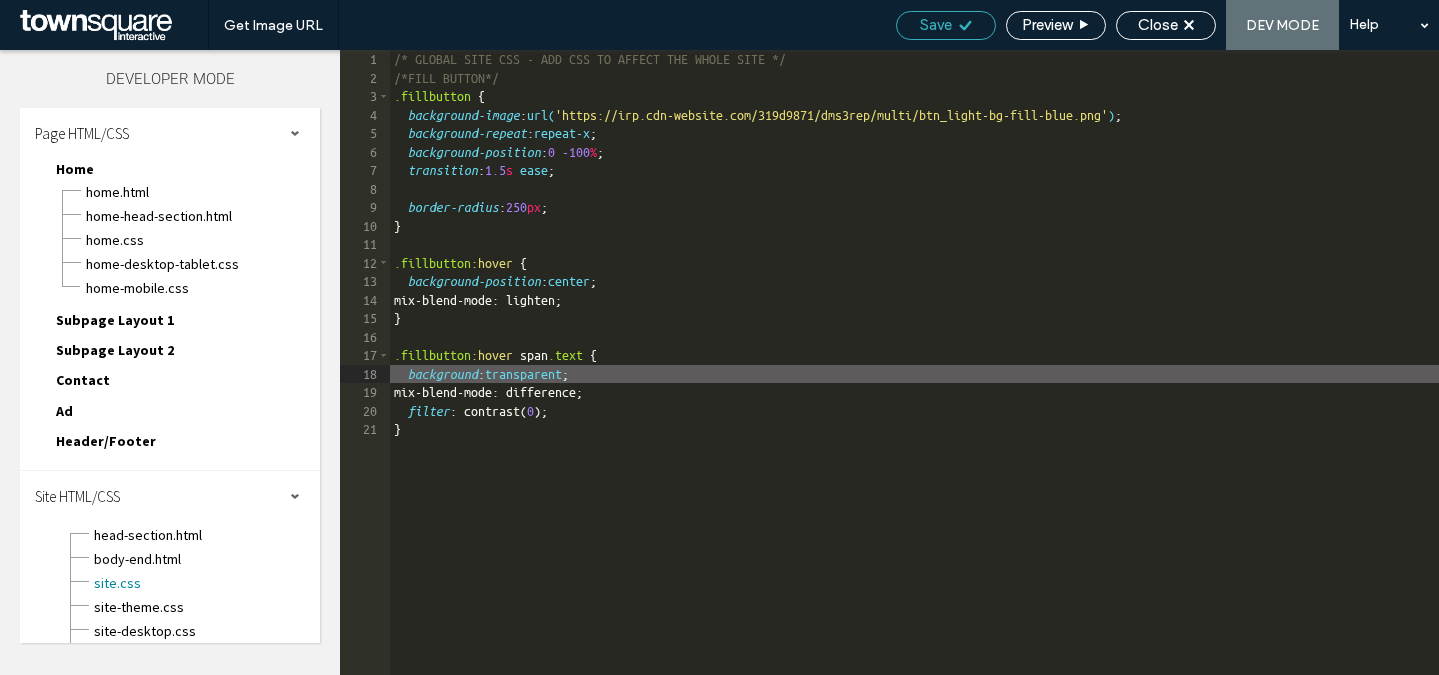 click on "Save" at bounding box center [936, 25] 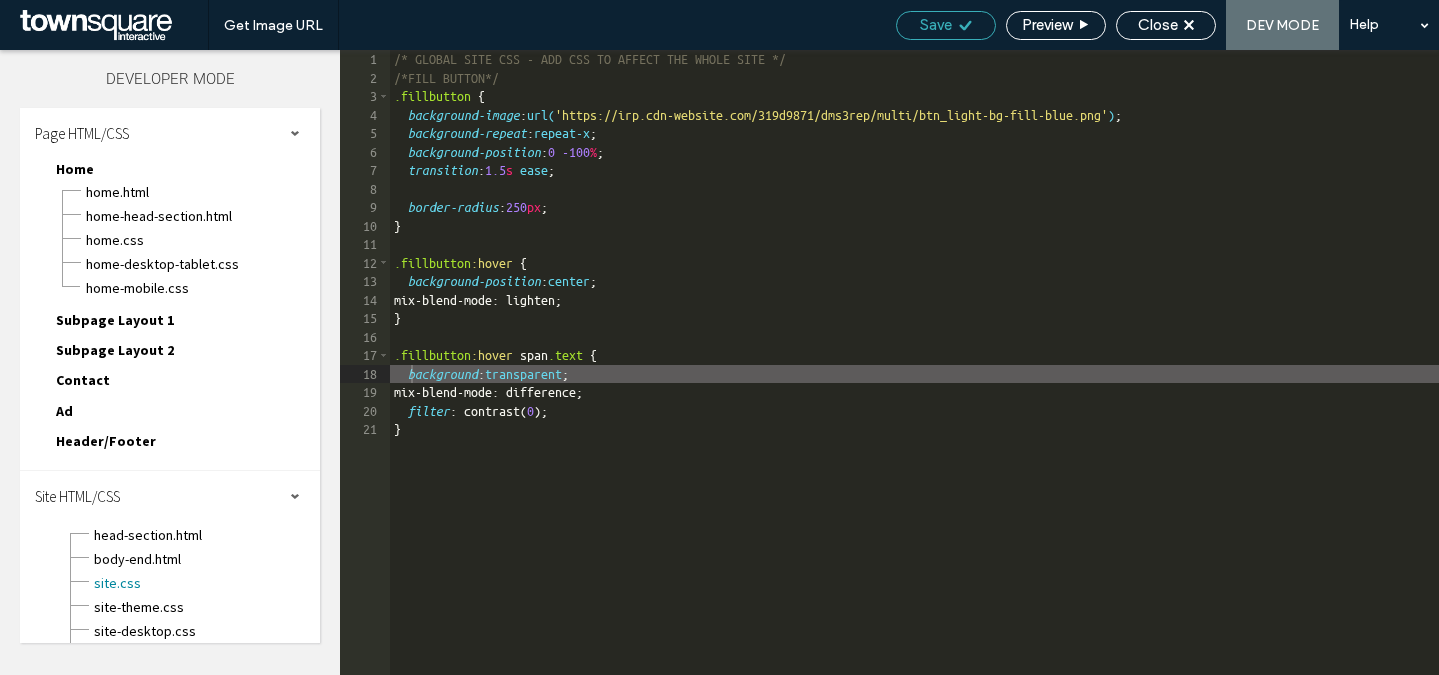 click on "Save" at bounding box center [936, 25] 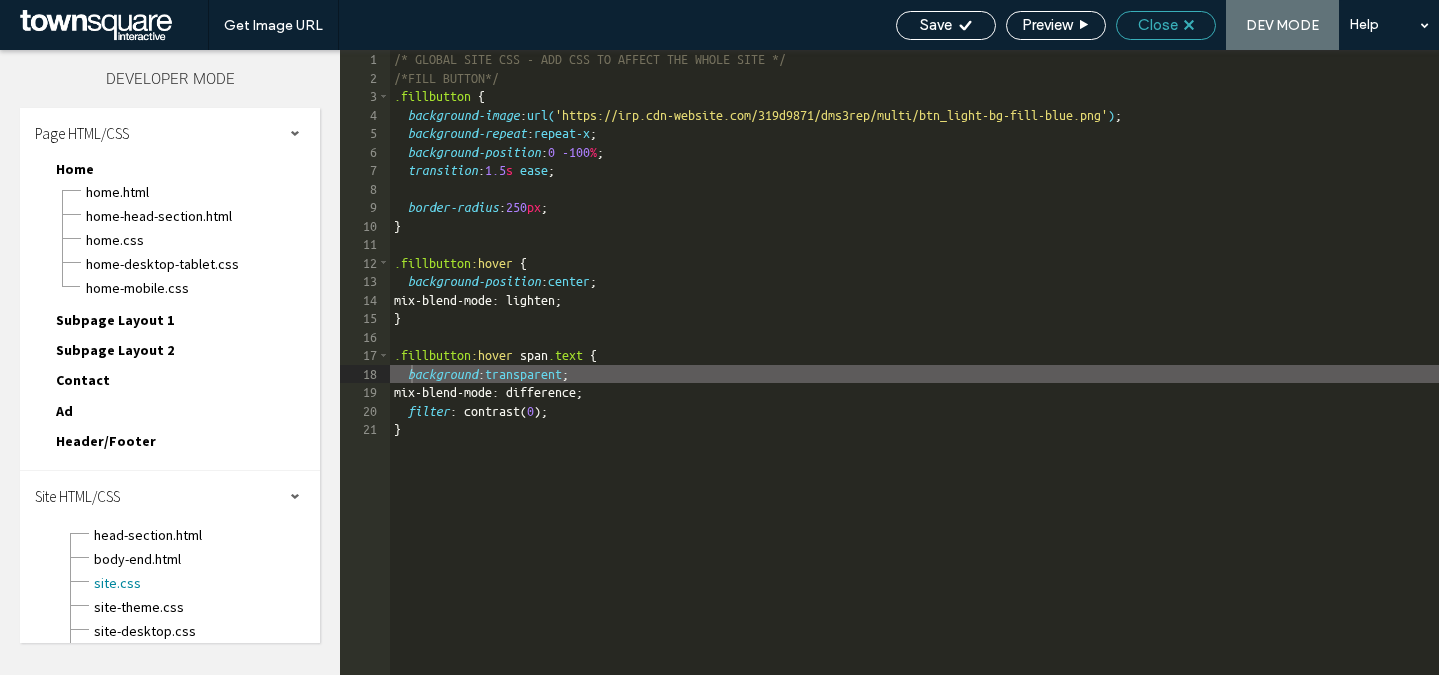 click on "Close" at bounding box center (1158, 25) 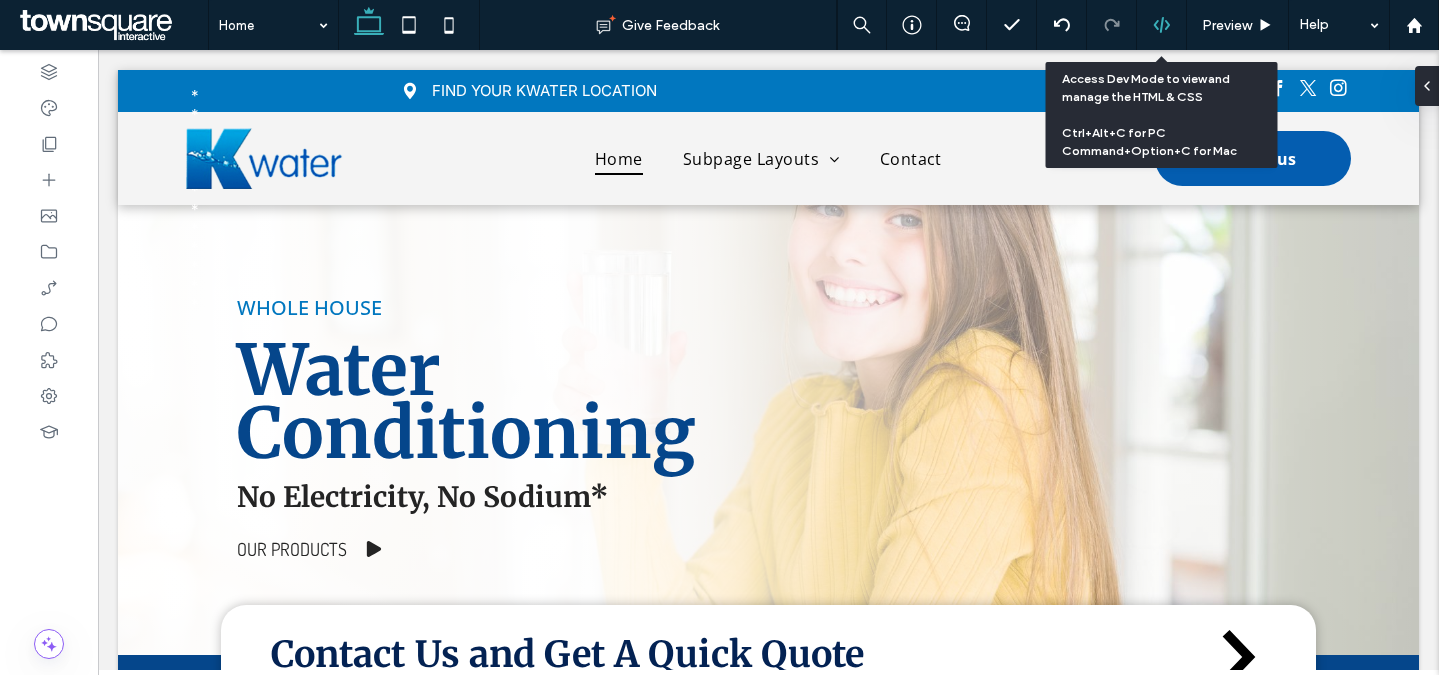 click at bounding box center (1161, 25) 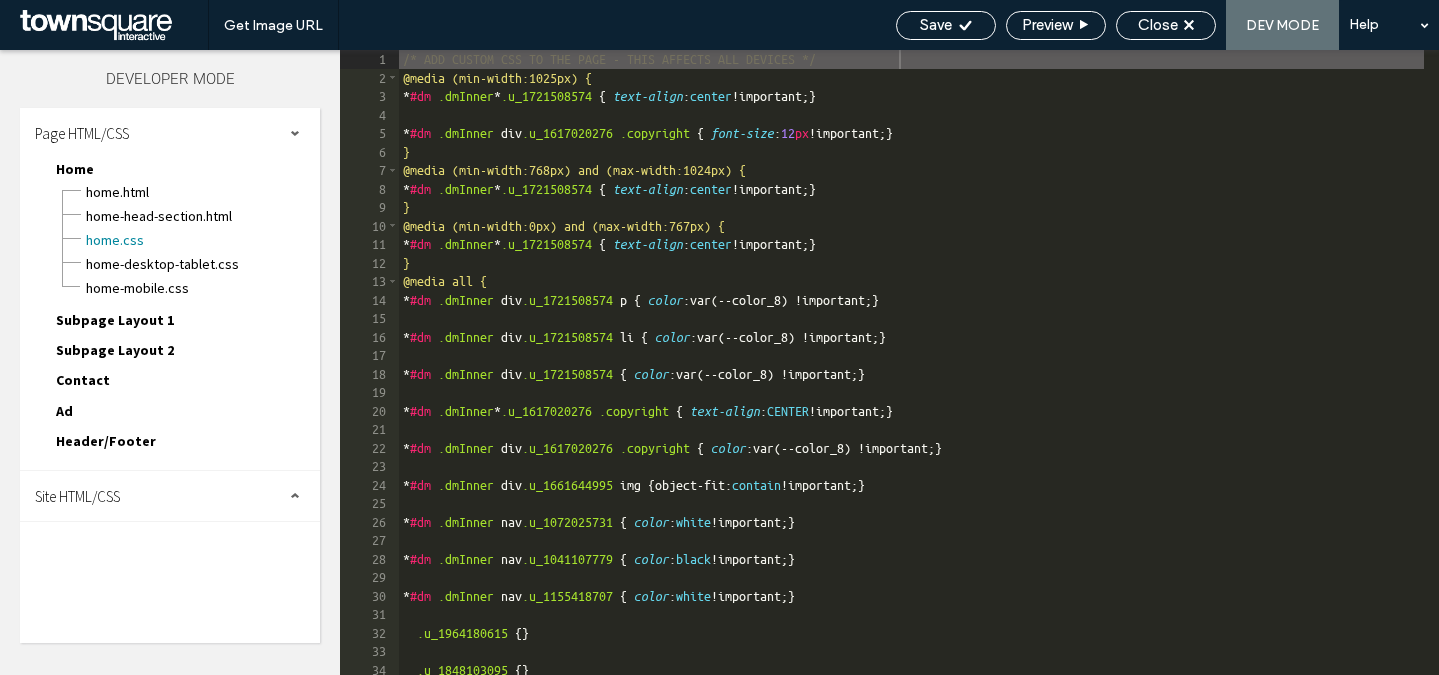 click on "Site HTML/CSS" at bounding box center (170, 496) 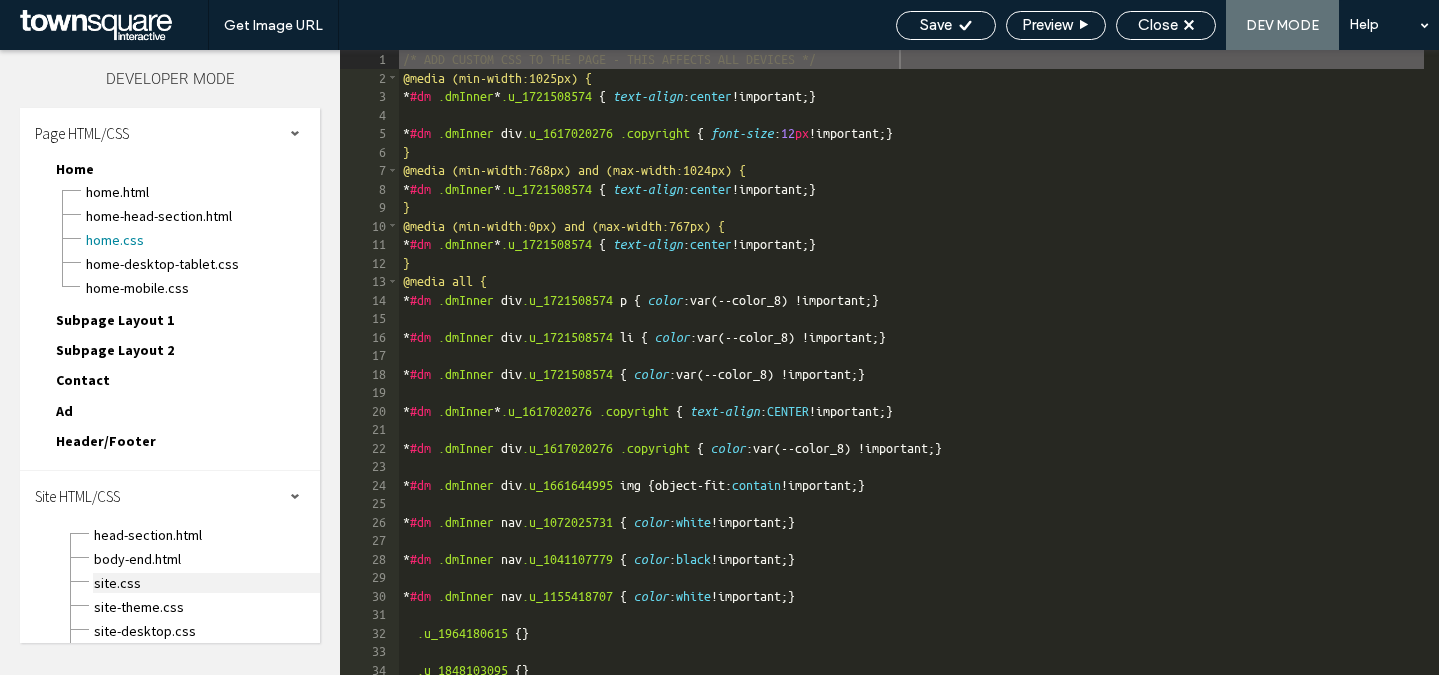 click on "site.css" at bounding box center (206, 583) 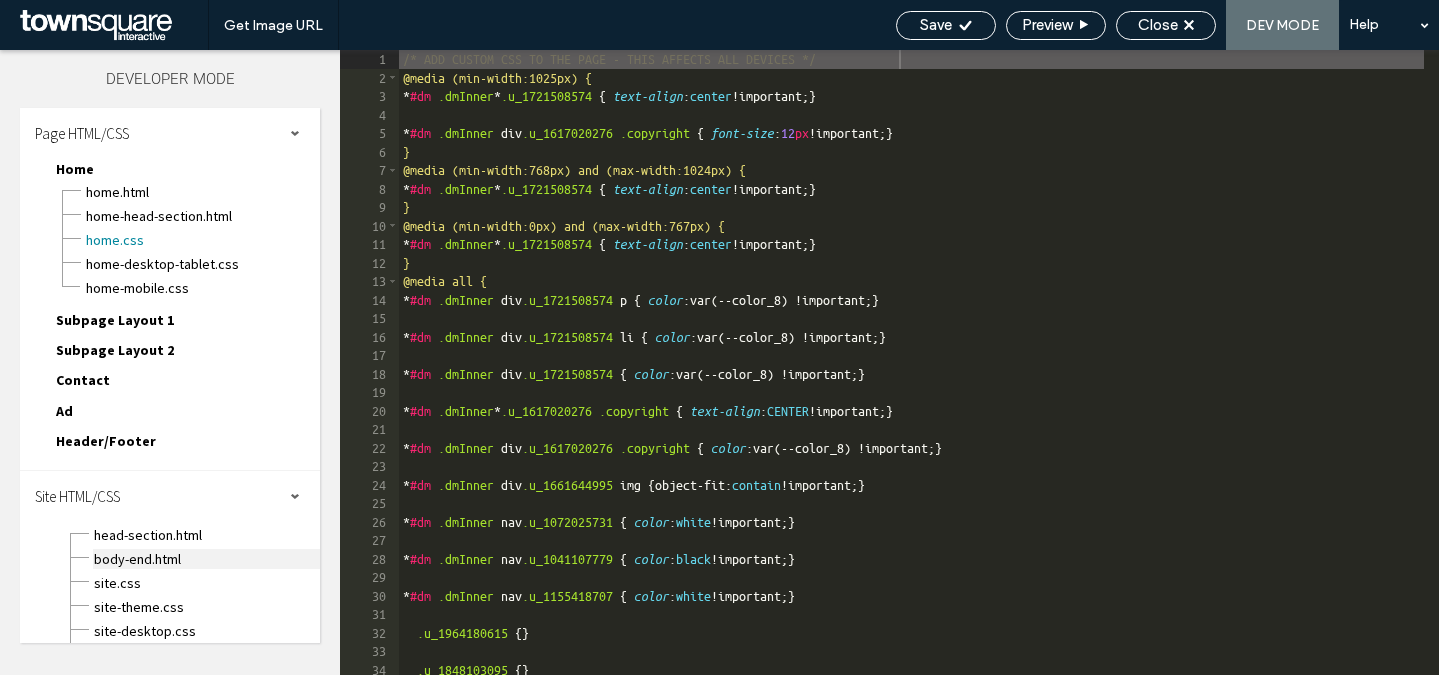 scroll, scrollTop: 1, scrollLeft: 0, axis: vertical 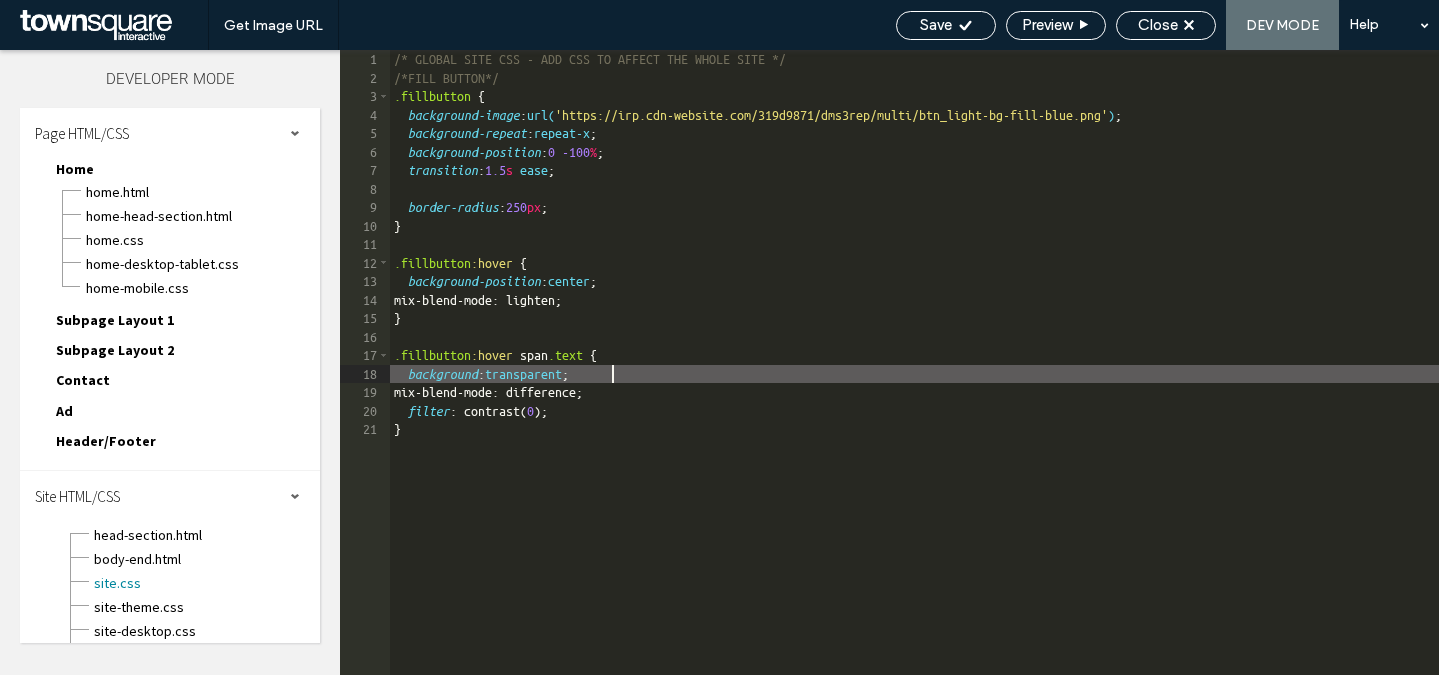 click on "/* GLOBAL SITE CSS - ADD CSS TO AFFECT THE WHOLE SITE */ /*FILL BUTTON*/ .fillbutton   {    background-image :  url( 'https://irp.cdn-website.com/319d9871/dms3rep/multi/btn_light-bg-fill-blue.png' ) ;    background-repeat :  repeat-x ;    background-position :  0   -100 % ;    transition :  1.5 s   ease ;       border-radius :  250 px ; } .fillbutton :hover   {    background-position :  center ;   mix-blend-mode: lighten; } .fillbutton :hover   span .text   {    background :  transparent ;   mix-blend-mode: difference;    filter : contrast( 0 ); }" at bounding box center [914, 381] 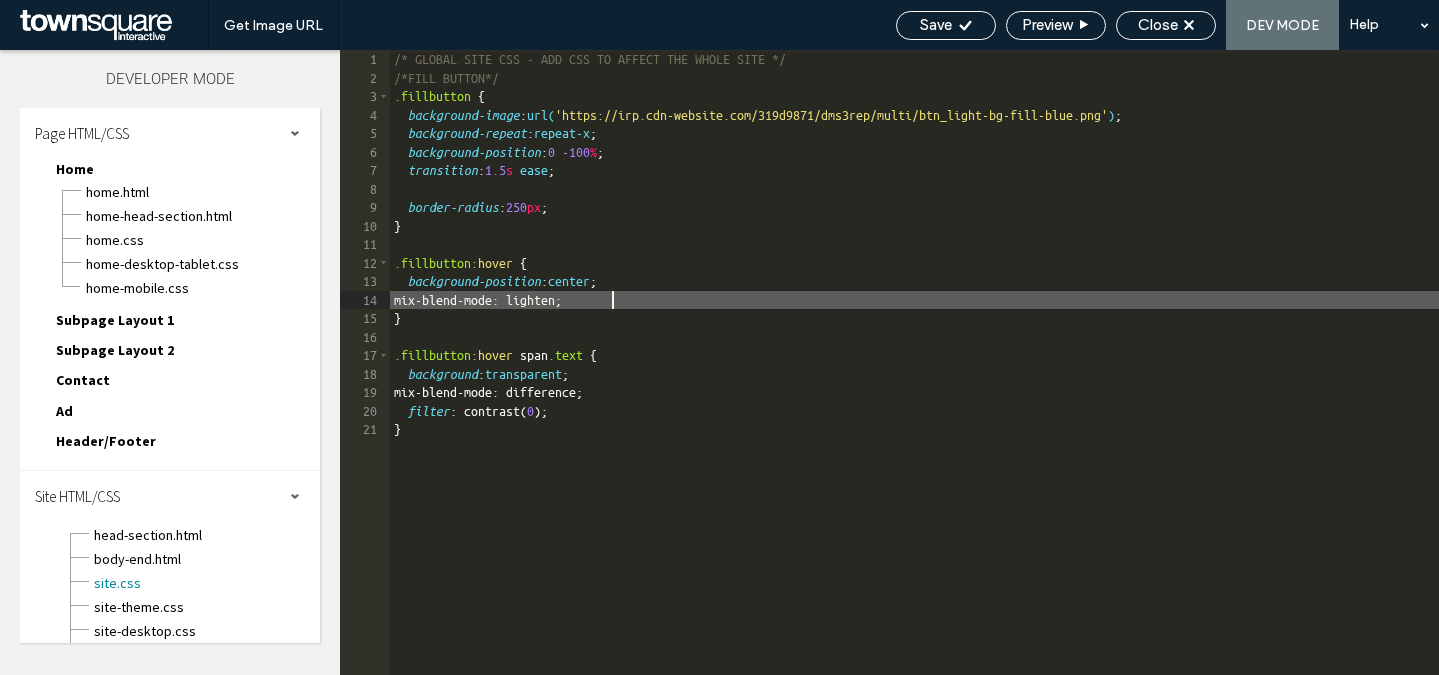click on "/* GLOBAL SITE CSS - ADD CSS TO AFFECT THE WHOLE SITE */ /*FILL BUTTON*/ .fillbutton   {    background-image :  url( 'https://irp.cdn-website.com/319d9871/dms3rep/multi/btn_light-bg-fill-blue.png' ) ;    background-repeat :  repeat-x ;    background-position :  0   -100 % ;    transition :  1.5 s   ease ;       border-radius :  250 px ; } .fillbutton :hover   {    background-position :  center ;   mix-blend-mode: lighten; } .fillbutton :hover   span .text   {    background :  transparent ;   mix-blend-mode: difference;    filter : contrast( 0 ); }" at bounding box center (914, 381) 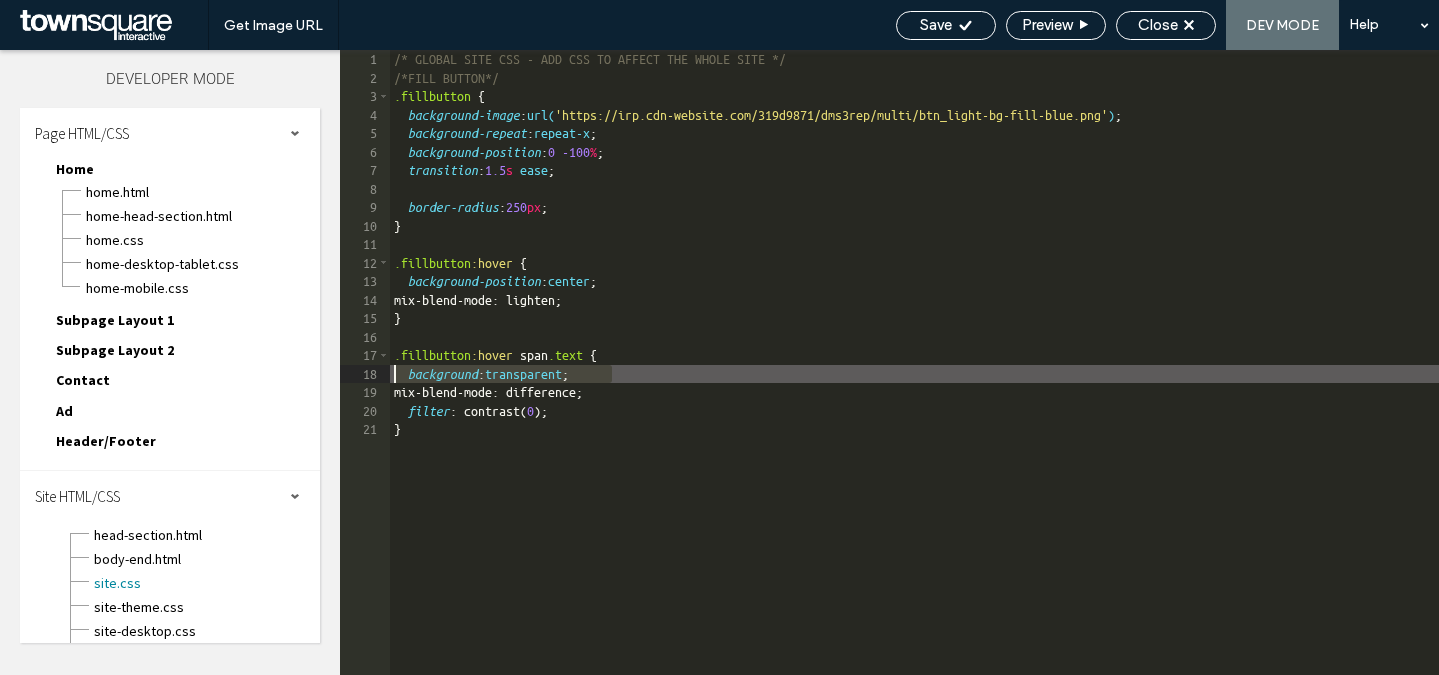 drag, startPoint x: 635, startPoint y: 372, endPoint x: 328, endPoint y: 371, distance: 307.00162 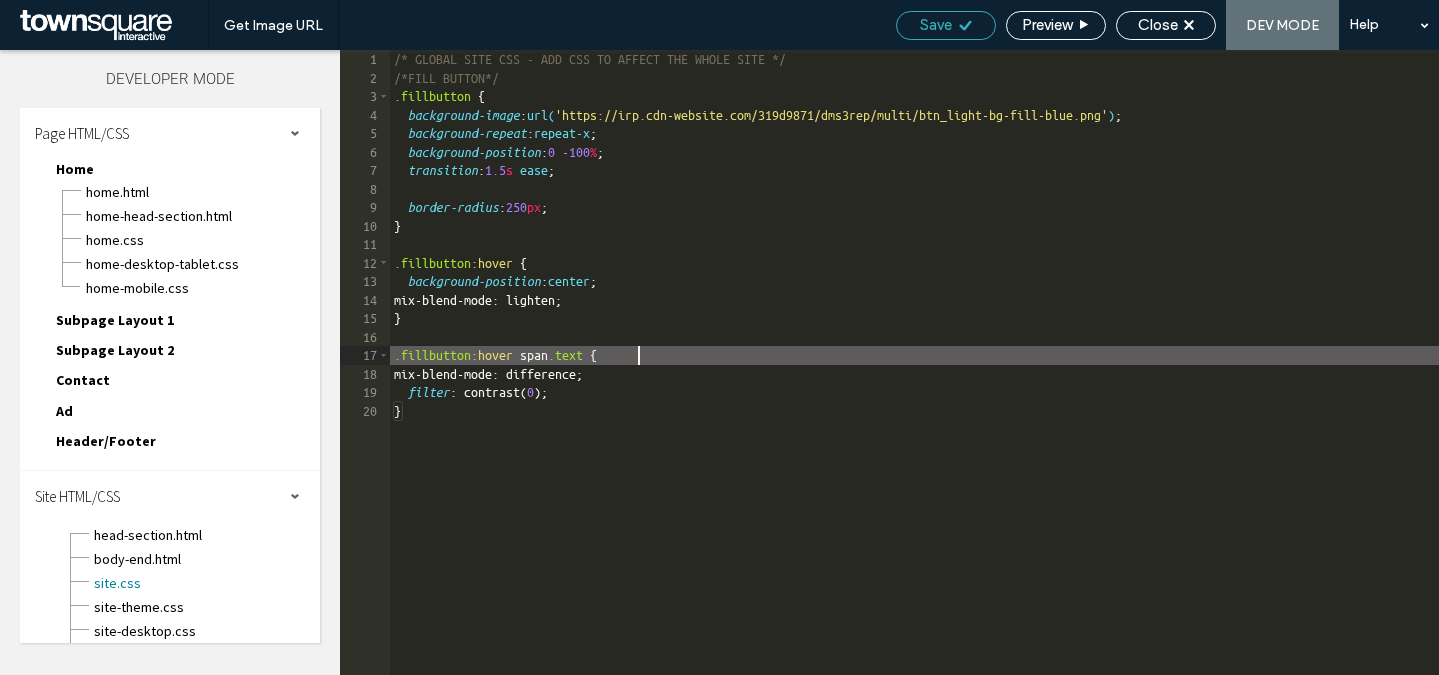 click on "Save" at bounding box center [936, 25] 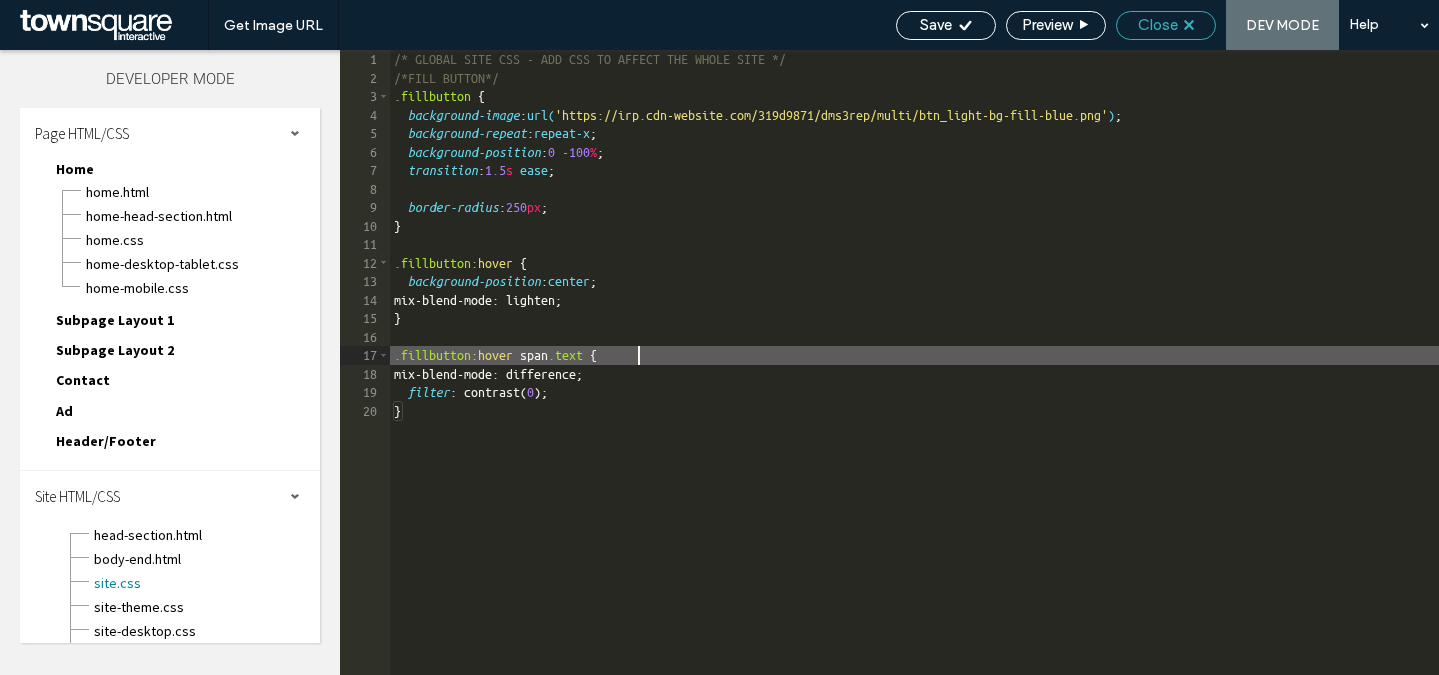 click on "Close" at bounding box center (1166, 25) 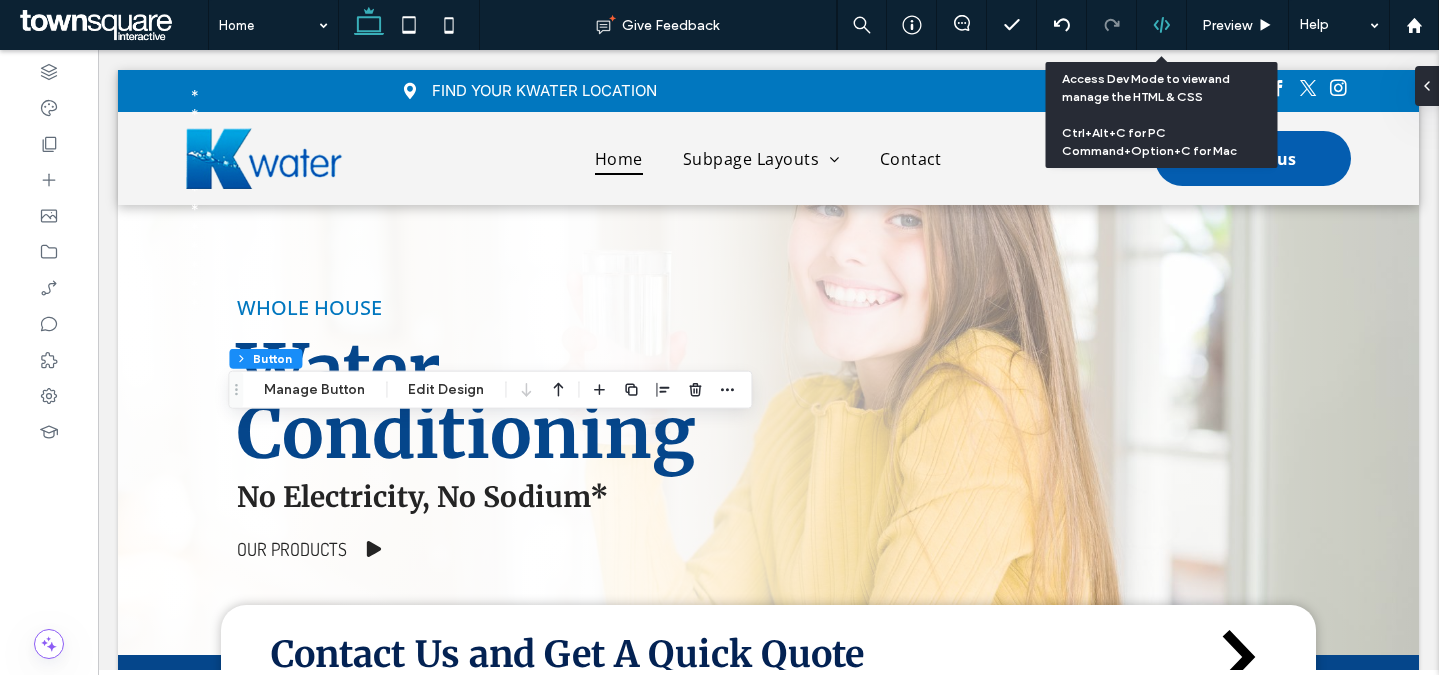 click 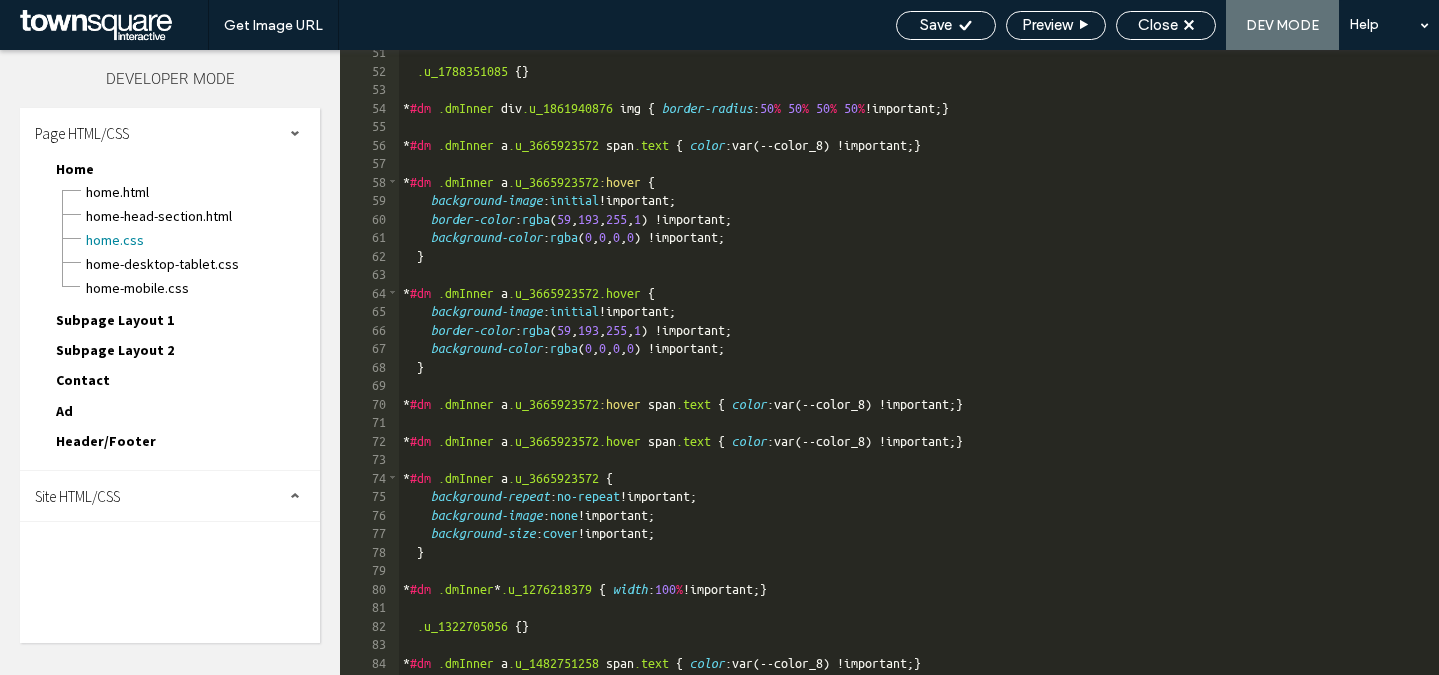 scroll, scrollTop: 0, scrollLeft: 0, axis: both 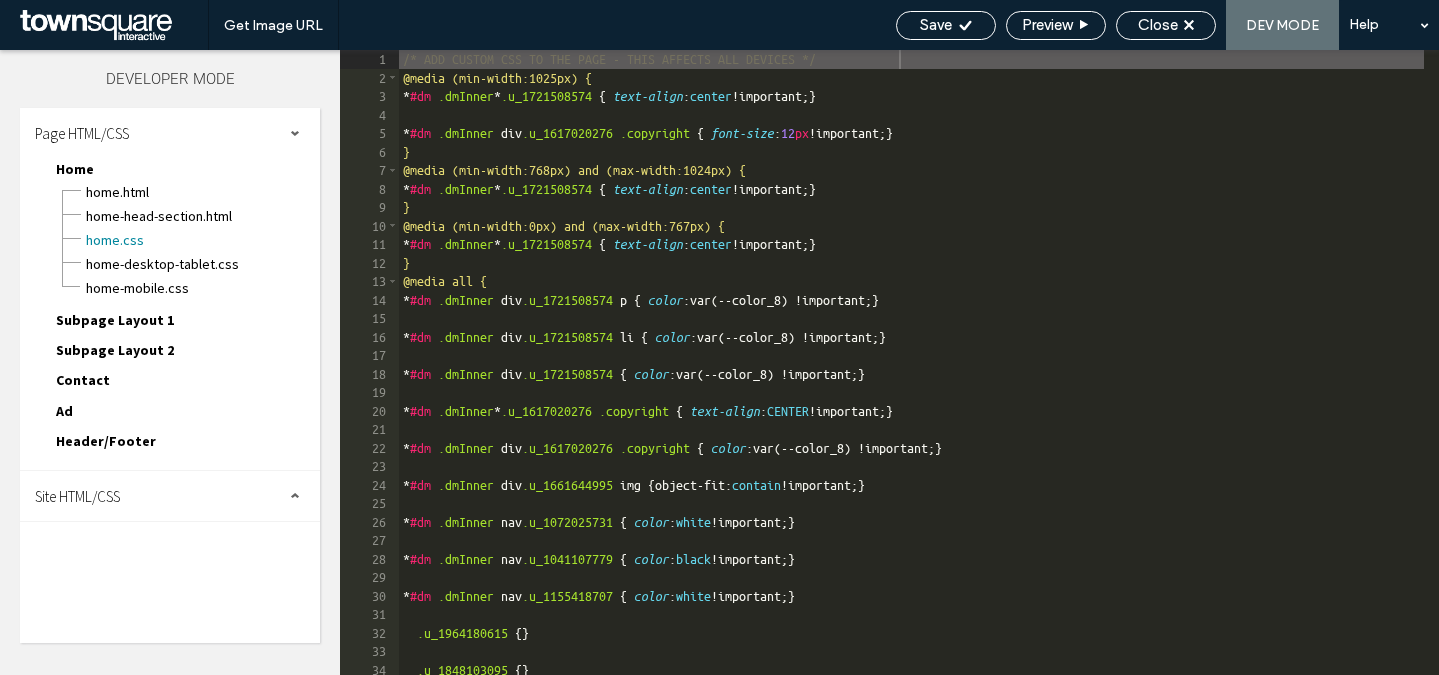 click on "Site HTML/CSS" at bounding box center (77, 496) 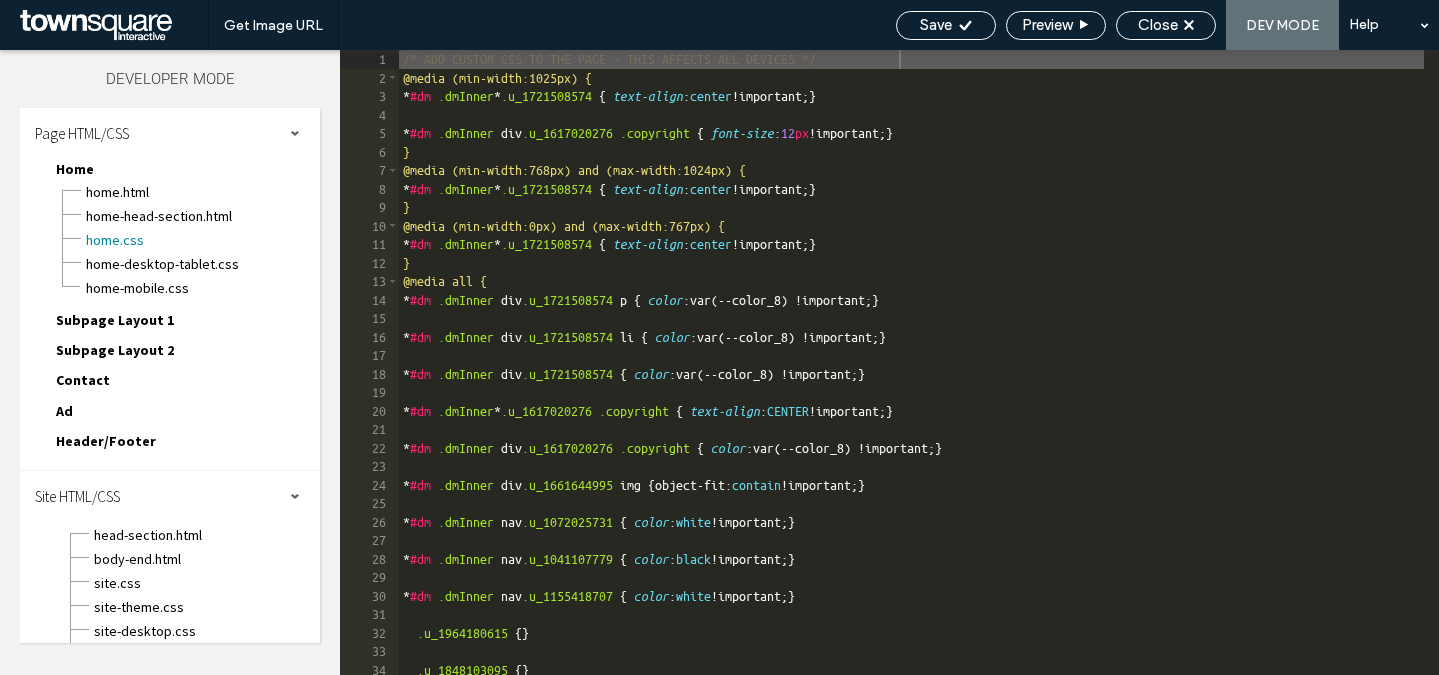 click on "site-theme.css" at bounding box center (206, 605) 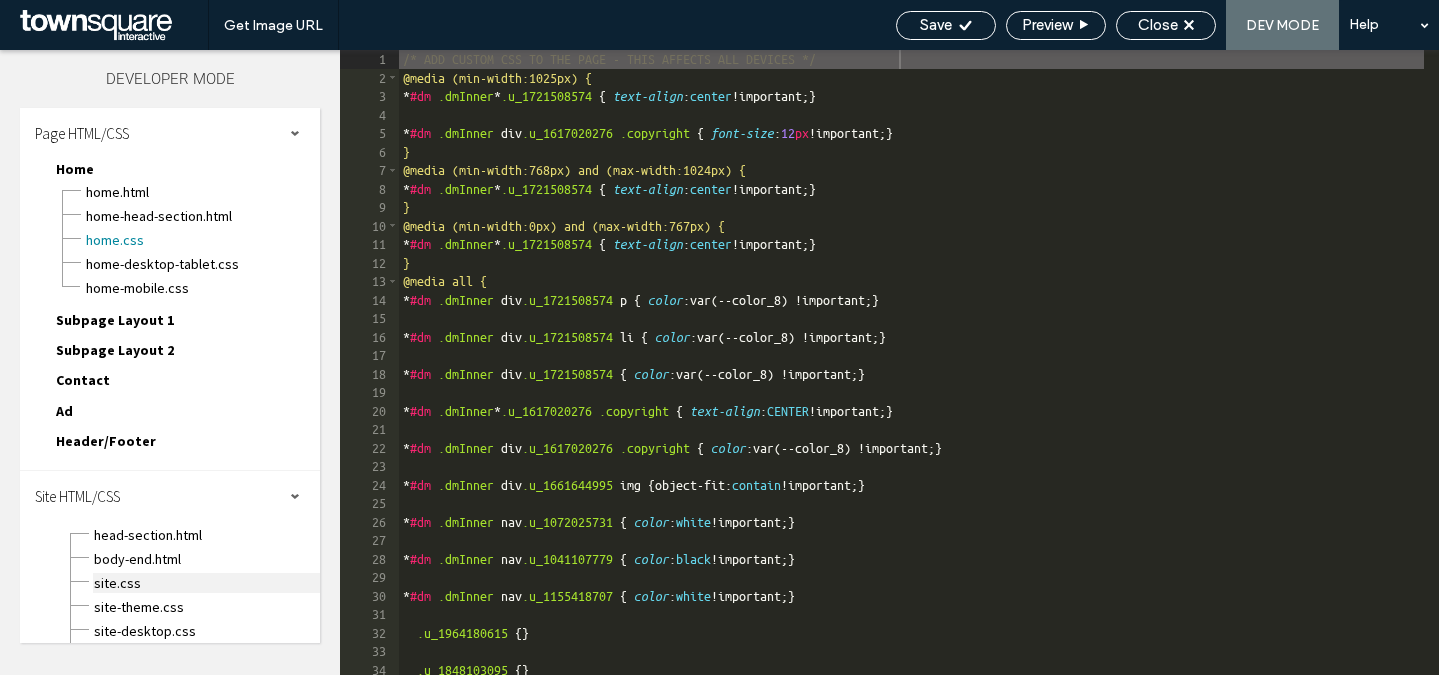 click on "site.css" at bounding box center [206, 583] 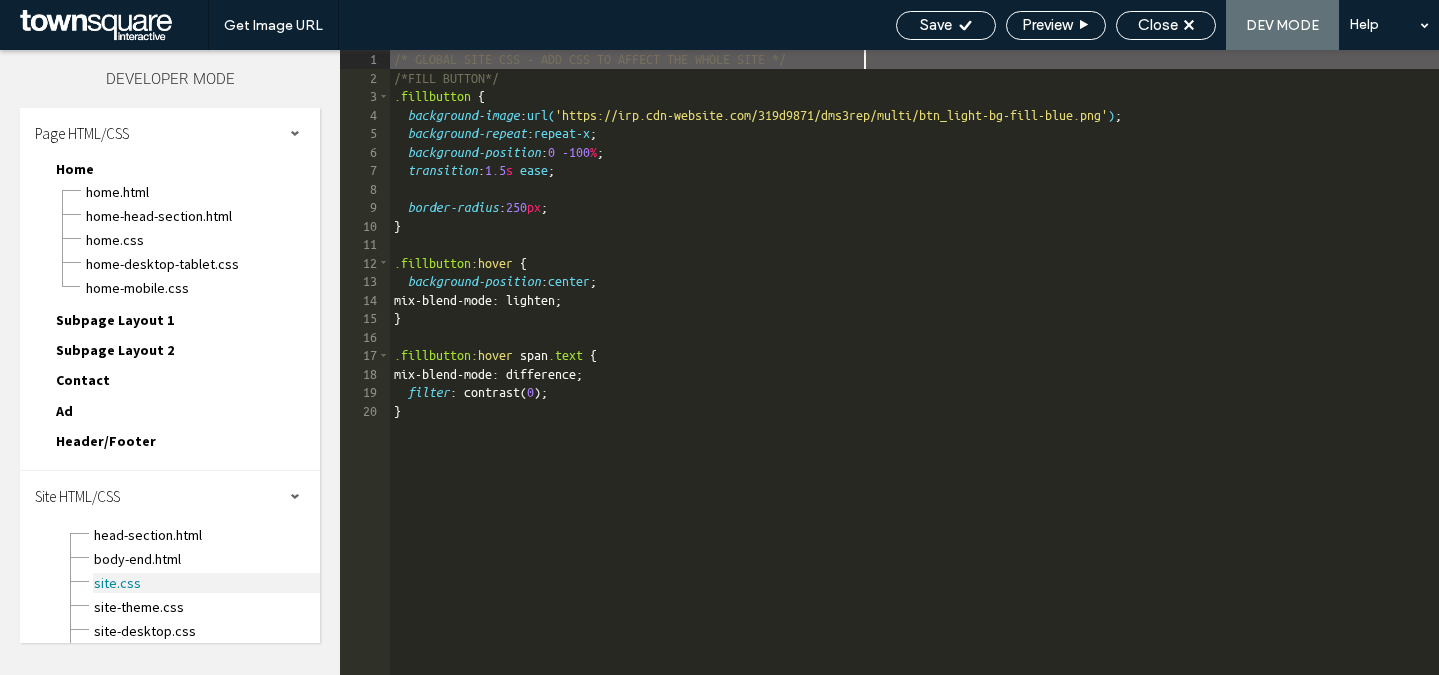 scroll, scrollTop: 1, scrollLeft: 0, axis: vertical 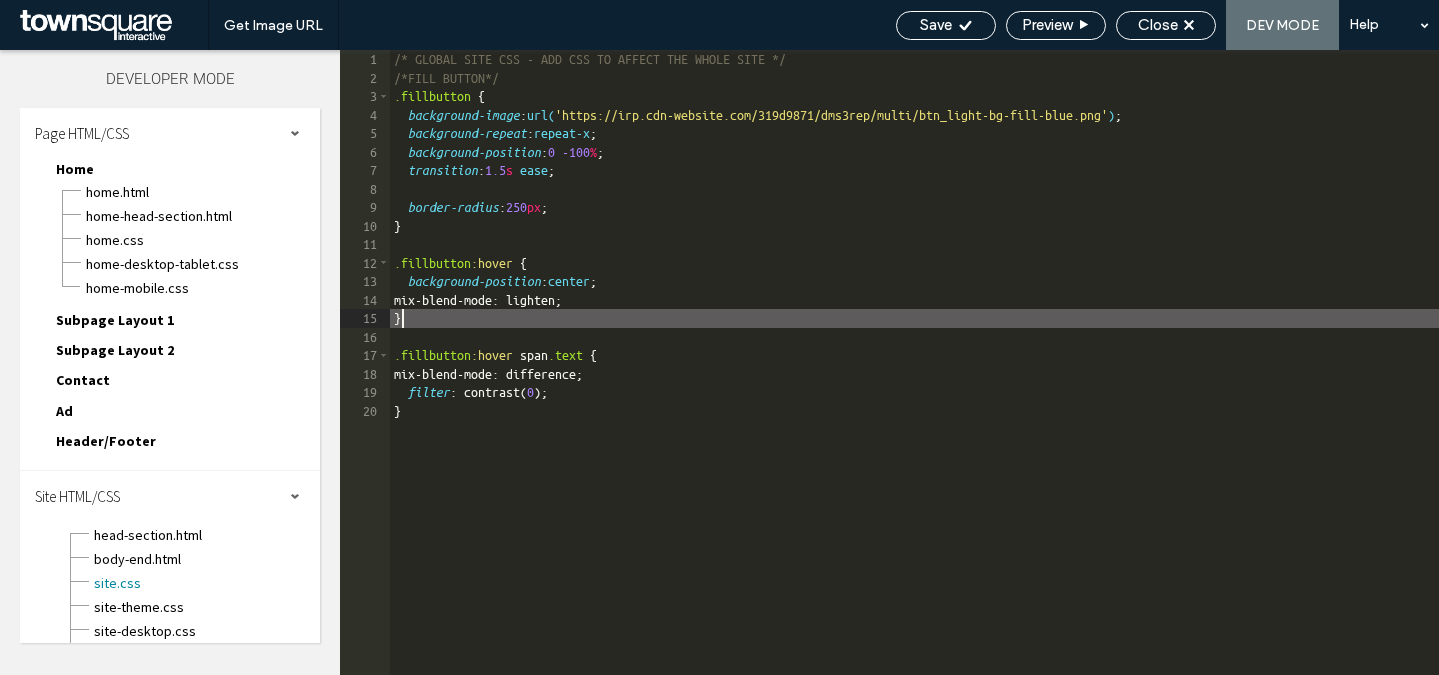 click on "/* GLOBAL SITE CSS - ADD CSS TO AFFECT THE WHOLE SITE */ /*FILL BUTTON*/ .fillbutton   {    background-image :  url( 'https://irp.cdn-website.com/319d9871/dms3rep/multi/btn_light-bg-fill-blue.png' ) ;    background-repeat :  repeat-x ;    background-position :  0   -100 % ;    transition :  1.5 s   ease ;       border-radius :  250 px ; } .fillbutton :hover   {    background-position :  center ;   mix-blend-mode: lighten; } .fillbutton :hover   span .text   {   mix-blend-mode: difference;    filter : contrast( 0 ); }" at bounding box center [914, 381] 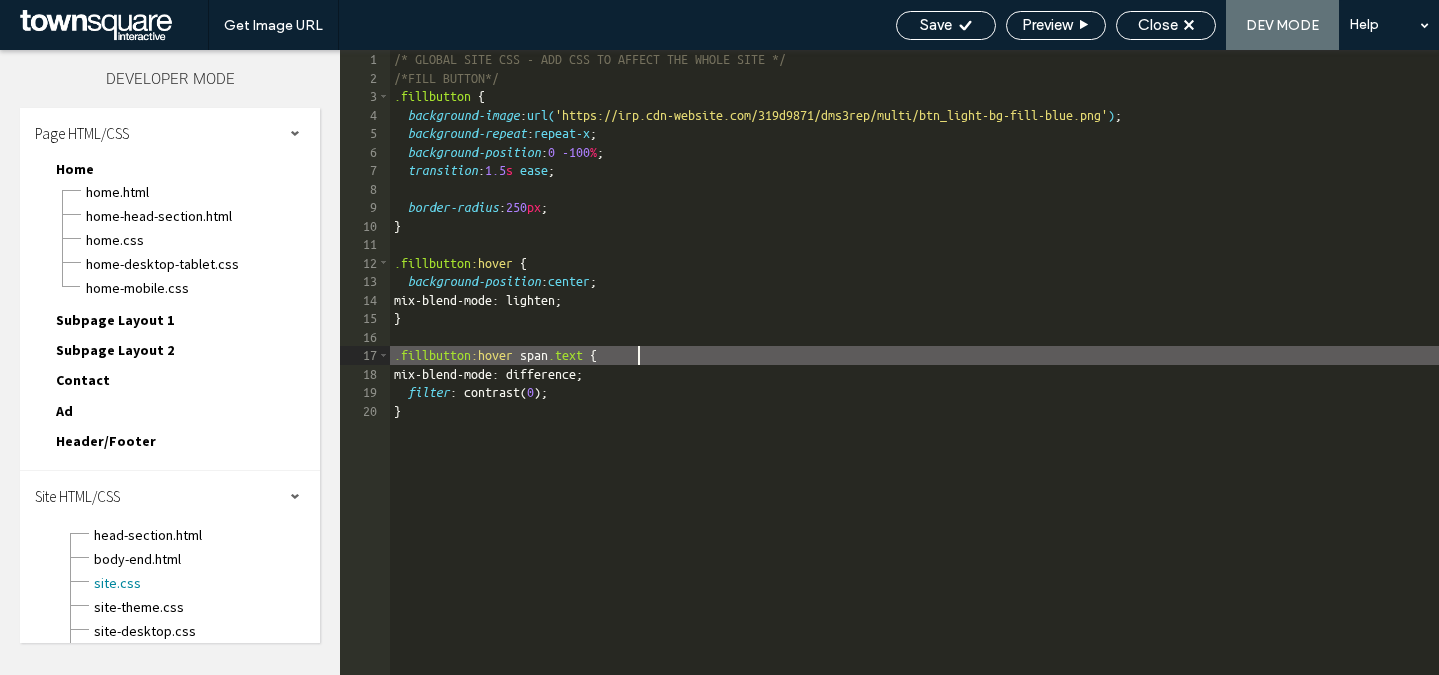 click on "/* GLOBAL SITE CSS - ADD CSS TO AFFECT THE WHOLE SITE */ /*FILL BUTTON*/ .fillbutton   {    background-image :  url( 'https://irp.cdn-website.com/319d9871/dms3rep/multi/btn_light-bg-fill-blue.png' ) ;    background-repeat :  repeat-x ;    background-position :  0   -100 % ;    transition :  1.5 s   ease ;       border-radius :  250 px ; } .fillbutton :hover   {    background-position :  center ;   mix-blend-mode: lighten; } .fillbutton :hover   span .text   {   mix-blend-mode: difference;    filter : contrast( 0 ); }" at bounding box center [914, 381] 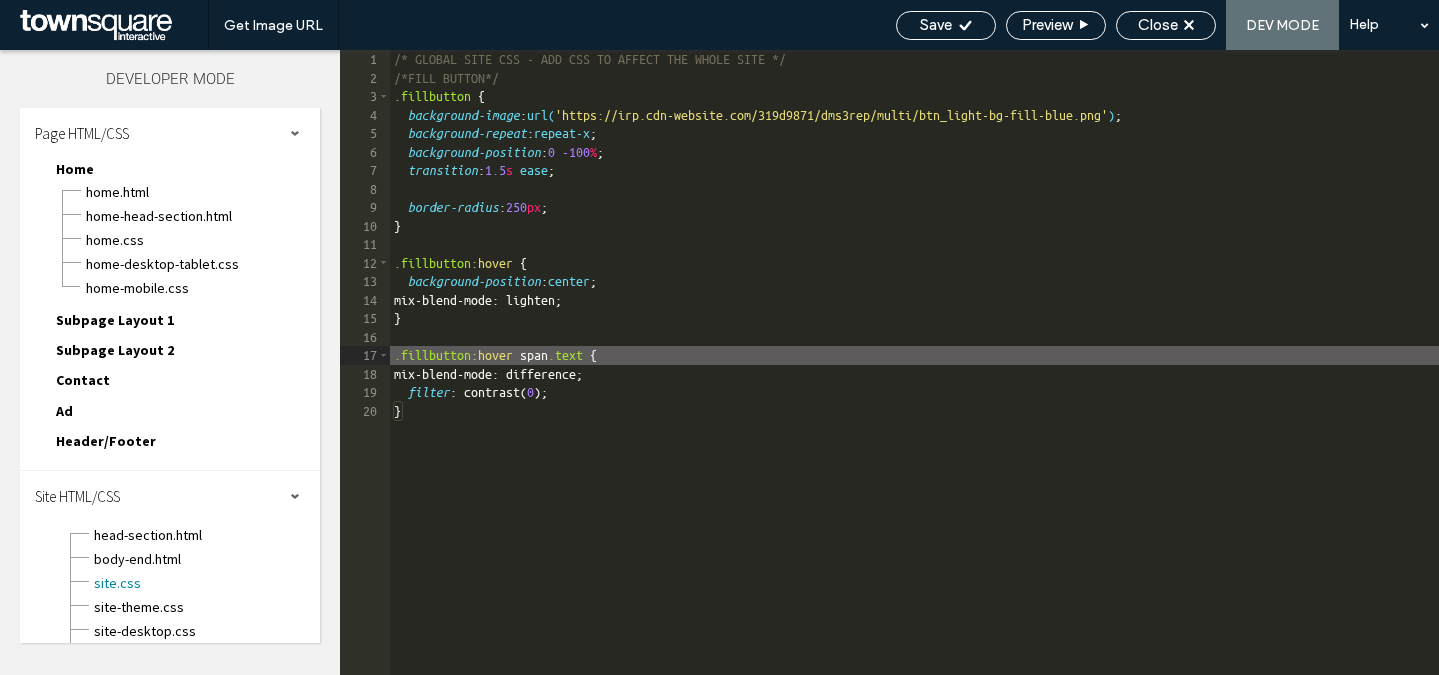 click on "/* GLOBAL SITE CSS - ADD CSS TO AFFECT THE WHOLE SITE */ /*FILL BUTTON*/ .fillbutton   {    background-image :  url( 'https://irp.cdn-website.com/319d9871/dms3rep/multi/btn_light-bg-fill-blue.png' ) ;    background-repeat :  repeat-x ;    background-position :  0   -100 % ;    transition :  1.5 s   ease ;       border-radius :  250 px ; } .fillbutton :hover   {    background-position :  center ;   mix-blend-mode: lighten; } .fillbutton :hover   span .text   {   mix-blend-mode: difference;    filter : contrast( 0 ); }" at bounding box center [914, 381] 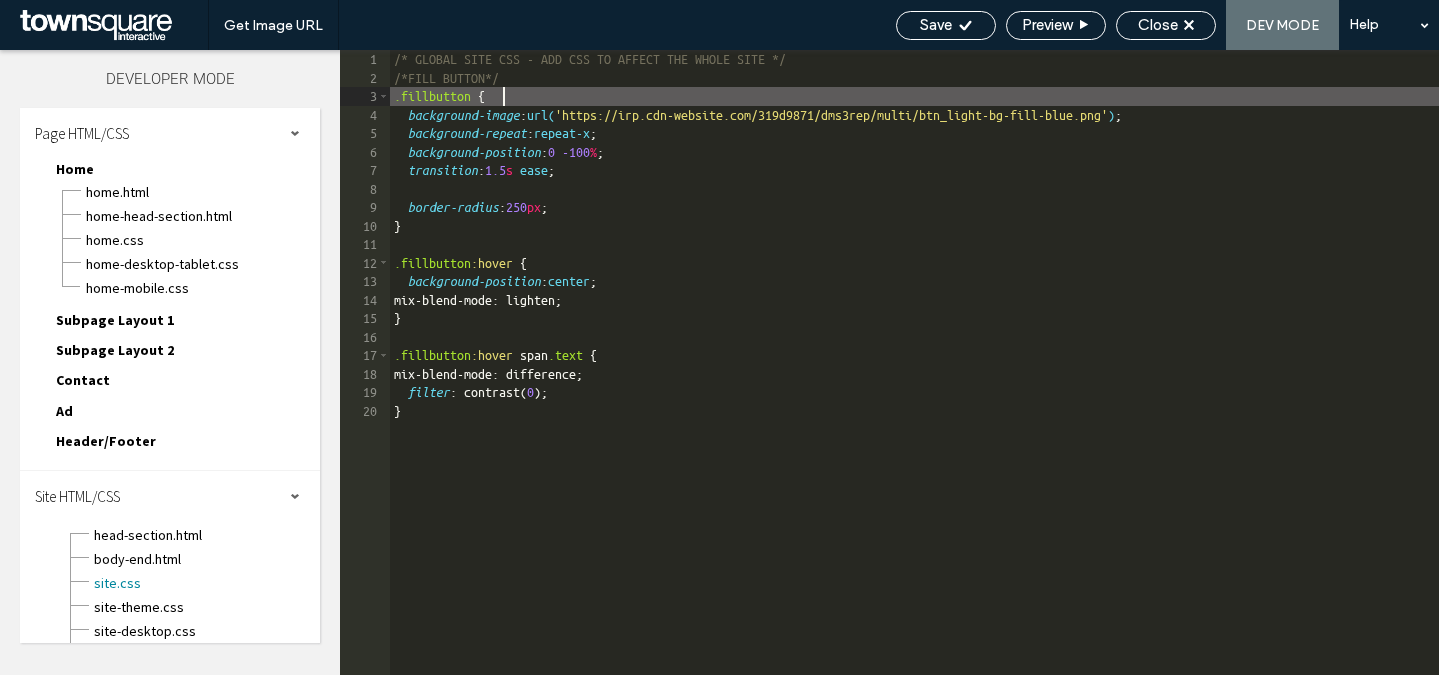 drag, startPoint x: 510, startPoint y: 103, endPoint x: 522, endPoint y: 105, distance: 12.165525 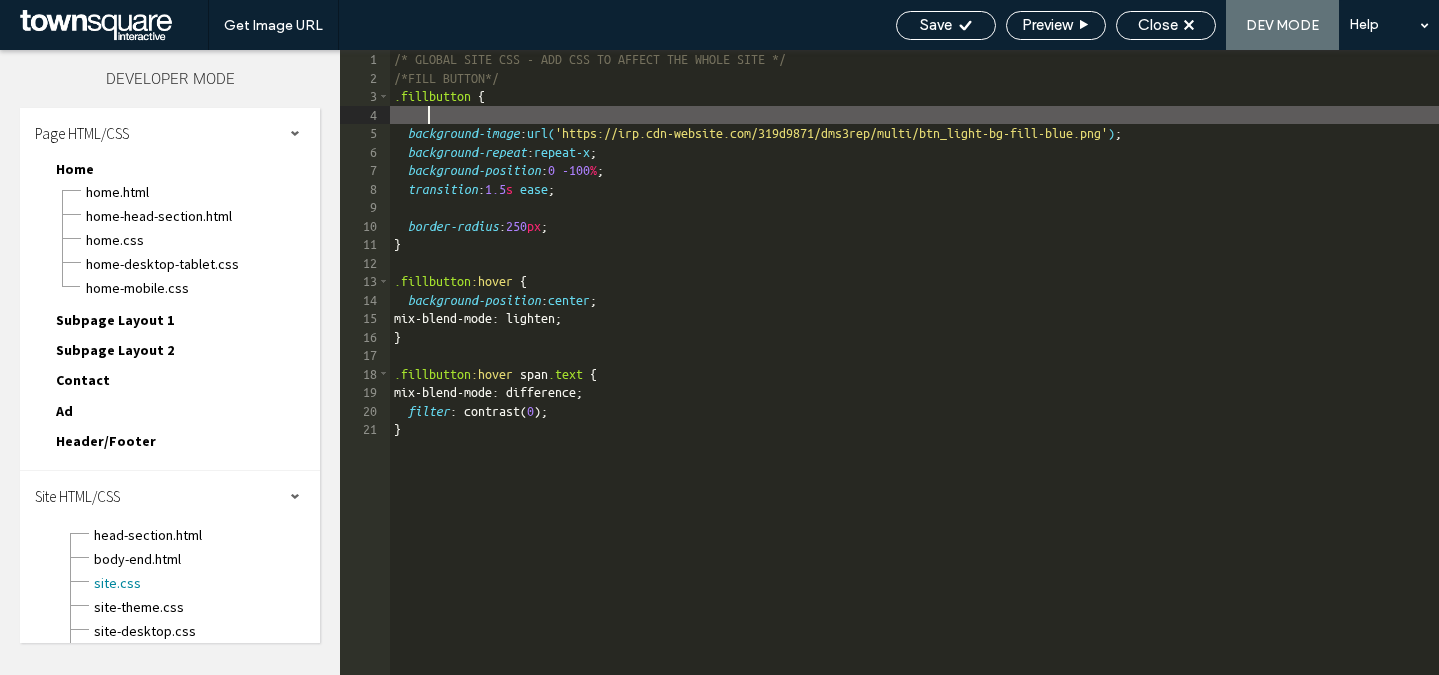 paste 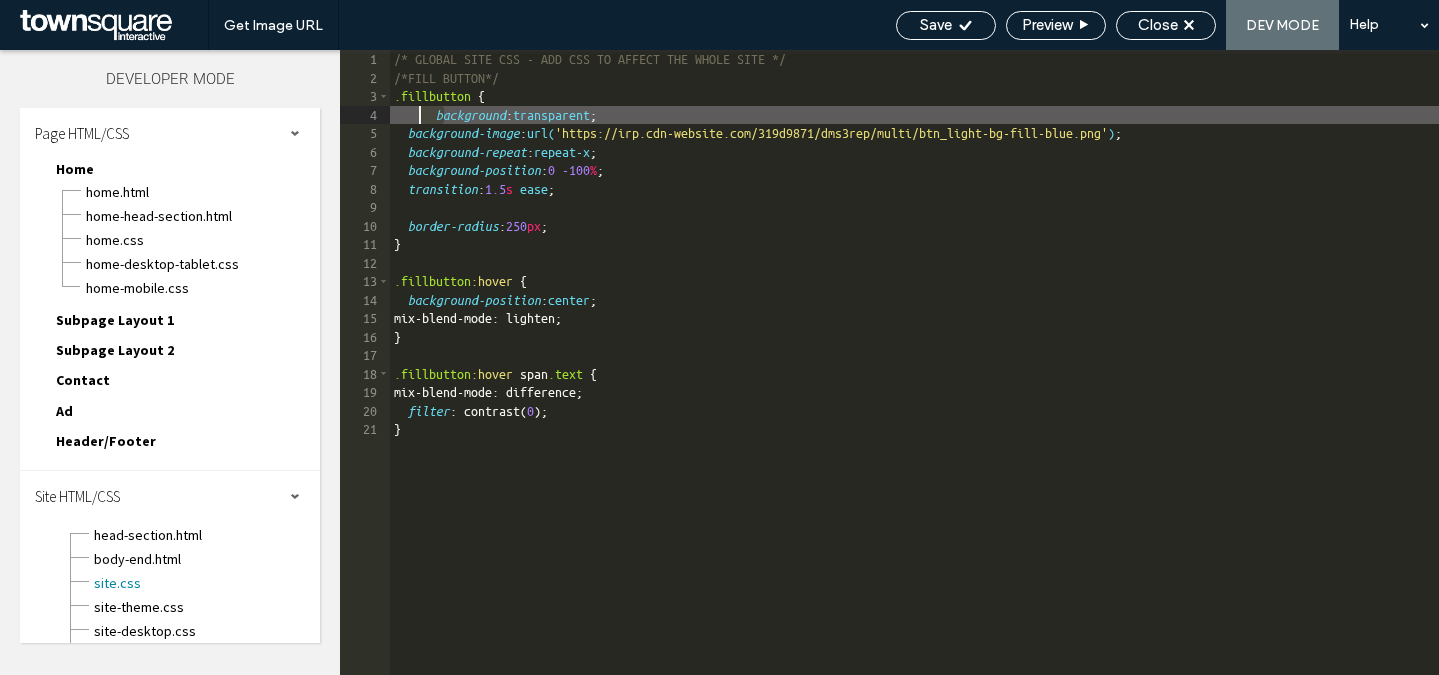 drag, startPoint x: 445, startPoint y: 111, endPoint x: 370, endPoint y: 111, distance: 75 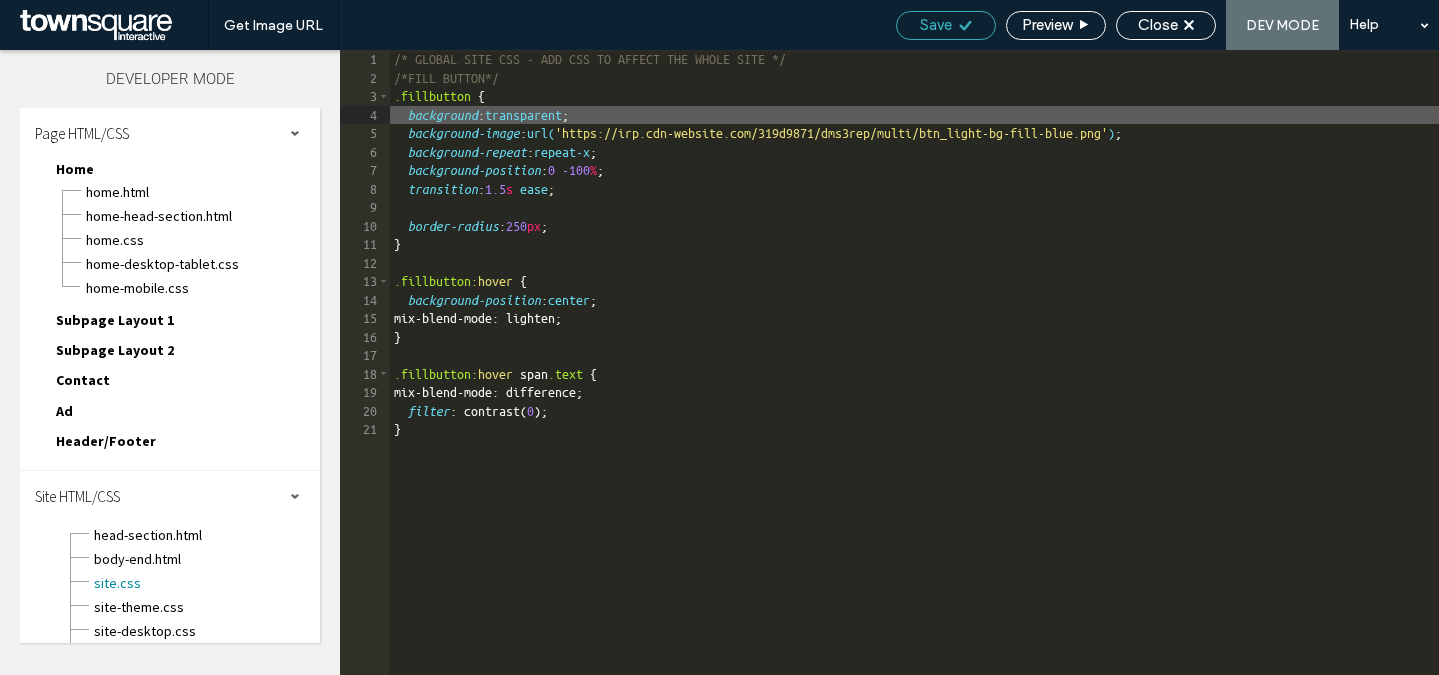 click on "Save" at bounding box center [936, 25] 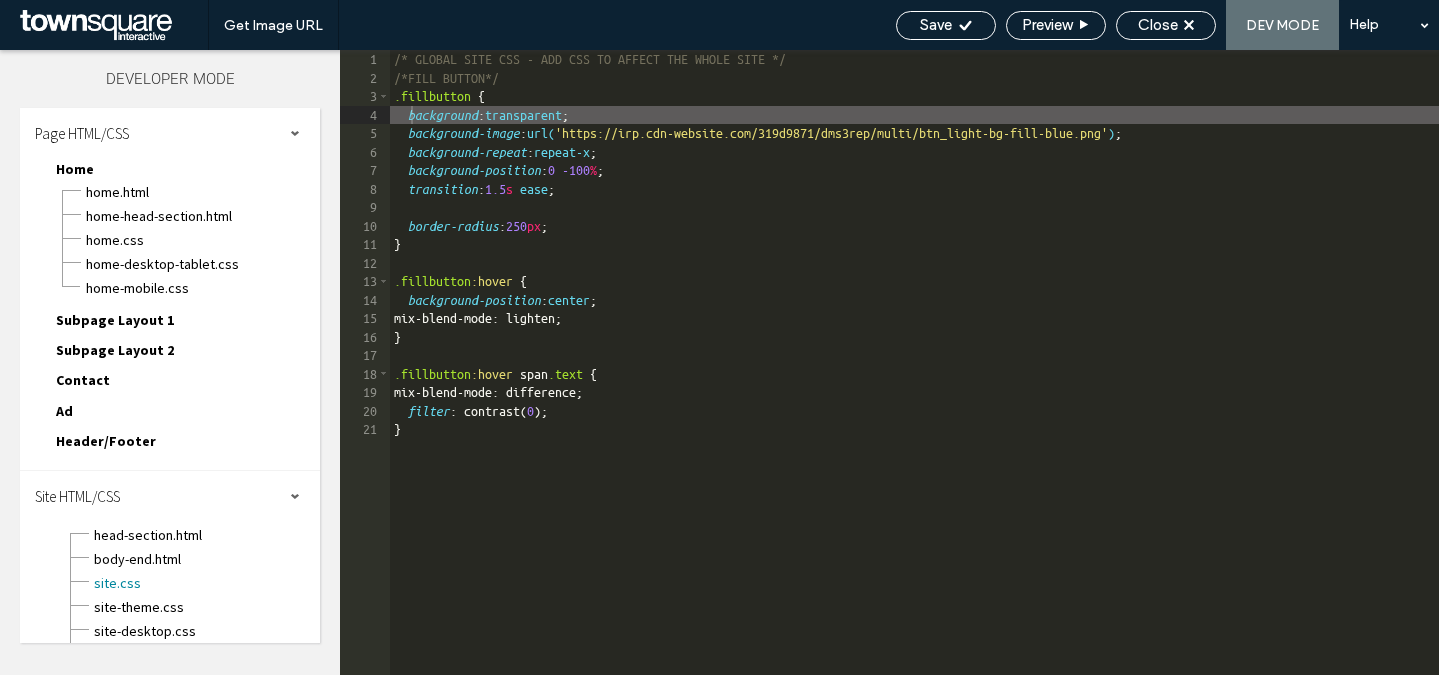 click on "Save Preview Close DEV MODE Help" at bounding box center [1162, 25] 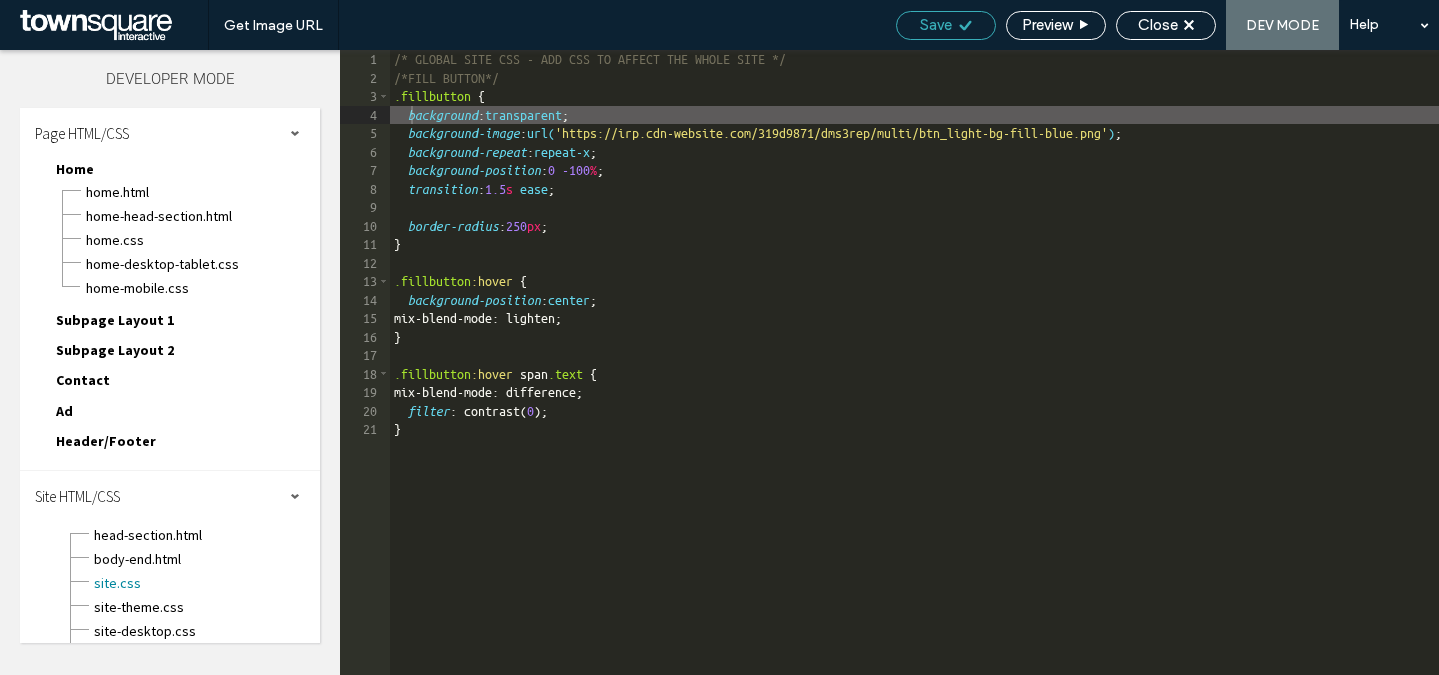 click on "Save" at bounding box center [936, 25] 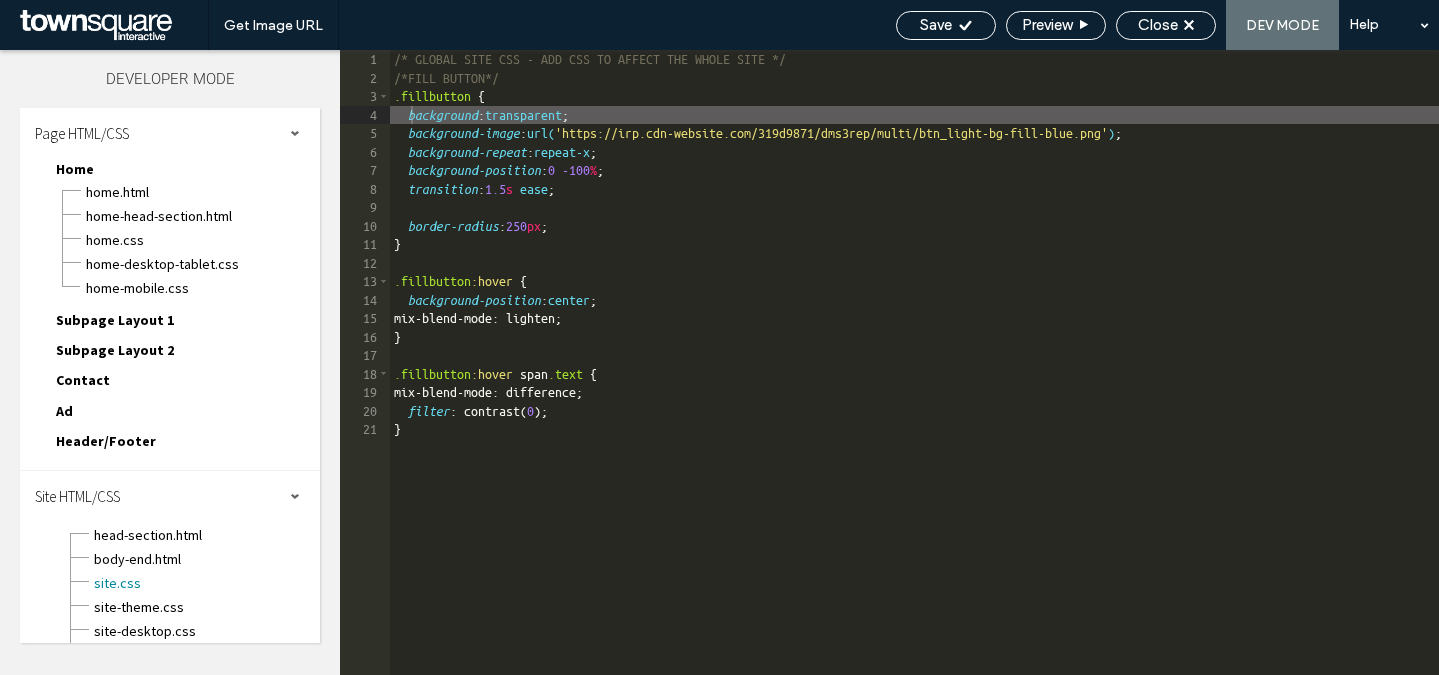 click on "Page HTML/CSS" at bounding box center (170, 133) 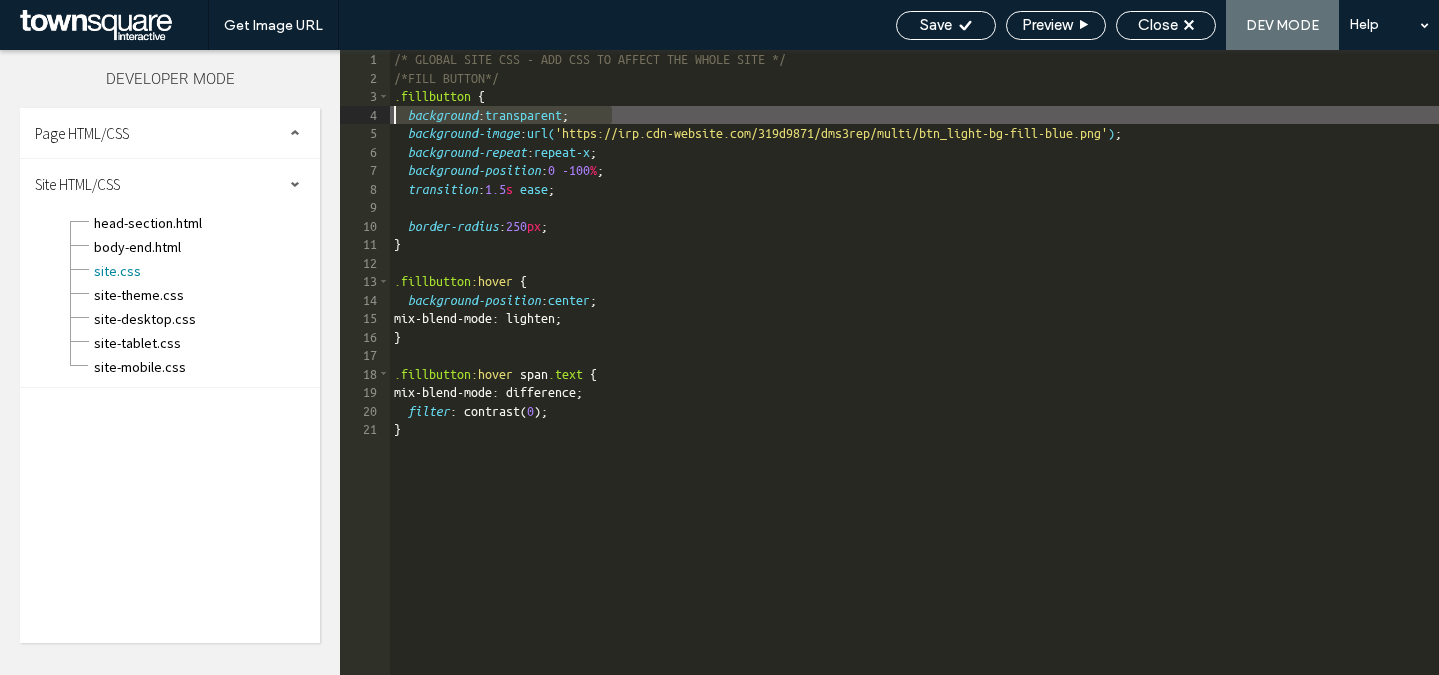 drag, startPoint x: 637, startPoint y: 113, endPoint x: 394, endPoint y: 114, distance: 243.00206 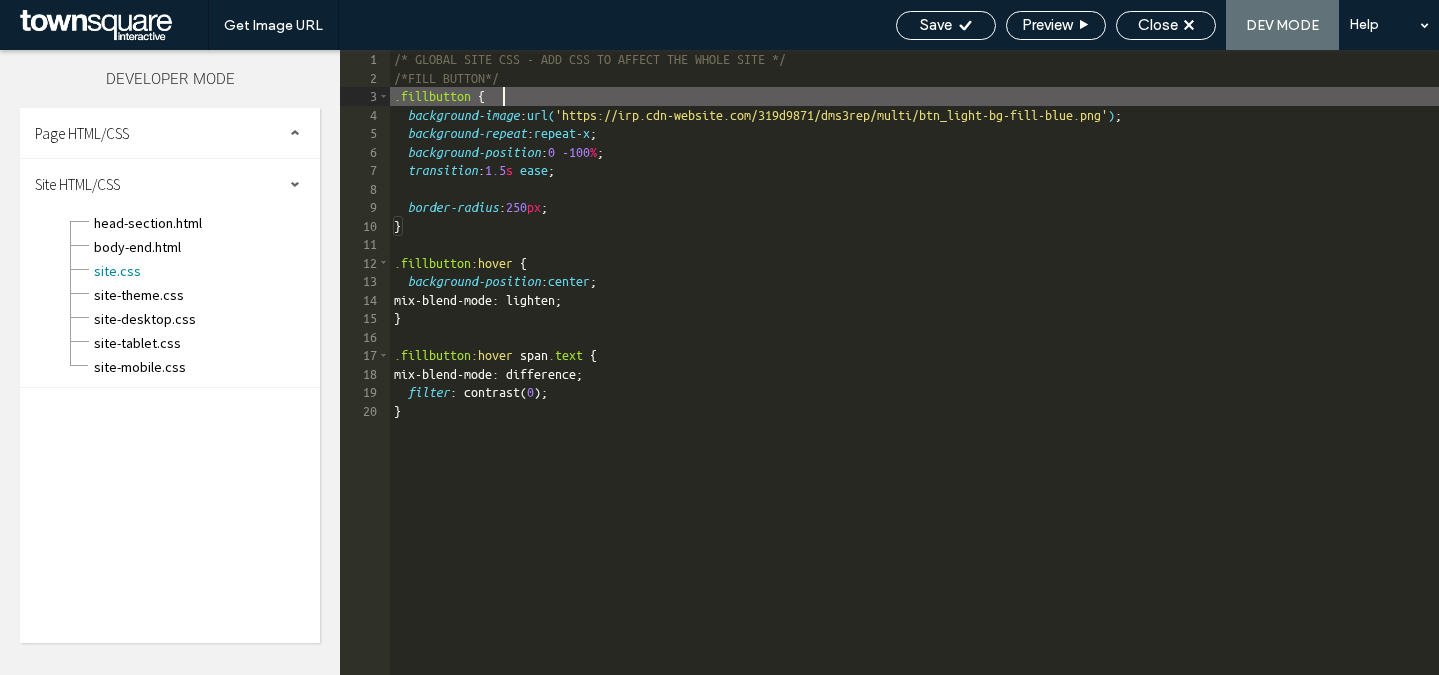 click on "/* GLOBAL SITE CSS - ADD CSS TO AFFECT THE WHOLE SITE */ /*FILL BUTTON*/ .fillbutton   {    background-image :  url( 'https://irp.cdn-website.com/319d9871/dms3rep/multi/btn_light-bg-fill-blue.png' ) ;    background-repeat :  repeat-x ;    background-position :  0   -100 % ;    transition :  1.5 s   ease ;       border-radius :  250 px ; } .fillbutton :hover   {    background-position :  center ;   mix-blend-mode: lighten; } .fillbutton :hover   span .text   {   mix-blend-mode: difference;    filter : contrast( 0 ); }" at bounding box center [914, 381] 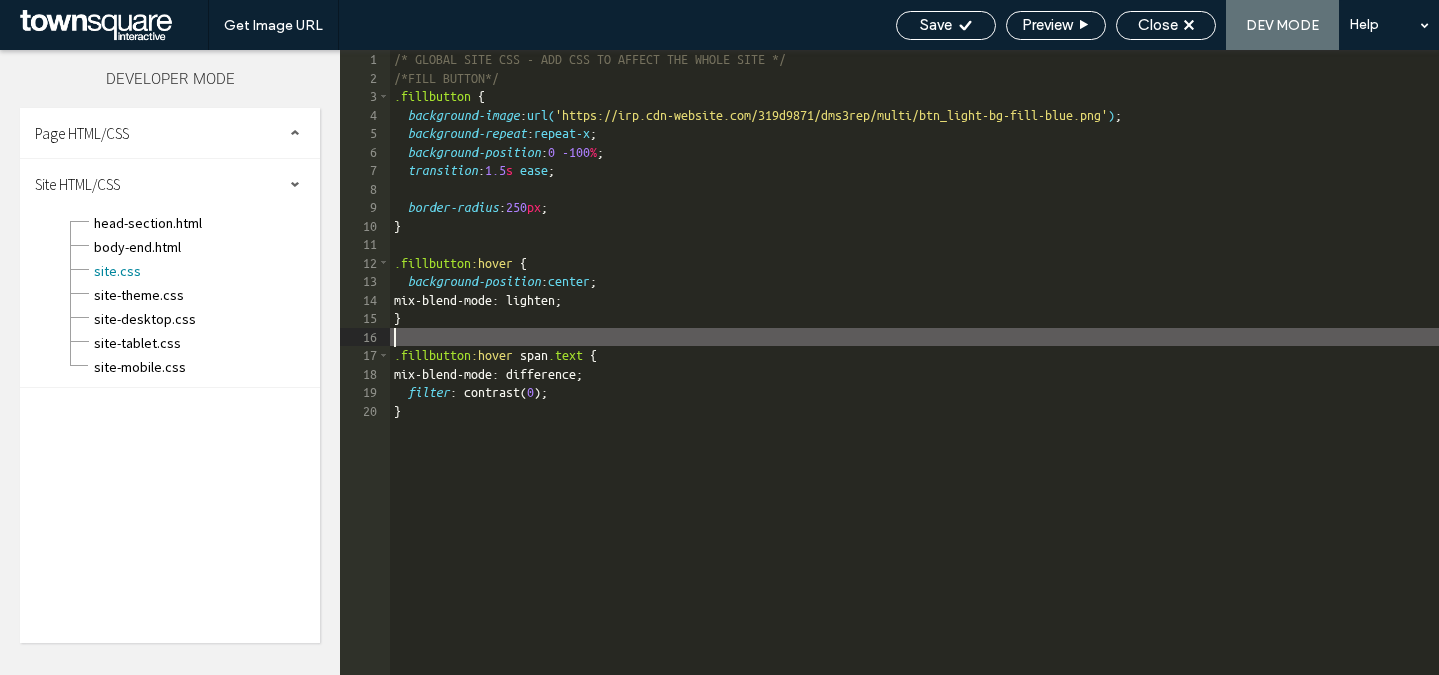 click on "/* GLOBAL SITE CSS - ADD CSS TO AFFECT THE WHOLE SITE */ /*FILL BUTTON*/ .fillbutton   {    background-image :  url( 'https://irp.cdn-website.com/319d9871/dms3rep/multi/btn_light-bg-fill-blue.png' ) ;    background-repeat :  repeat-x ;    background-position :  0   -100 % ;    transition :  1.5 s   ease ;       border-radius :  250 px ; } .fillbutton :hover   {    background-position :  center ;   mix-blend-mode: lighten; } .fillbutton :hover   span .text   {   mix-blend-mode: difference;    filter : contrast( 0 ); }" at bounding box center (914, 381) 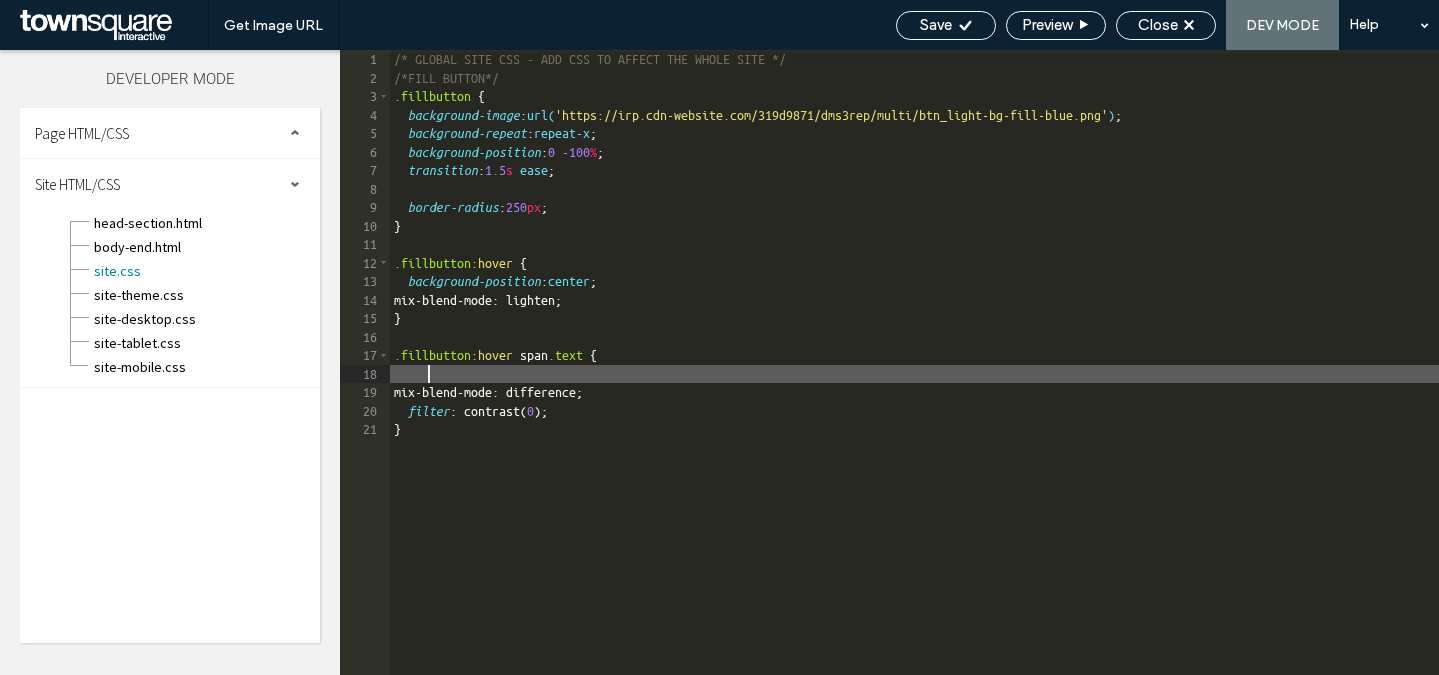paste 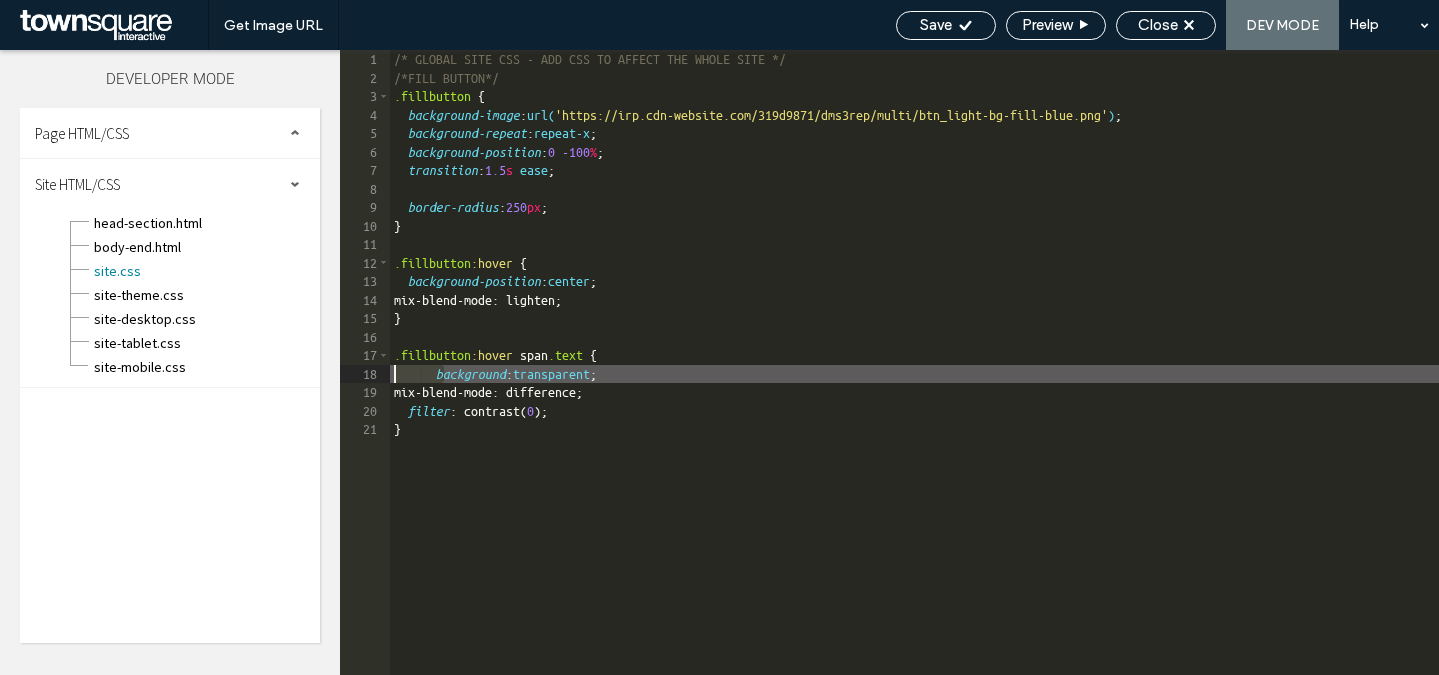 drag, startPoint x: 445, startPoint y: 370, endPoint x: 392, endPoint y: 370, distance: 53 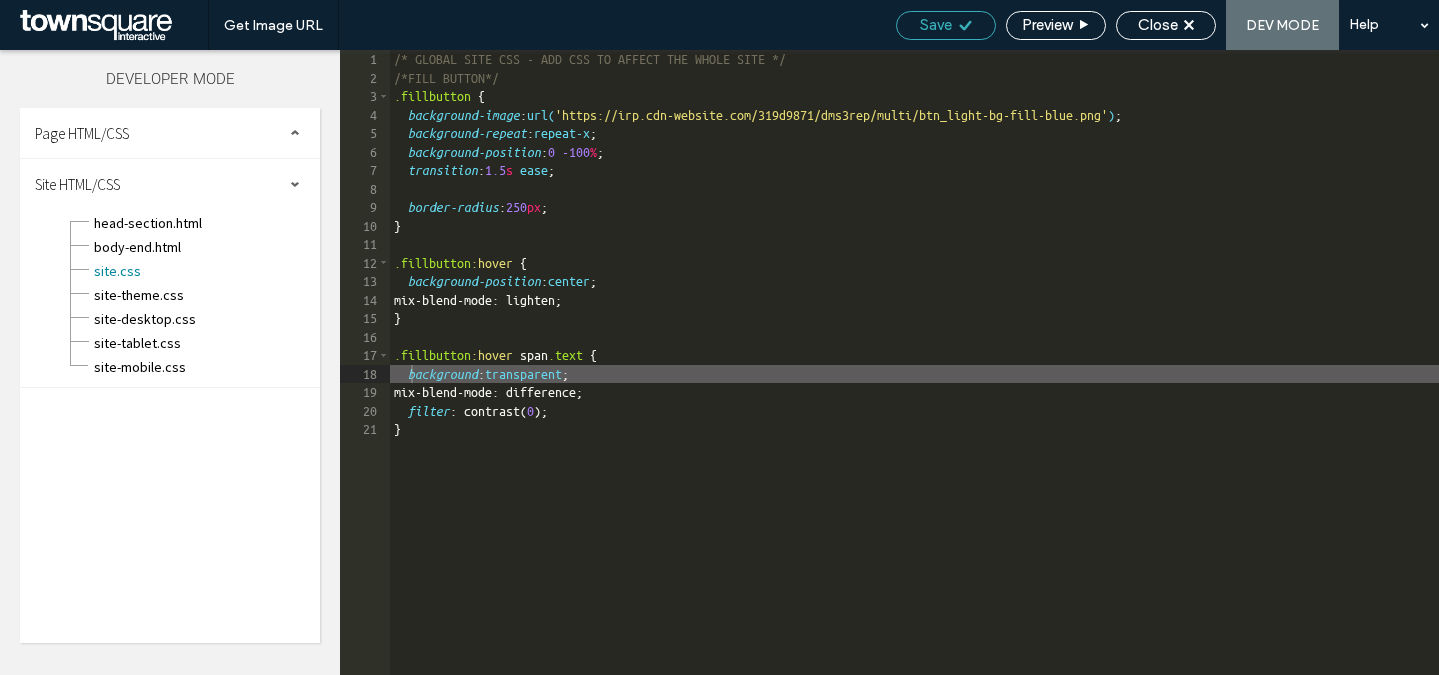 click 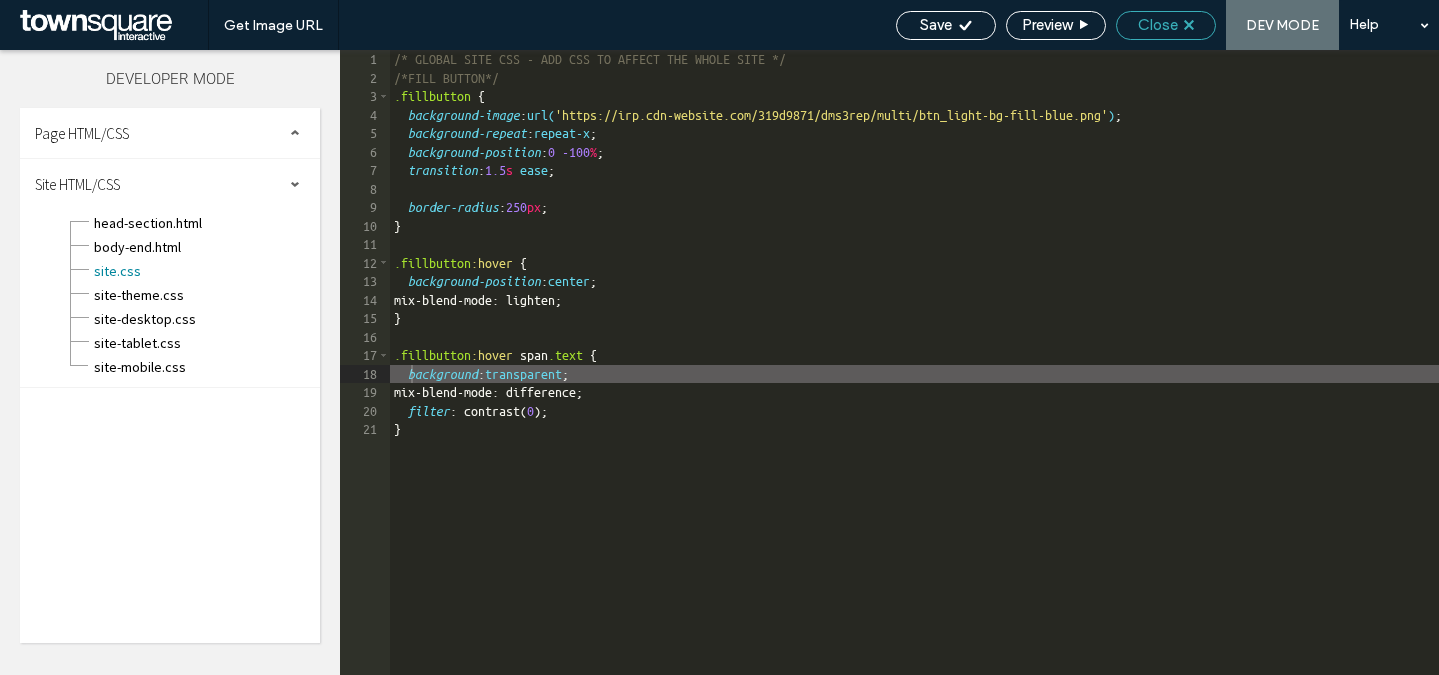 click on "Close" at bounding box center [1158, 25] 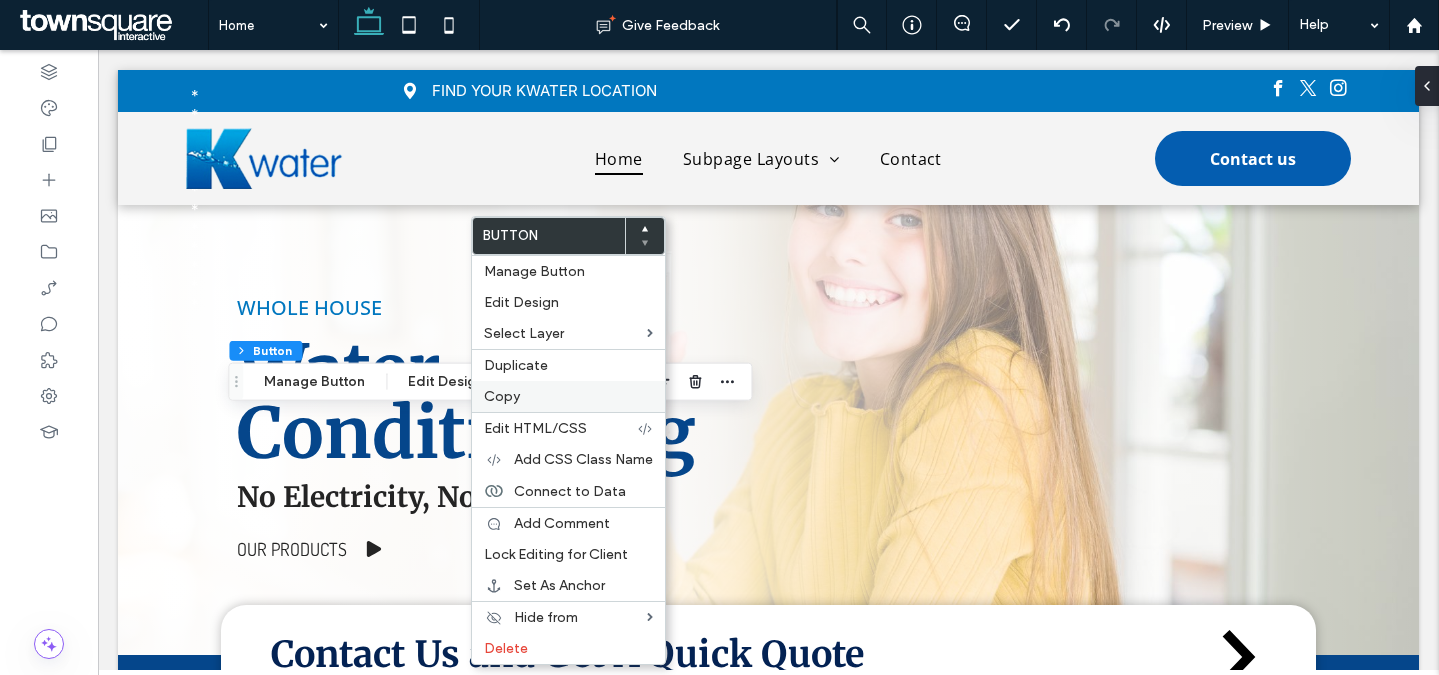 click on "Copy" at bounding box center (502, 396) 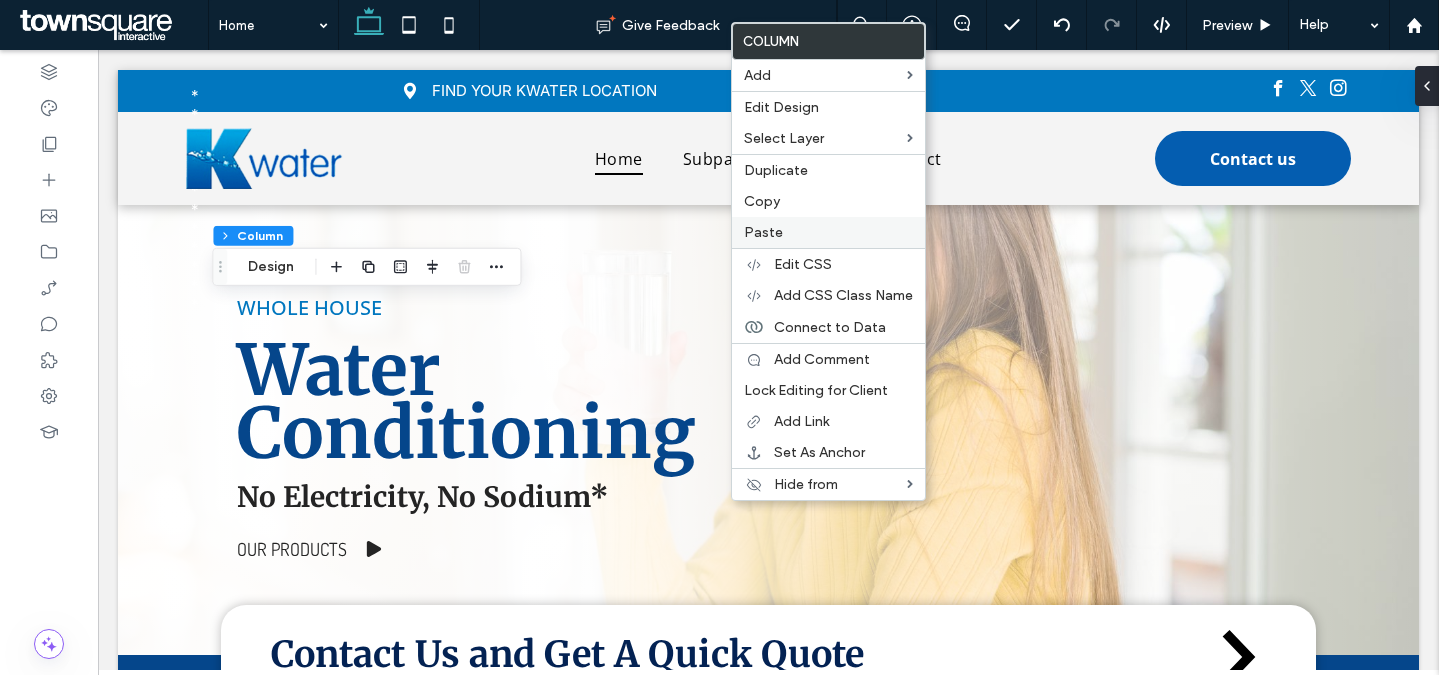 click on "Paste" at bounding box center (828, 232) 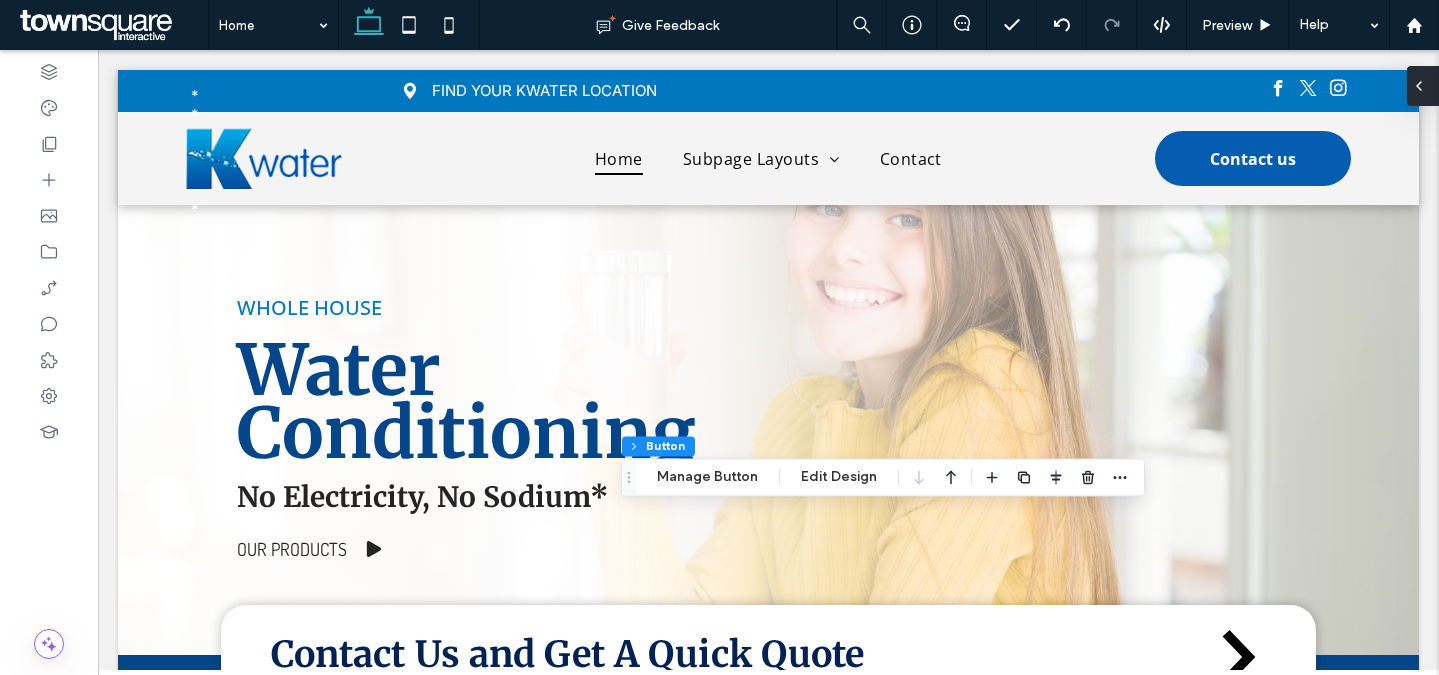 click 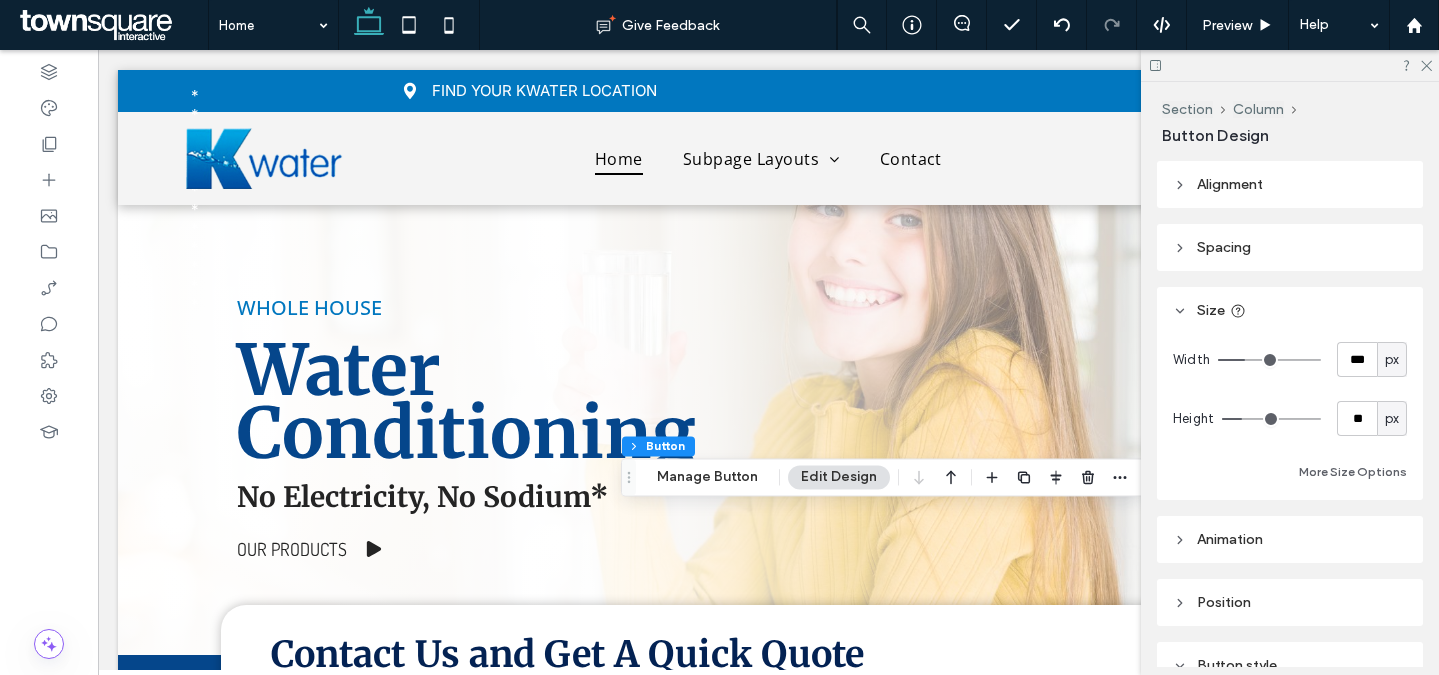 scroll, scrollTop: 740, scrollLeft: 0, axis: vertical 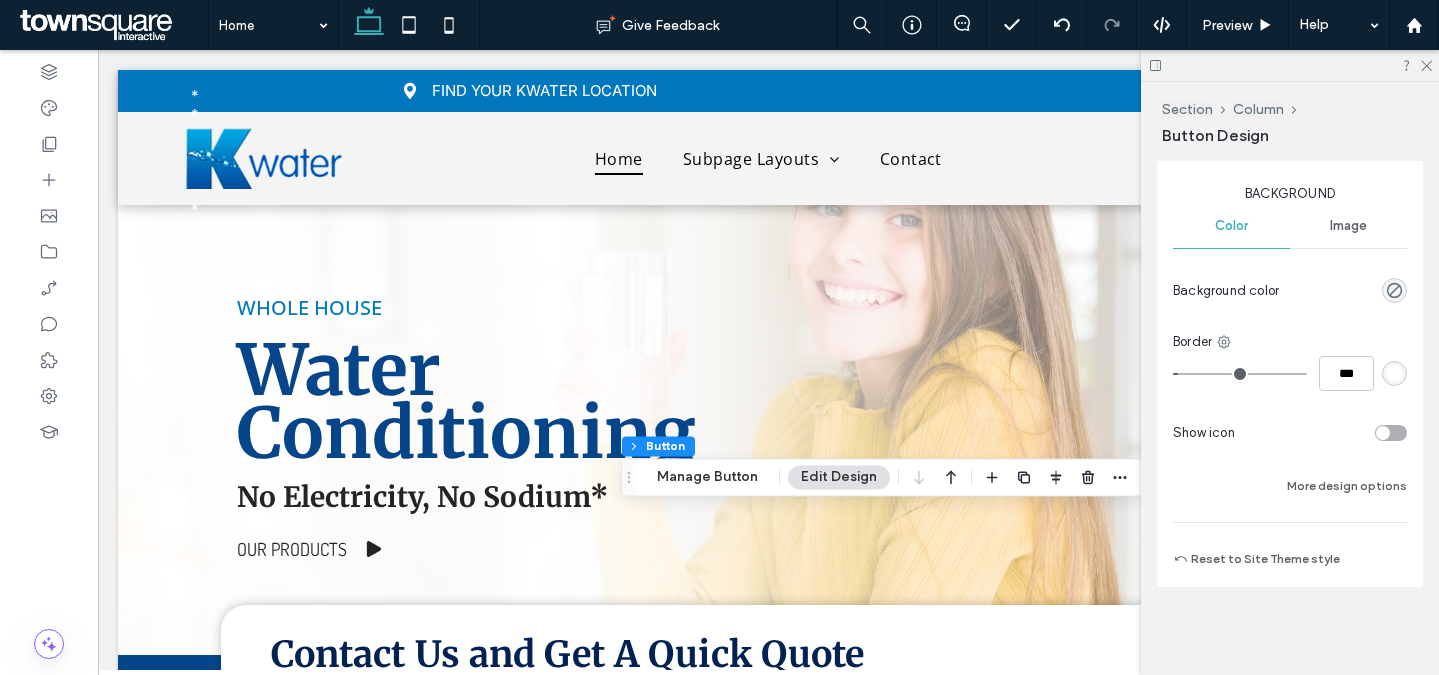 click at bounding box center [1394, 373] 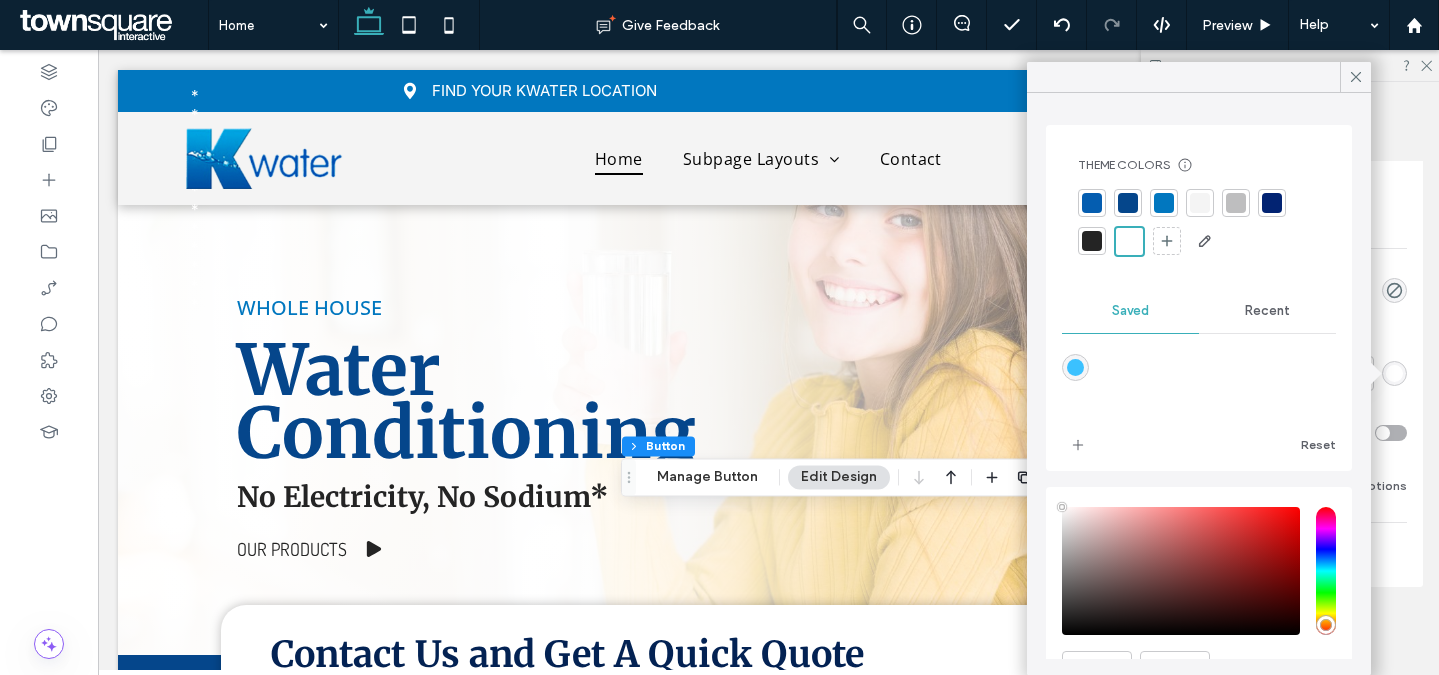 click at bounding box center [1272, 203] 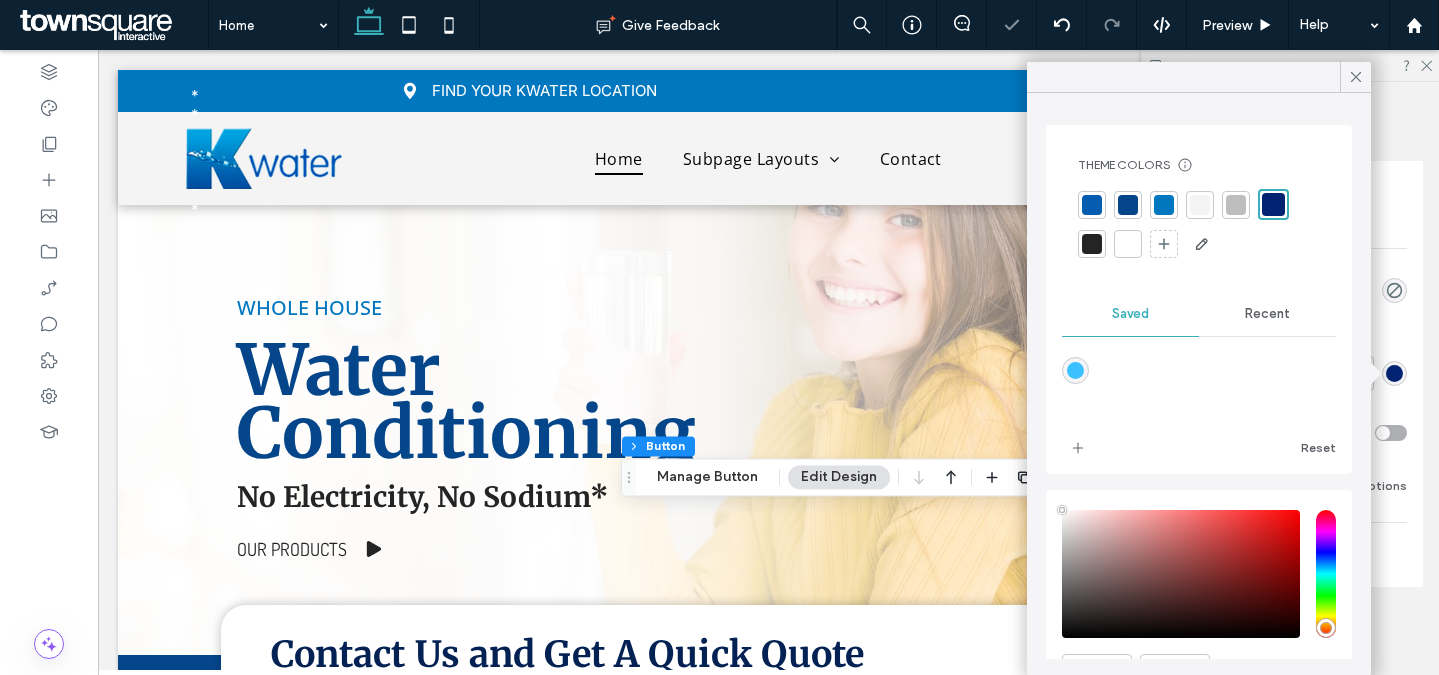 click on "Background Color Image Background color Border *** Show icon More design options" at bounding box center [1290, 341] 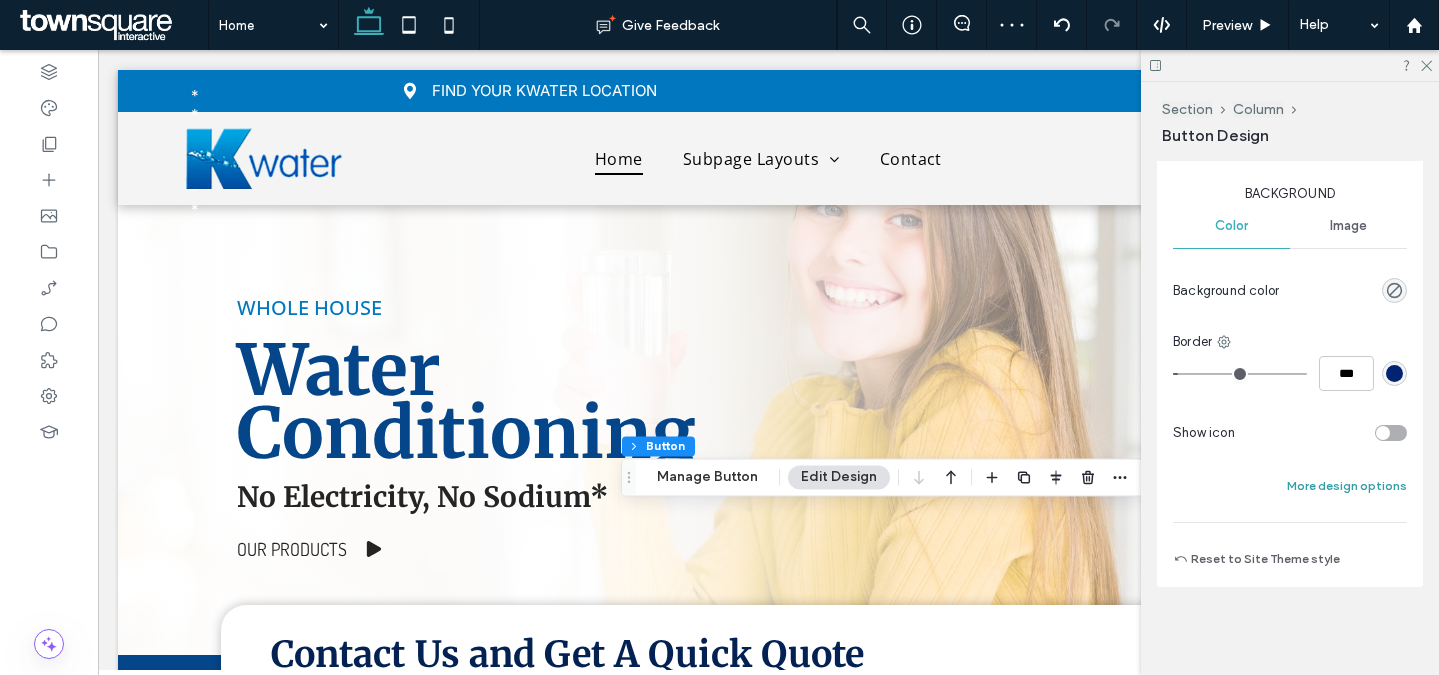 click on "More design options" at bounding box center [1347, 486] 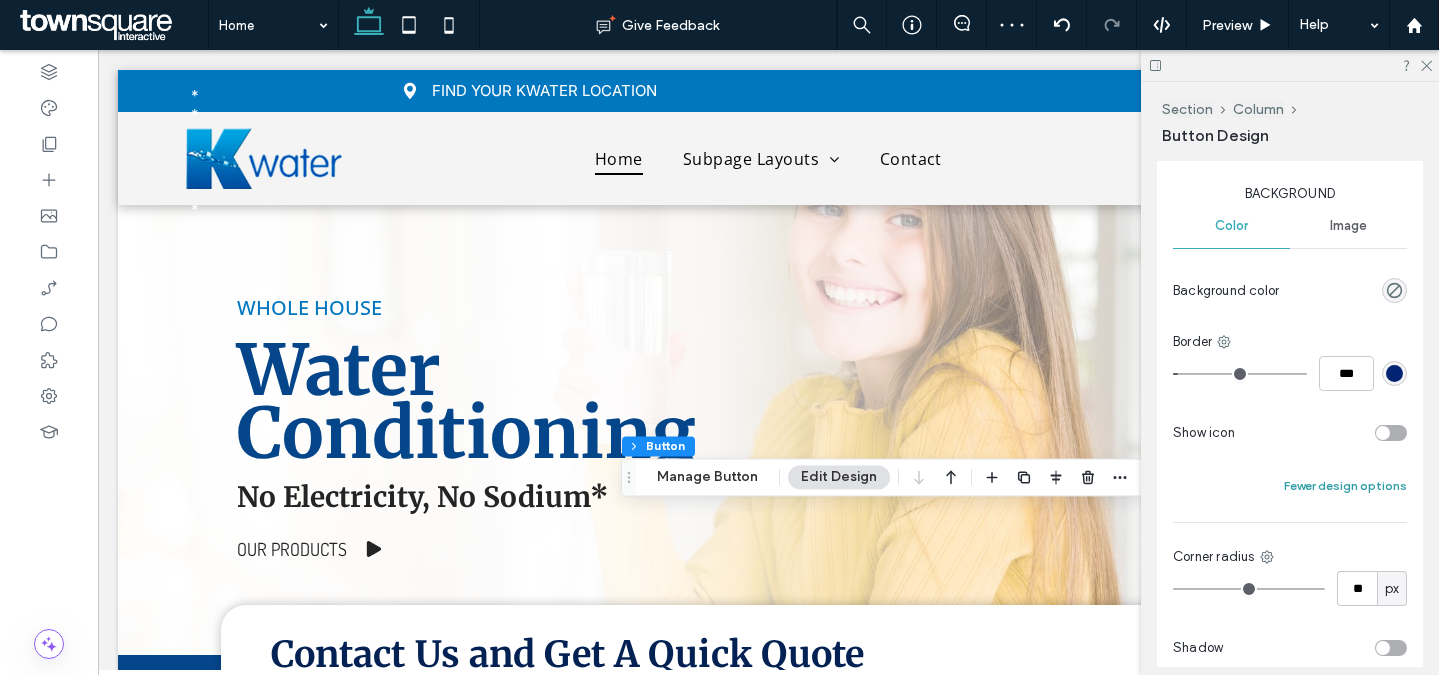 scroll, scrollTop: 1109, scrollLeft: 0, axis: vertical 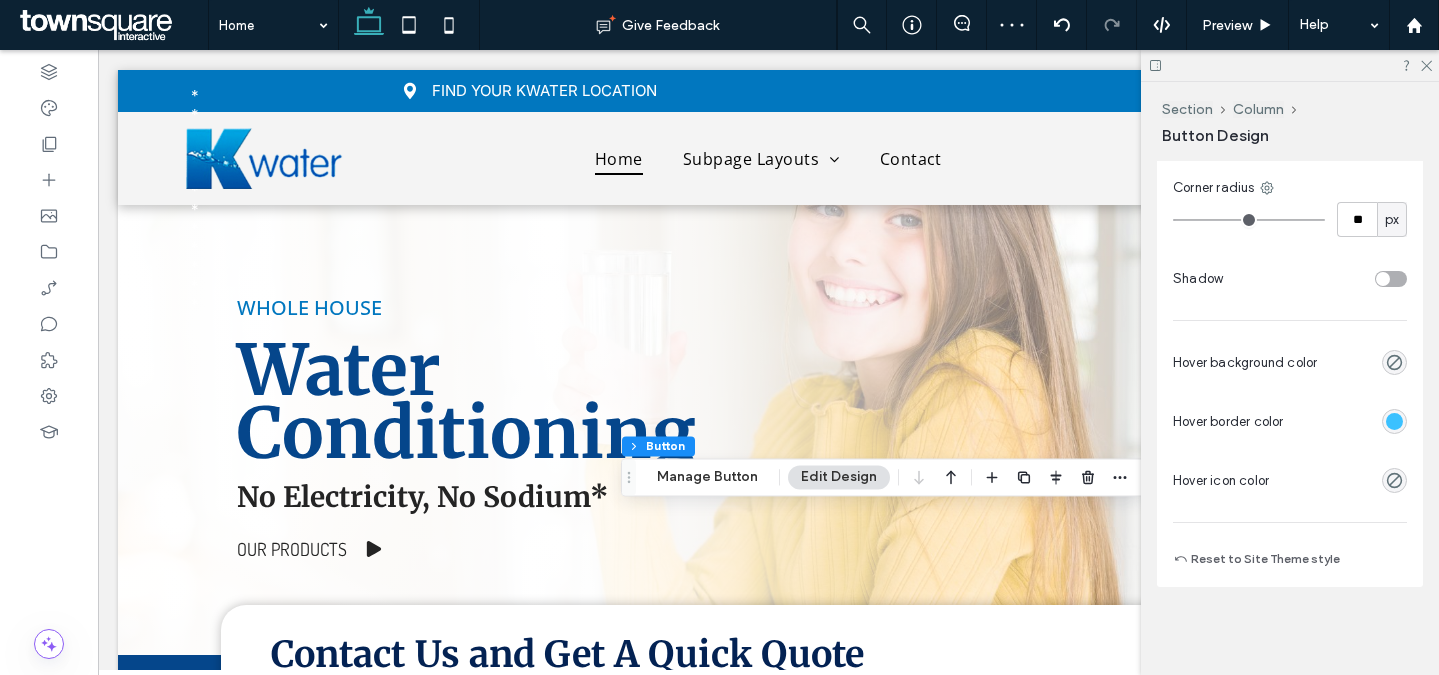click at bounding box center [1394, 421] 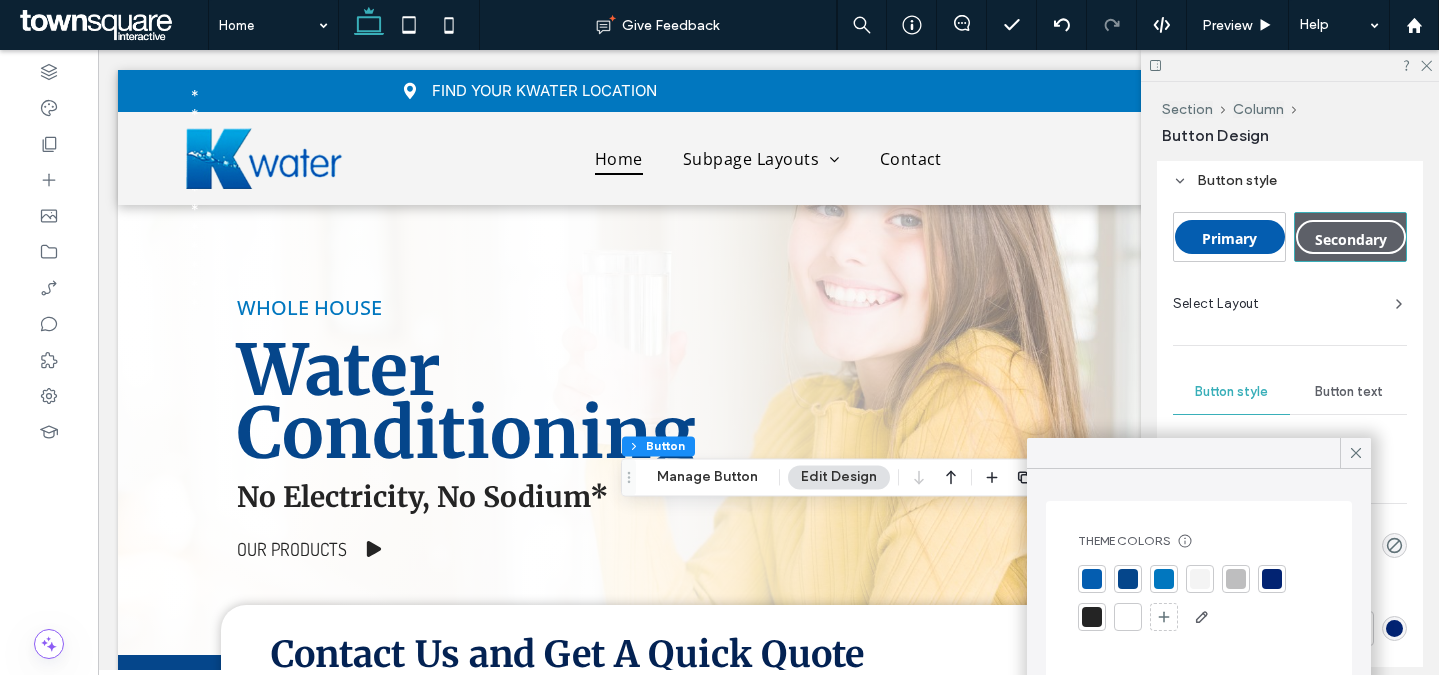 click on "Button text" at bounding box center [1349, 392] 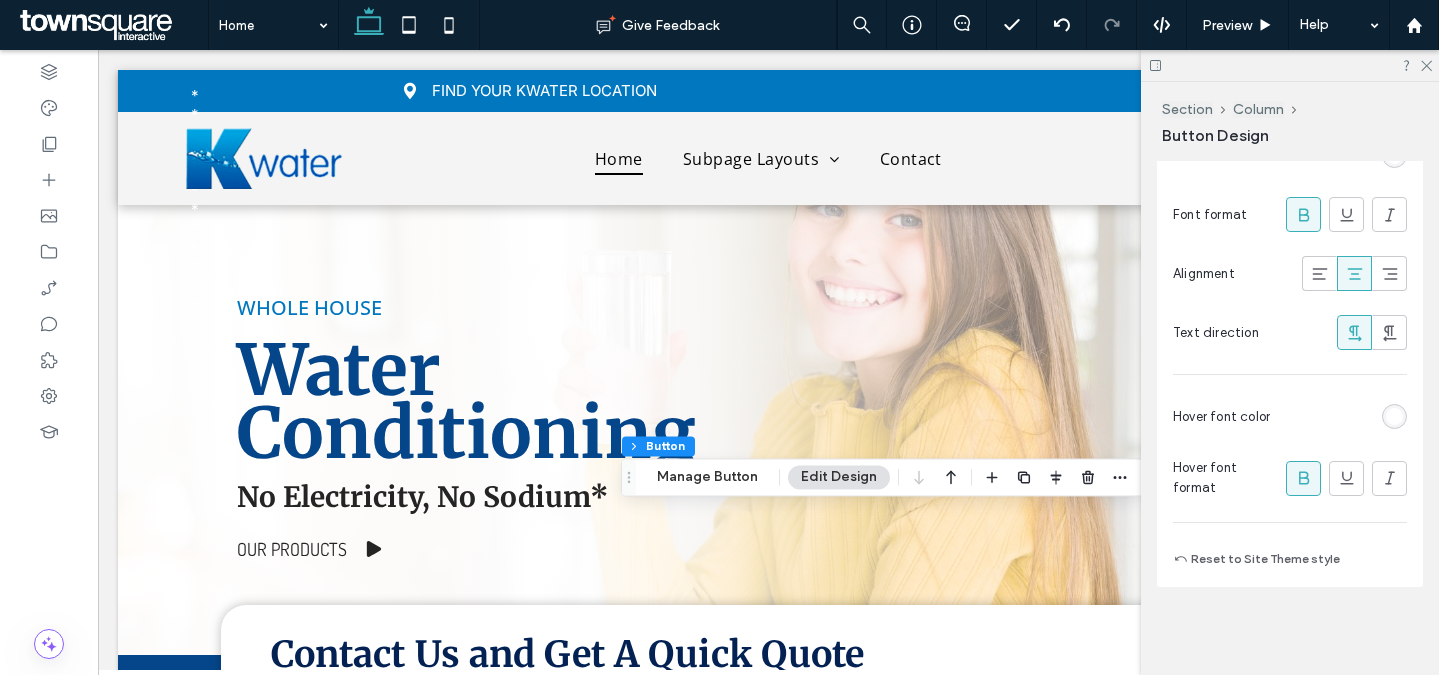 scroll, scrollTop: 683, scrollLeft: 0, axis: vertical 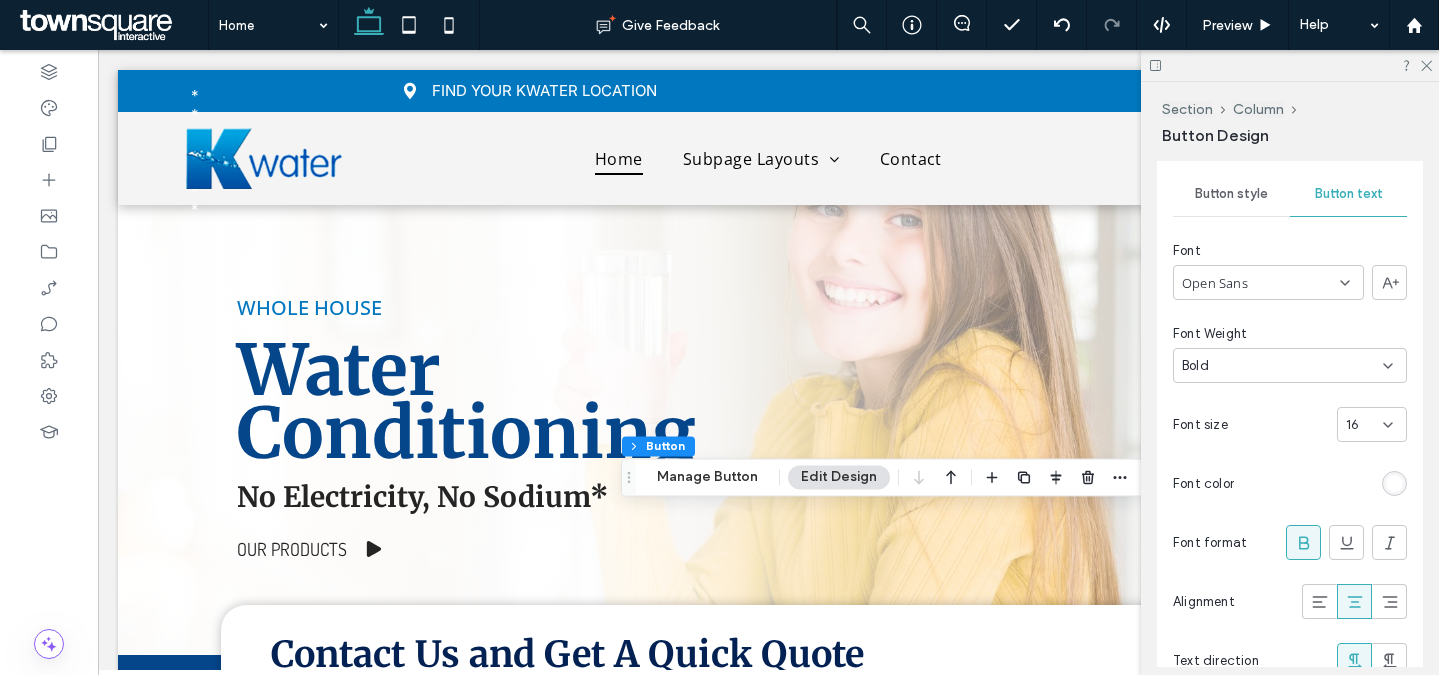 click at bounding box center [1394, 483] 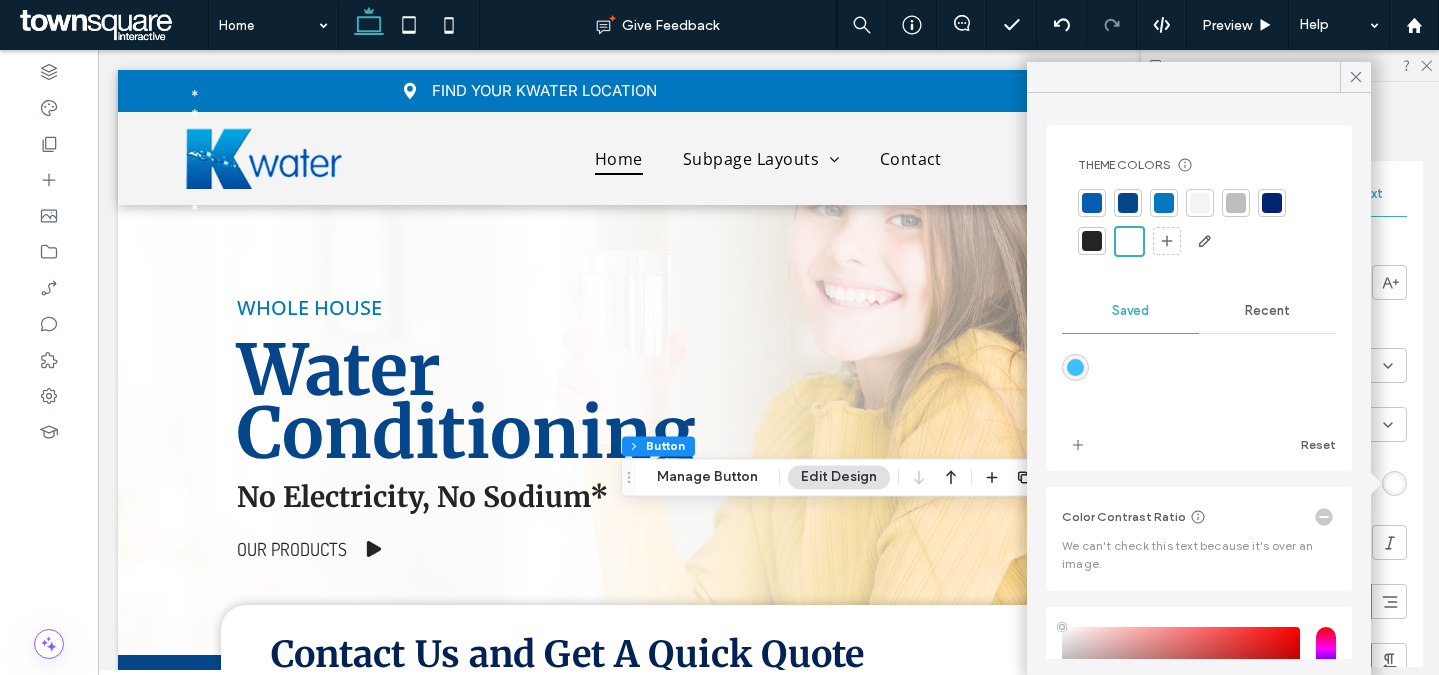 click at bounding box center [1272, 203] 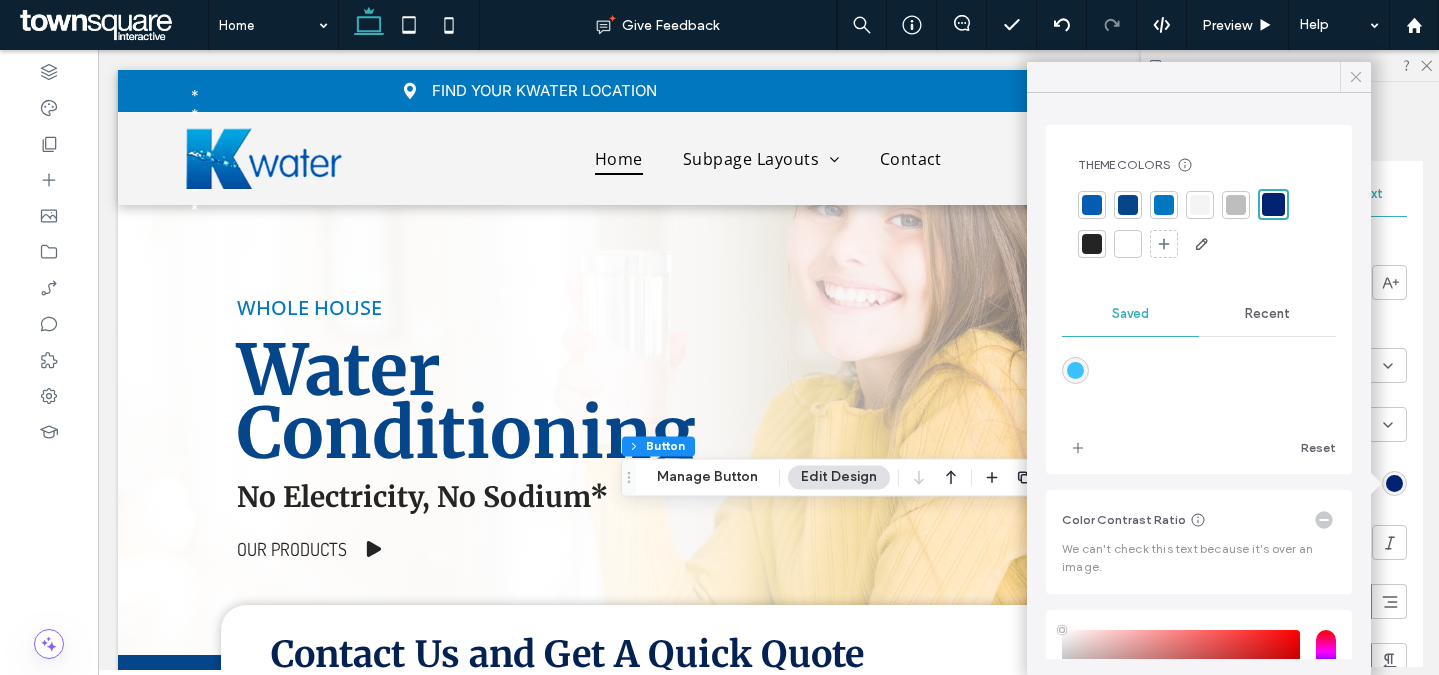 click 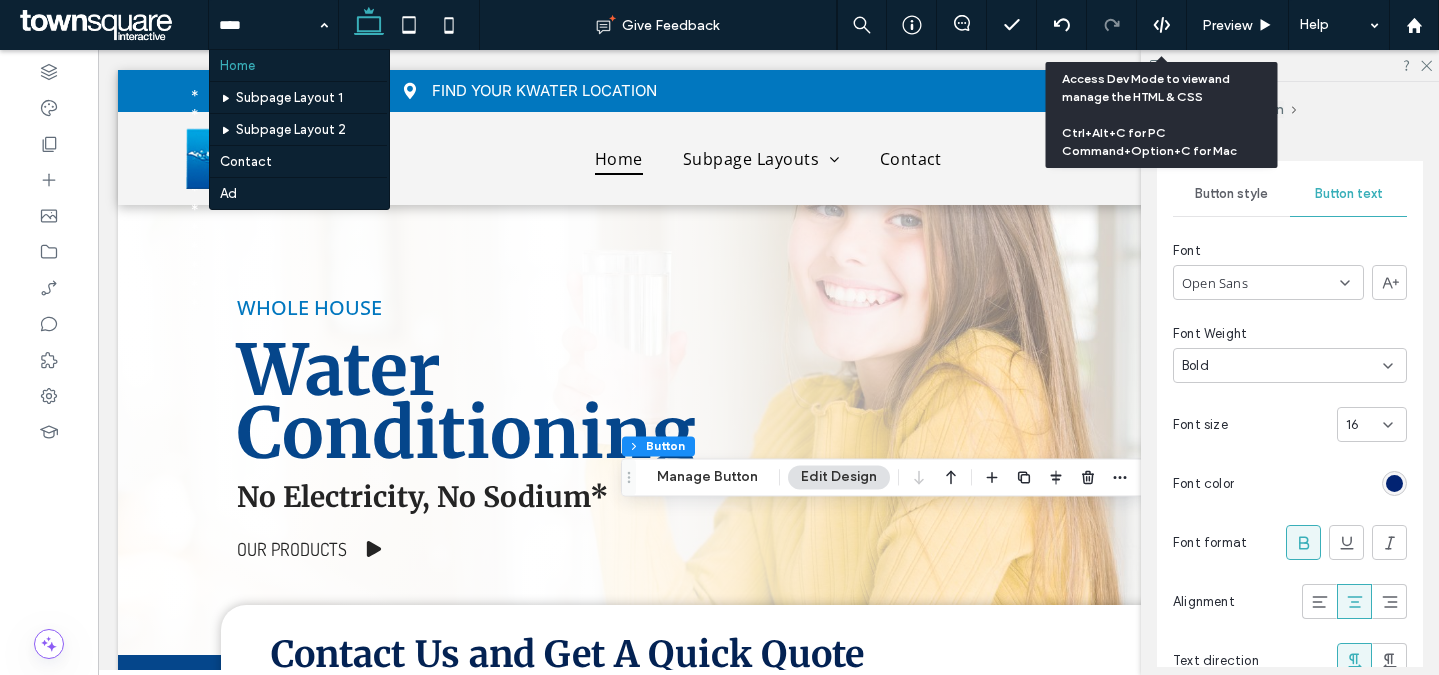 click 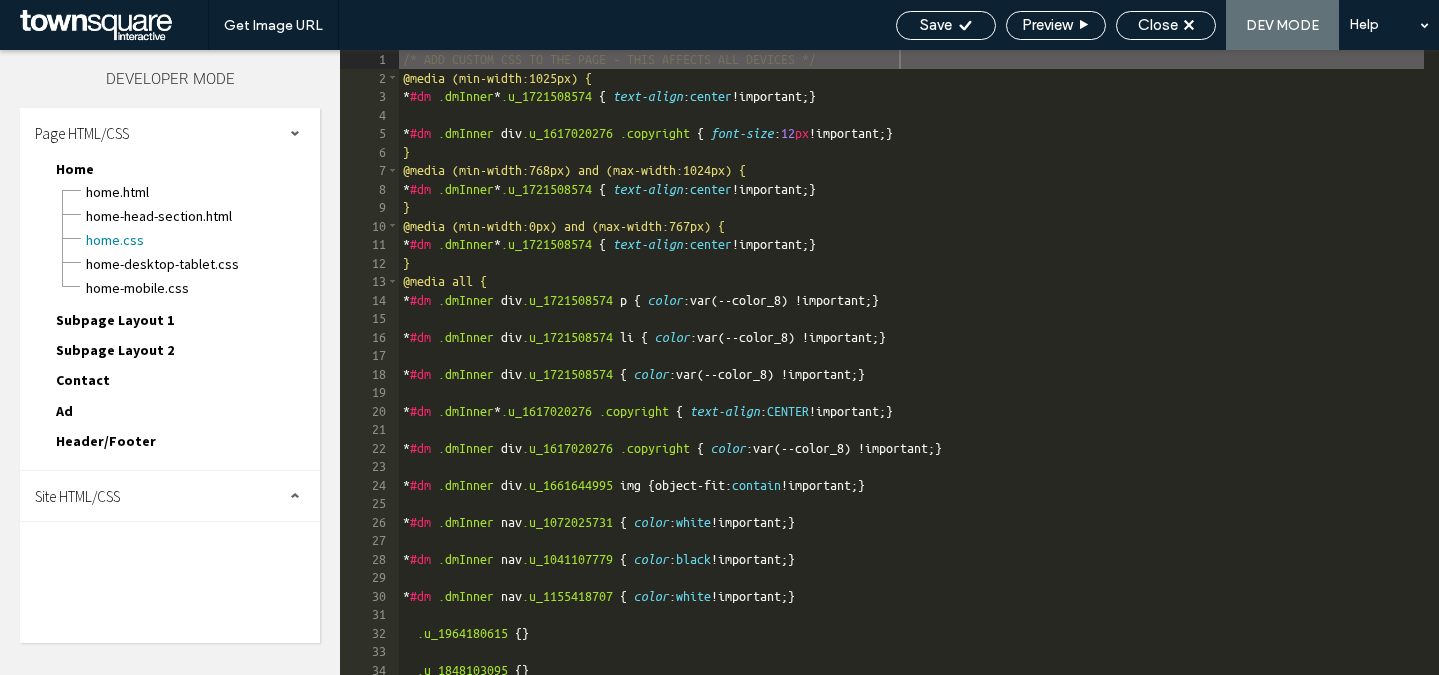 click on "Site HTML/CSS" at bounding box center [170, 496] 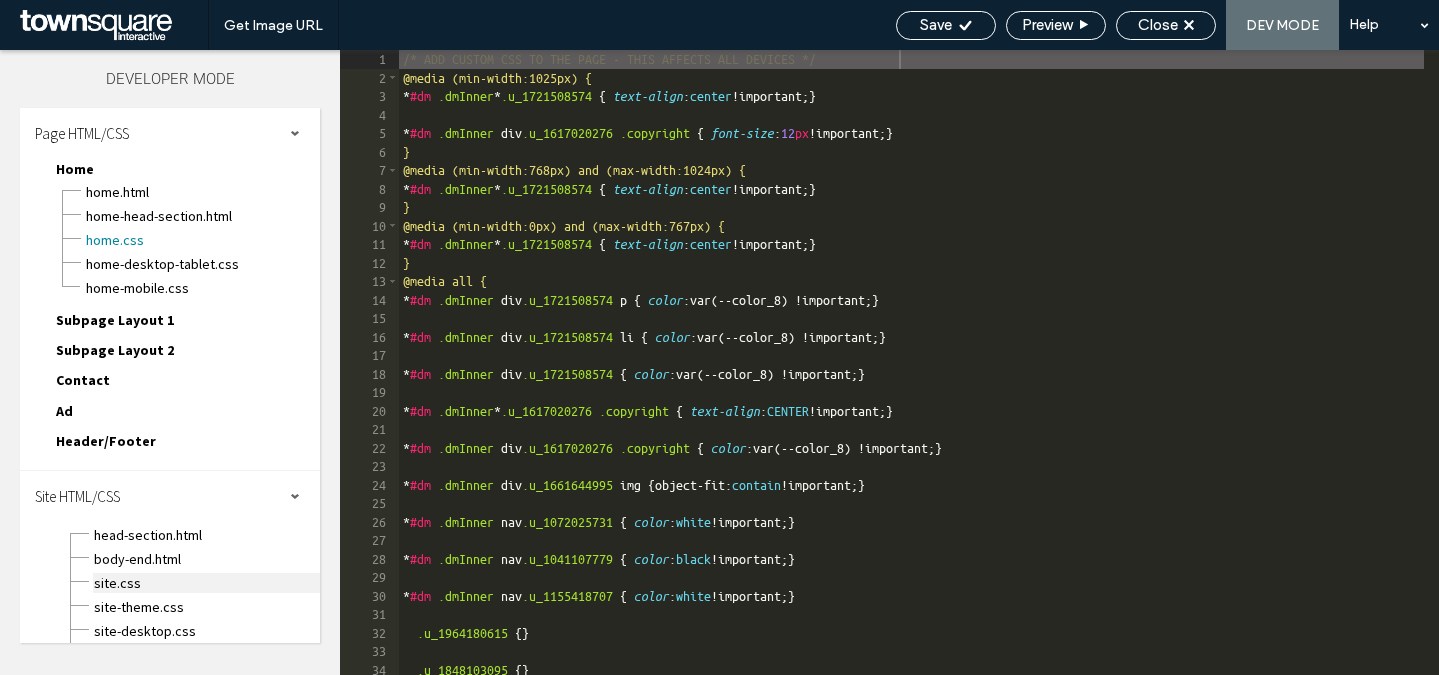 click on "site.css" at bounding box center (206, 583) 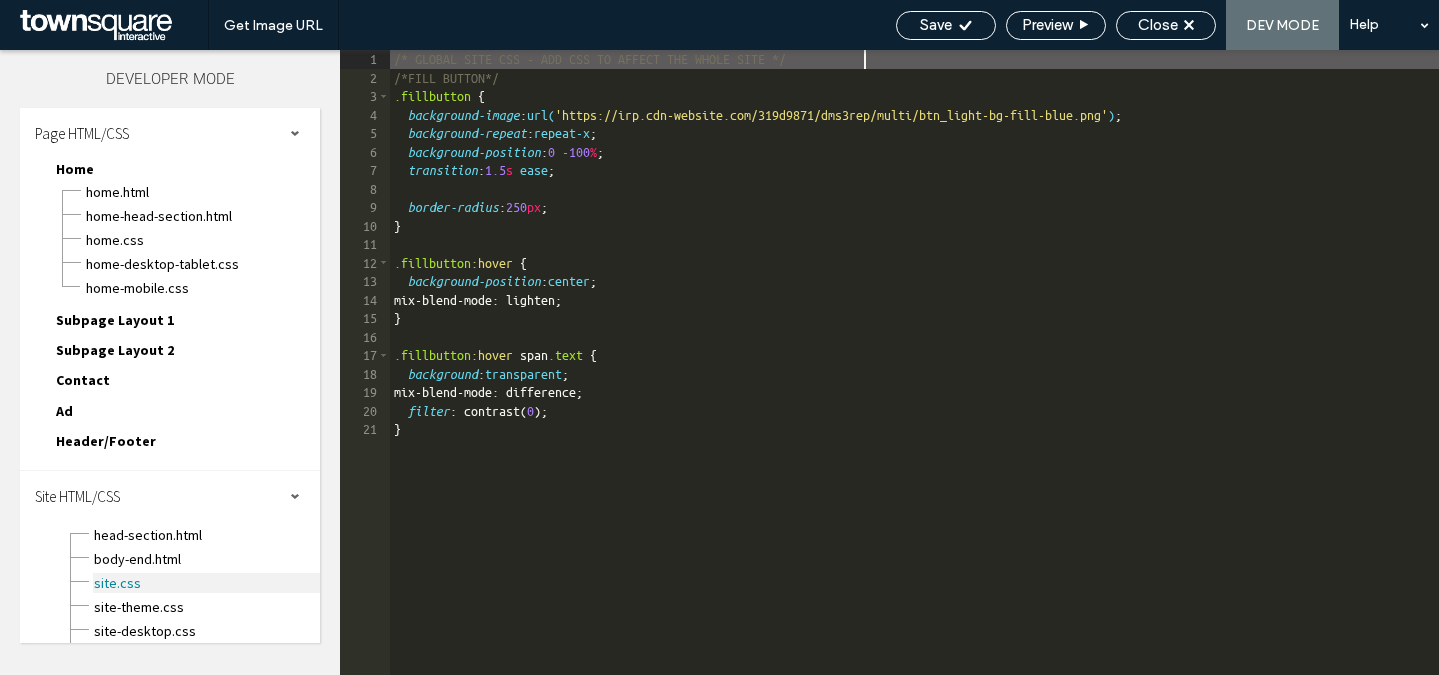 scroll, scrollTop: 1, scrollLeft: 0, axis: vertical 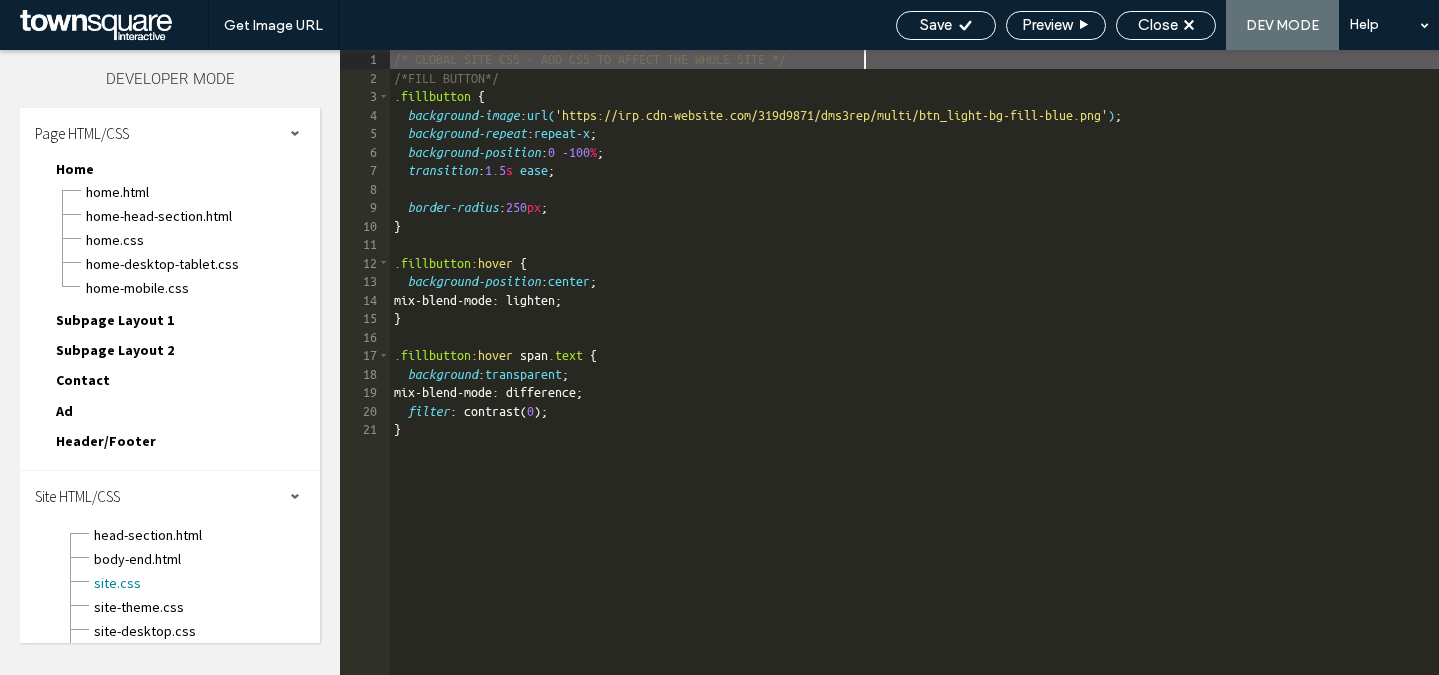 click on "/* GLOBAL SITE CSS - ADD CSS TO AFFECT THE WHOLE SITE */ /*FILL BUTTON*/ .fillbutton   {    background-image :  url( 'https://irp.cdn-website.com/319d9871/dms3rep/multi/btn_light-bg-fill-blue.png' ) ;    background-repeat :  repeat-x ;    background-position :  0   -100 % ;    transition :  1.5 s   ease ;       border-radius :  250 px ; } .fillbutton :hover   {    background-position :  center ;   mix-blend-mode: lighten; } .fillbutton :hover   span .text   {    background :  transparent ;   mix-blend-mode: difference;    filter : contrast( 0 ); }" at bounding box center (914, 381) 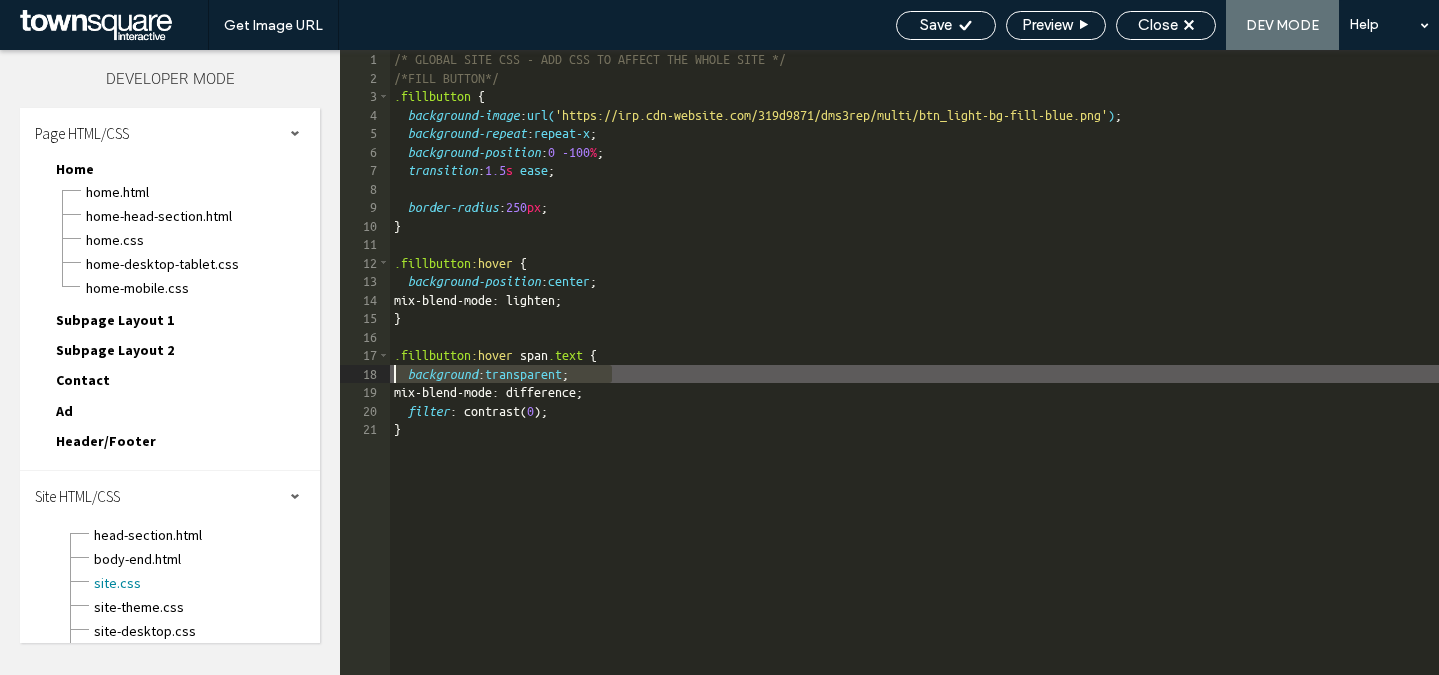 drag, startPoint x: 618, startPoint y: 376, endPoint x: 380, endPoint y: 376, distance: 238 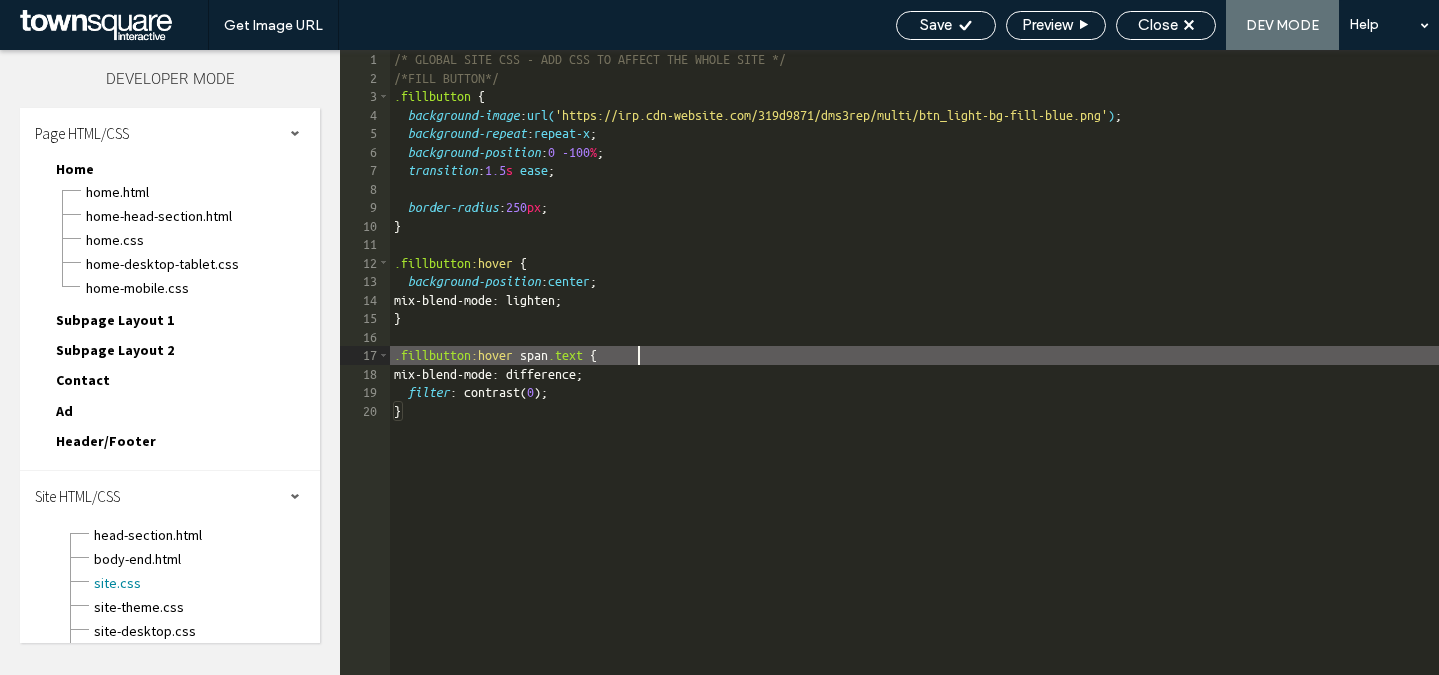 click on "/* GLOBAL SITE CSS - ADD CSS TO AFFECT THE WHOLE SITE */ /*FILL BUTTON*/ .fillbutton   {    background-image :  url( 'https://irp.cdn-website.com/319d9871/dms3rep/multi/btn_light-bg-fill-blue.png' ) ;    background-repeat :  repeat-x ;    background-position :  0   -100 % ;    transition :  1.5 s   ease ;       border-radius :  250 px ; } .fillbutton :hover   {    background-position :  center ;   mix-blend-mode: lighten; } .fillbutton :hover   span .text   {   mix-blend-mode: difference;    filter : contrast( 0 ); }" at bounding box center [914, 381] 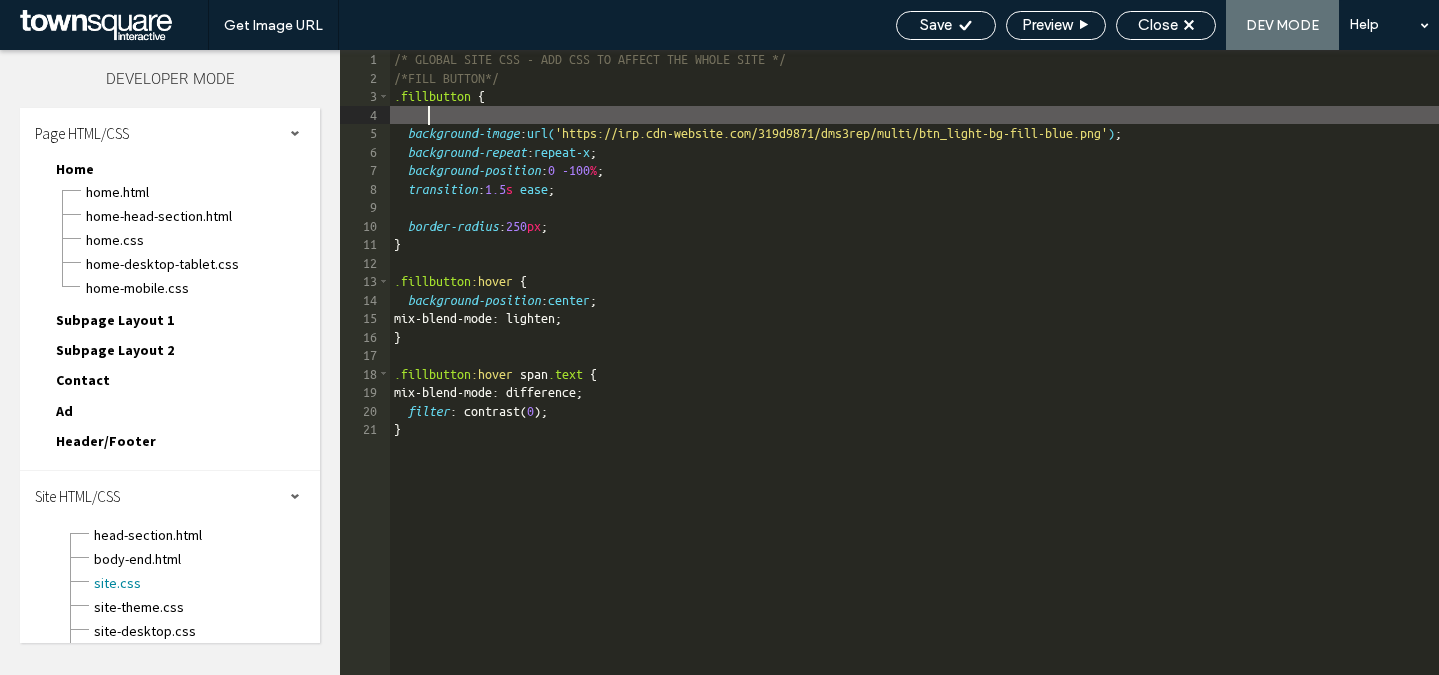 paste 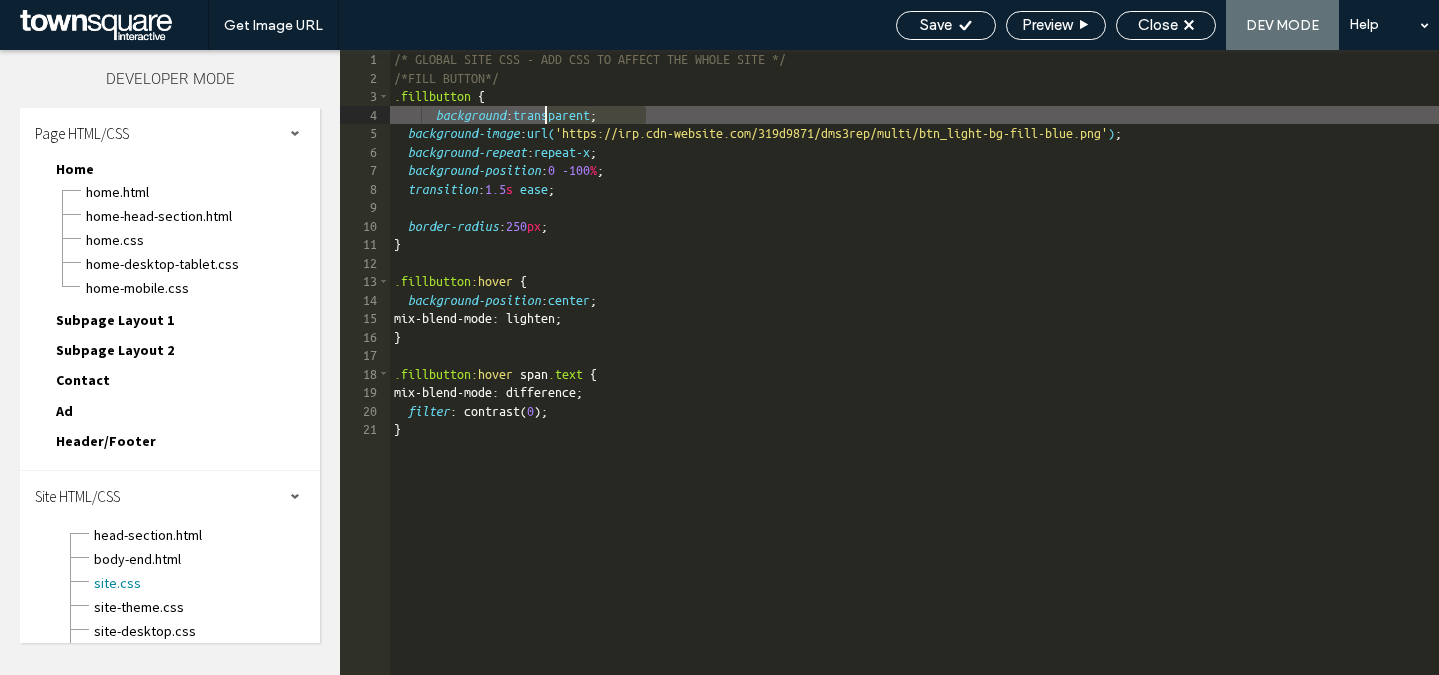 drag, startPoint x: 653, startPoint y: 119, endPoint x: 547, endPoint y: 117, distance: 106.01887 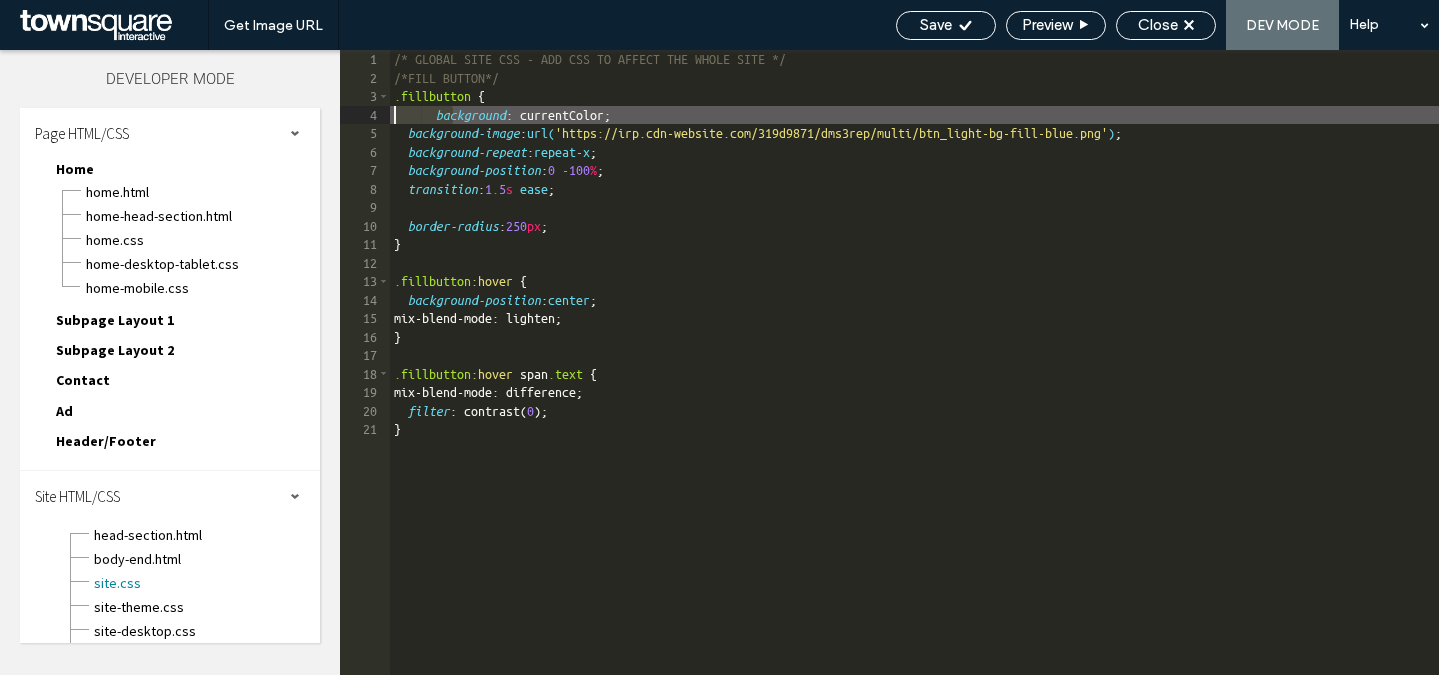 drag, startPoint x: 449, startPoint y: 119, endPoint x: 367, endPoint y: 122, distance: 82.05486 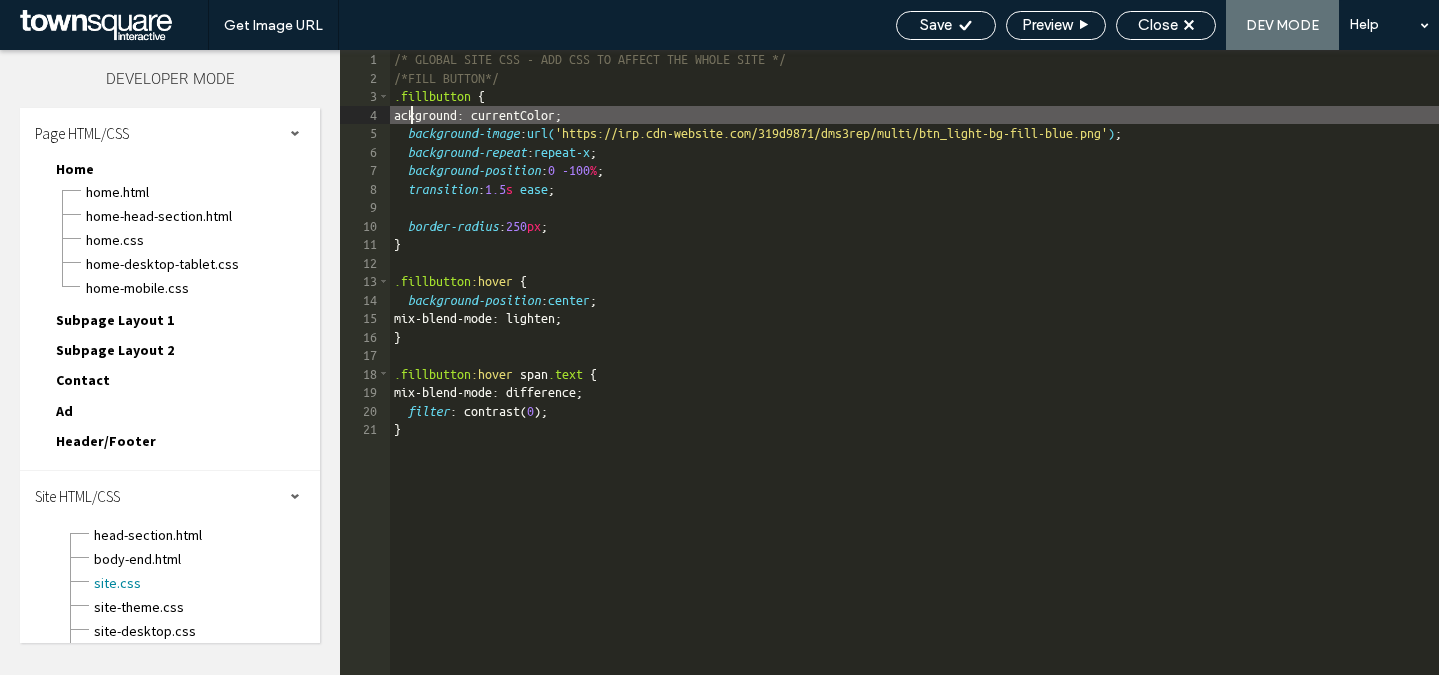 type on "**" 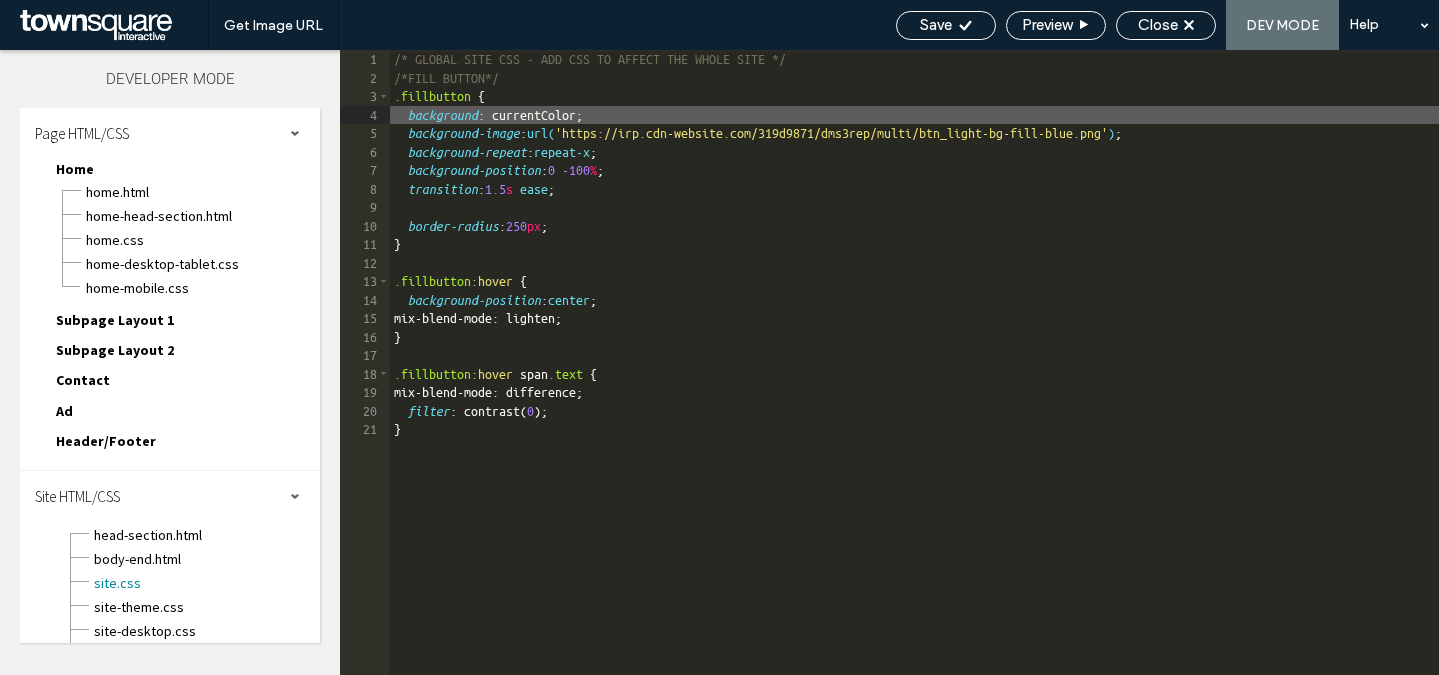click on "/* GLOBAL SITE CSS - ADD CSS TO AFFECT THE WHOLE SITE */ /*FILL BUTTON*/ .fillbutton   {    background : currentColor;    background-image :  url( 'https://irp.cdn-website.com/319d9871/dms3rep/multi/btn_light-bg-fill-blue.png' ) ;    background-repeat :  repeat-x ;    background-position :  0   -100 % ;    transition :  1.5 s   ease ;       border-radius :  250 px ; } .fillbutton :hover   {    background-position :  center ;   mix-blend-mode: lighten; } .fillbutton :hover   span .text   {   mix-blend-mode: difference;    filter : contrast( 0 ); }" at bounding box center [914, 381] 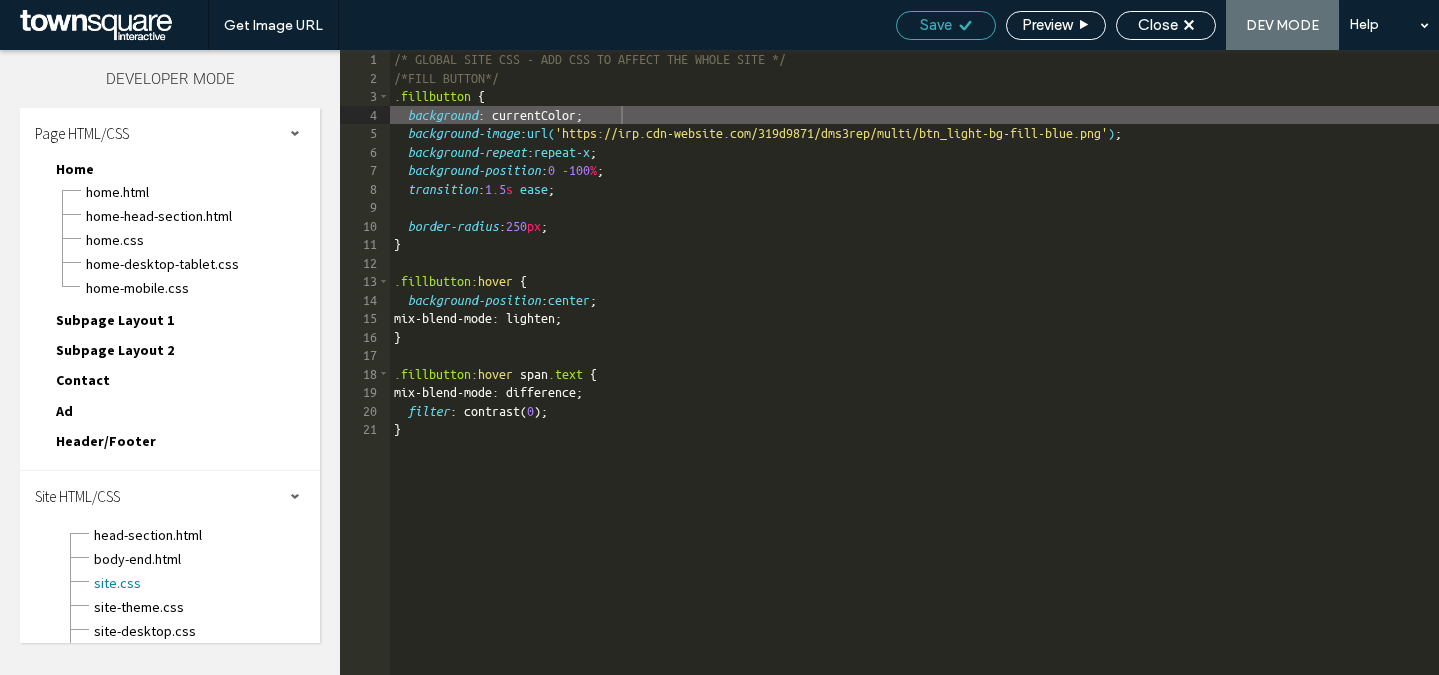 click 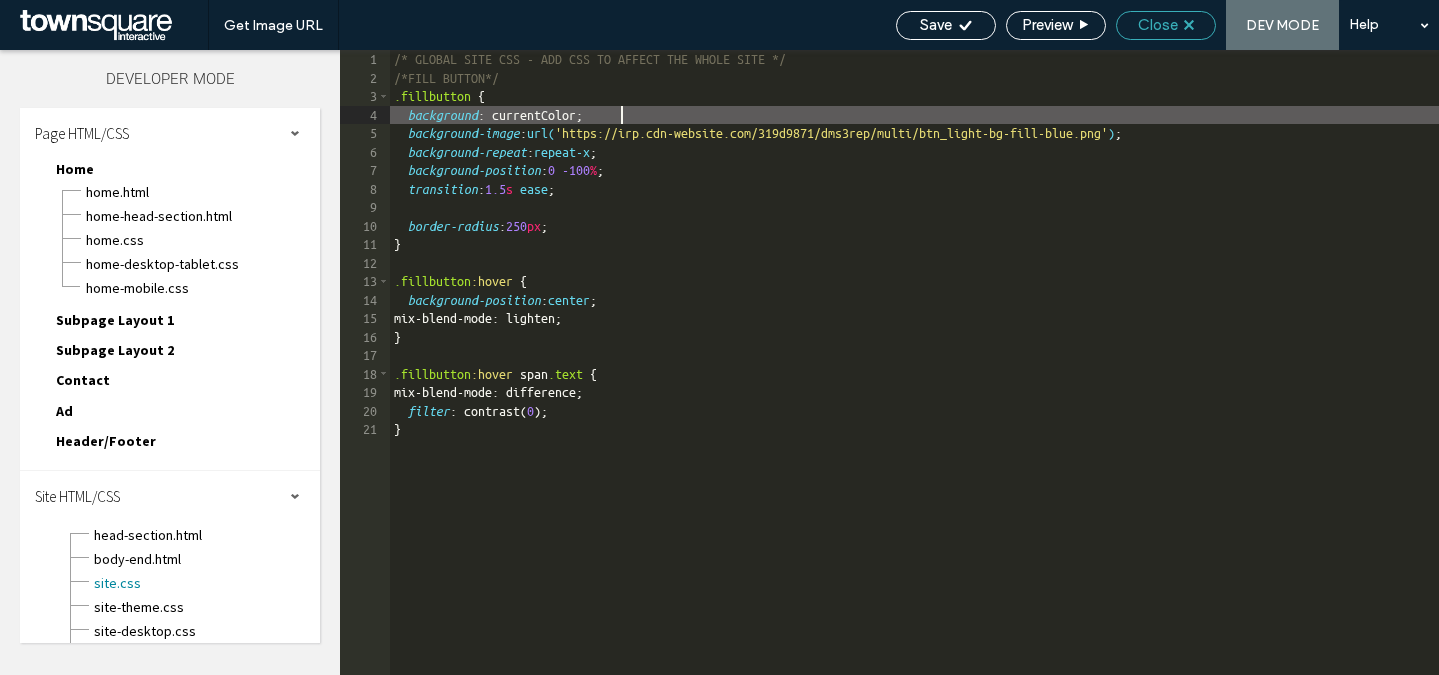 click 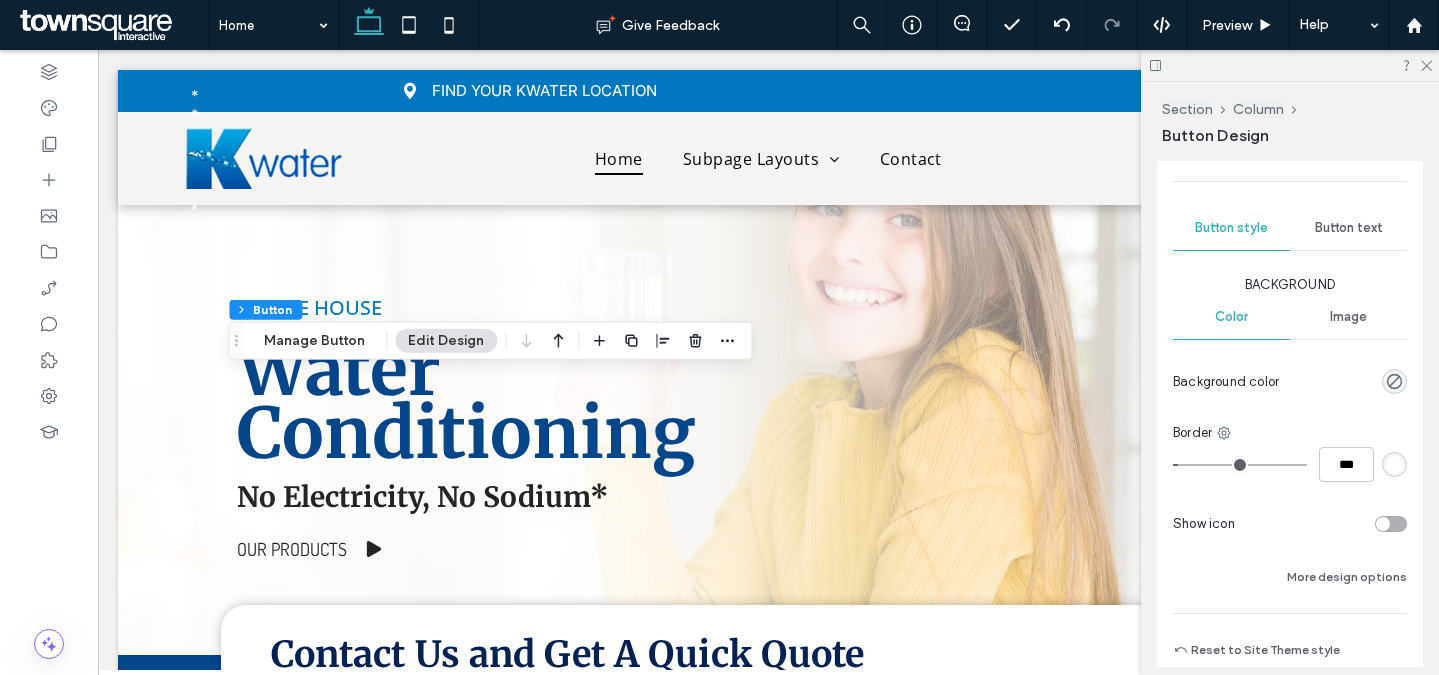 scroll, scrollTop: 740, scrollLeft: 0, axis: vertical 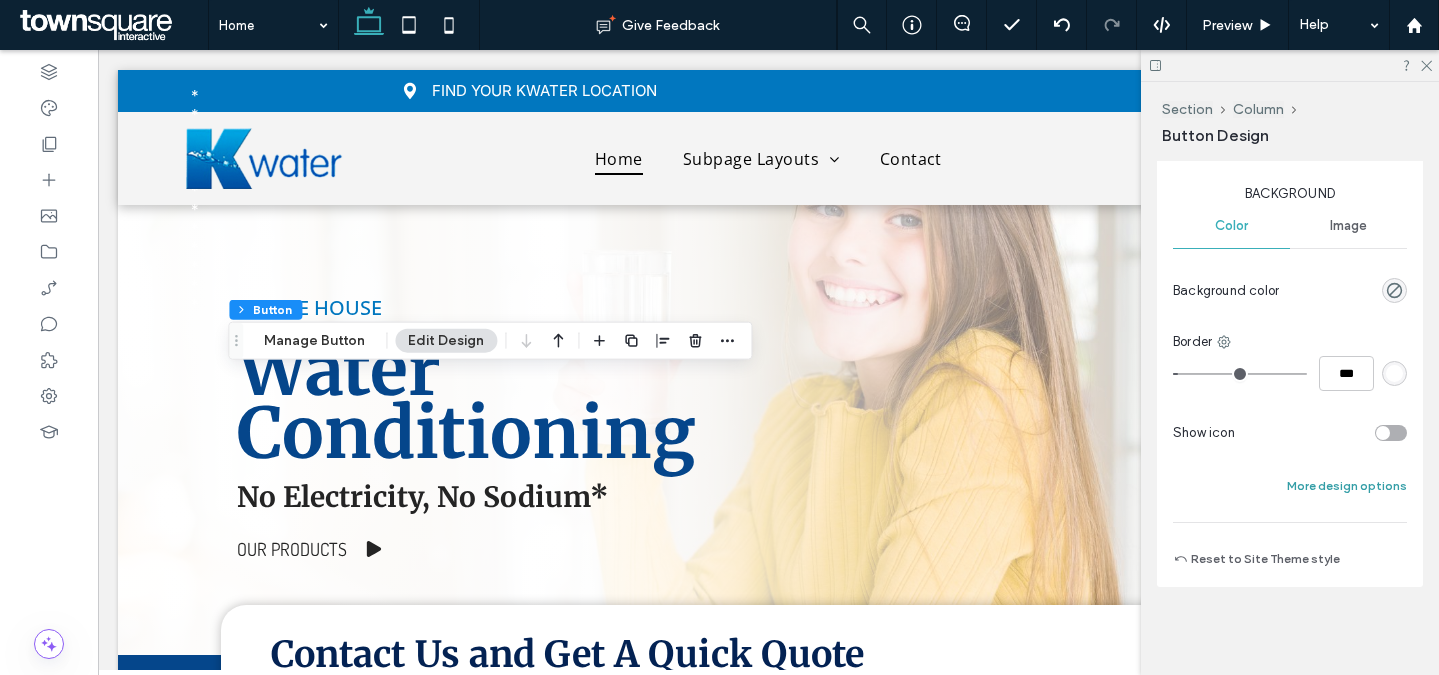 click on "More design options" at bounding box center (1347, 486) 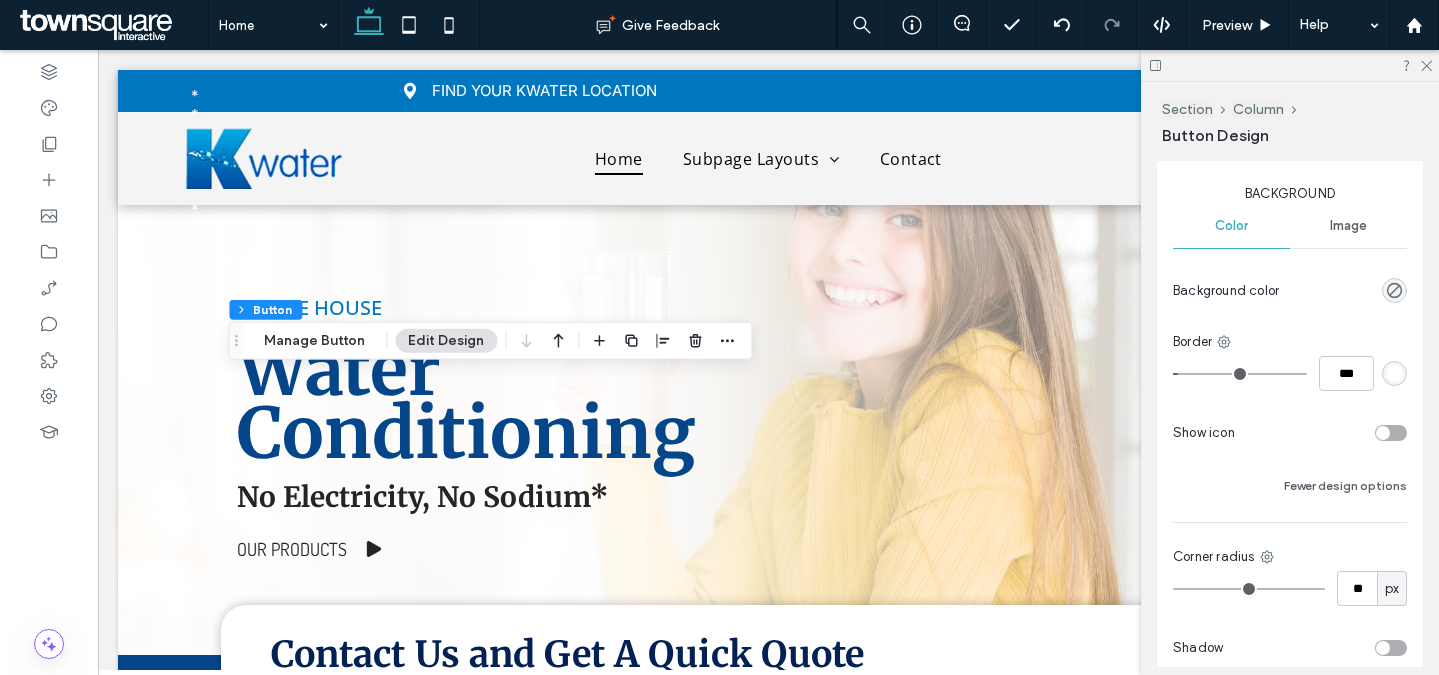 scroll, scrollTop: 1109, scrollLeft: 0, axis: vertical 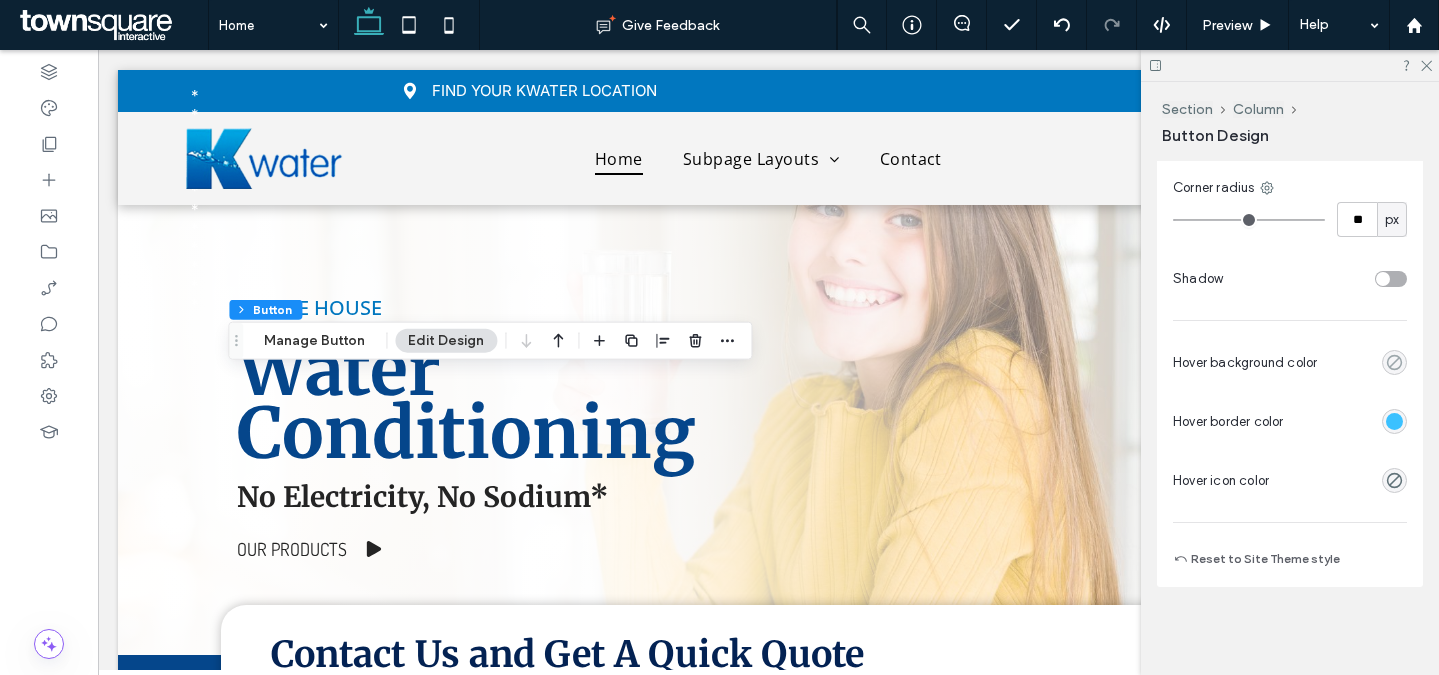 click 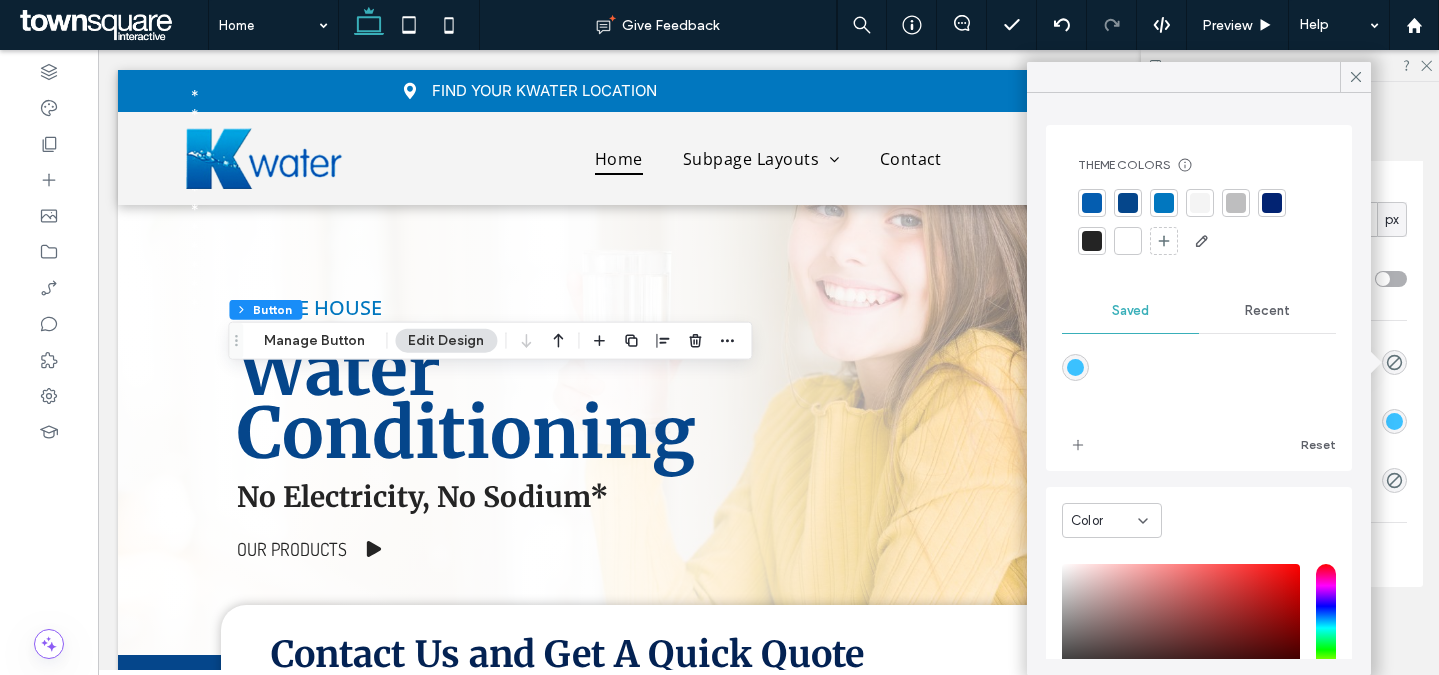 click at bounding box center [1128, 203] 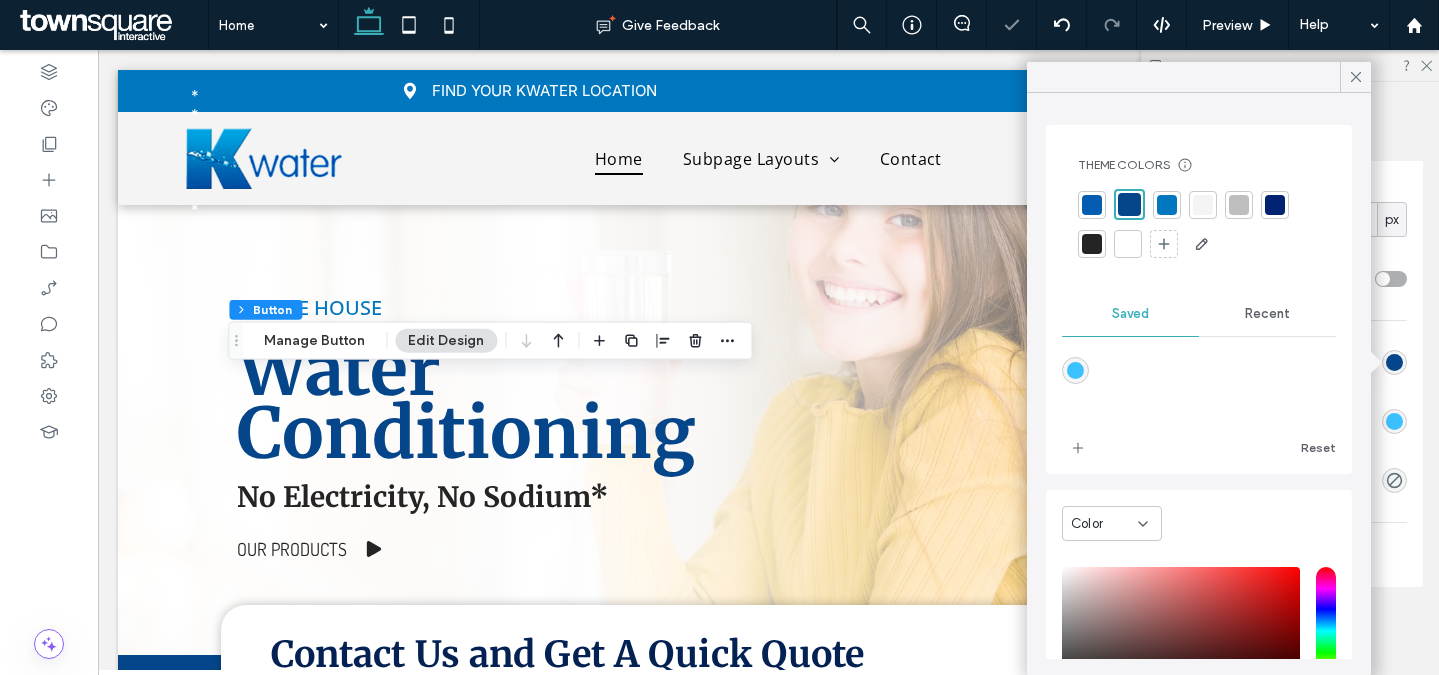 click at bounding box center [1275, 205] 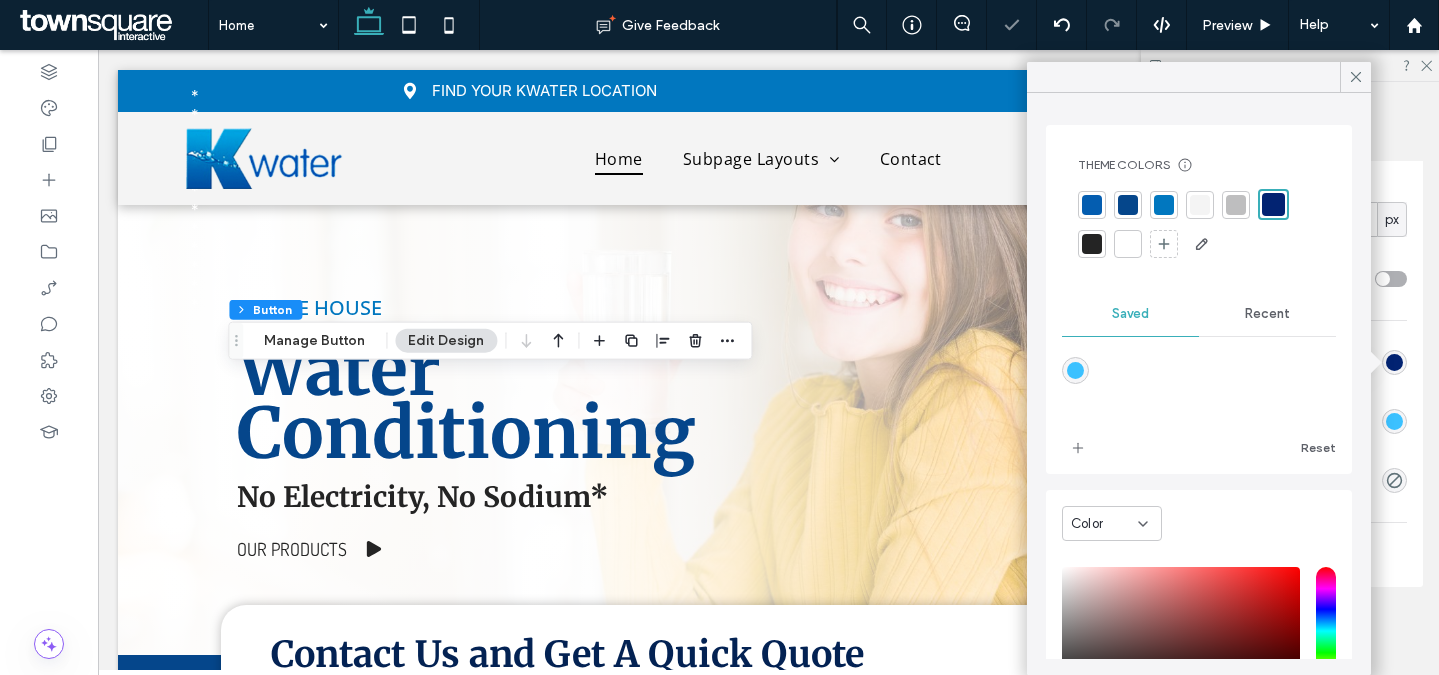 click at bounding box center (1128, 205) 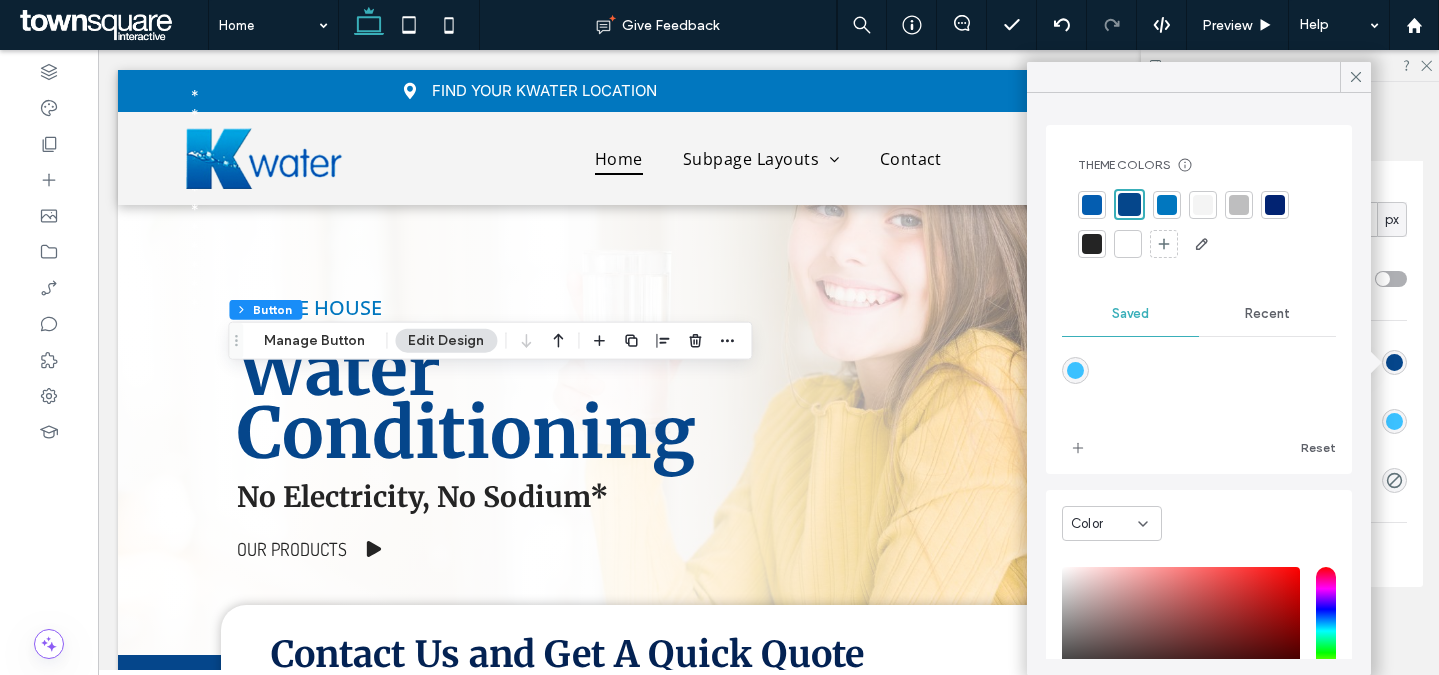 click on "Recent" at bounding box center (1267, 314) 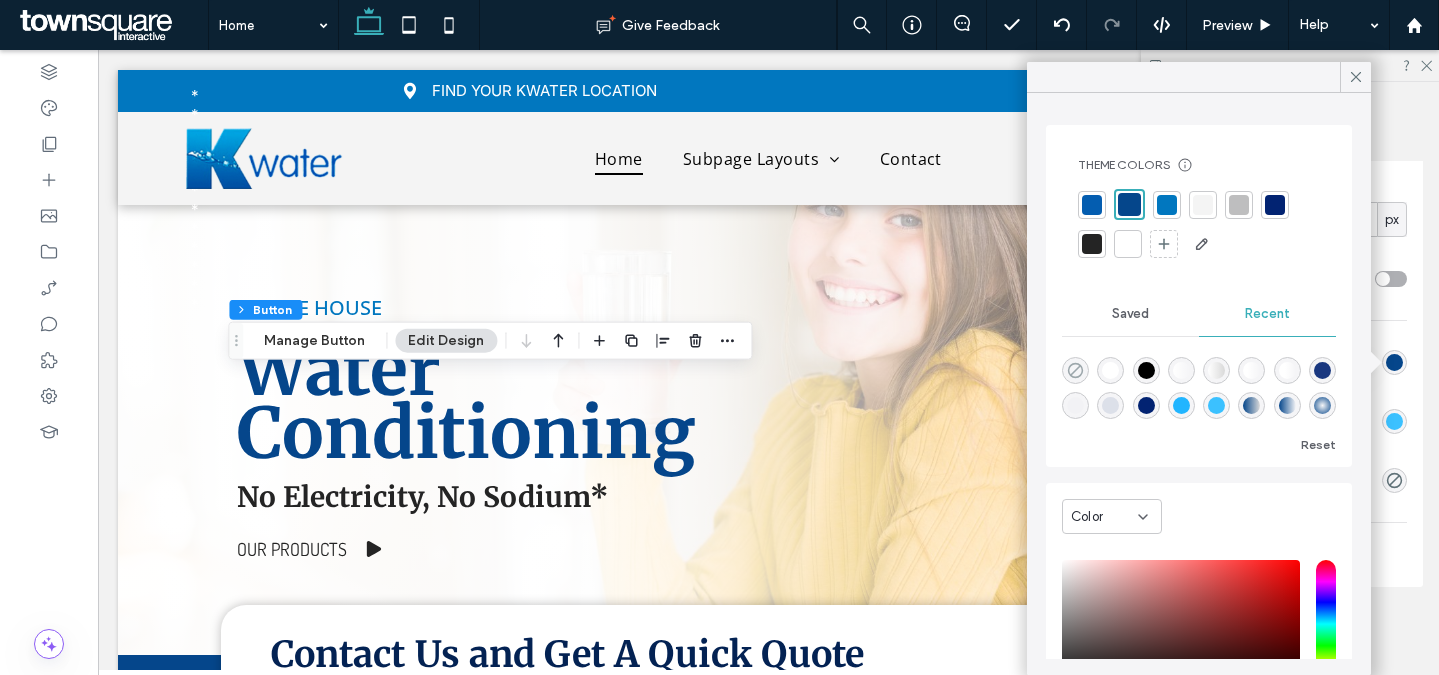click 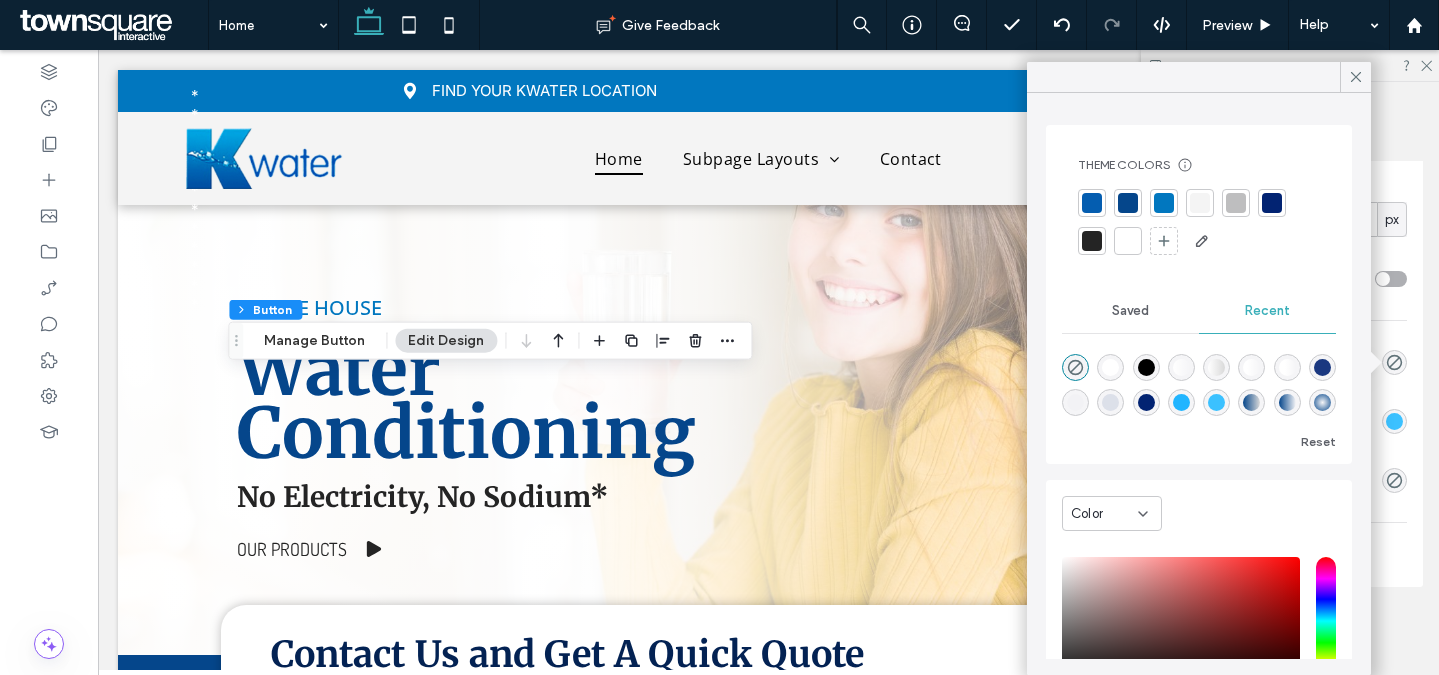 scroll, scrollTop: 153, scrollLeft: 0, axis: vertical 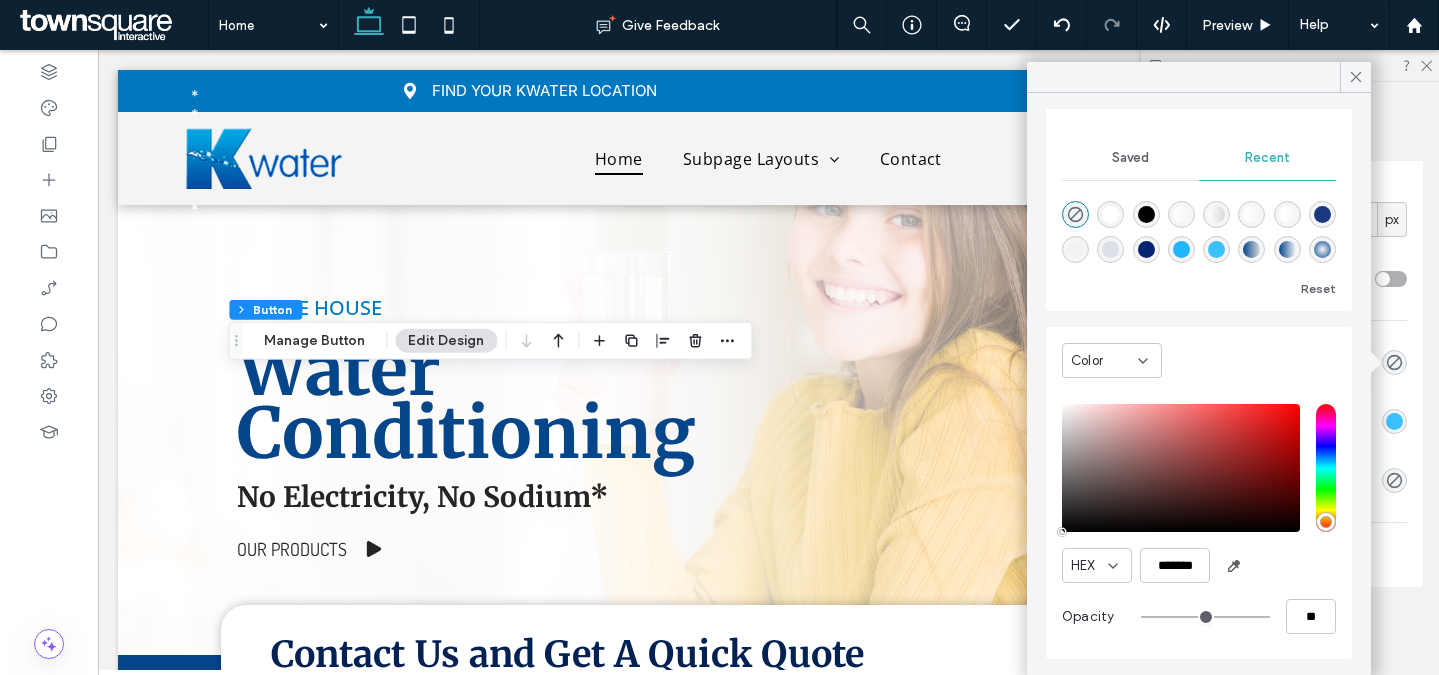 click on "Primary Secondary Select Layout Button style Button text Background Color Image Background color Border *** Show icon Fewer design options Corner radius ** px Shadow Hover background color Hover border color Hover icon color Reset to Site Theme style" at bounding box center [1290, 83] 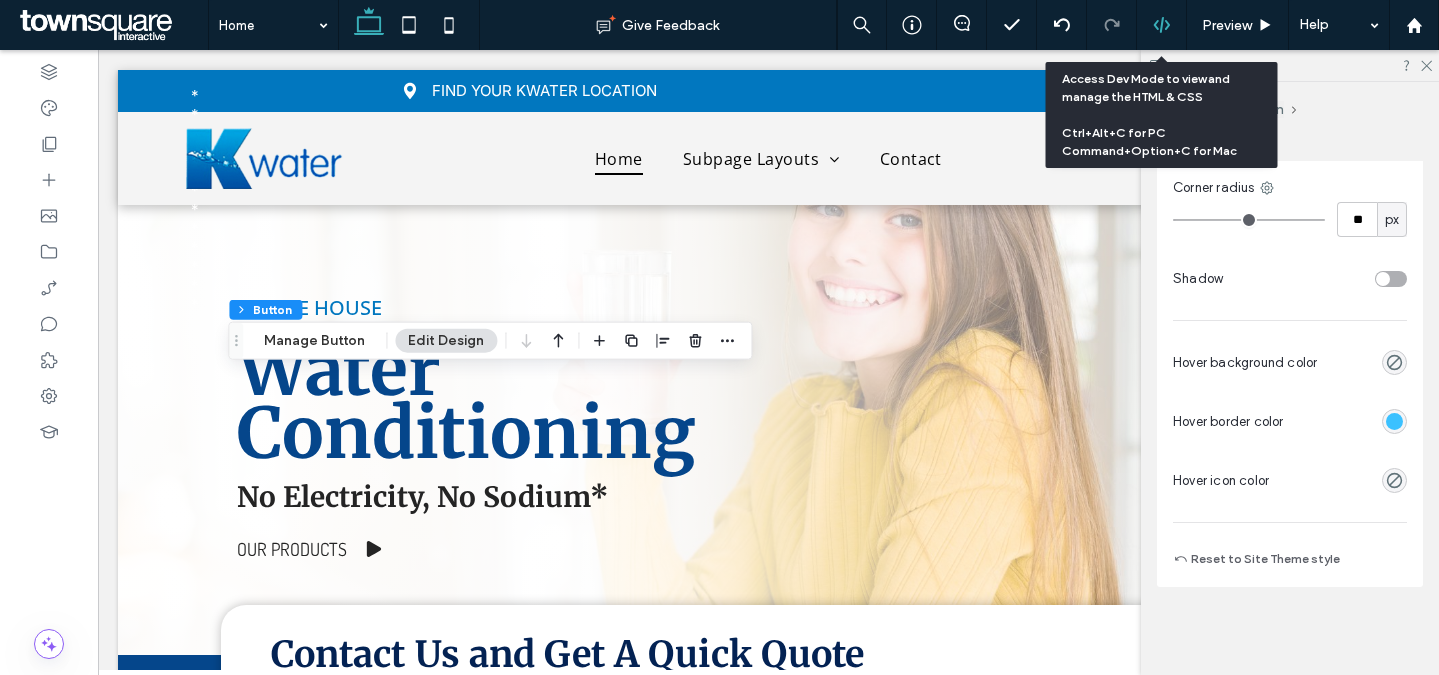 click 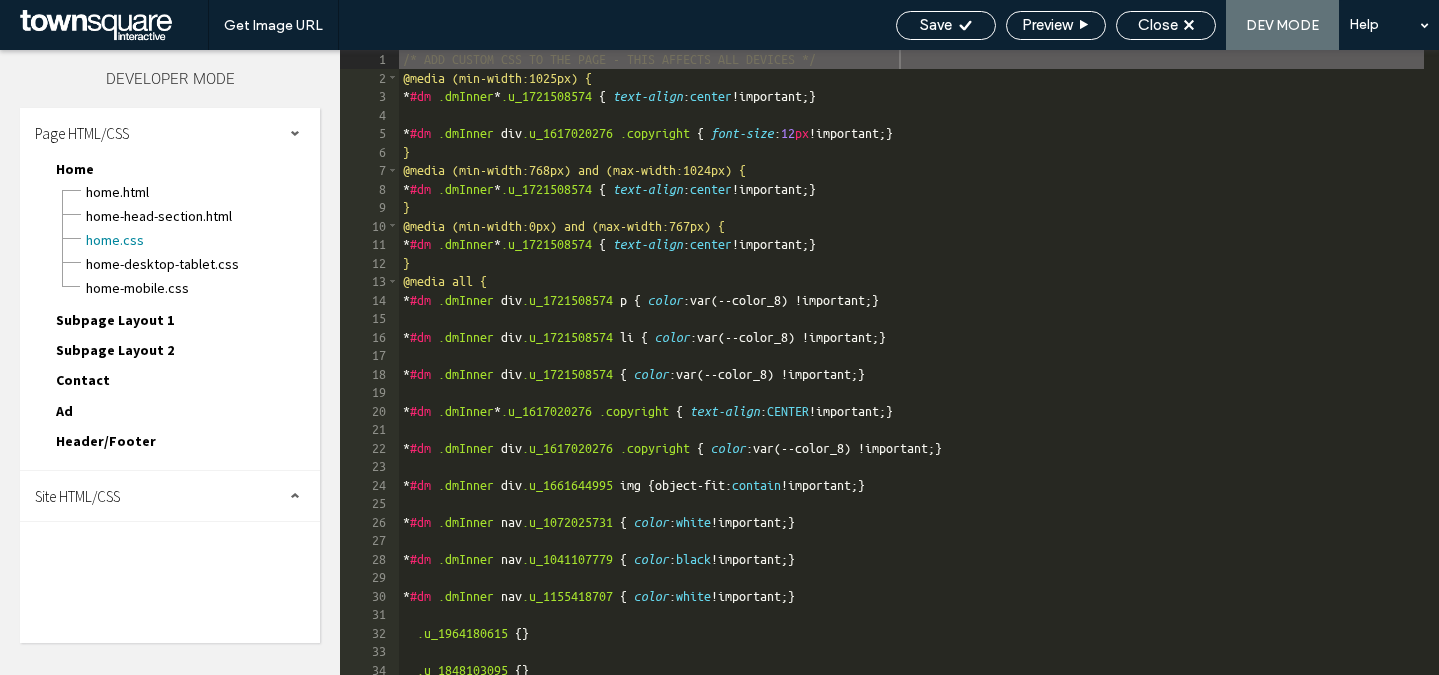 click on "Page HTML/CSS" at bounding box center (170, 133) 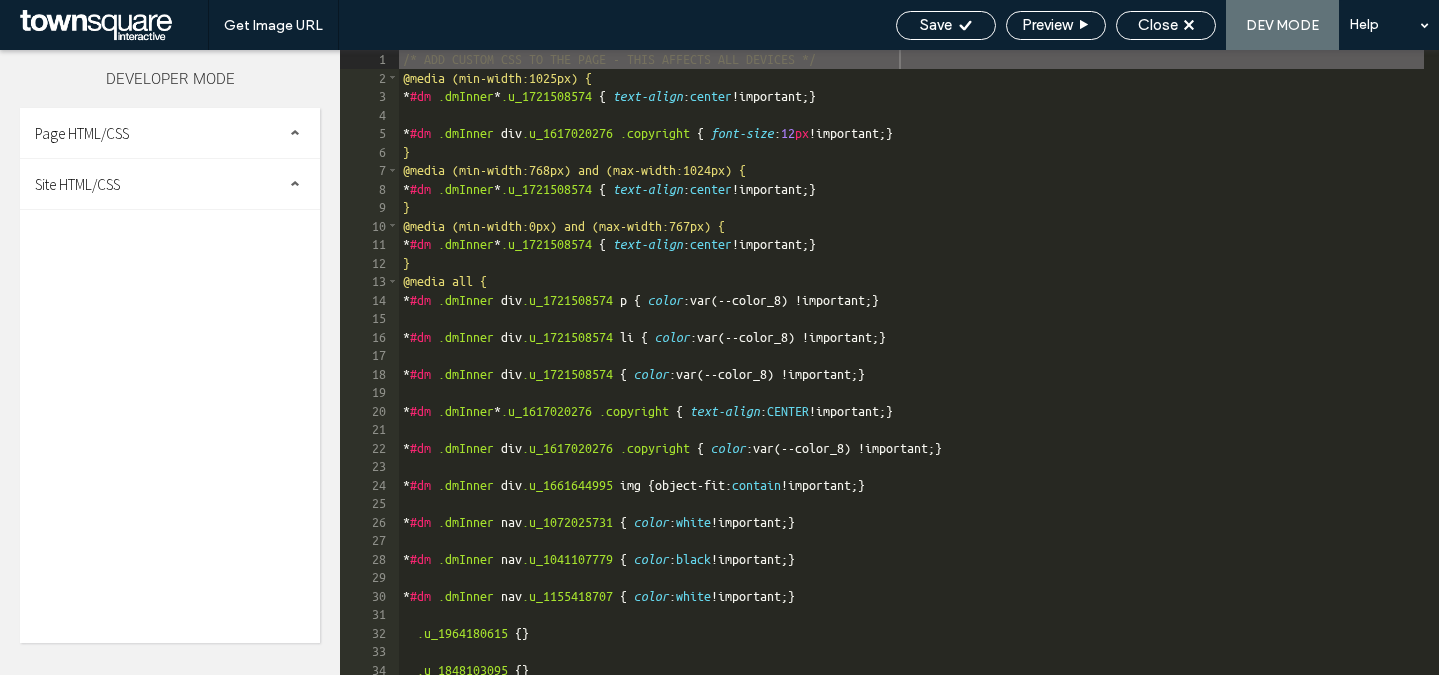 click on "Site HTML/CSS" at bounding box center [170, 184] 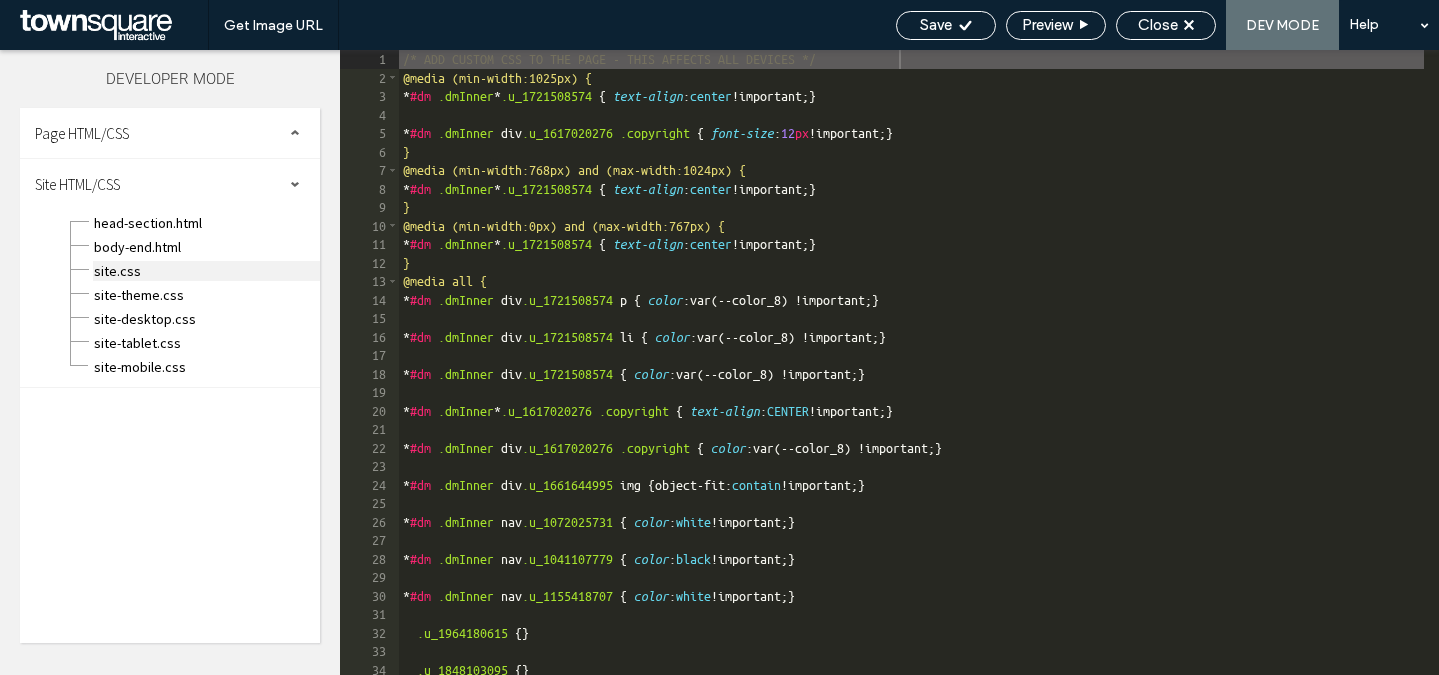 drag, startPoint x: 175, startPoint y: 264, endPoint x: 230, endPoint y: 261, distance: 55.081757 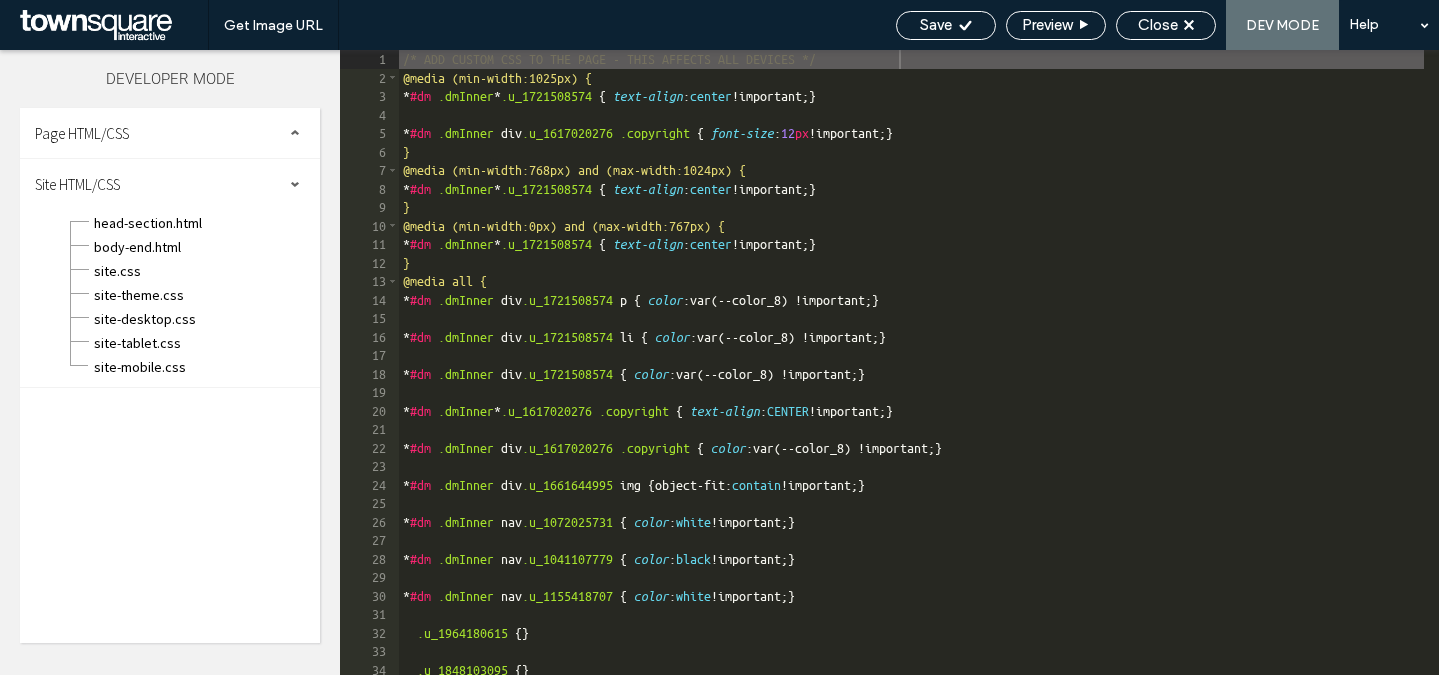 scroll, scrollTop: 1, scrollLeft: 0, axis: vertical 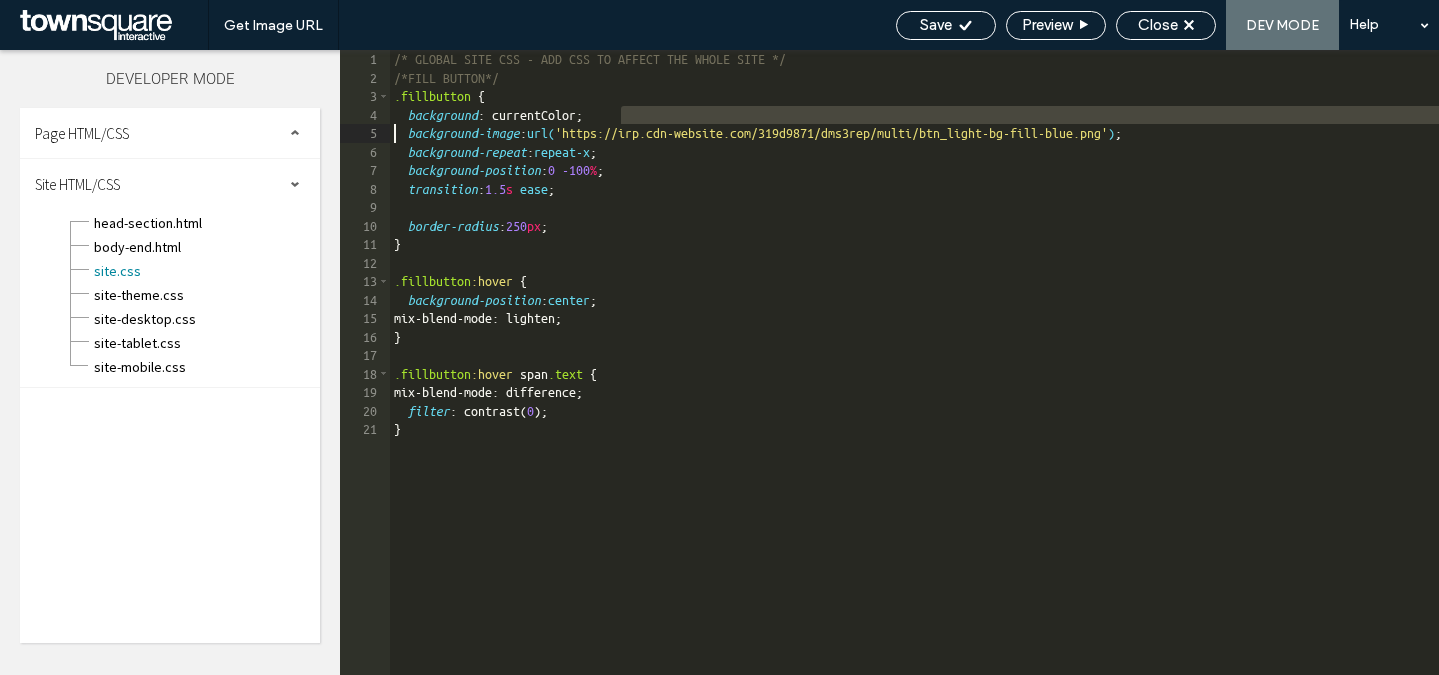 drag, startPoint x: 636, startPoint y: 116, endPoint x: 346, endPoint y: 126, distance: 290.17236 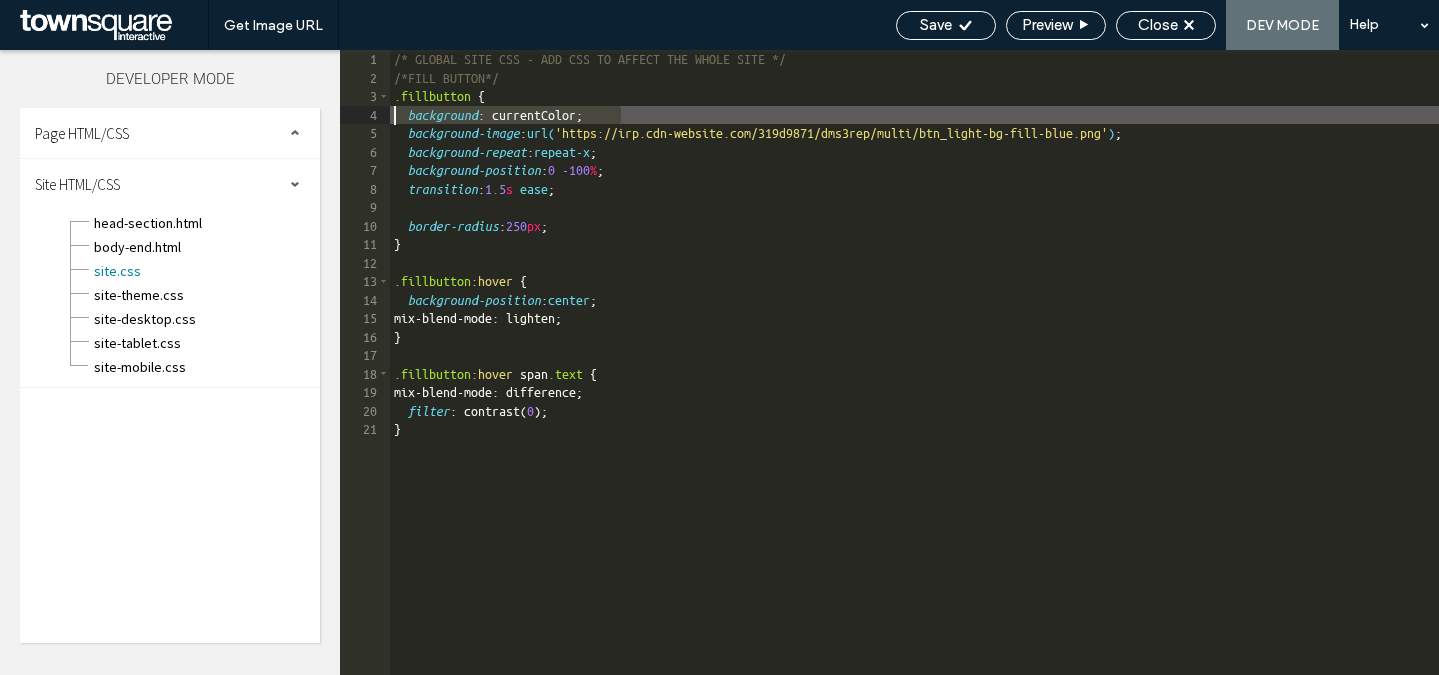 drag, startPoint x: 550, startPoint y: 116, endPoint x: 353, endPoint y: 114, distance: 197.01015 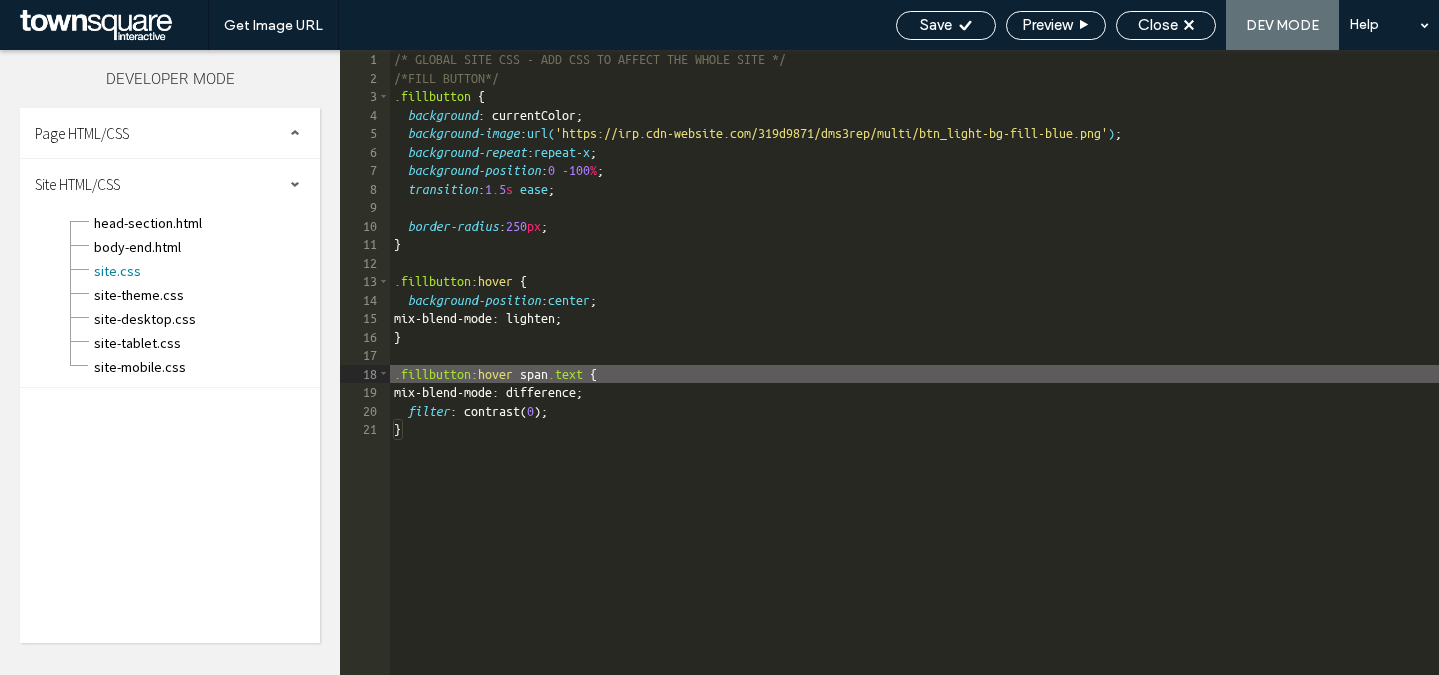 paste 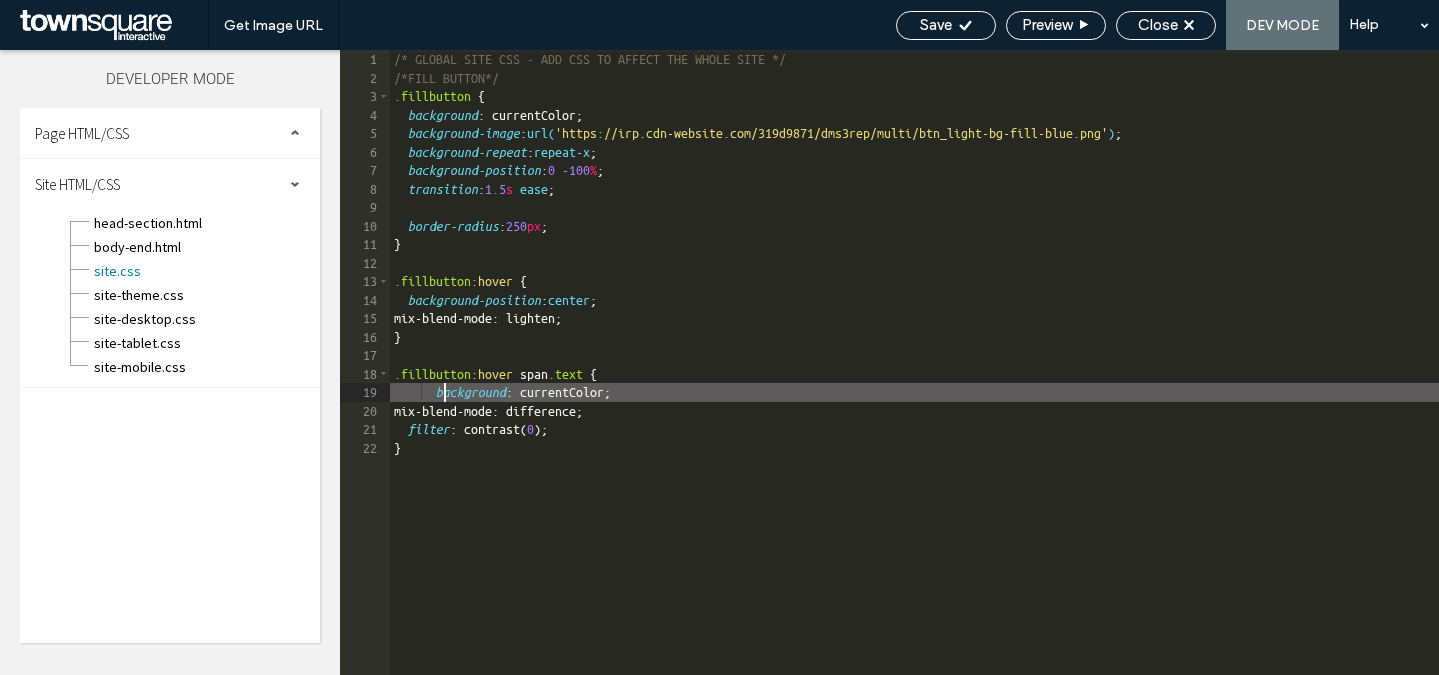 drag, startPoint x: 443, startPoint y: 390, endPoint x: 330, endPoint y: 389, distance: 113.004425 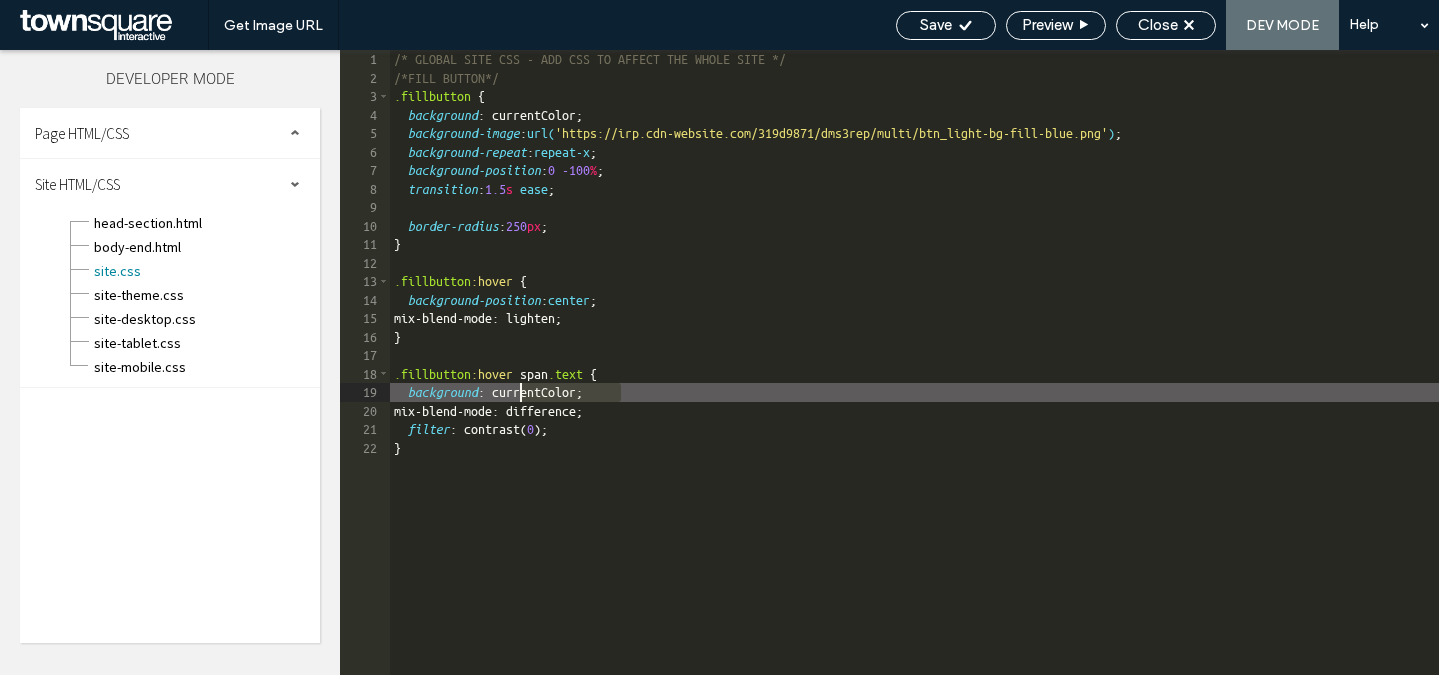 drag, startPoint x: 637, startPoint y: 396, endPoint x: 514, endPoint y: 394, distance: 123.01626 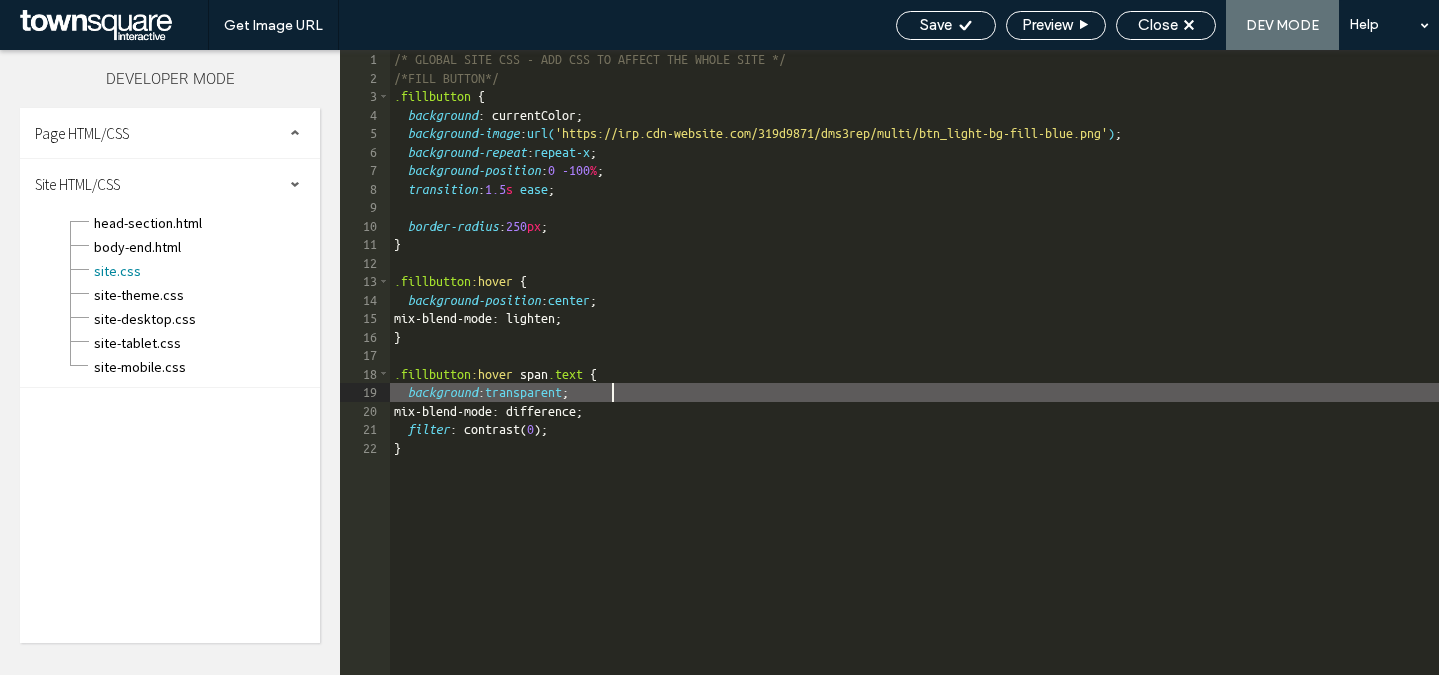 click on "/* GLOBAL SITE CSS - ADD CSS TO AFFECT THE WHOLE SITE */ /*FILL BUTTON*/ .fillbutton   {    background : currentColor;    background-image :  url( 'https://irp.cdn-website.com/319d9871/dms3rep/multi/btn_light-bg-fill-blue.png' ) ;    background-repeat :  repeat-x ;    background-position :  0   -100 % ;    transition :  1.5 s   ease ;       border-radius :  250 px ; } .fillbutton :hover   {    background-position :  center ;   mix-blend-mode: lighten; } .fillbutton :hover   span .text   {    background :  transparent ;   mix-blend-mode: difference;    filter : contrast( 0 ); }" at bounding box center [914, 381] 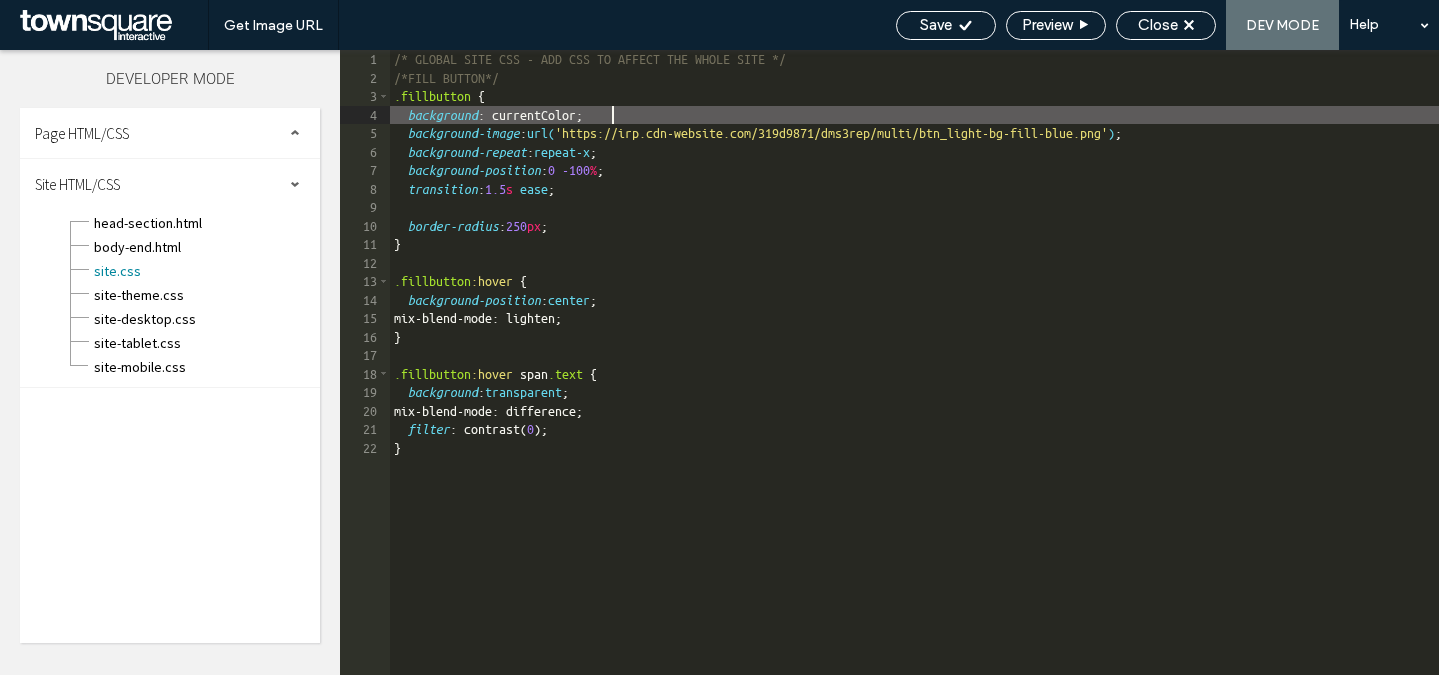 click on "/* GLOBAL SITE CSS - ADD CSS TO AFFECT THE WHOLE SITE */ /*FILL BUTTON*/ .fillbutton   {    background : currentColor;    background-image :  url( 'https://irp.cdn-website.com/319d9871/dms3rep/multi/btn_light-bg-fill-blue.png' ) ;    background-repeat :  repeat-x ;    background-position :  0   -100 % ;    transition :  1.5 s   ease ;       border-radius :  250 px ; } .fillbutton :hover   {    background-position :  center ;   mix-blend-mode: lighten; } .fillbutton :hover   span .text   {    background :  transparent ;   mix-blend-mode: difference;    filter : contrast( 0 ); }" at bounding box center [914, 381] 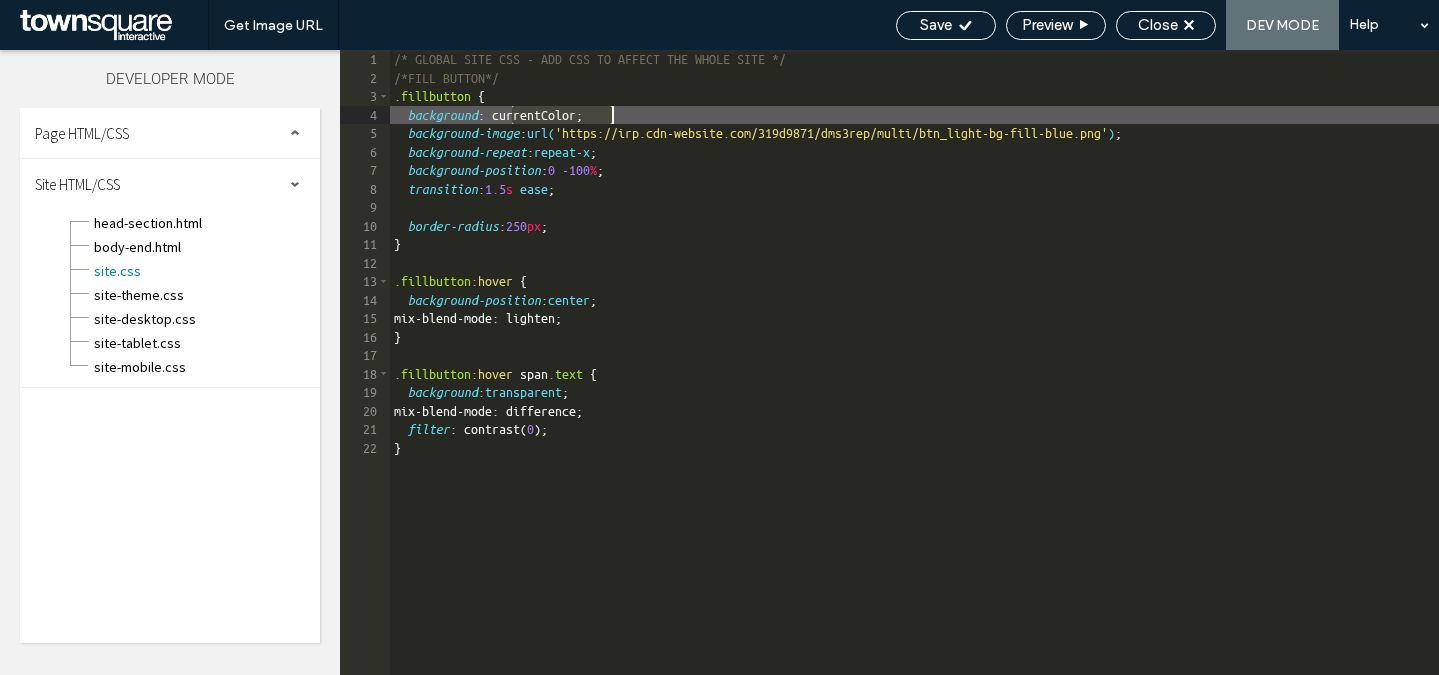 click on "/* GLOBAL SITE CSS - ADD CSS TO AFFECT THE WHOLE SITE */ /*FILL BUTTON*/ .fillbutton   {    background : currentColor;    background-image :  url( 'https://irp.cdn-website.com/319d9871/dms3rep/multi/btn_light-bg-fill-blue.png' ) ;    background-repeat :  repeat-x ;    background-position :  0   -100 % ;    transition :  1.5 s   ease ;       border-radius :  250 px ; } .fillbutton :hover   {    background-position :  center ;   mix-blend-mode: lighten; } .fillbutton :hover   span .text   {    background :  transparent ;   mix-blend-mode: difference;    filter : contrast( 0 ); }" at bounding box center (914, 381) 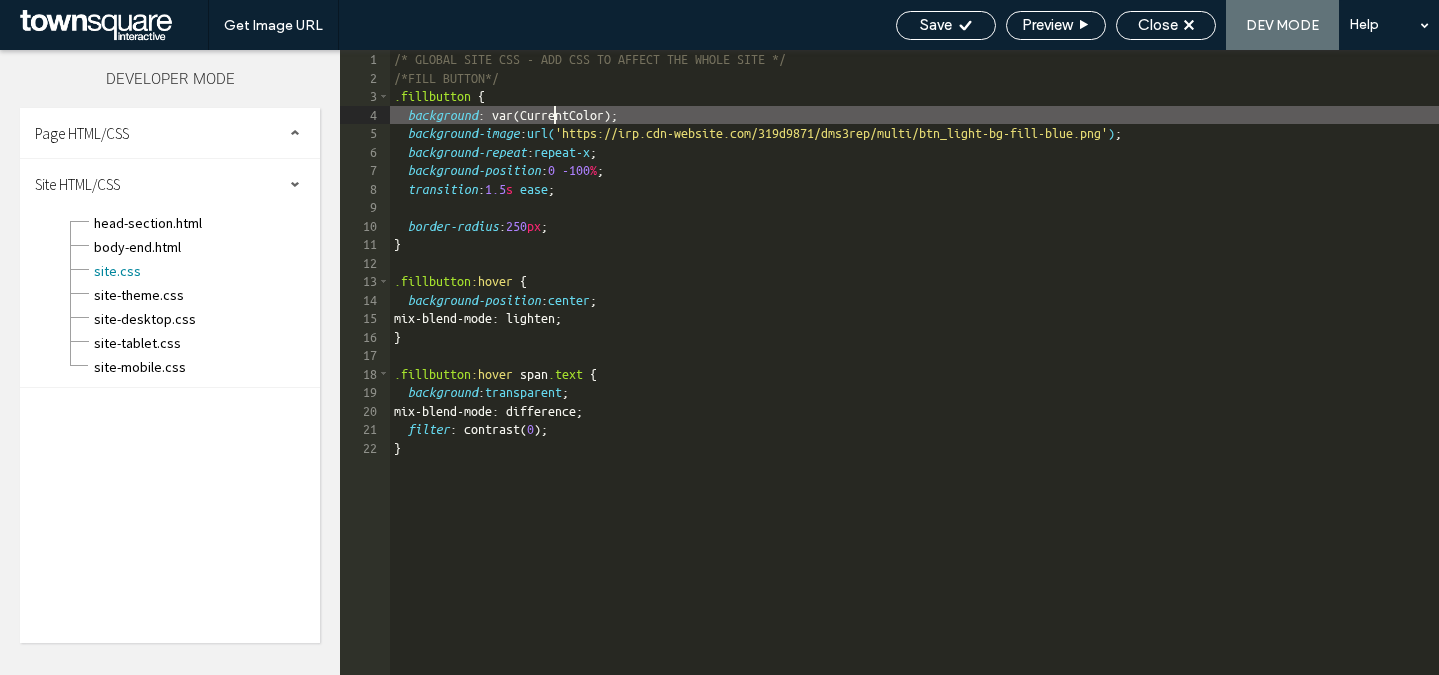 click on "/* GLOBAL SITE CSS - ADD CSS TO AFFECT THE WHOLE SITE */ /*FILL BUTTON*/ .fillbutton   {    background : var(CurrentColor);    background-image :  url( 'https://irp.cdn-website.com/319d9871/dms3rep/multi/btn_light-bg-fill-blue.png' ) ;    background-repeat :  repeat-x ;    background-position :  0   -100 % ;    transition :  1.5 s   ease ;       border-radius :  250 px ; } .fillbutton :hover   {    background-position :  center ;   mix-blend-mode: lighten; } .fillbutton :hover   span .text   {    background :  transparent ;   mix-blend-mode: difference;    filter : contrast( 0 ); }" at bounding box center (914, 381) 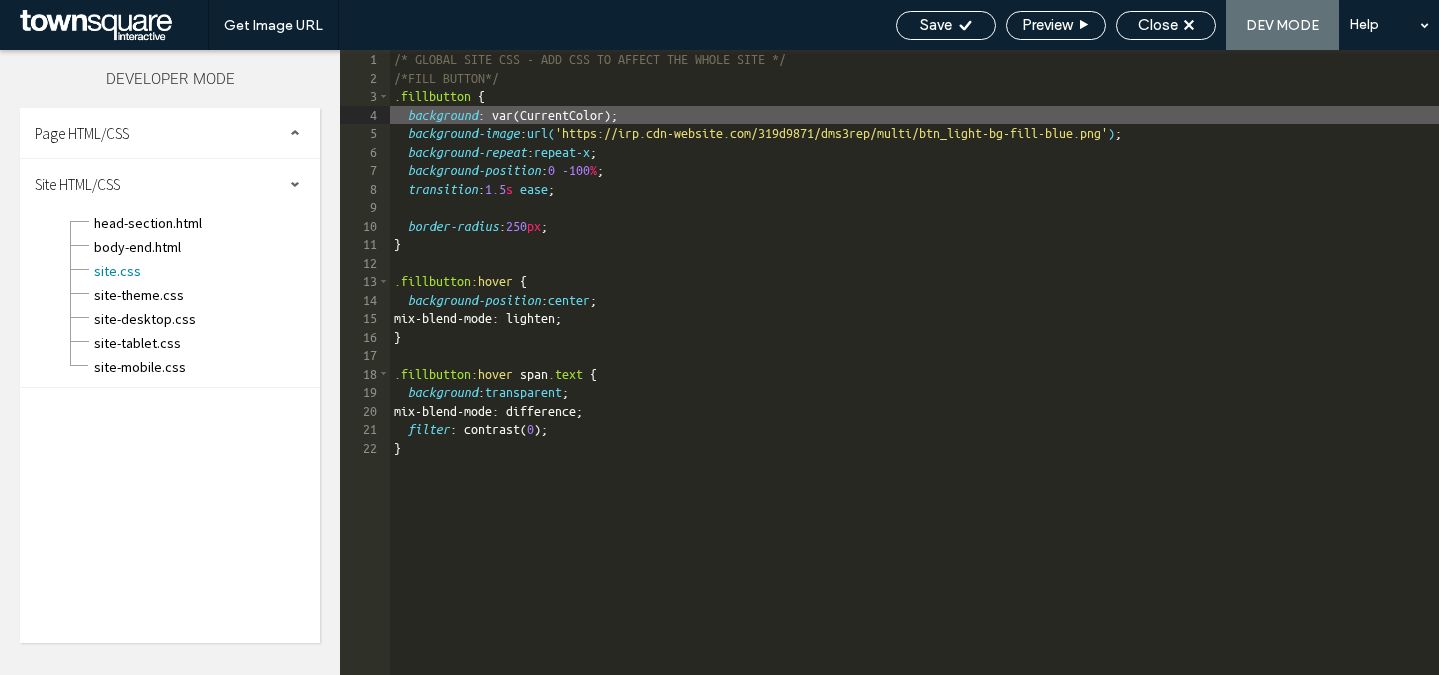 type on "**" 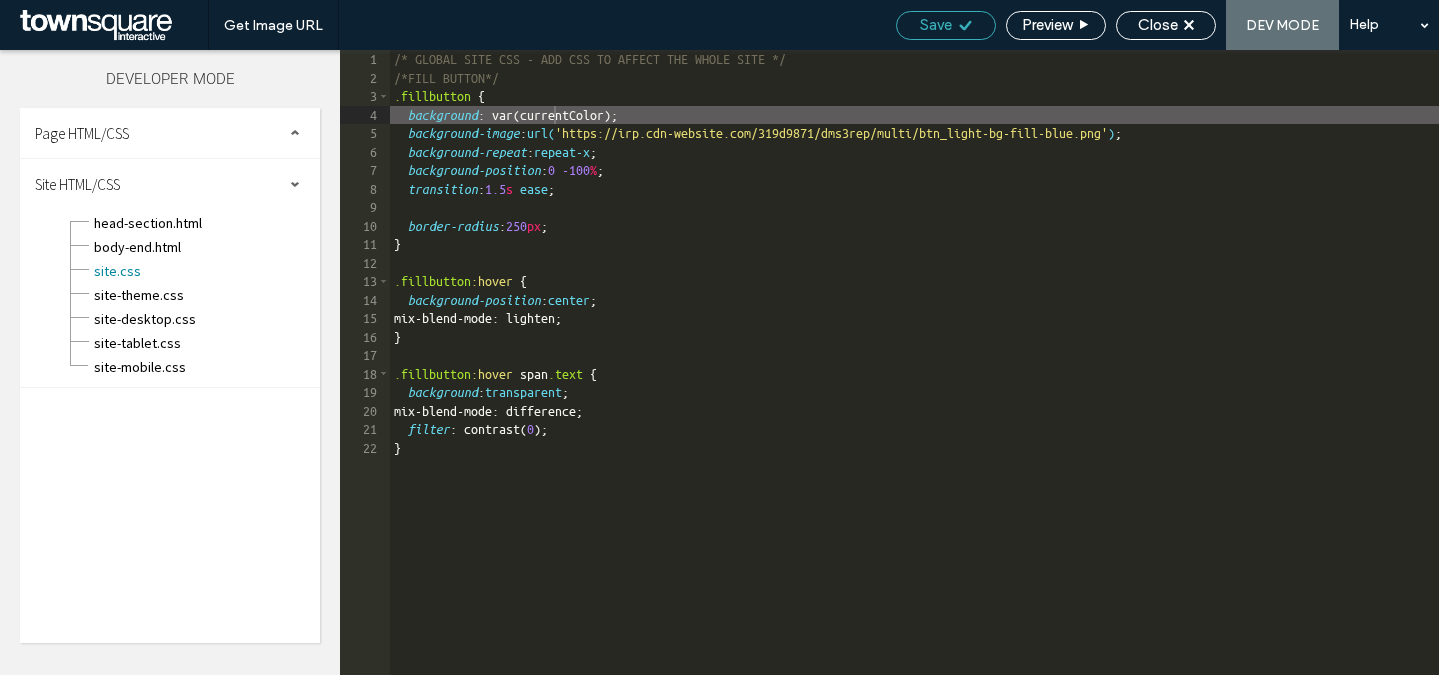 click on "Save" at bounding box center (946, 25) 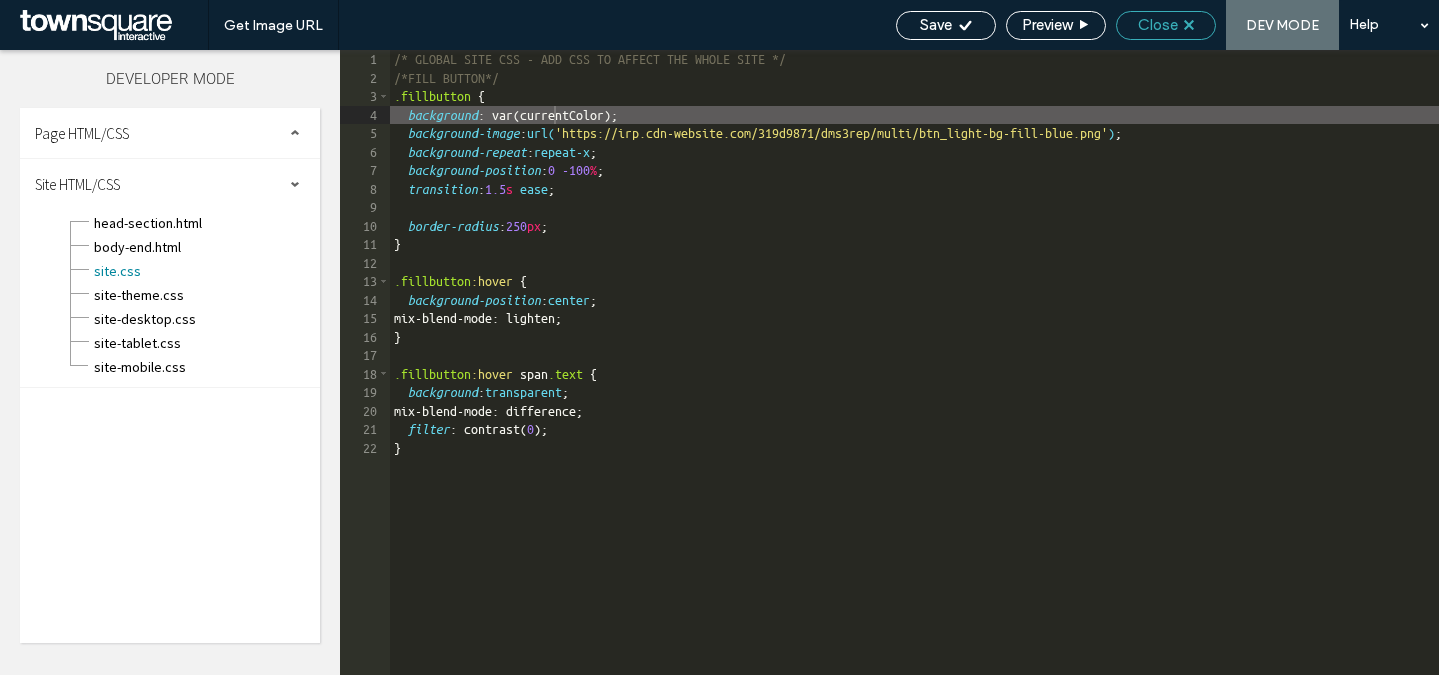 click on "Close" at bounding box center [1166, 25] 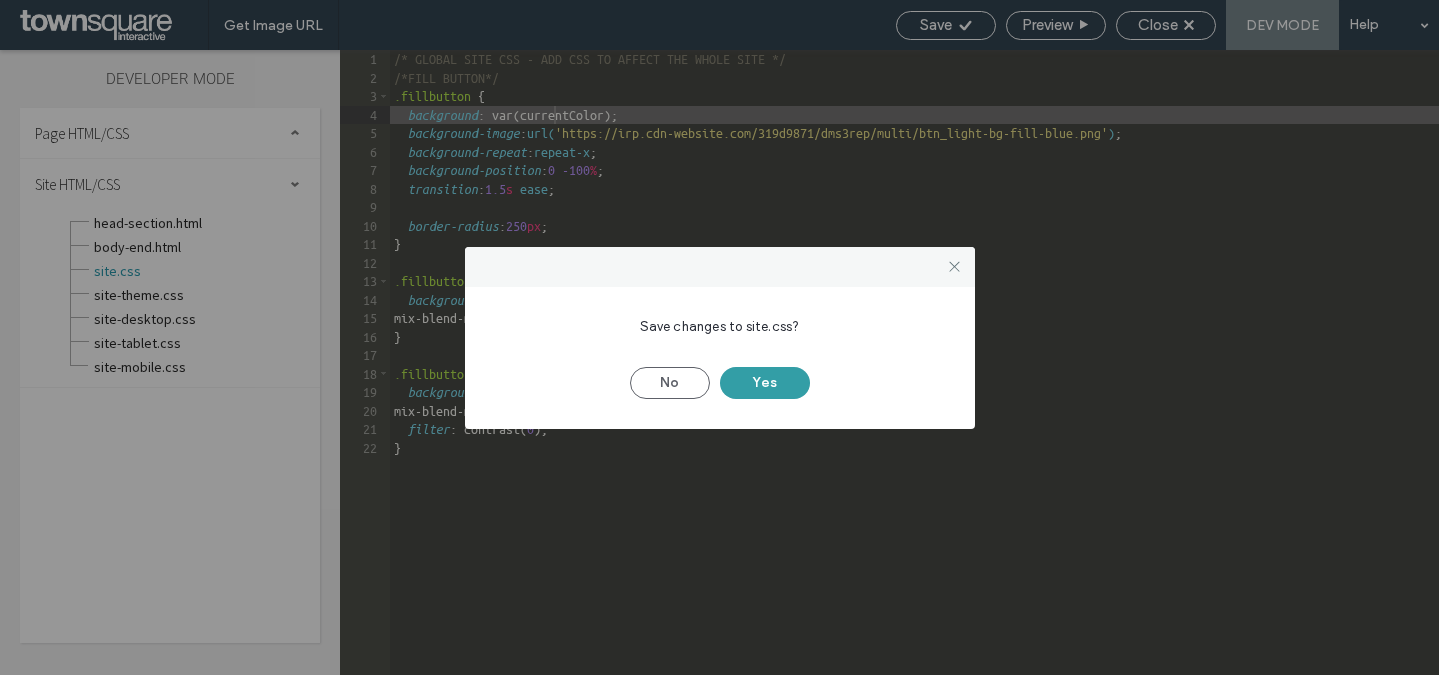 click on "Yes" at bounding box center [765, 383] 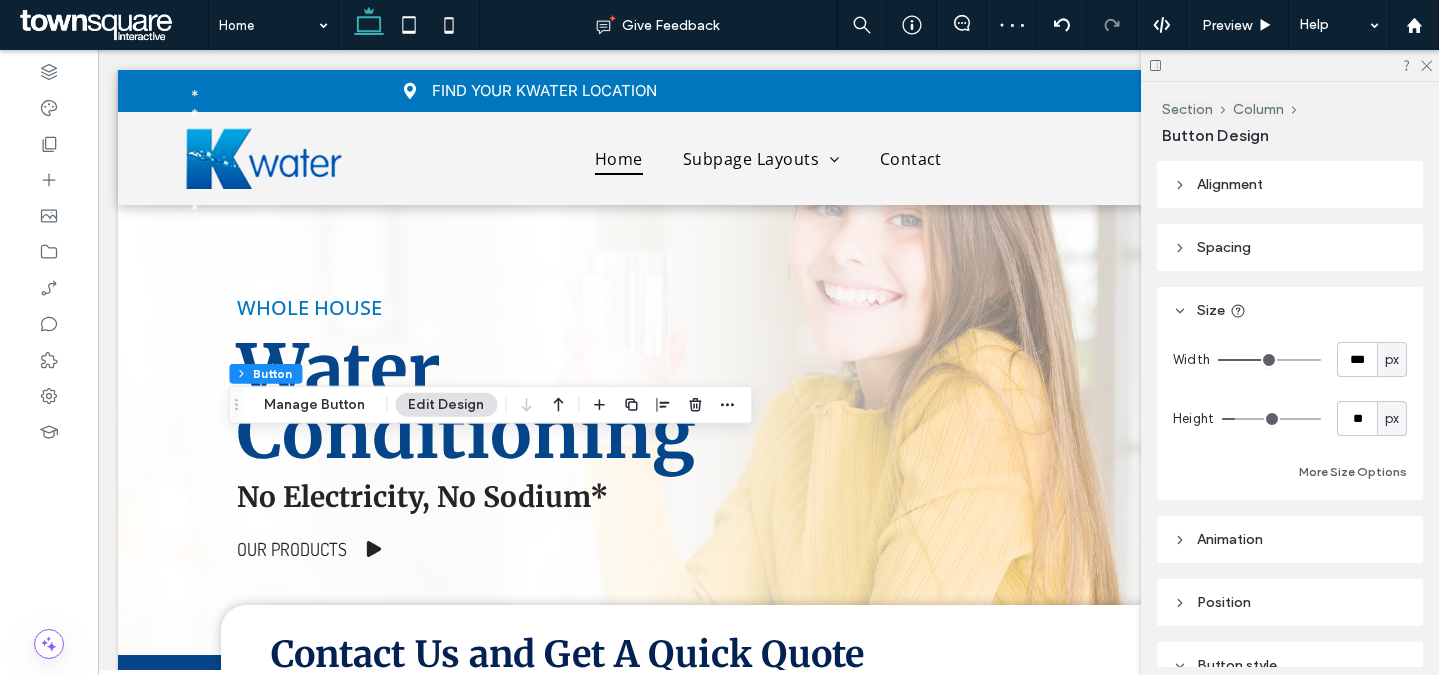 scroll, scrollTop: 740, scrollLeft: 0, axis: vertical 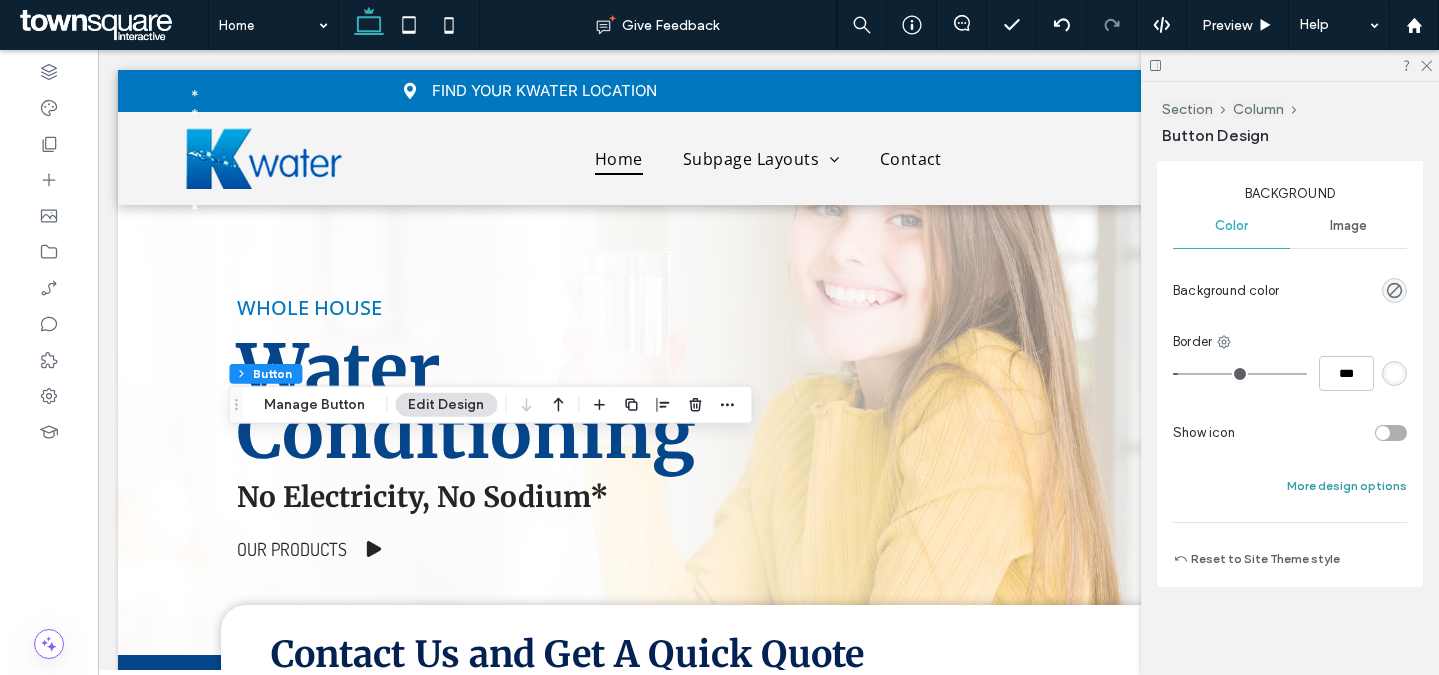 click on "More design options" at bounding box center [1347, 486] 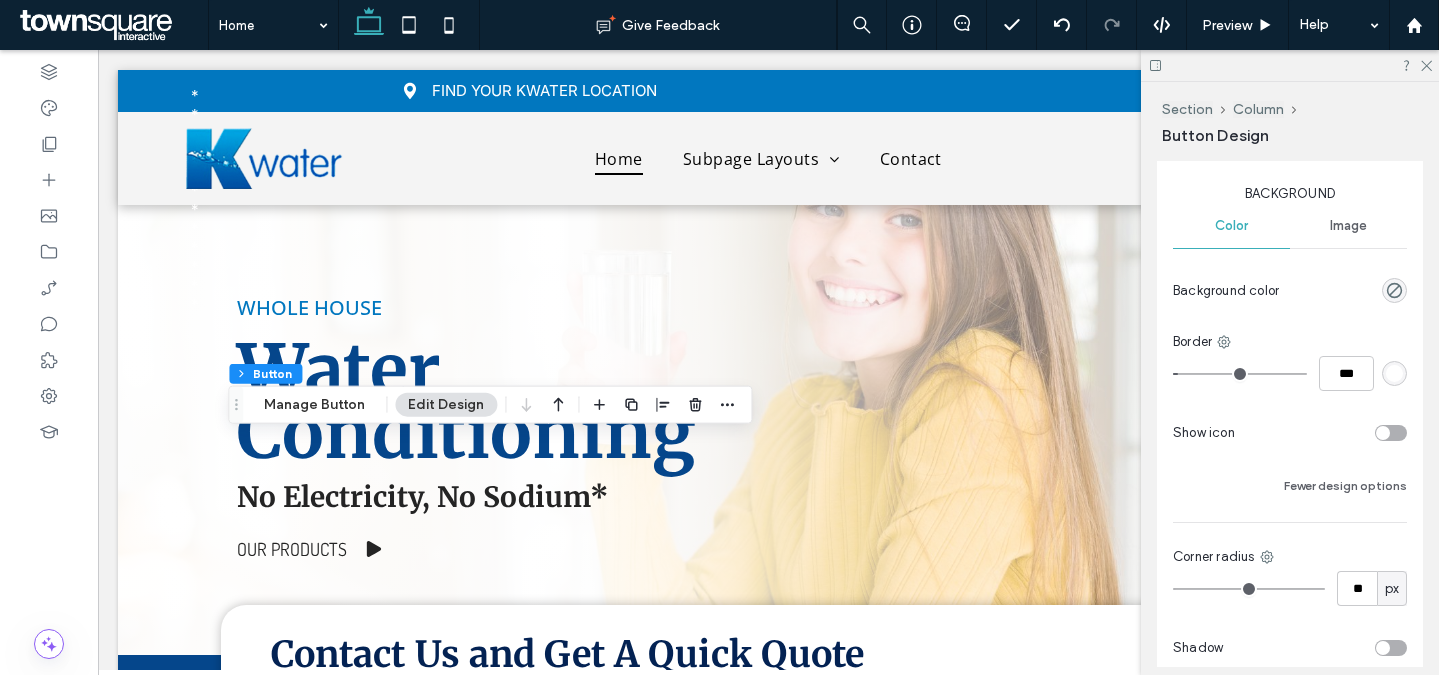 scroll, scrollTop: 1109, scrollLeft: 0, axis: vertical 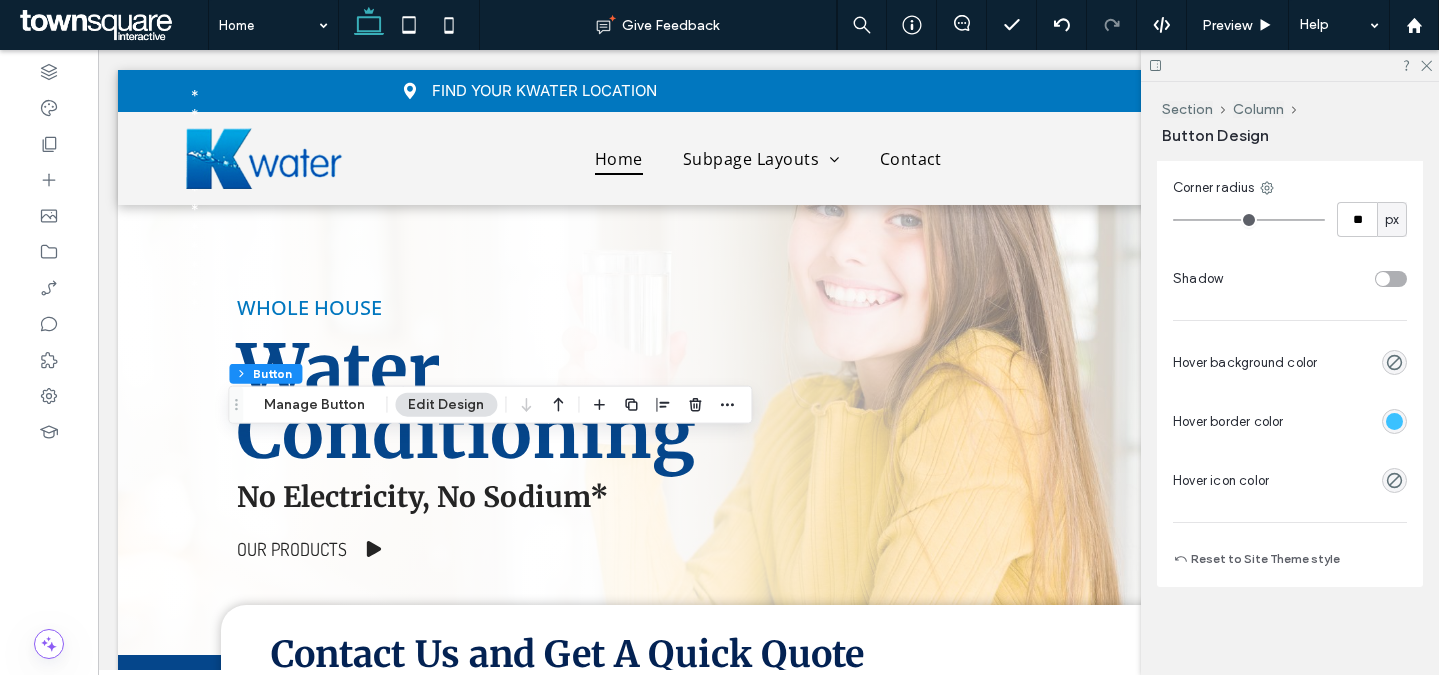 click at bounding box center [1394, 362] 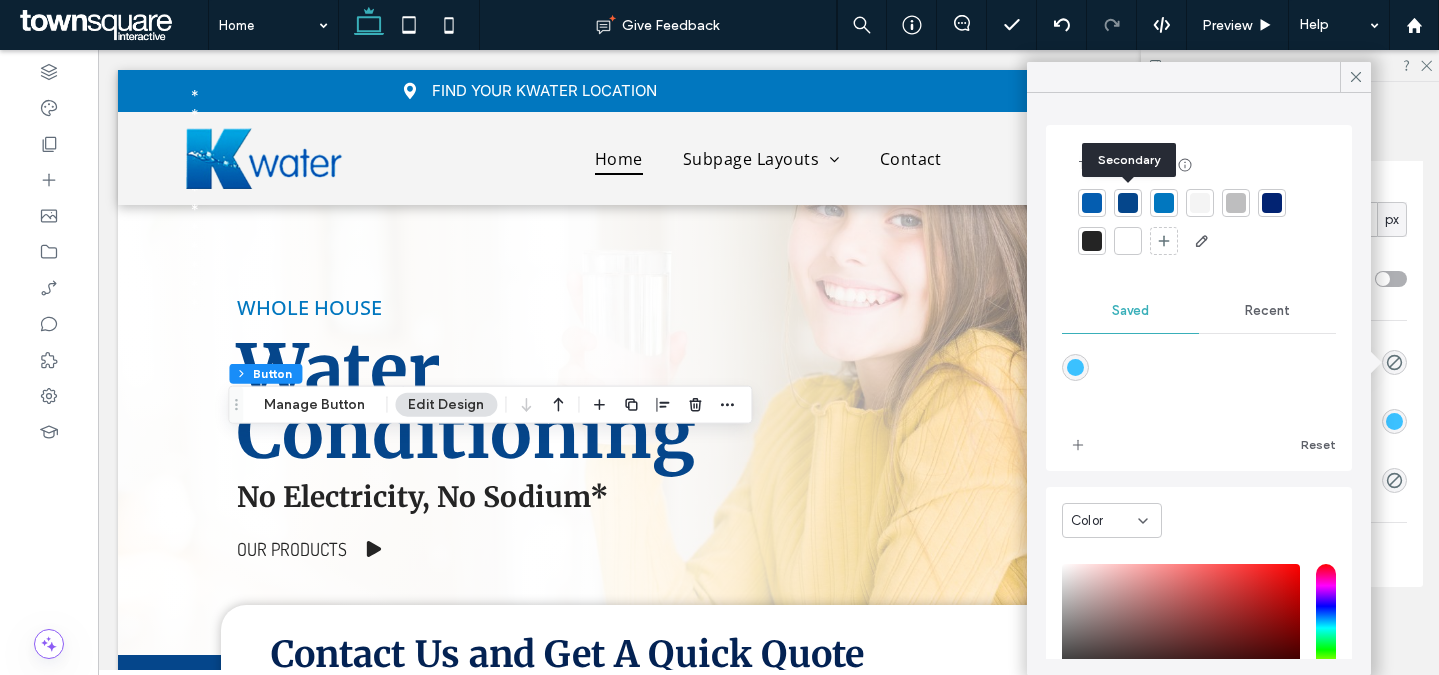 click at bounding box center [1128, 203] 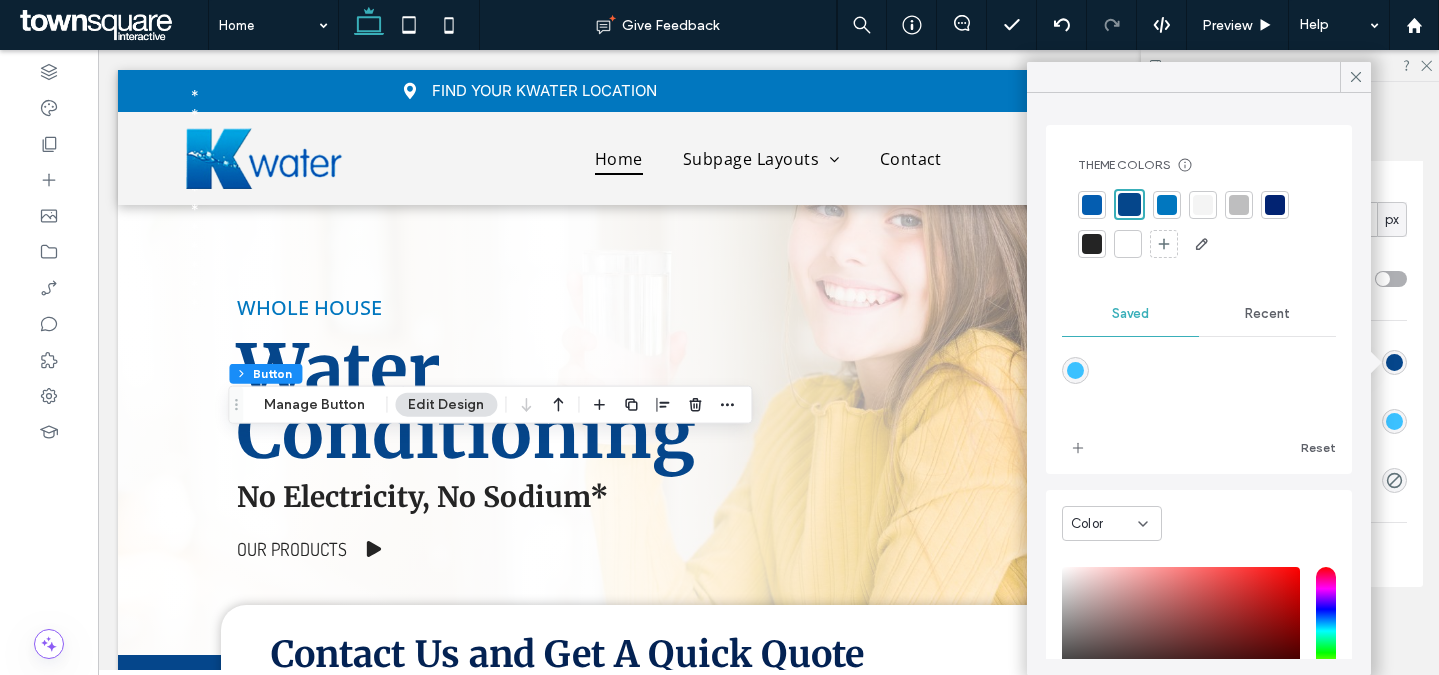 click on "Recent" at bounding box center (1267, 314) 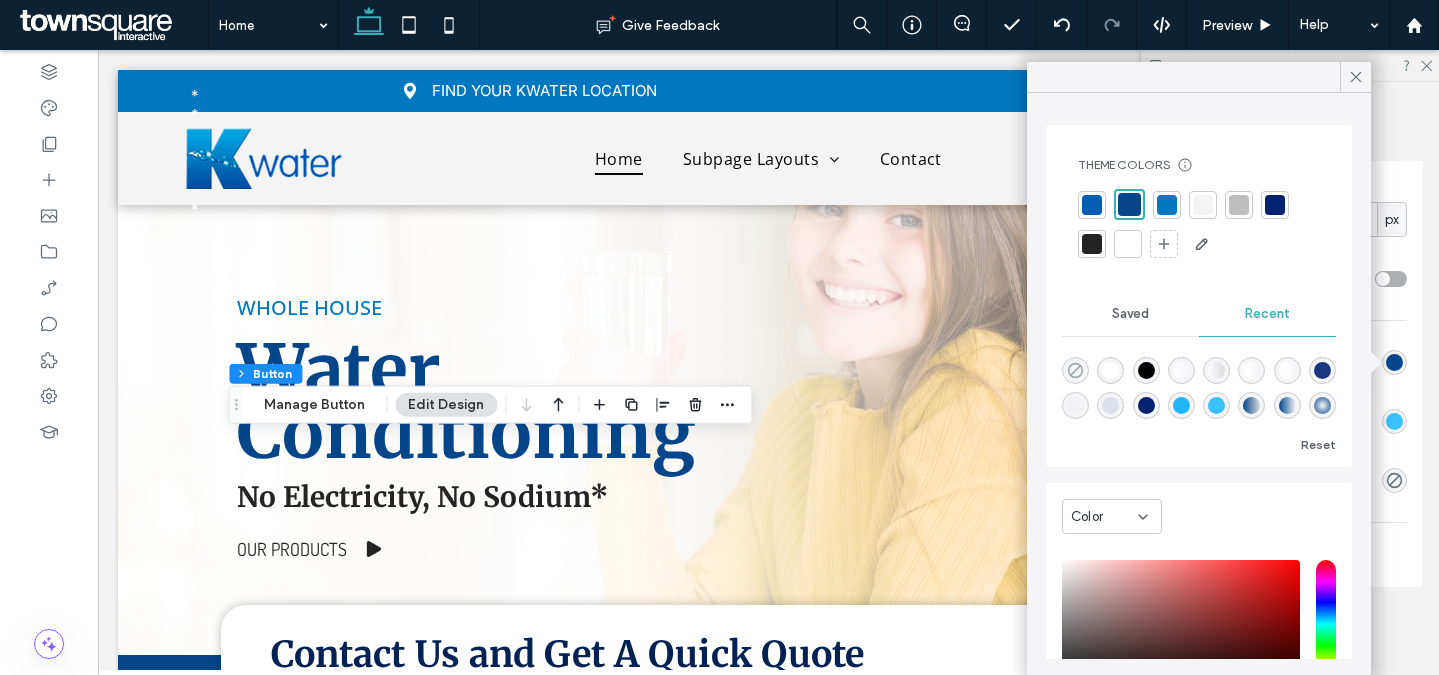 click 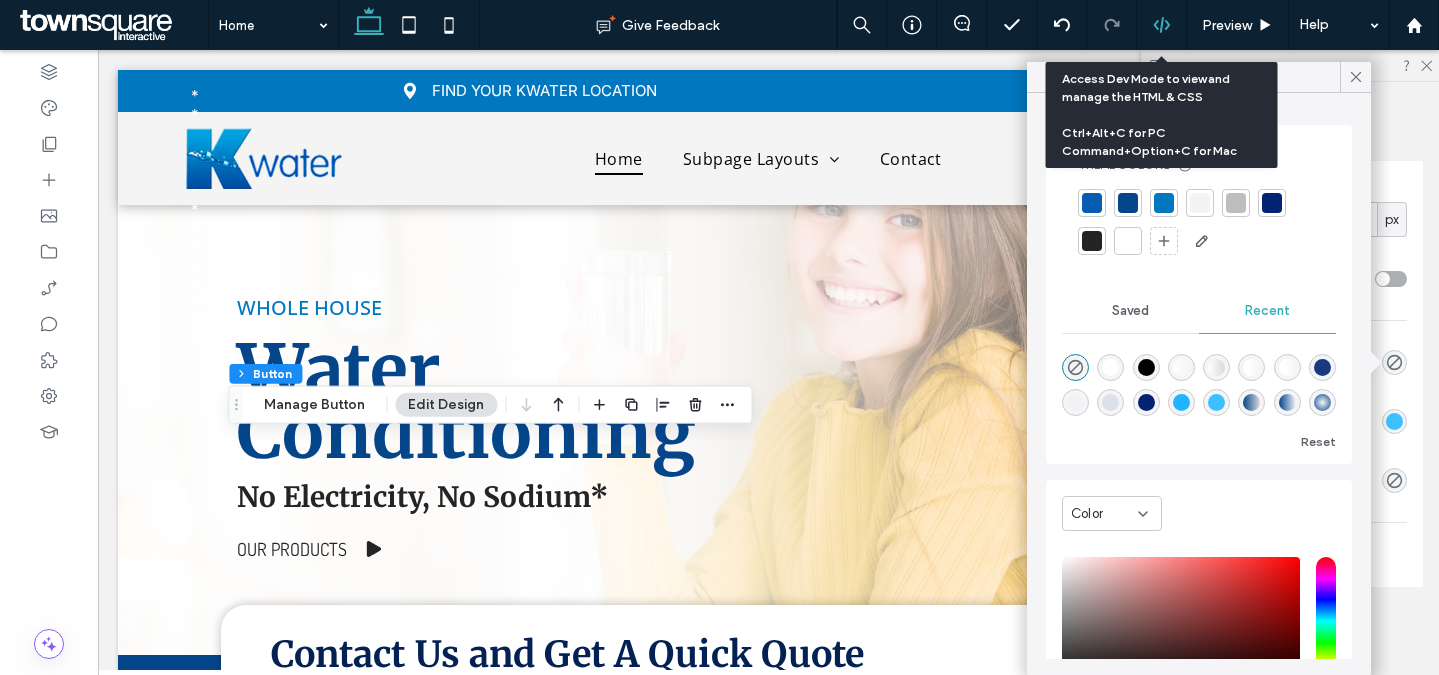 click at bounding box center [1161, 25] 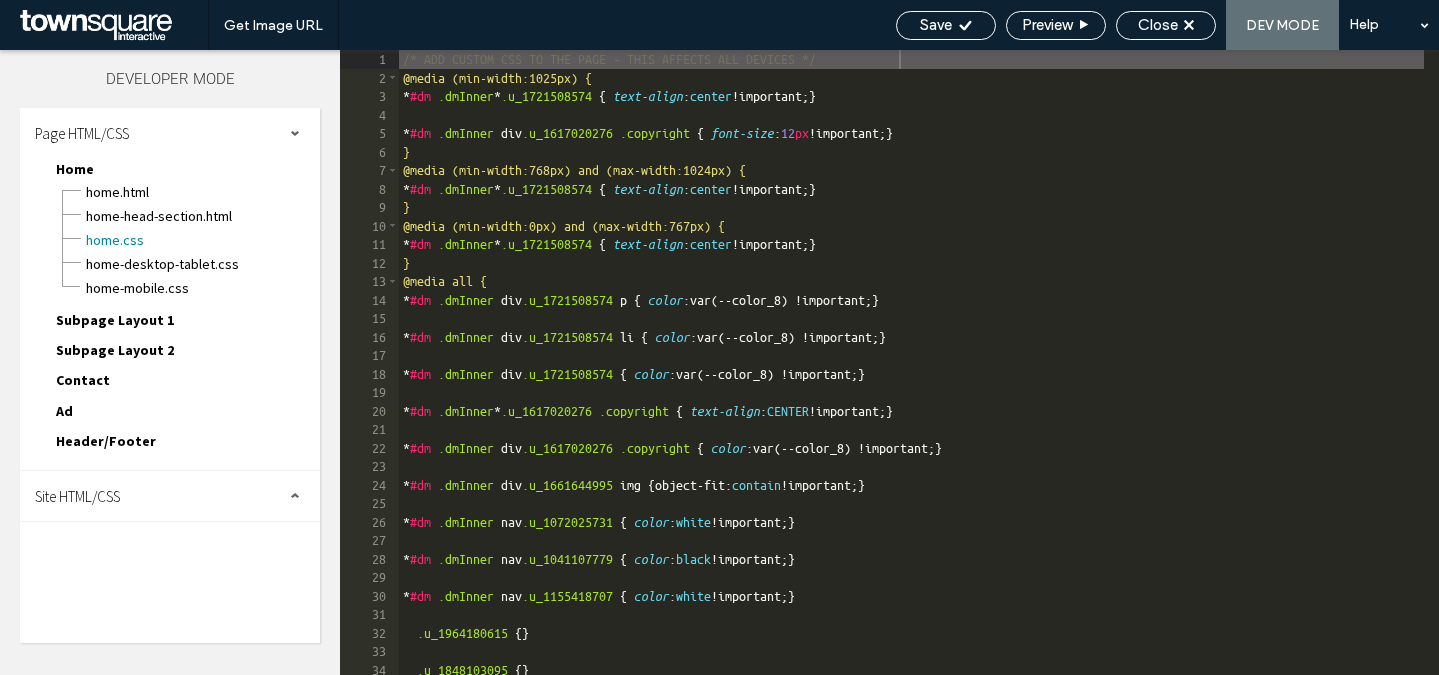 click on "Site HTML/CSS" at bounding box center (170, 496) 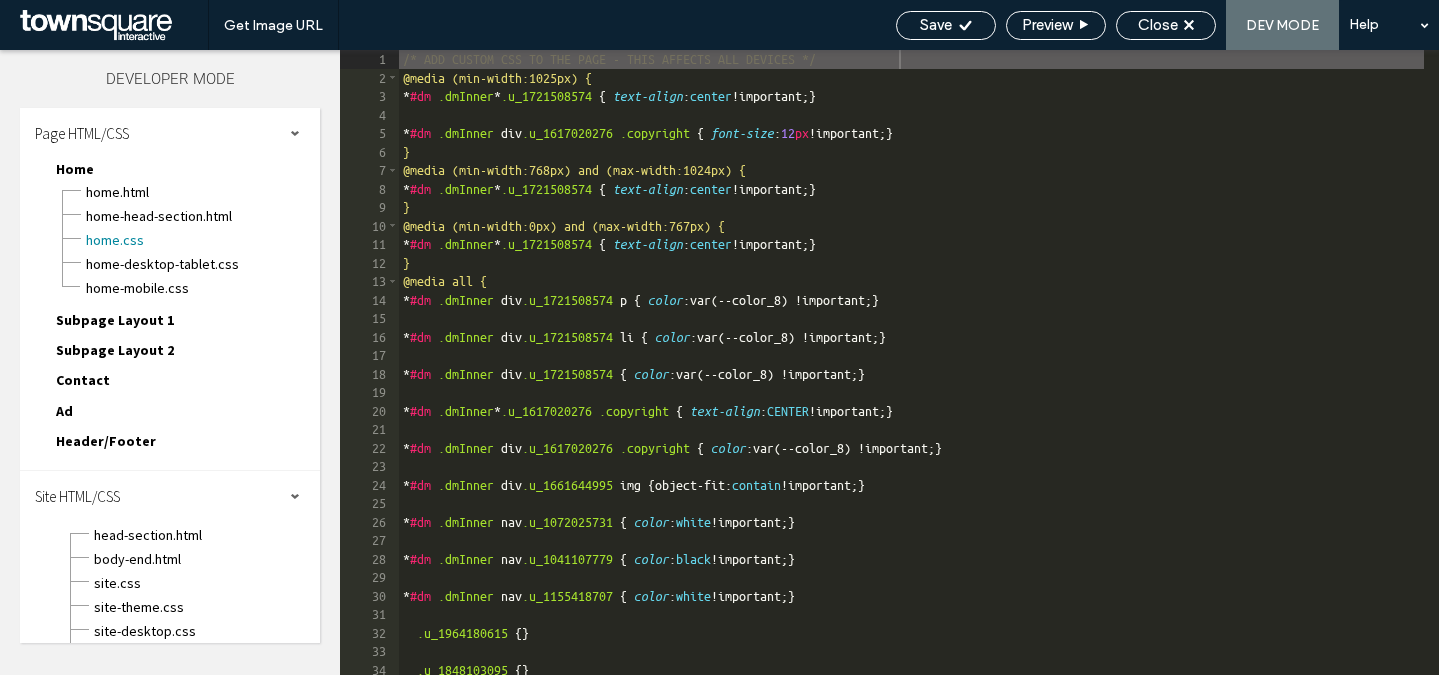 scroll, scrollTop: 59, scrollLeft: 0, axis: vertical 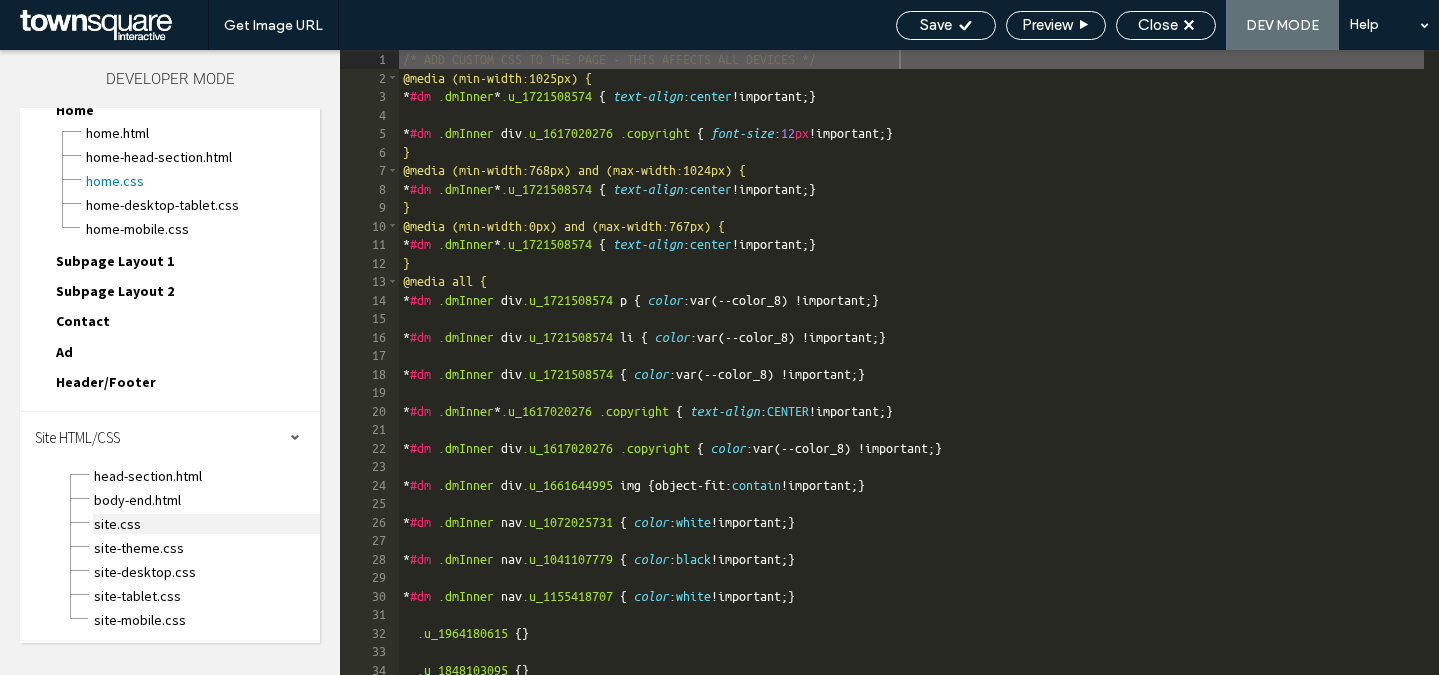 drag, startPoint x: 164, startPoint y: 532, endPoint x: 180, endPoint y: 525, distance: 17.464249 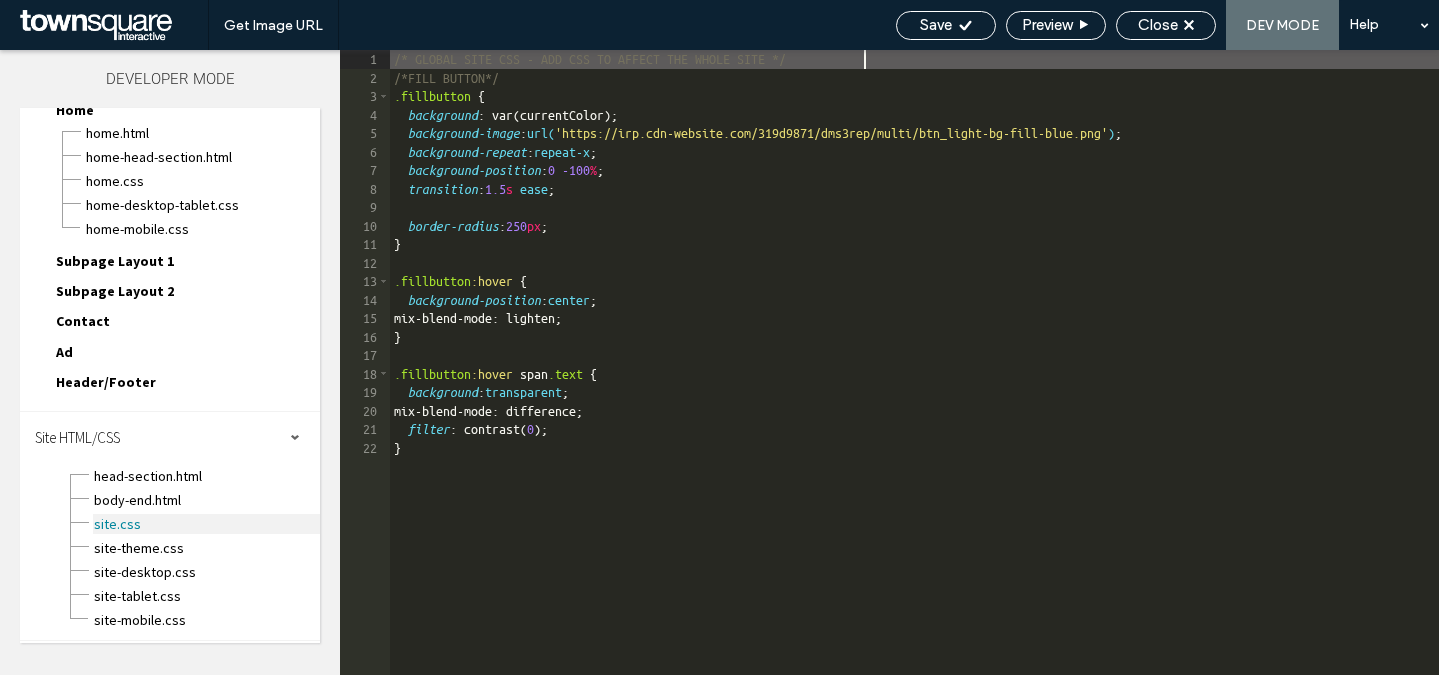 scroll, scrollTop: 1, scrollLeft: 0, axis: vertical 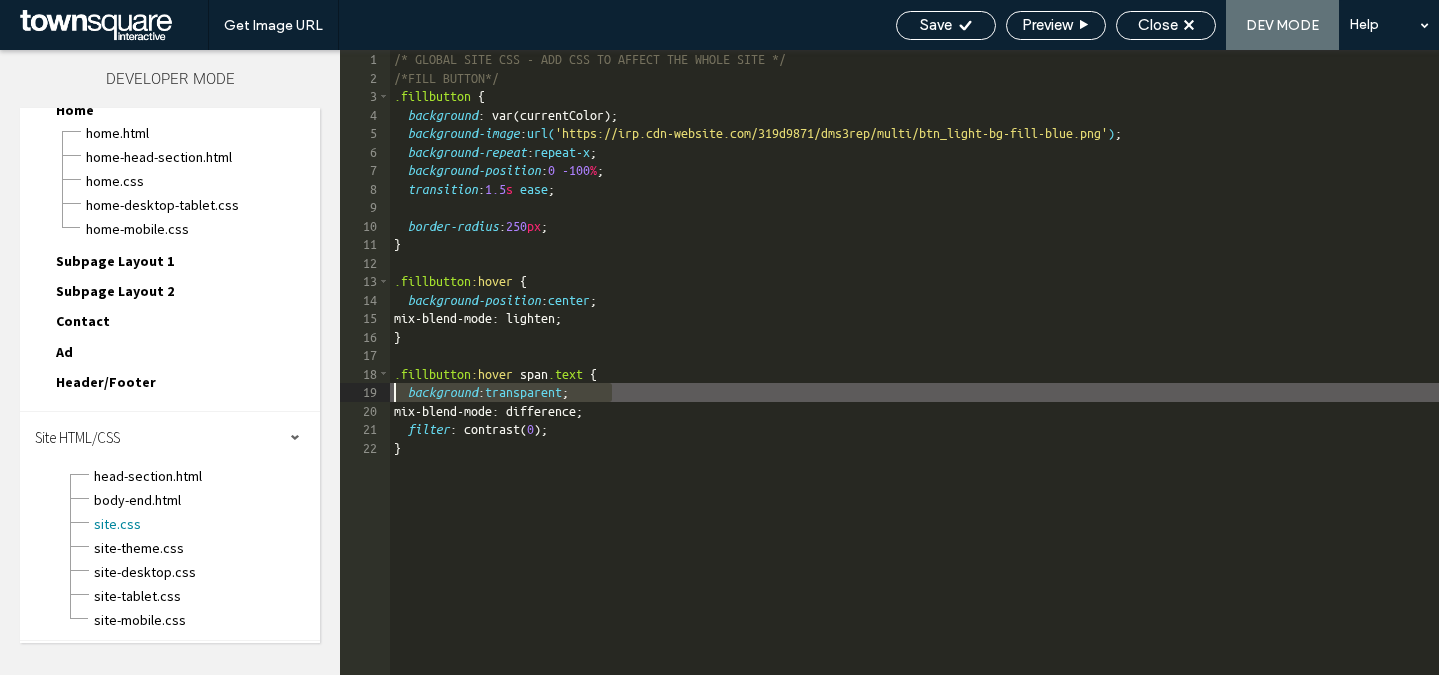 drag, startPoint x: 621, startPoint y: 390, endPoint x: 337, endPoint y: 388, distance: 284.00705 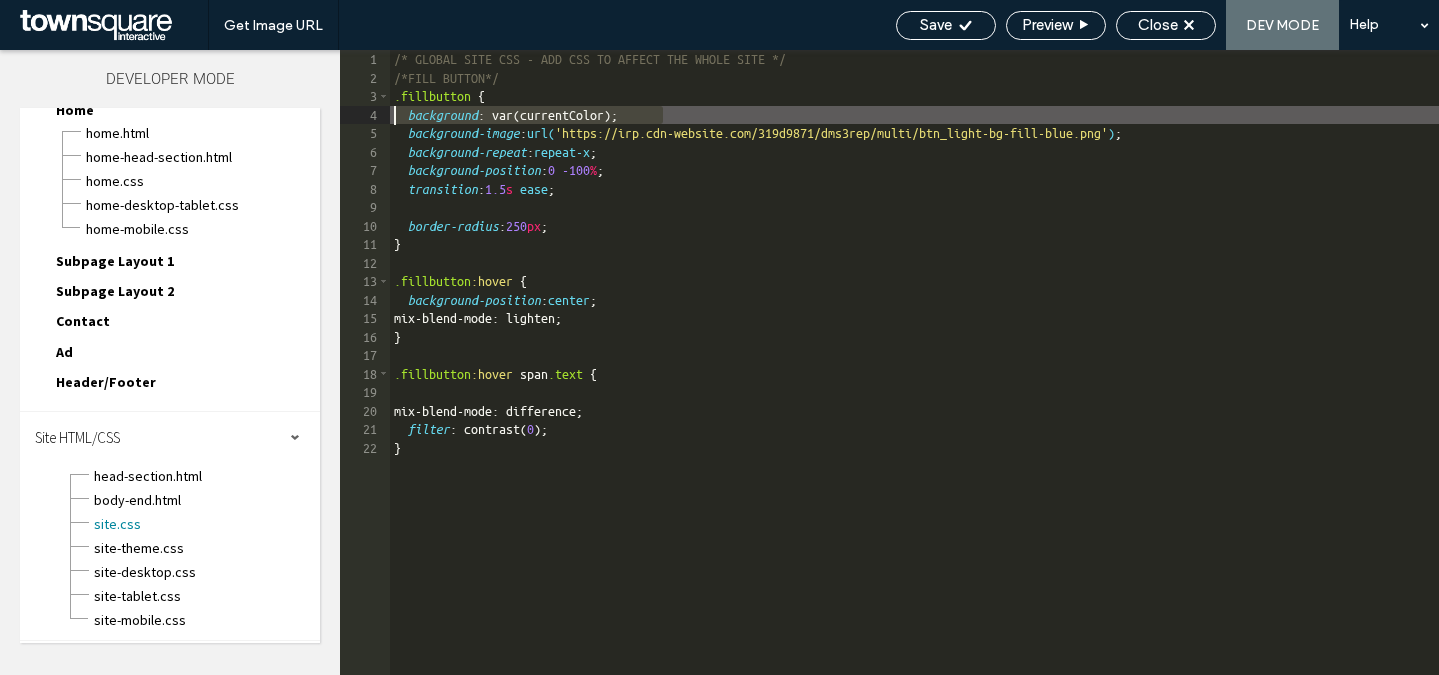 drag, startPoint x: 669, startPoint y: 112, endPoint x: 397, endPoint y: 116, distance: 272.02942 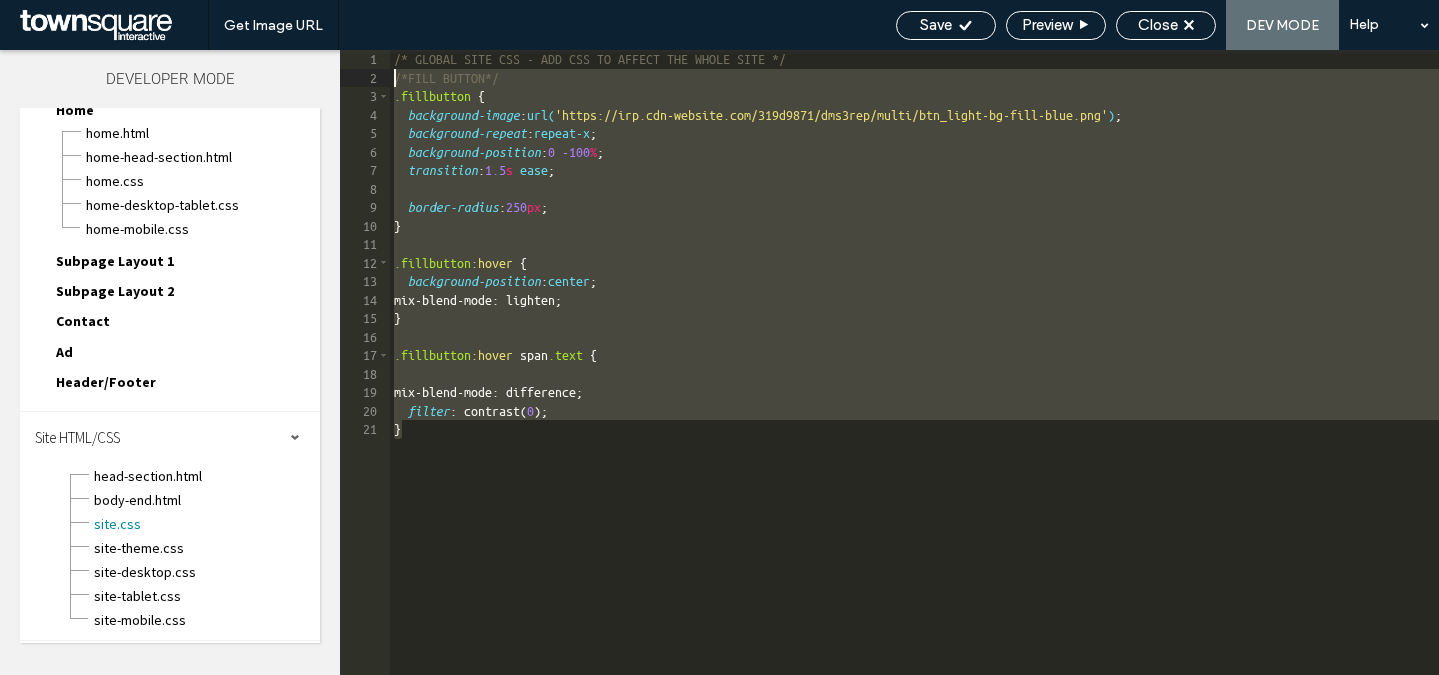 drag, startPoint x: 434, startPoint y: 445, endPoint x: 381, endPoint y: 75, distance: 373.77667 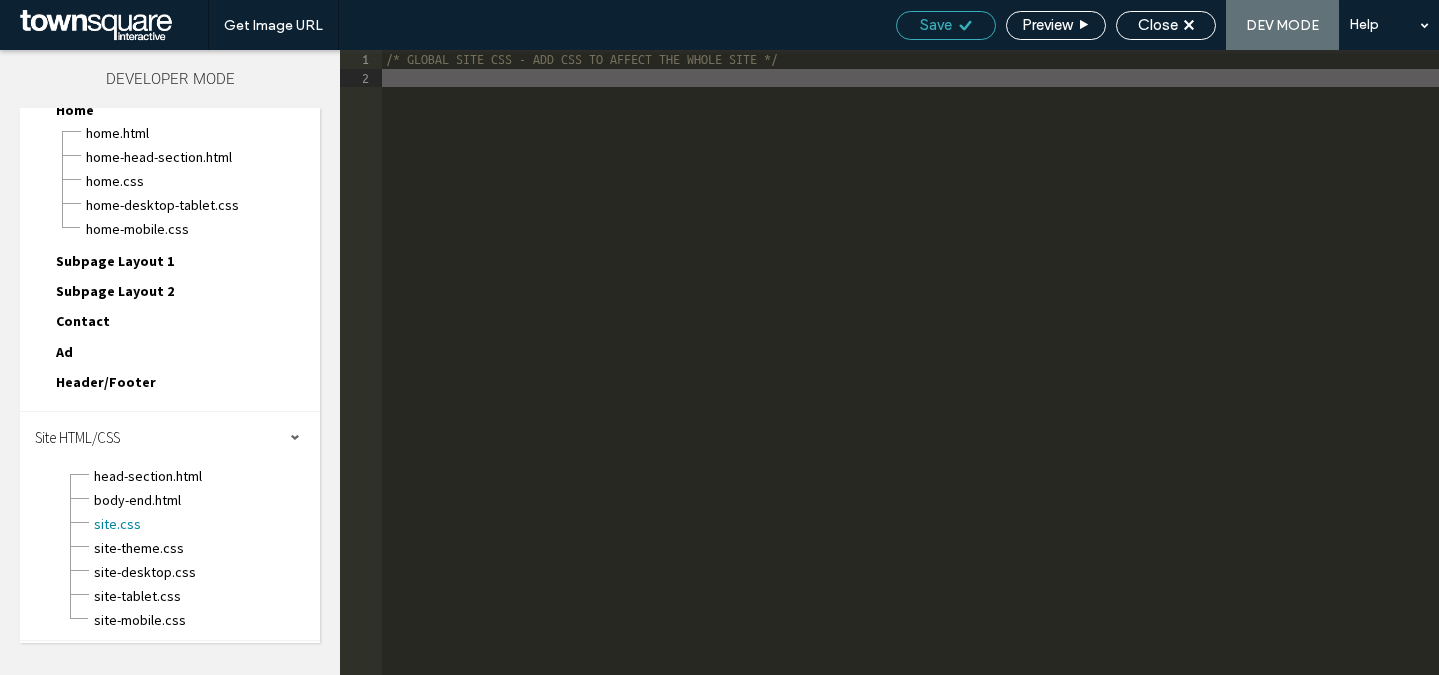 click on "Save" at bounding box center (946, 25) 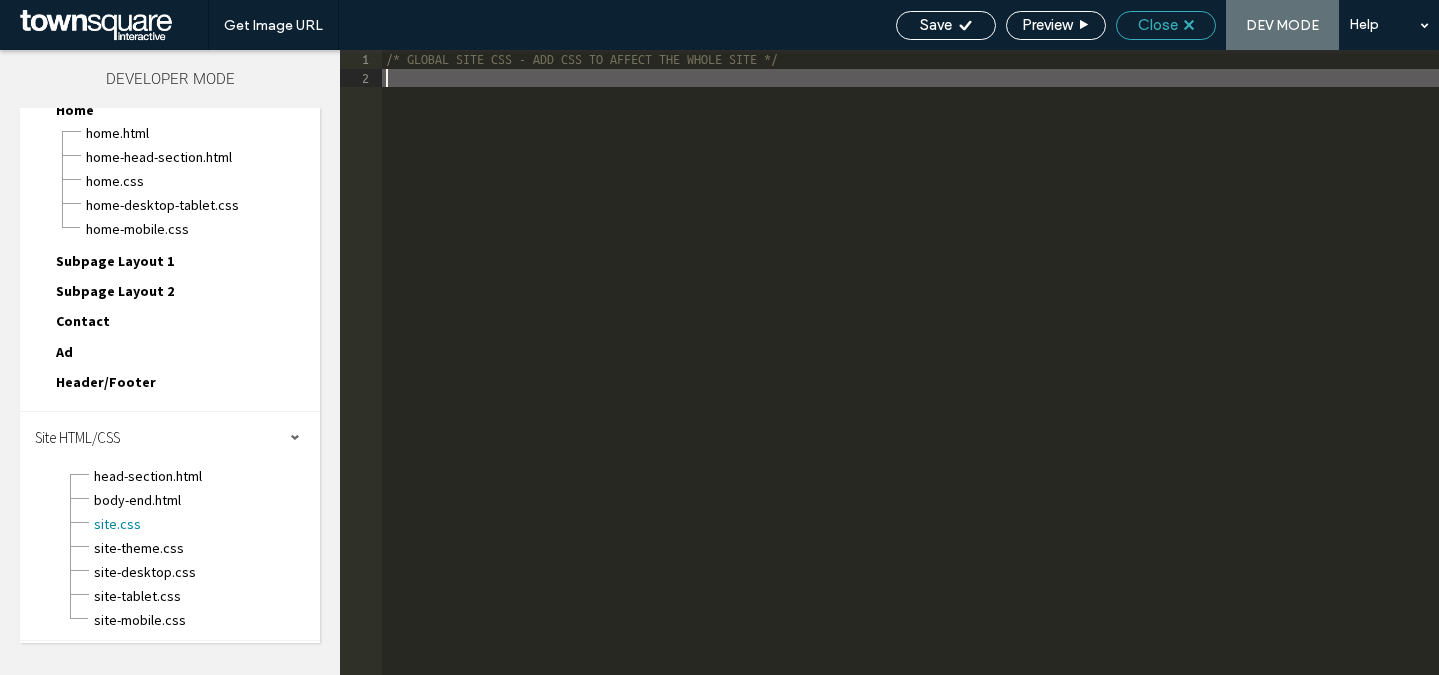 click on "Close" at bounding box center [1158, 25] 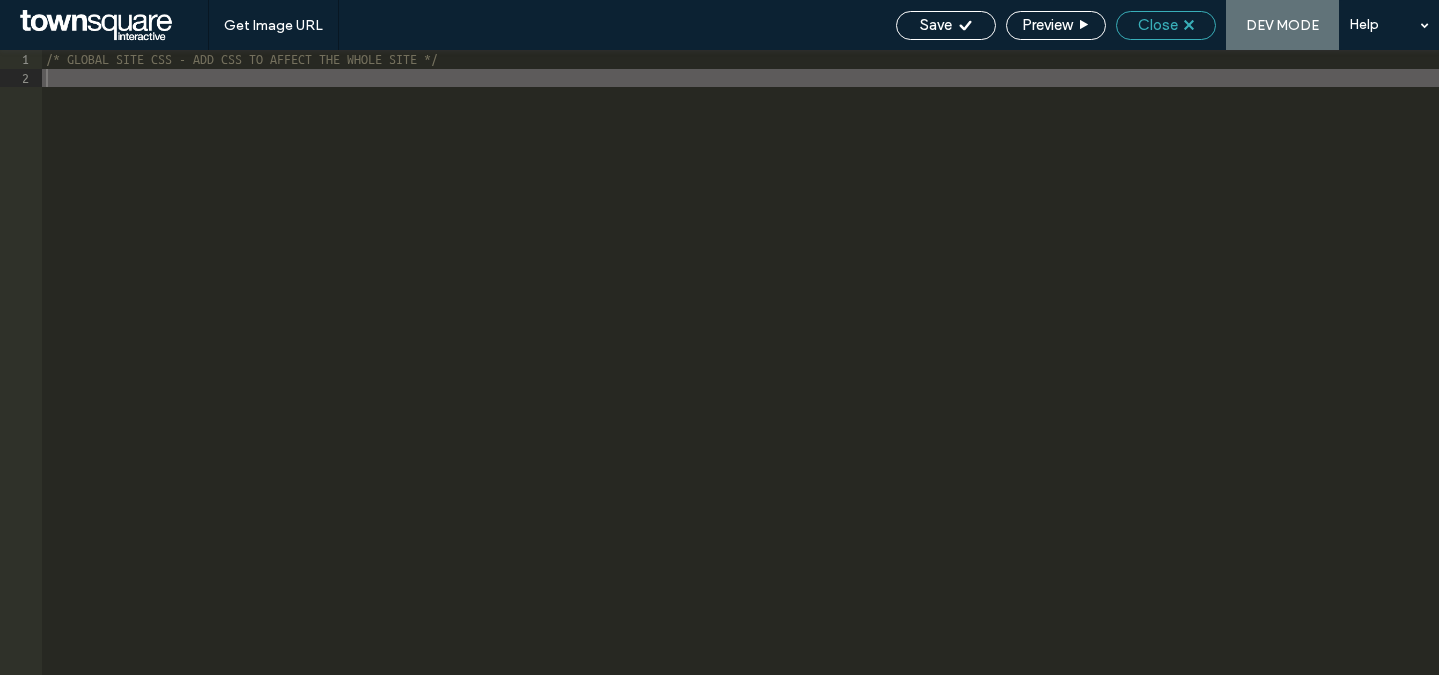 scroll, scrollTop: 14, scrollLeft: 0, axis: vertical 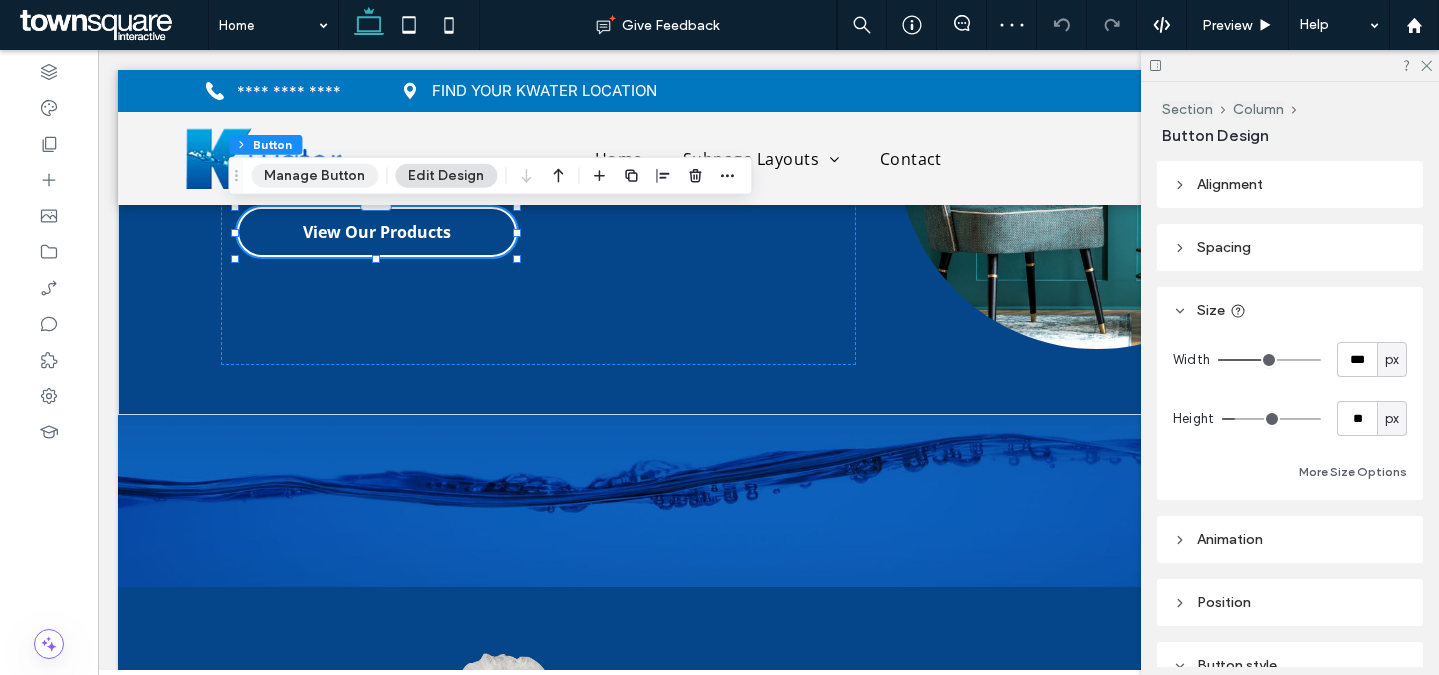 click on "Manage Button" at bounding box center [314, 176] 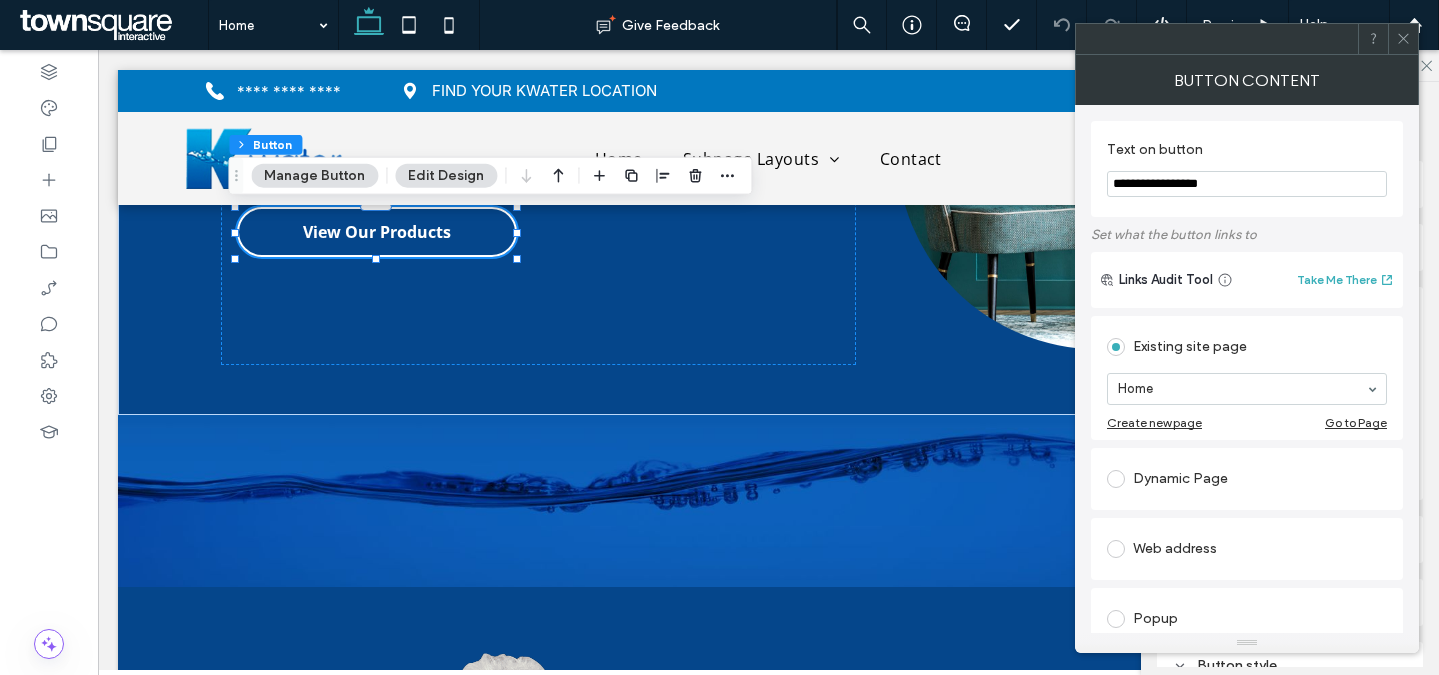 click 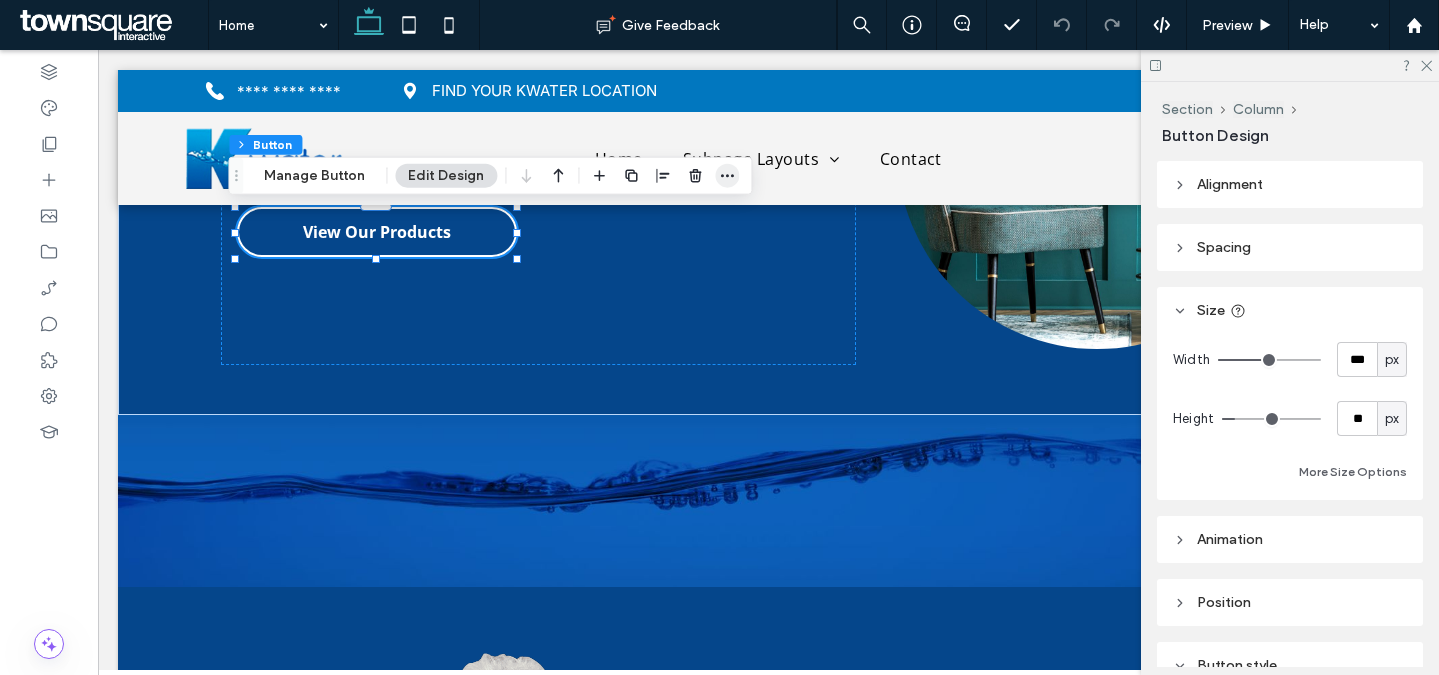 click 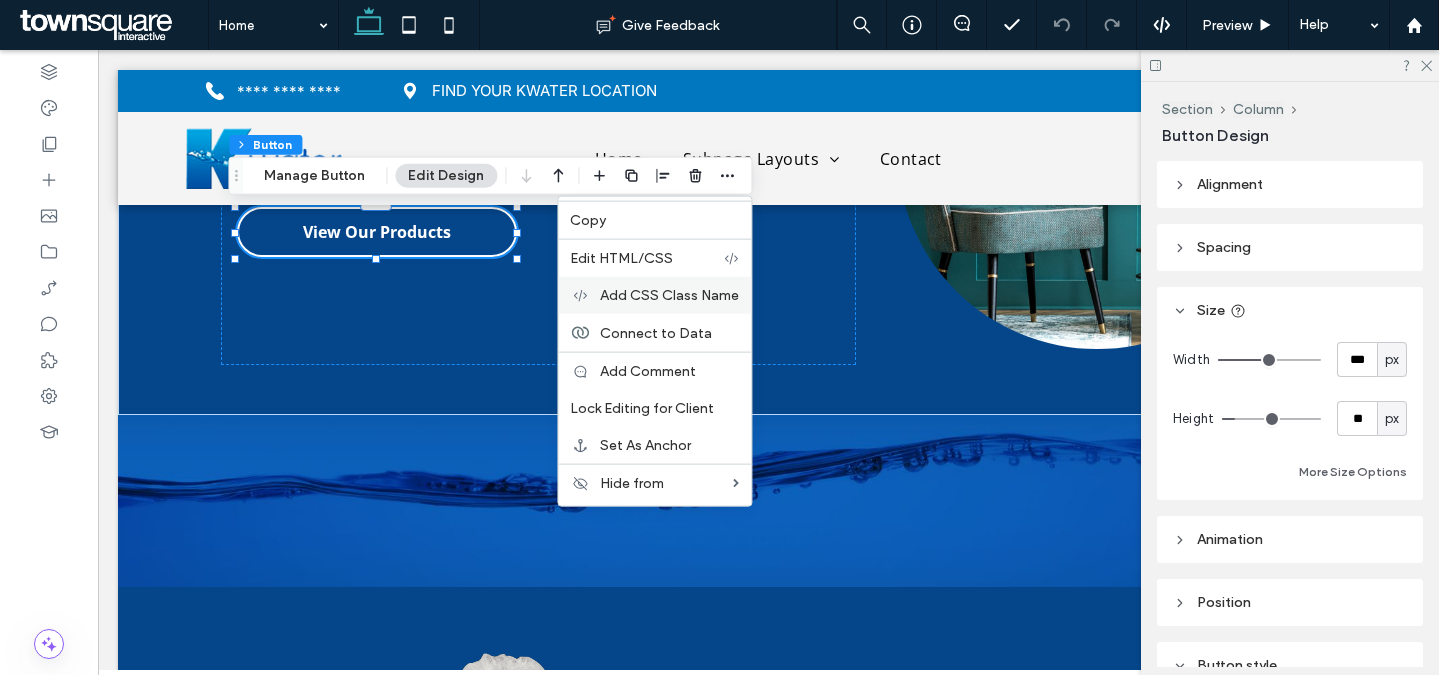 click on "Add CSS Class Name" at bounding box center (669, 295) 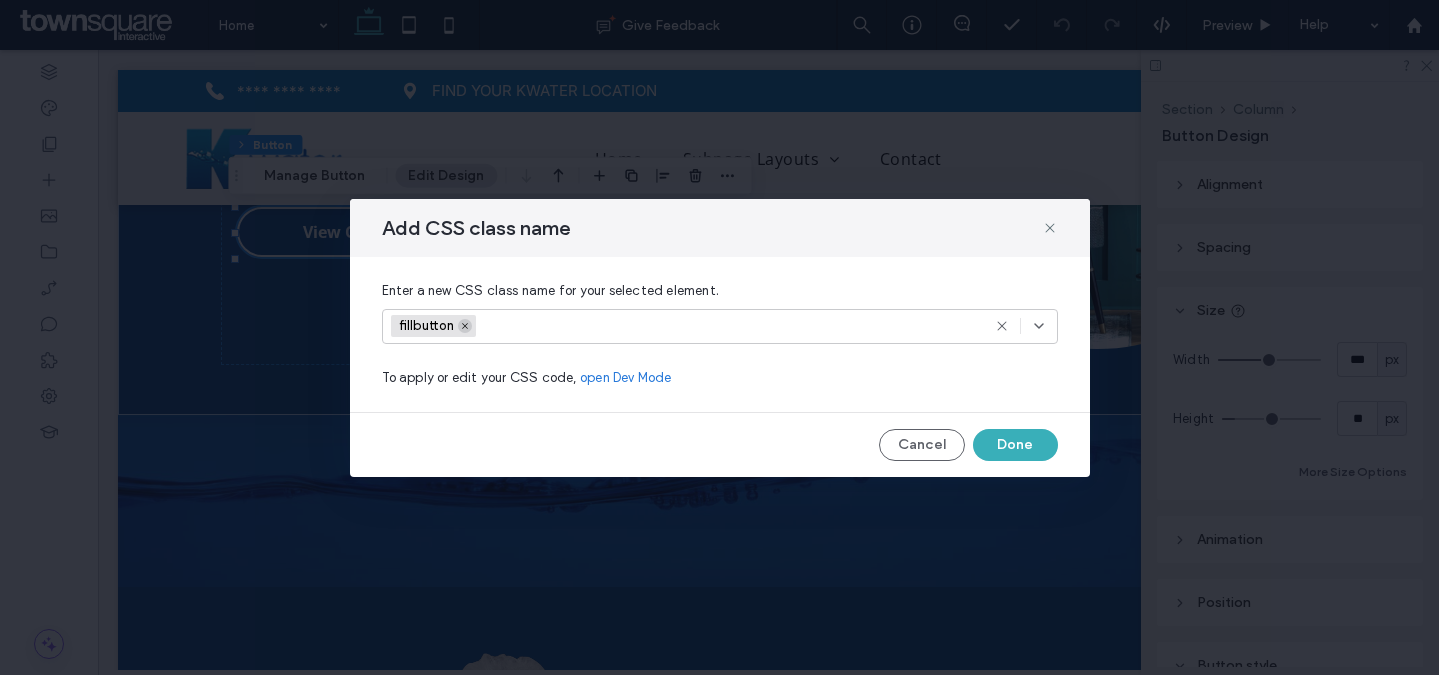 click 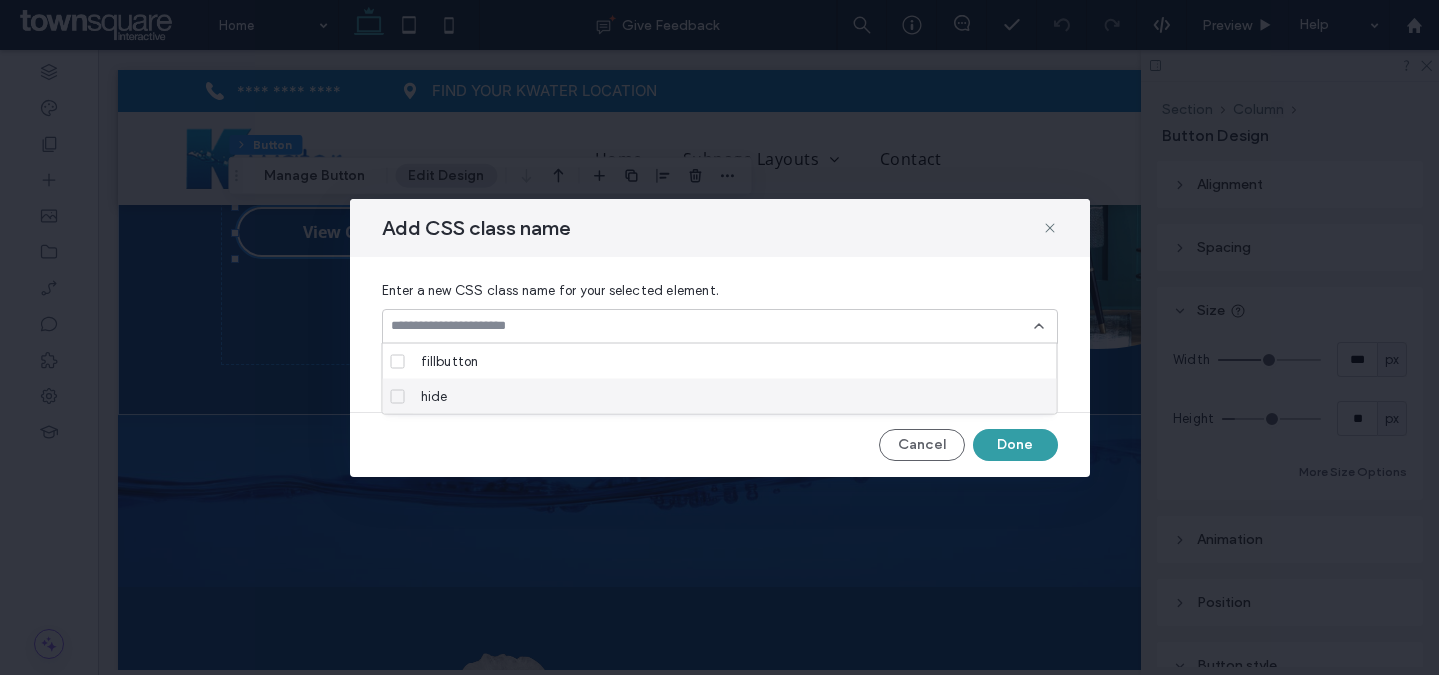 drag, startPoint x: 999, startPoint y: 448, endPoint x: 849, endPoint y: 365, distance: 171.4322 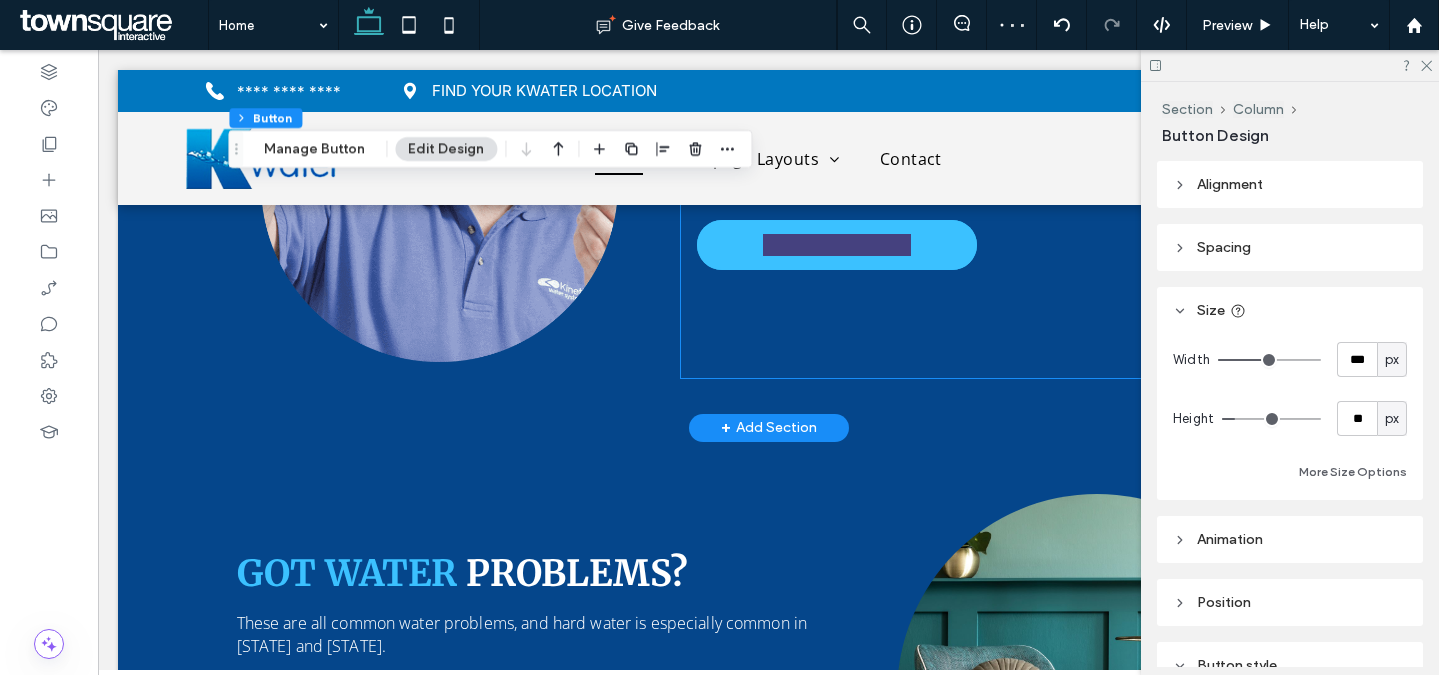 scroll, scrollTop: 1879, scrollLeft: 0, axis: vertical 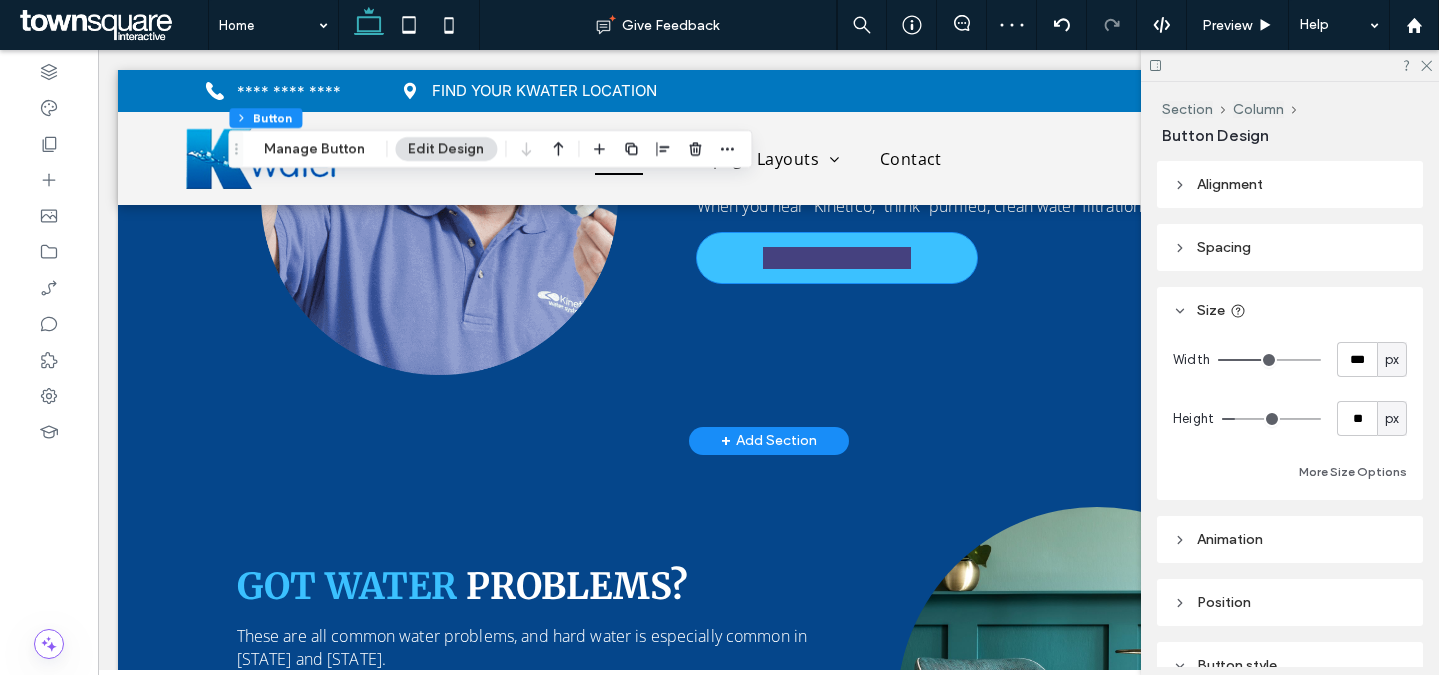 click on "View Our Products" at bounding box center [837, 258] 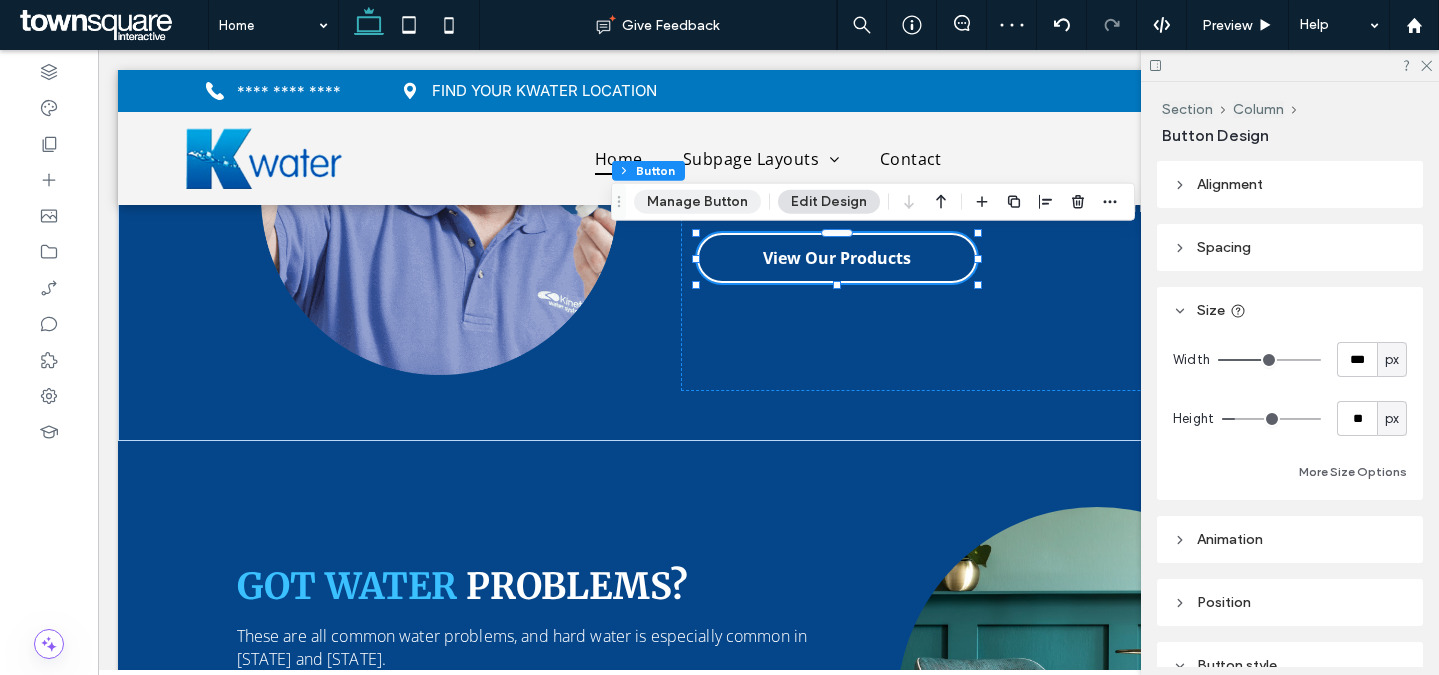click on "Manage Button" at bounding box center [697, 202] 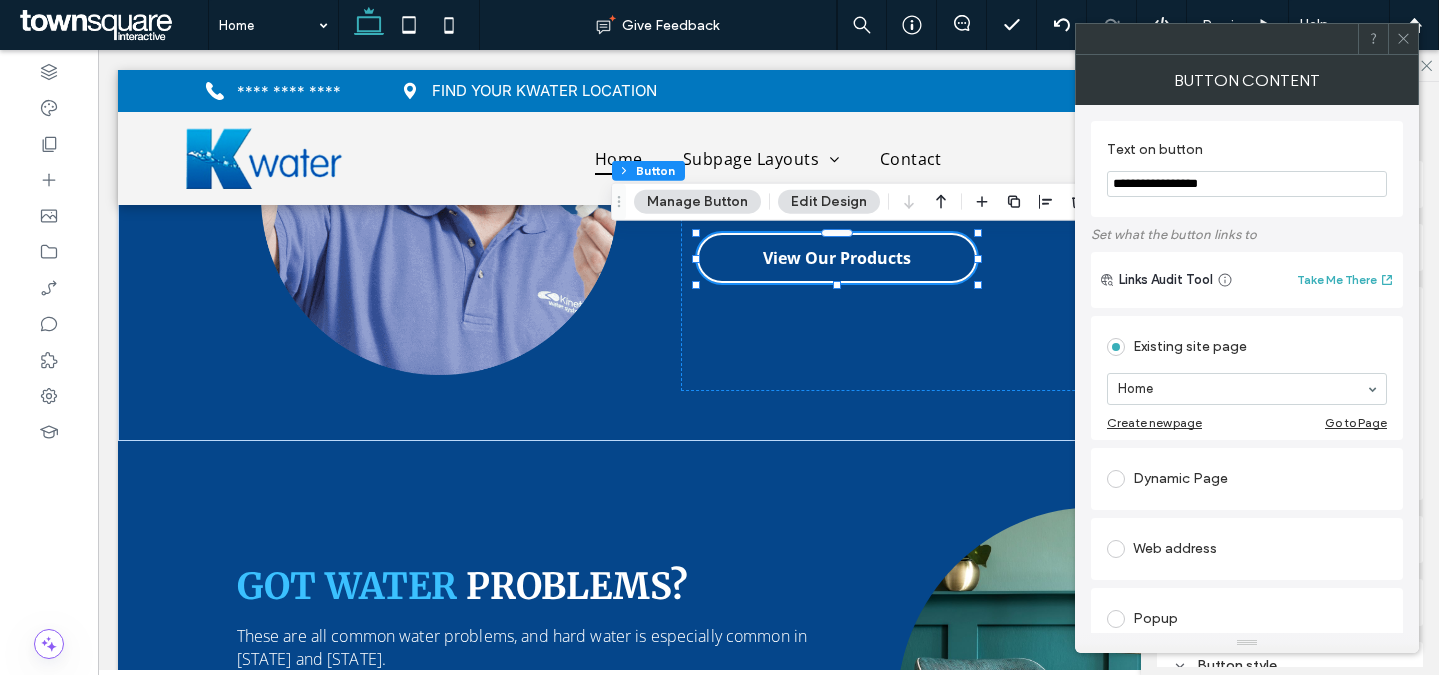 click 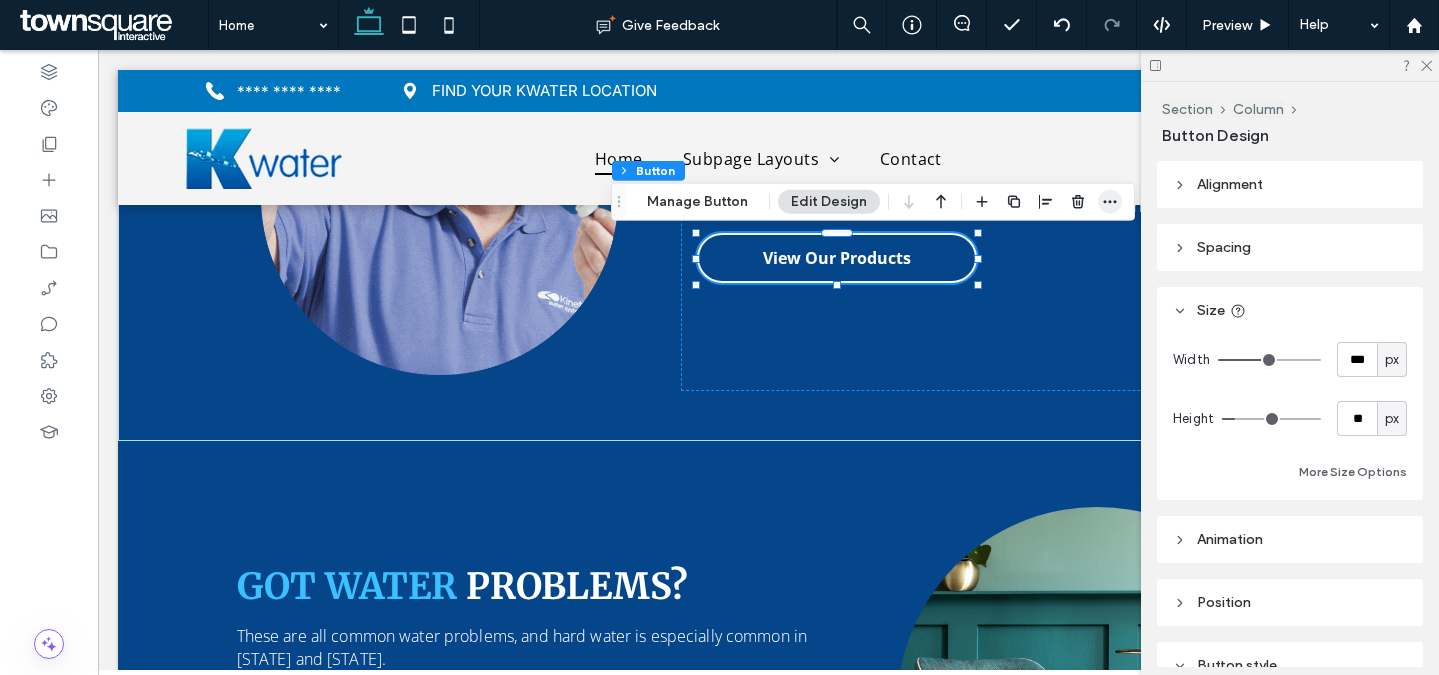 click 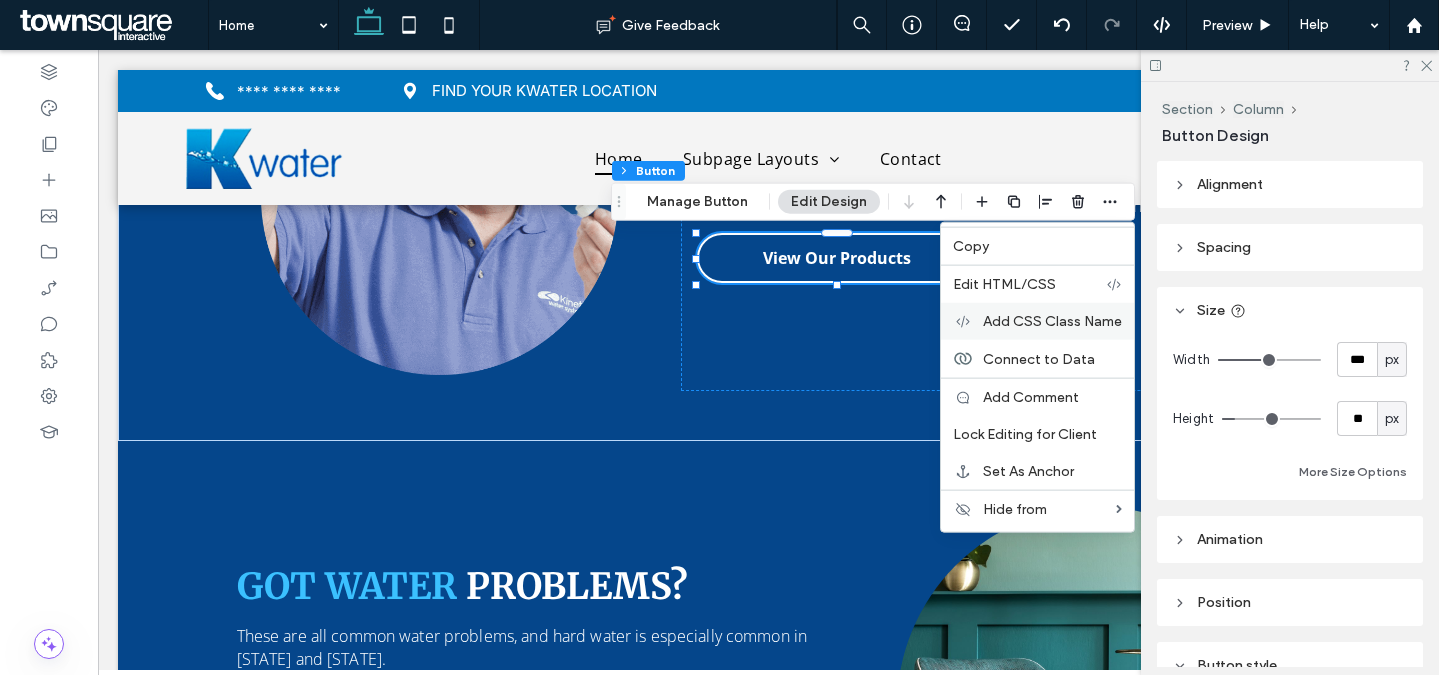 click on "Add CSS Class Name" at bounding box center (1052, 321) 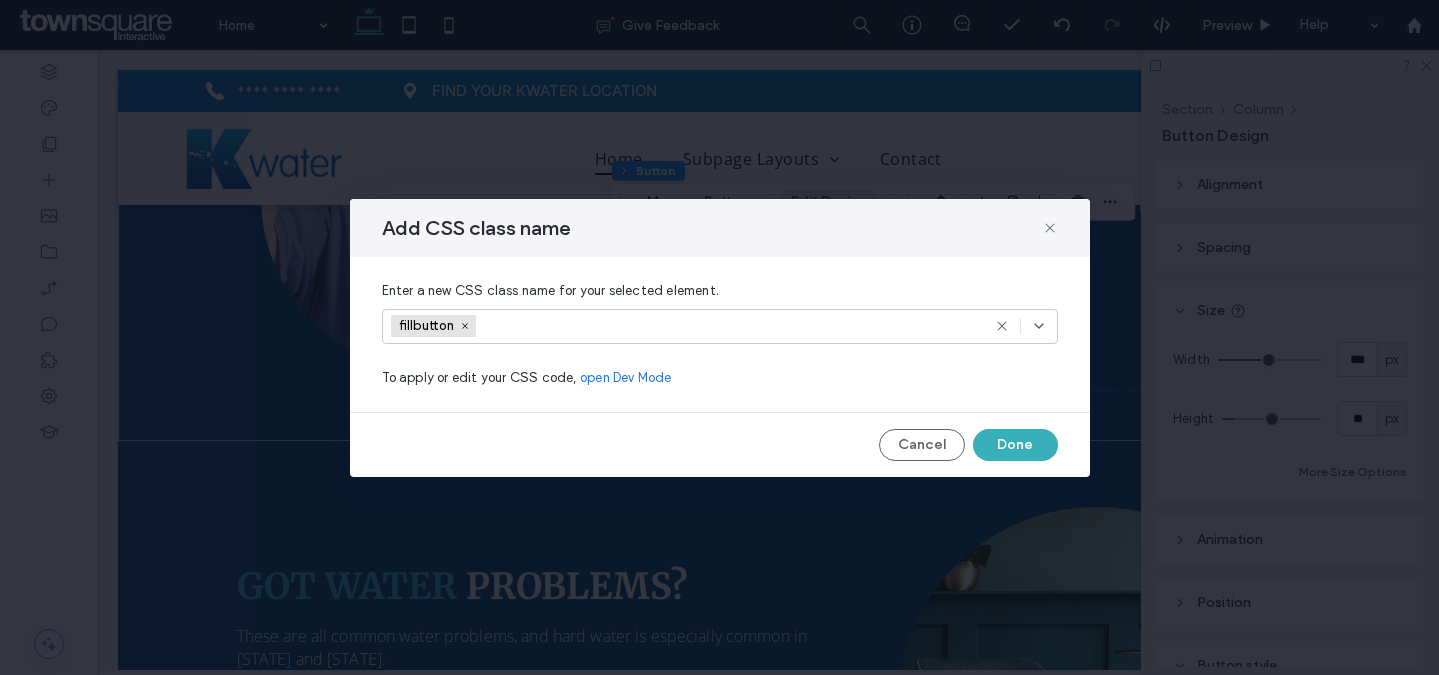 click 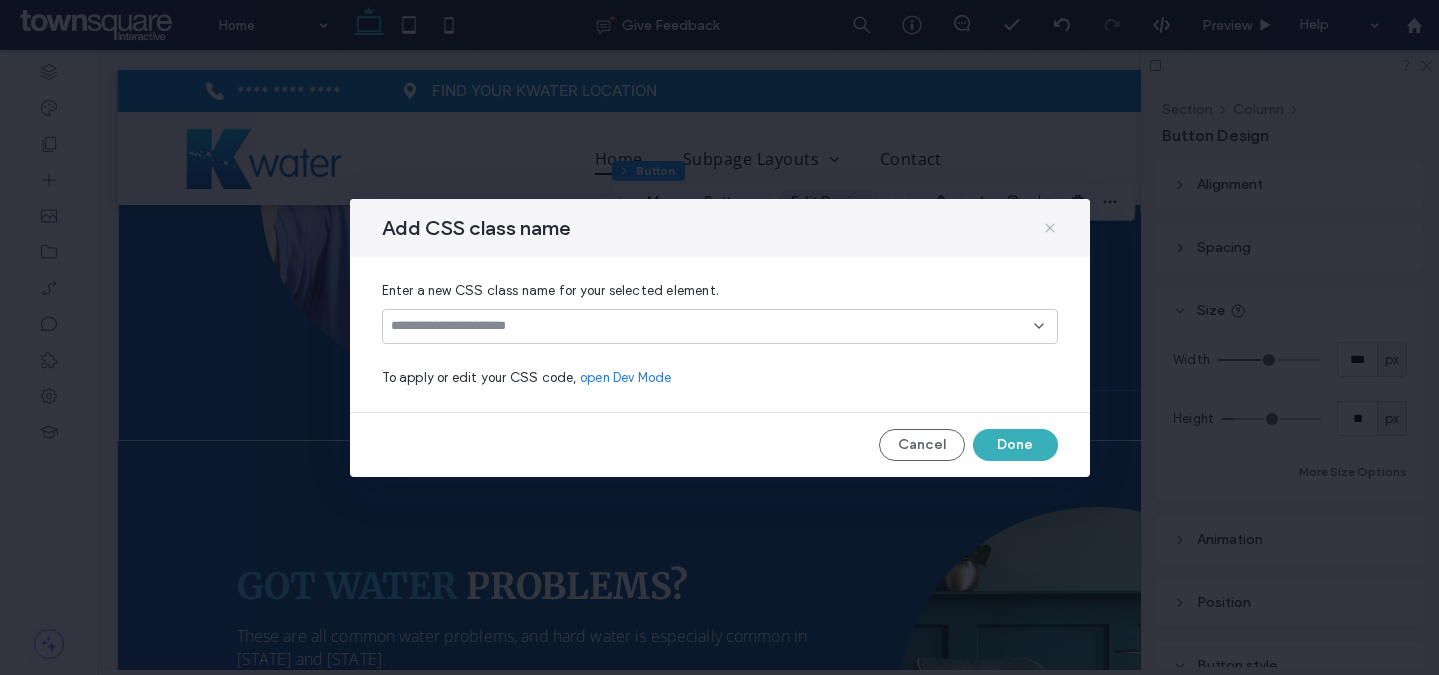 click 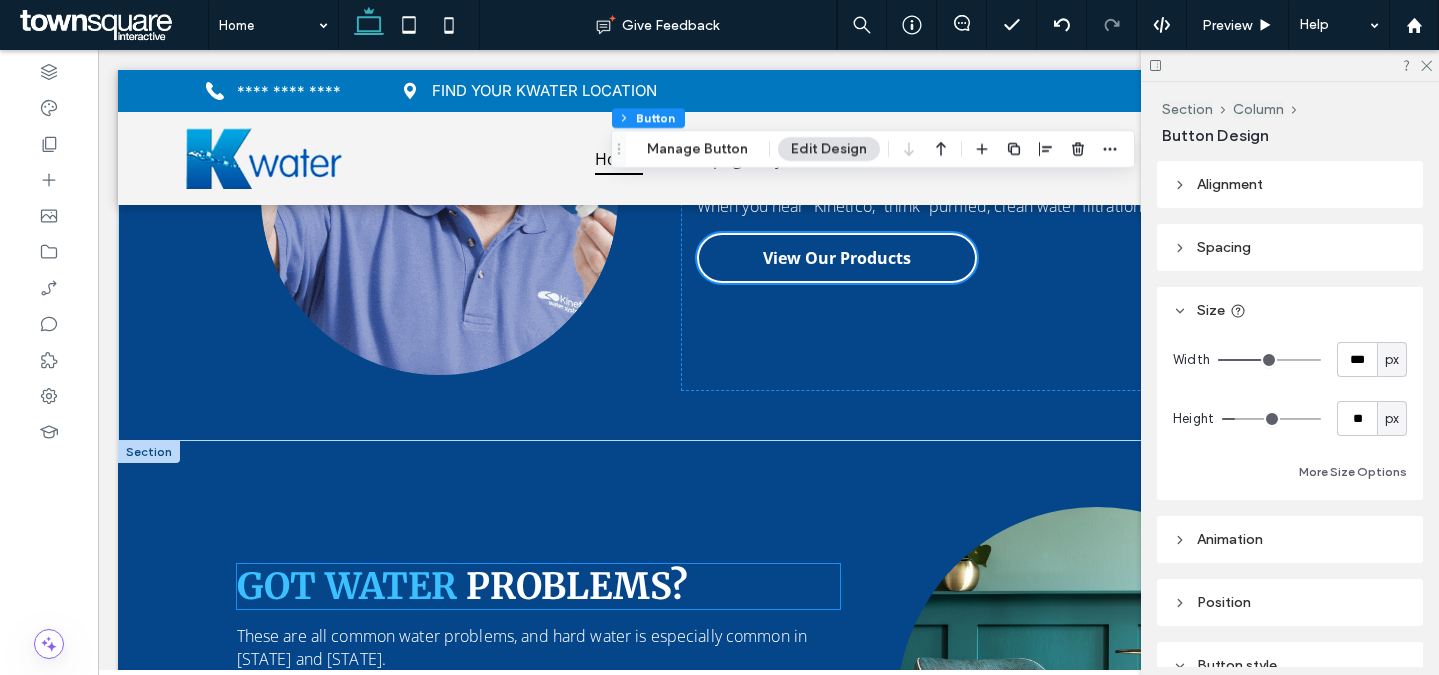 scroll, scrollTop: 2271, scrollLeft: 0, axis: vertical 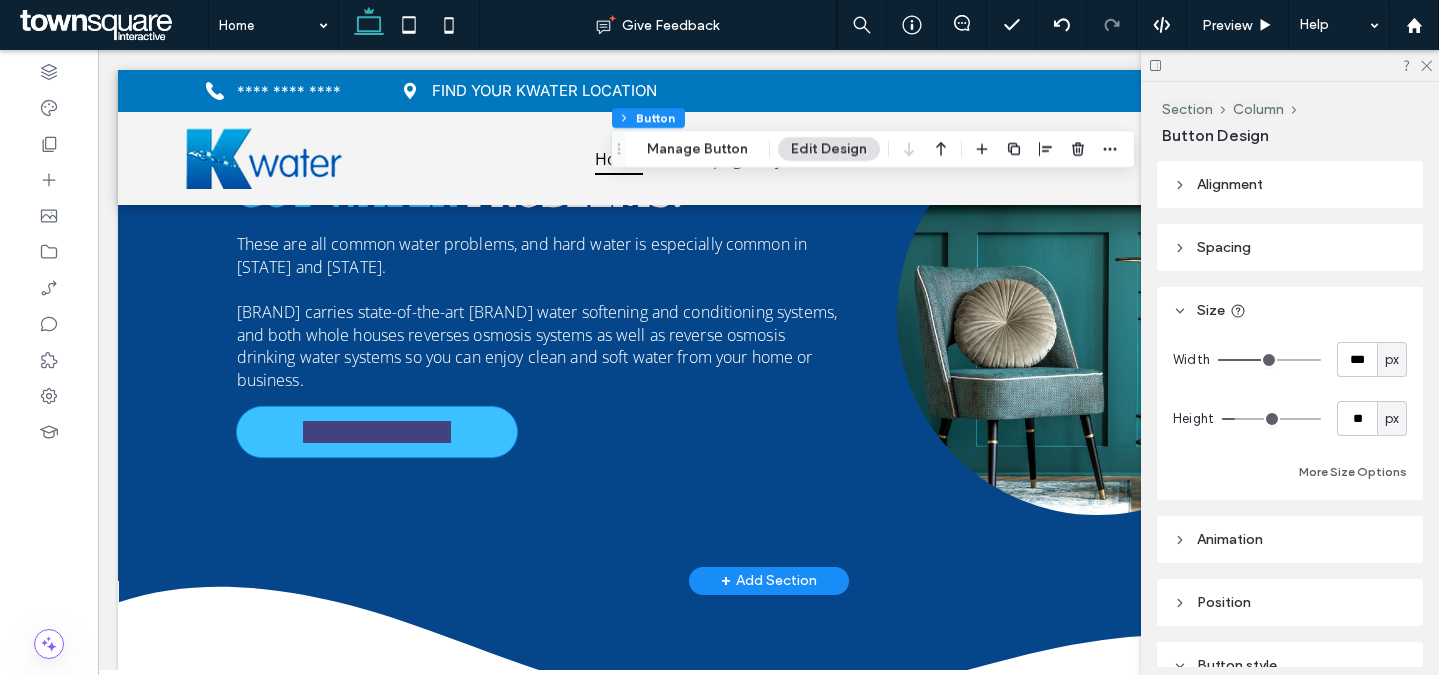 click on "View Our Products" at bounding box center [377, 432] 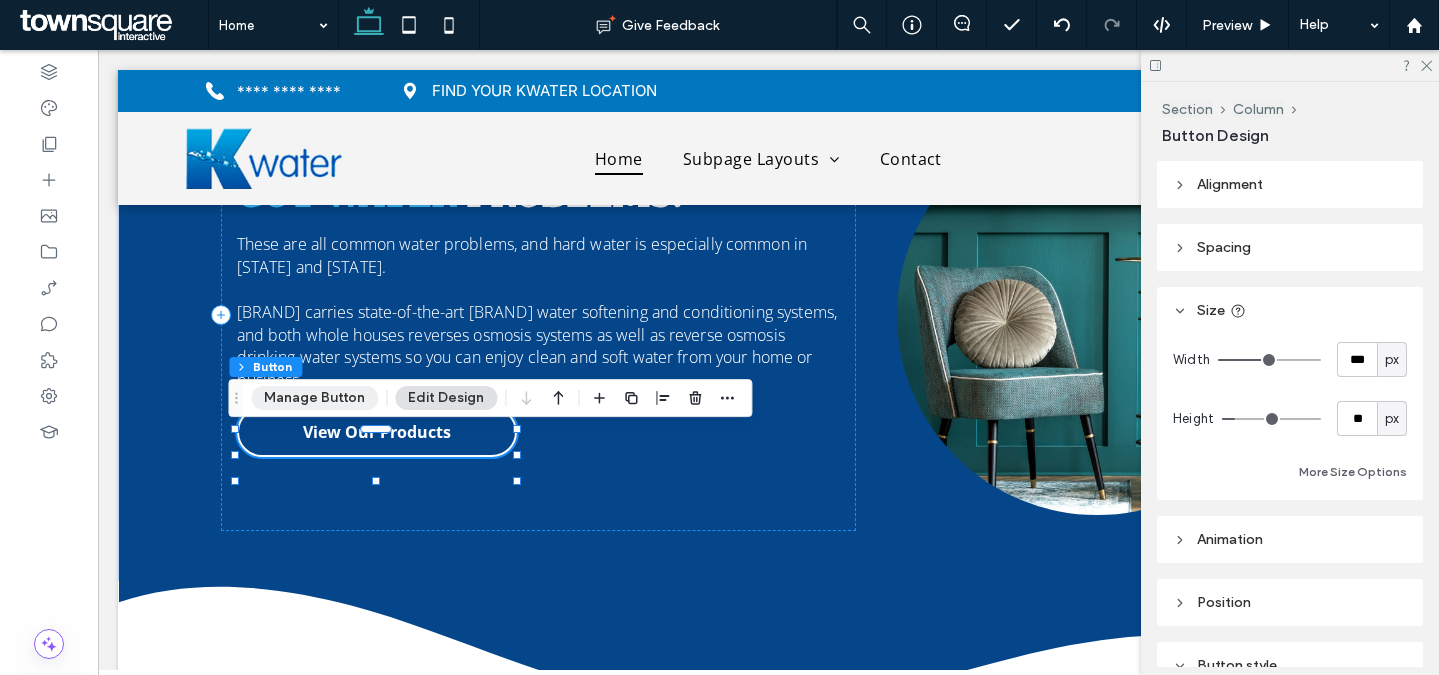 click on "Manage Button" at bounding box center (314, 398) 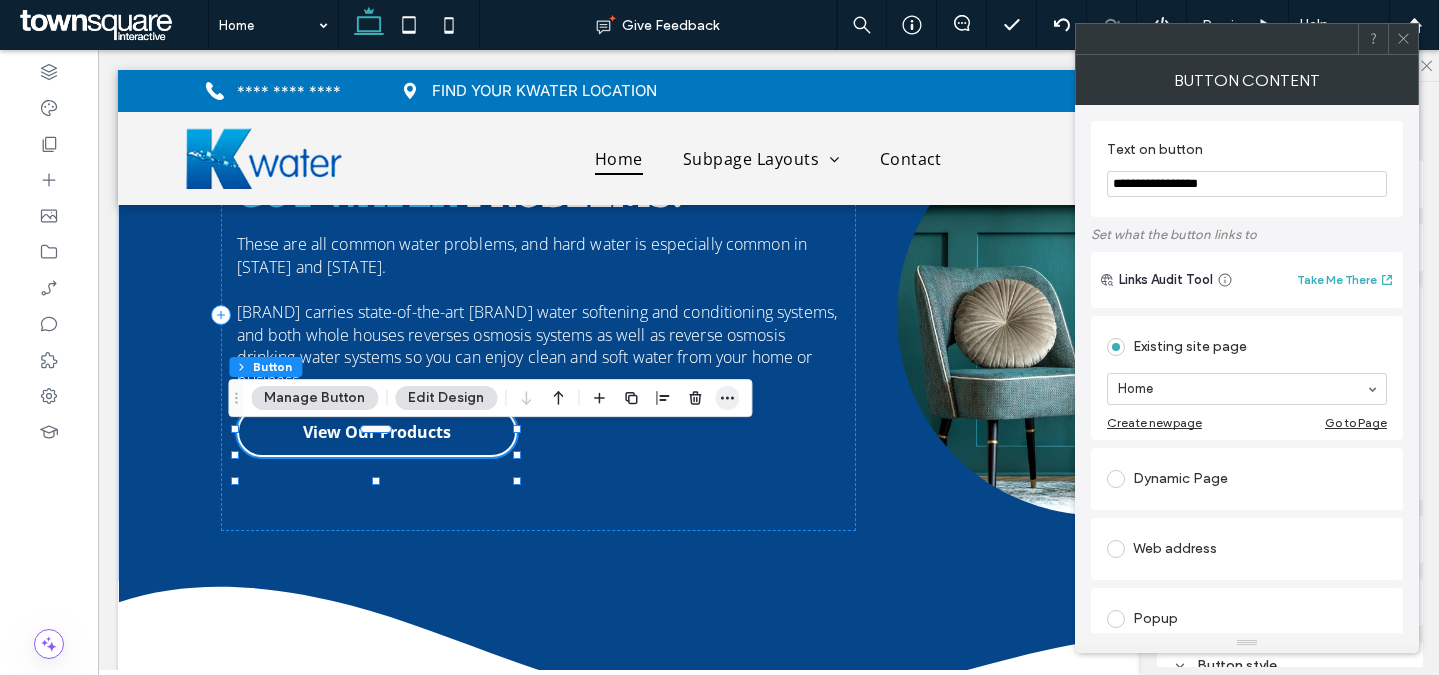 click at bounding box center (727, 398) 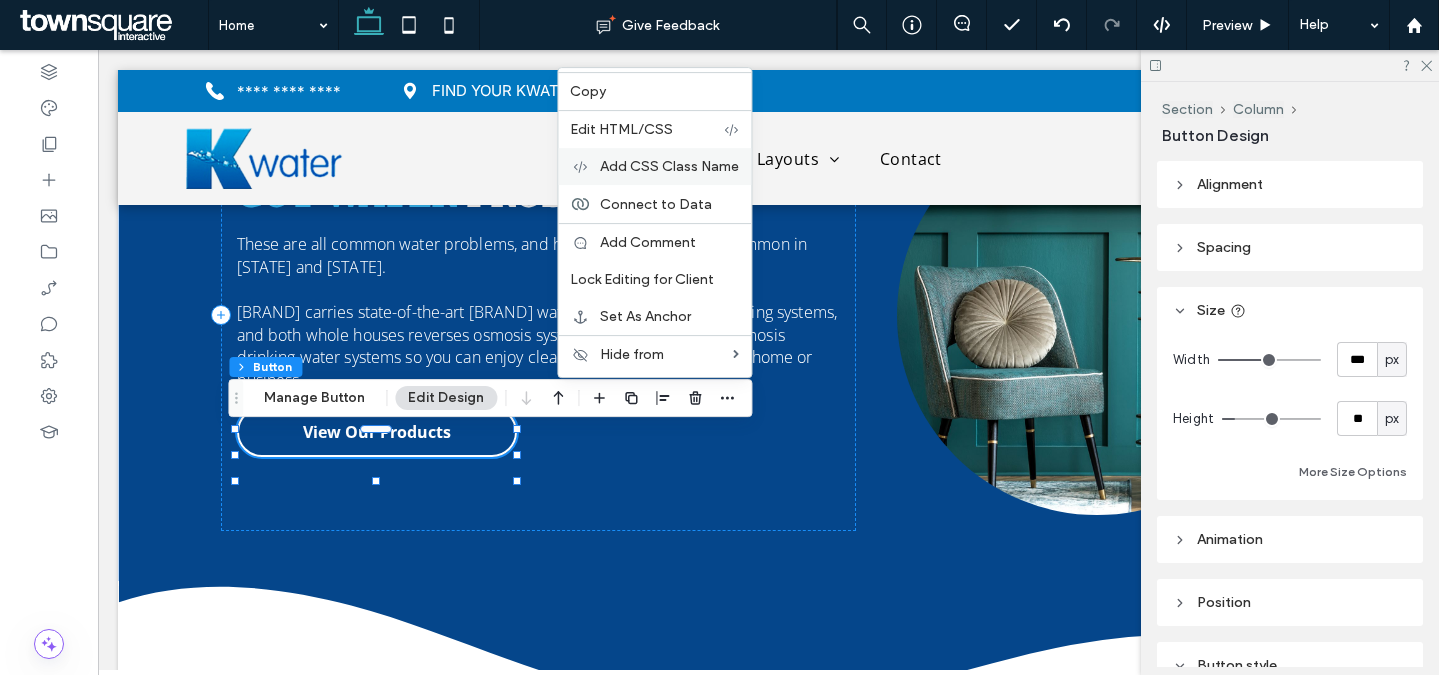 click on "Add CSS Class Name" at bounding box center (669, 166) 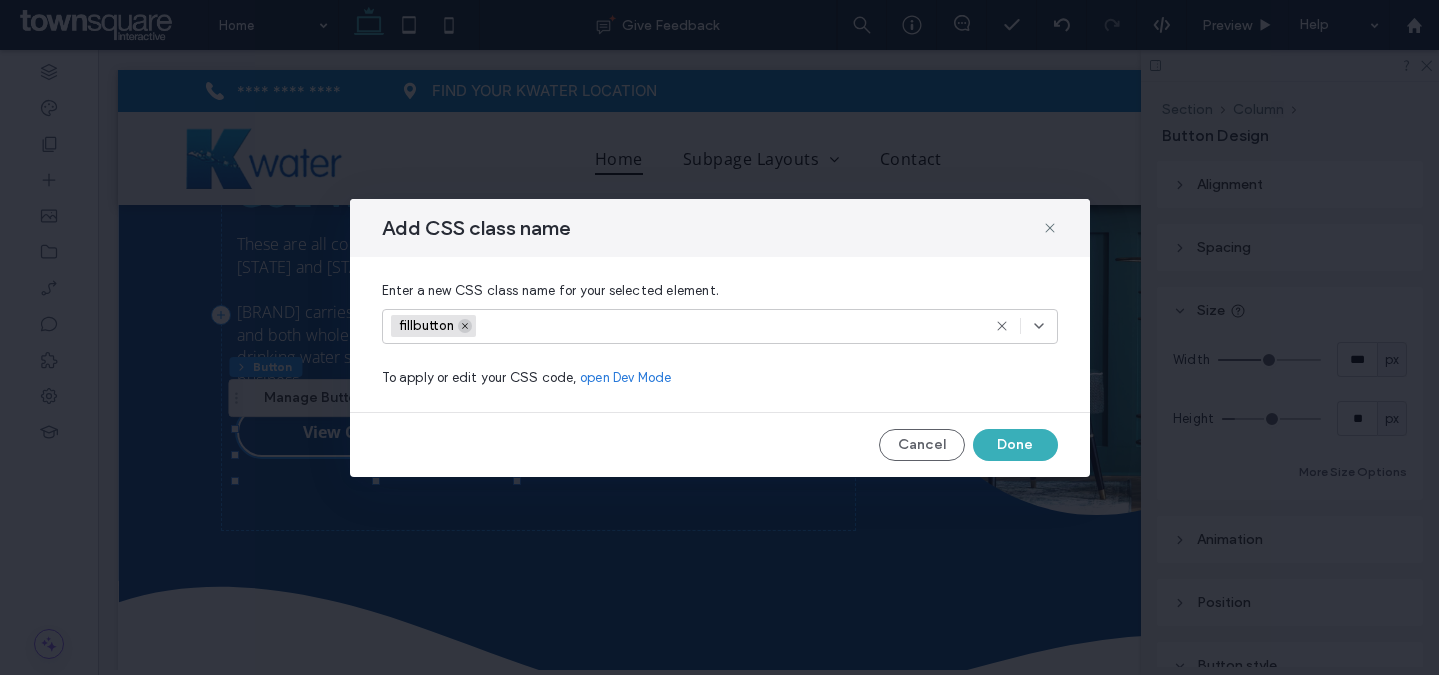 click 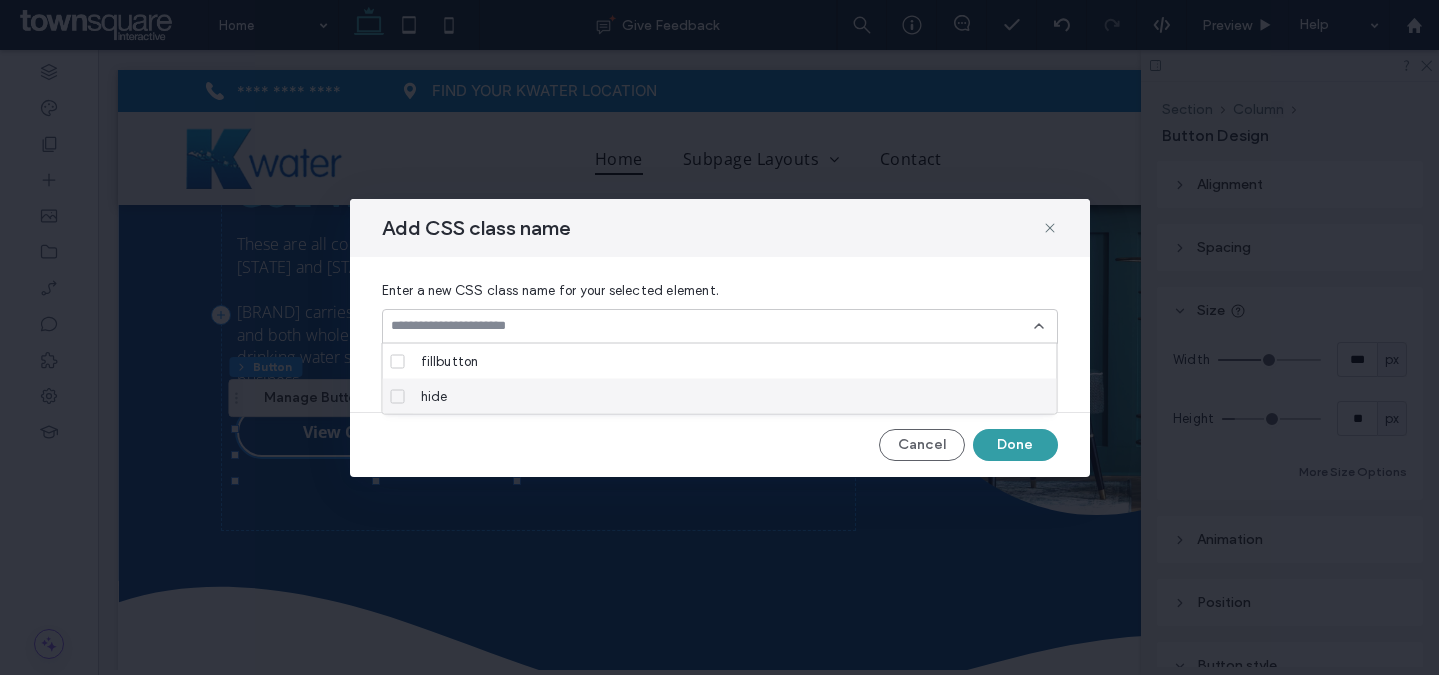 click on "Done" at bounding box center (1015, 445) 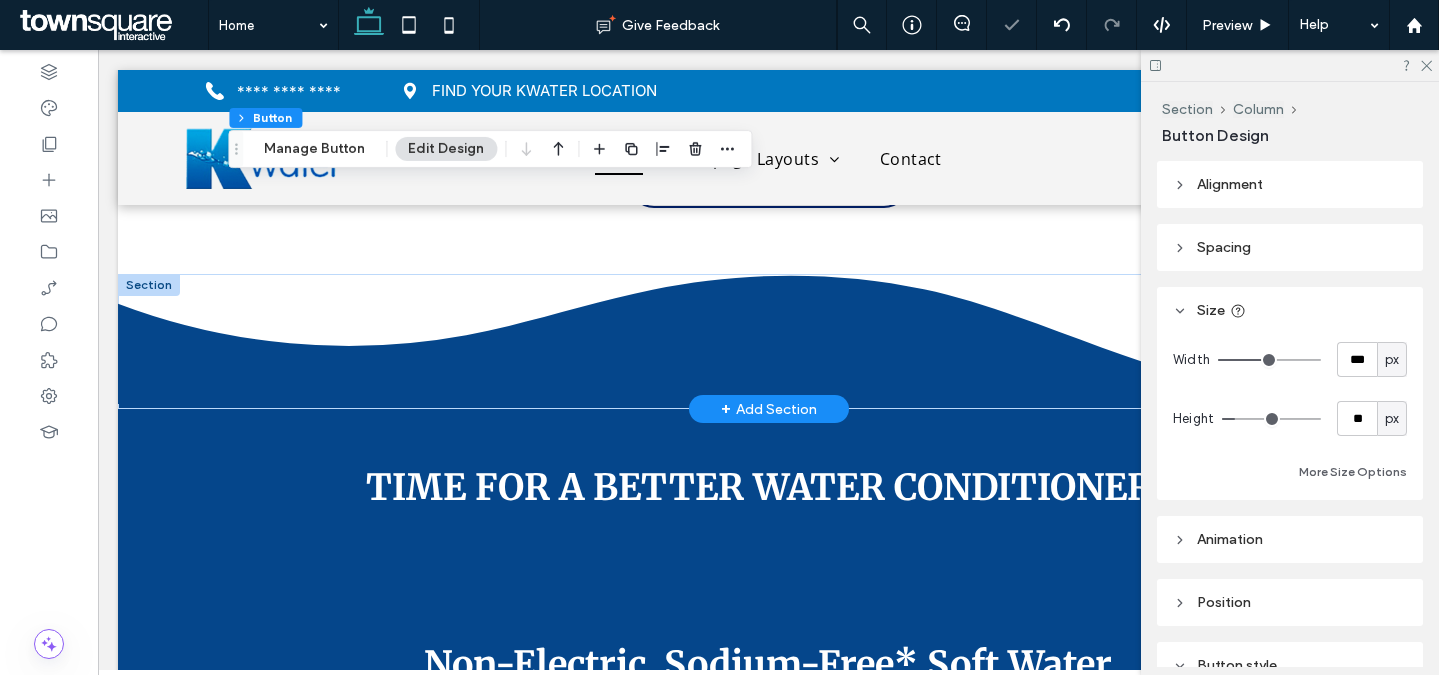 scroll, scrollTop: 2794, scrollLeft: 0, axis: vertical 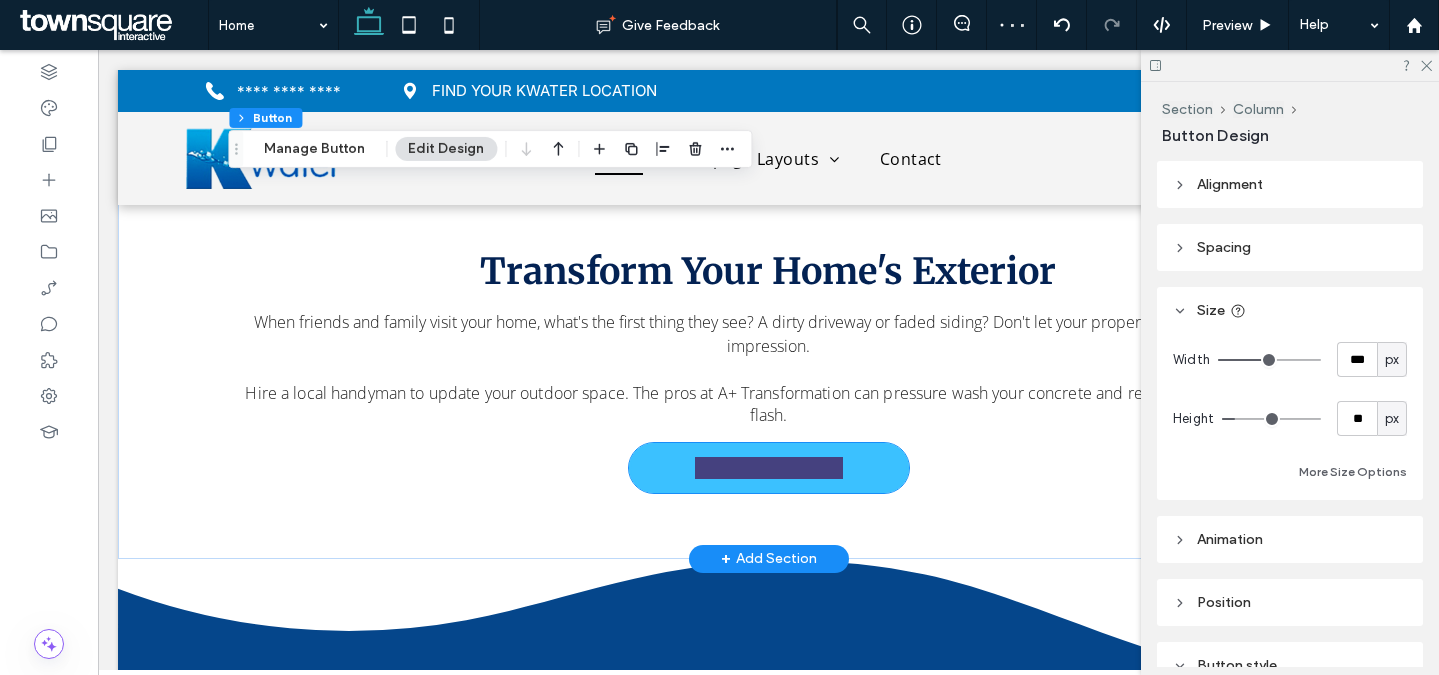 click on "View Our Products" at bounding box center [769, 468] 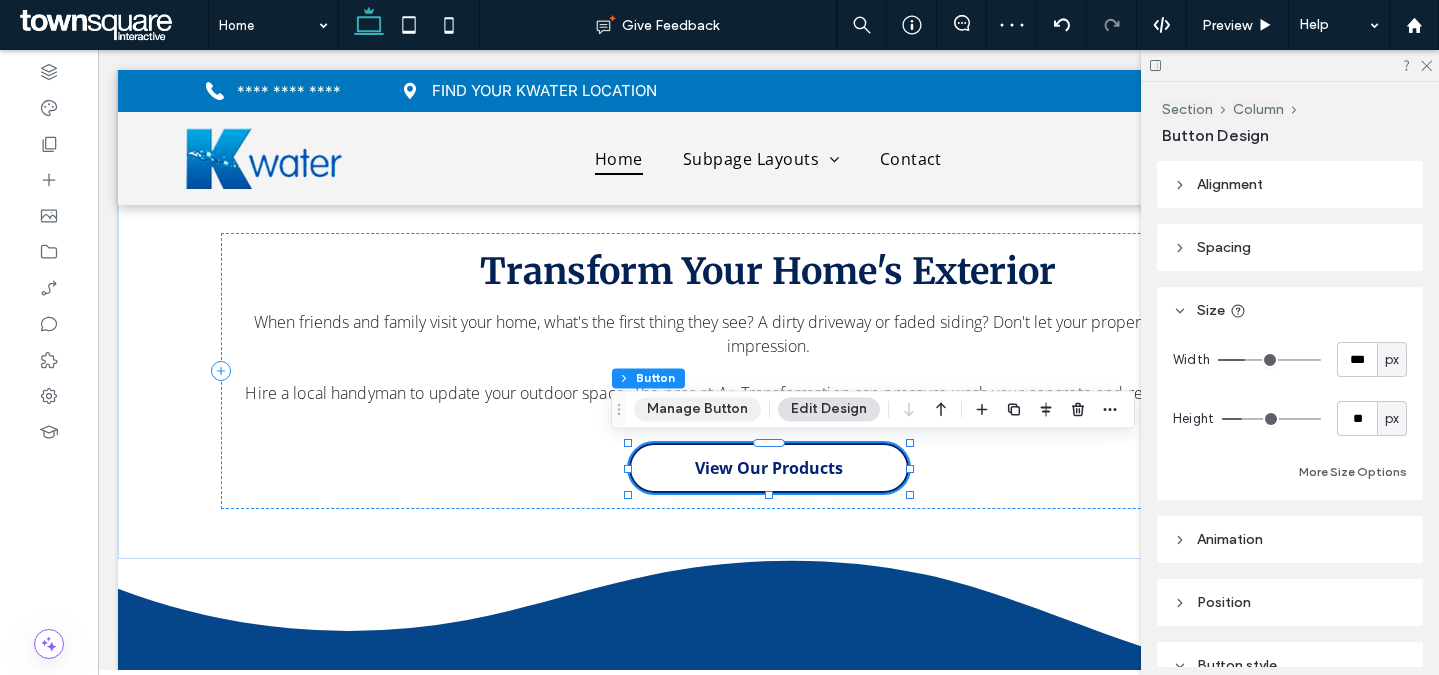 drag, startPoint x: 662, startPoint y: 405, endPoint x: 696, endPoint y: 408, distance: 34.132095 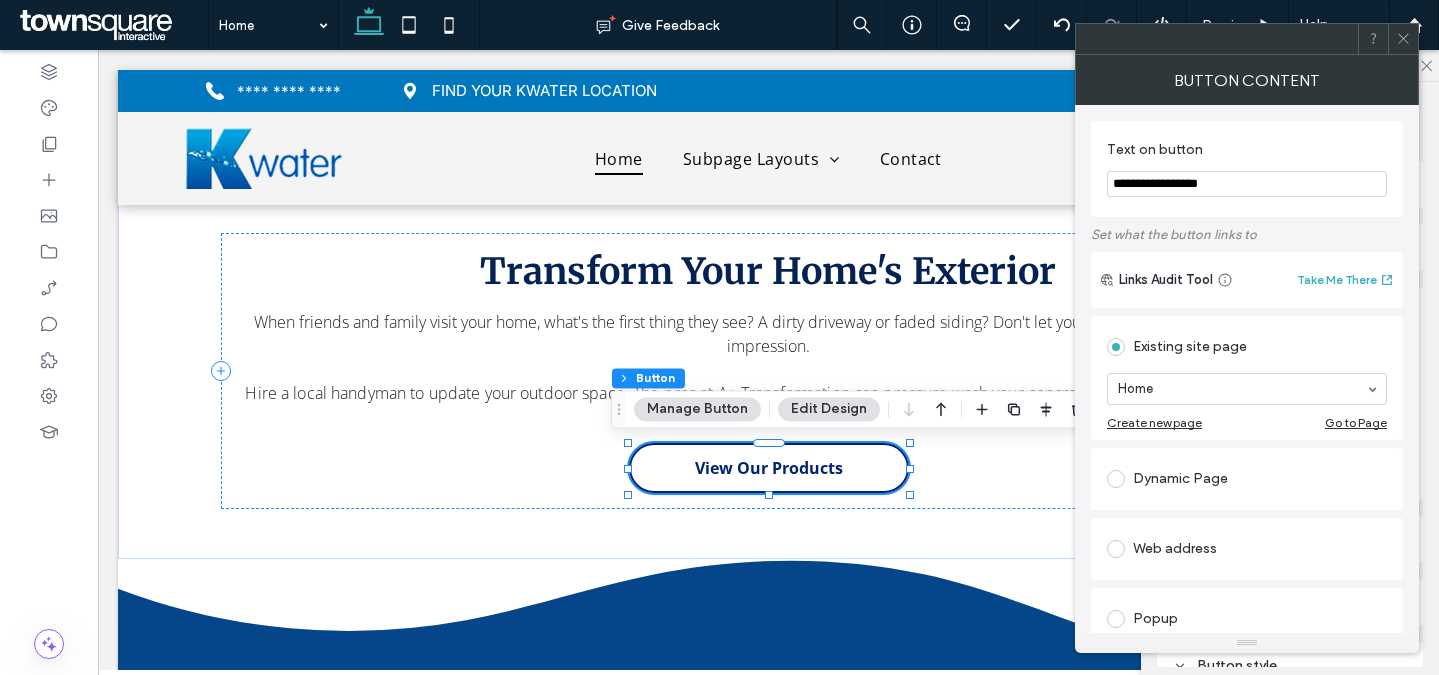 click 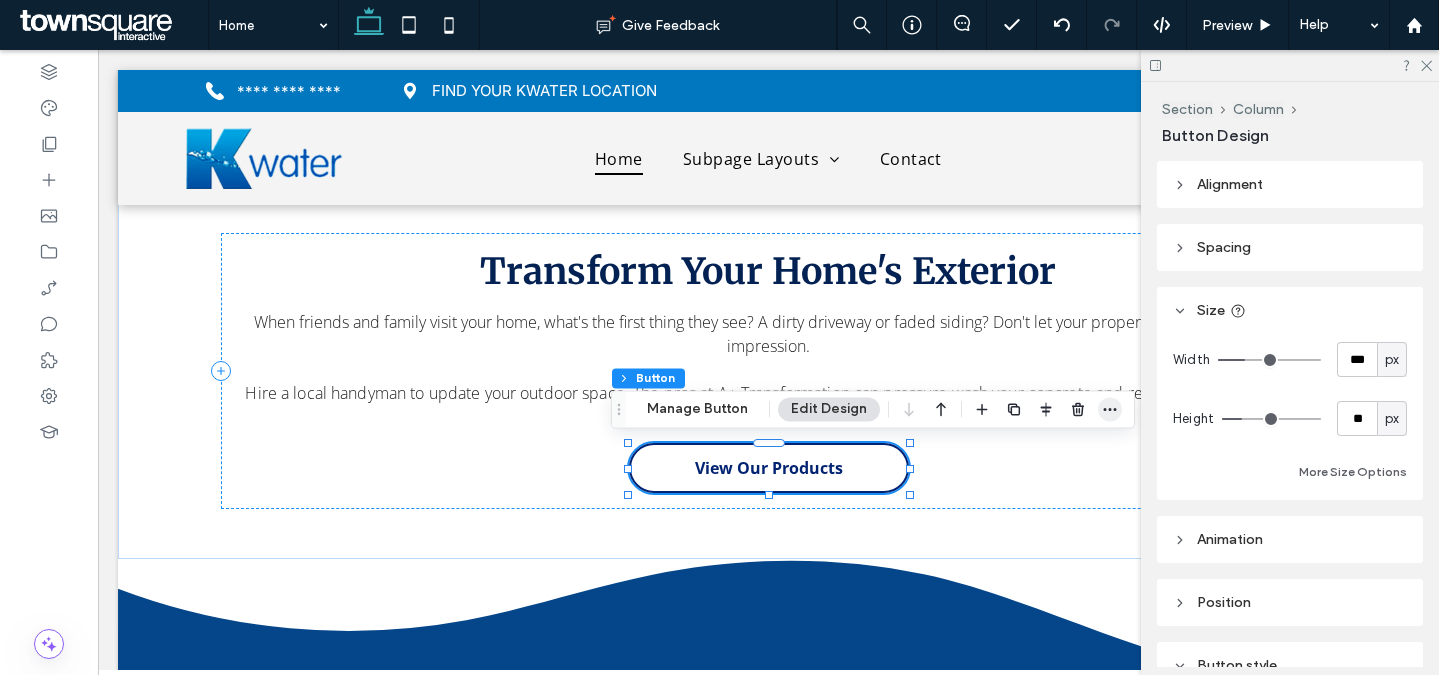 click 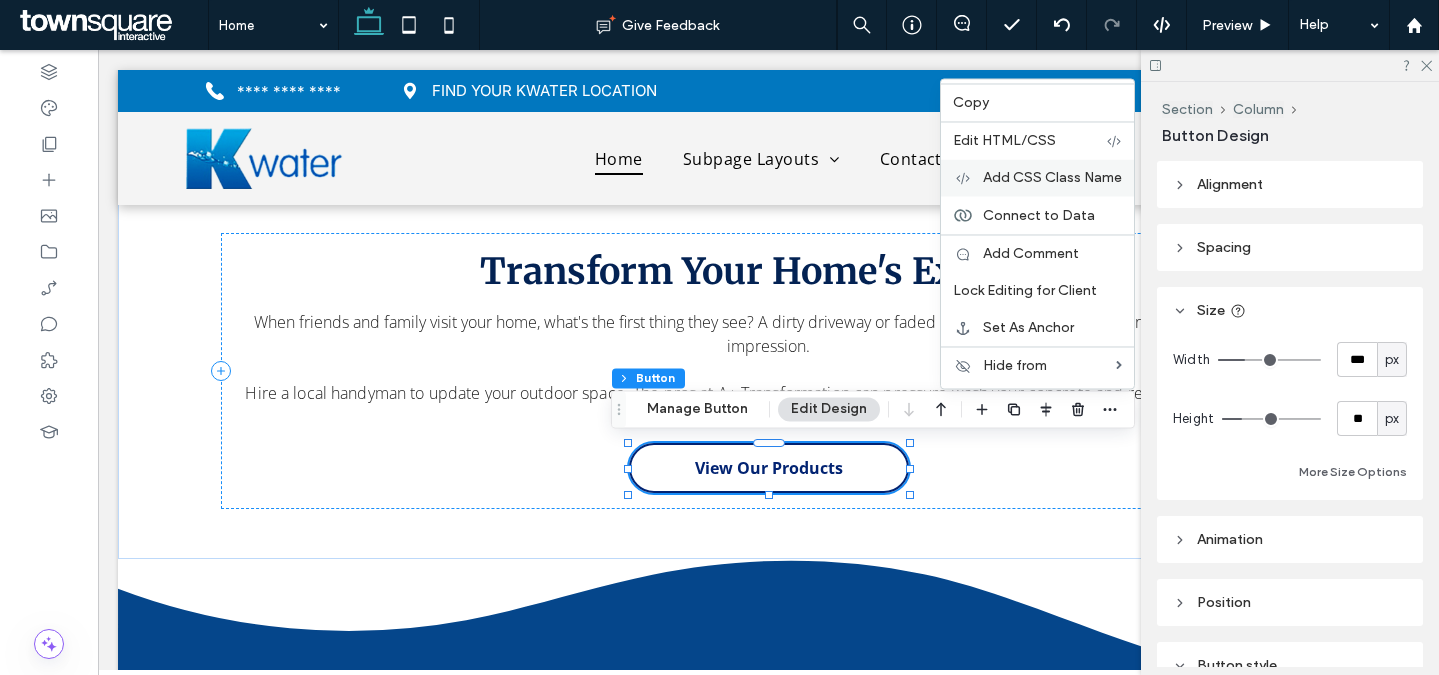 click on "Add CSS Class Name" at bounding box center [1052, 177] 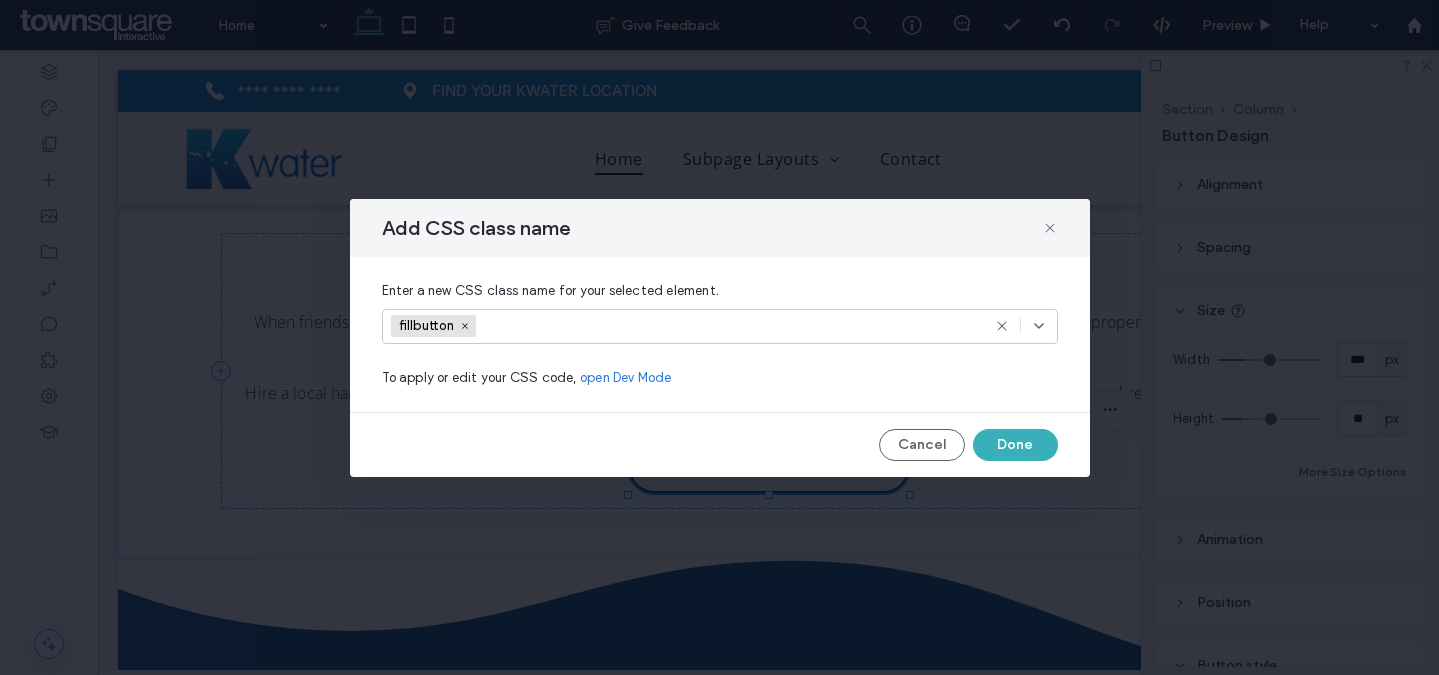 drag, startPoint x: 1003, startPoint y: 328, endPoint x: 1040, endPoint y: 276, distance: 63.82006 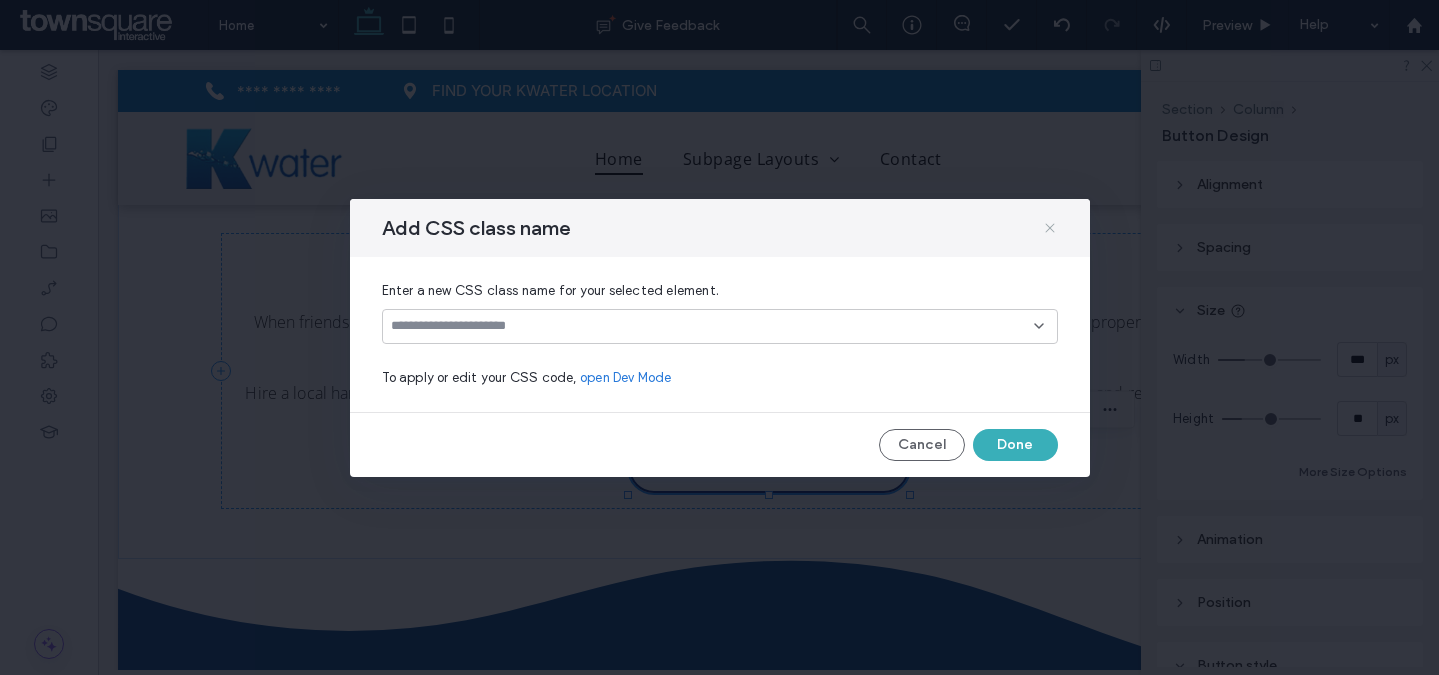 drag, startPoint x: 1047, startPoint y: 229, endPoint x: 959, endPoint y: 233, distance: 88.09086 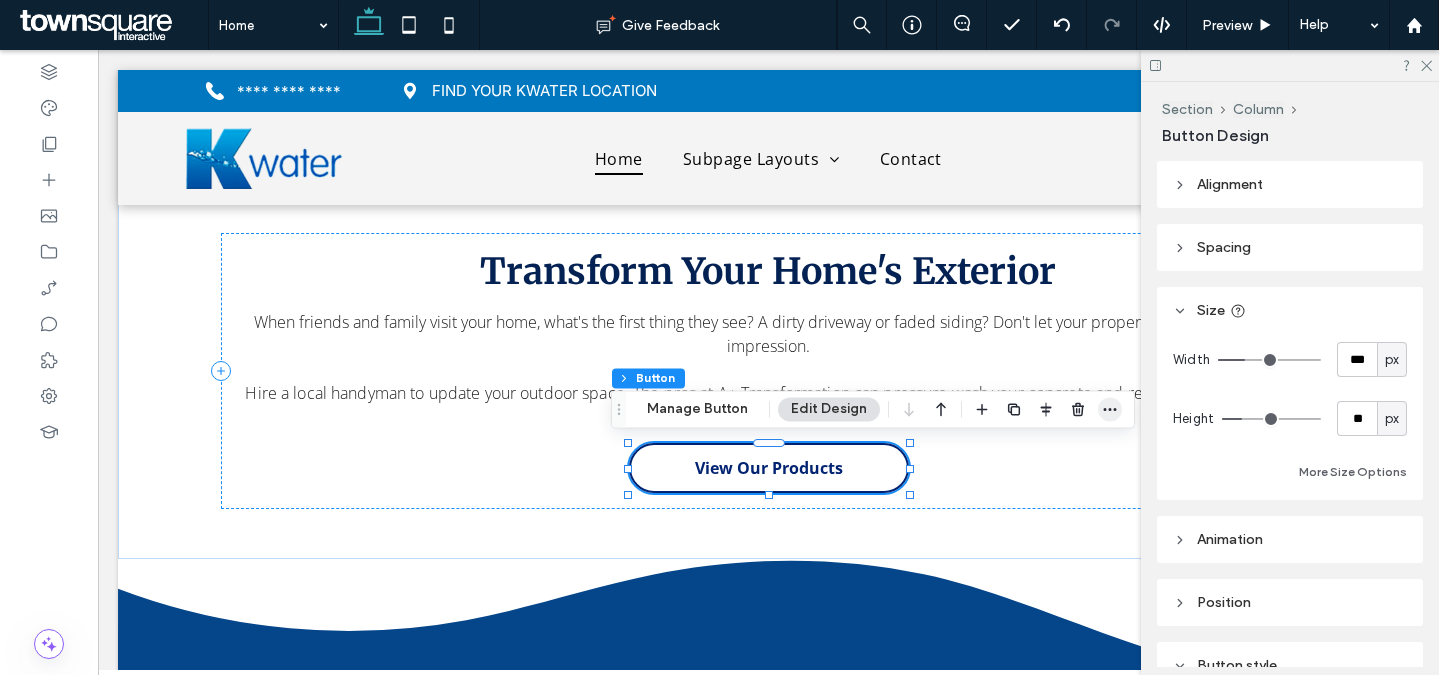 click 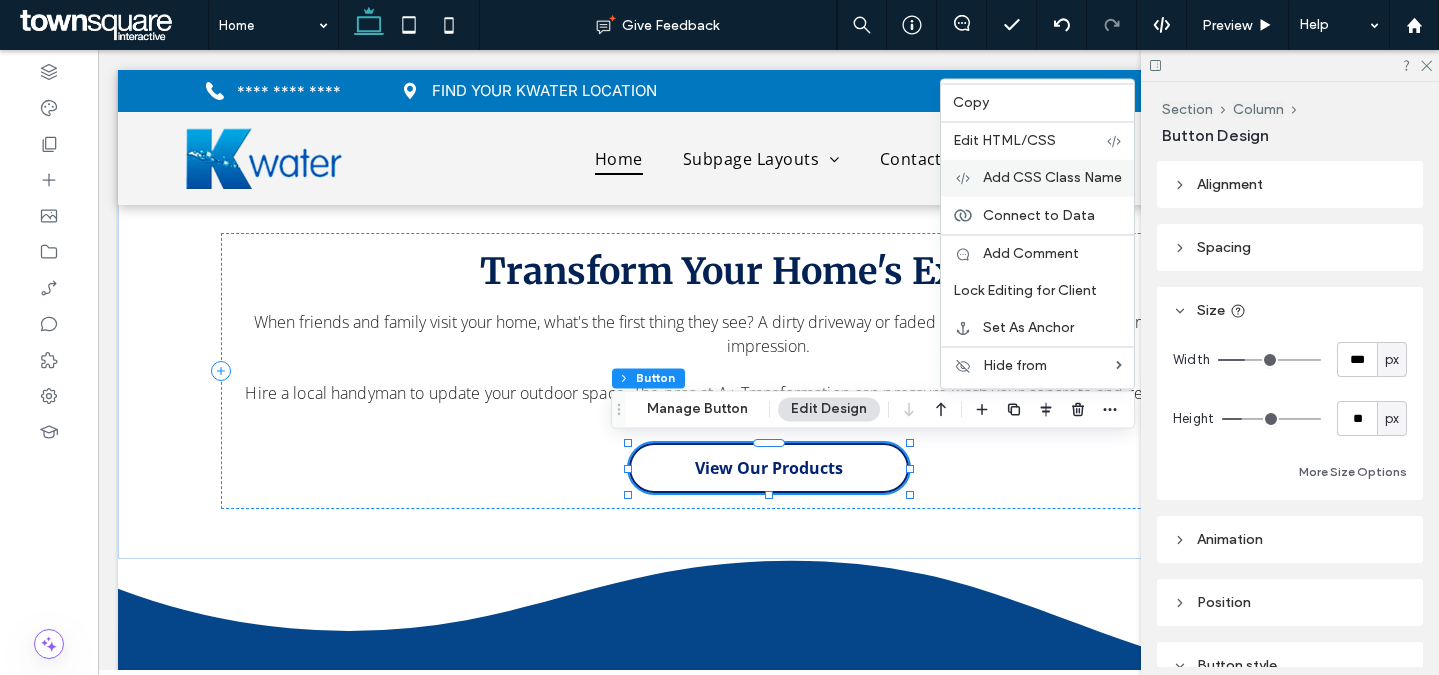click on "Add CSS Class Name" at bounding box center (1052, 177) 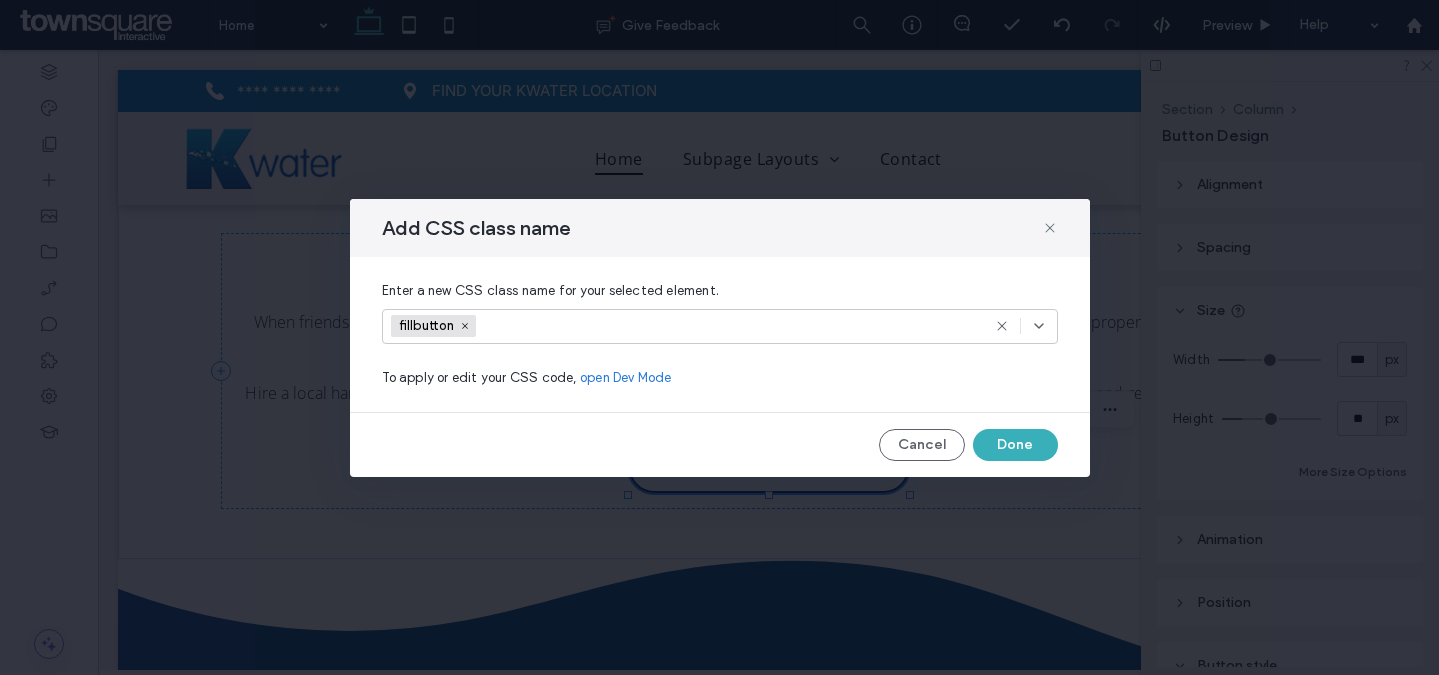 drag, startPoint x: 1007, startPoint y: 324, endPoint x: 1017, endPoint y: 355, distance: 32.572994 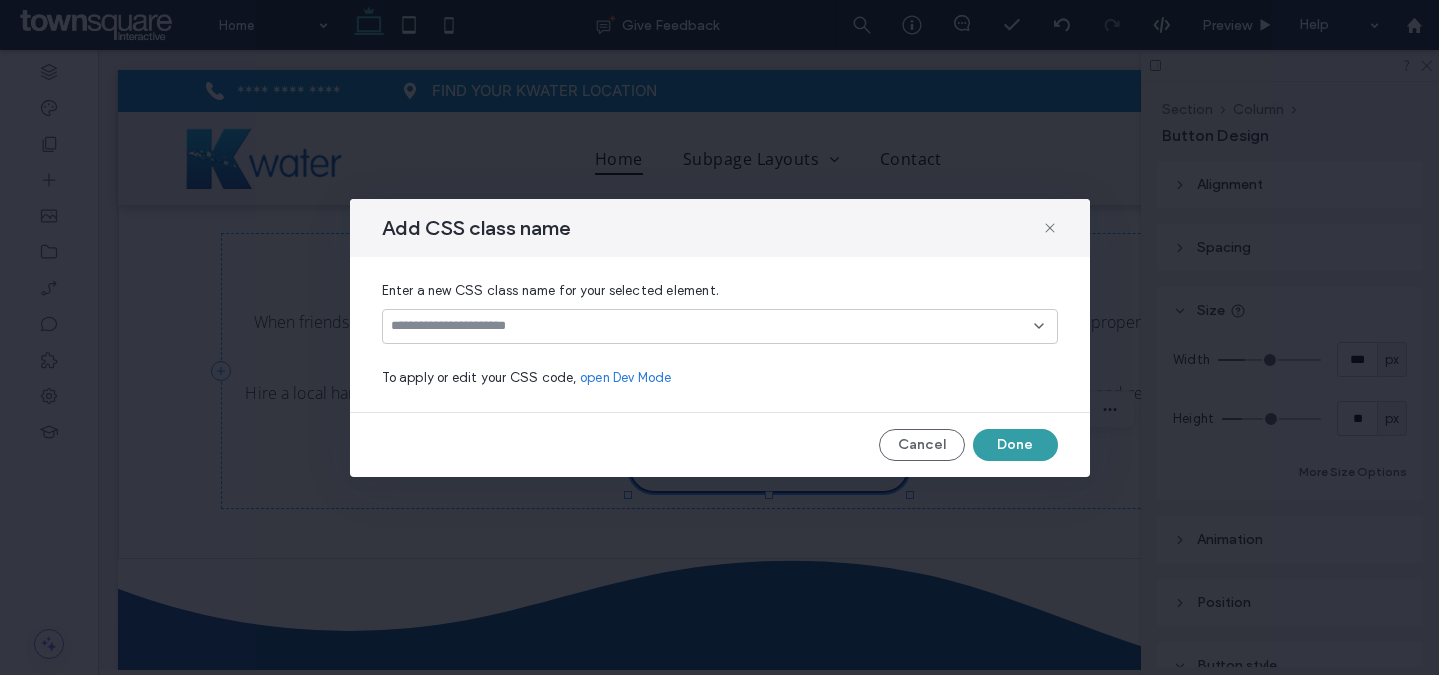 click on "Done" at bounding box center [1015, 445] 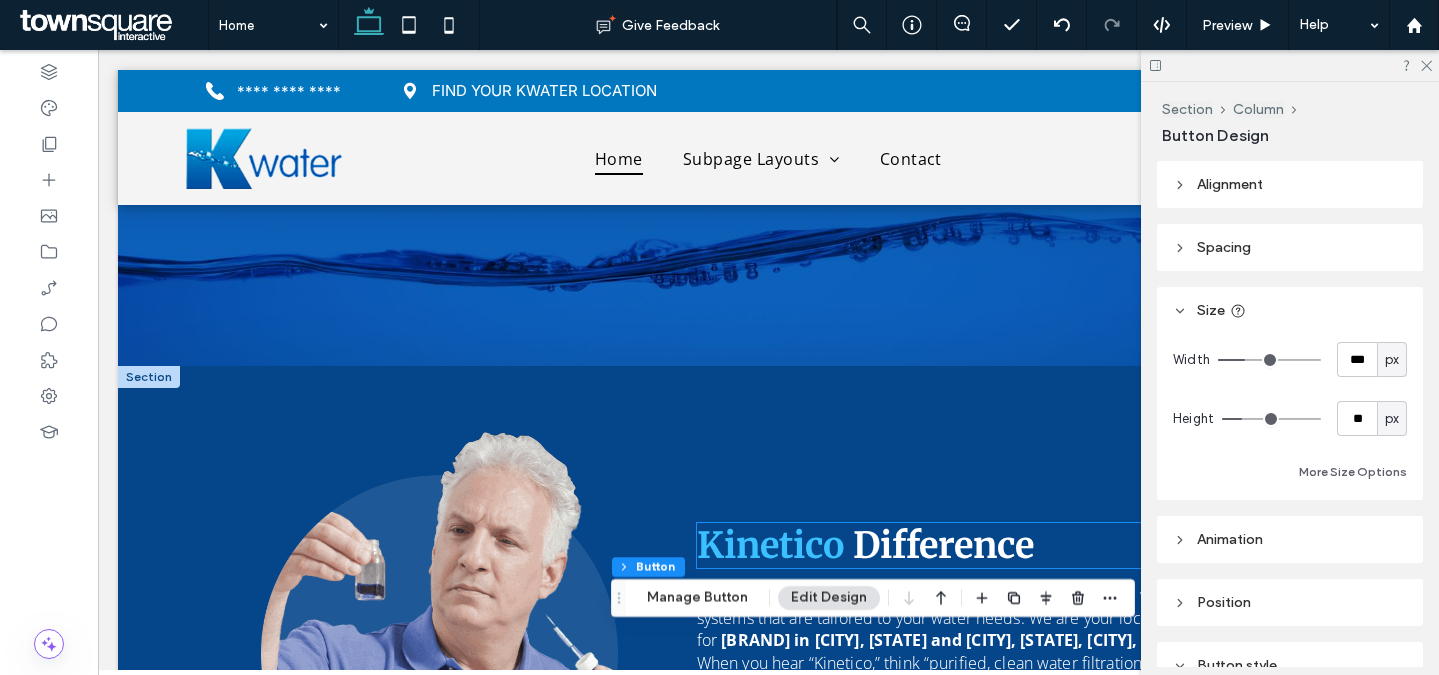 scroll, scrollTop: 1769, scrollLeft: 0, axis: vertical 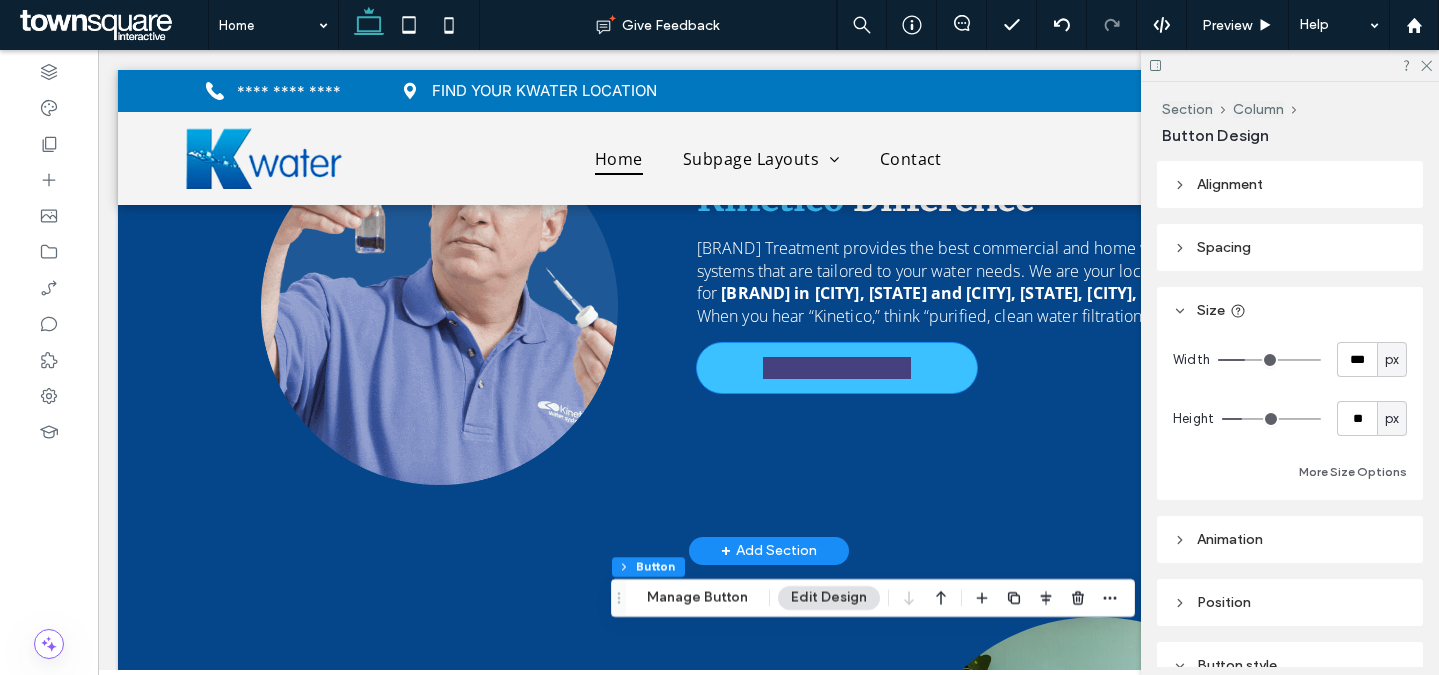 click on "View Our Products" at bounding box center [837, 368] 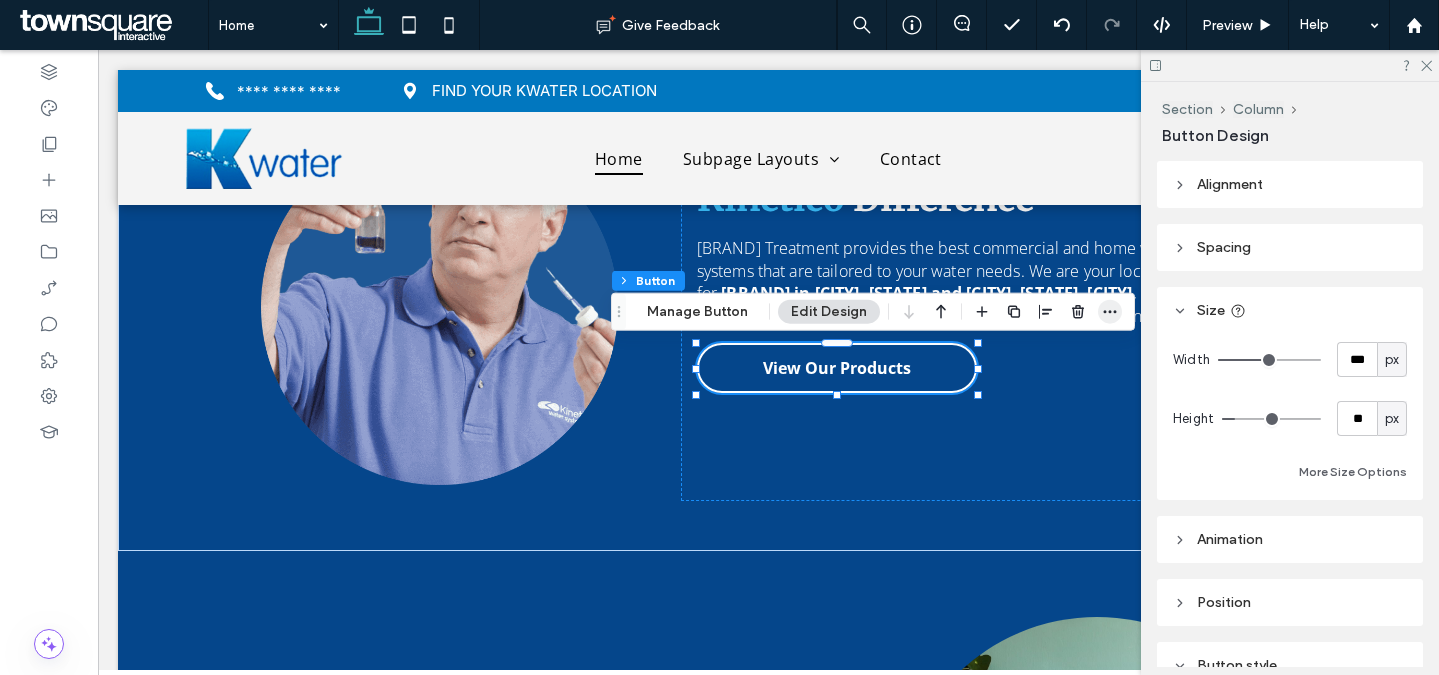 click 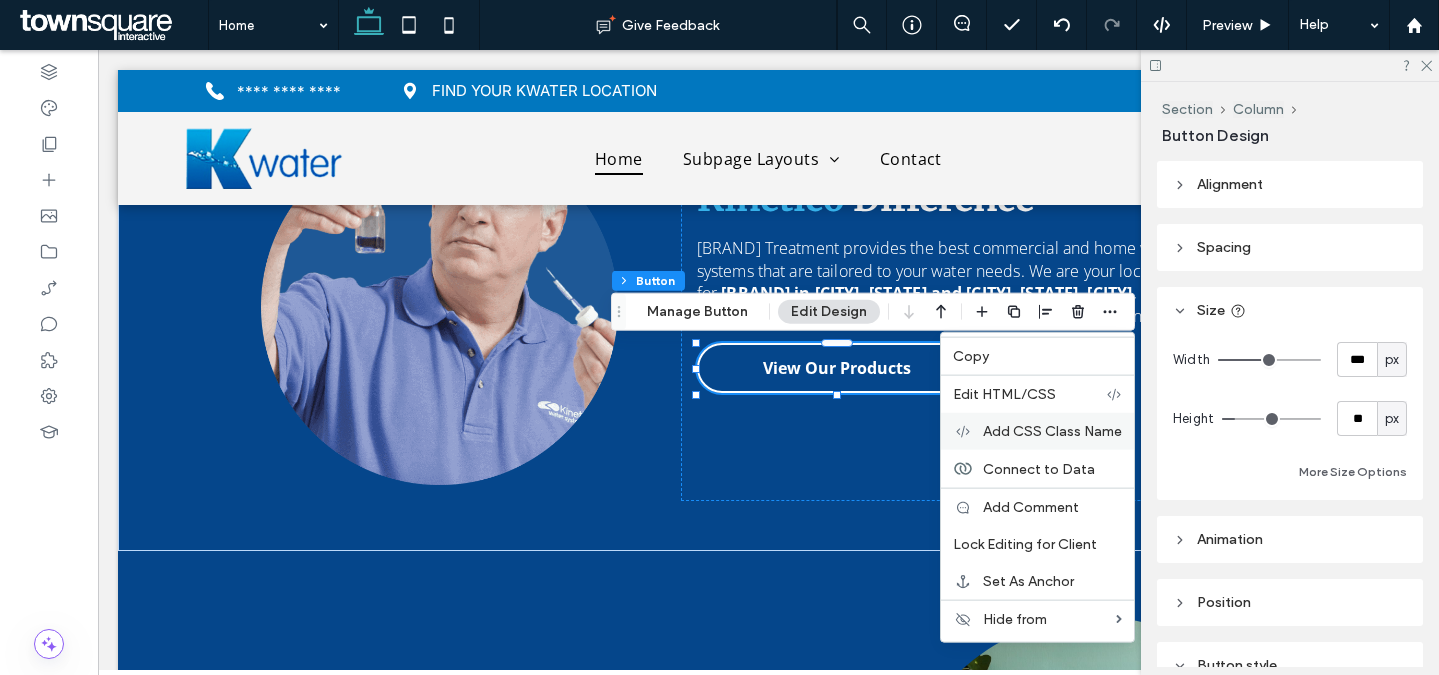 click on "Add CSS Class Name" at bounding box center (1052, 431) 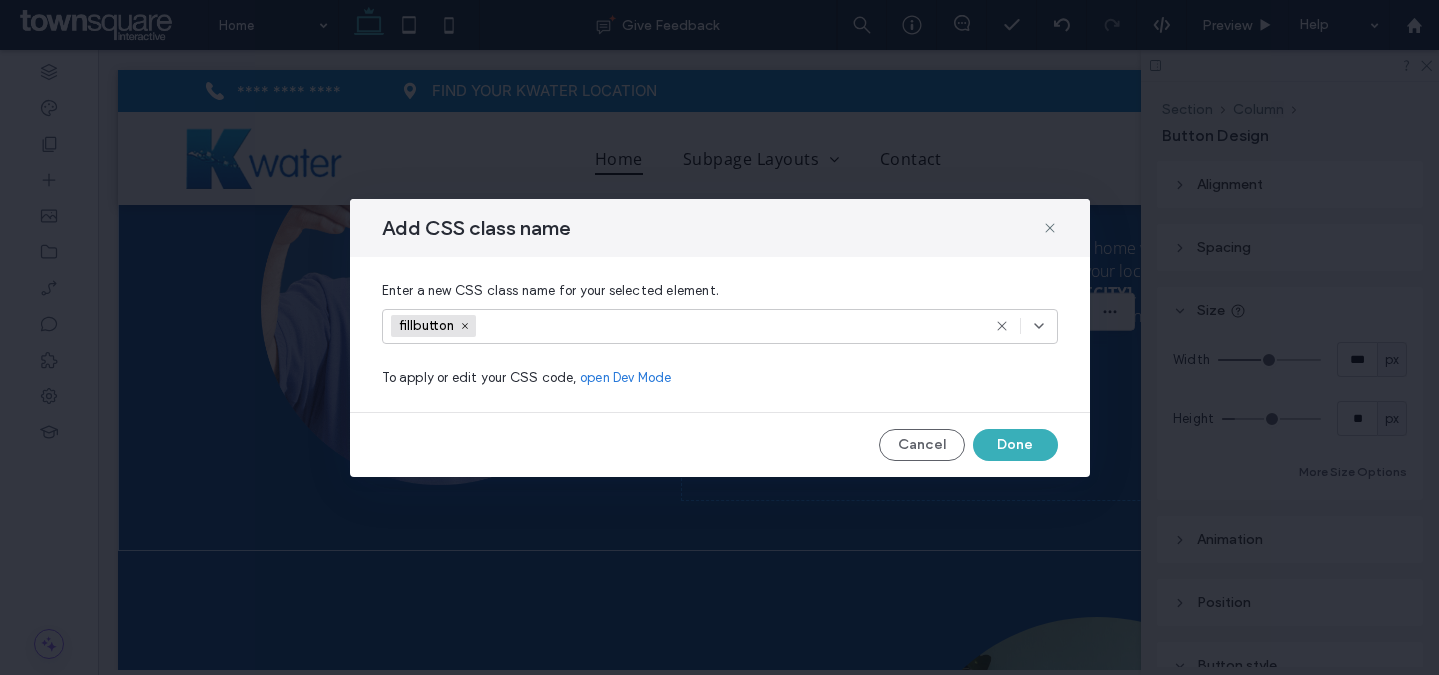 drag, startPoint x: 1005, startPoint y: 326, endPoint x: 1020, endPoint y: 352, distance: 30.016663 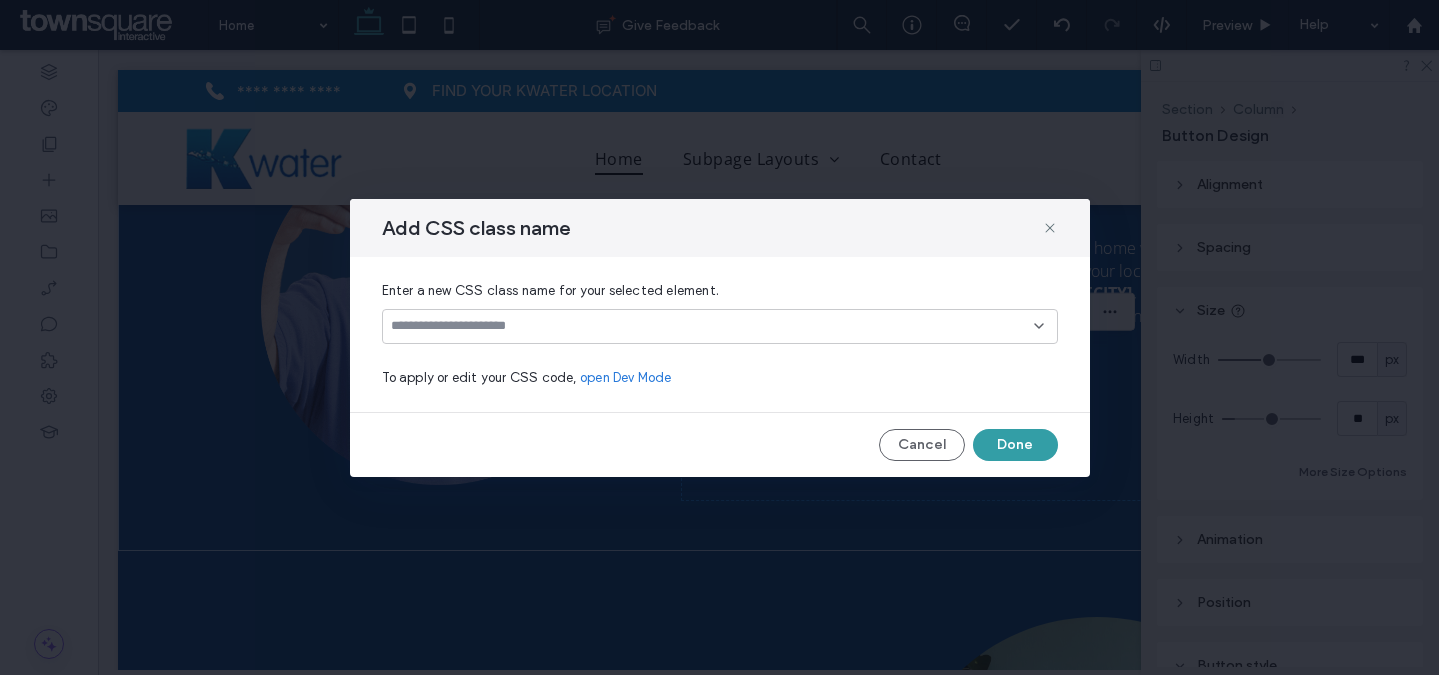 click on "Done" at bounding box center (1015, 445) 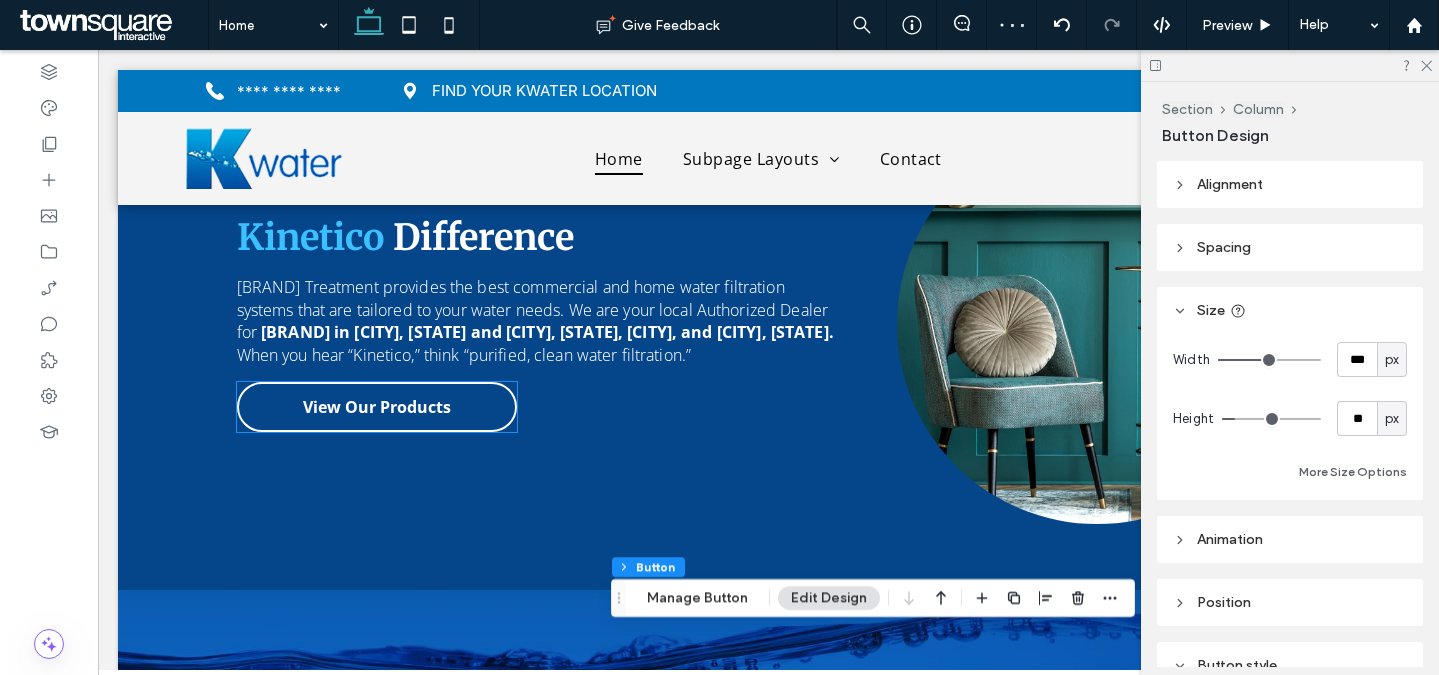 scroll, scrollTop: 531, scrollLeft: 0, axis: vertical 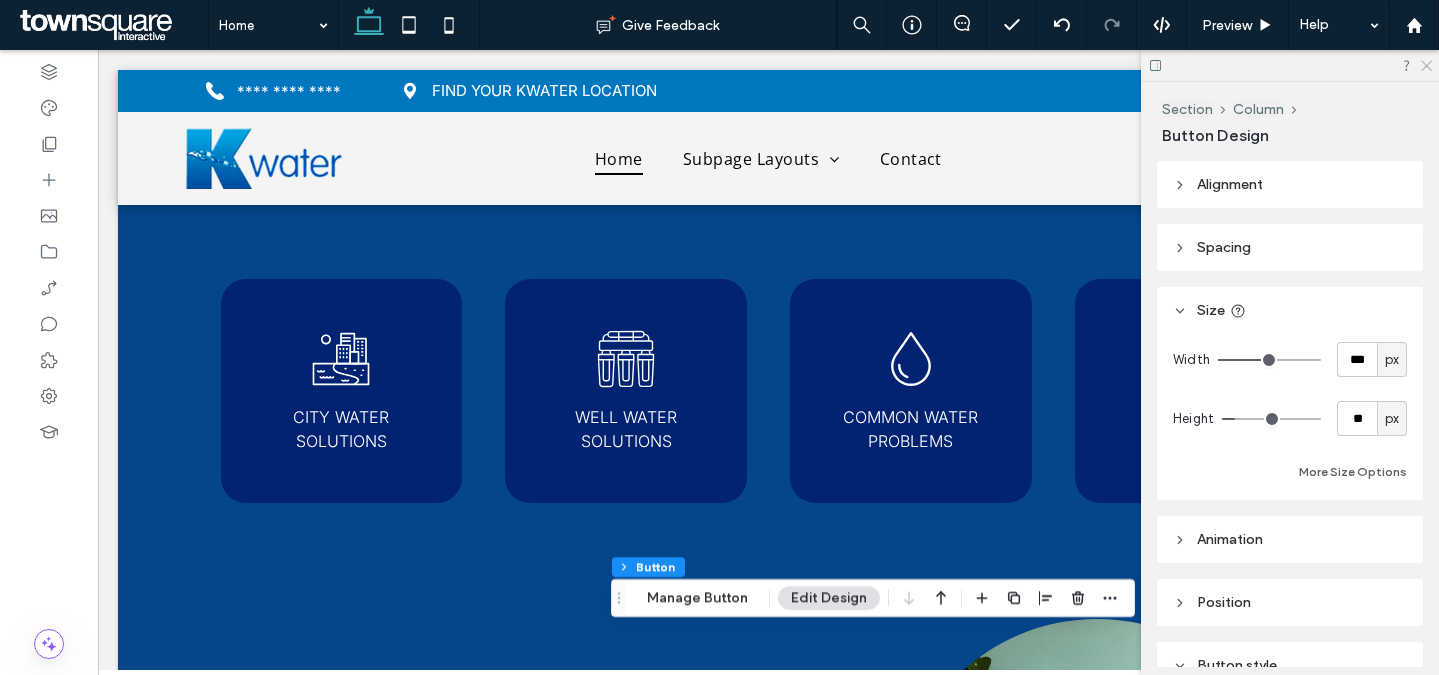 click 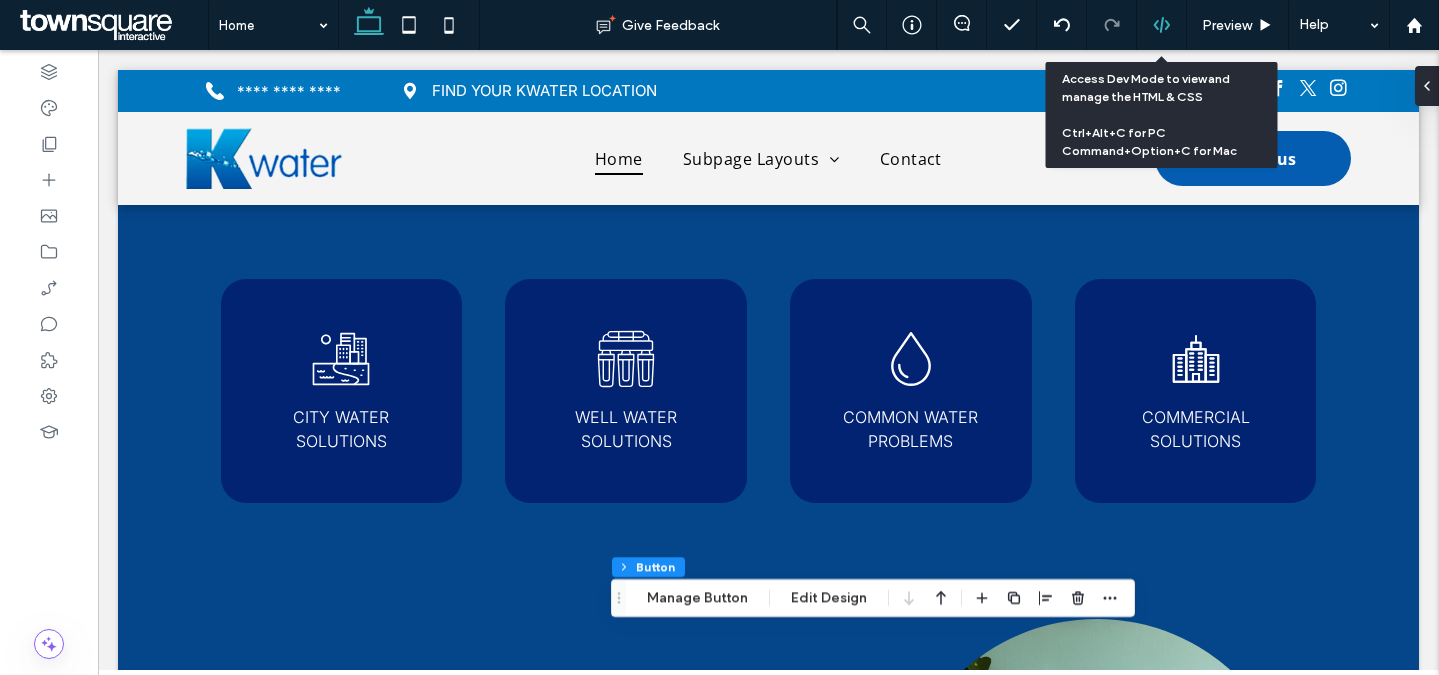 click 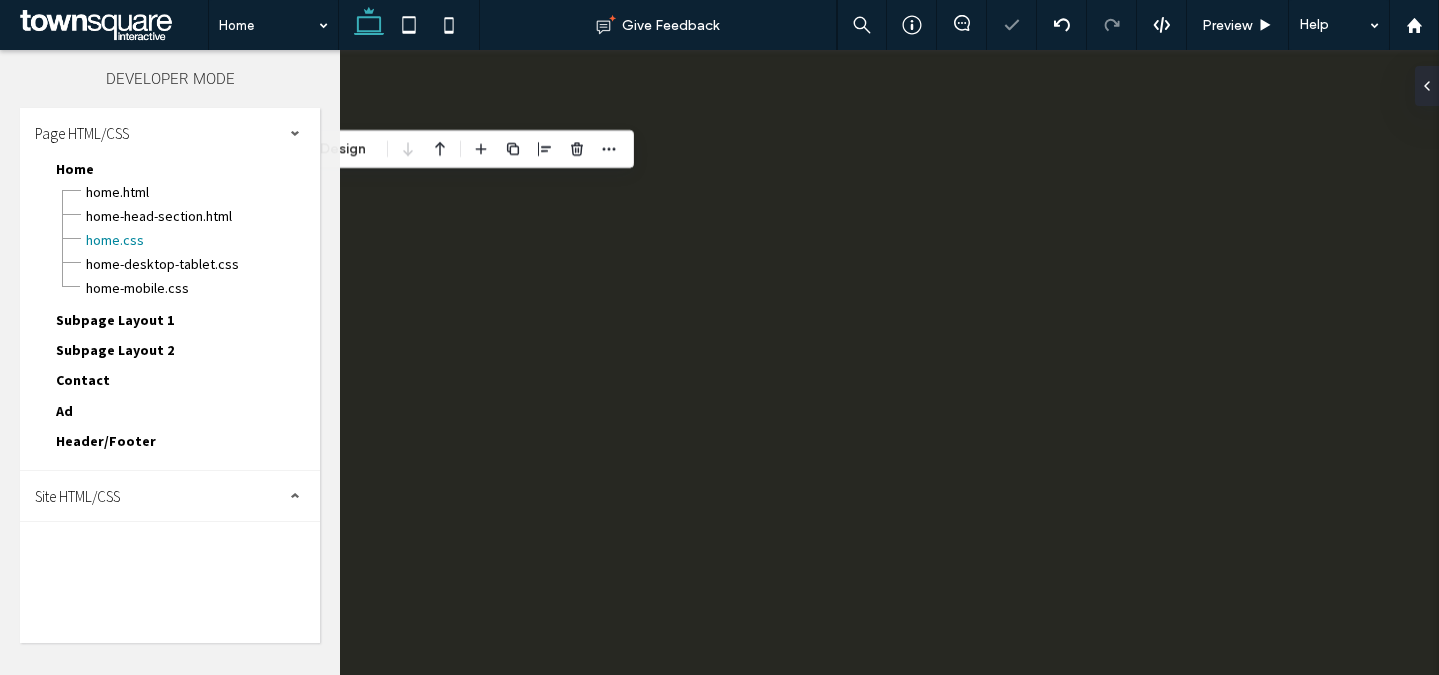 scroll, scrollTop: 0, scrollLeft: 0, axis: both 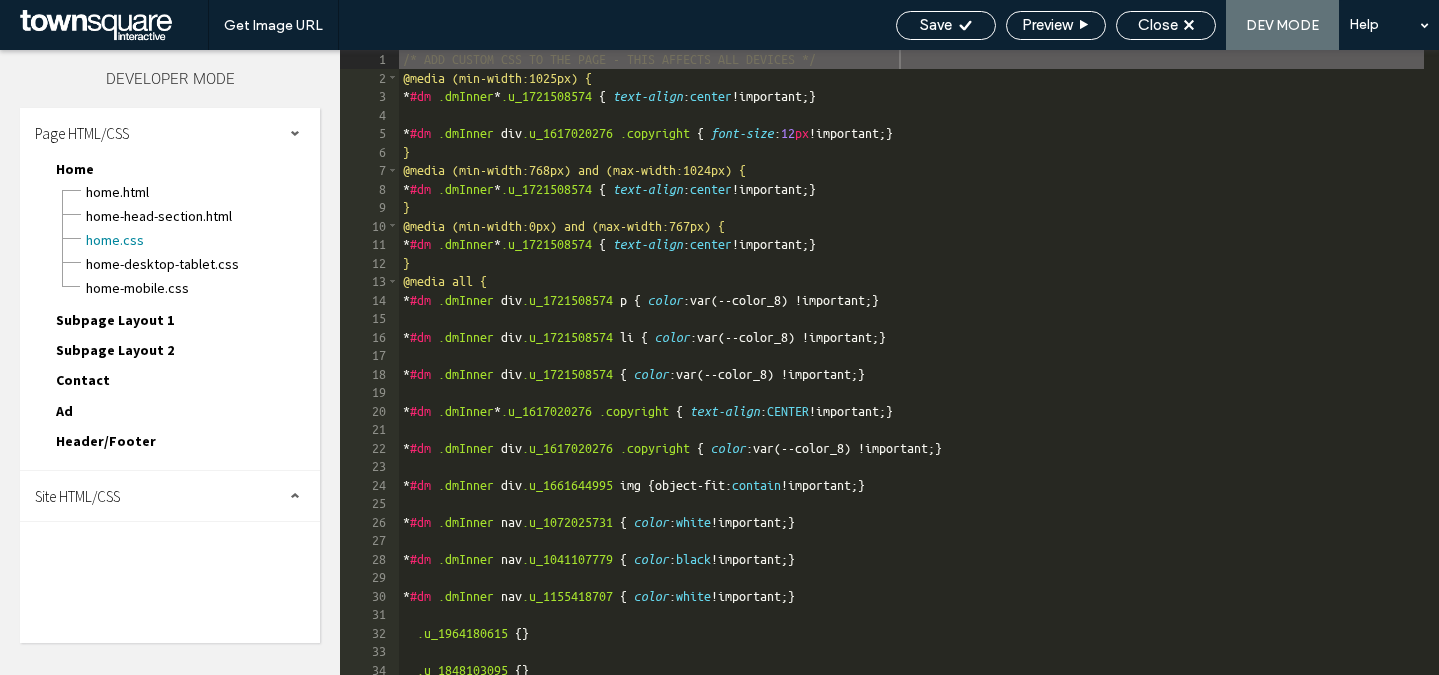 click on "Site HTML/CSS" at bounding box center (170, 496) 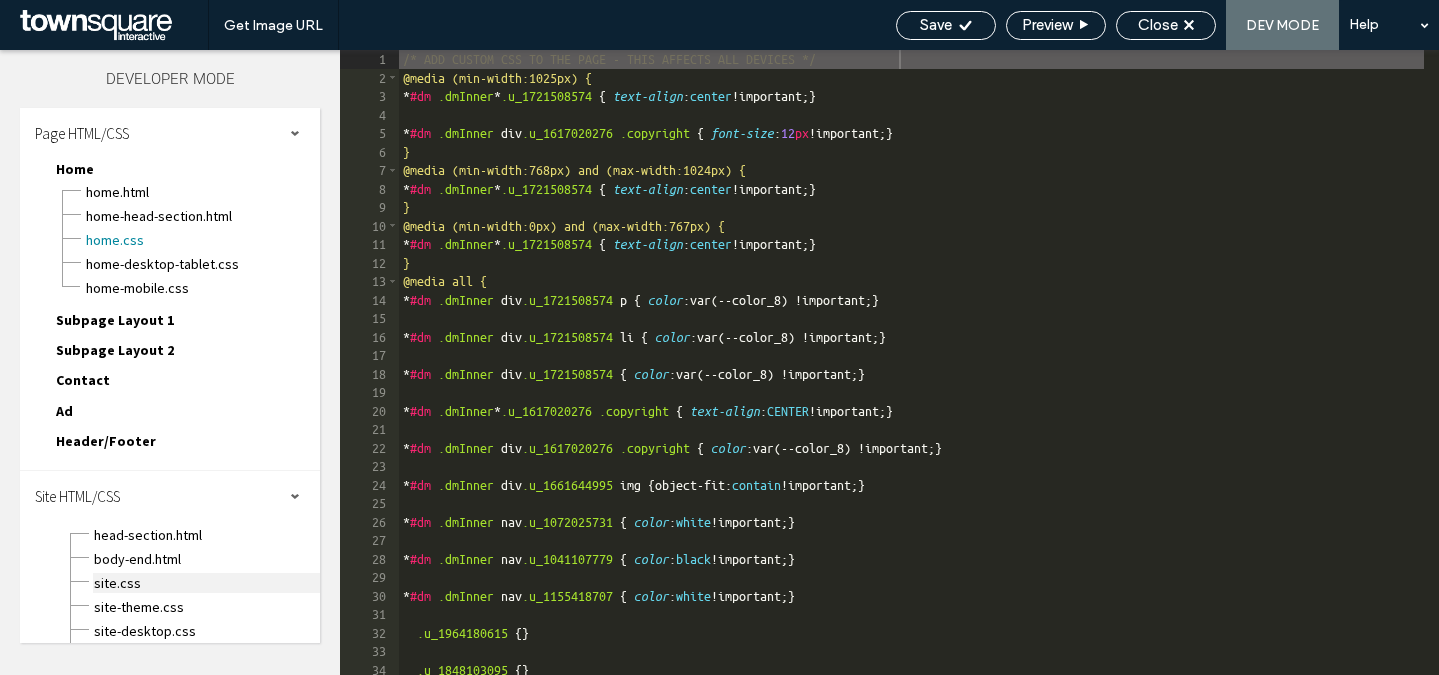 click on "site.css" at bounding box center (206, 583) 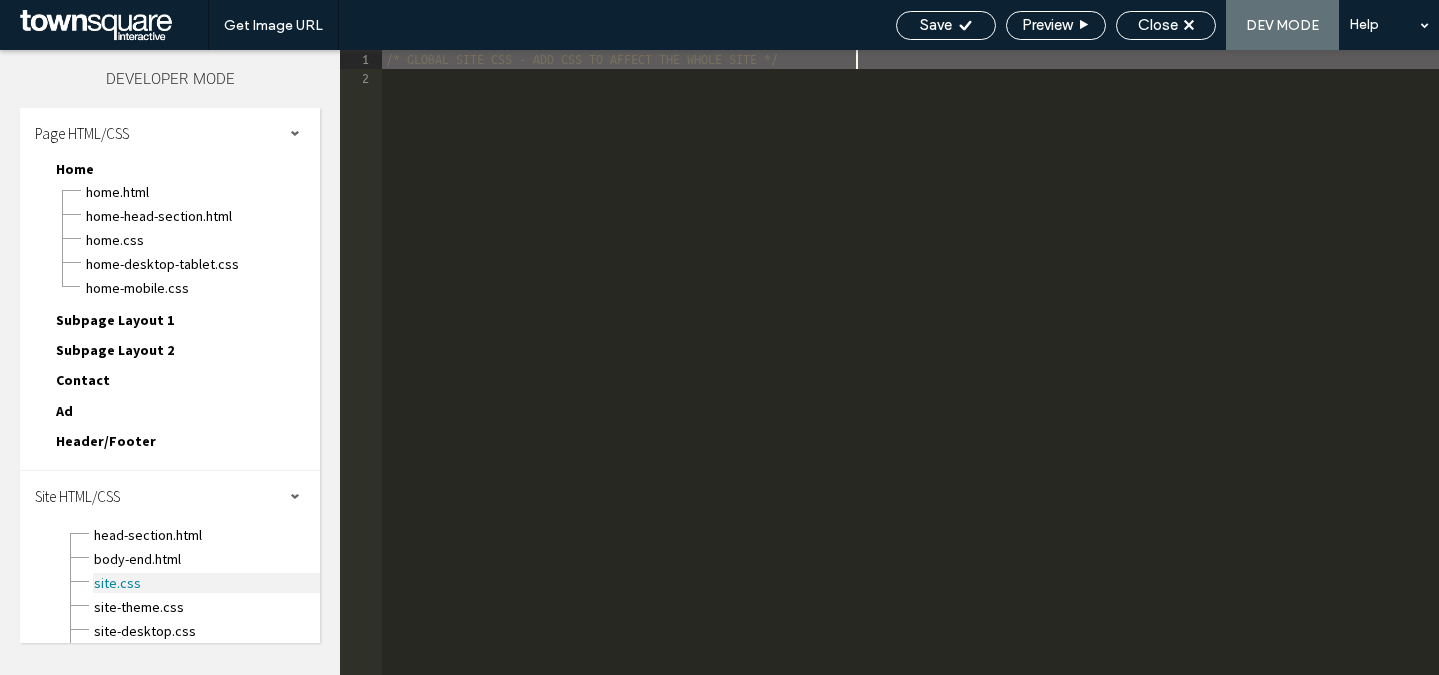 scroll, scrollTop: 1, scrollLeft: 0, axis: vertical 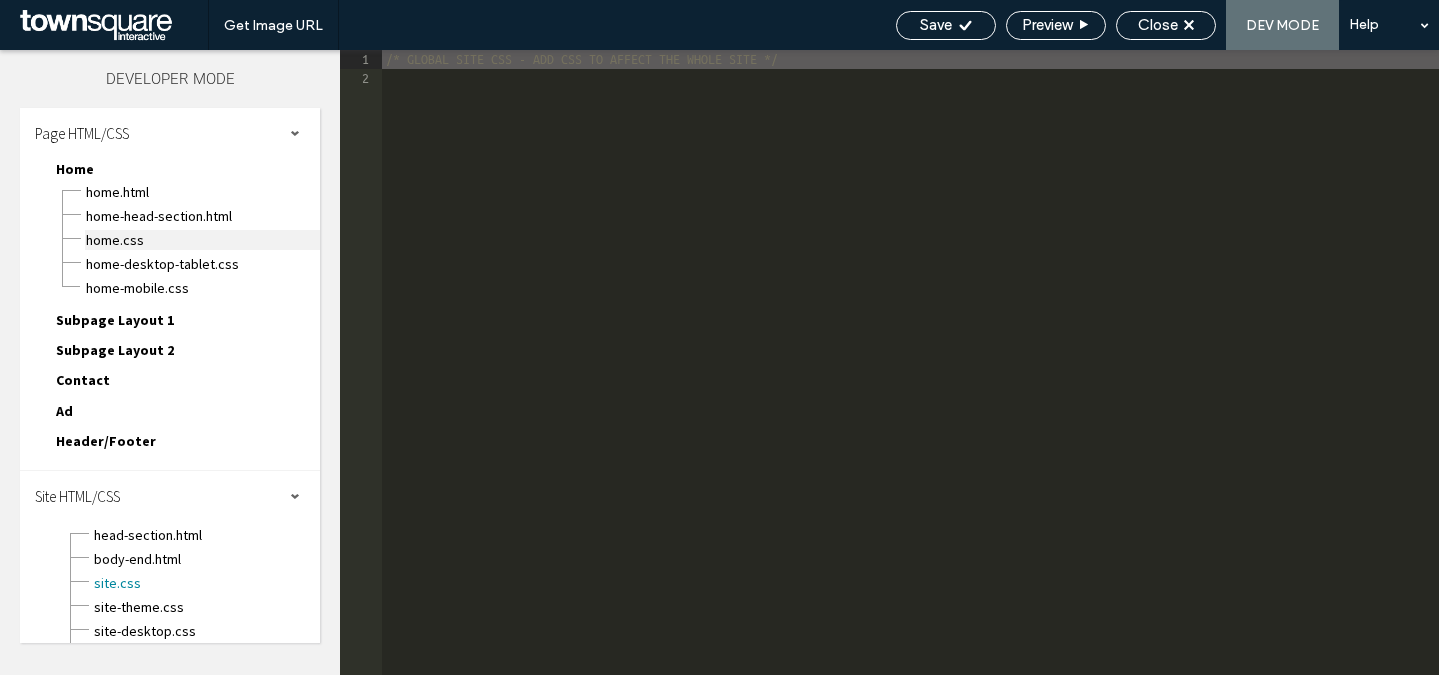 click on "Home.css" at bounding box center [202, 240] 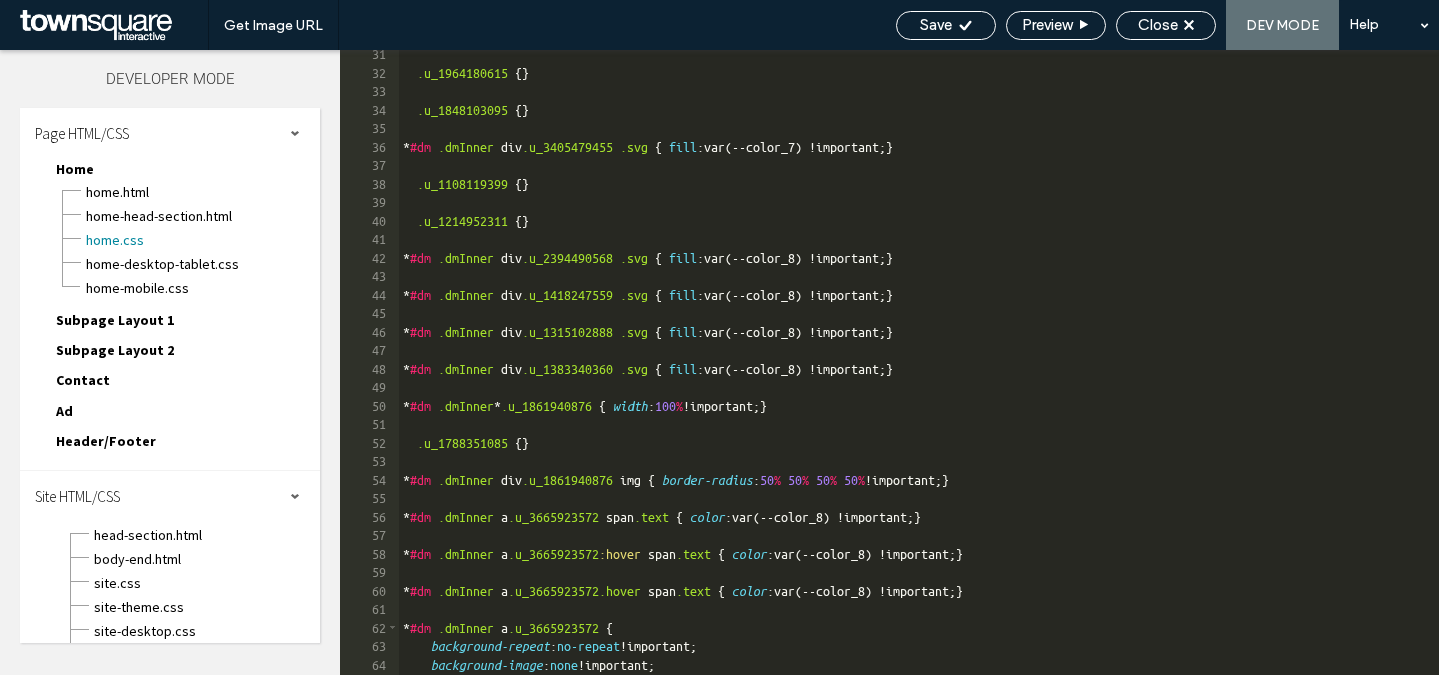 scroll, scrollTop: 0, scrollLeft: 0, axis: both 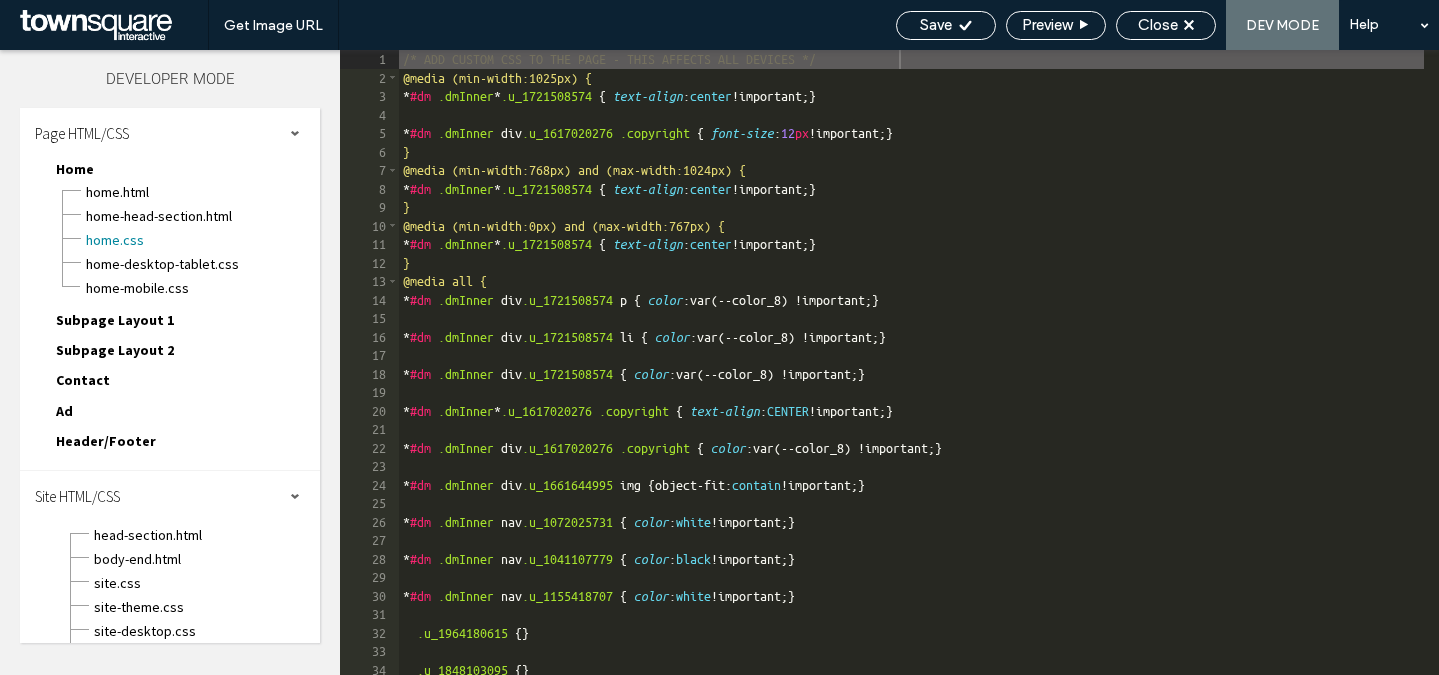 click on "Page HTML/CSS" at bounding box center (170, 133) 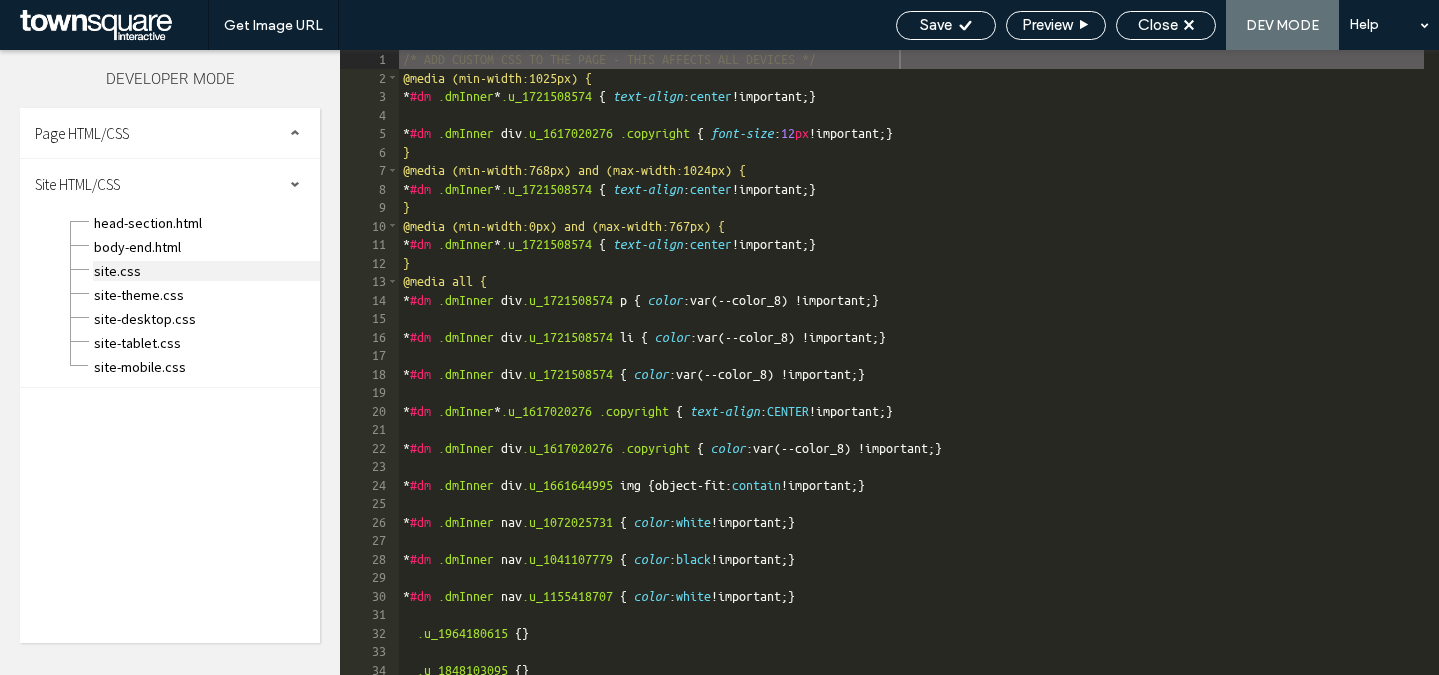 click on "site.css" at bounding box center [206, 271] 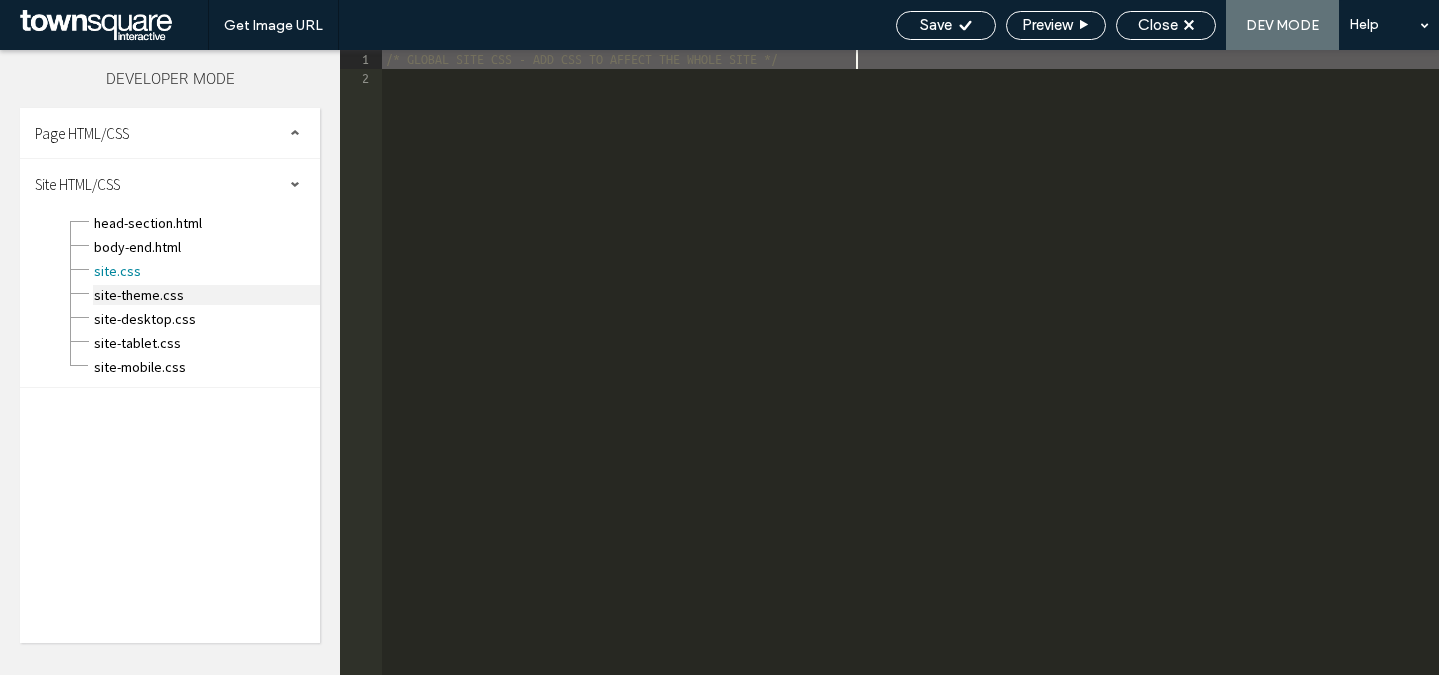 click on "site-theme.css" at bounding box center (206, 295) 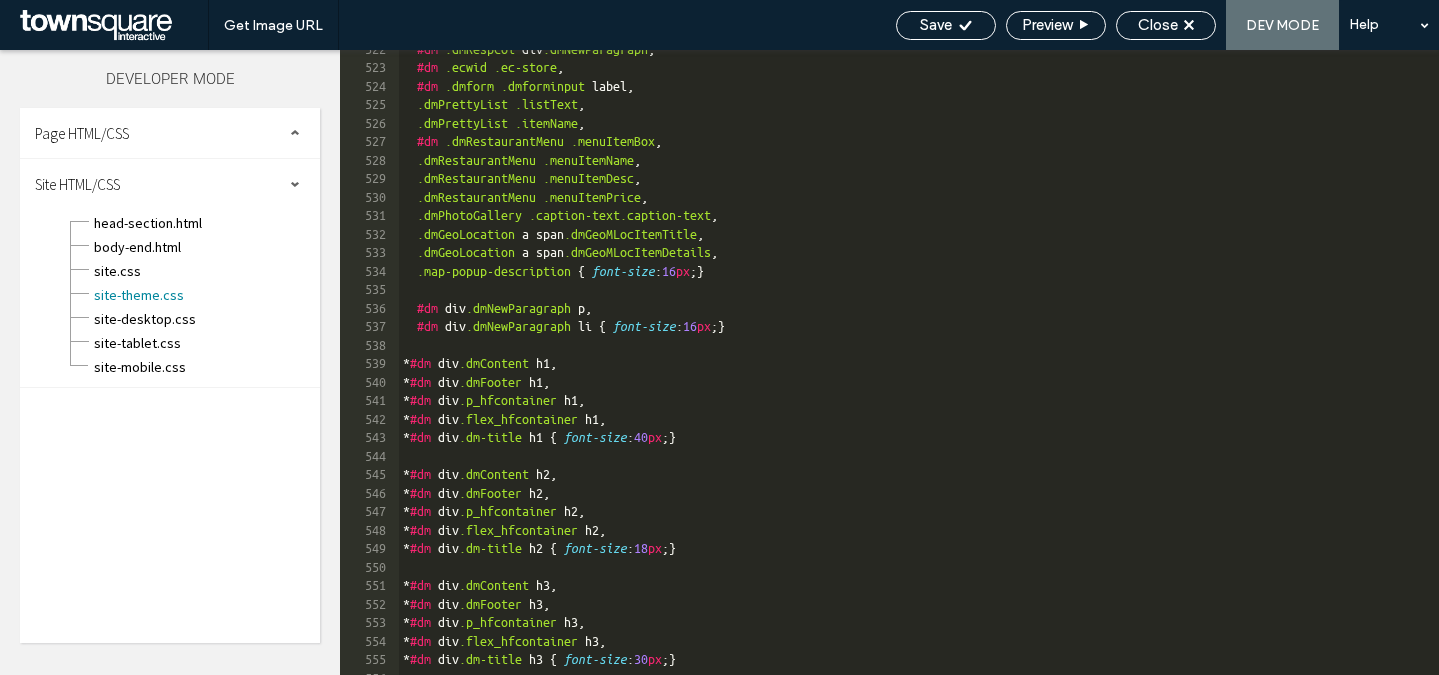 scroll, scrollTop: 10068, scrollLeft: 0, axis: vertical 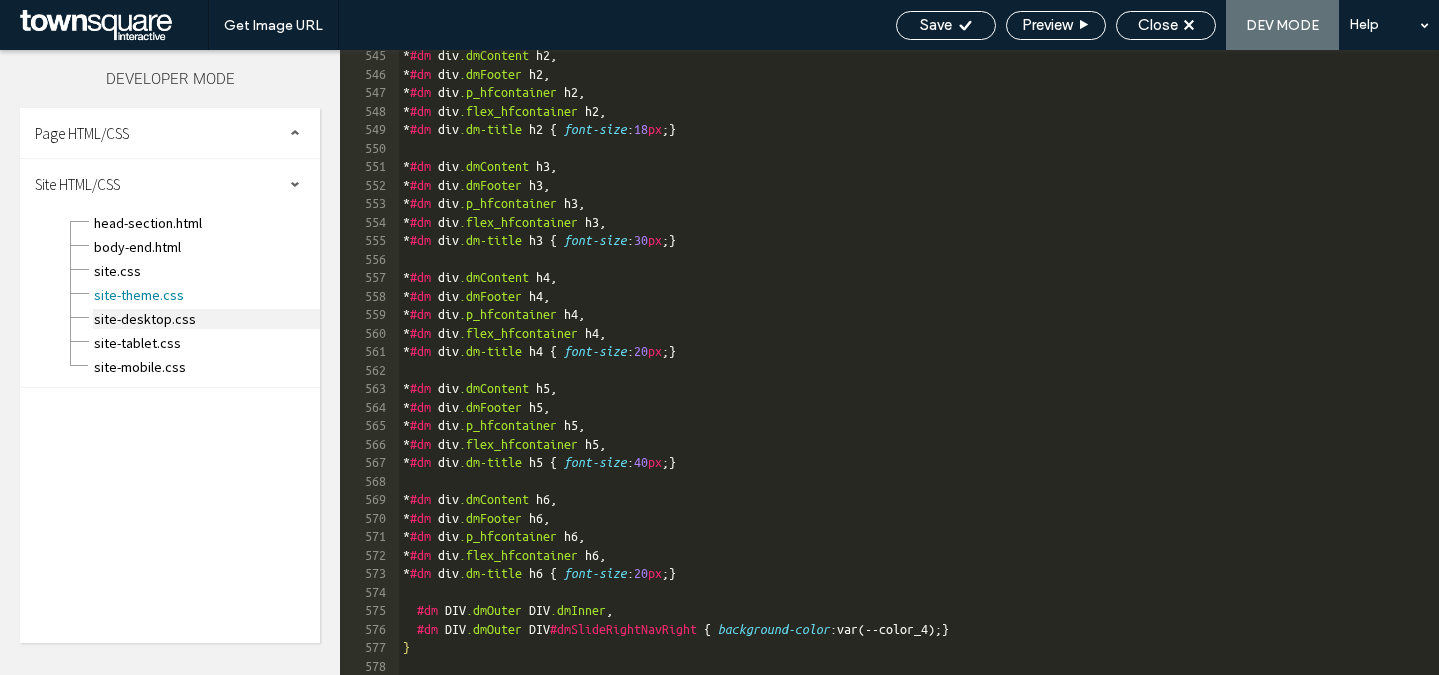click on "site-desktop.css" at bounding box center (206, 319) 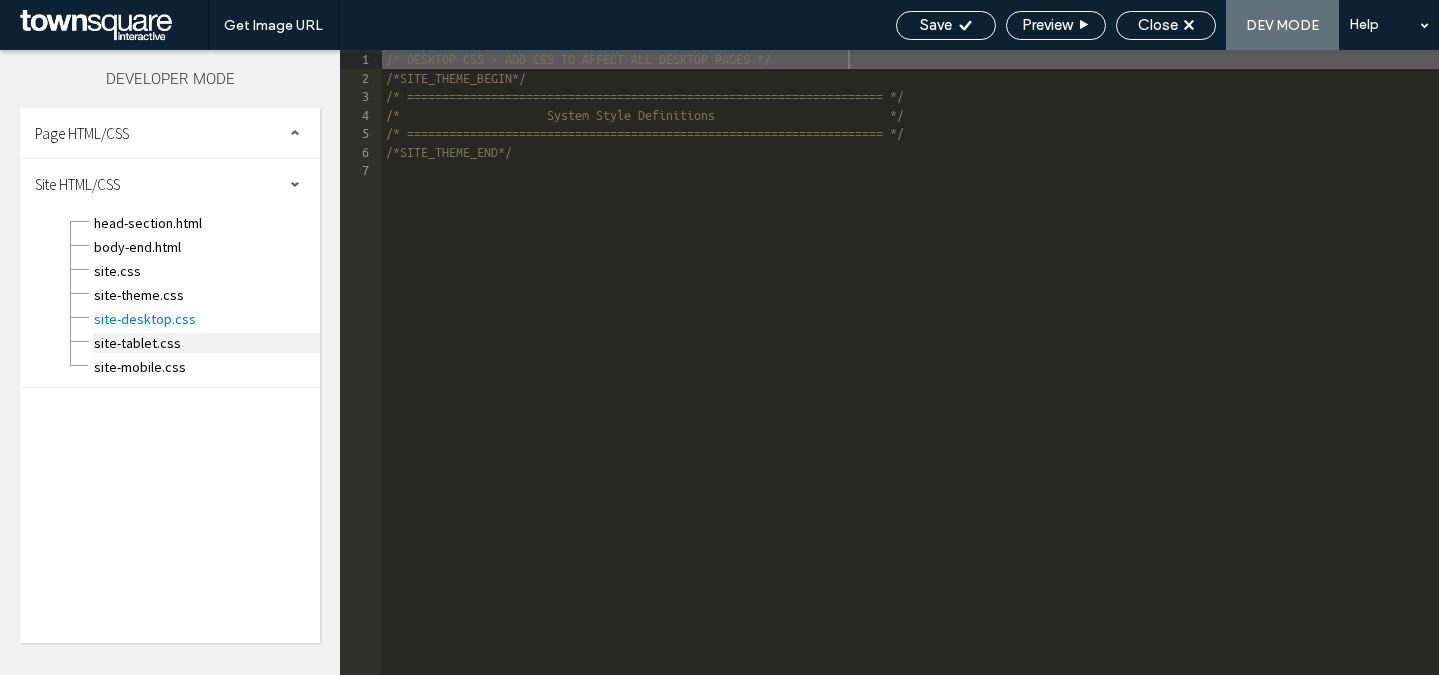 click on "site-tablet.css" at bounding box center (206, 343) 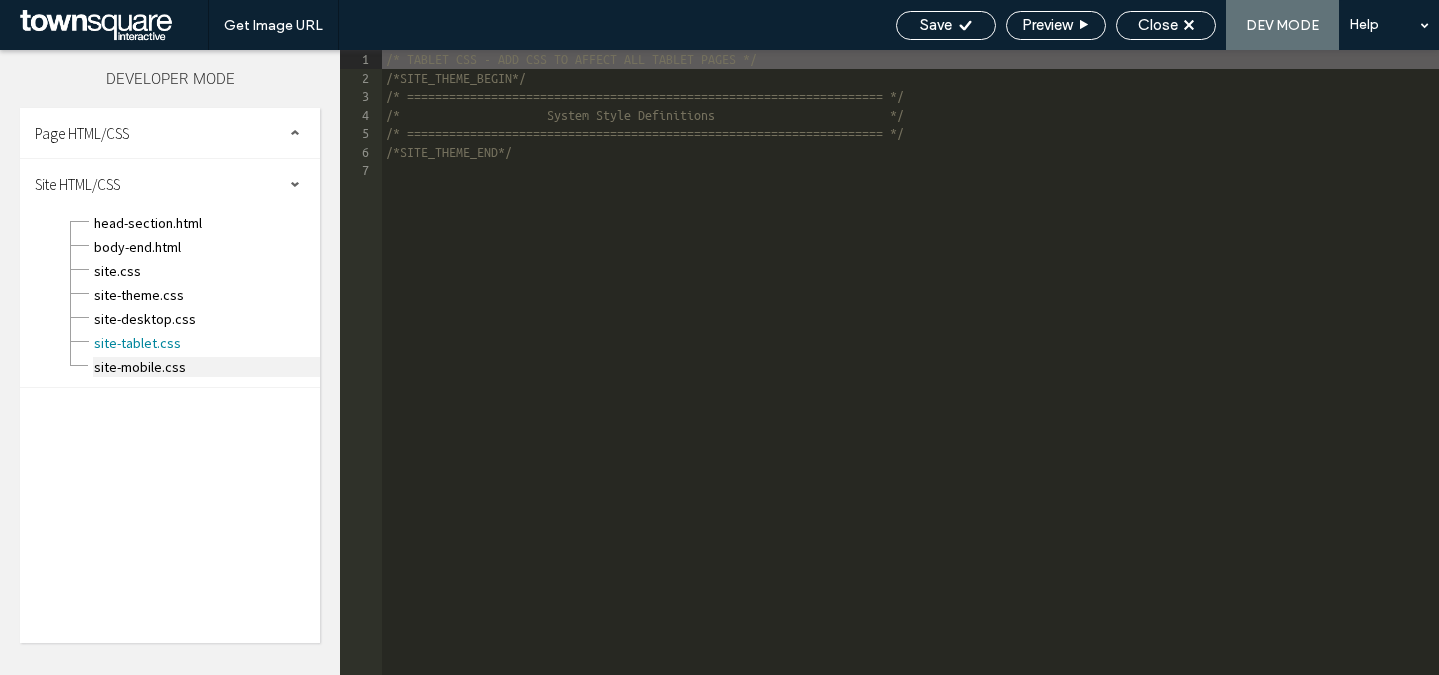 click on "site-mobile.css" at bounding box center (206, 367) 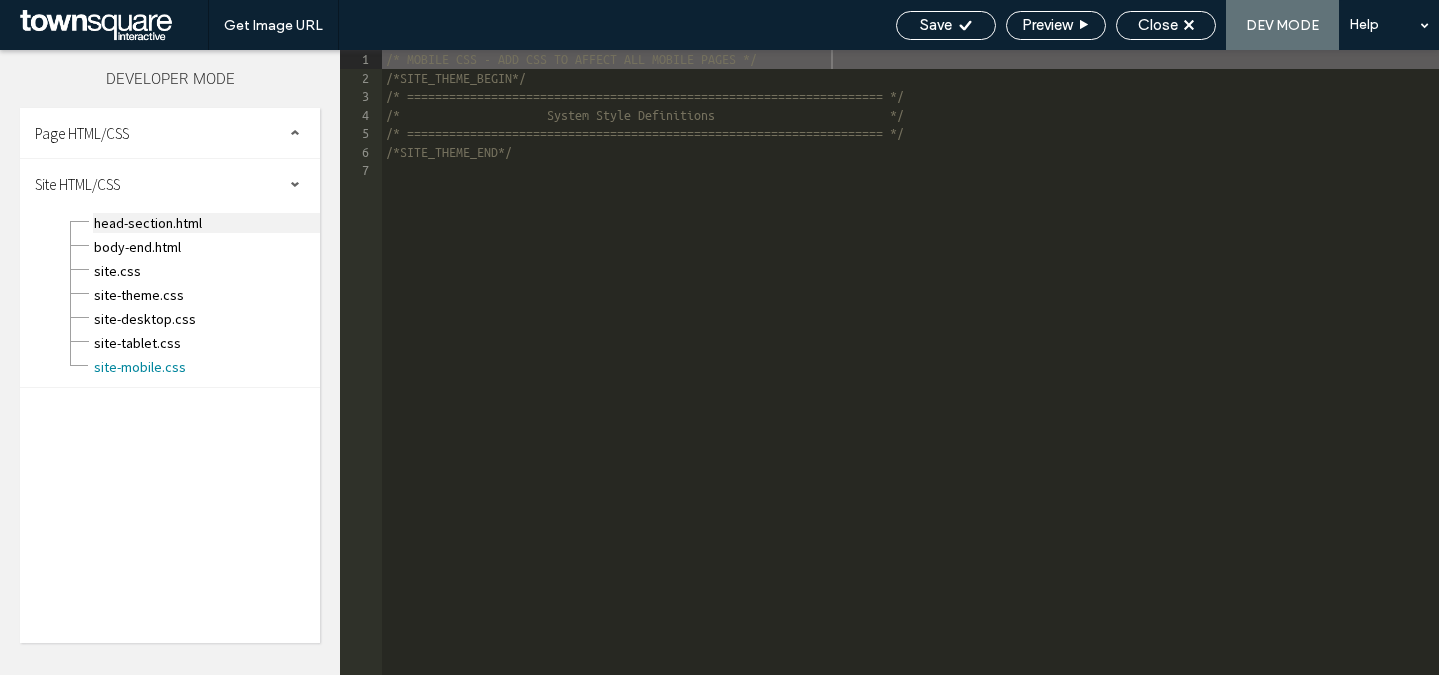 click on "head-section.html" at bounding box center (206, 223) 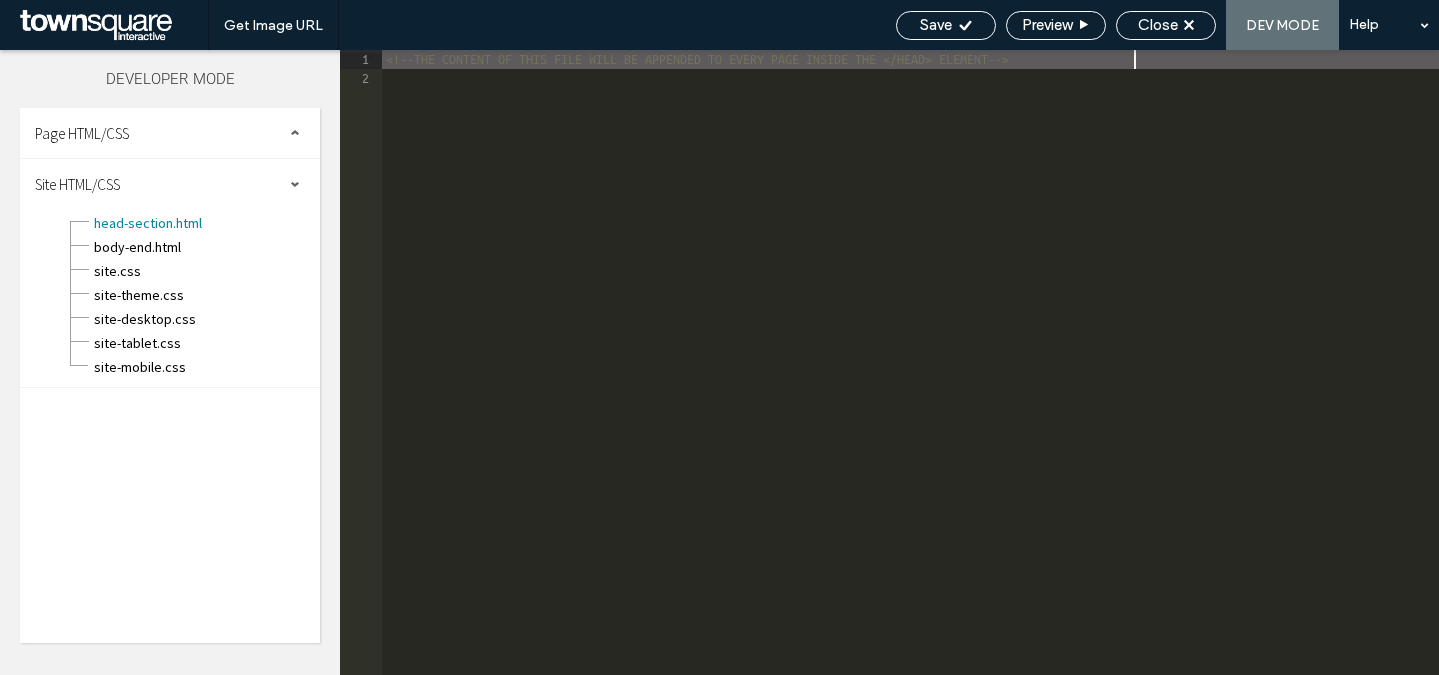 click on "Site HTML/CSS" at bounding box center [170, 184] 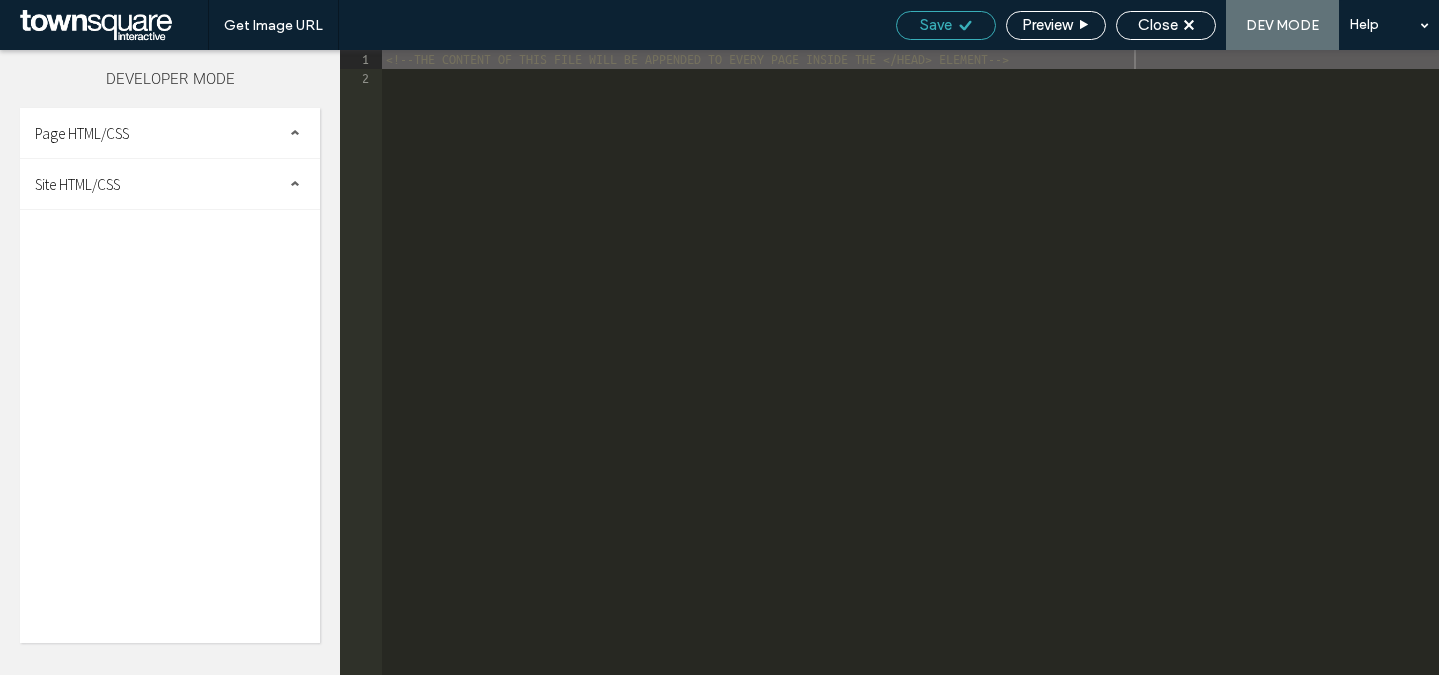click 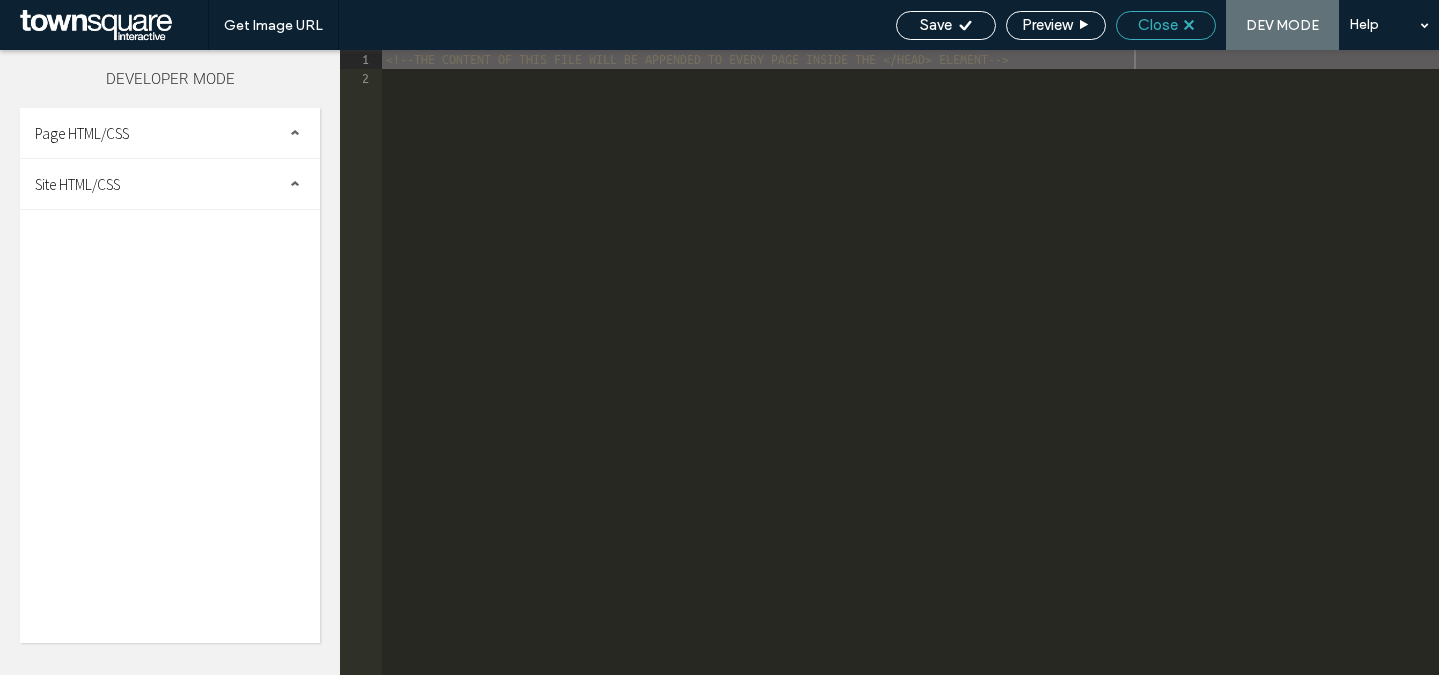 click 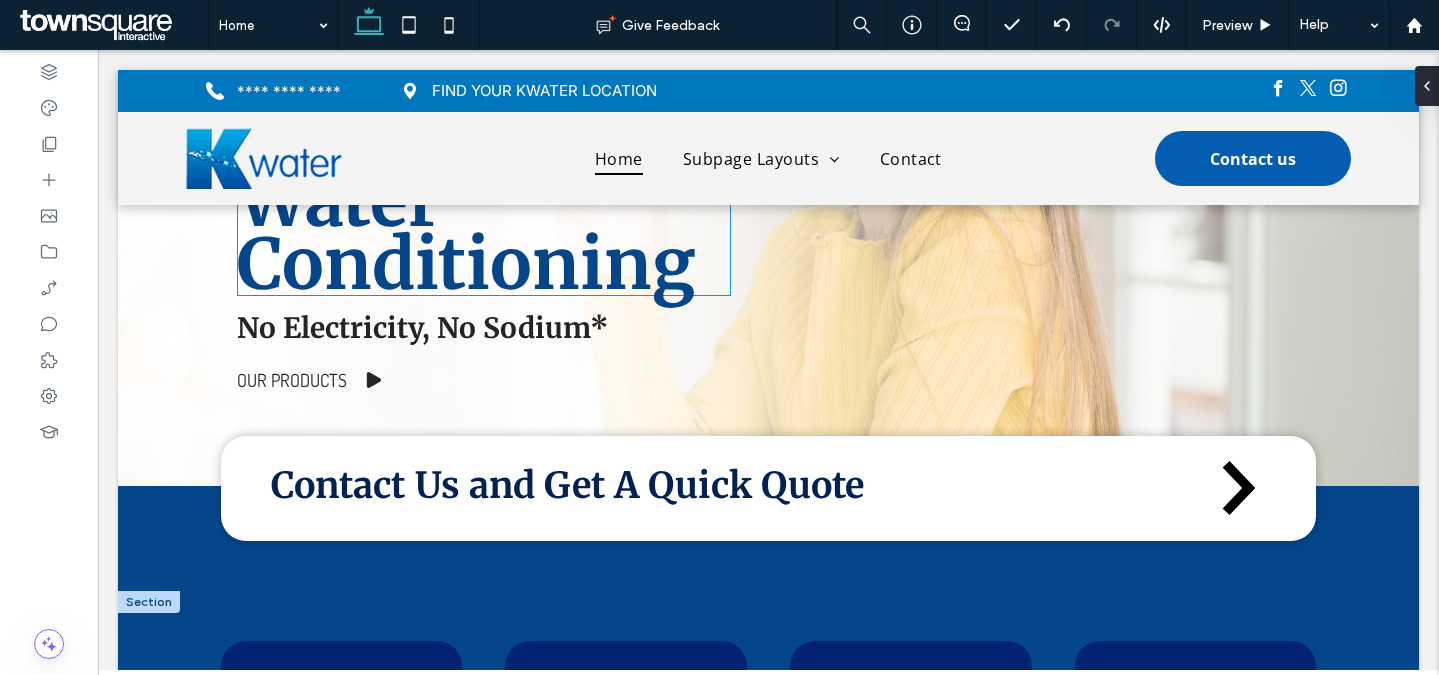 scroll, scrollTop: 605, scrollLeft: 0, axis: vertical 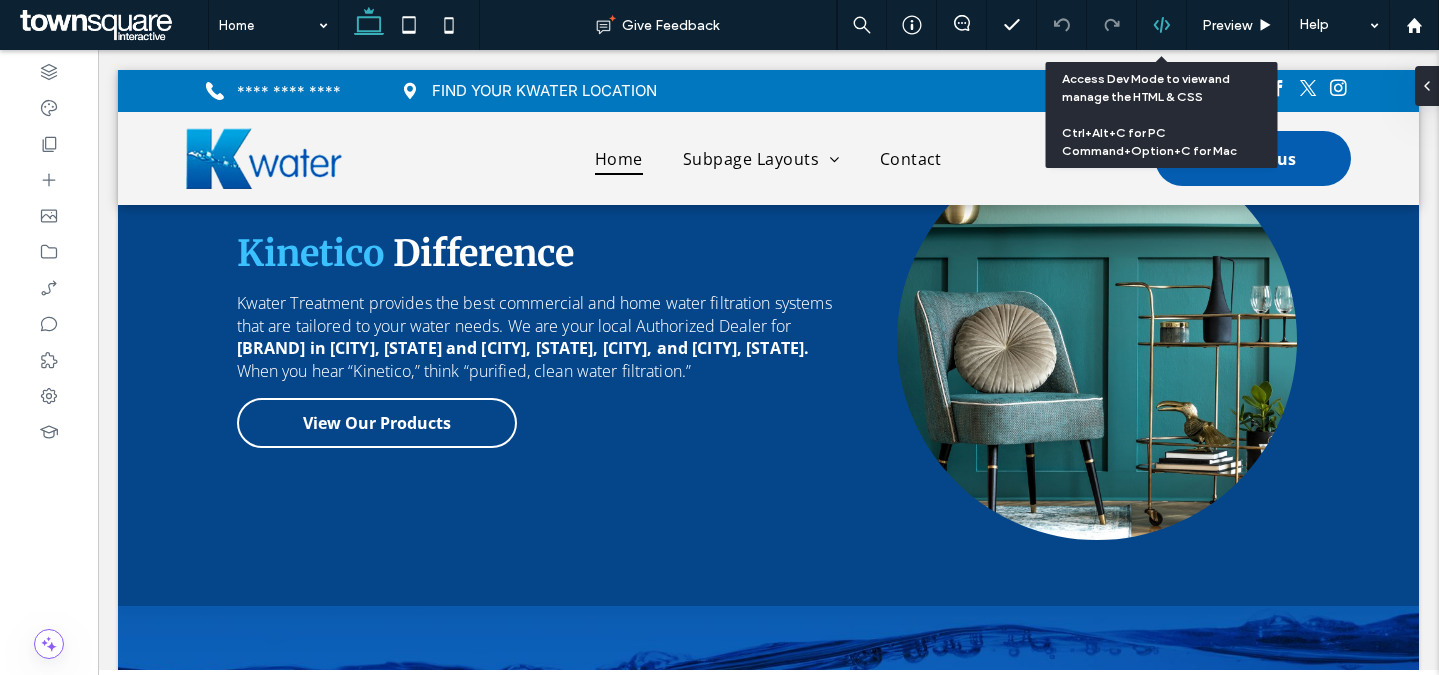 click 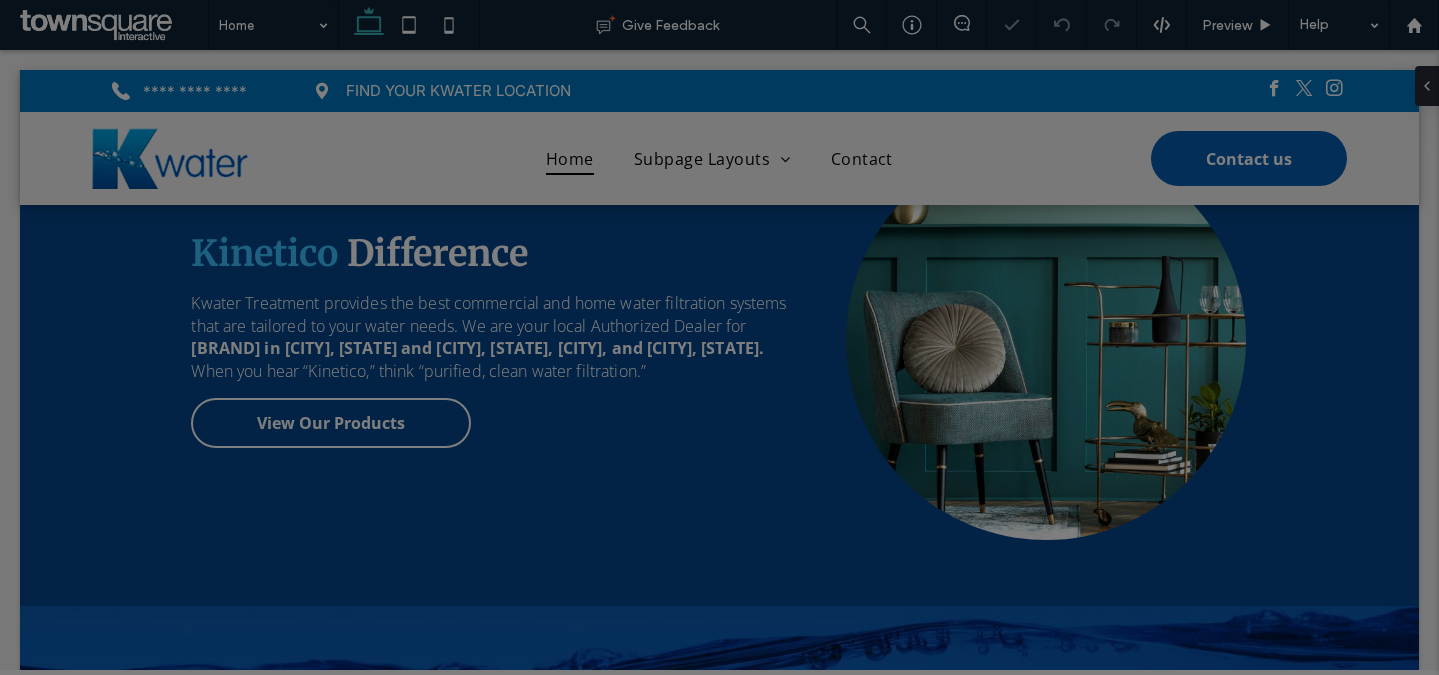 scroll, scrollTop: 0, scrollLeft: 0, axis: both 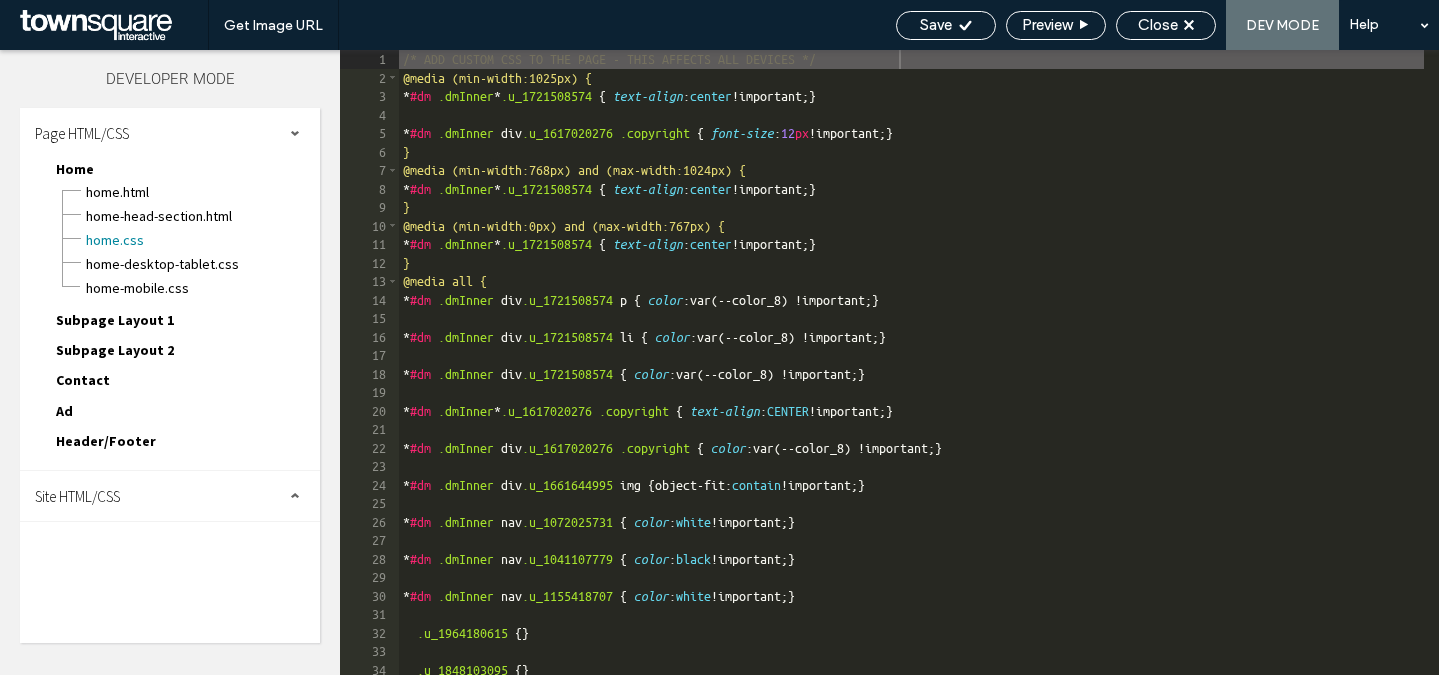 click on "Site HTML/CSS" at bounding box center (170, 496) 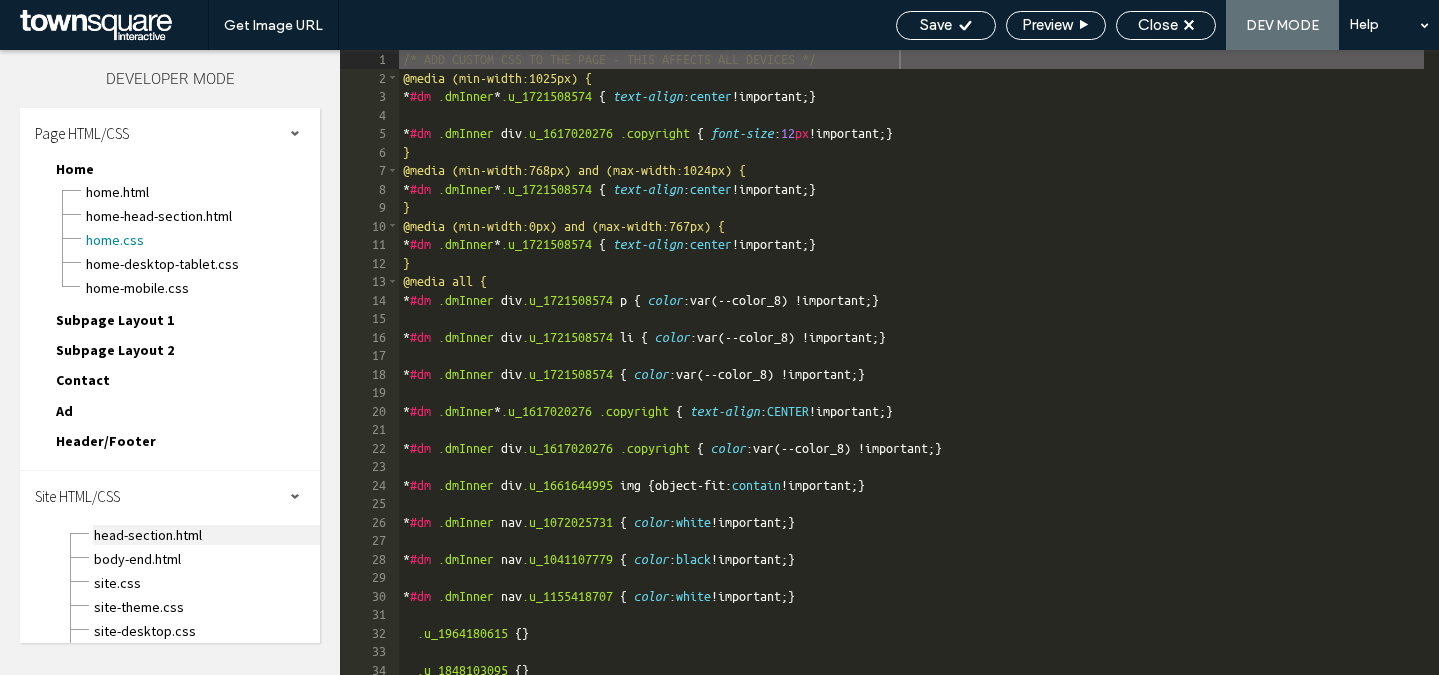 scroll, scrollTop: 59, scrollLeft: 0, axis: vertical 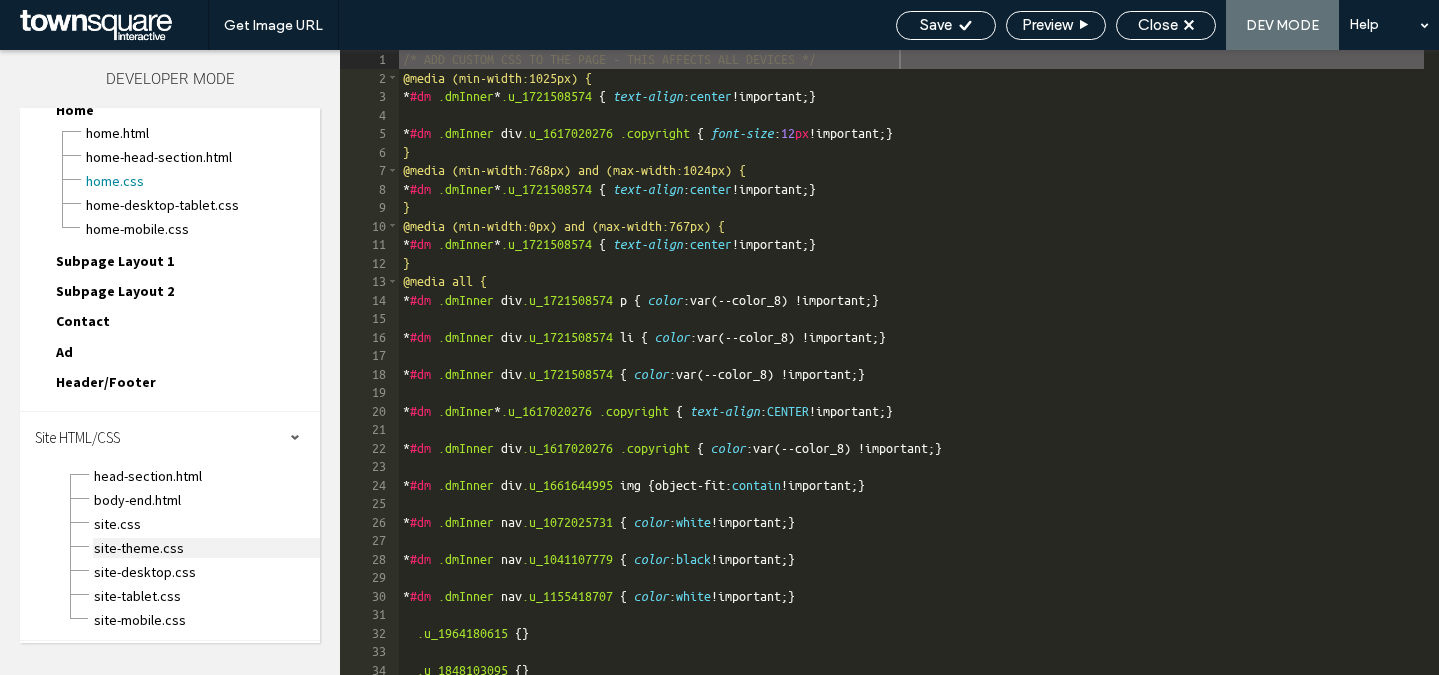 click on "site-theme.css" at bounding box center (206, 548) 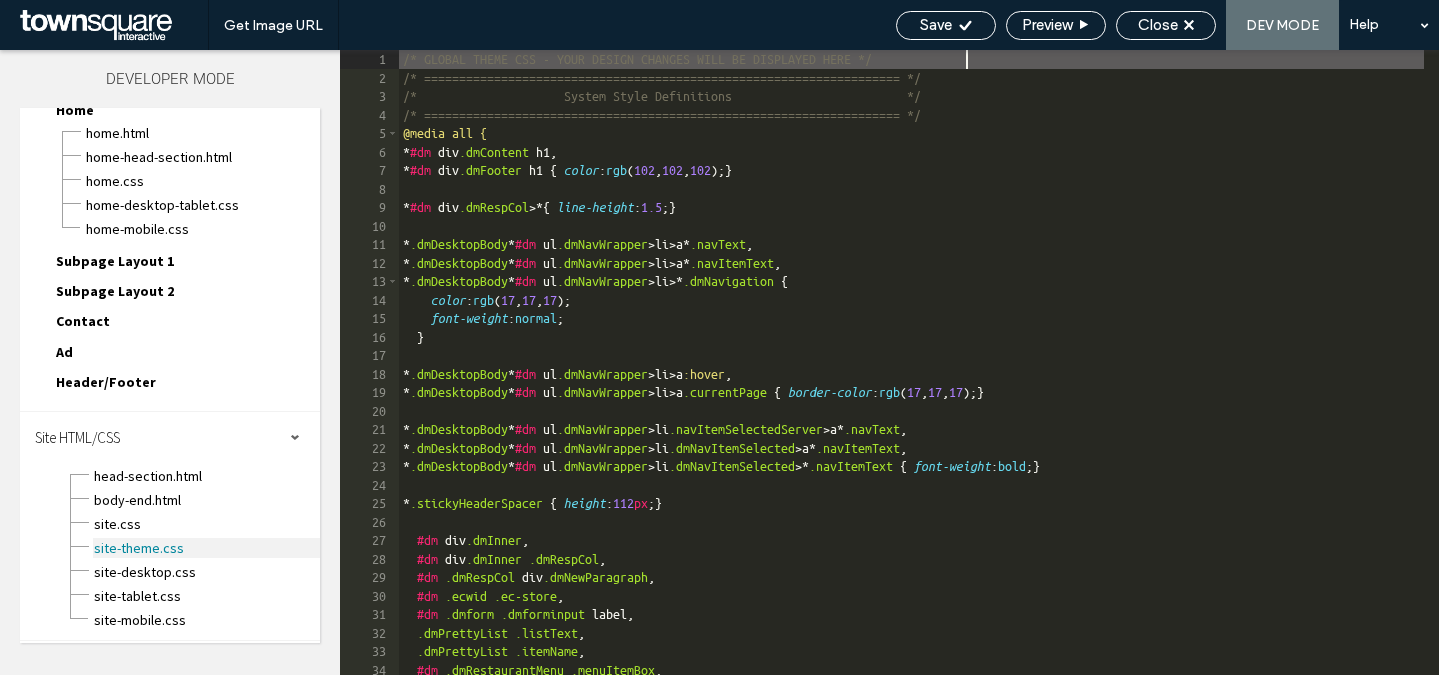 scroll, scrollTop: 1, scrollLeft: 0, axis: vertical 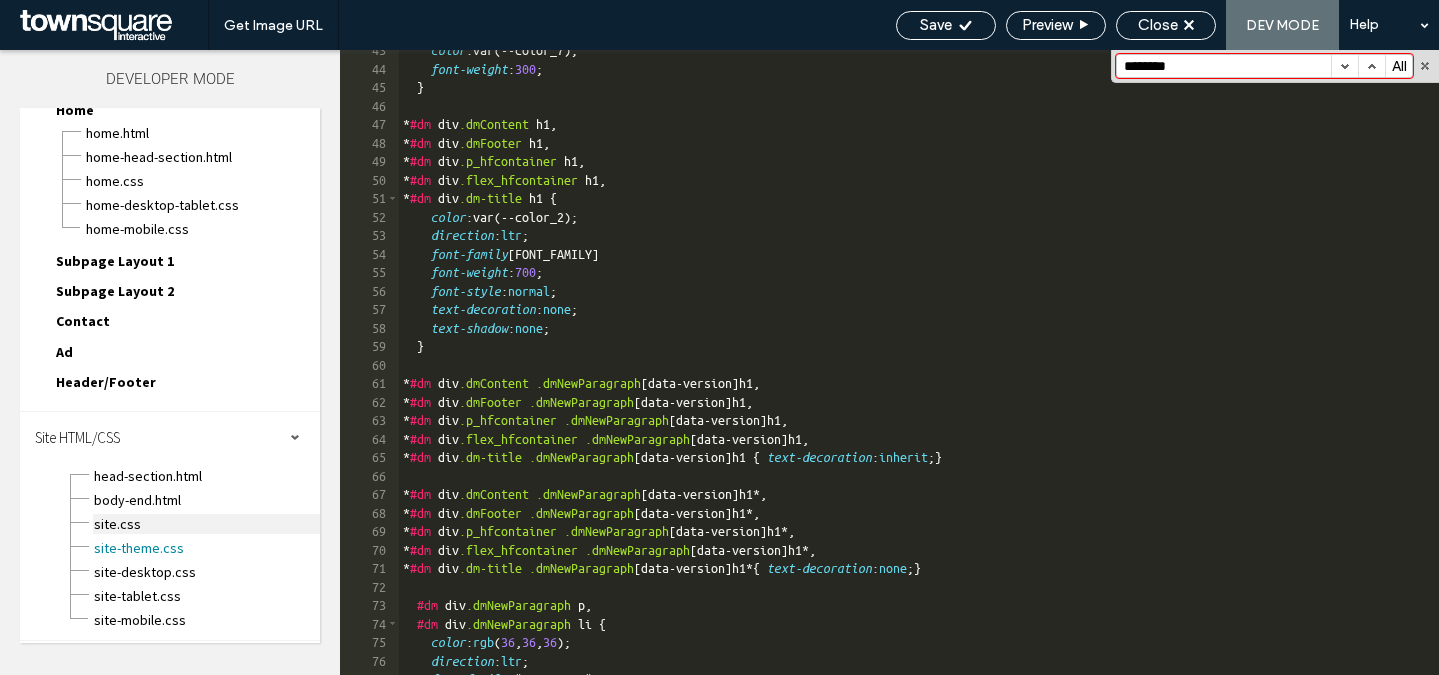 click on "site.css" at bounding box center [206, 524] 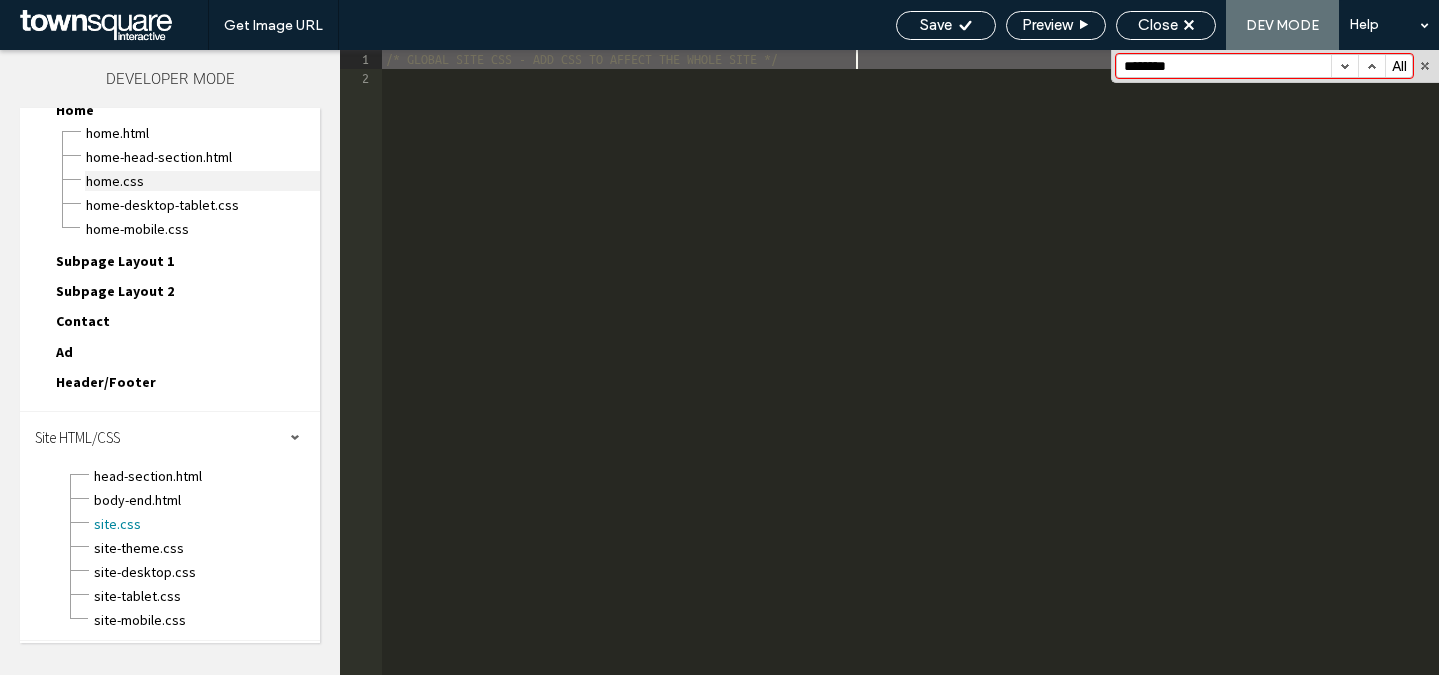 click on "Home.css" at bounding box center [202, 181] 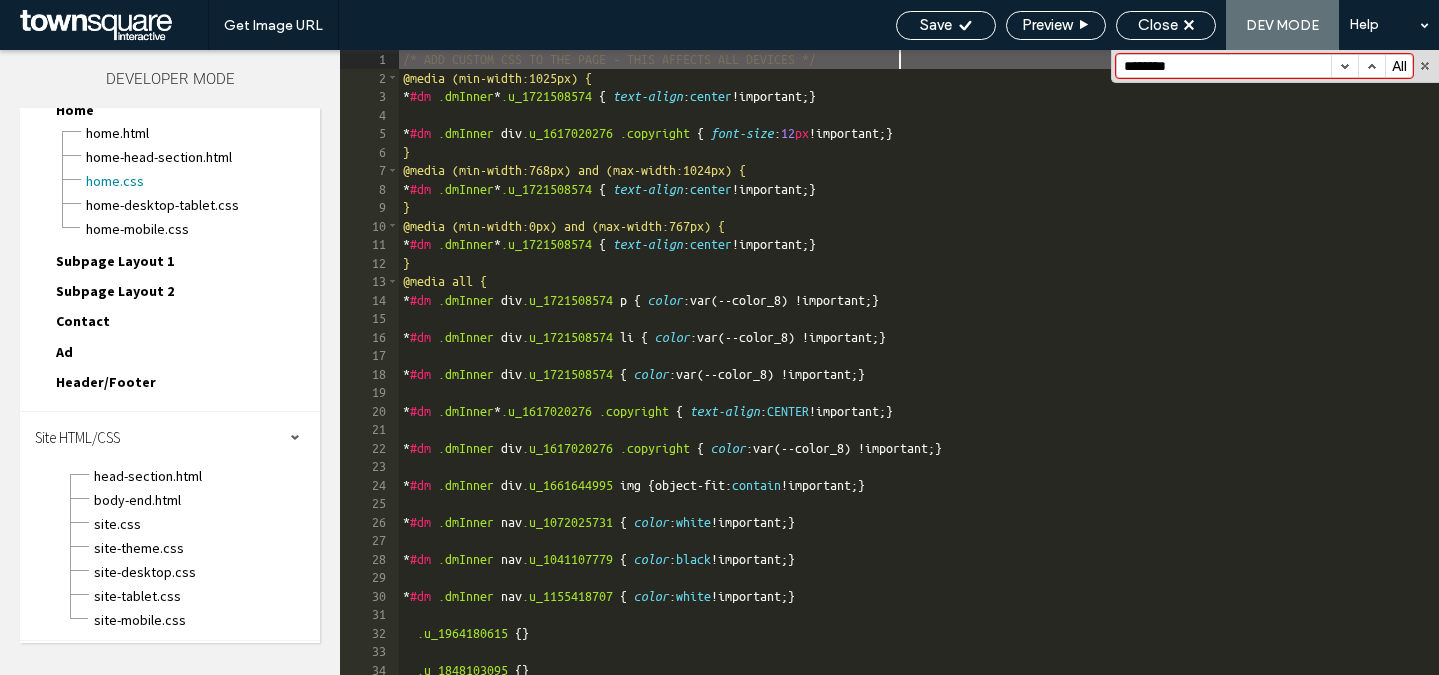 scroll, scrollTop: 0, scrollLeft: 0, axis: both 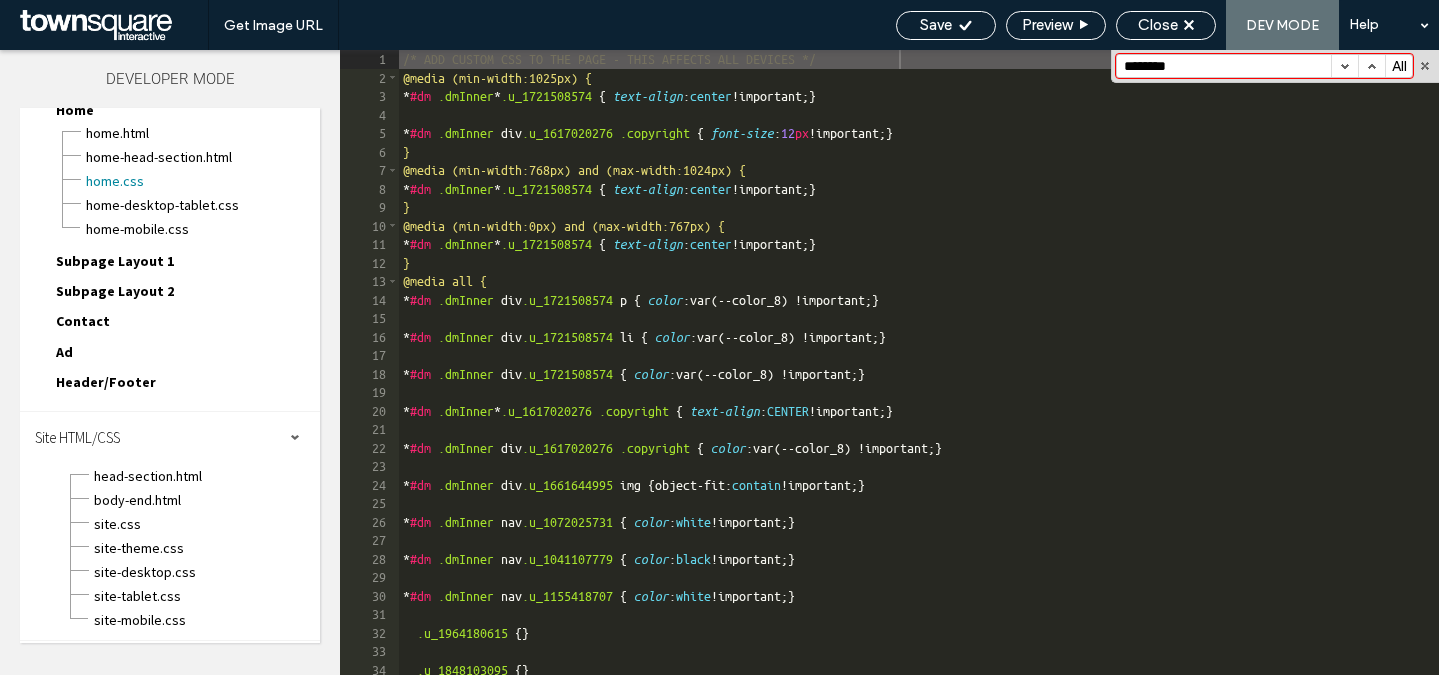 click on "********" at bounding box center [1224, 66] 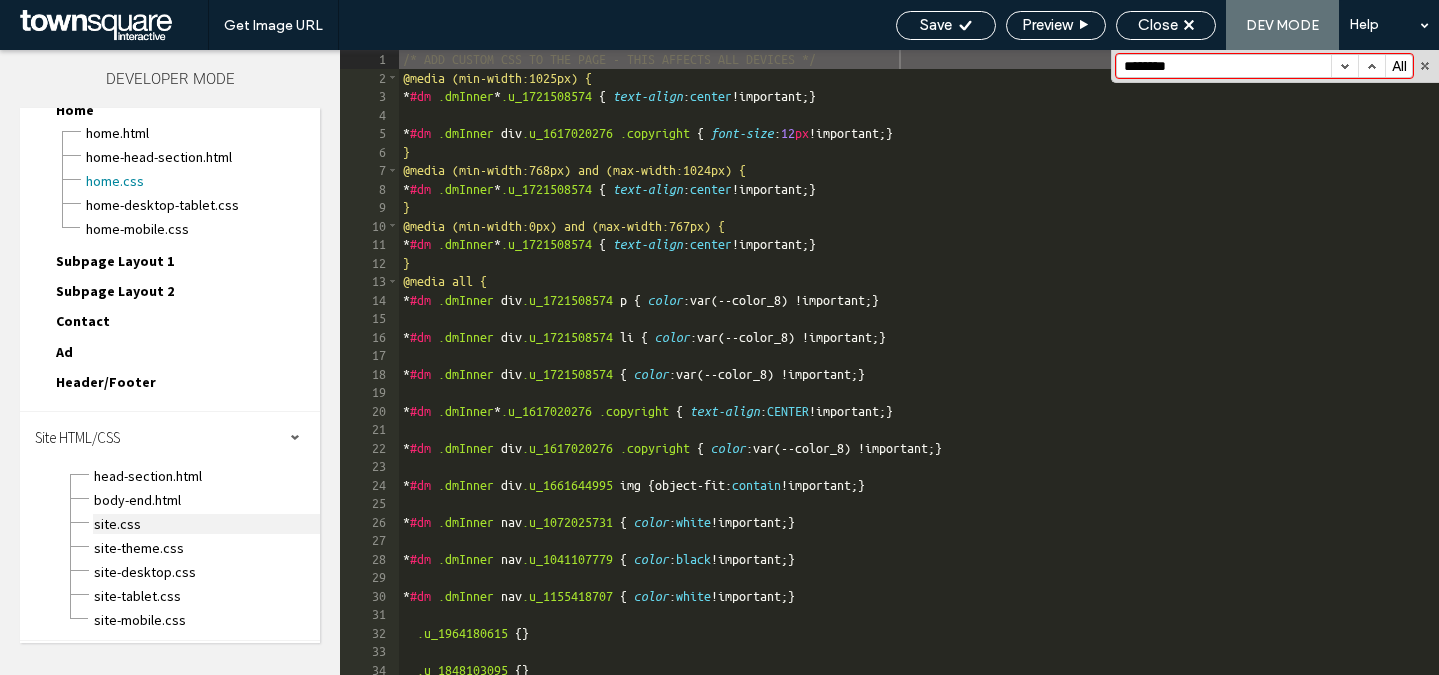 click on "site.css" at bounding box center (206, 524) 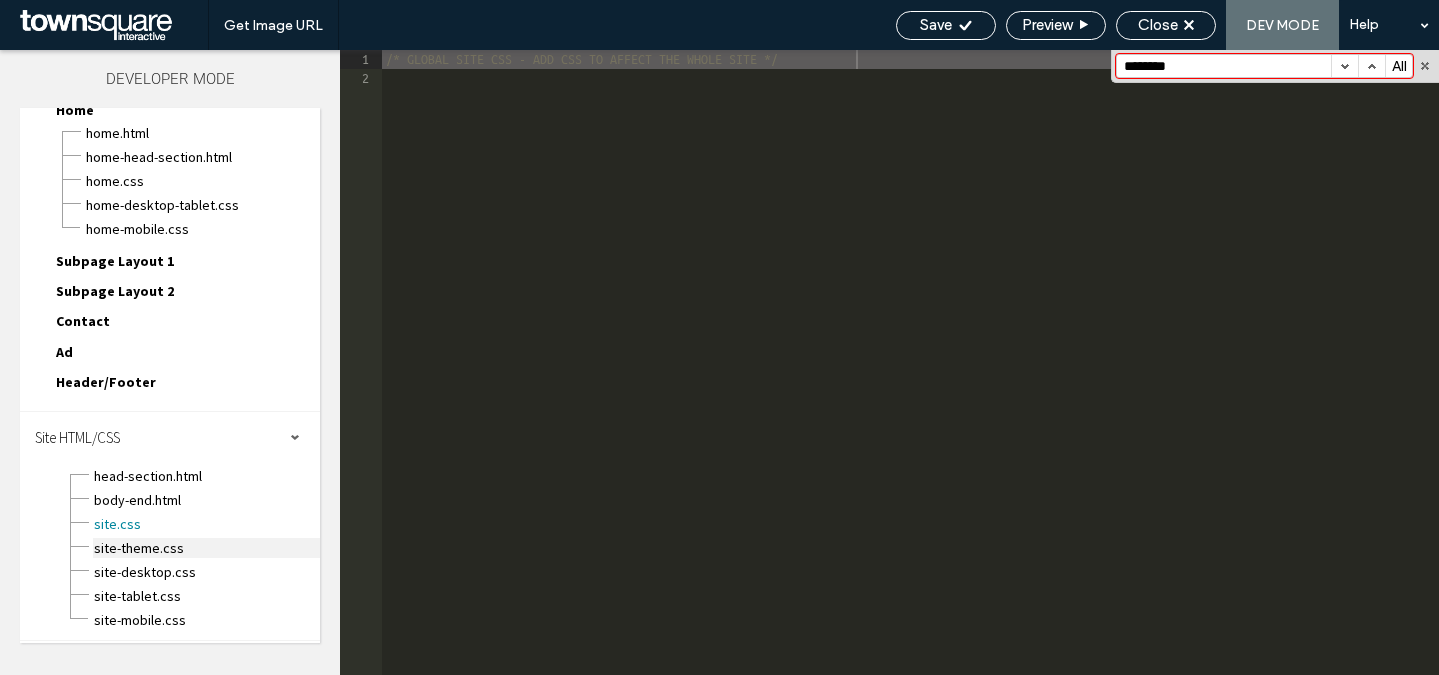 click on "site-theme.css" at bounding box center (206, 548) 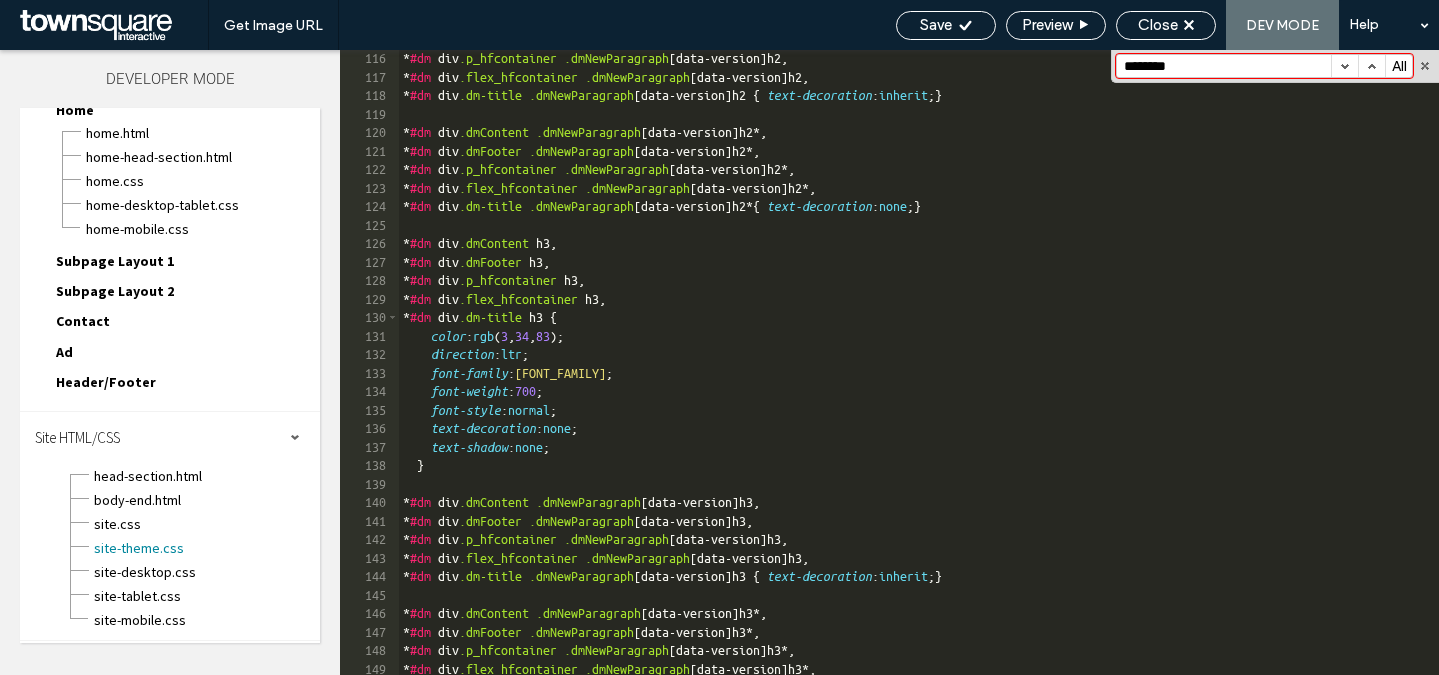 scroll, scrollTop: 2410, scrollLeft: 0, axis: vertical 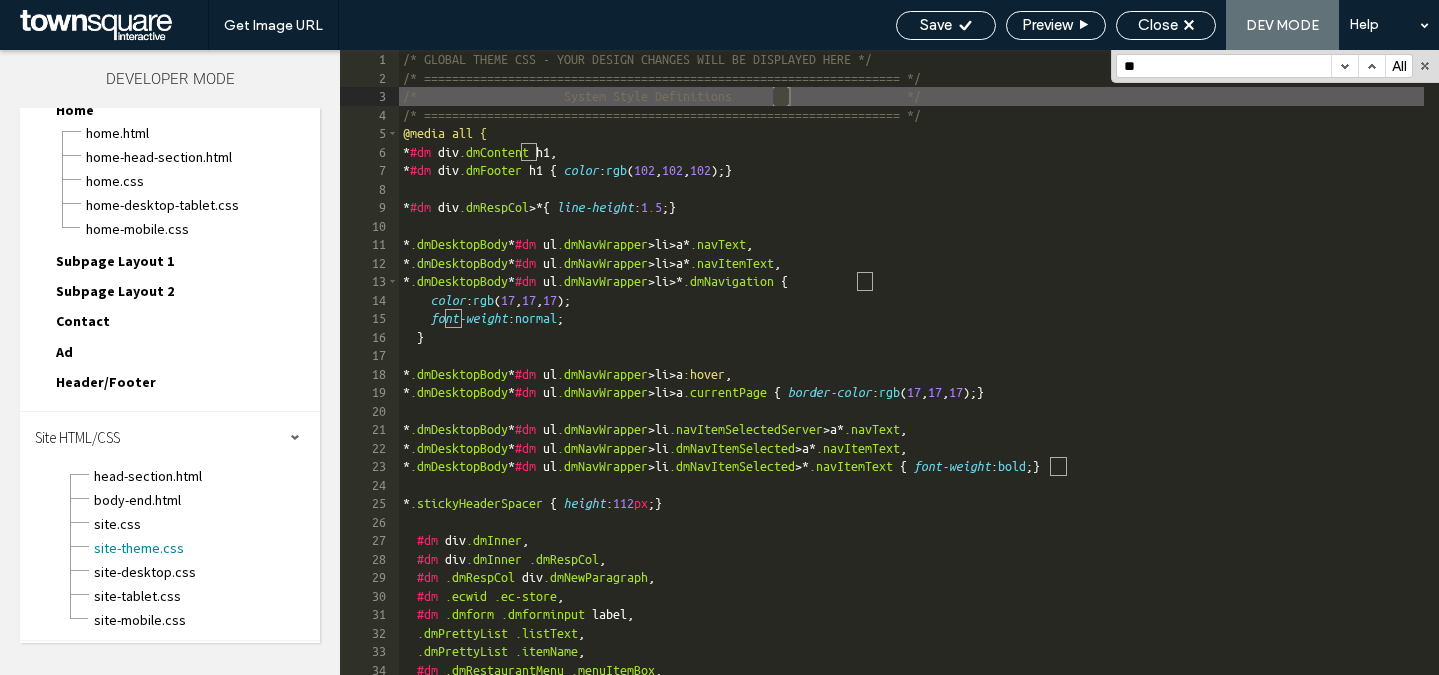type on "*" 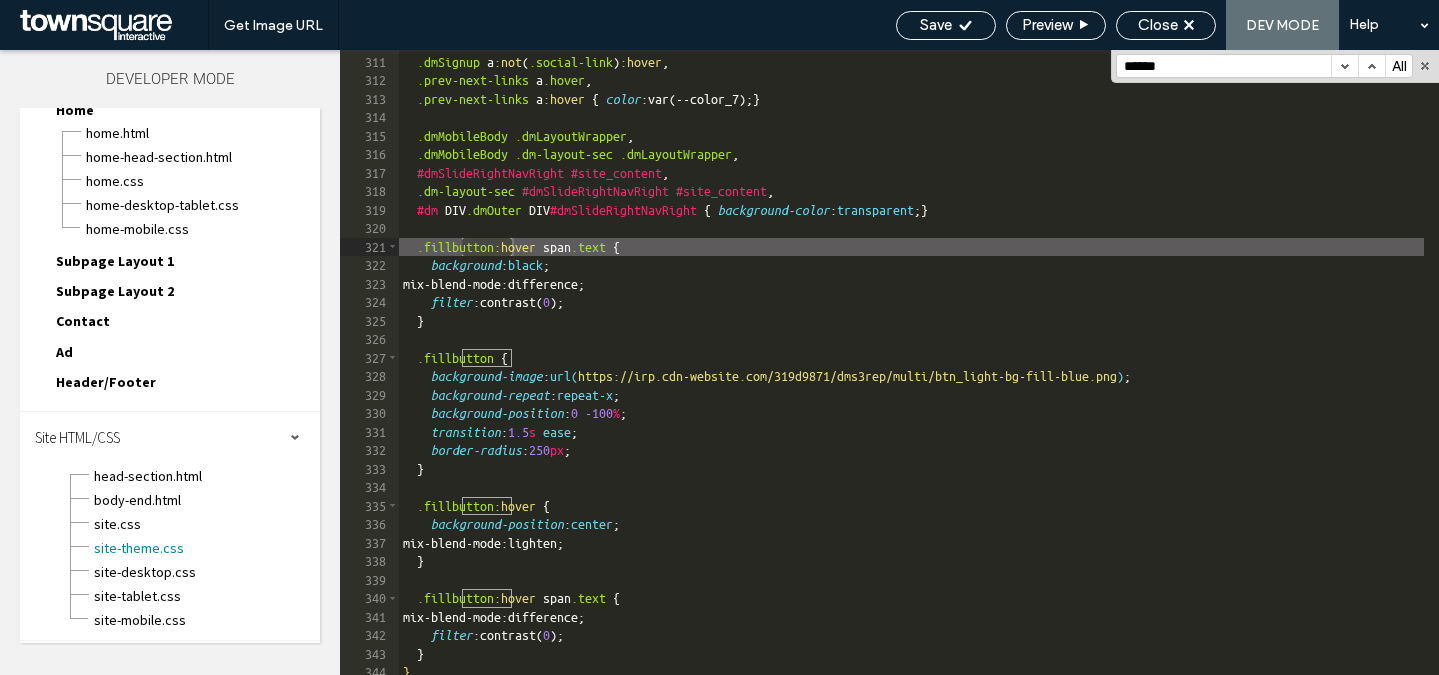 scroll, scrollTop: 5732, scrollLeft: 0, axis: vertical 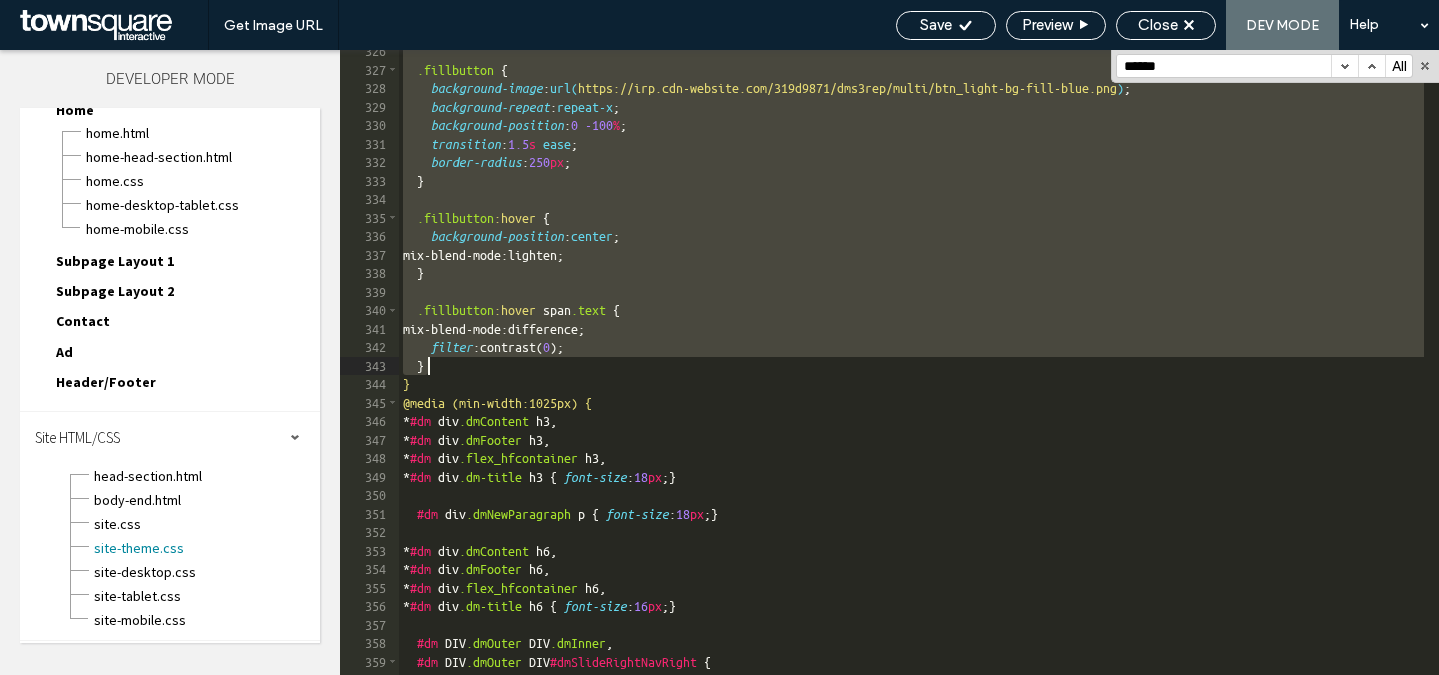 drag, startPoint x: 409, startPoint y: 253, endPoint x: 621, endPoint y: 362, distance: 238.37994 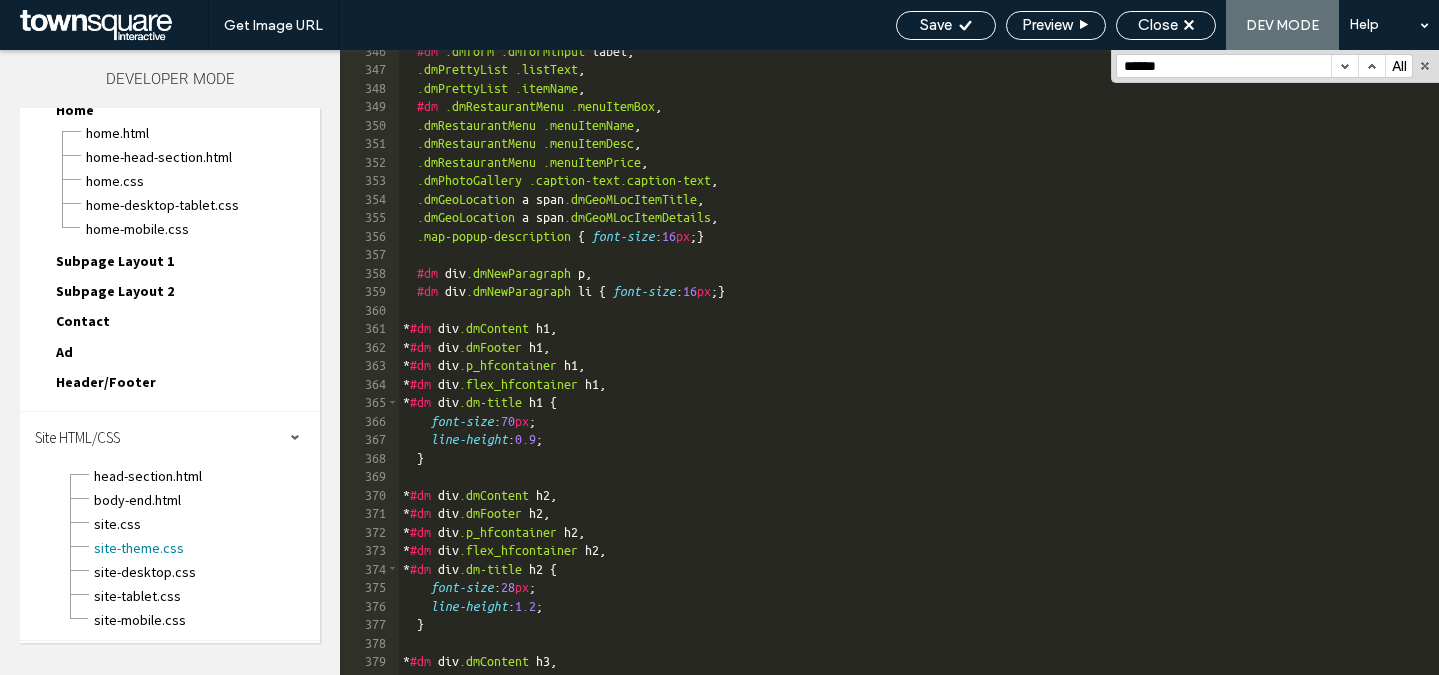 scroll, scrollTop: 6887, scrollLeft: 0, axis: vertical 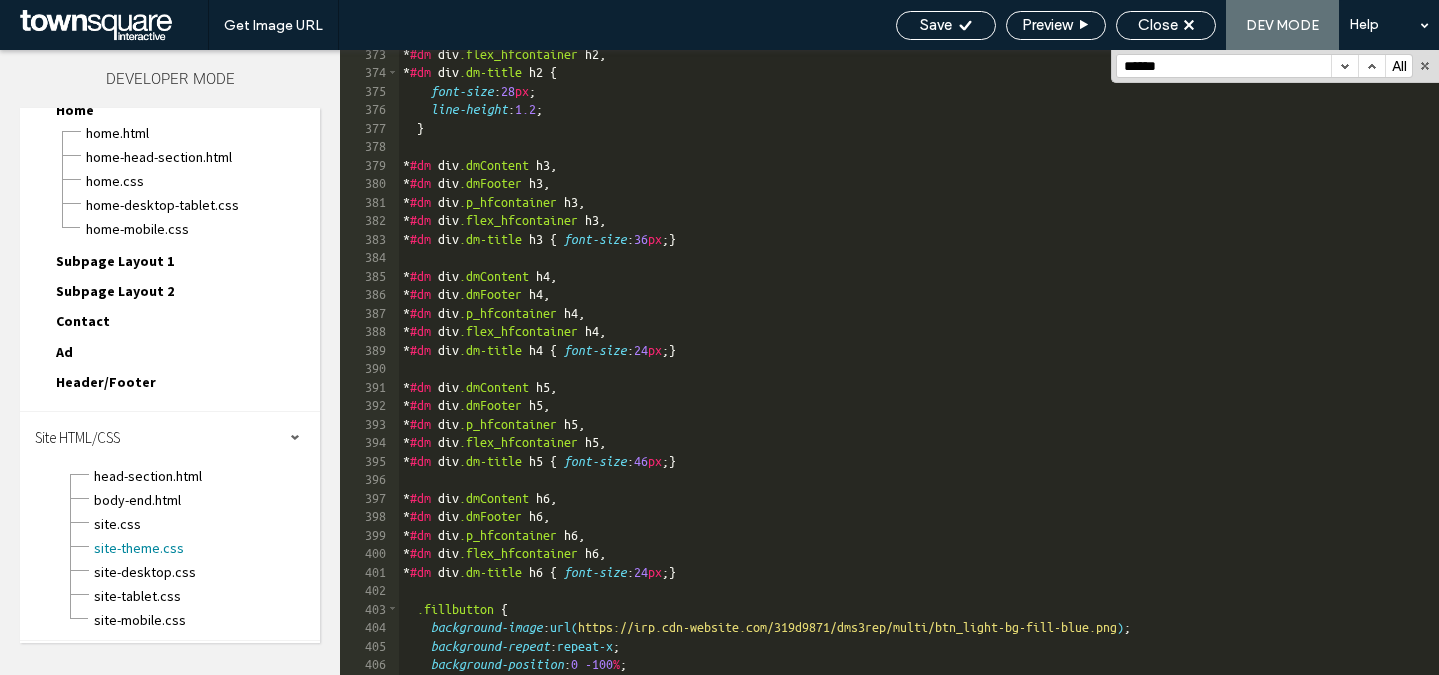 click at bounding box center (1344, 66) 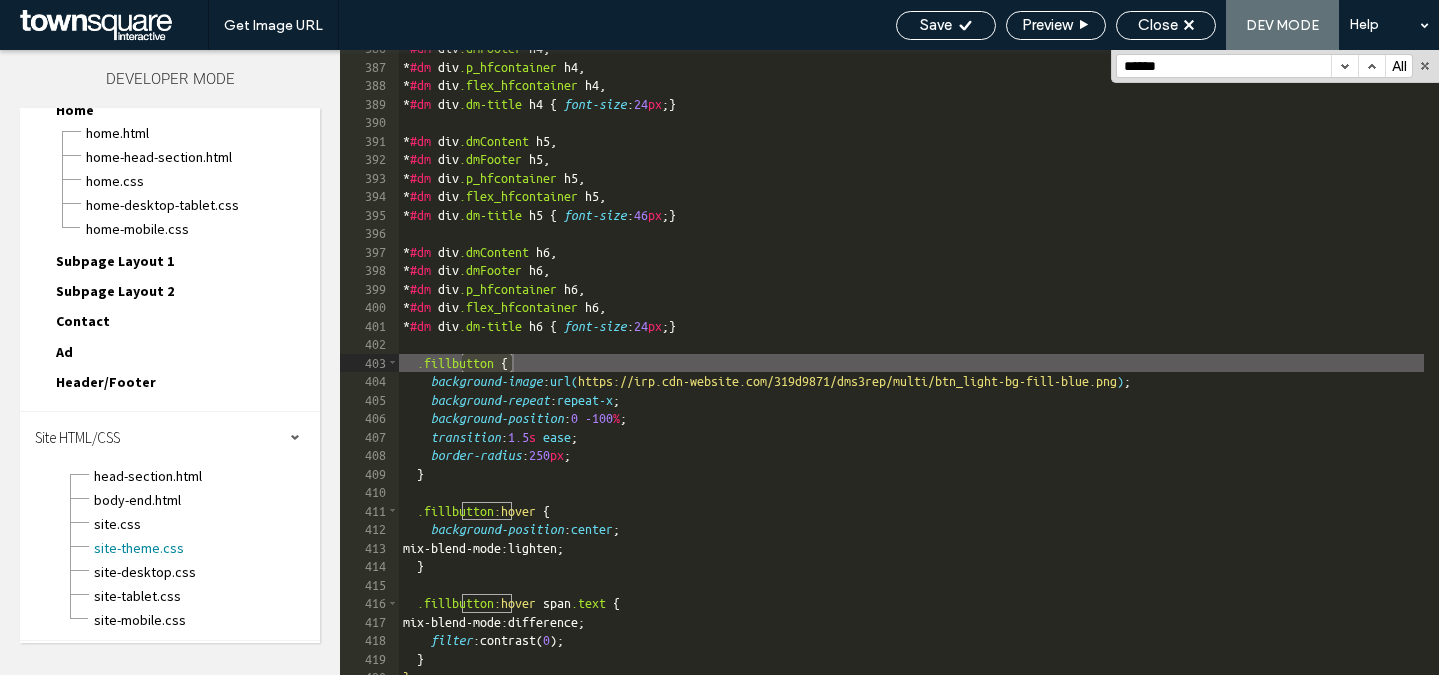 scroll, scrollTop: 7133, scrollLeft: 0, axis: vertical 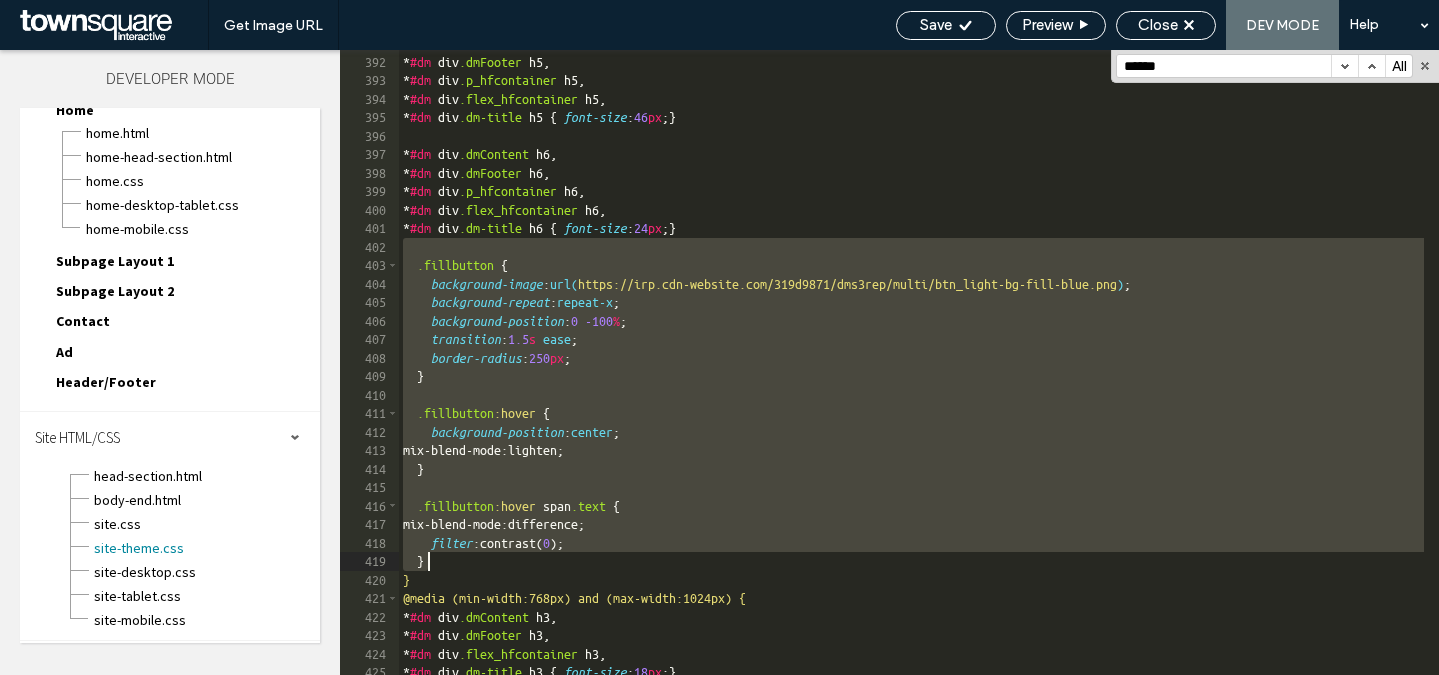 drag, startPoint x: 404, startPoint y: 341, endPoint x: 451, endPoint y: 560, distance: 223.9866 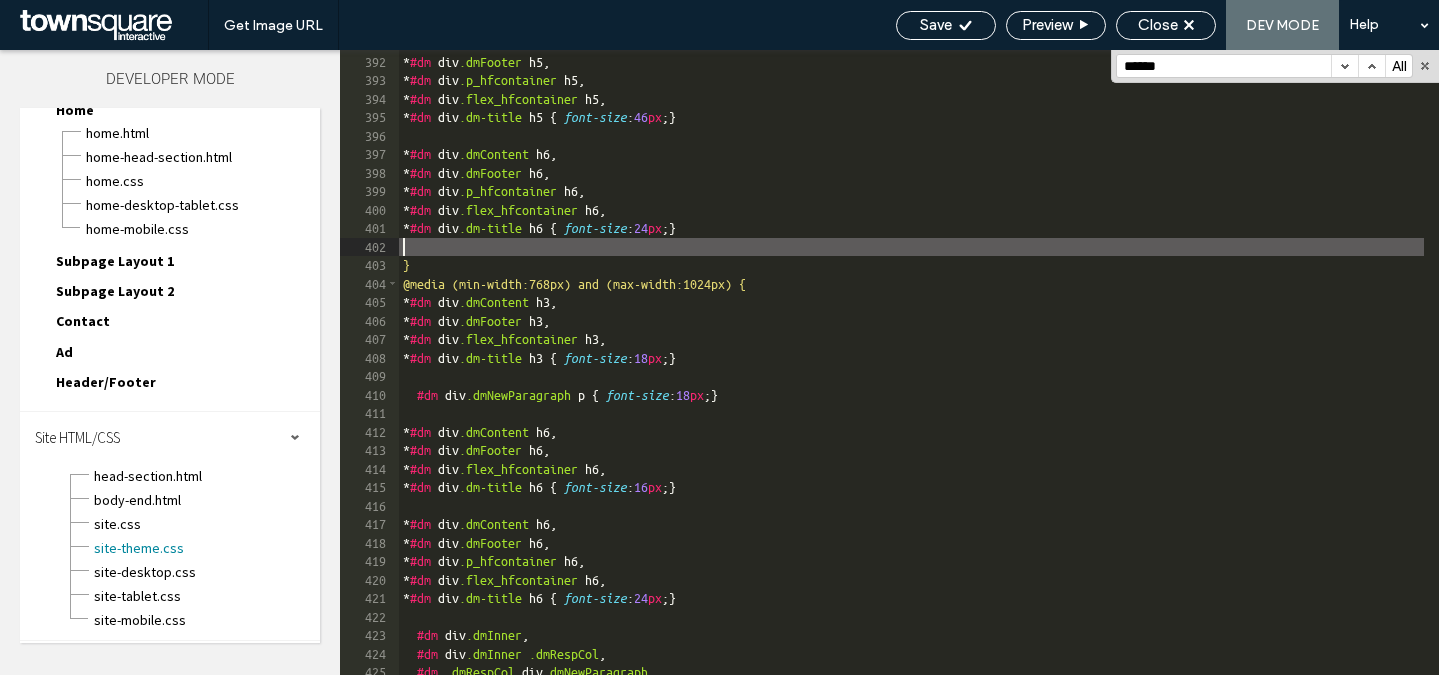 click at bounding box center [1344, 66] 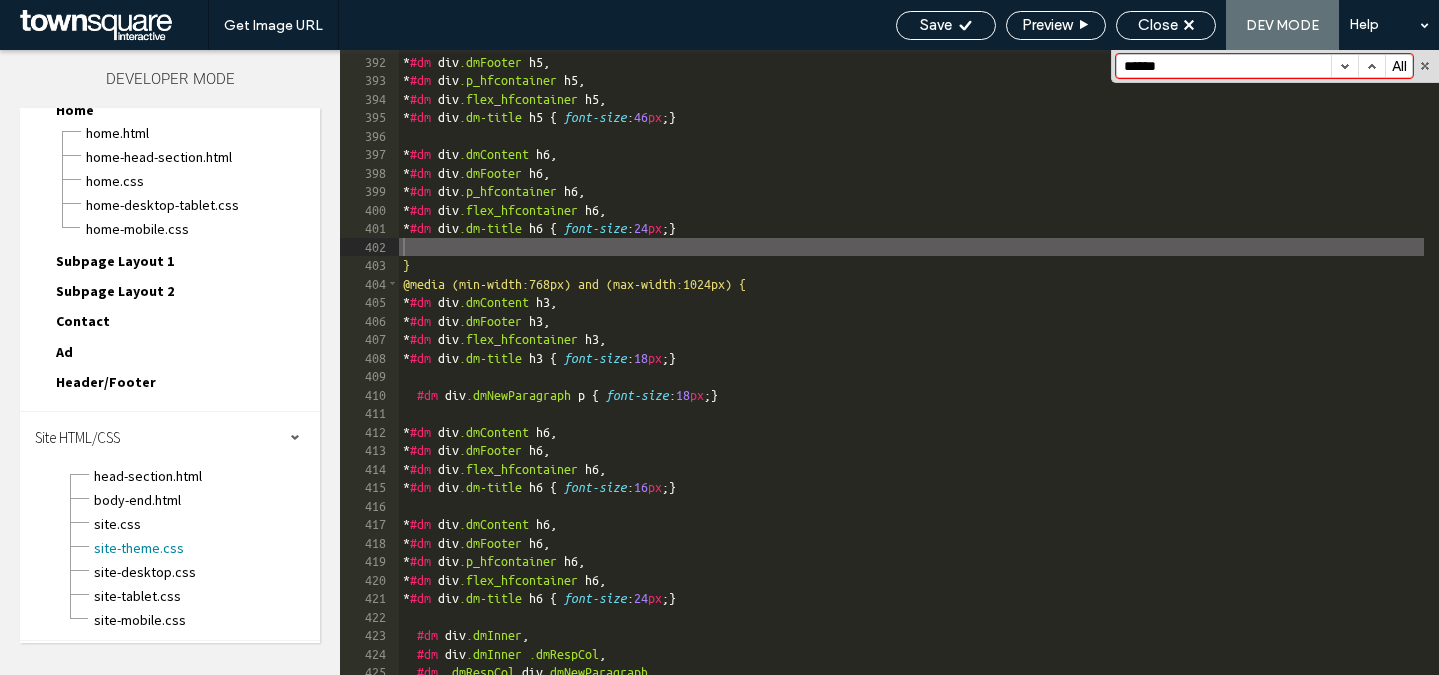 click at bounding box center (1344, 66) 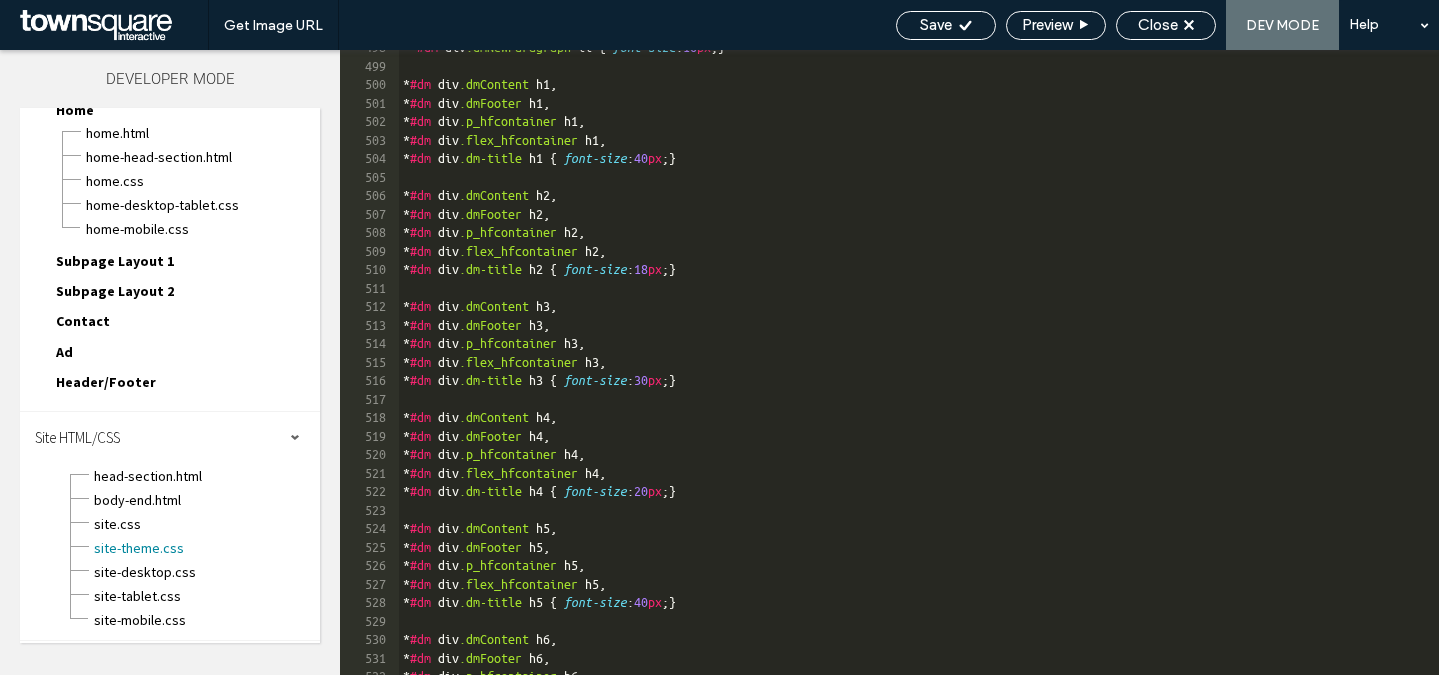 scroll, scrollTop: 9346, scrollLeft: 0, axis: vertical 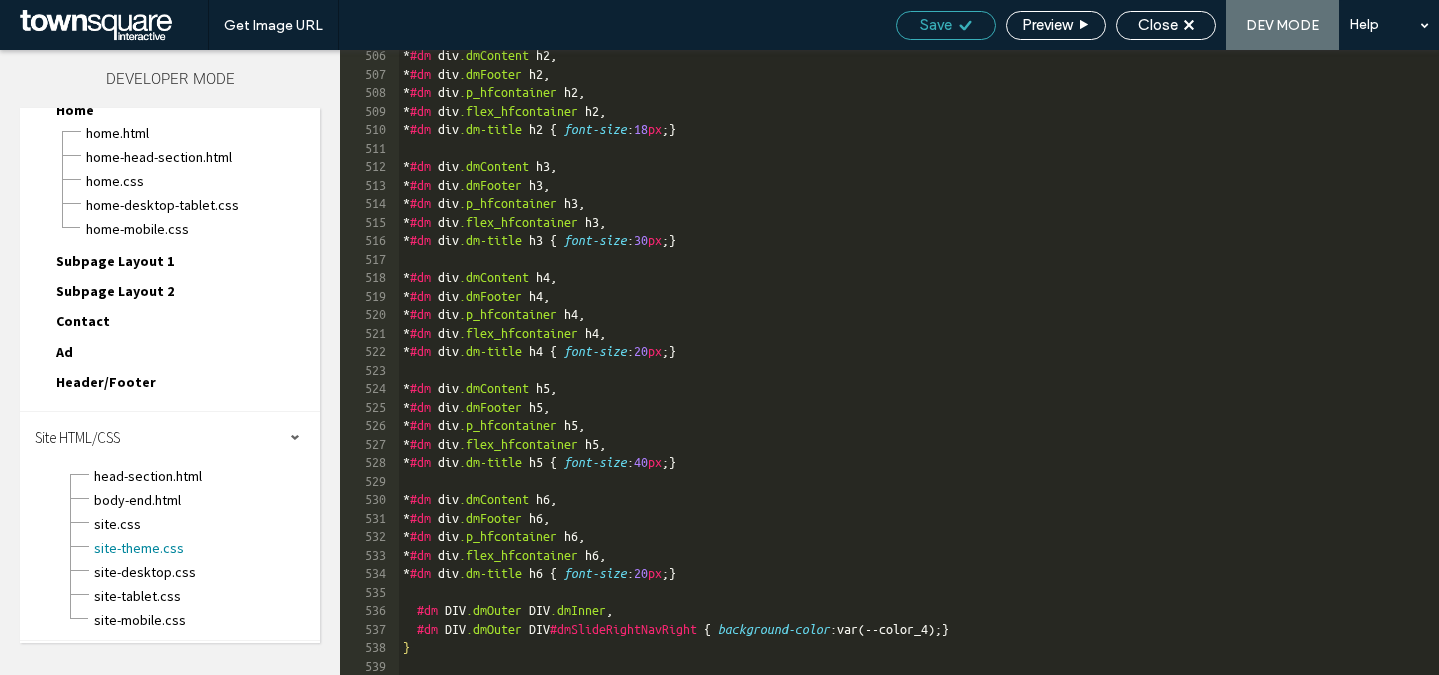 click 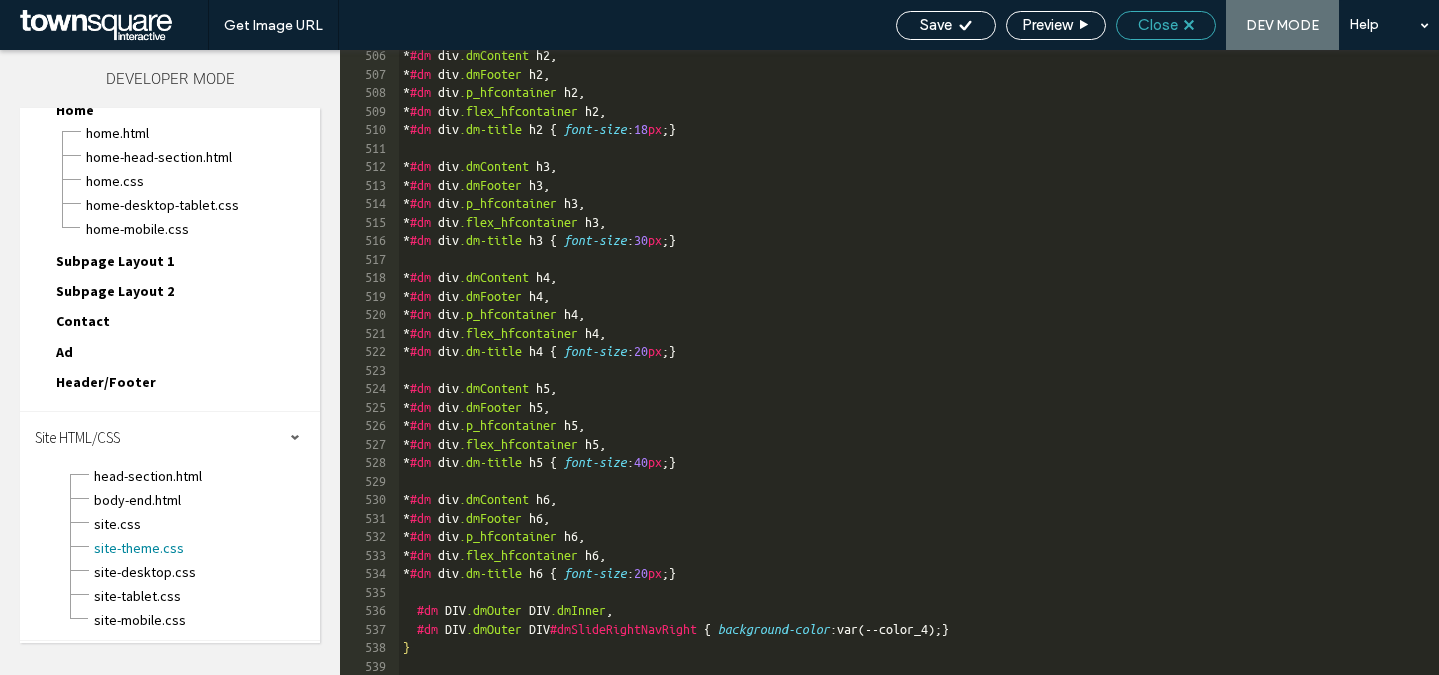 scroll, scrollTop: 0, scrollLeft: 0, axis: both 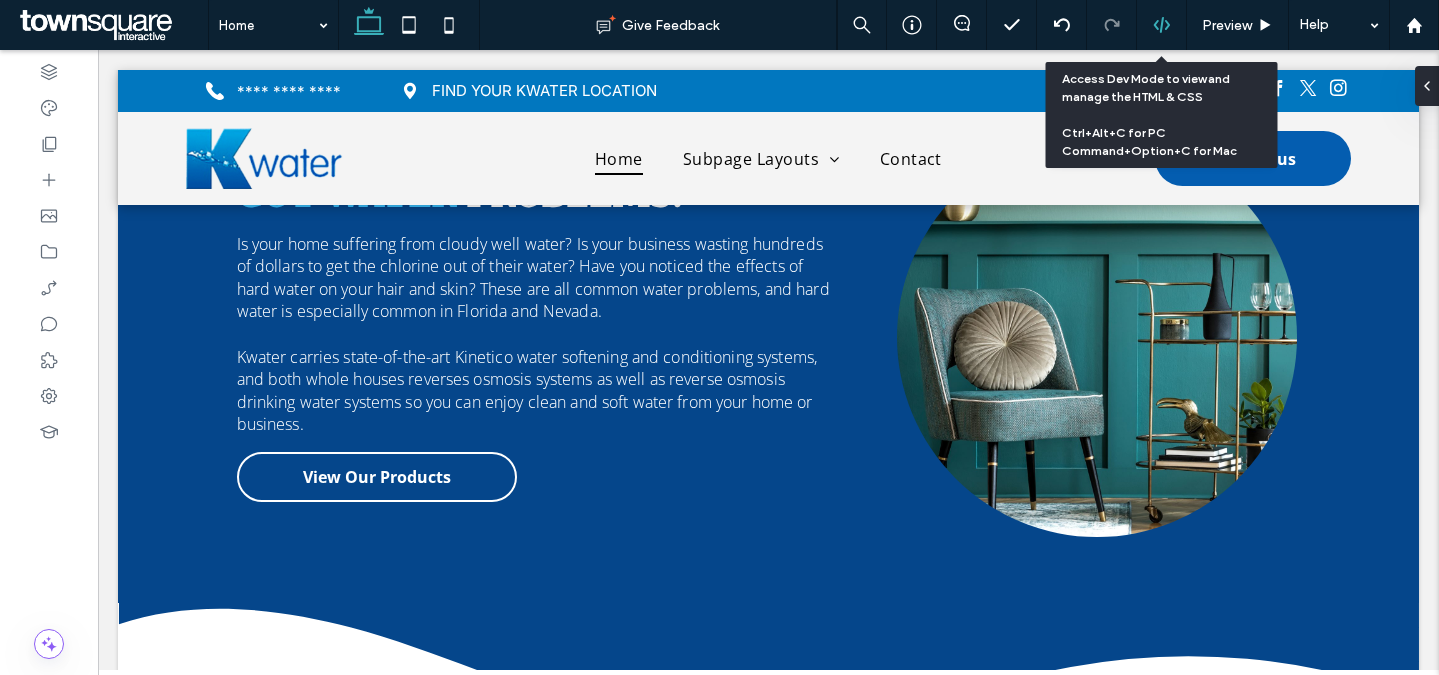 click at bounding box center [1162, 25] 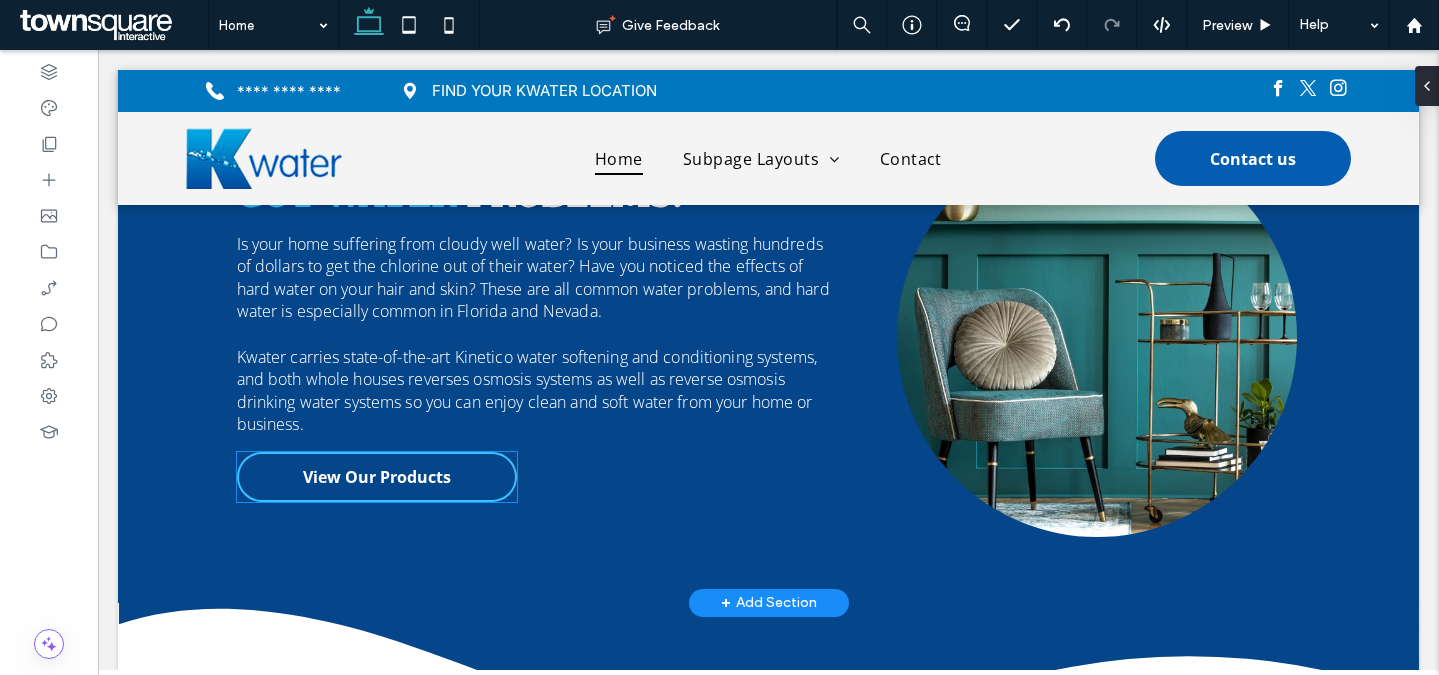click on "View Our Products" at bounding box center (377, 477) 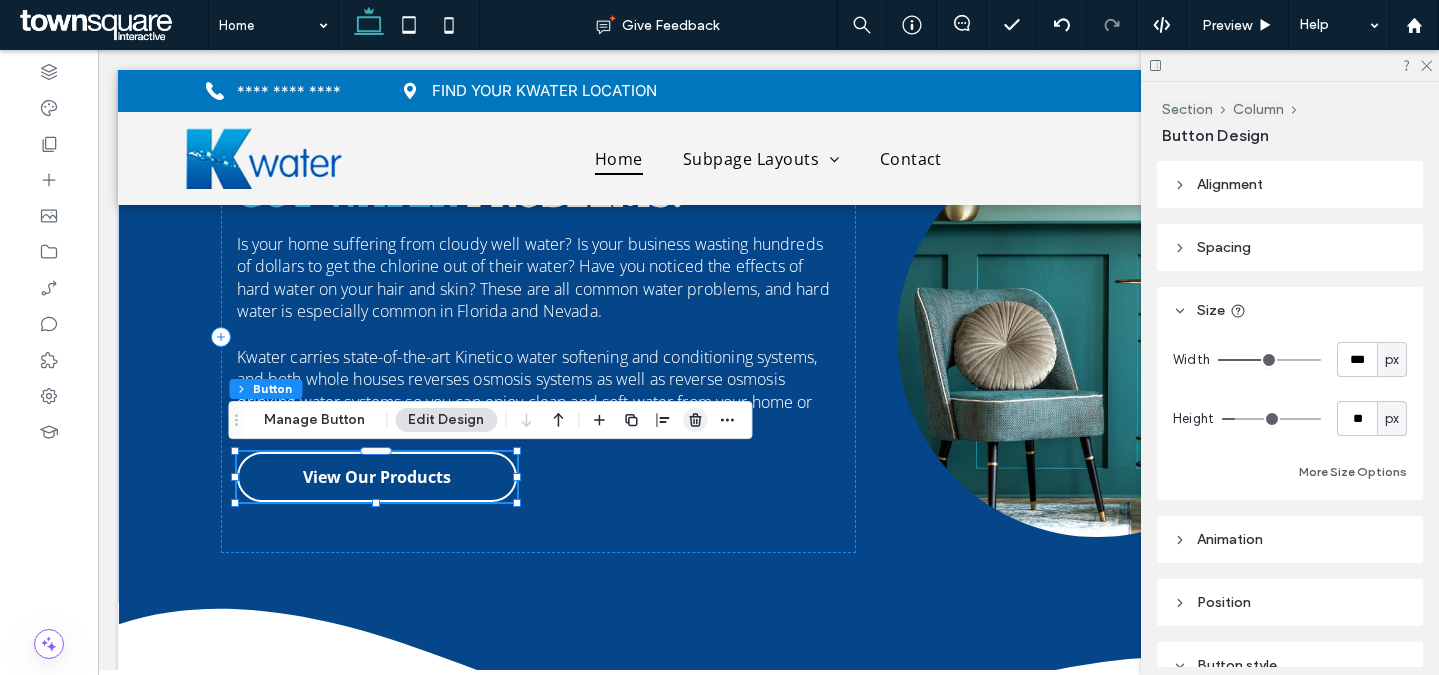 click at bounding box center (695, 420) 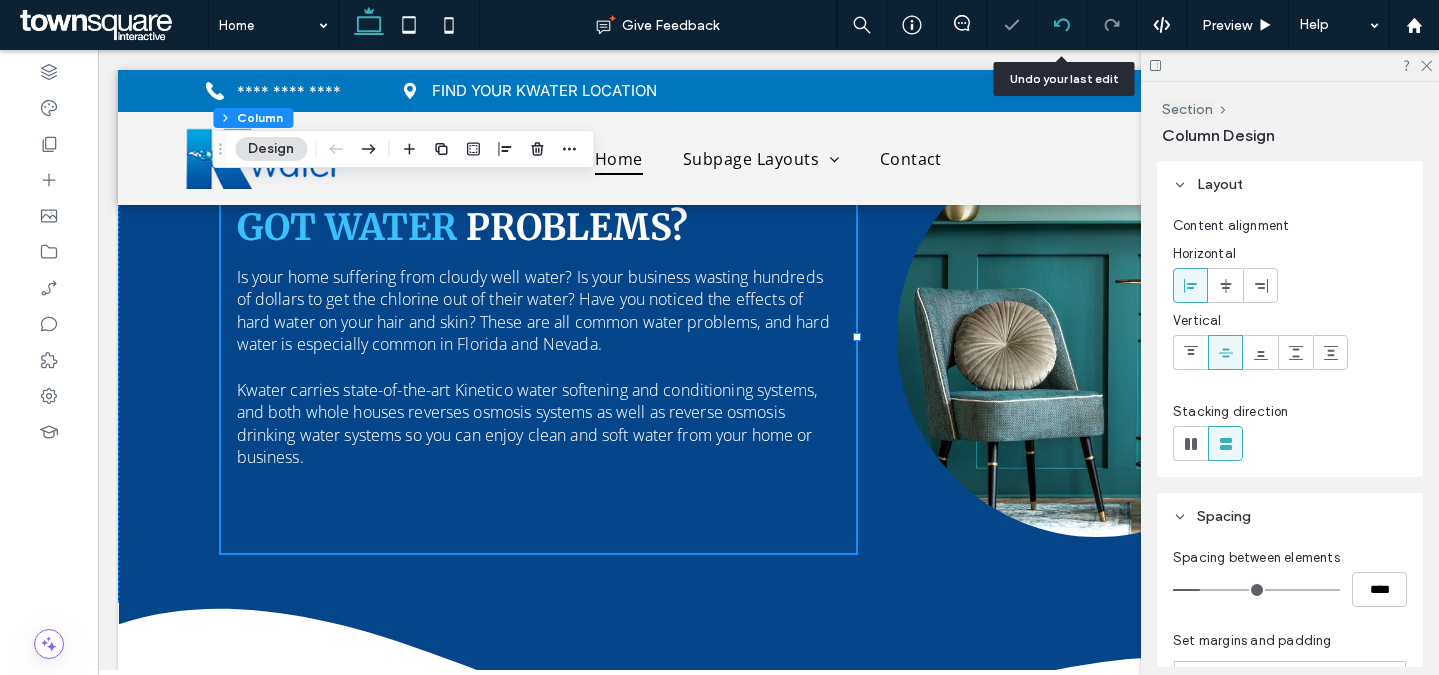 click 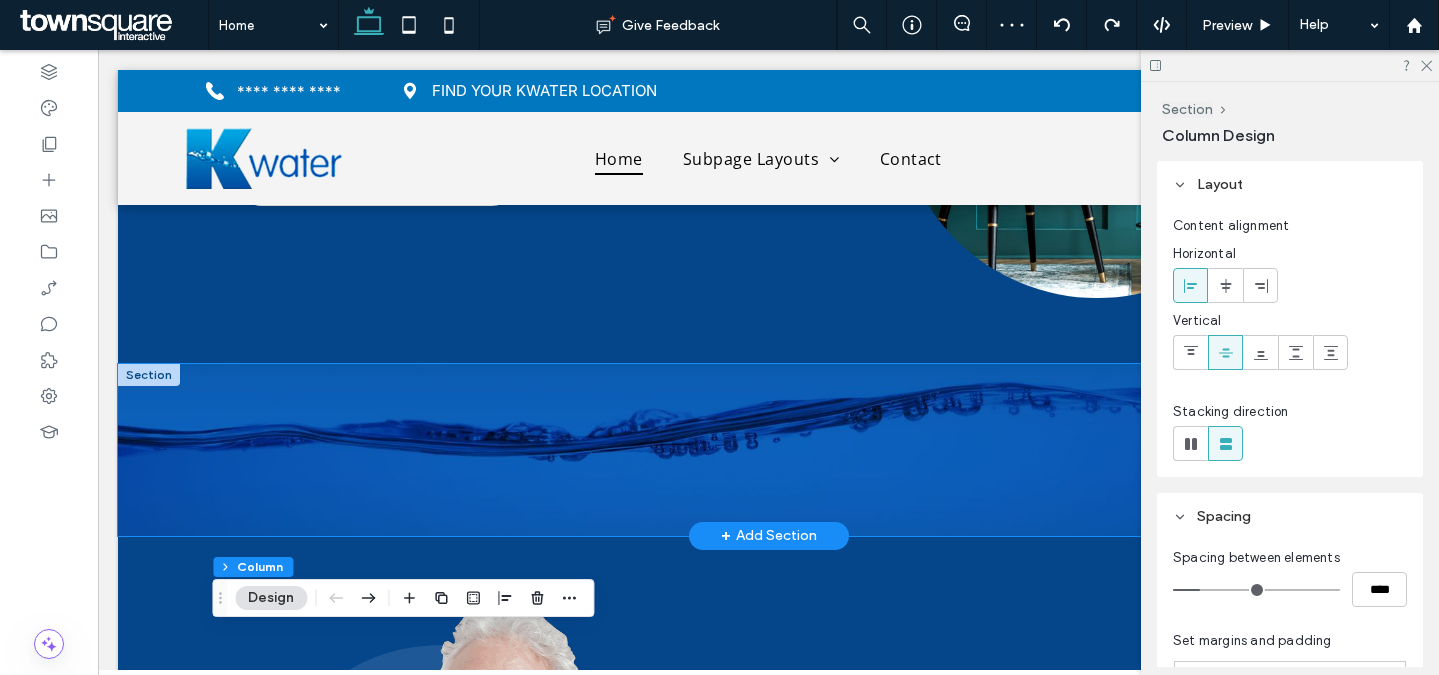 scroll, scrollTop: 1239, scrollLeft: 0, axis: vertical 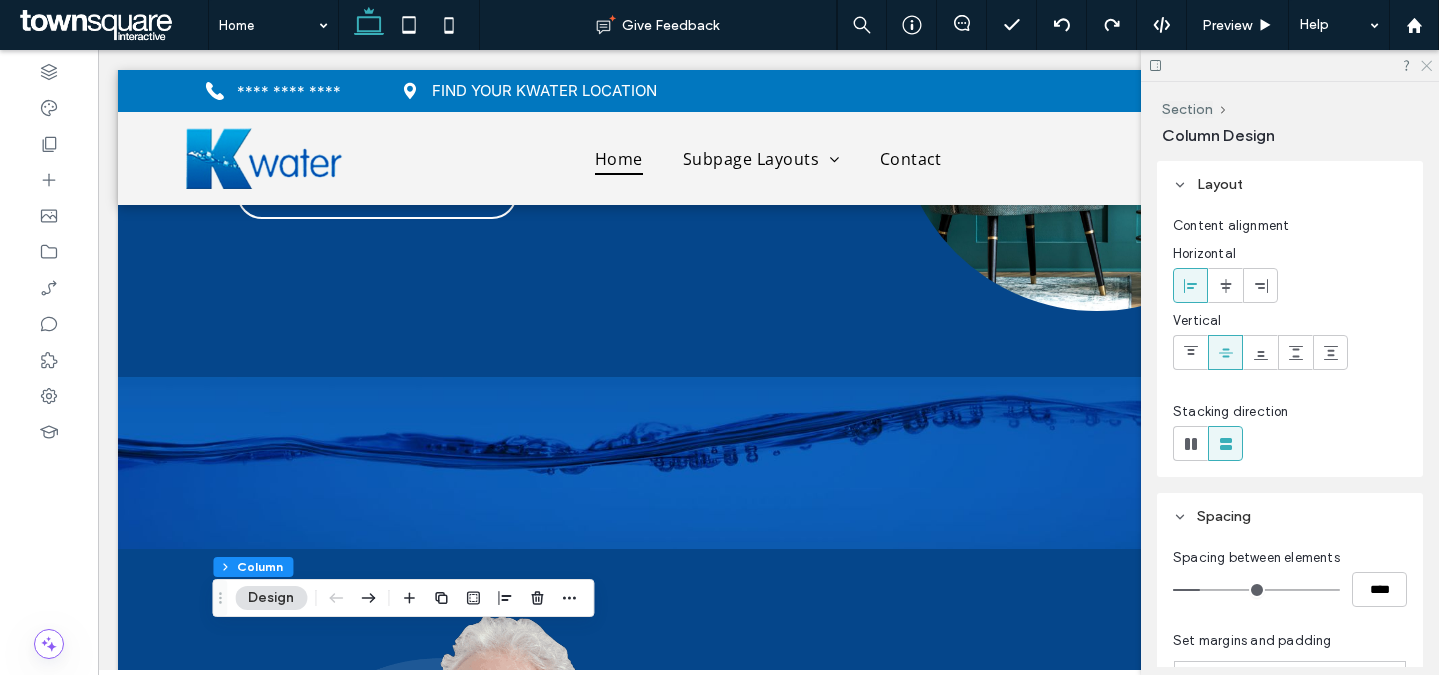 click 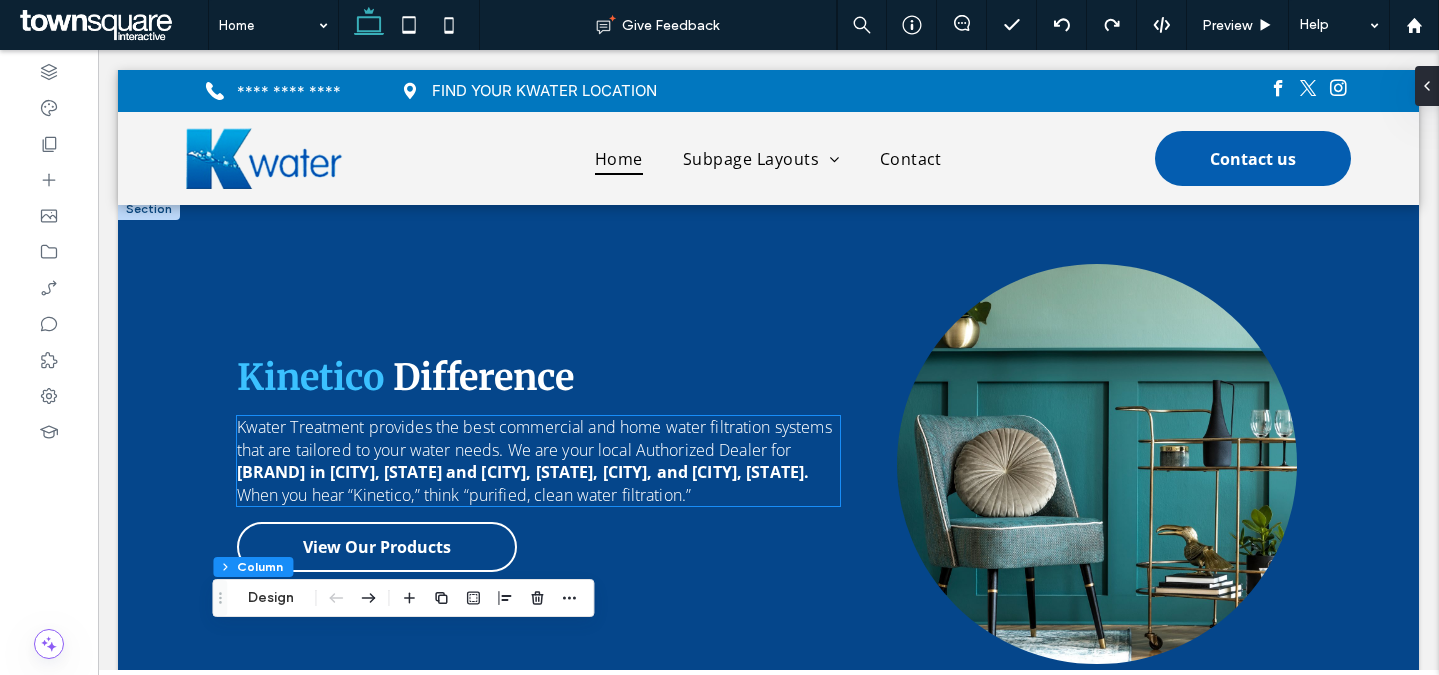 scroll, scrollTop: 924, scrollLeft: 0, axis: vertical 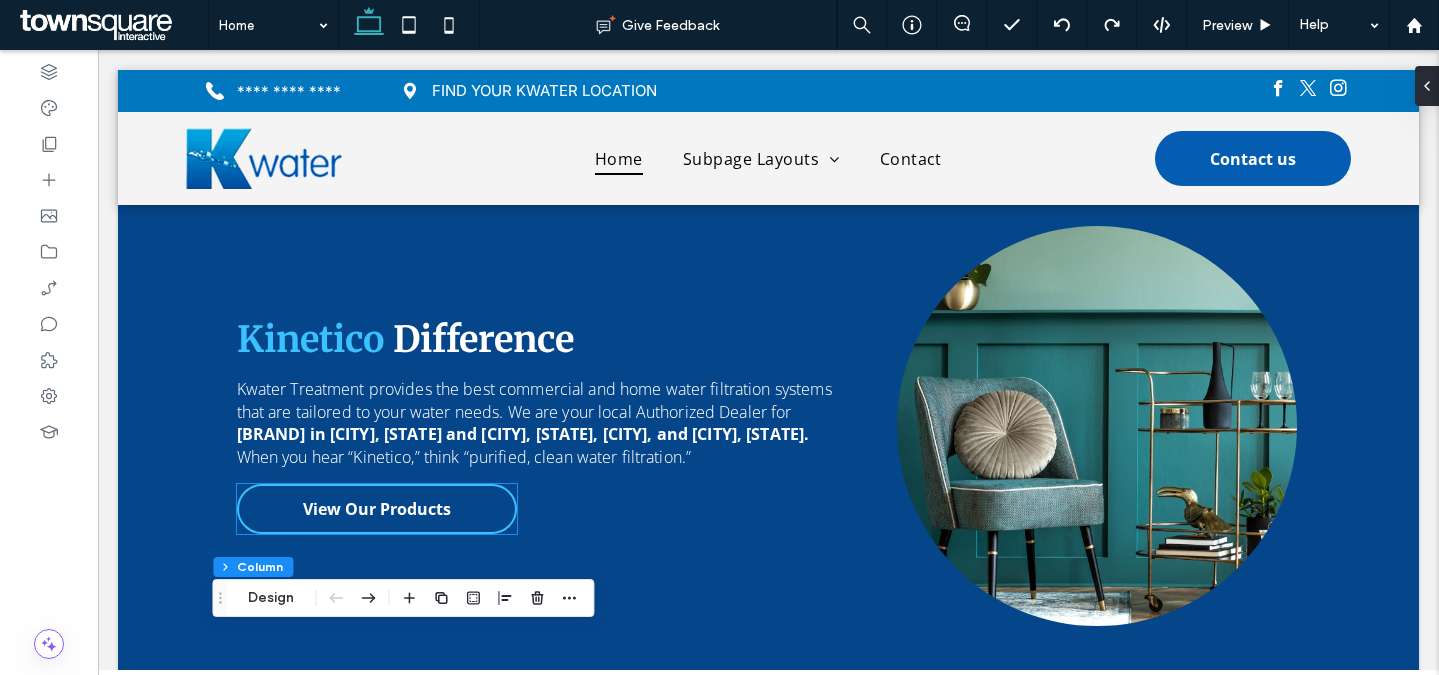 click on "View Our Products" at bounding box center (377, 509) 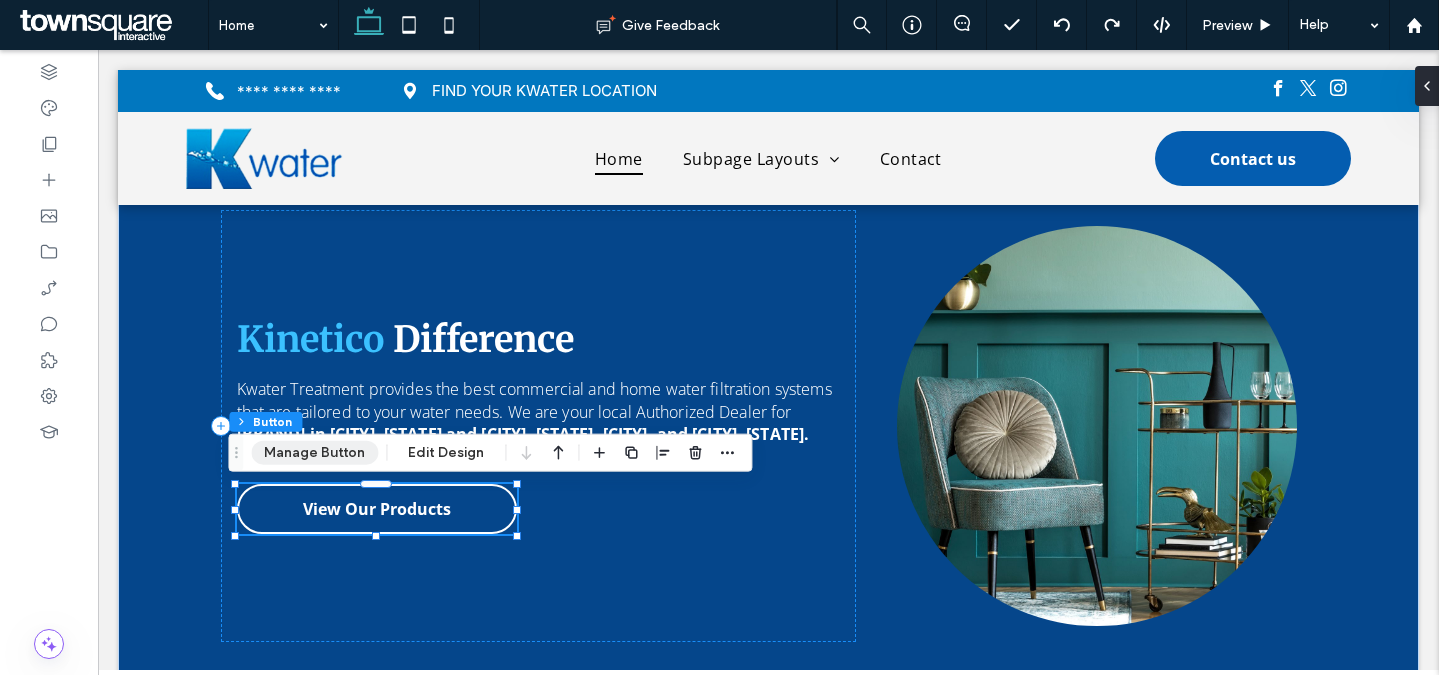 click on "Manage Button" at bounding box center [314, 453] 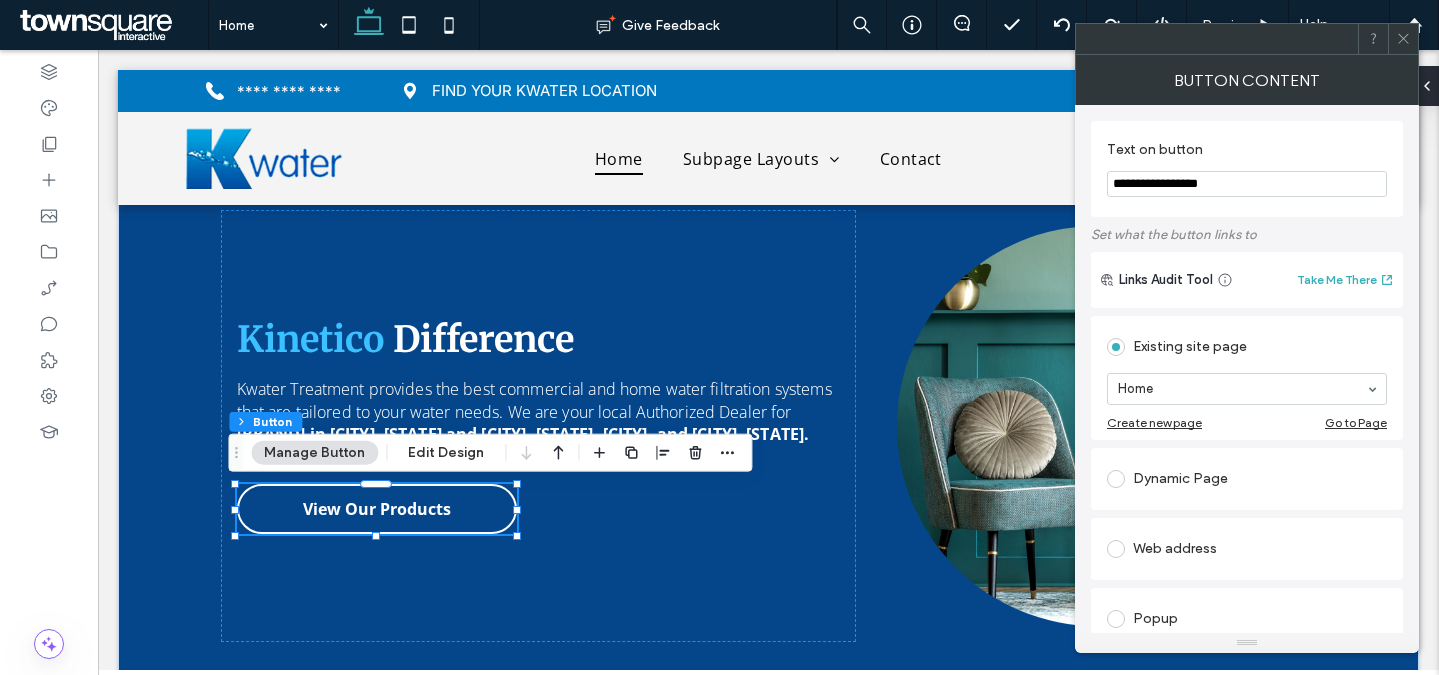 click at bounding box center (1403, 39) 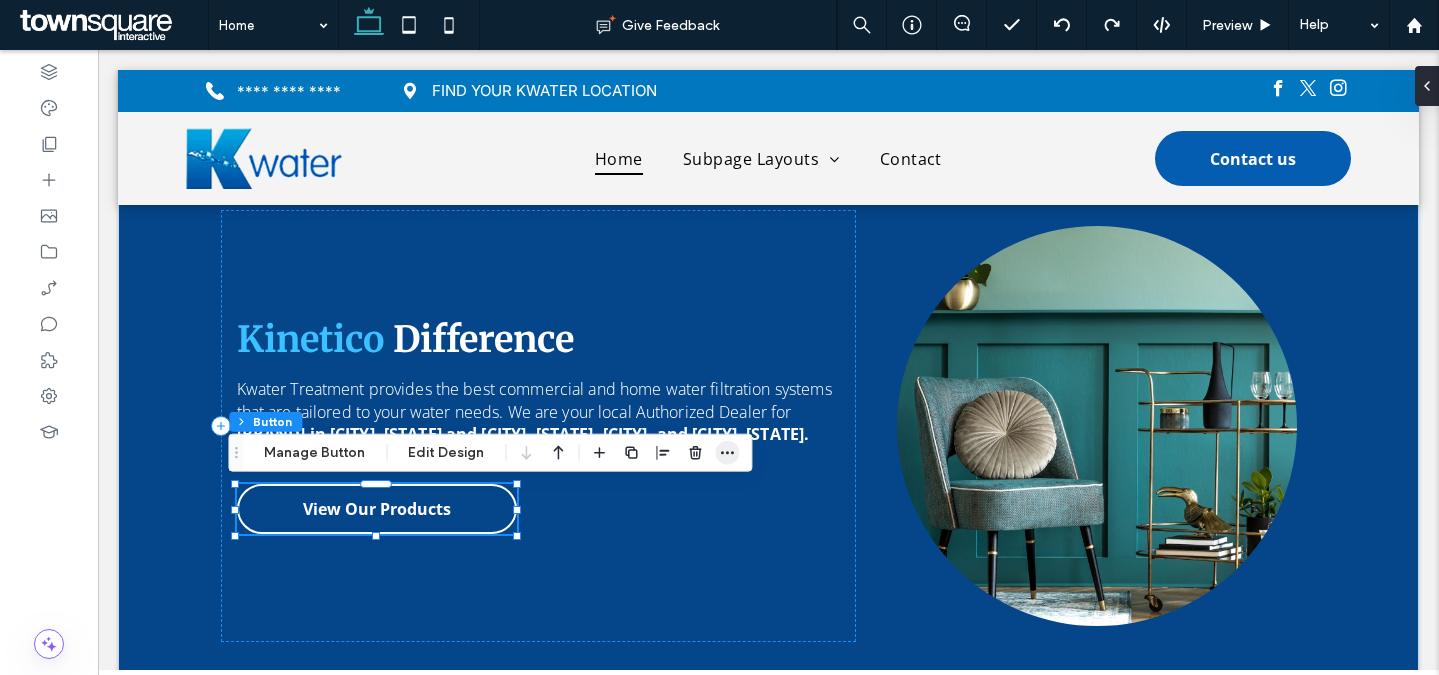 click 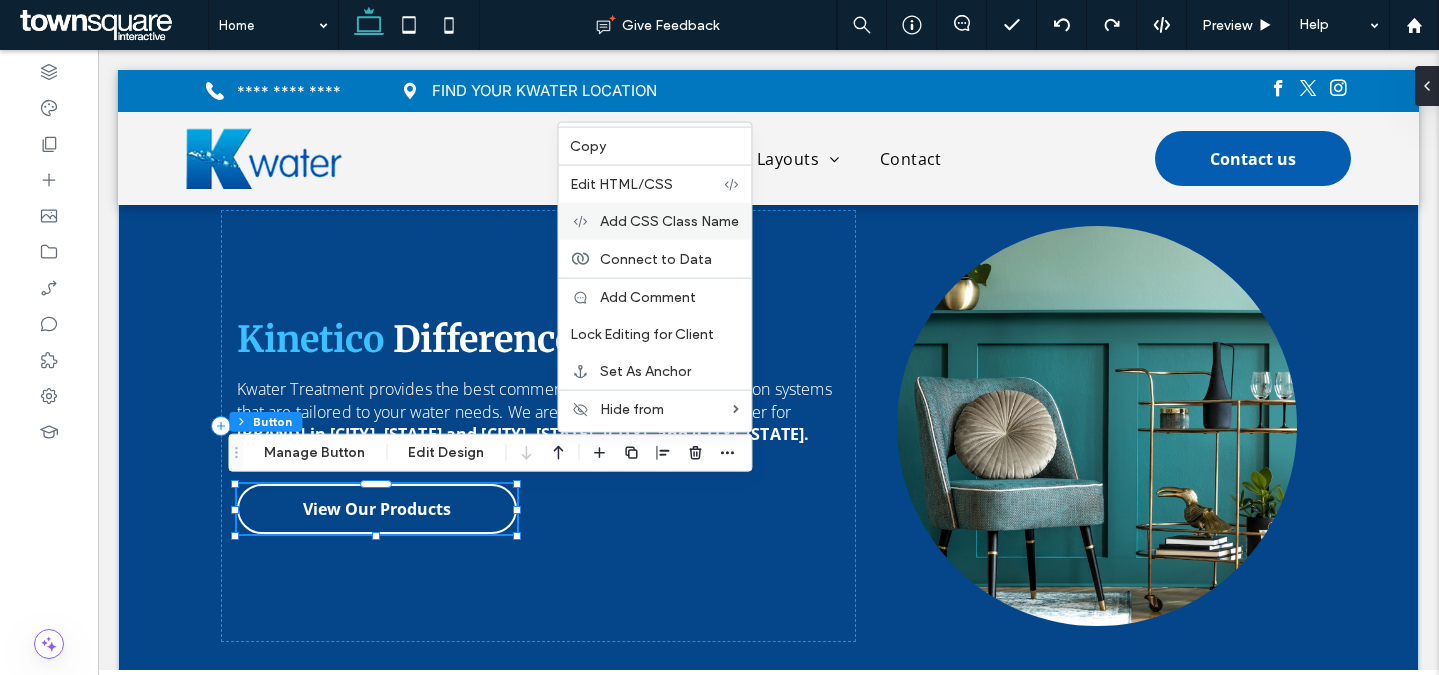 click on "Add CSS Class Name" at bounding box center [669, 221] 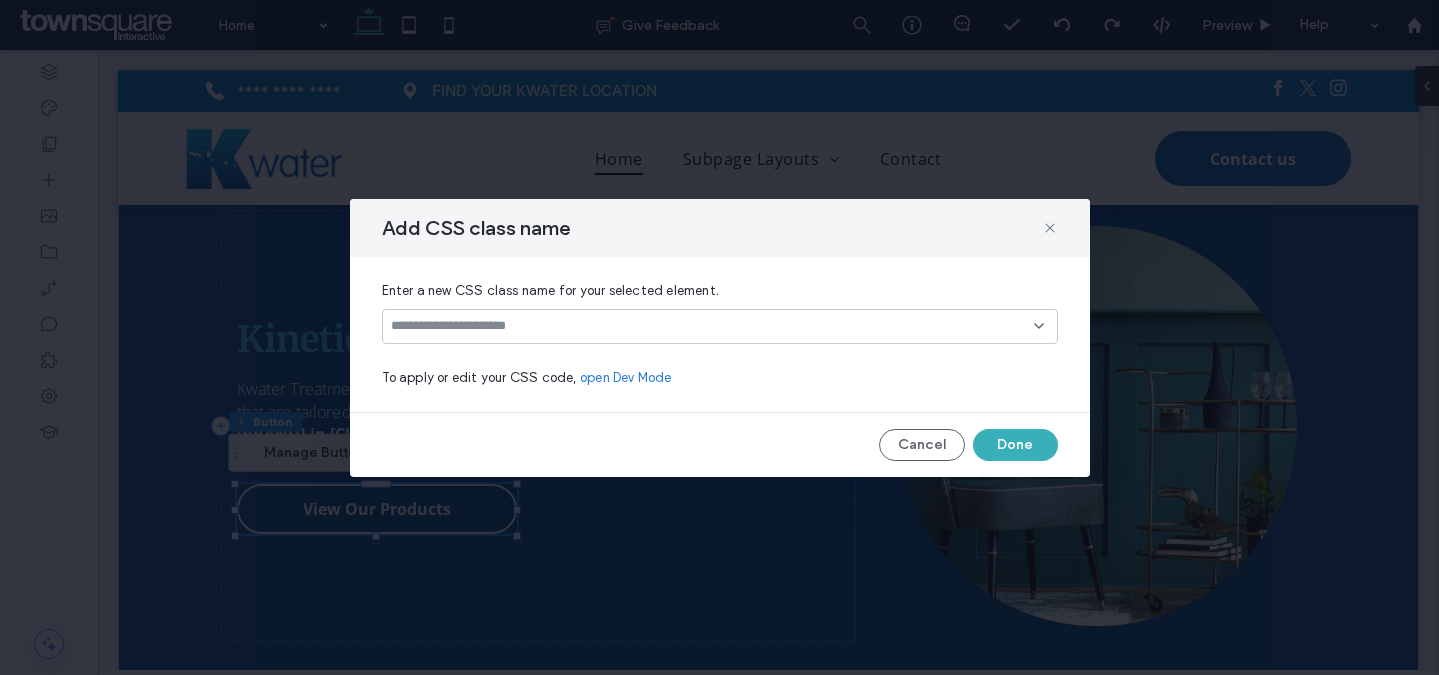 click at bounding box center [712, 326] 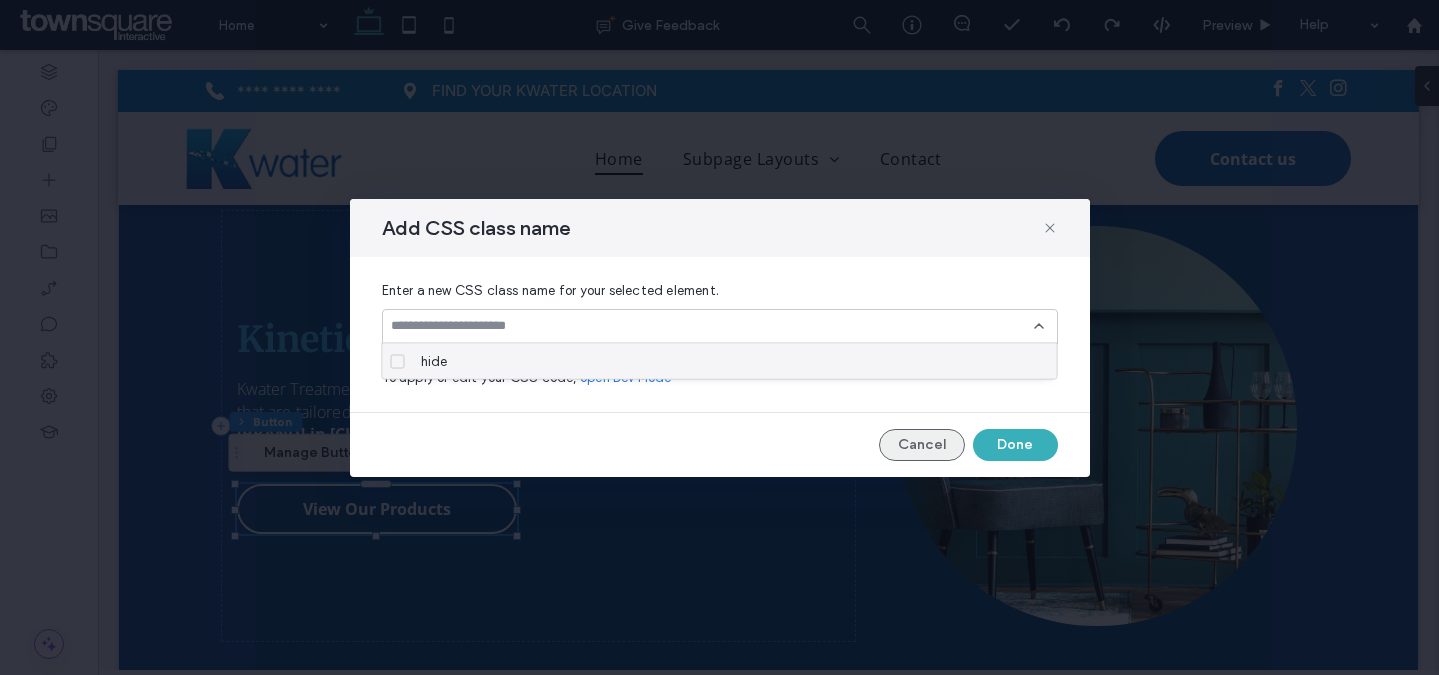 click on "Cancel" at bounding box center [922, 445] 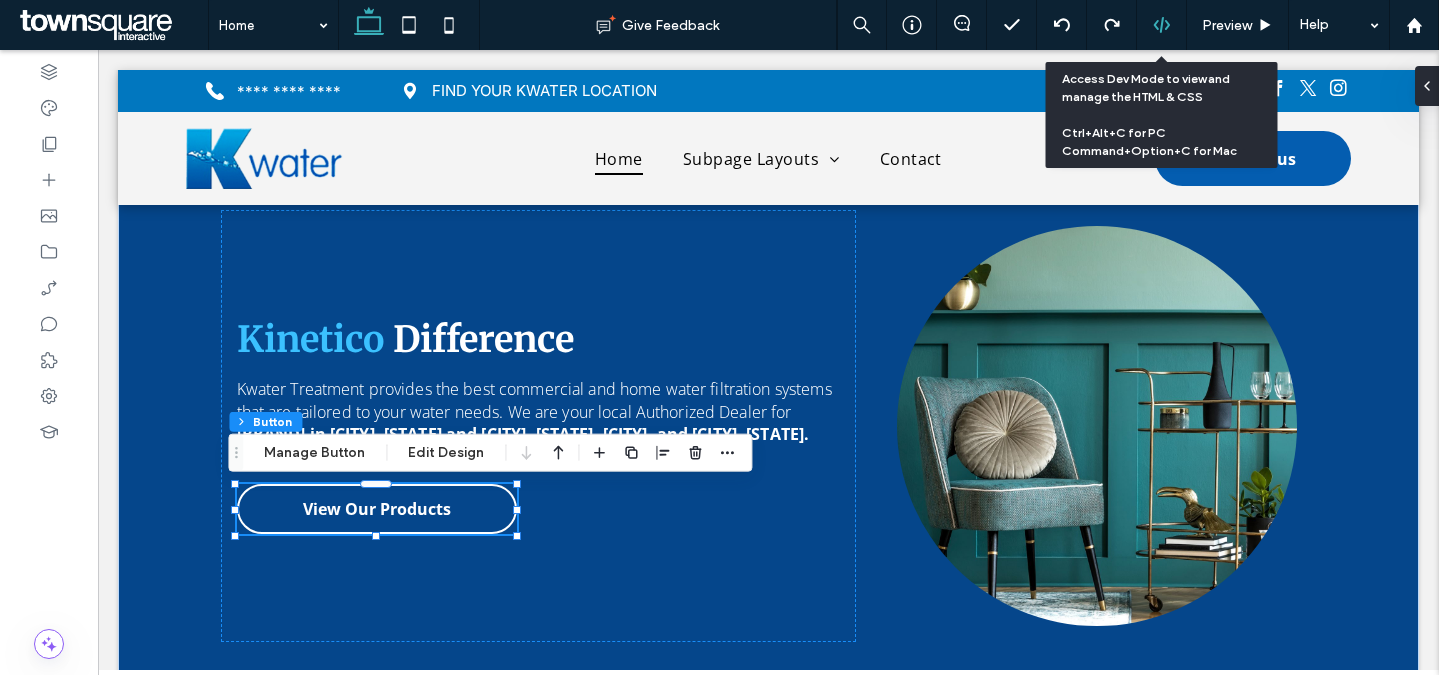 click 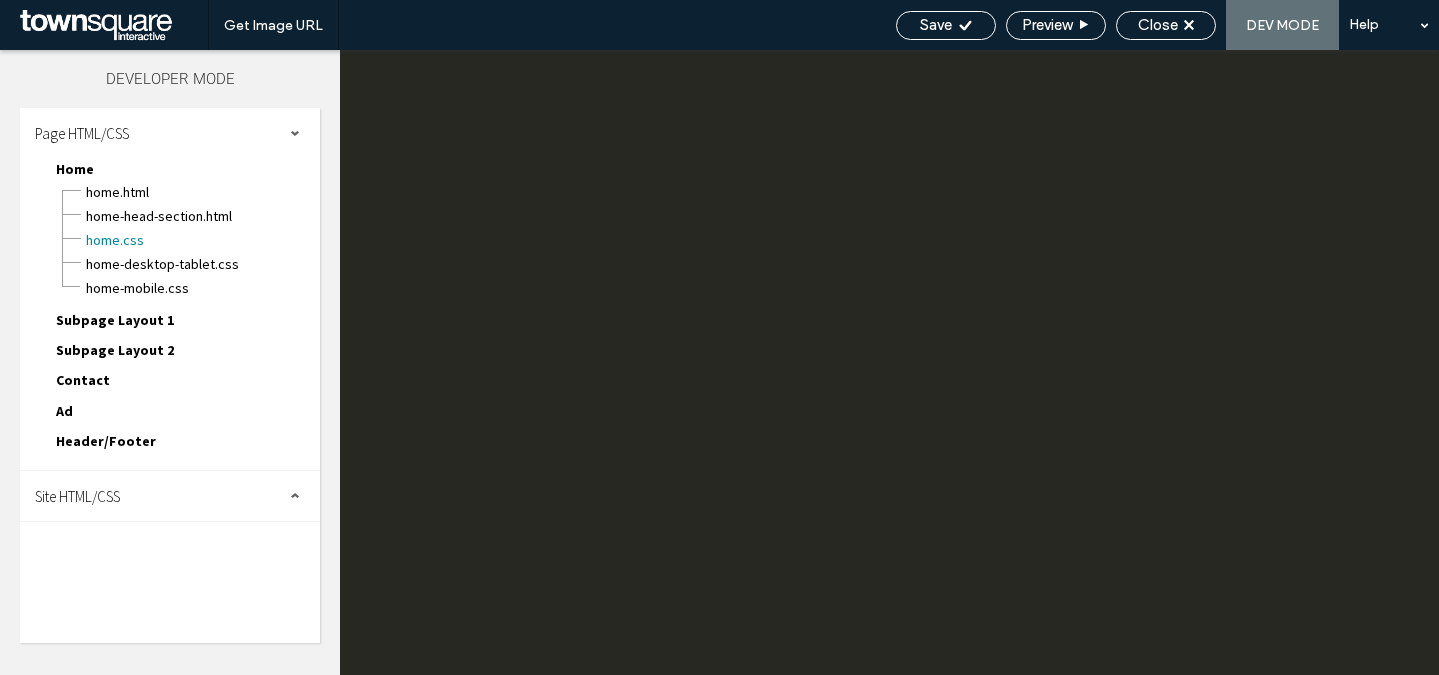 scroll, scrollTop: 0, scrollLeft: 0, axis: both 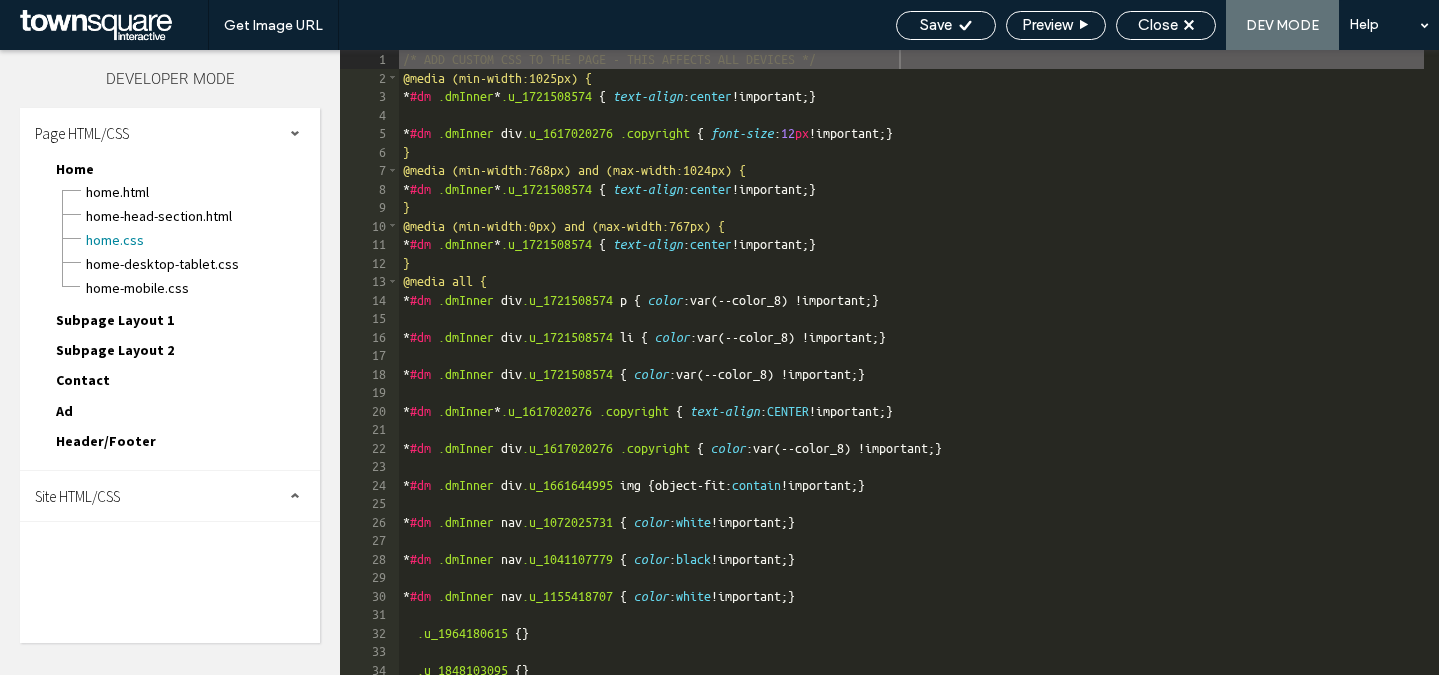 click on "Site HTML/CSS" at bounding box center [77, 496] 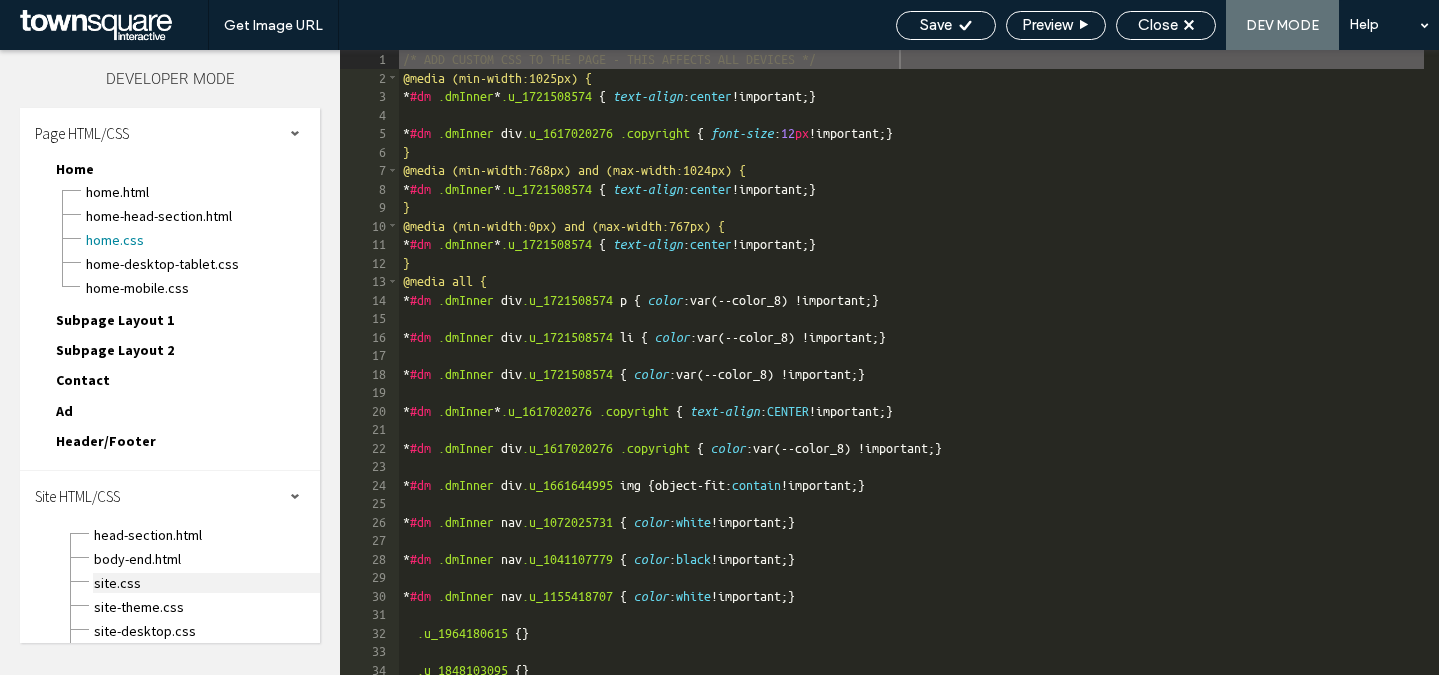click on "site.css" at bounding box center [206, 583] 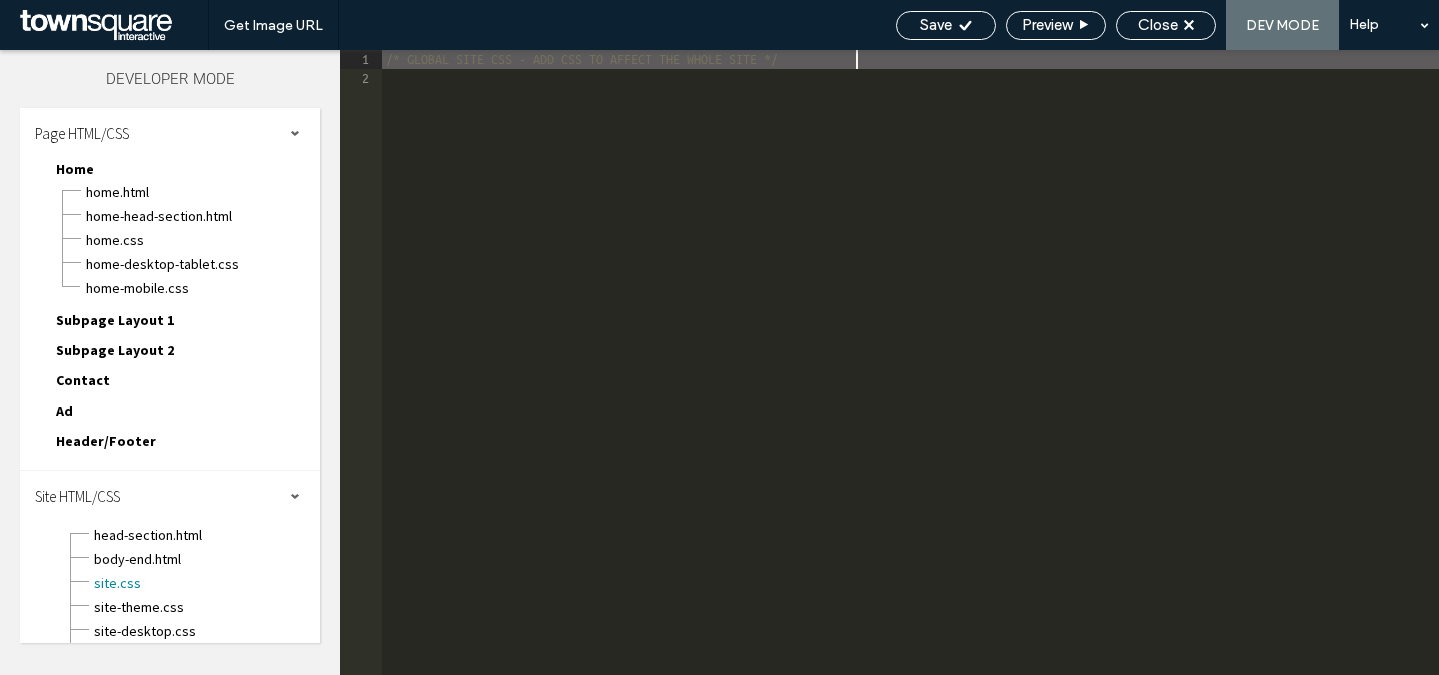 scroll, scrollTop: 1, scrollLeft: 0, axis: vertical 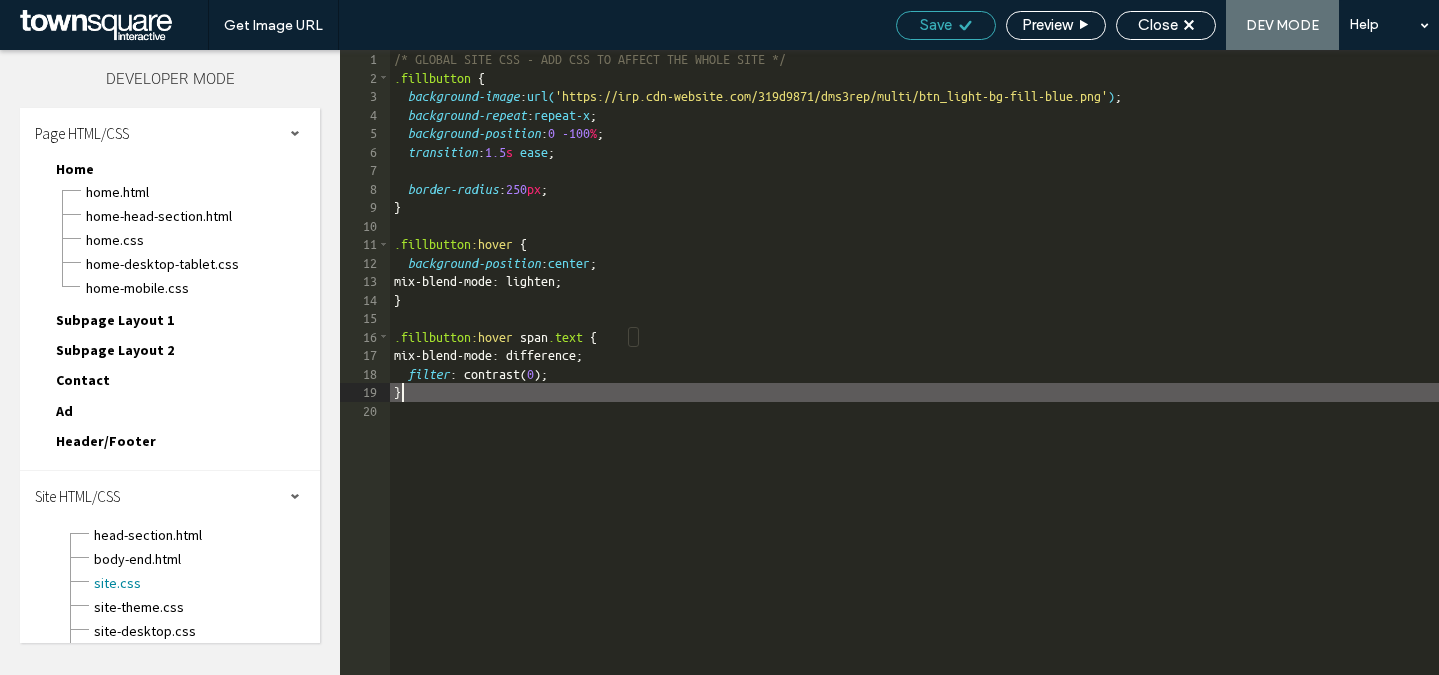 click on "Save" at bounding box center (936, 25) 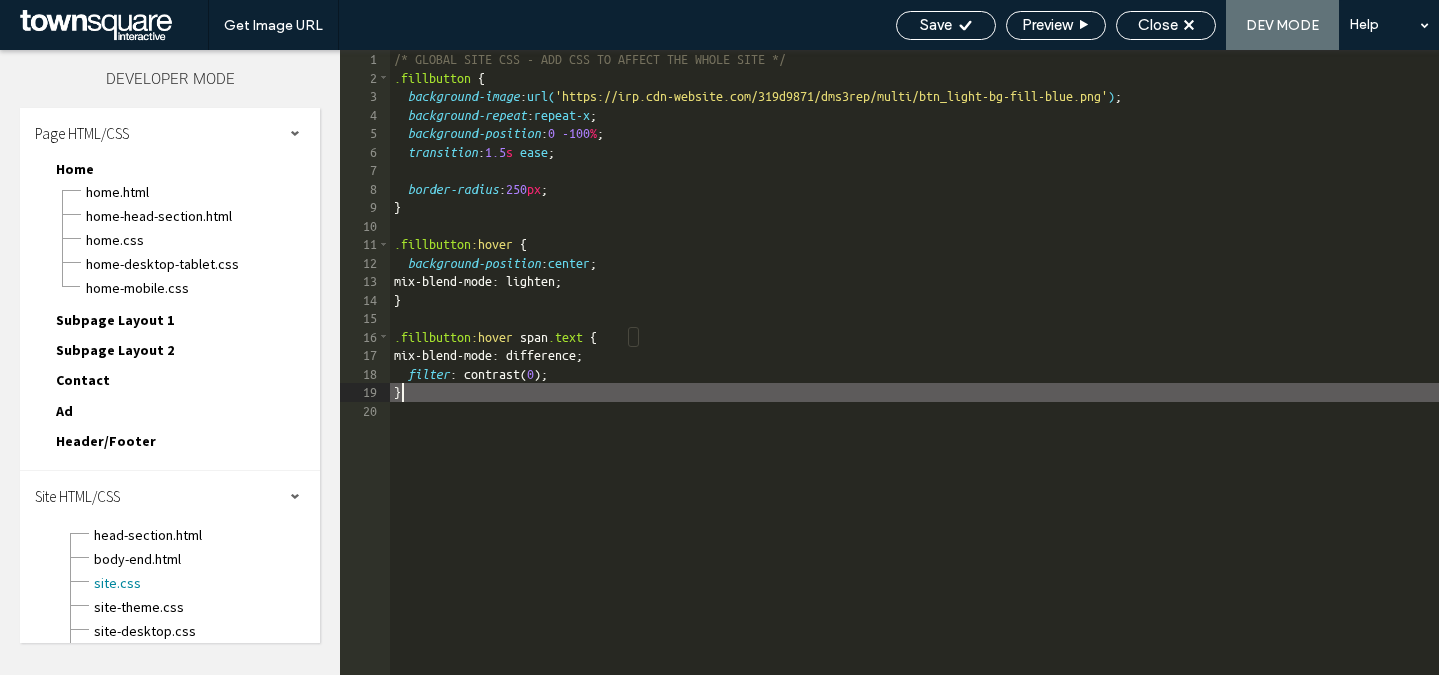 scroll, scrollTop: 0, scrollLeft: 0, axis: both 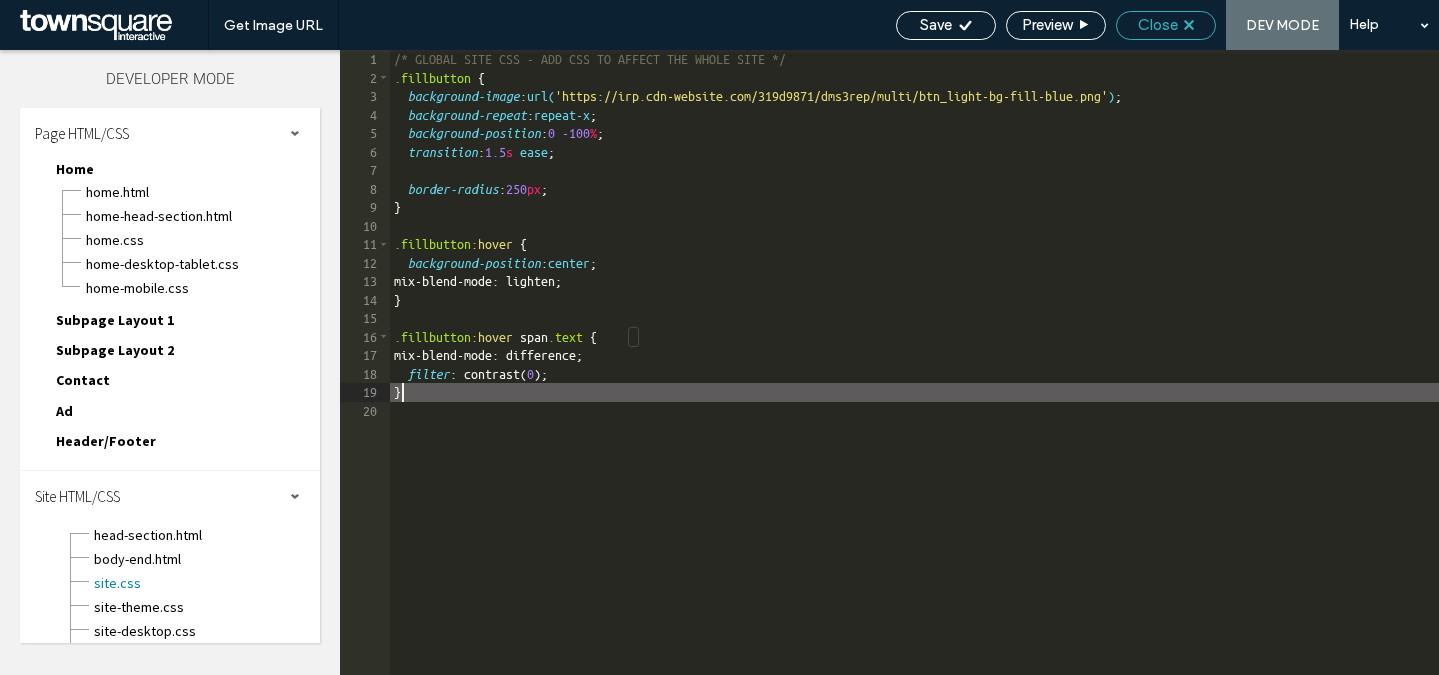 click on "Close" at bounding box center [1158, 25] 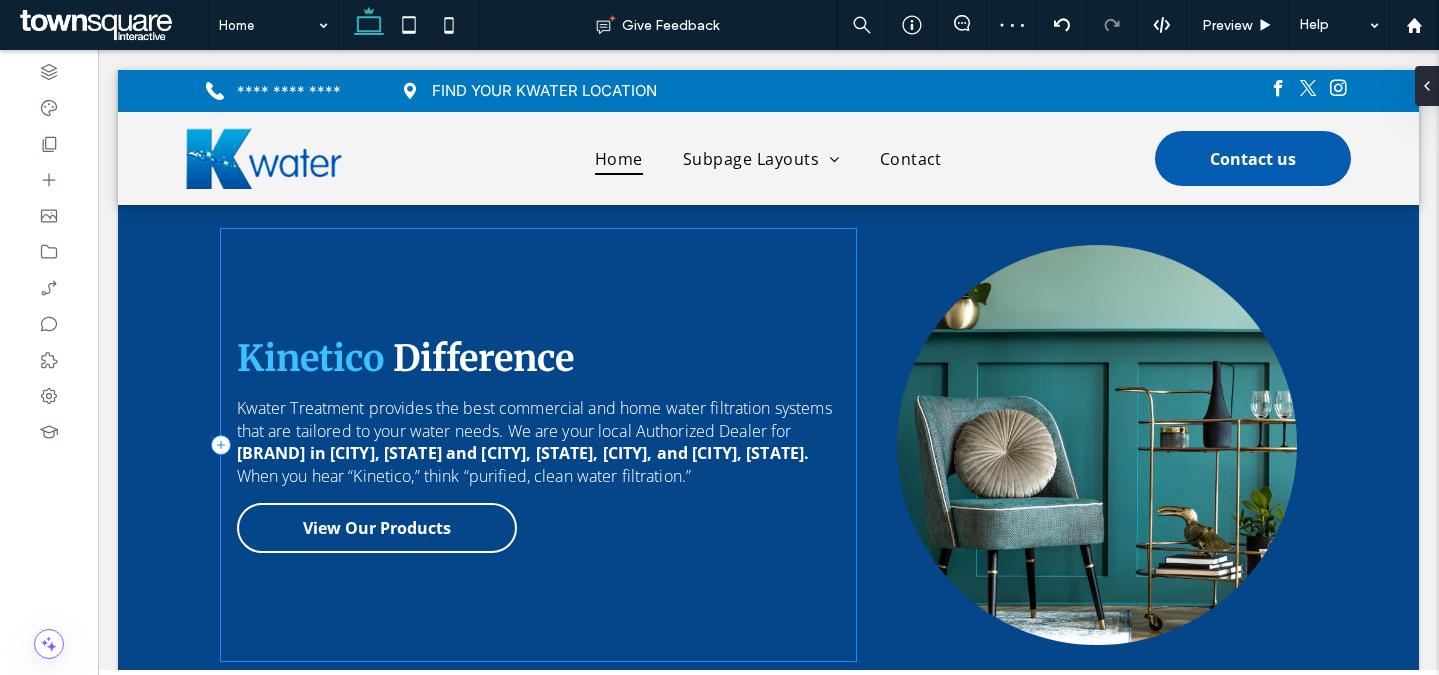 scroll, scrollTop: 918, scrollLeft: 0, axis: vertical 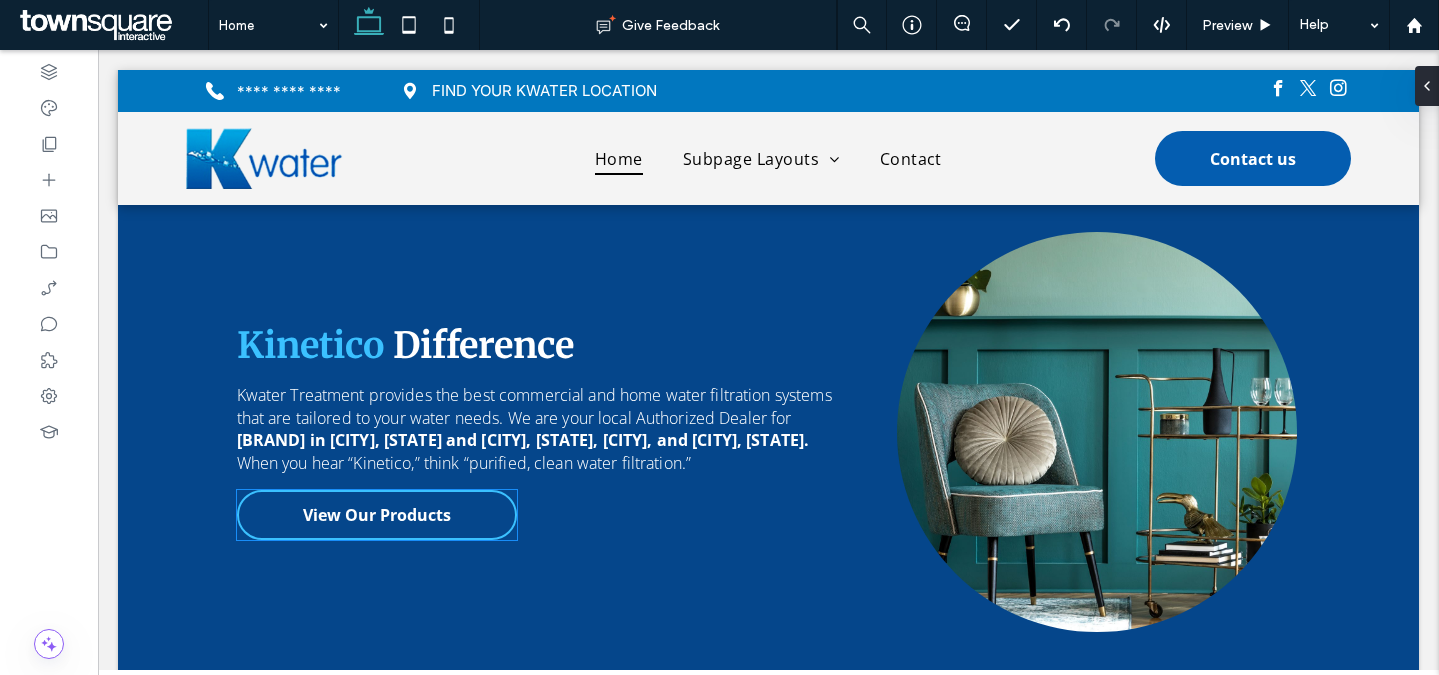 click on "View Our Products" at bounding box center [377, 515] 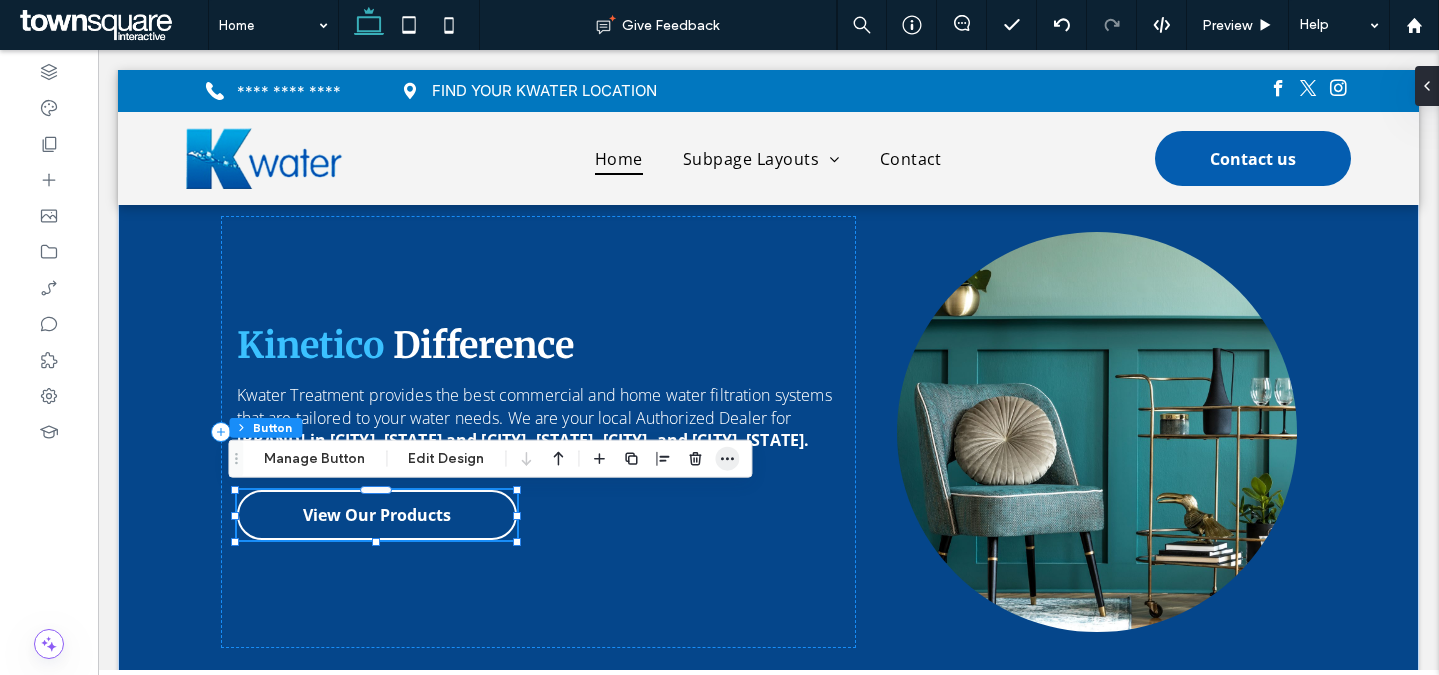 drag, startPoint x: 722, startPoint y: 458, endPoint x: 729, endPoint y: 450, distance: 10.630146 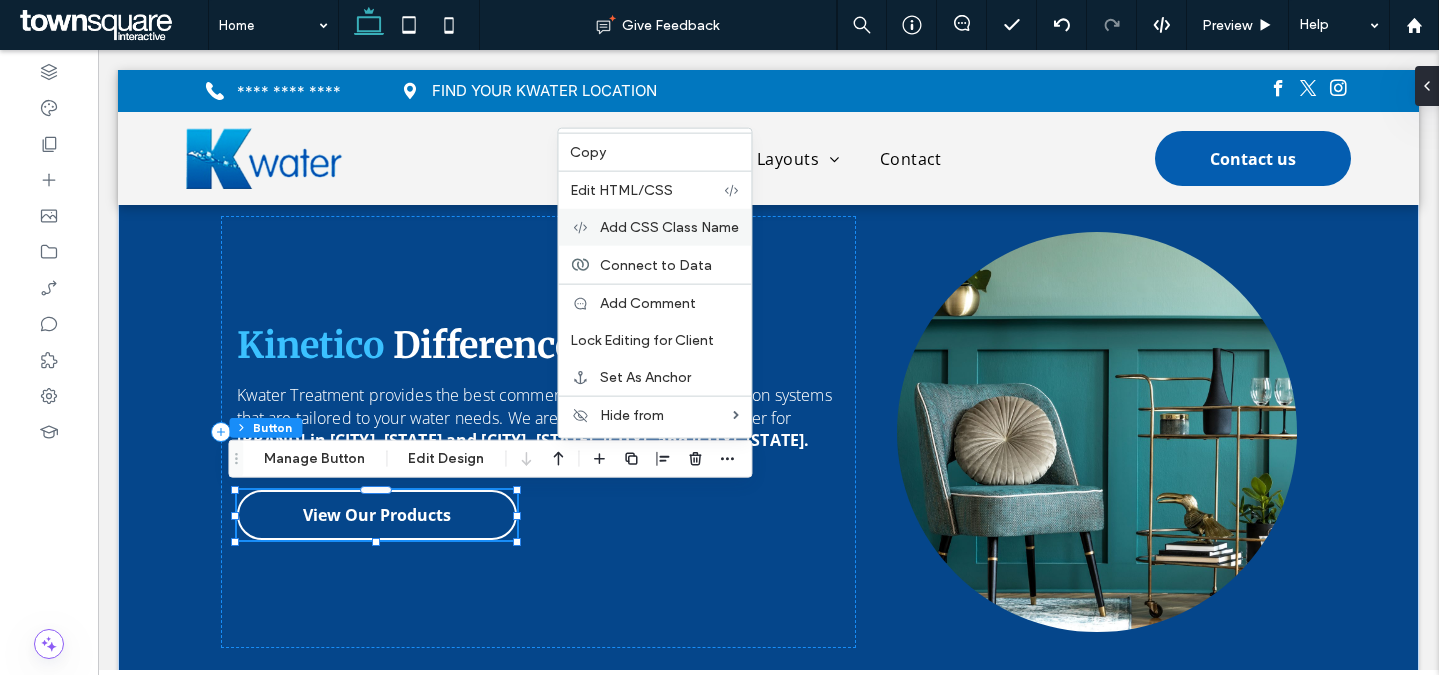 click on "Add CSS Class Name" at bounding box center (669, 227) 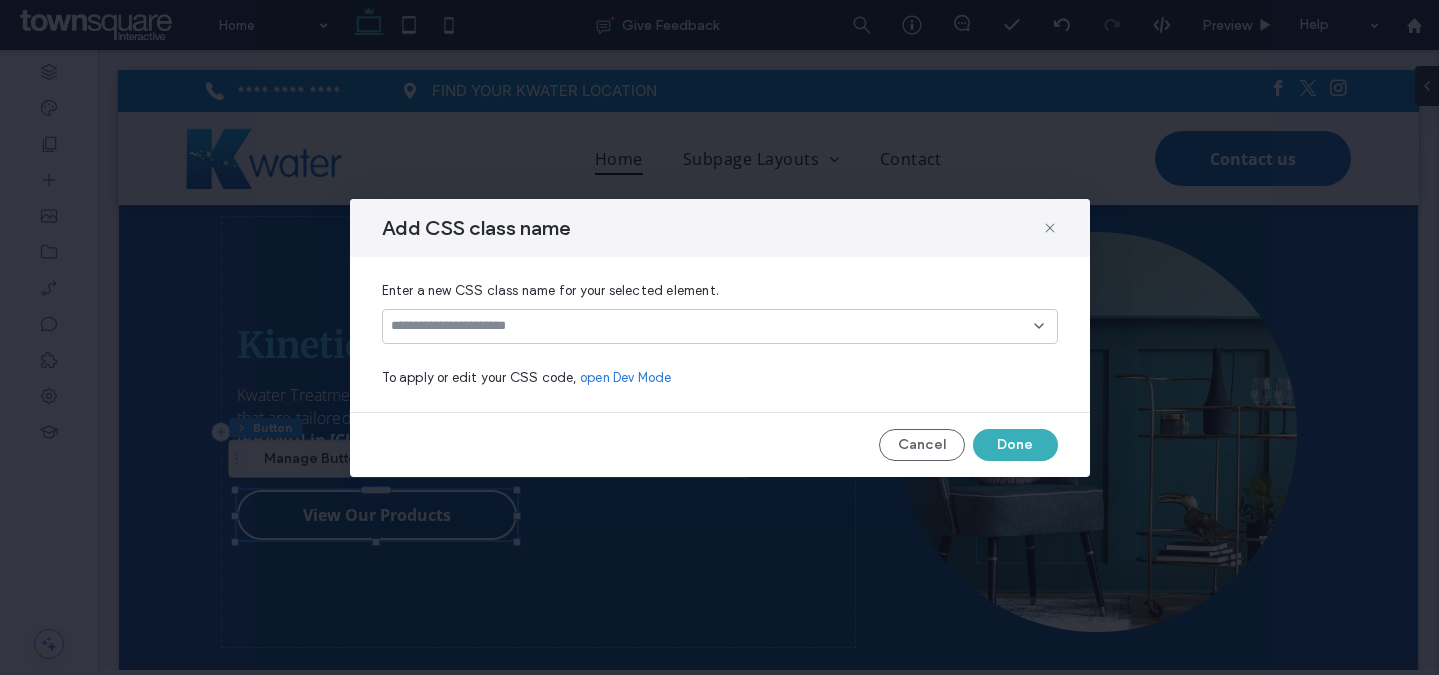 click at bounding box center [712, 326] 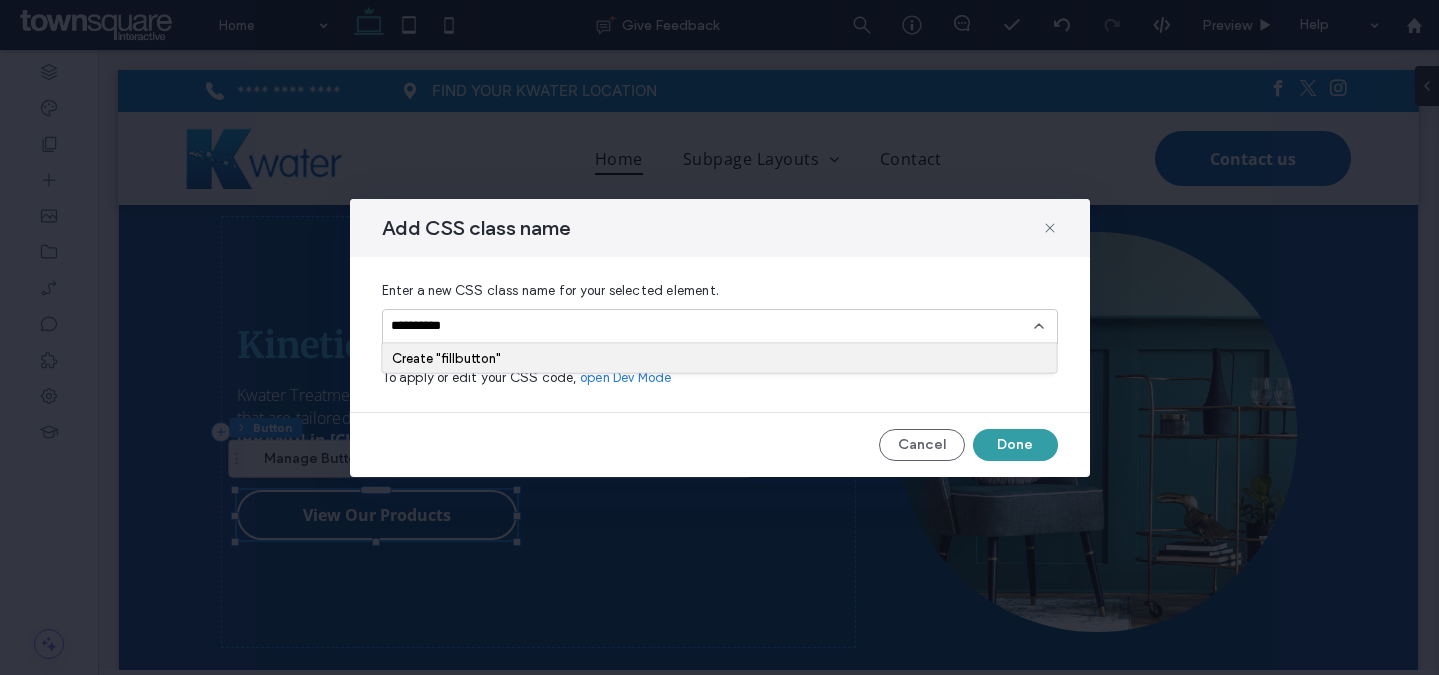 type on "**********" 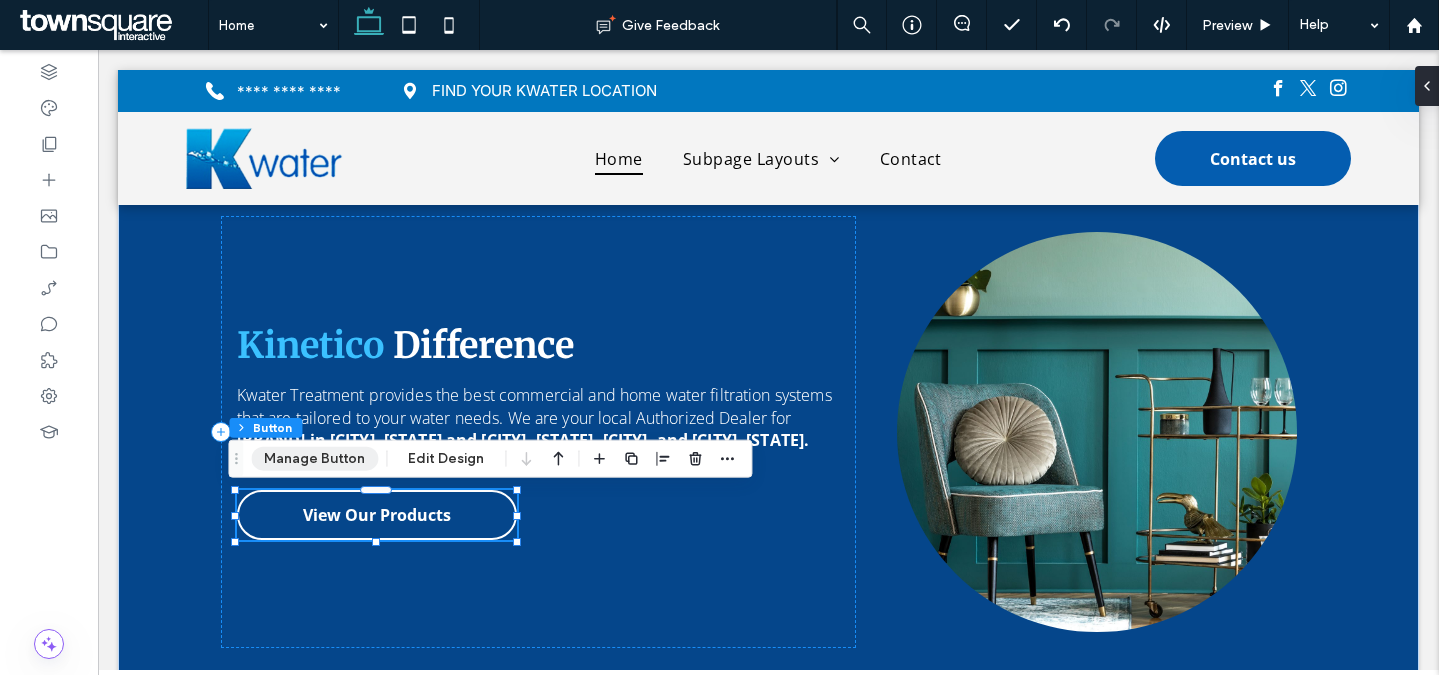 click on "Manage Button" at bounding box center [314, 459] 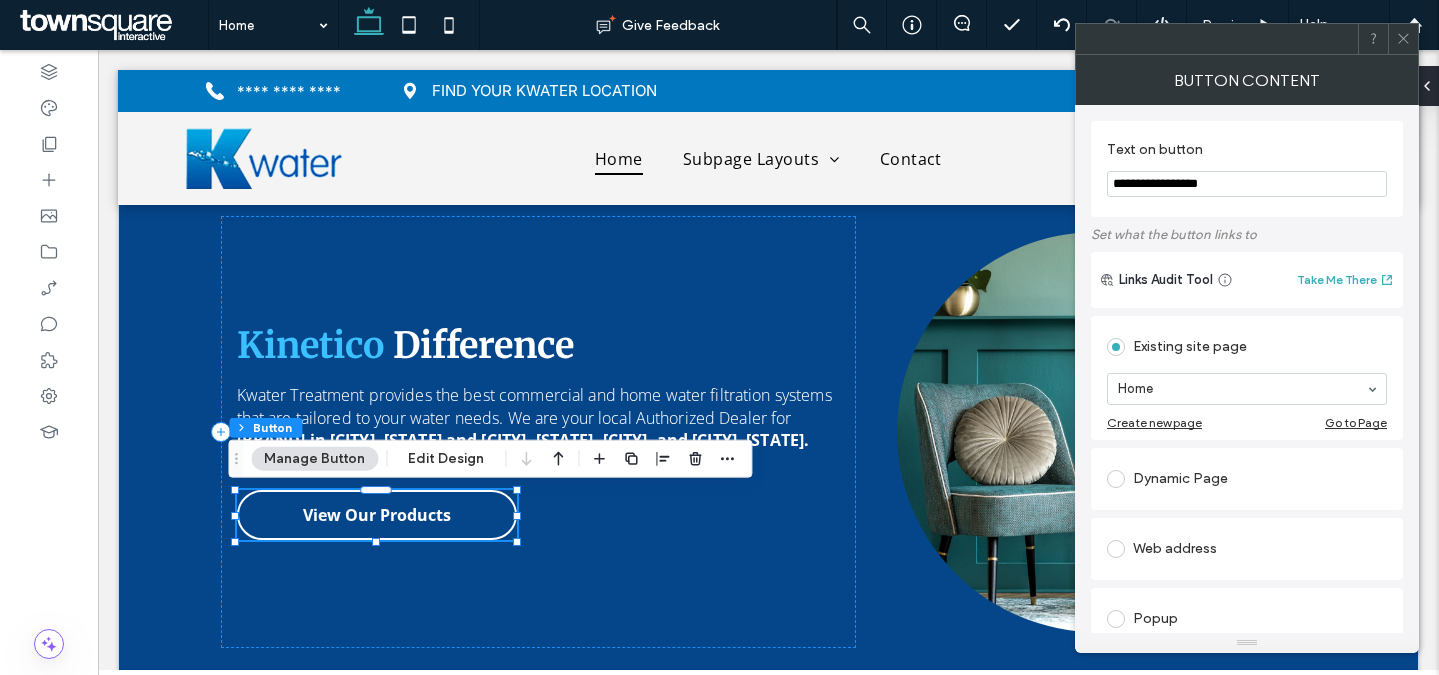 drag, startPoint x: 721, startPoint y: 456, endPoint x: 739, endPoint y: 456, distance: 18 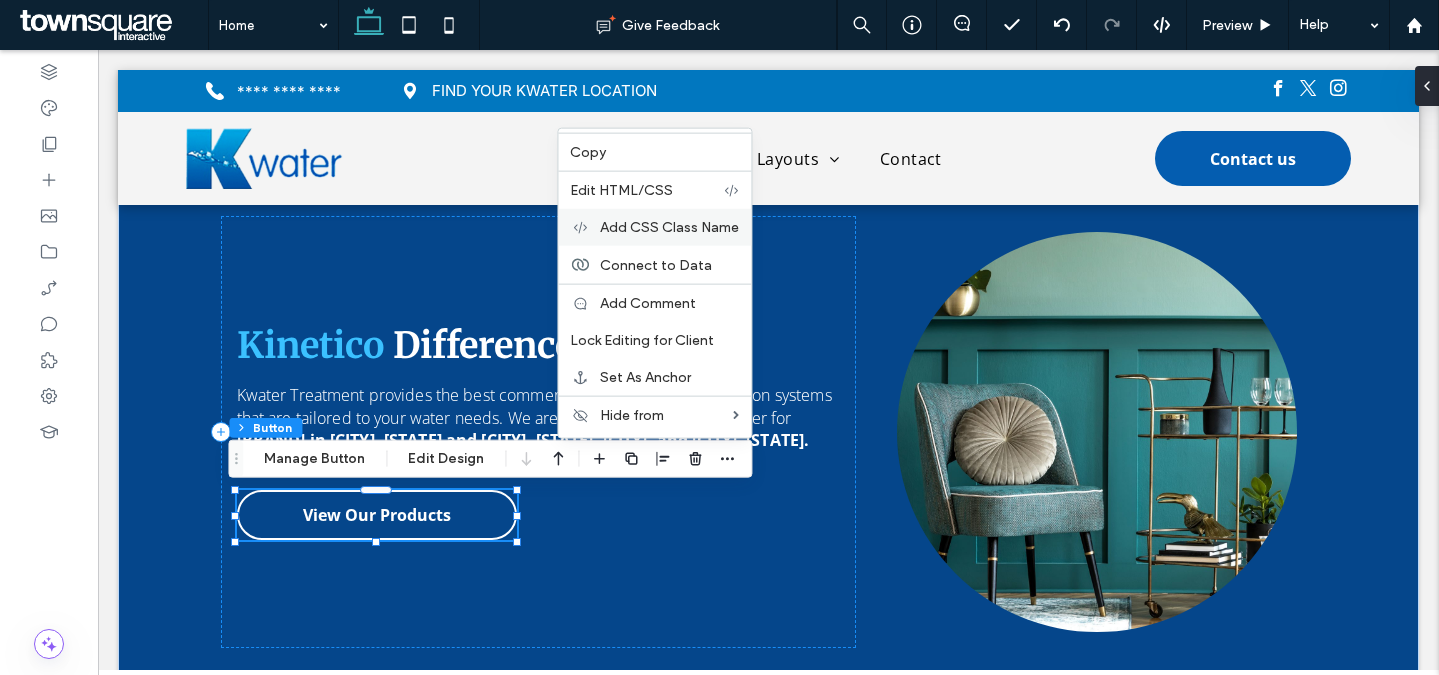 click on "Add CSS Class Name" at bounding box center [669, 227] 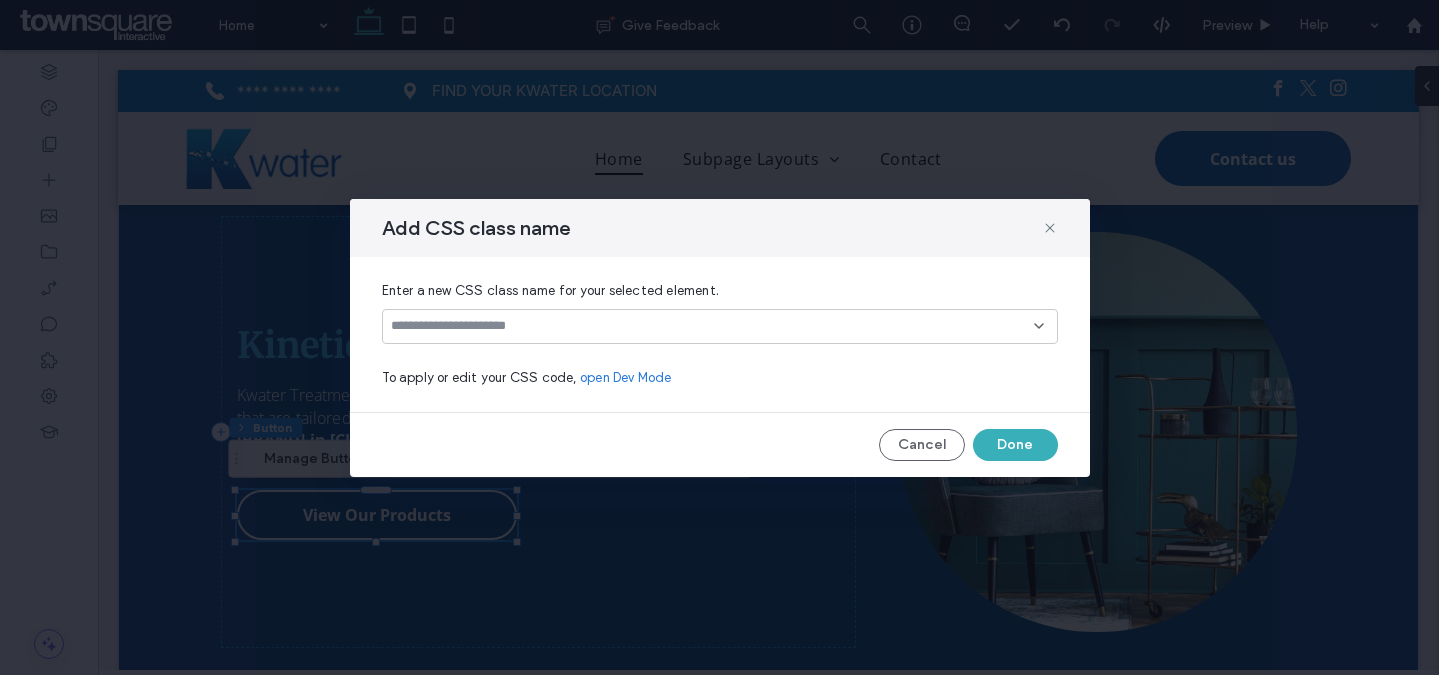 click at bounding box center [712, 326] 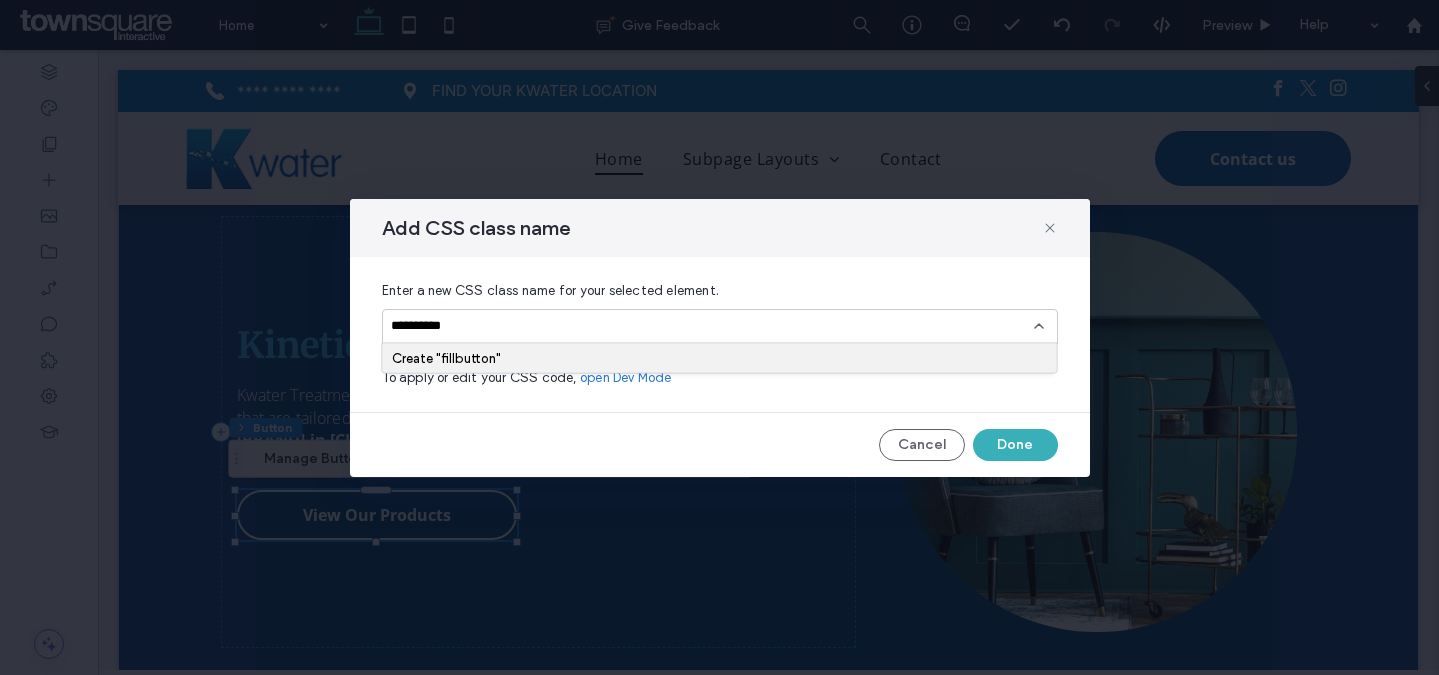 type on "**********" 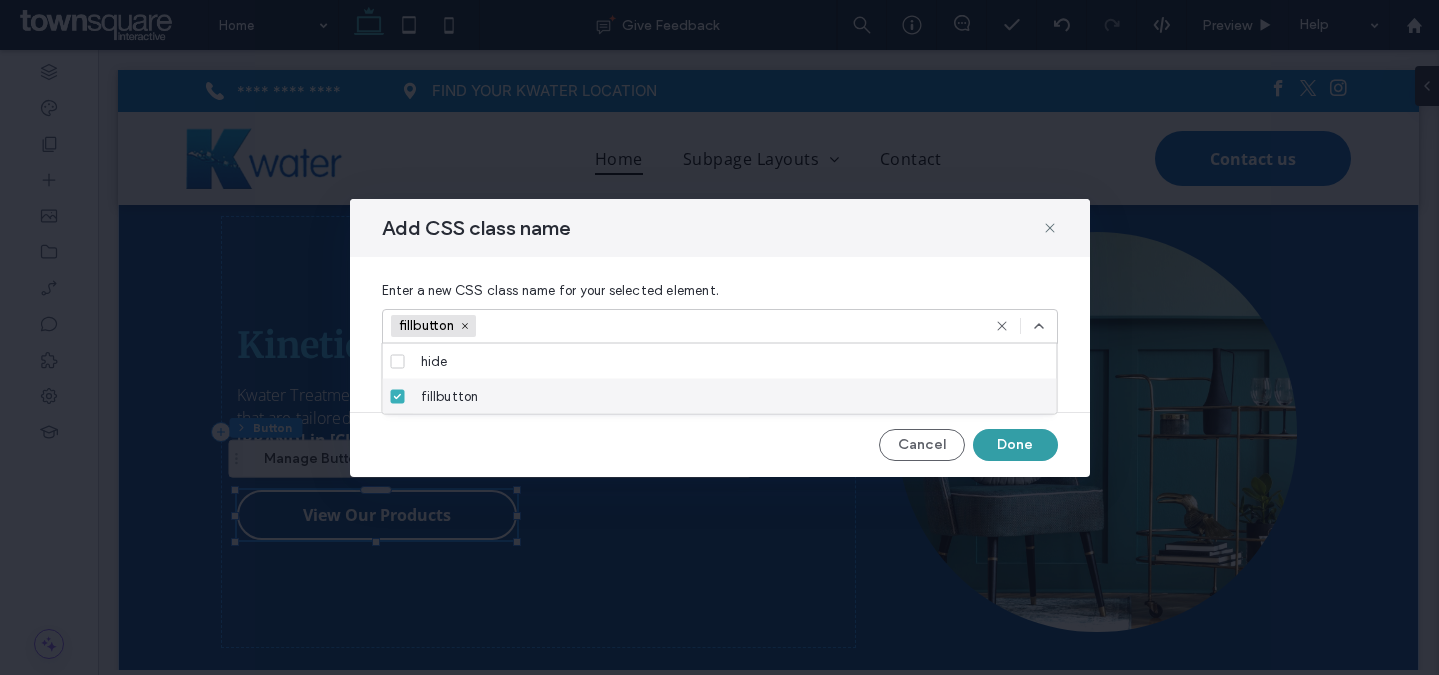 click on "Done" at bounding box center [1015, 445] 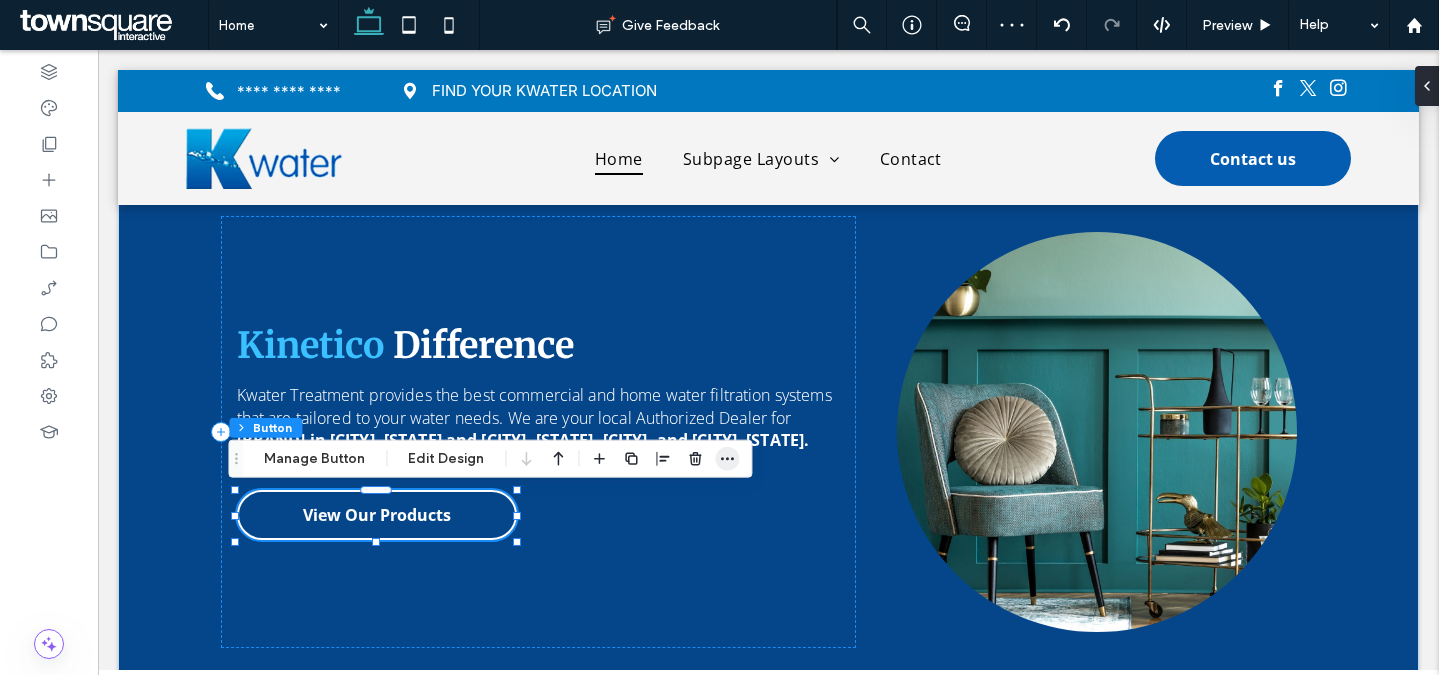 click 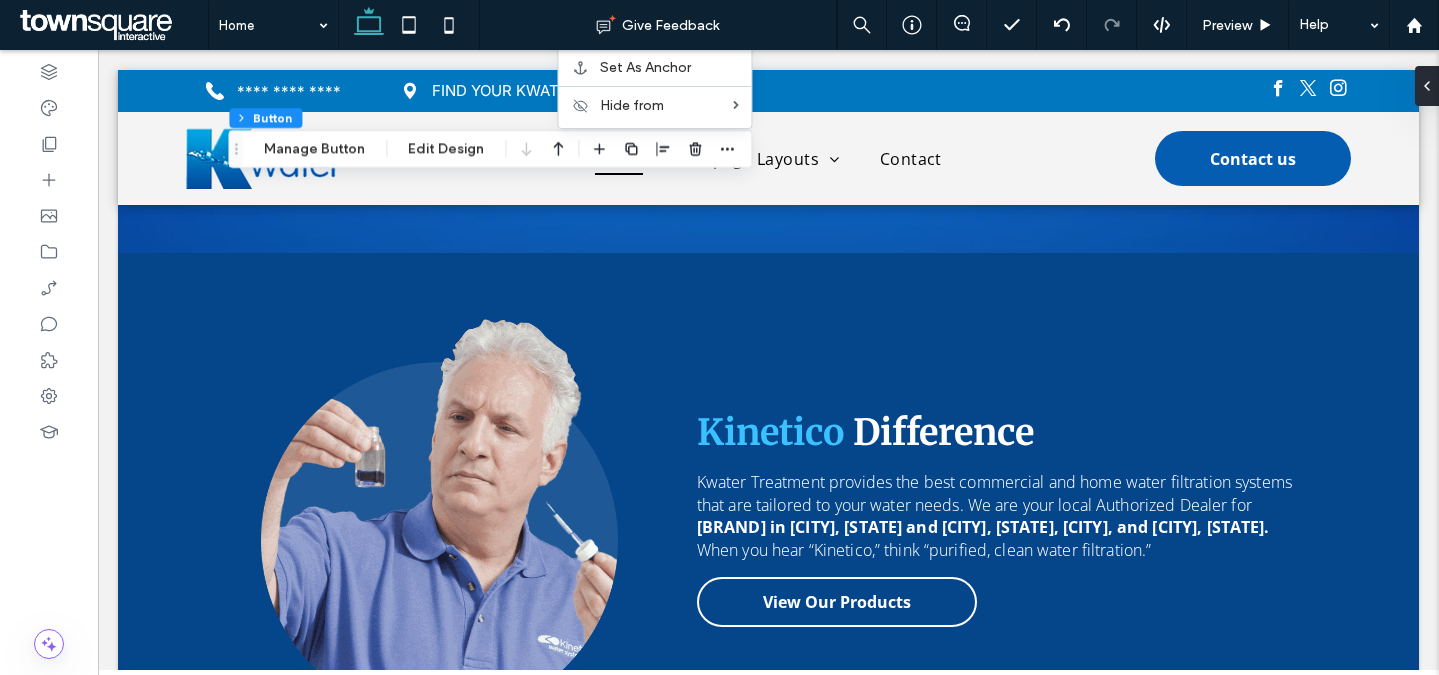 scroll, scrollTop: 1816, scrollLeft: 0, axis: vertical 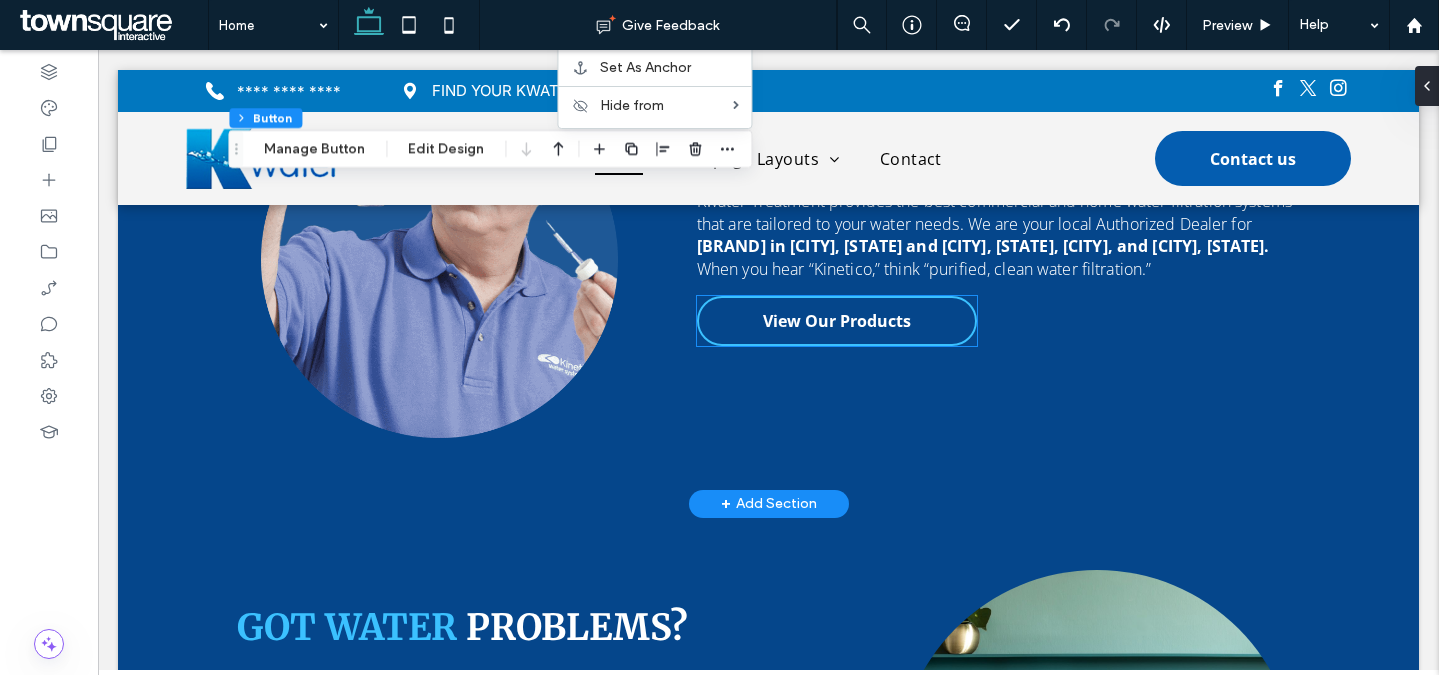click on "View Our Products" at bounding box center (837, 321) 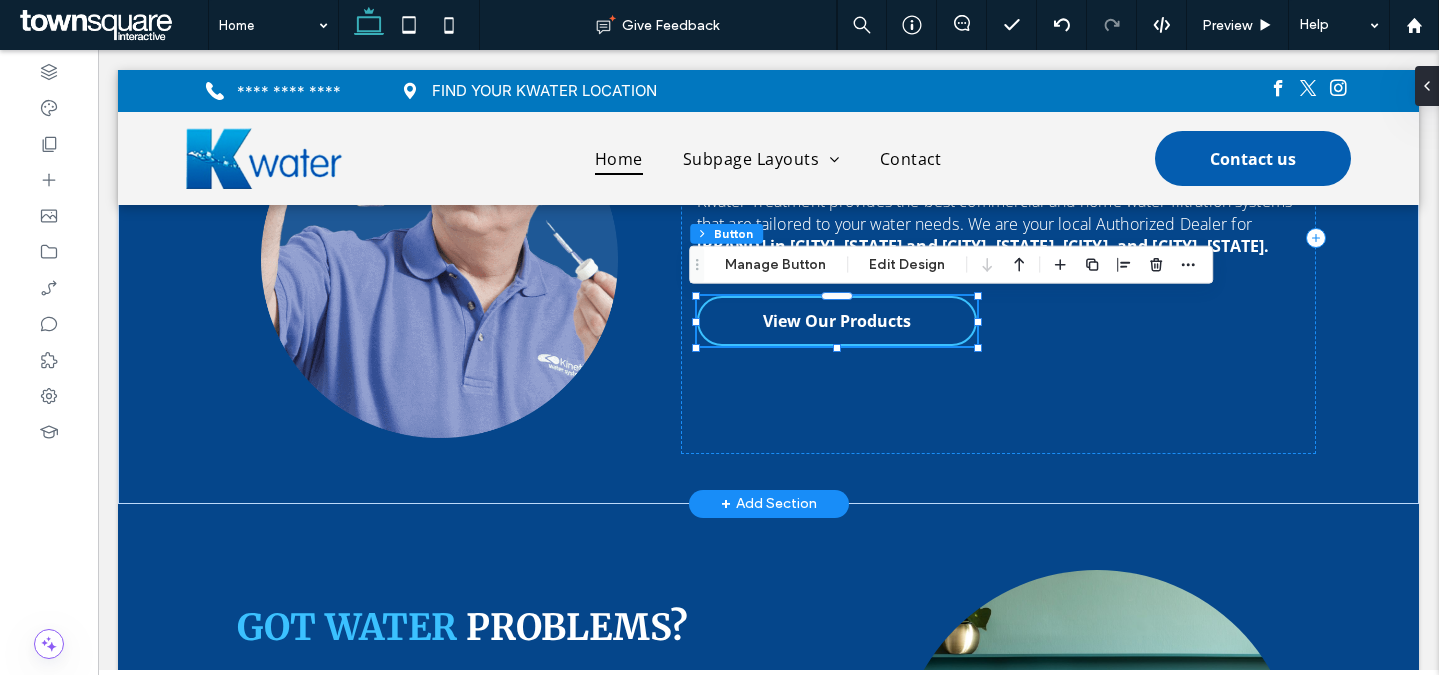 type on "**" 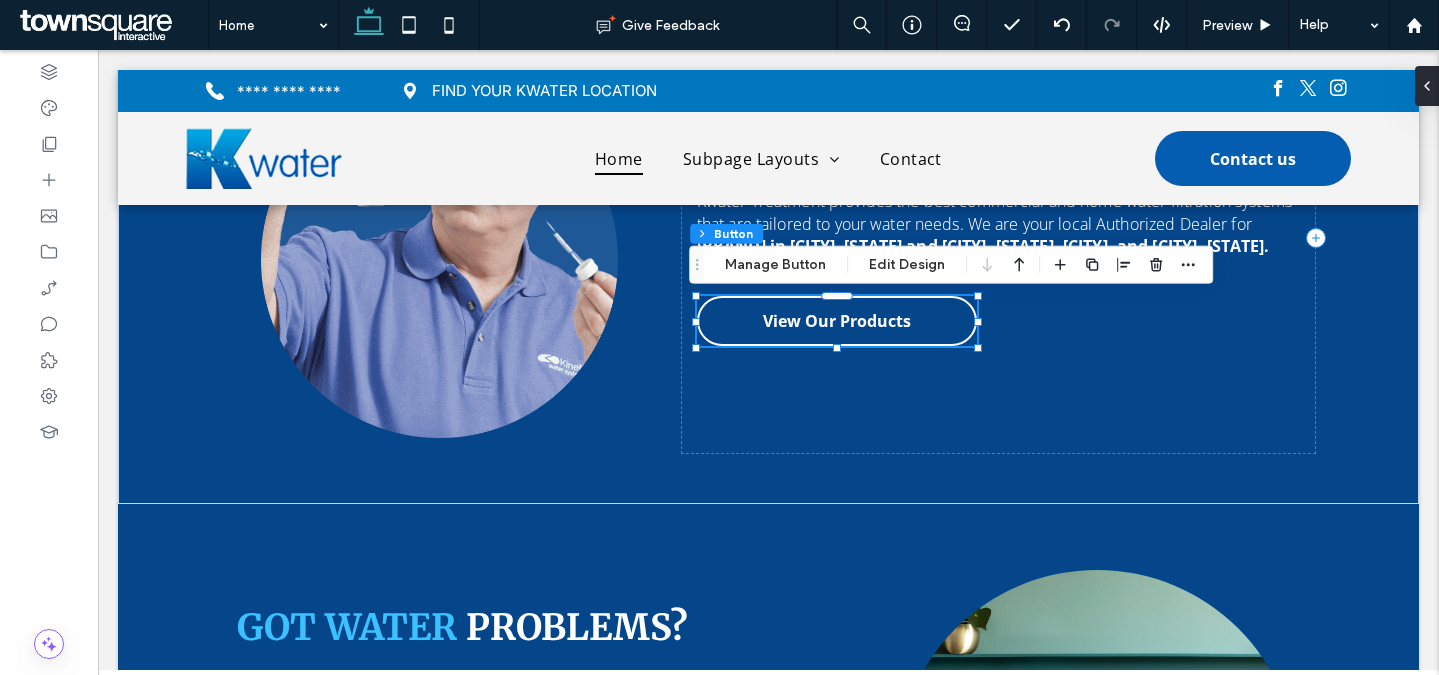 click on "Section Column Button Manage Button Edit Design" at bounding box center [951, 265] 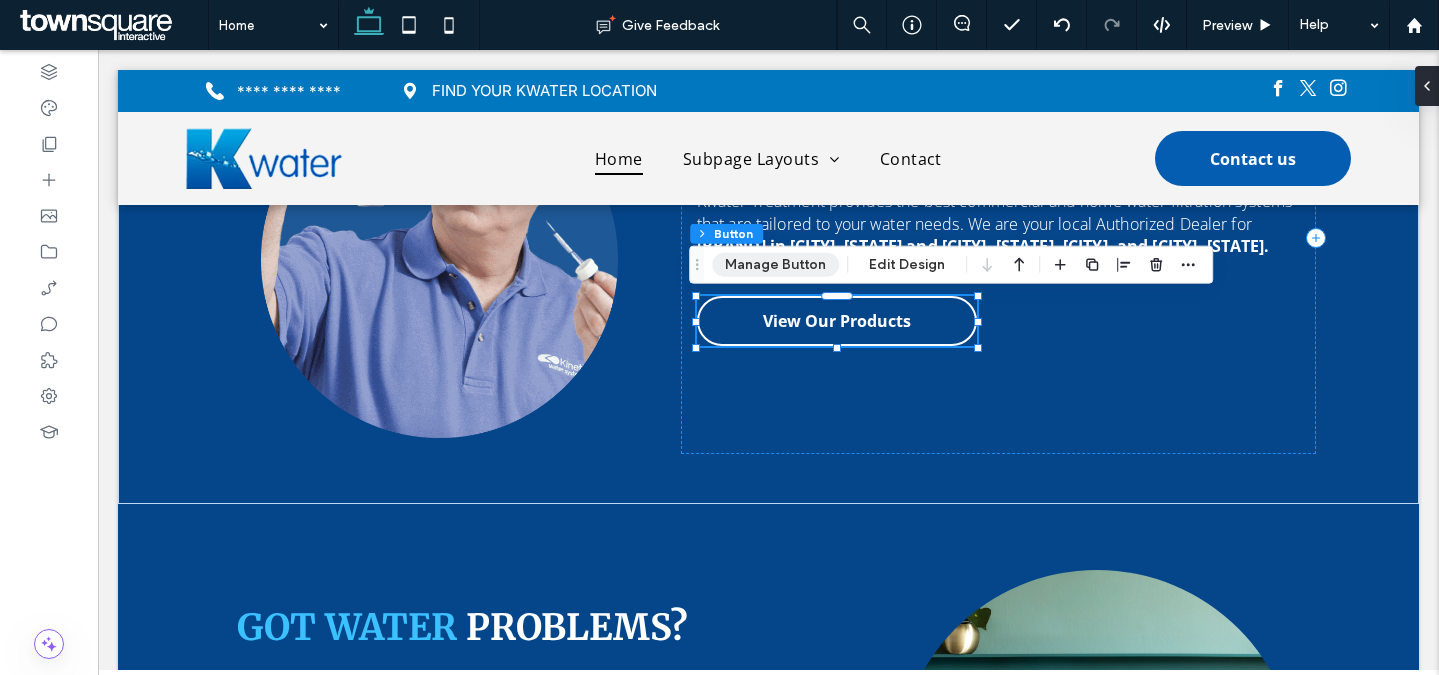 click on "Manage Button" at bounding box center [775, 265] 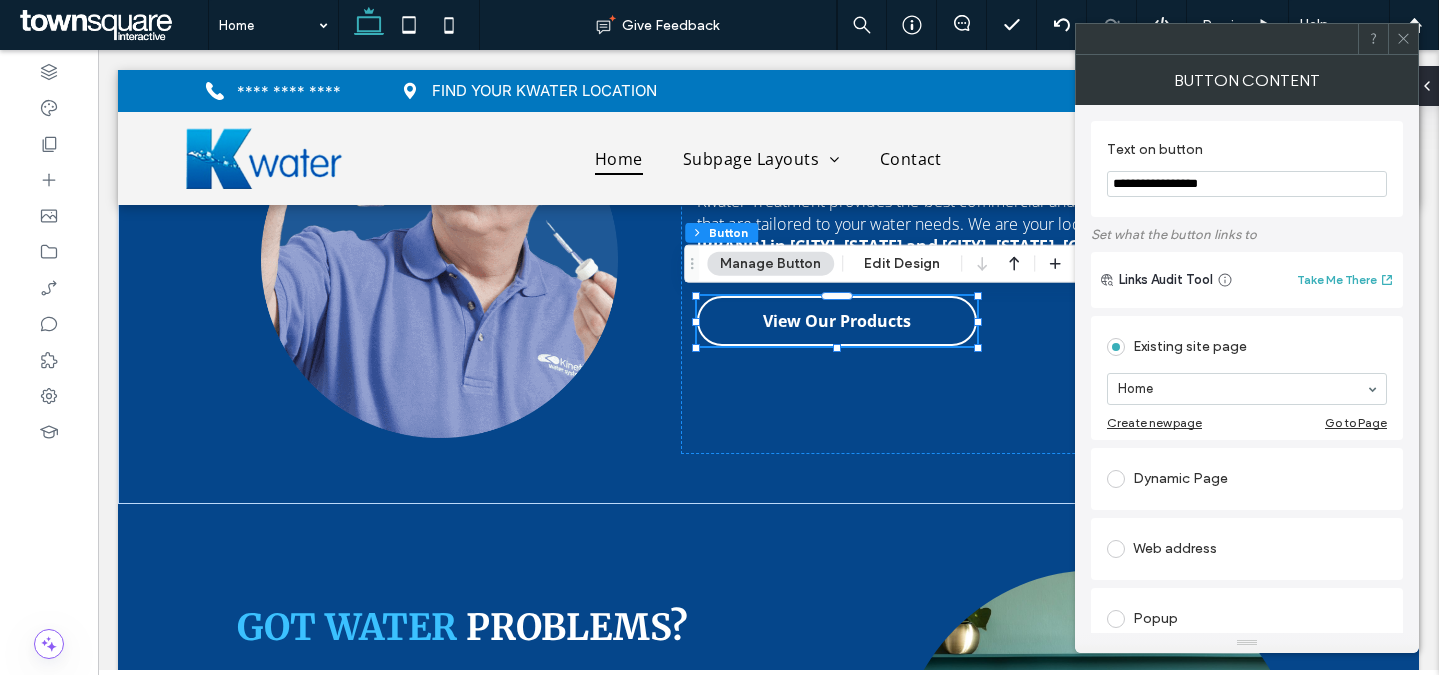 drag, startPoint x: 696, startPoint y: 265, endPoint x: 415, endPoint y: 273, distance: 281.11386 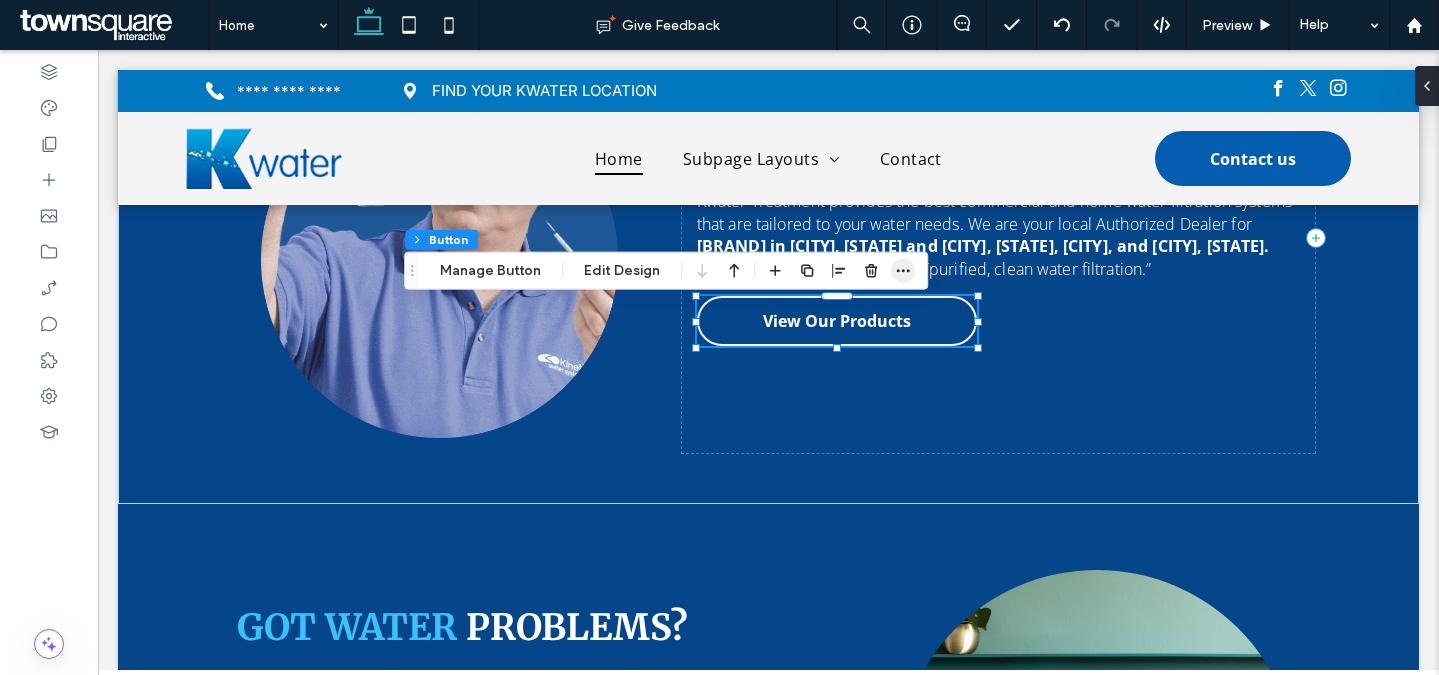 click at bounding box center [903, 271] 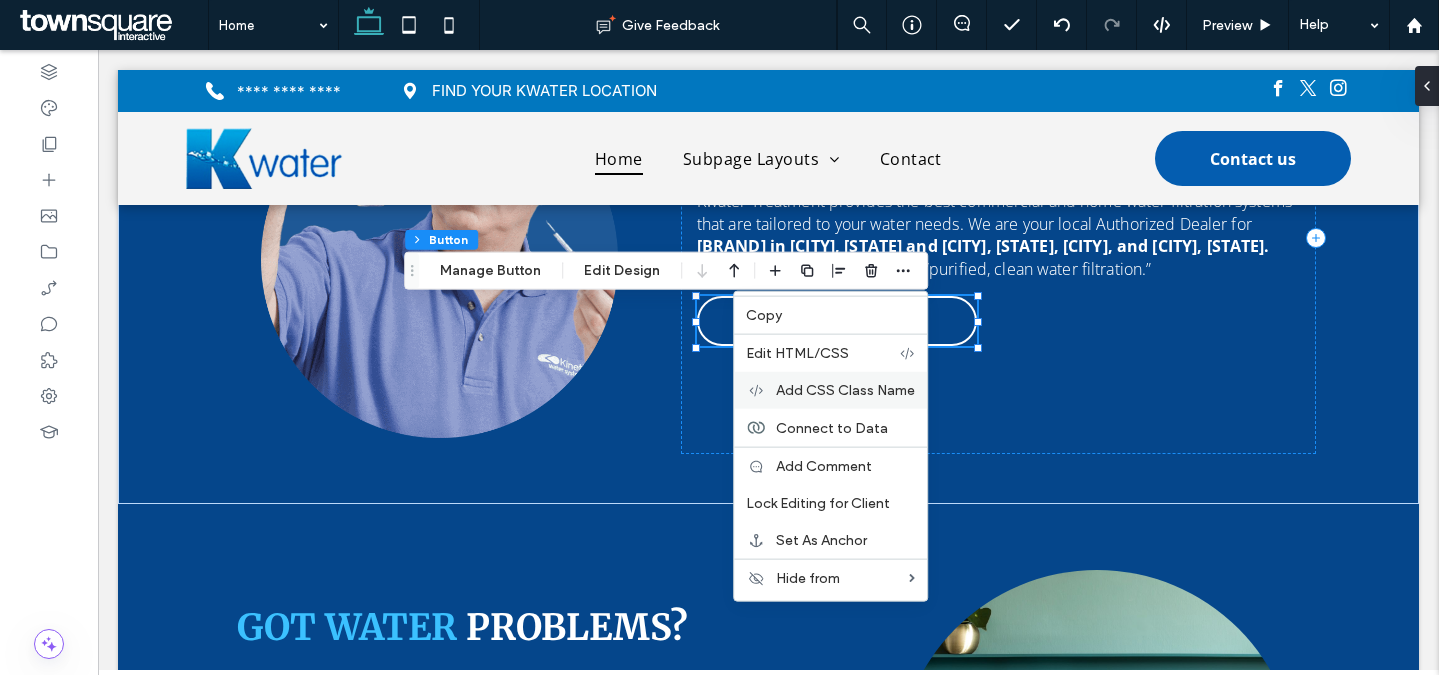 click on "Add CSS Class Name" at bounding box center [845, 390] 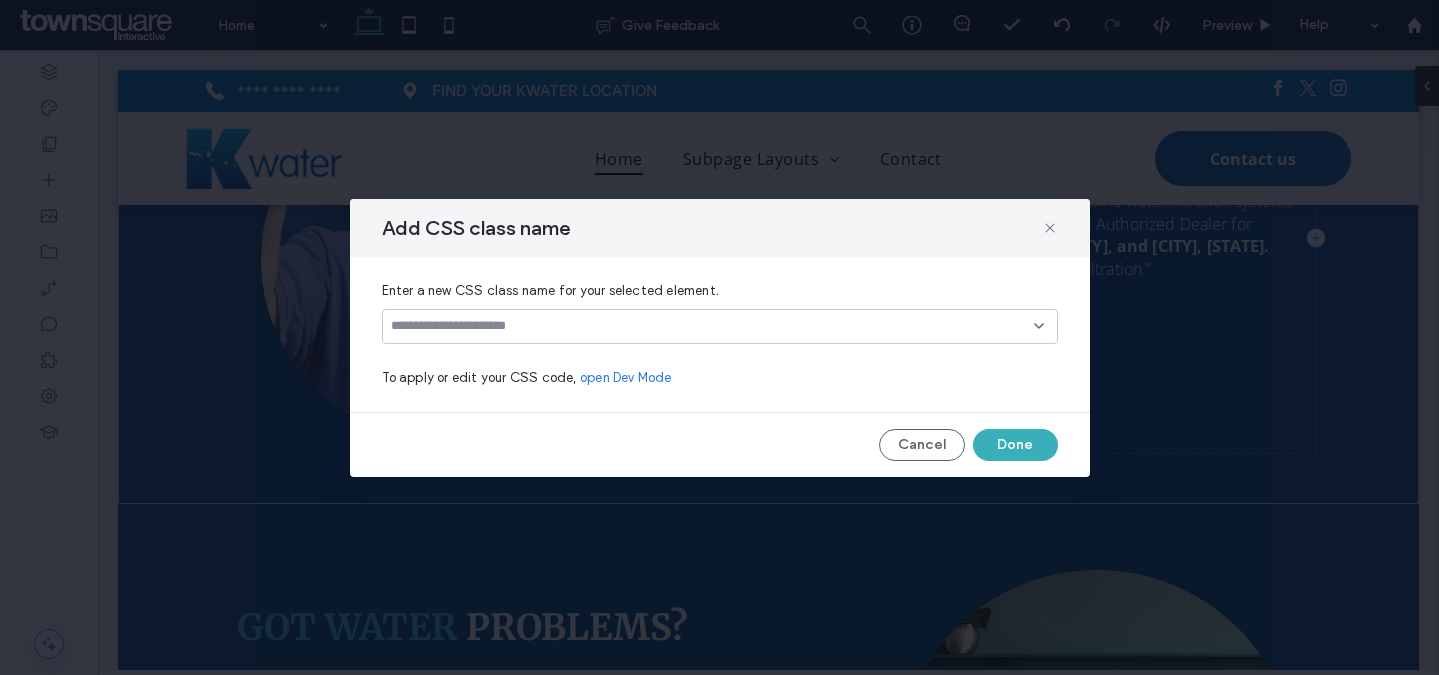 click at bounding box center [712, 326] 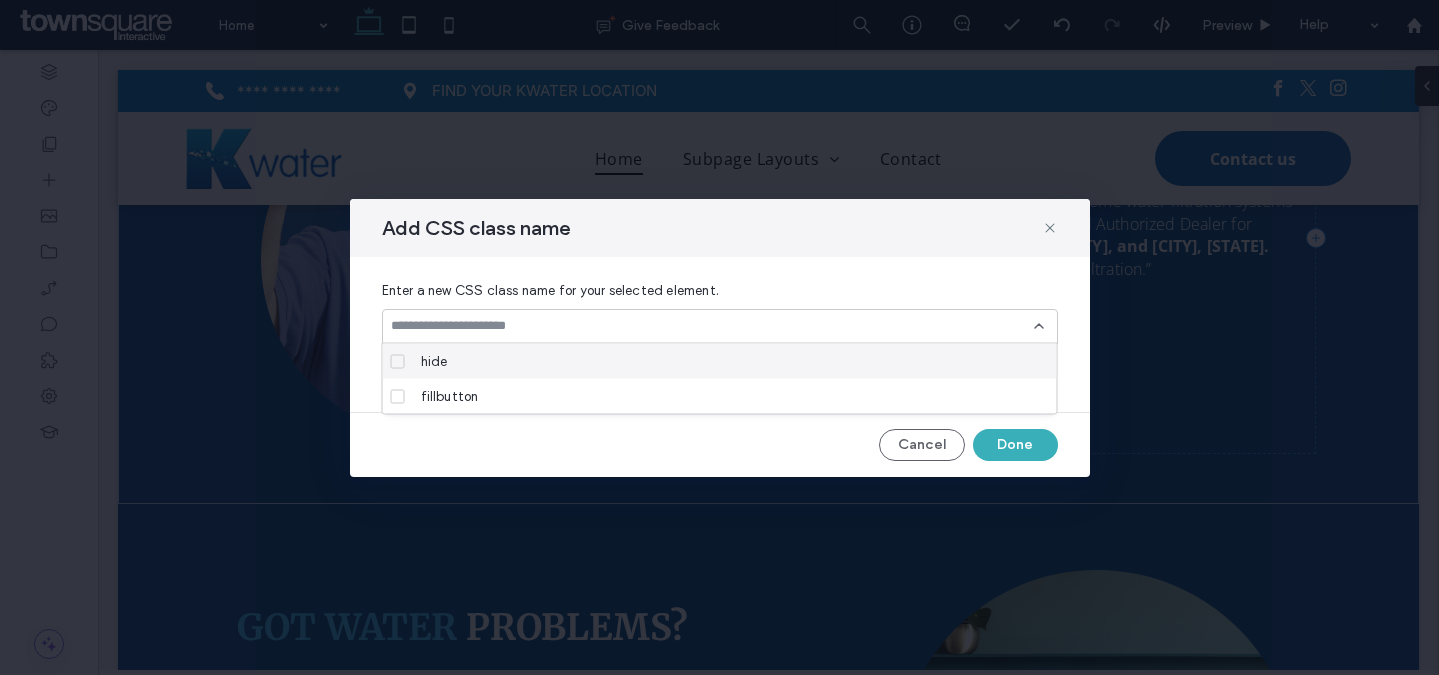 paste on "**********" 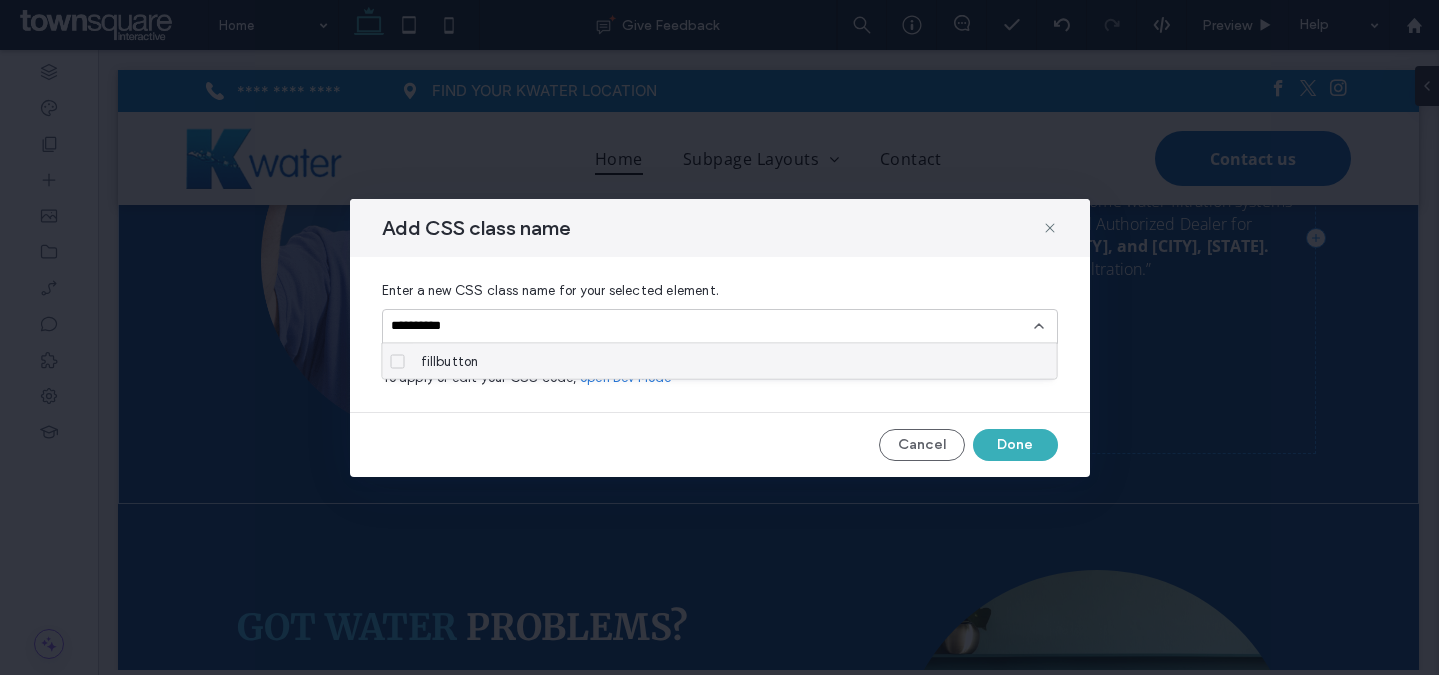 type on "**********" 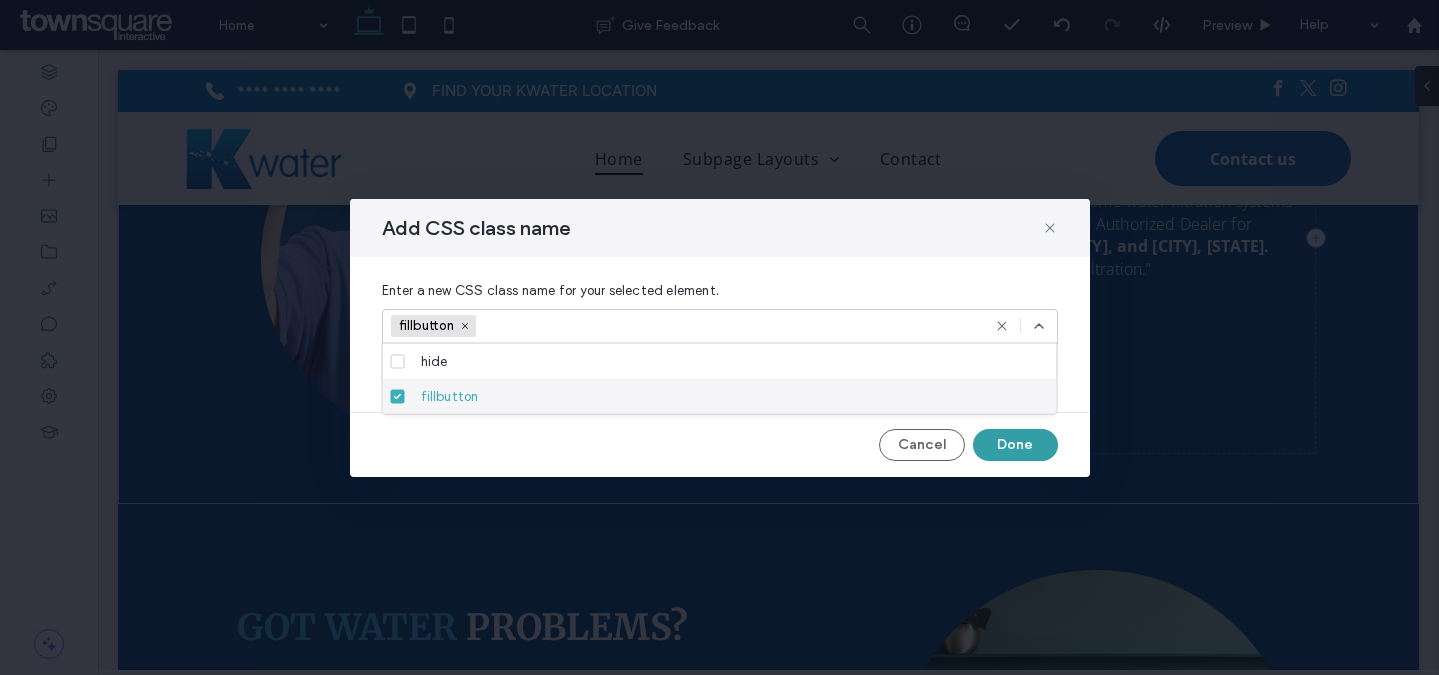click on "Done" at bounding box center [1015, 445] 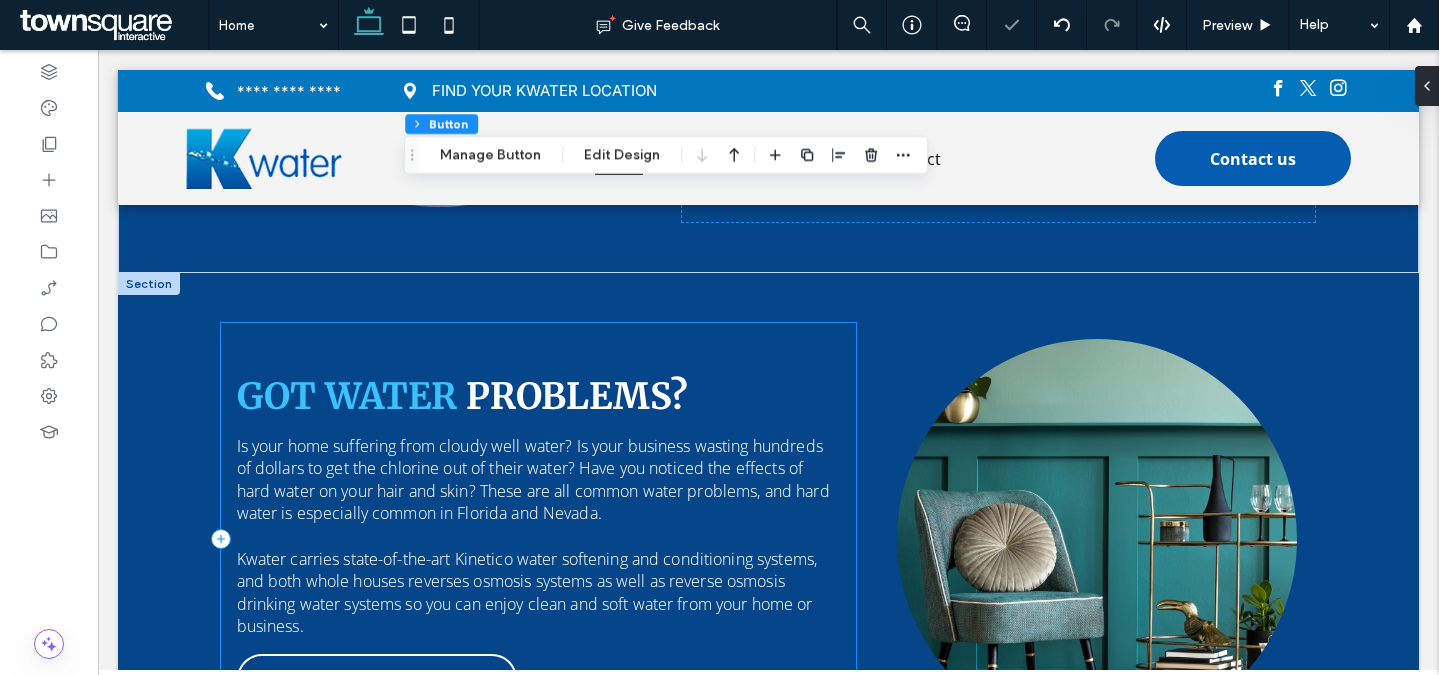 scroll, scrollTop: 2351, scrollLeft: 0, axis: vertical 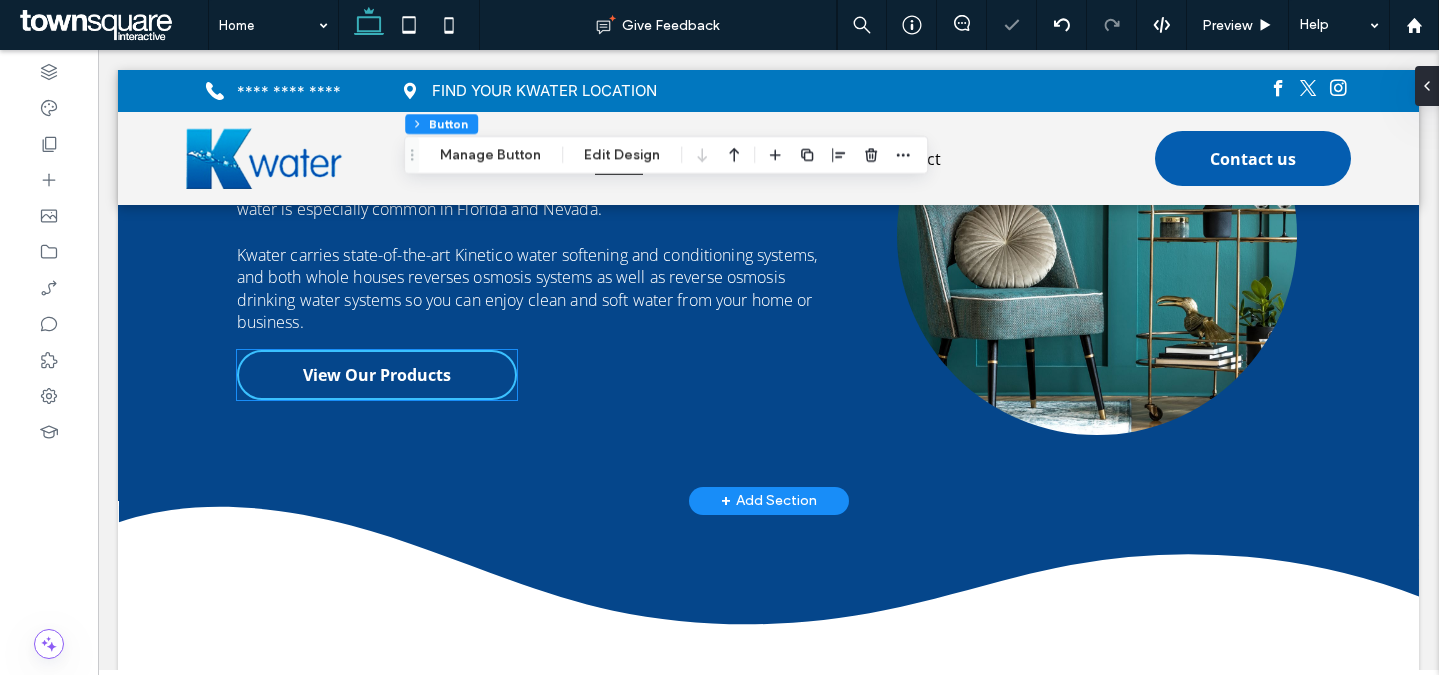 click on "View Our Products" at bounding box center (377, 375) 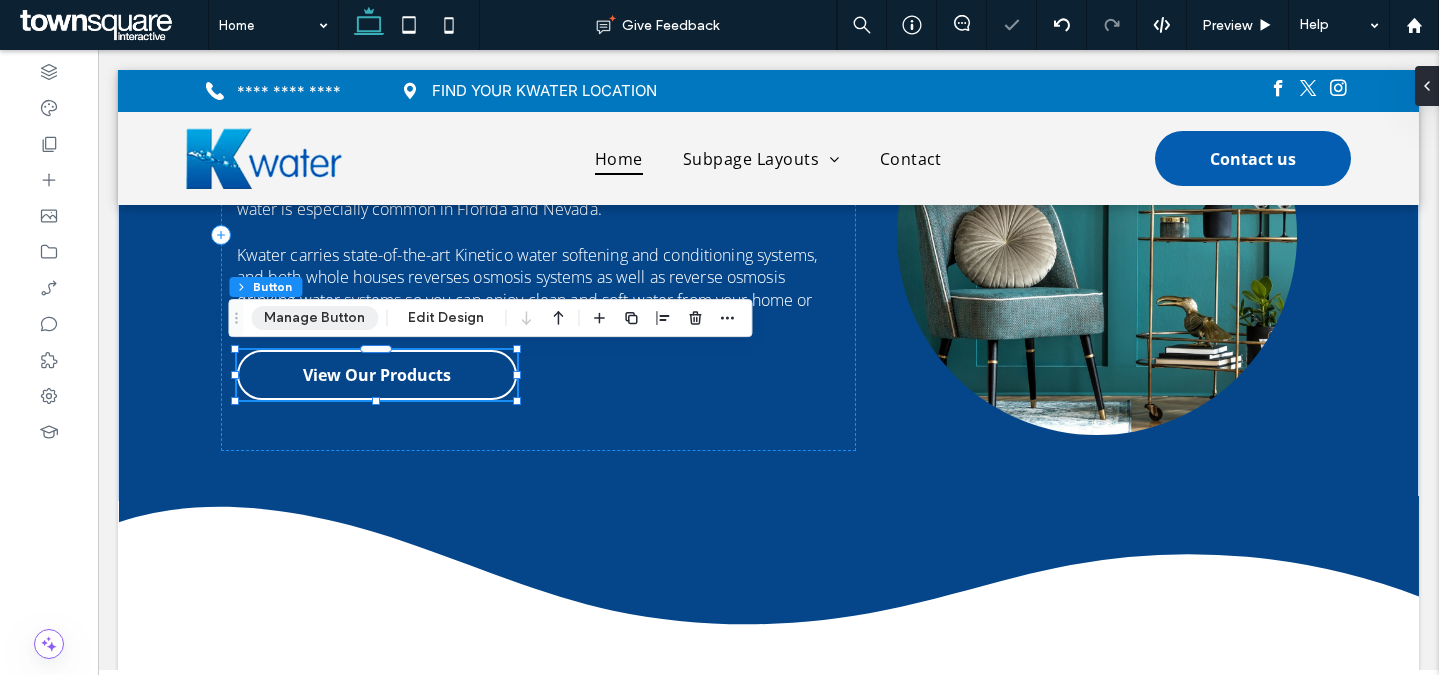 click on "Manage Button" at bounding box center [314, 318] 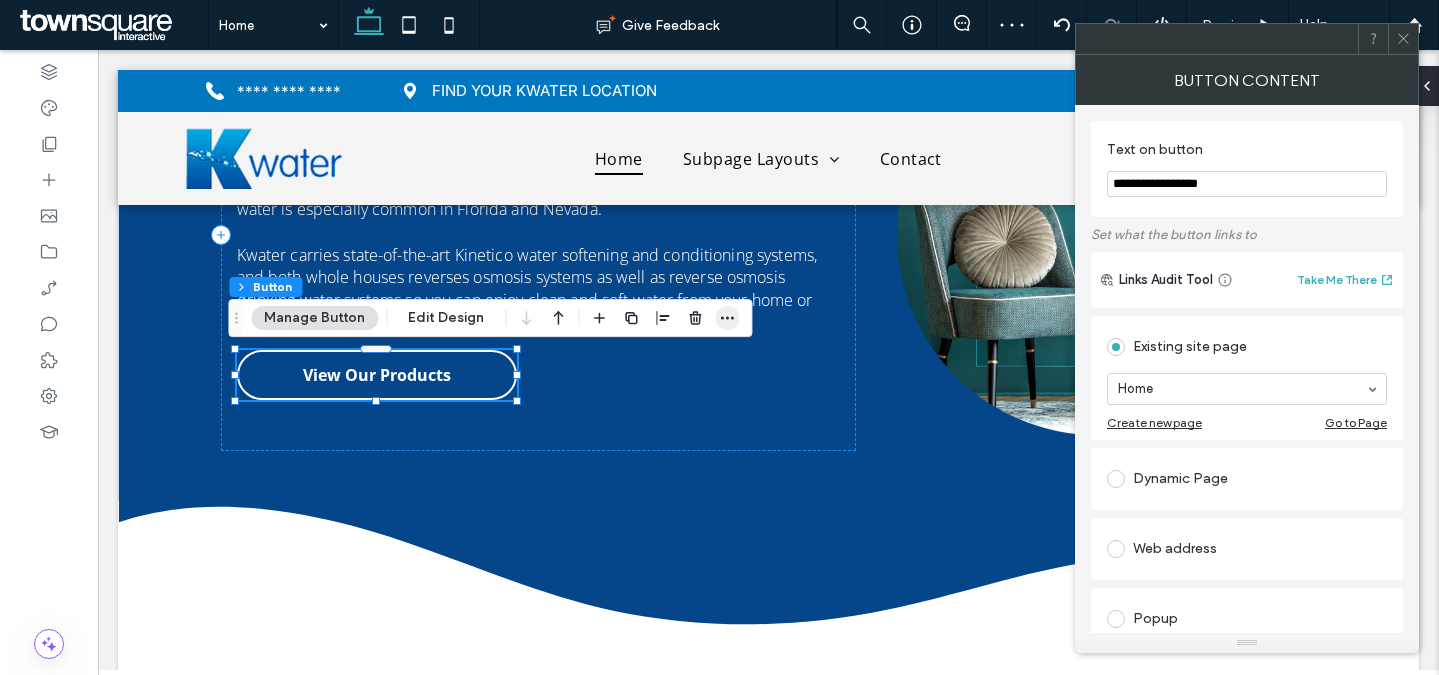 drag, startPoint x: 726, startPoint y: 325, endPoint x: 657, endPoint y: 278, distance: 83.48653 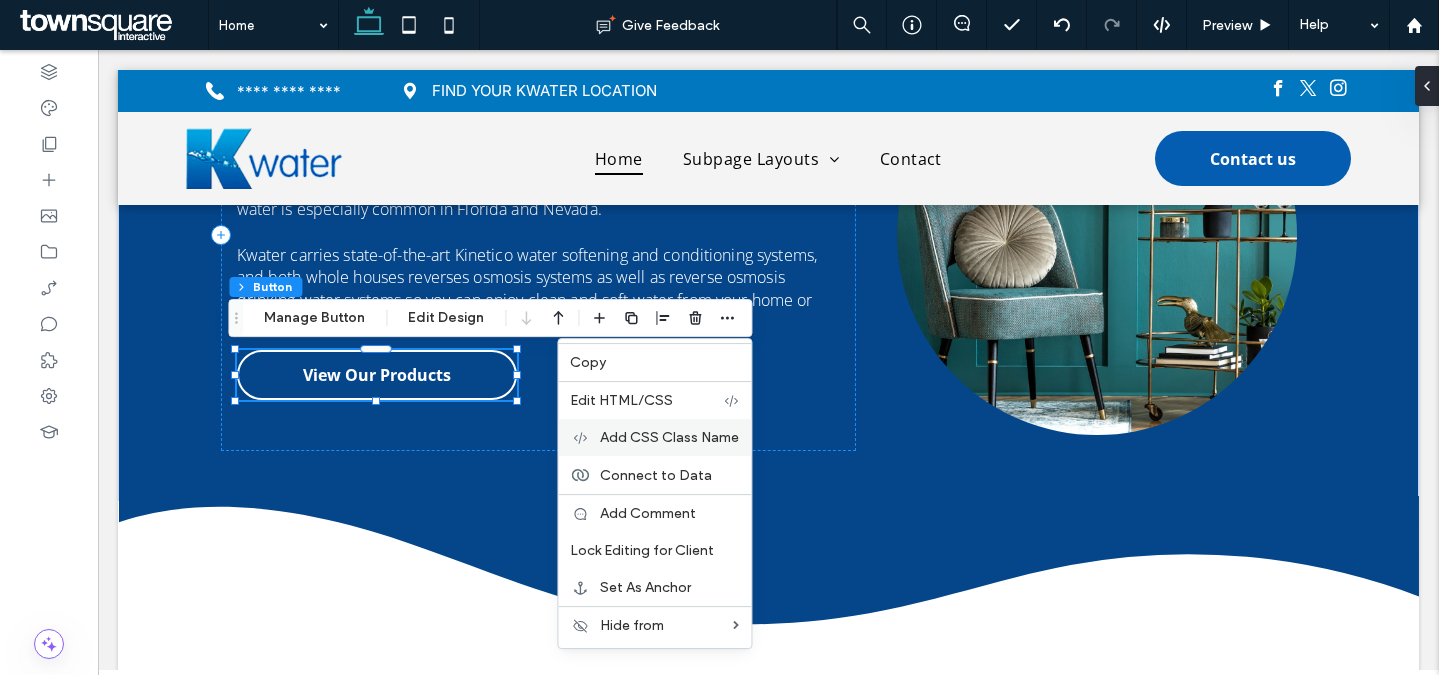 click on "Add CSS Class Name" at bounding box center (669, 437) 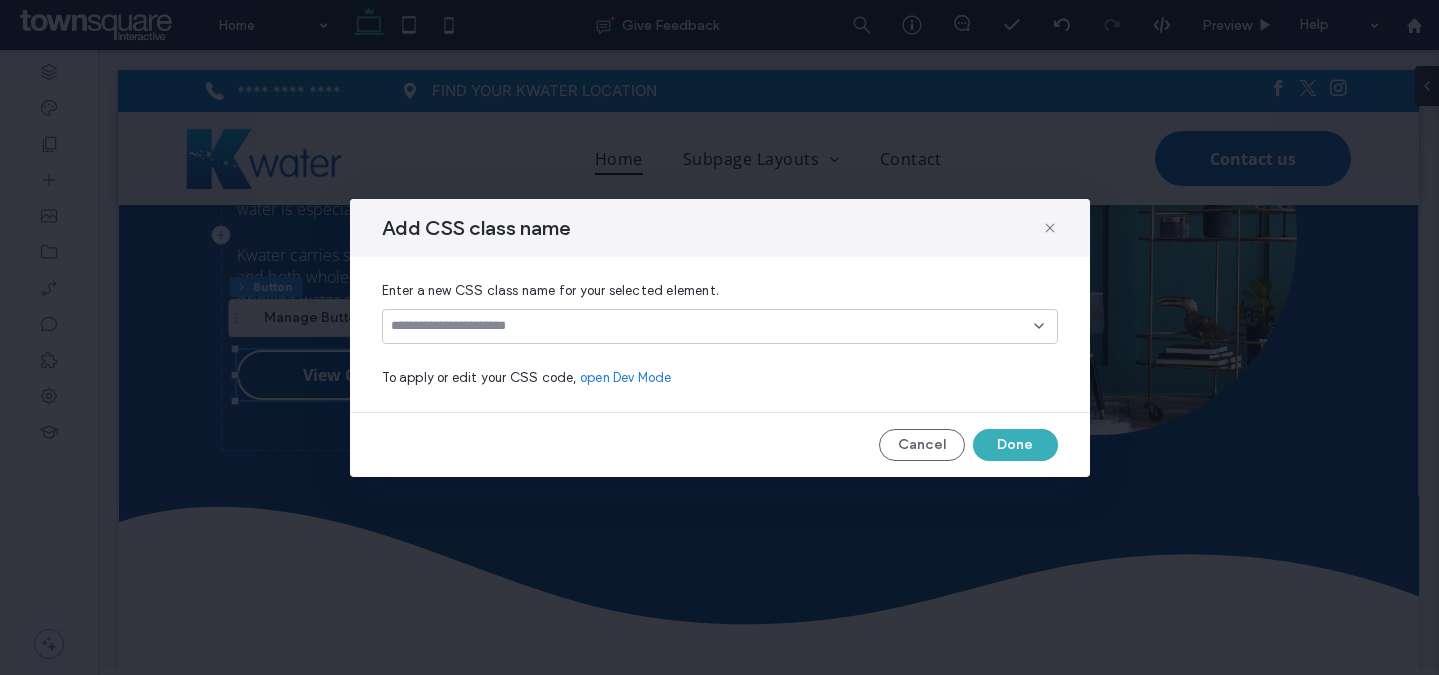 click at bounding box center (712, 326) 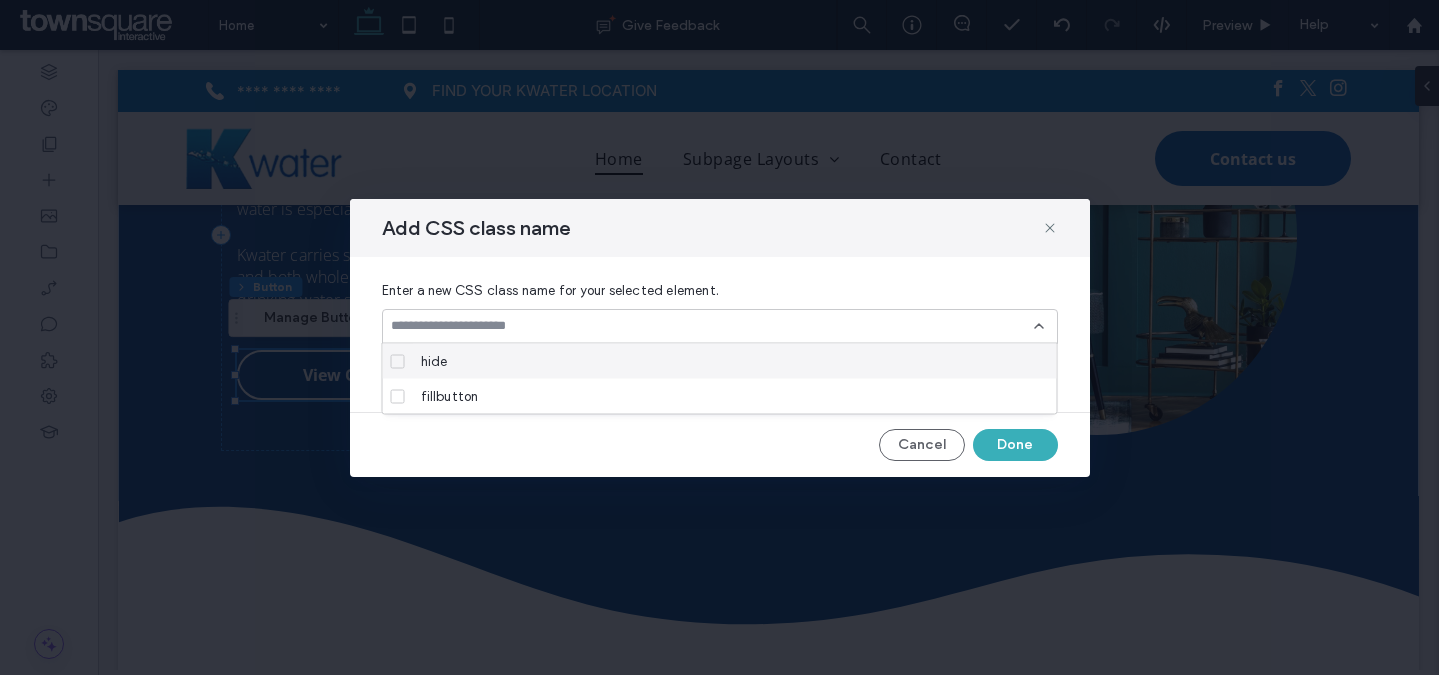 paste on "**********" 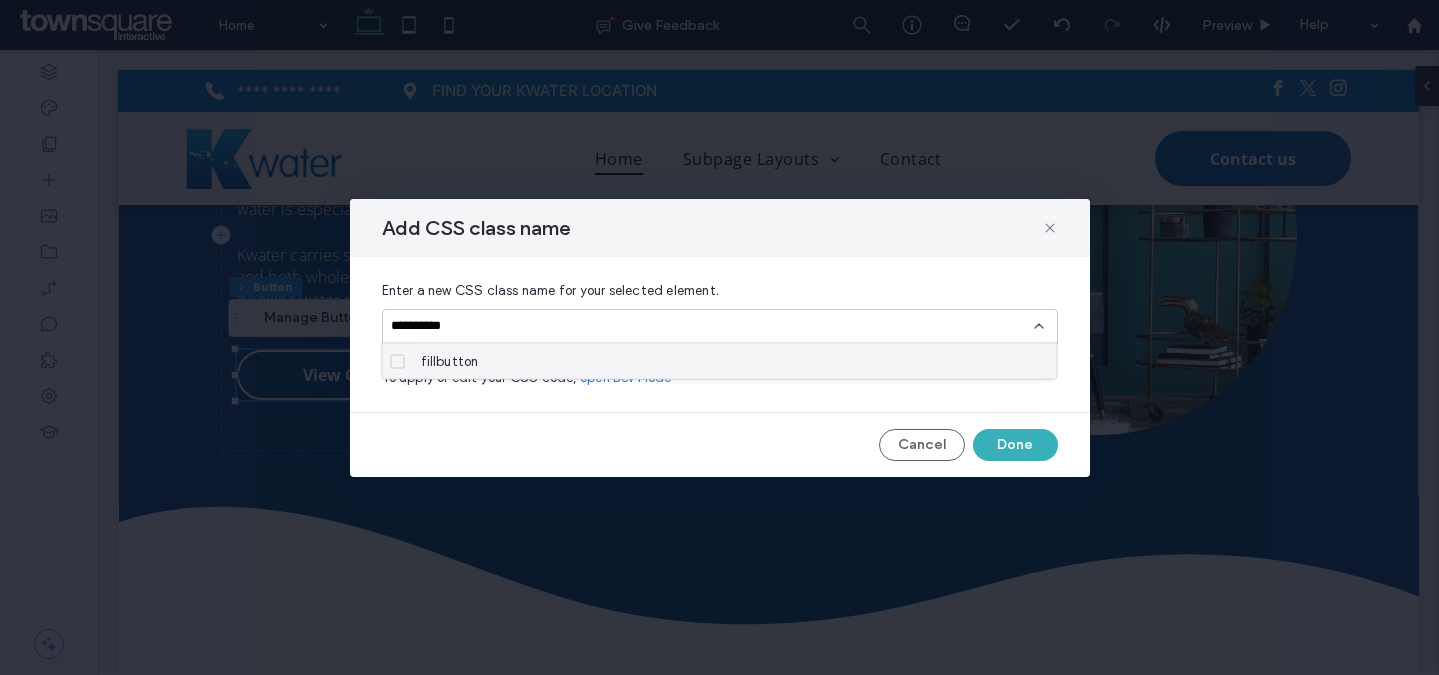 type on "**********" 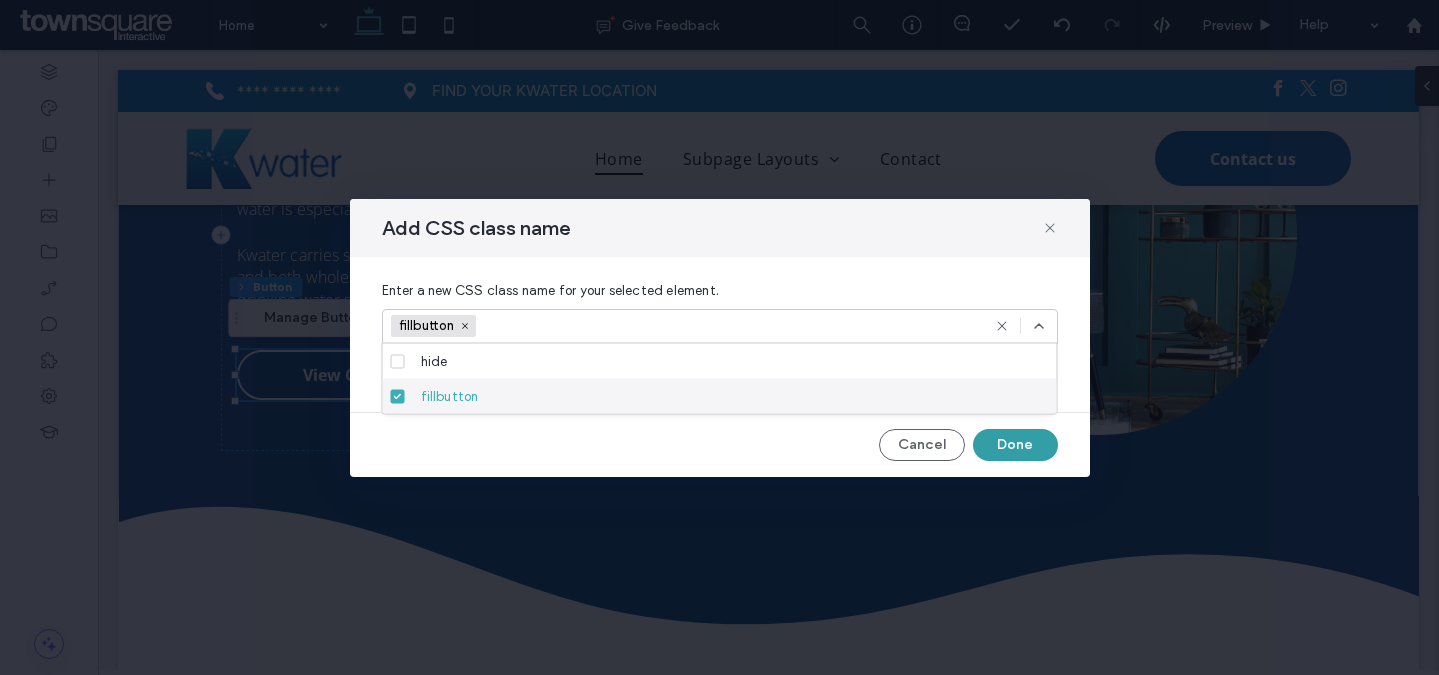 drag, startPoint x: 1011, startPoint y: 451, endPoint x: 906, endPoint y: 398, distance: 117.61803 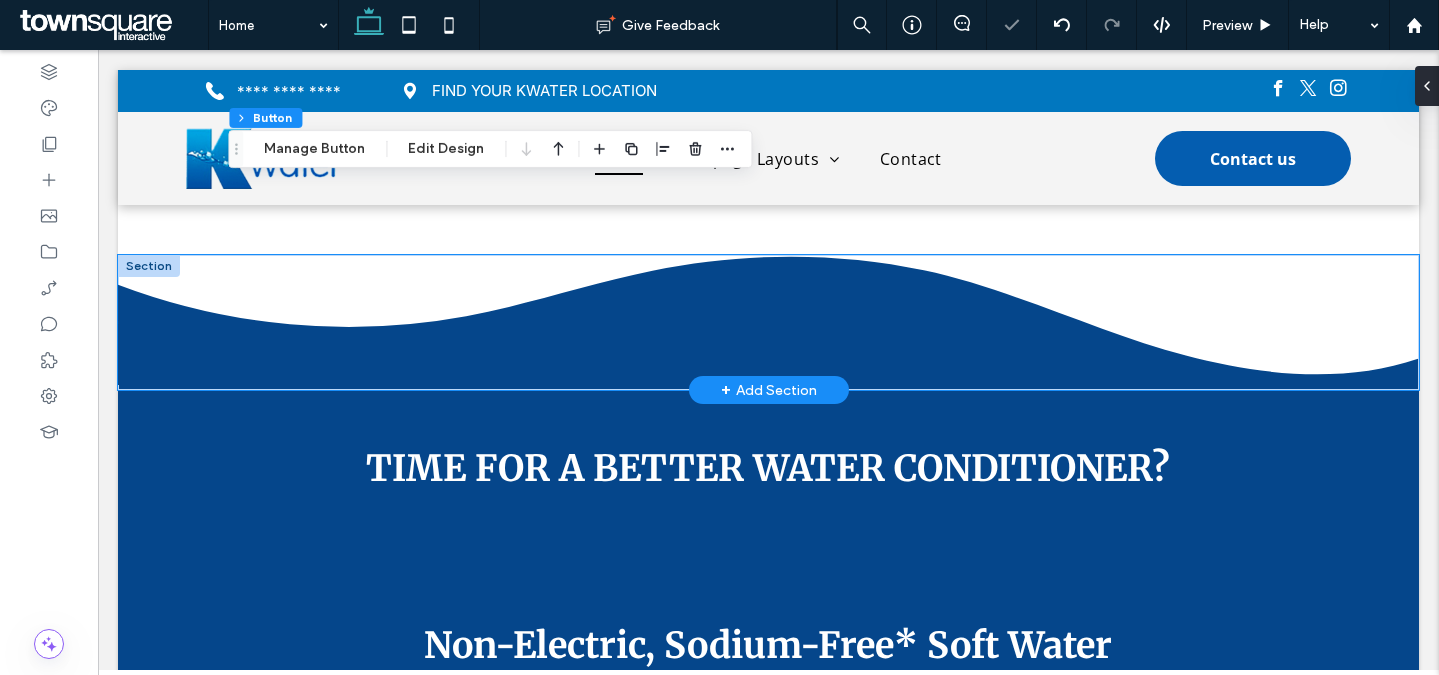 scroll, scrollTop: 2960, scrollLeft: 0, axis: vertical 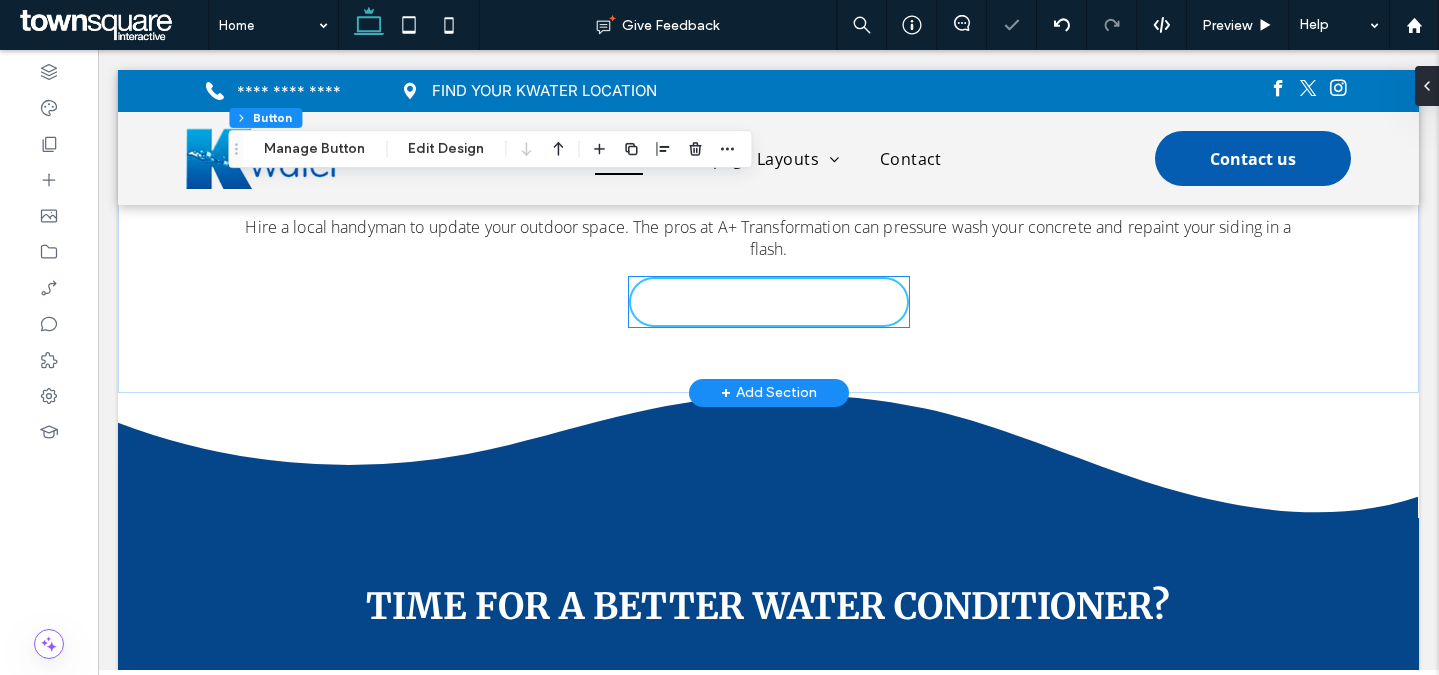 click on "View Our Products" at bounding box center [769, 302] 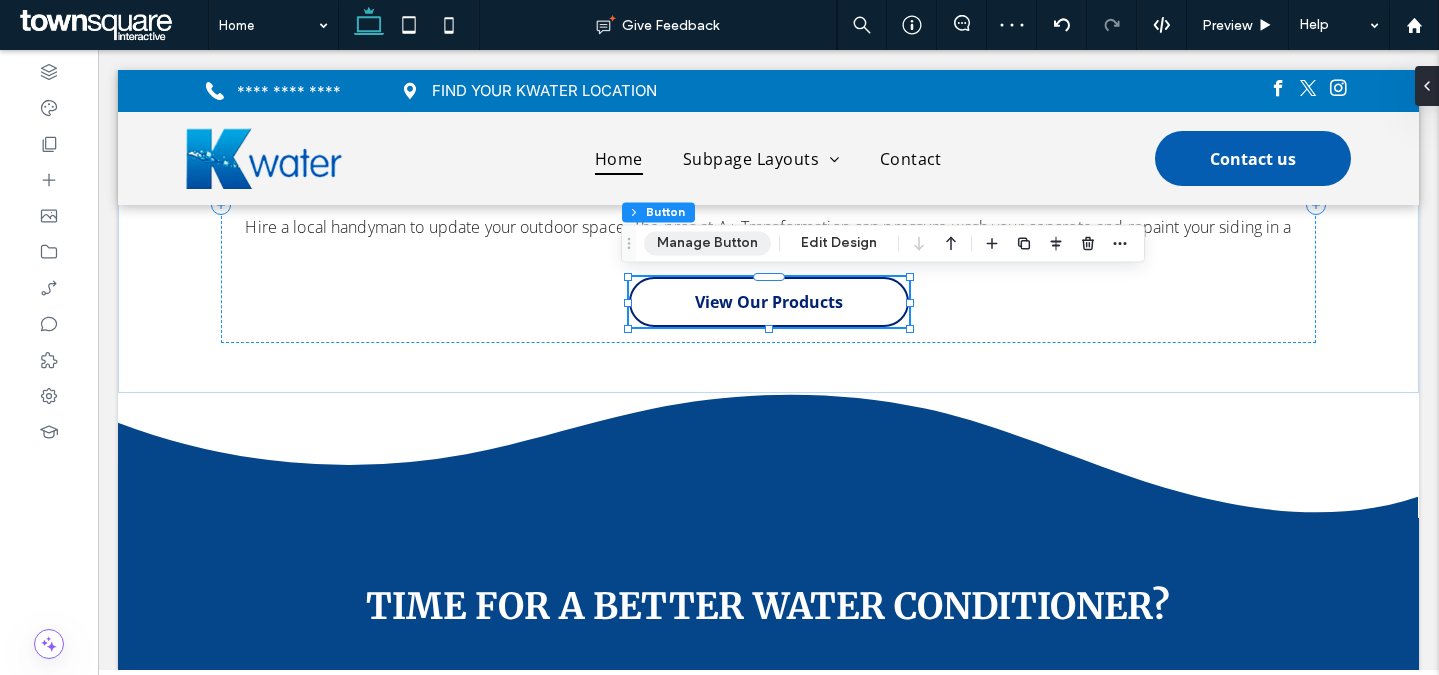 drag, startPoint x: 695, startPoint y: 244, endPoint x: 798, endPoint y: 214, distance: 107.28001 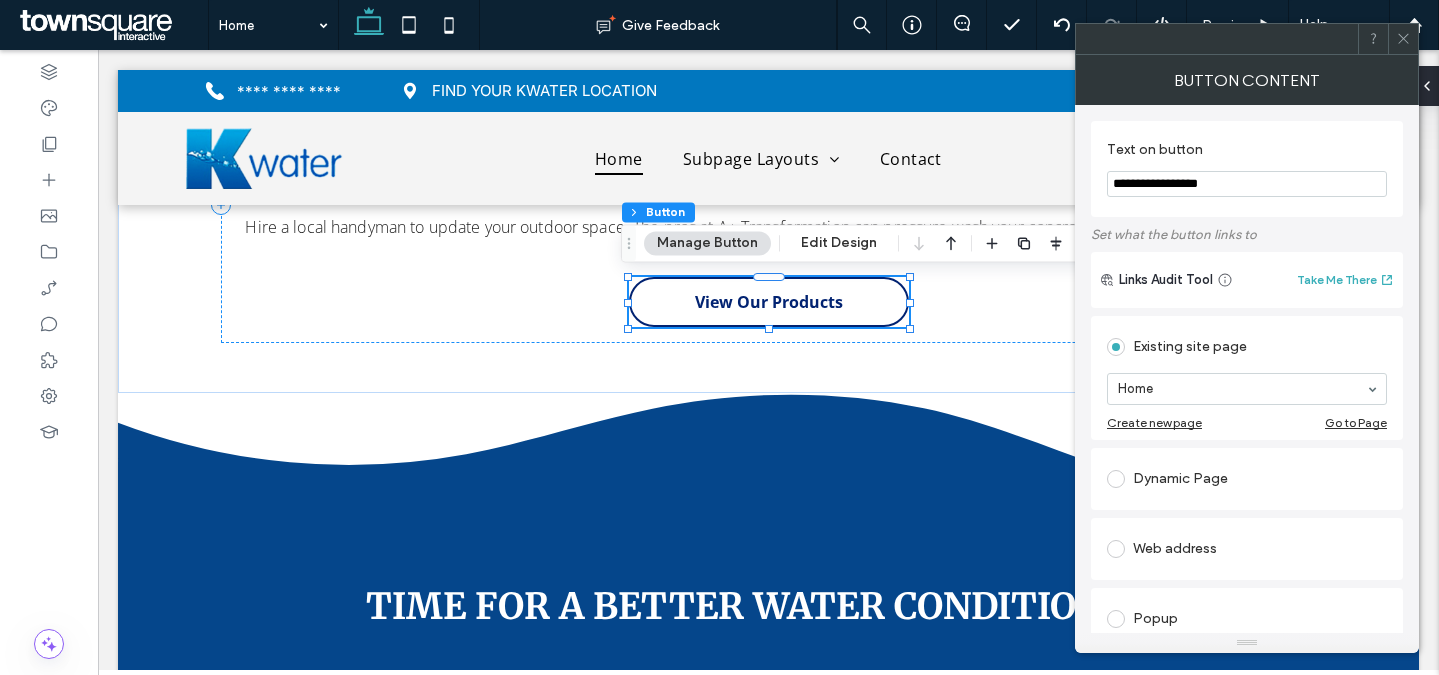 click 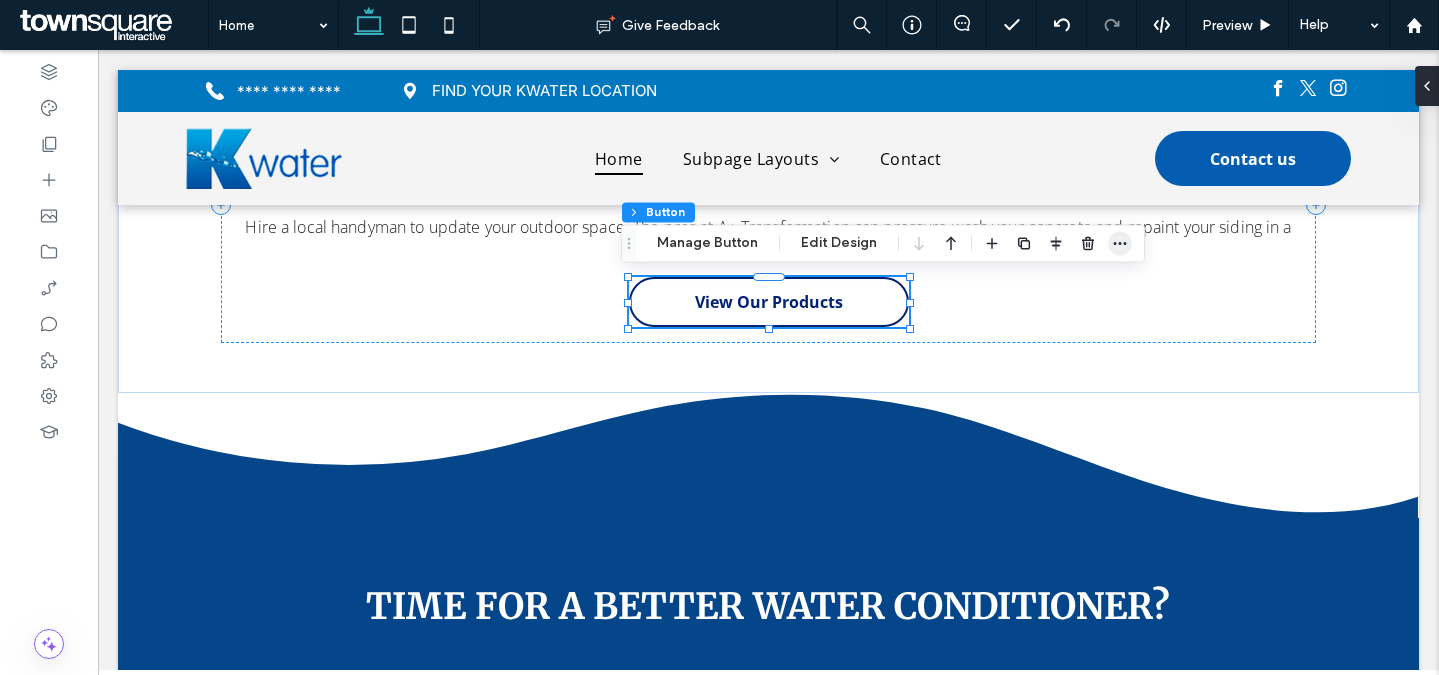 click 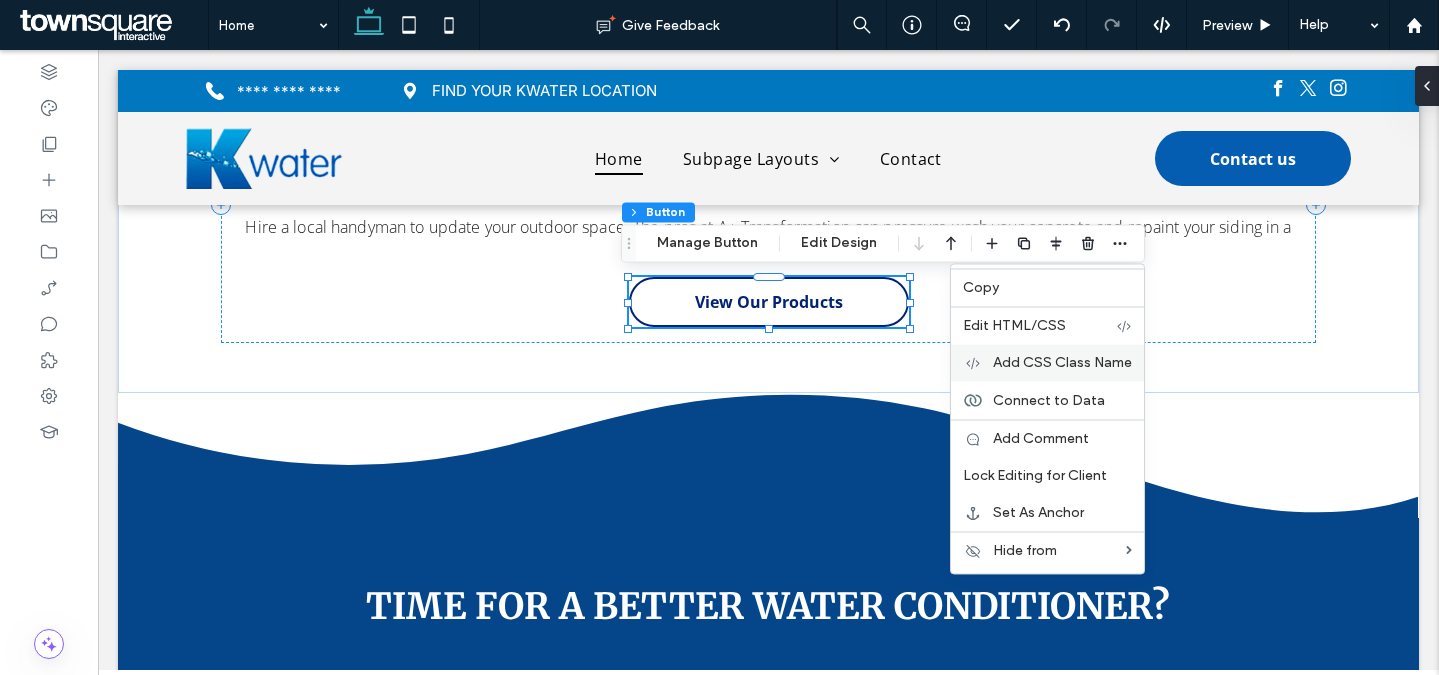 click on "Add CSS Class Name" at bounding box center [1062, 362] 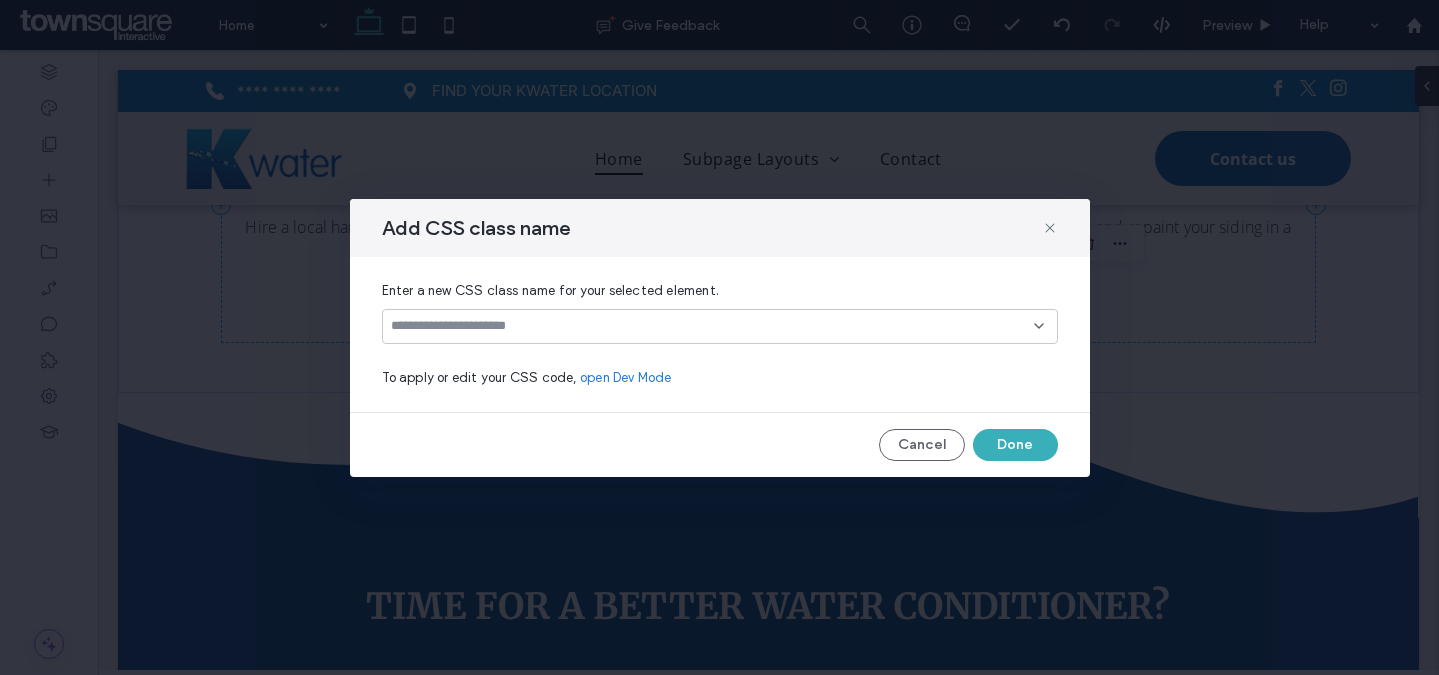 click at bounding box center (712, 326) 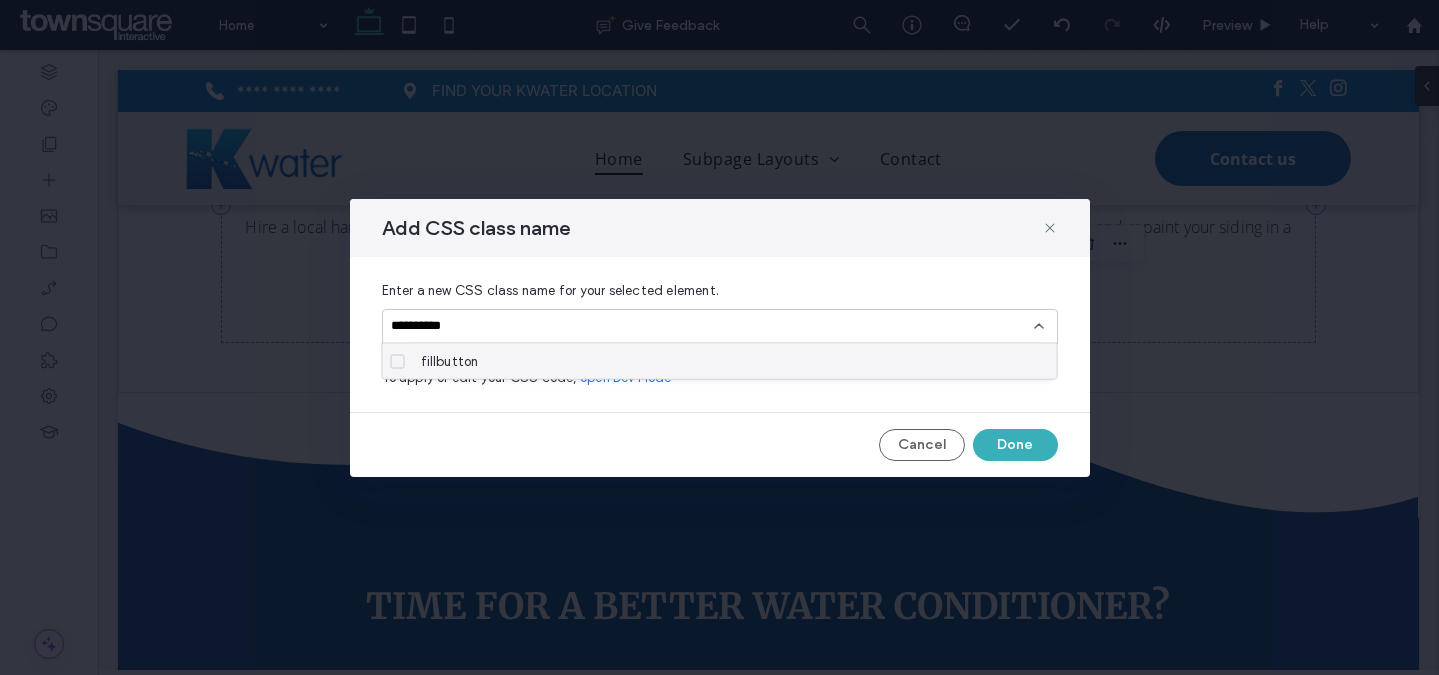 type on "**********" 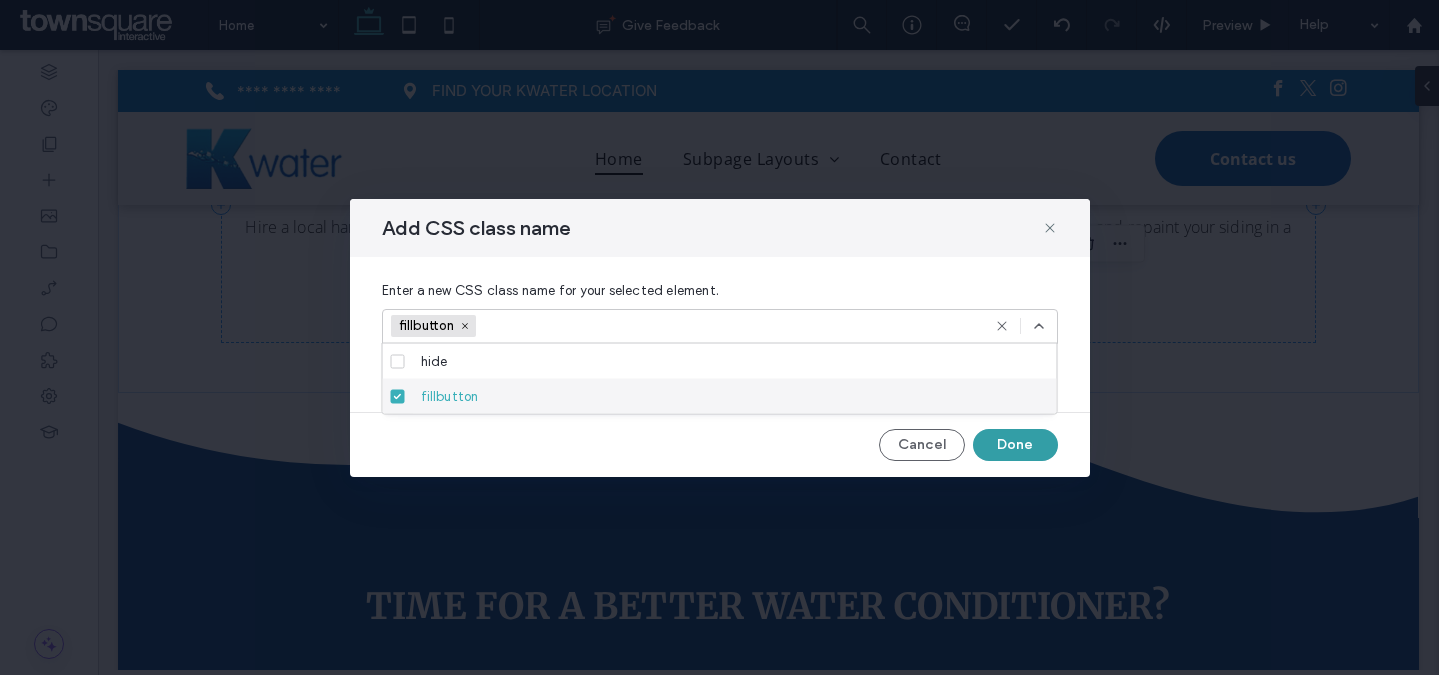 click on "Done" at bounding box center [1015, 445] 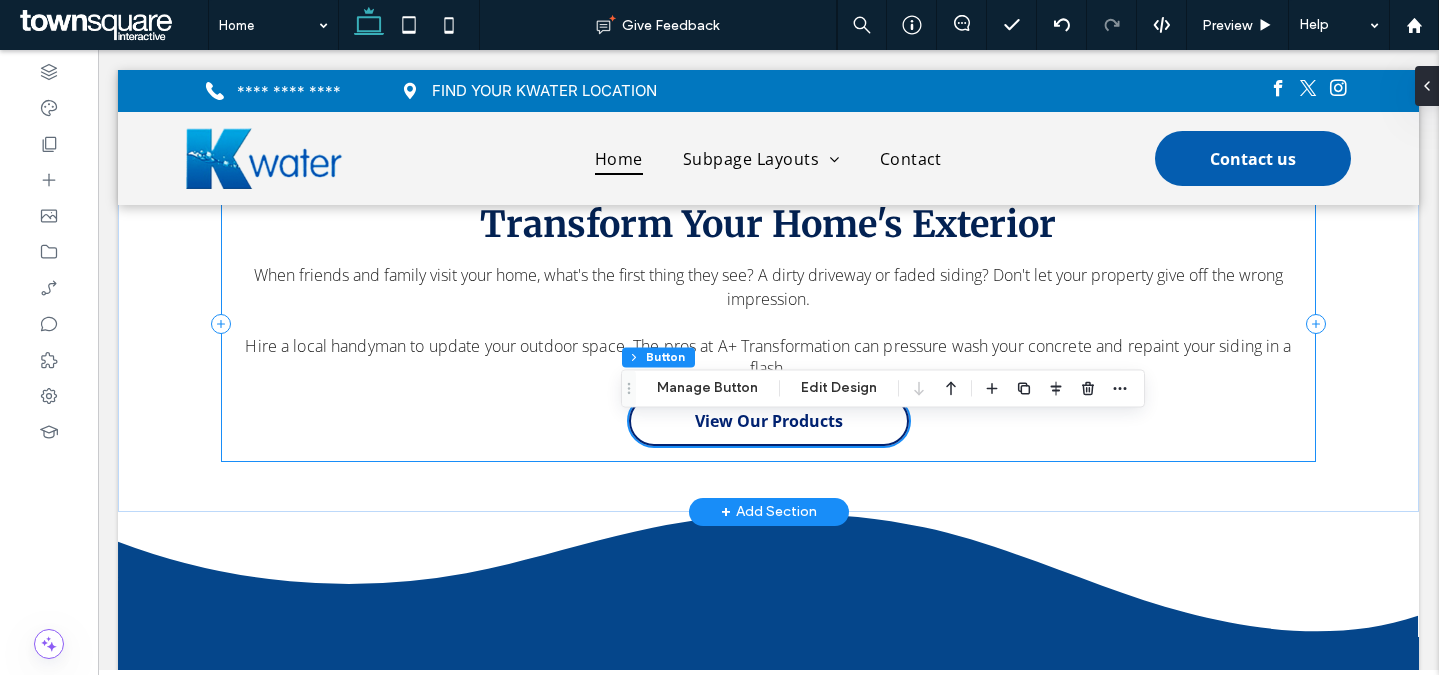 scroll, scrollTop: 2853, scrollLeft: 0, axis: vertical 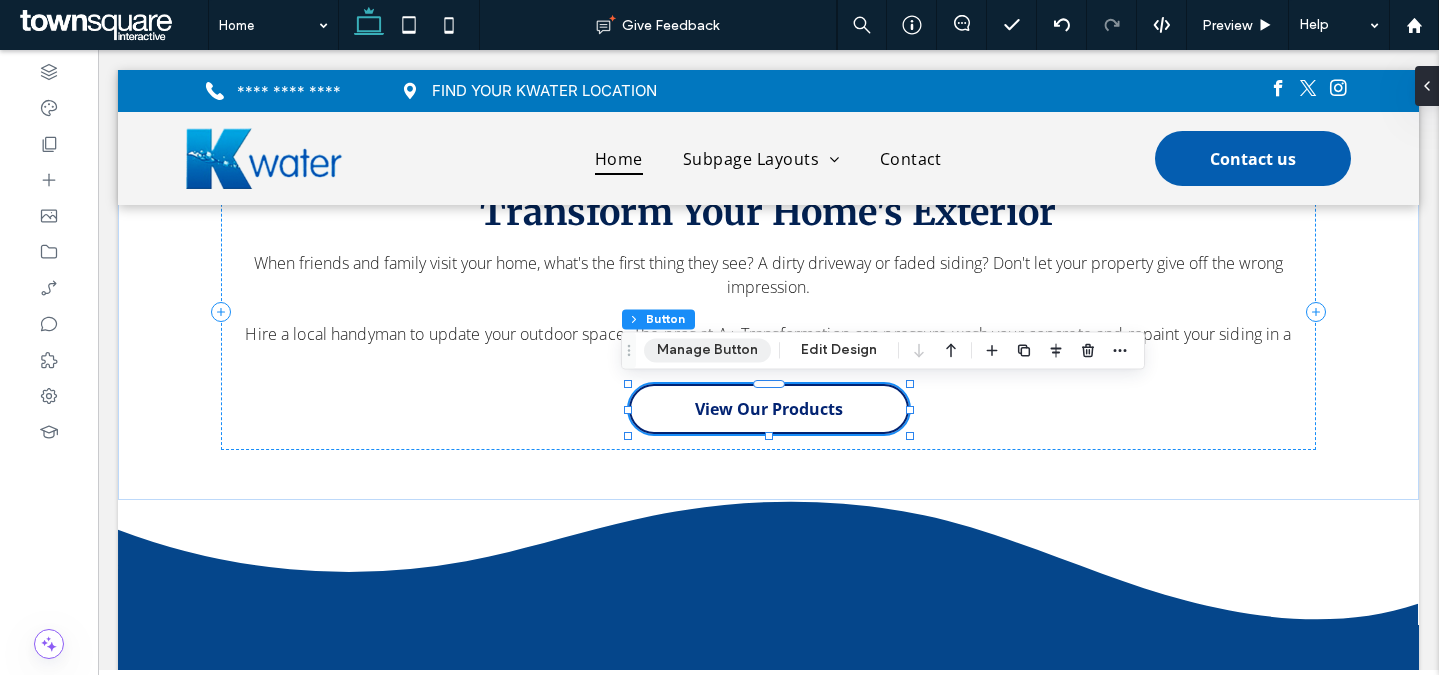 click on "Manage Button" at bounding box center (707, 350) 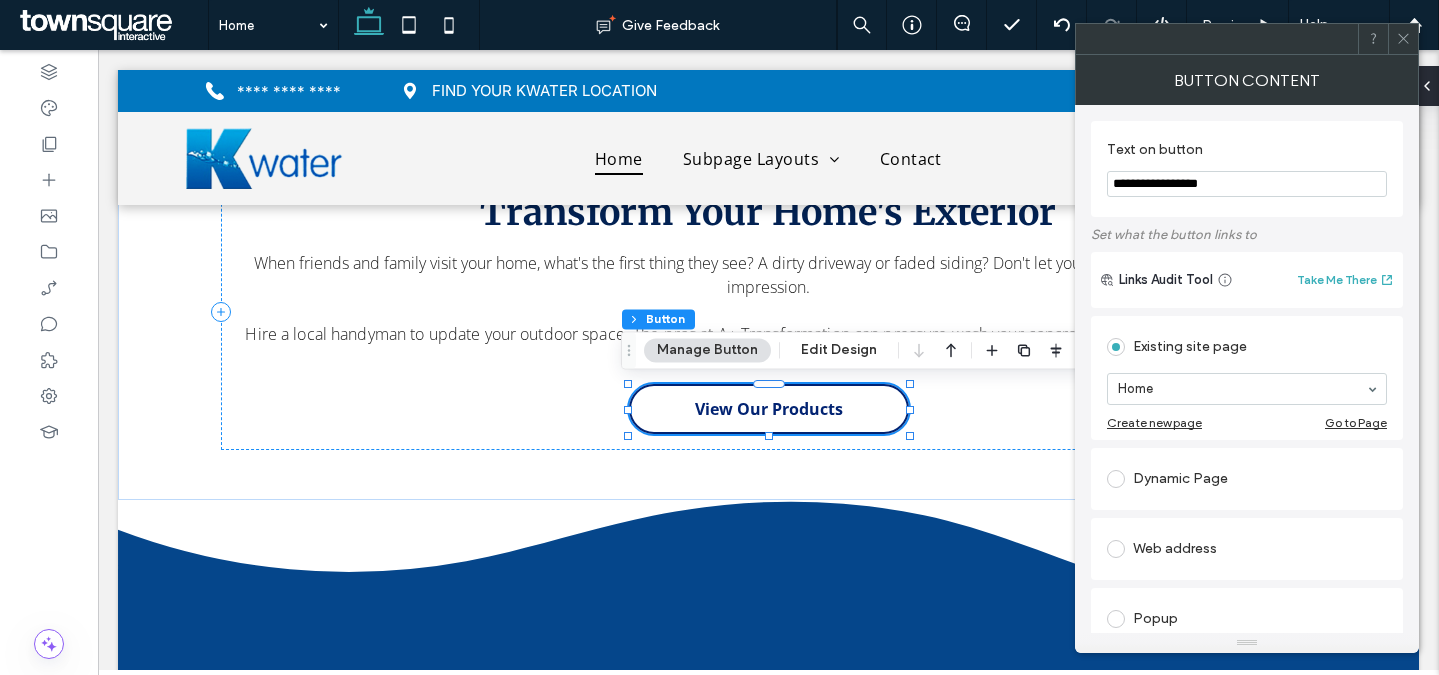 click at bounding box center [1403, 39] 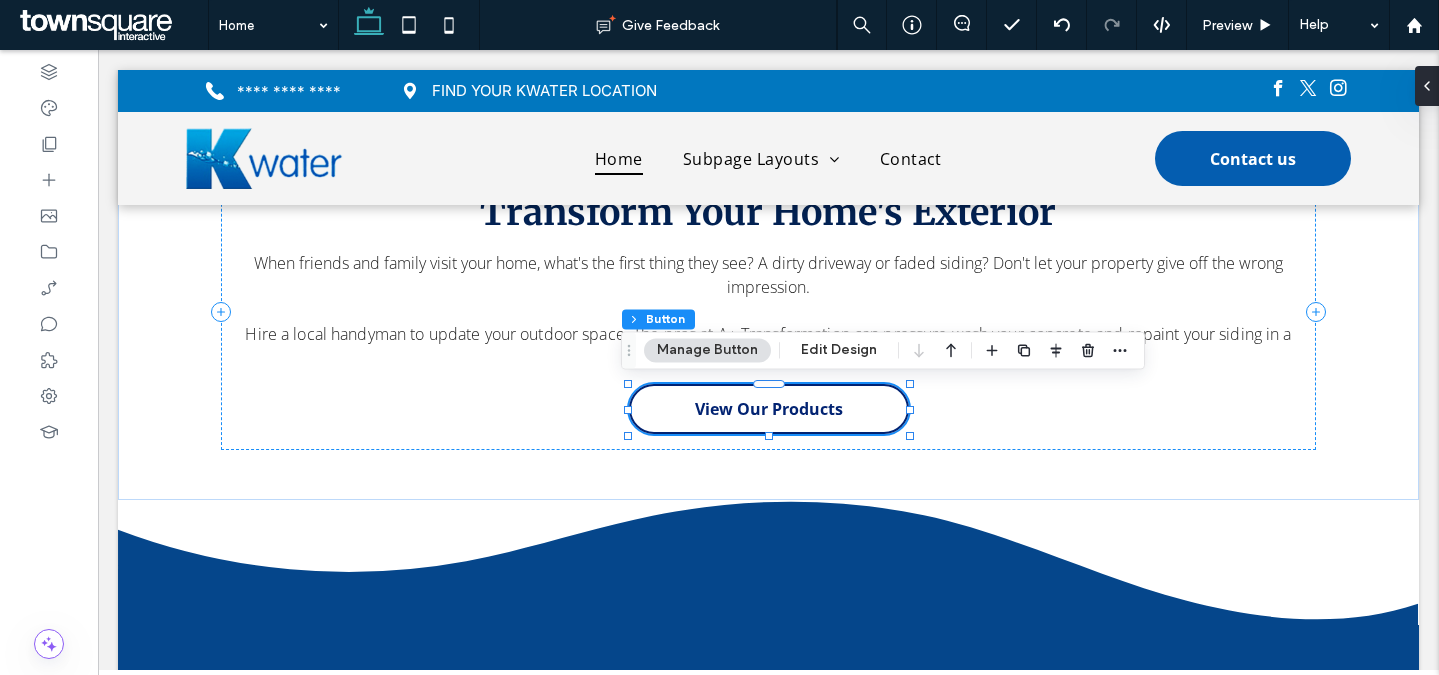 click at bounding box center (1431, 86) 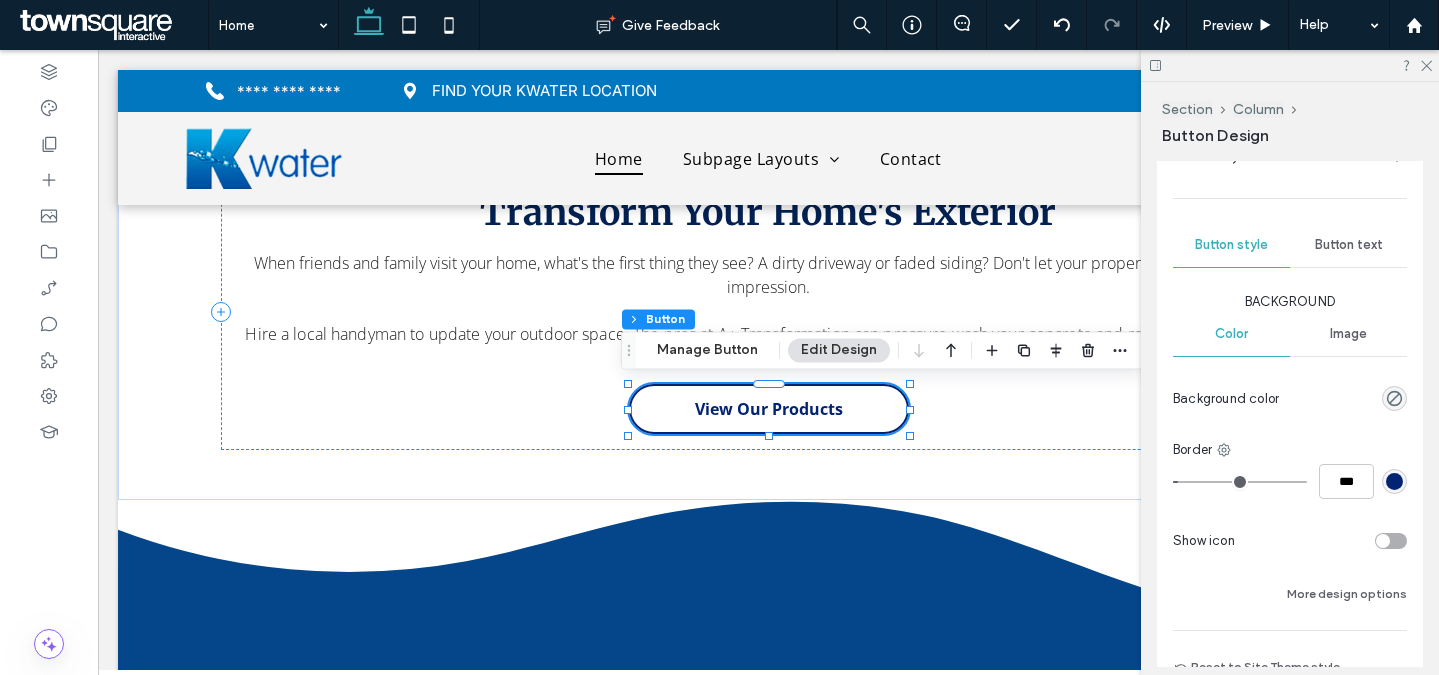 scroll, scrollTop: 0, scrollLeft: 0, axis: both 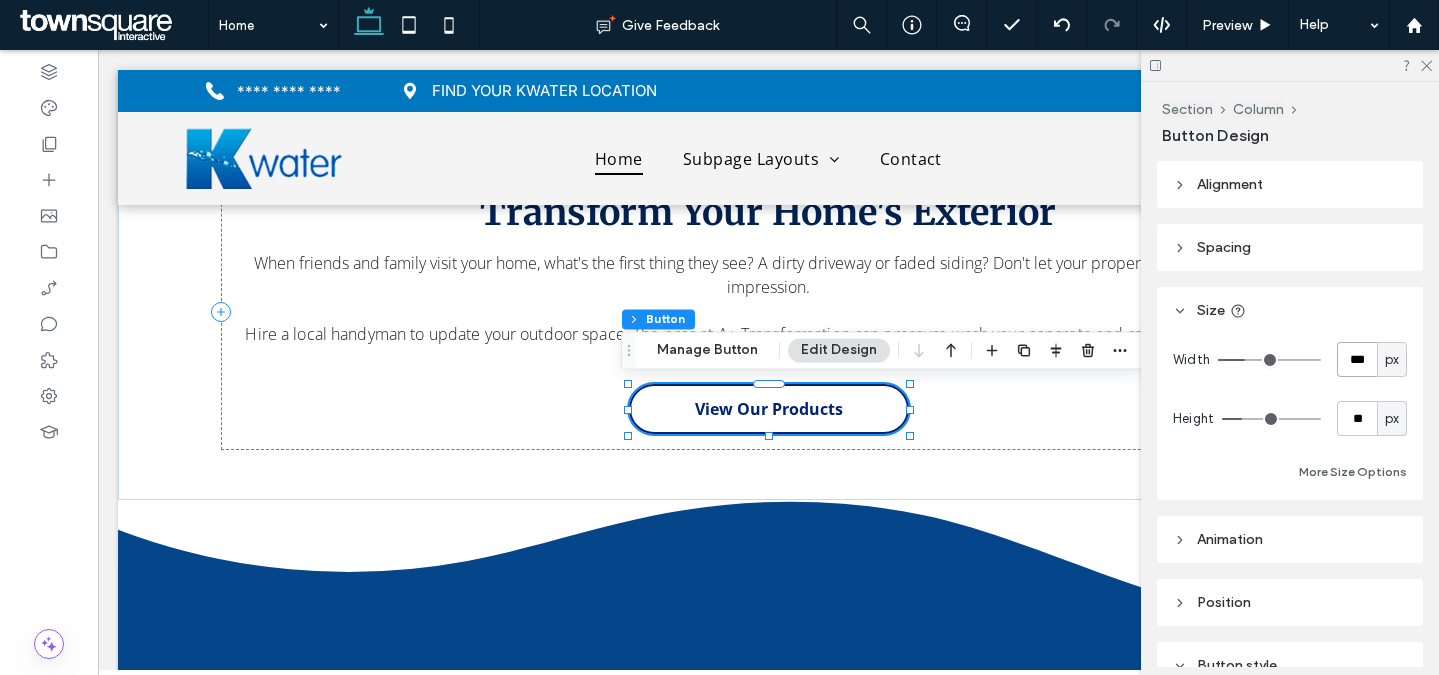 click on "***" at bounding box center [1357, 359] 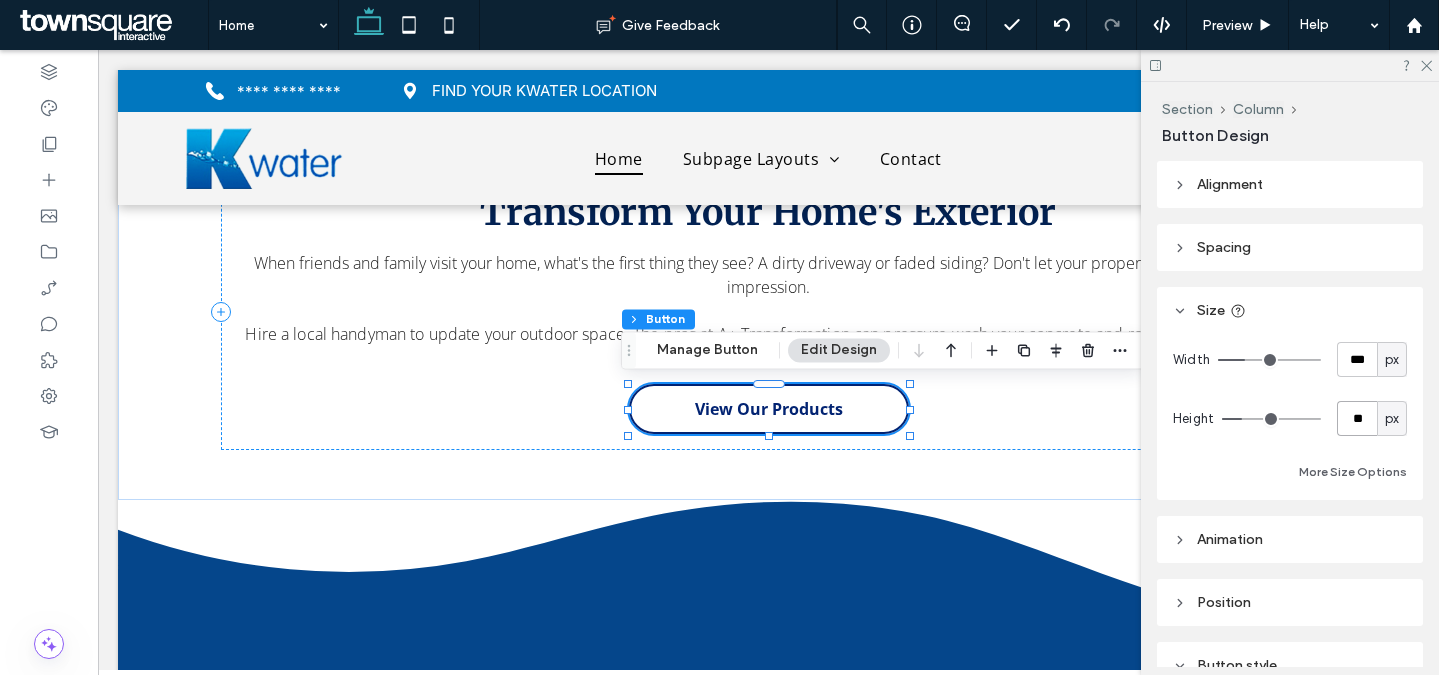 click on "**" at bounding box center (1357, 418) 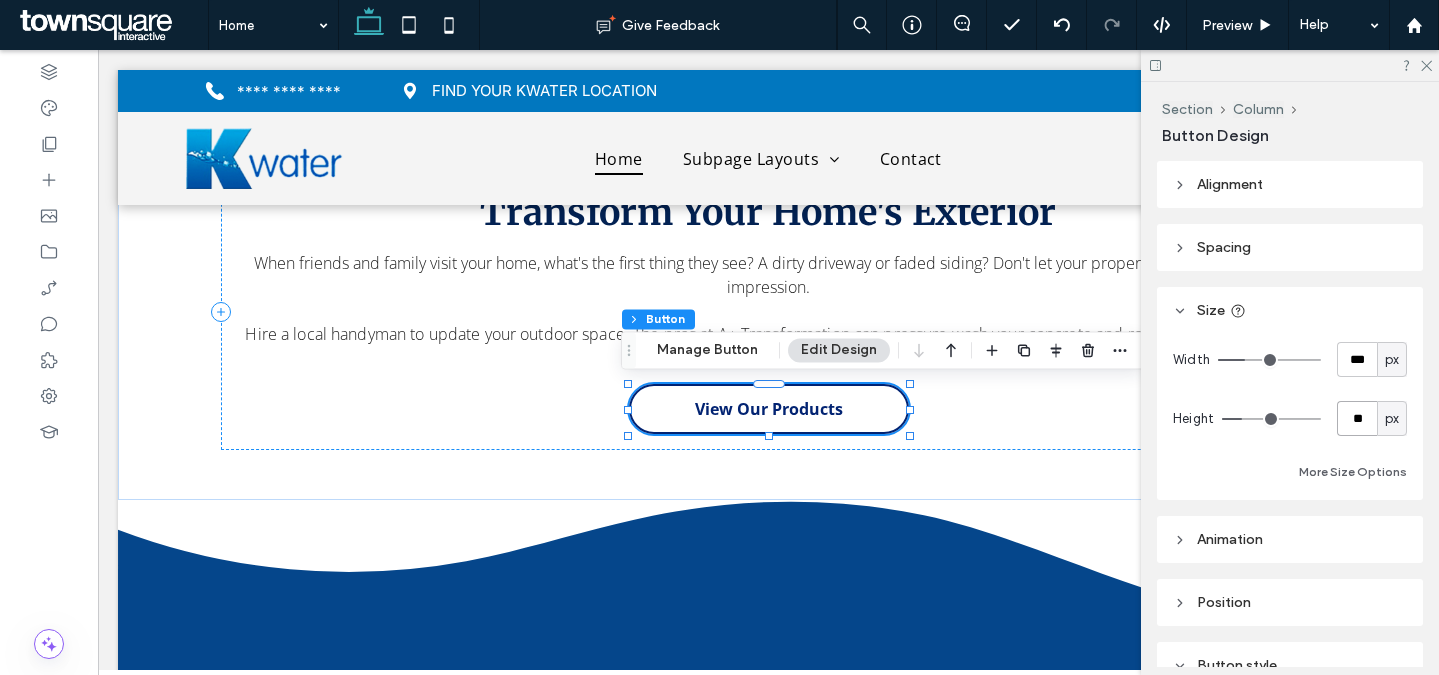 scroll, scrollTop: 12, scrollLeft: 0, axis: vertical 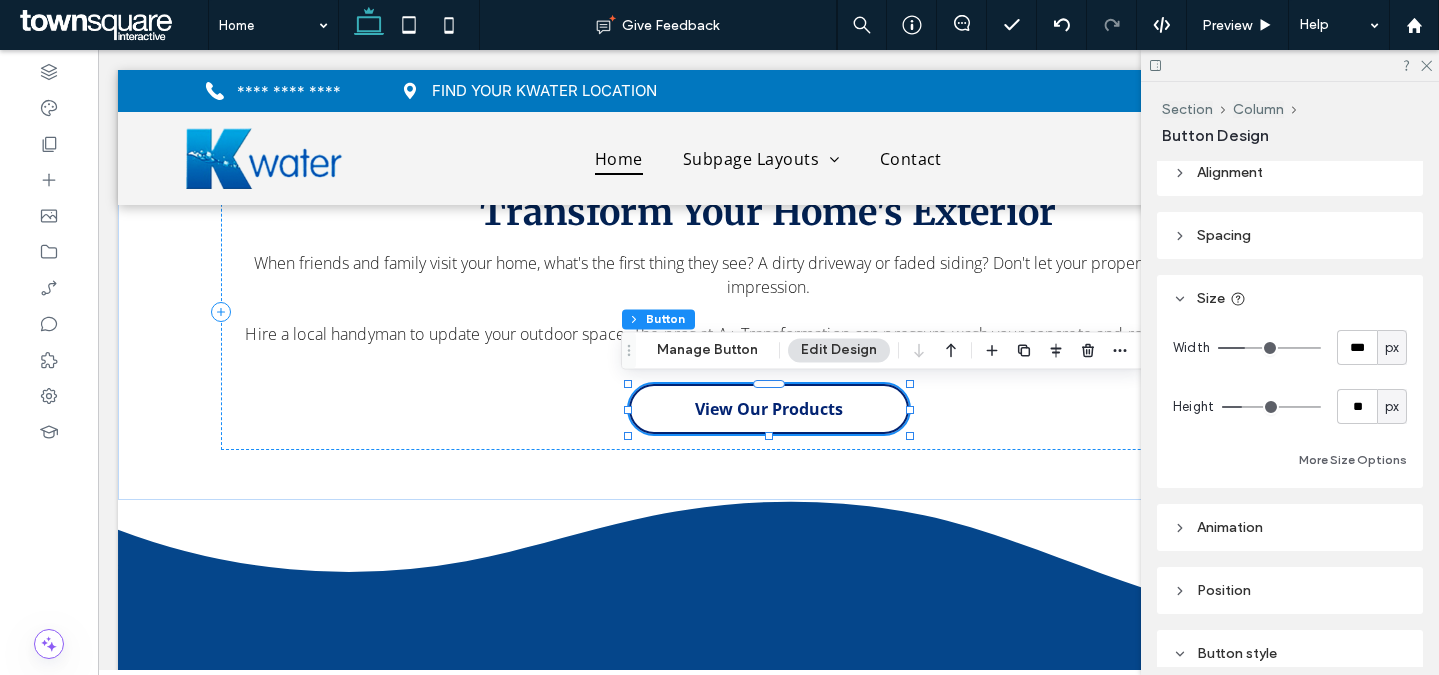 click on "Spacing" at bounding box center [1290, 235] 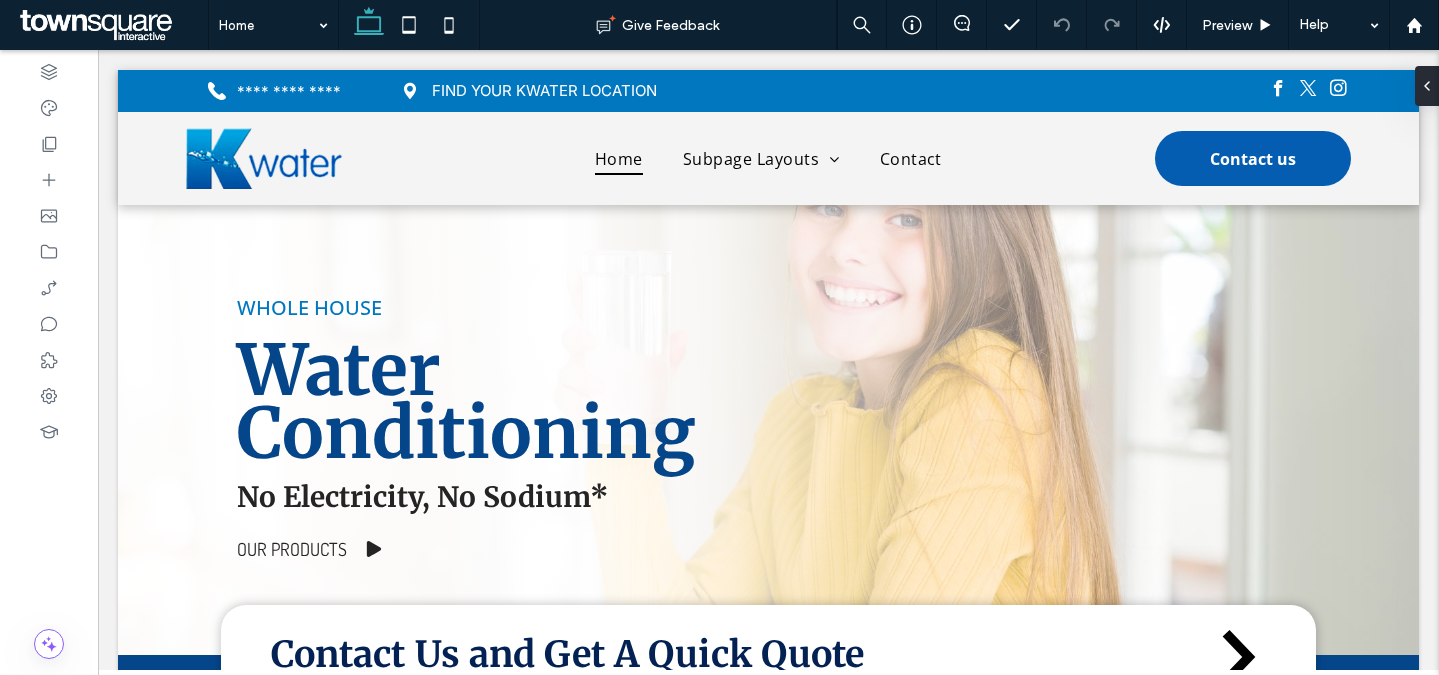 scroll, scrollTop: 540, scrollLeft: 0, axis: vertical 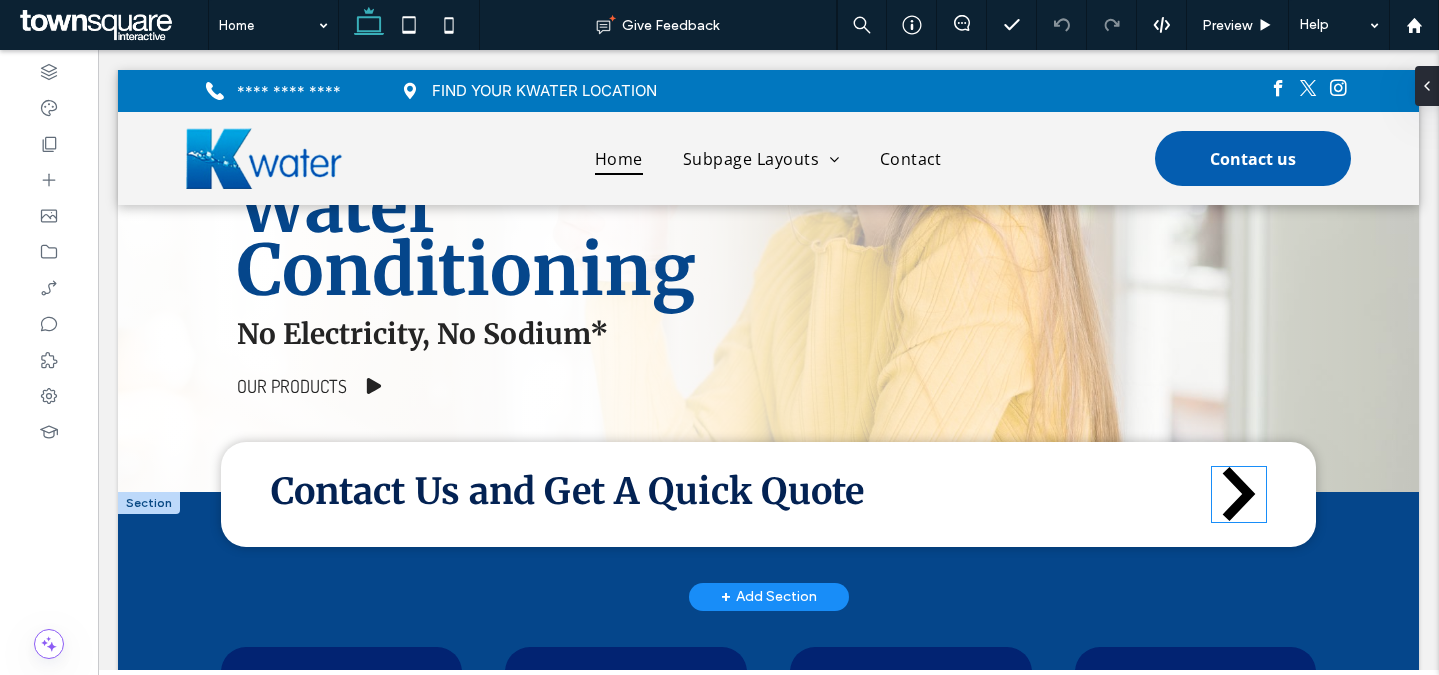click 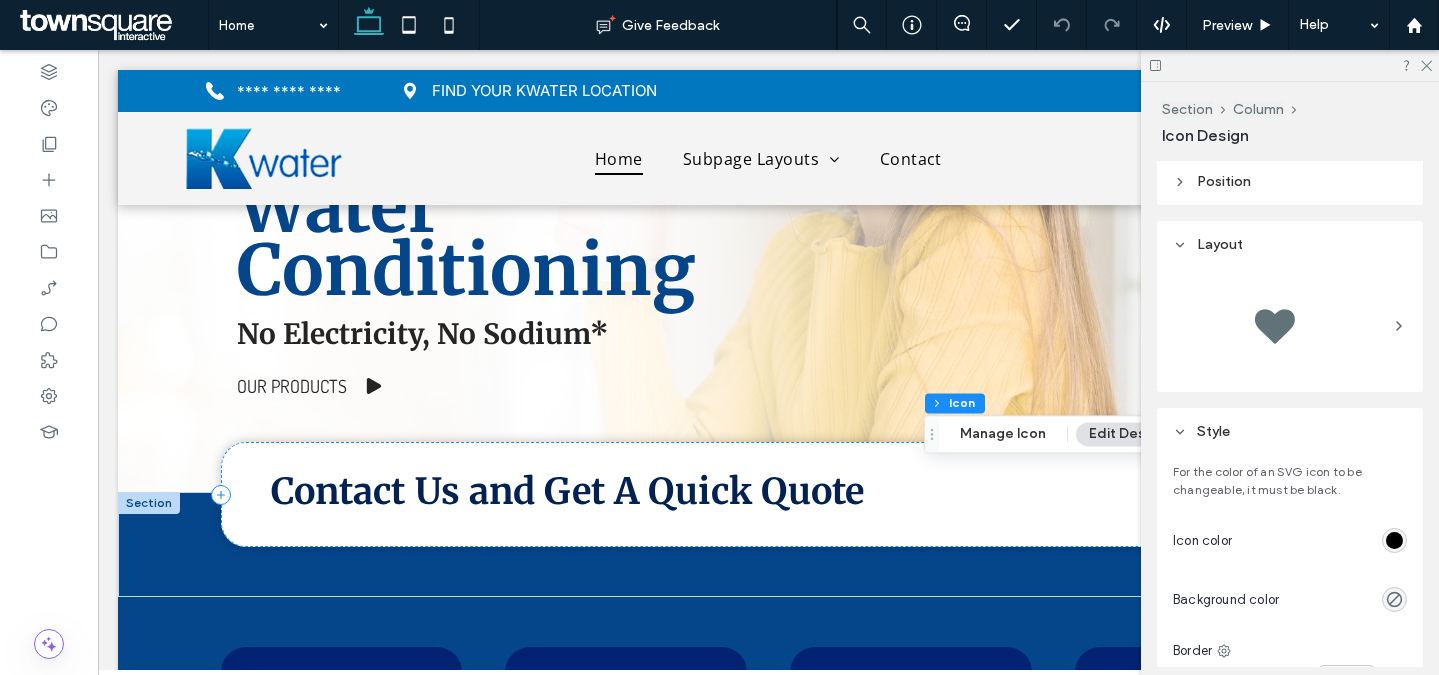 scroll, scrollTop: 493, scrollLeft: 0, axis: vertical 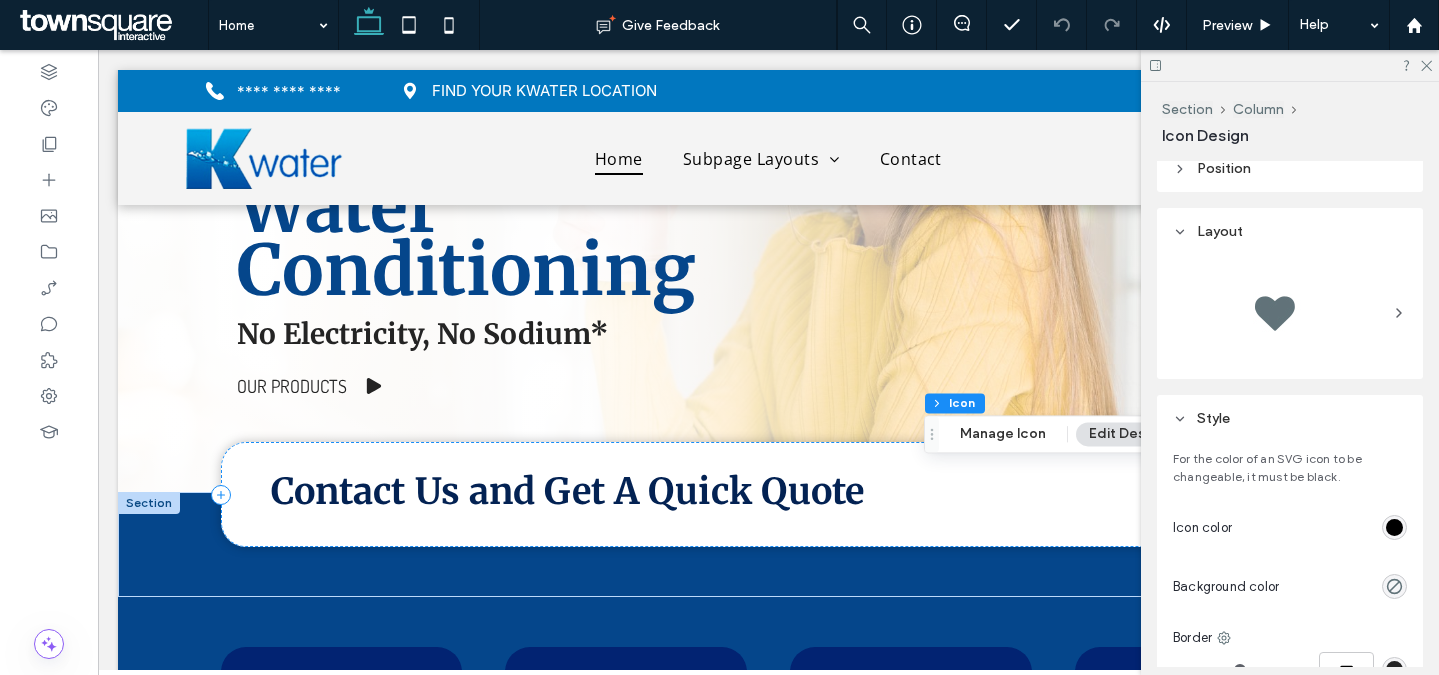 click at bounding box center (1394, 527) 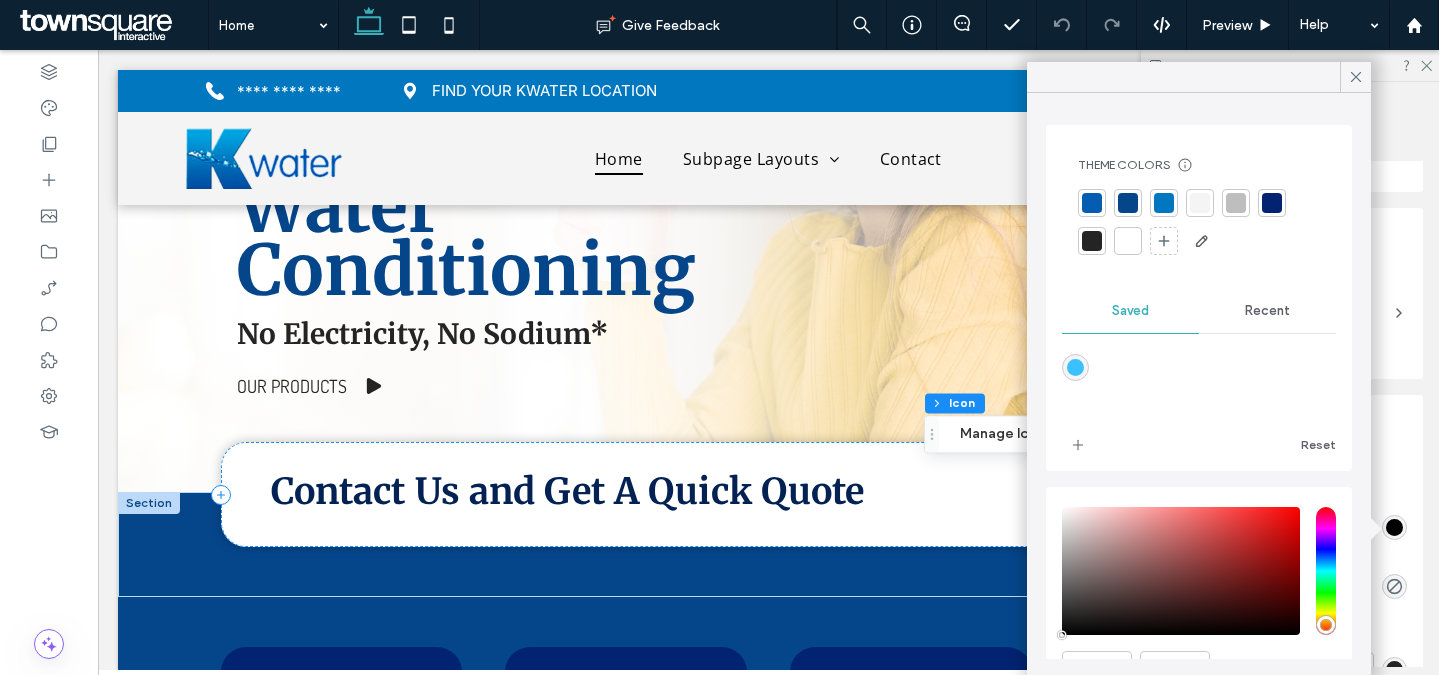 click at bounding box center [1128, 203] 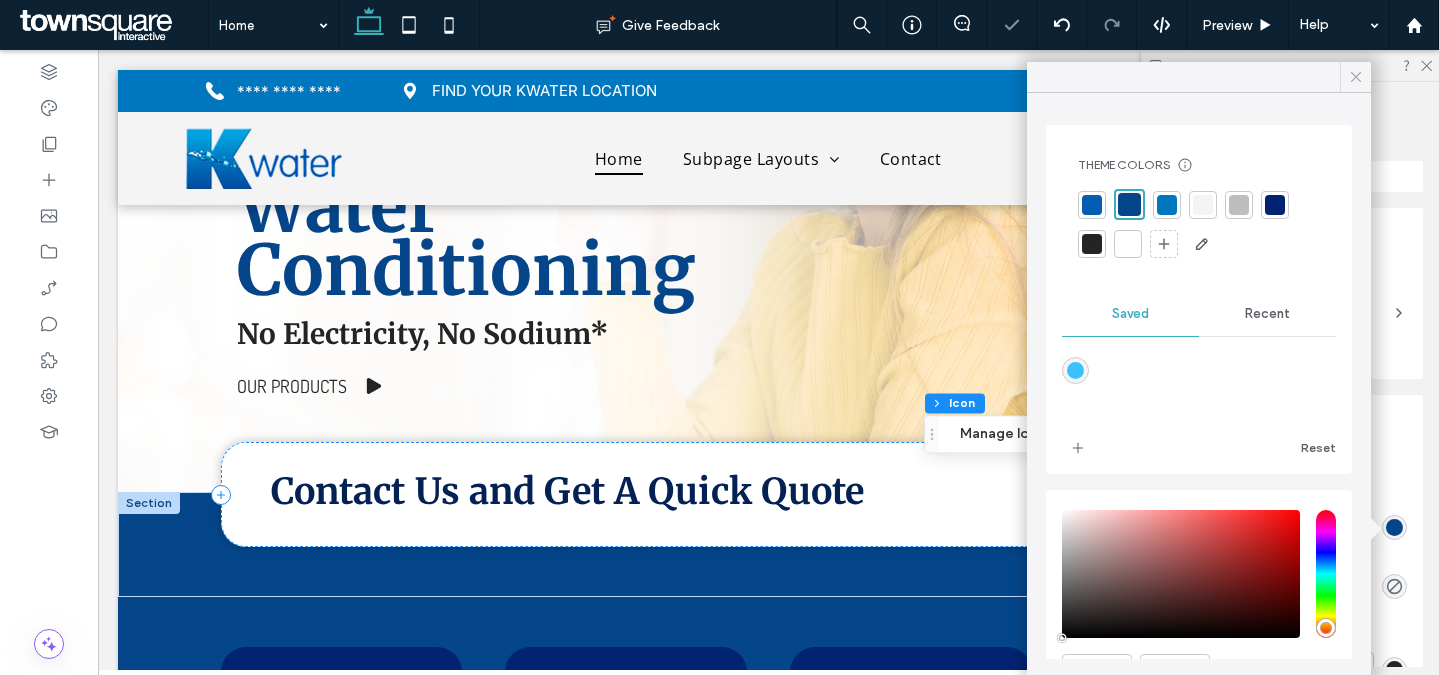 click 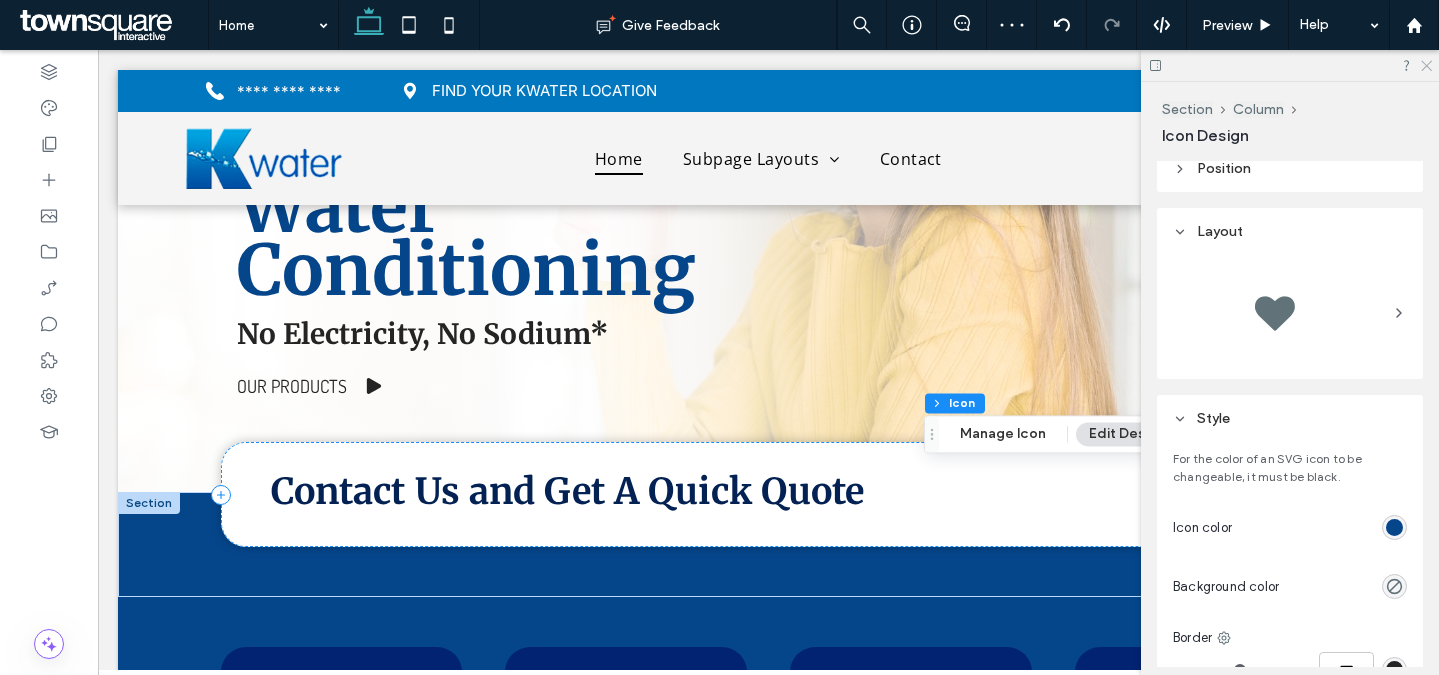 click 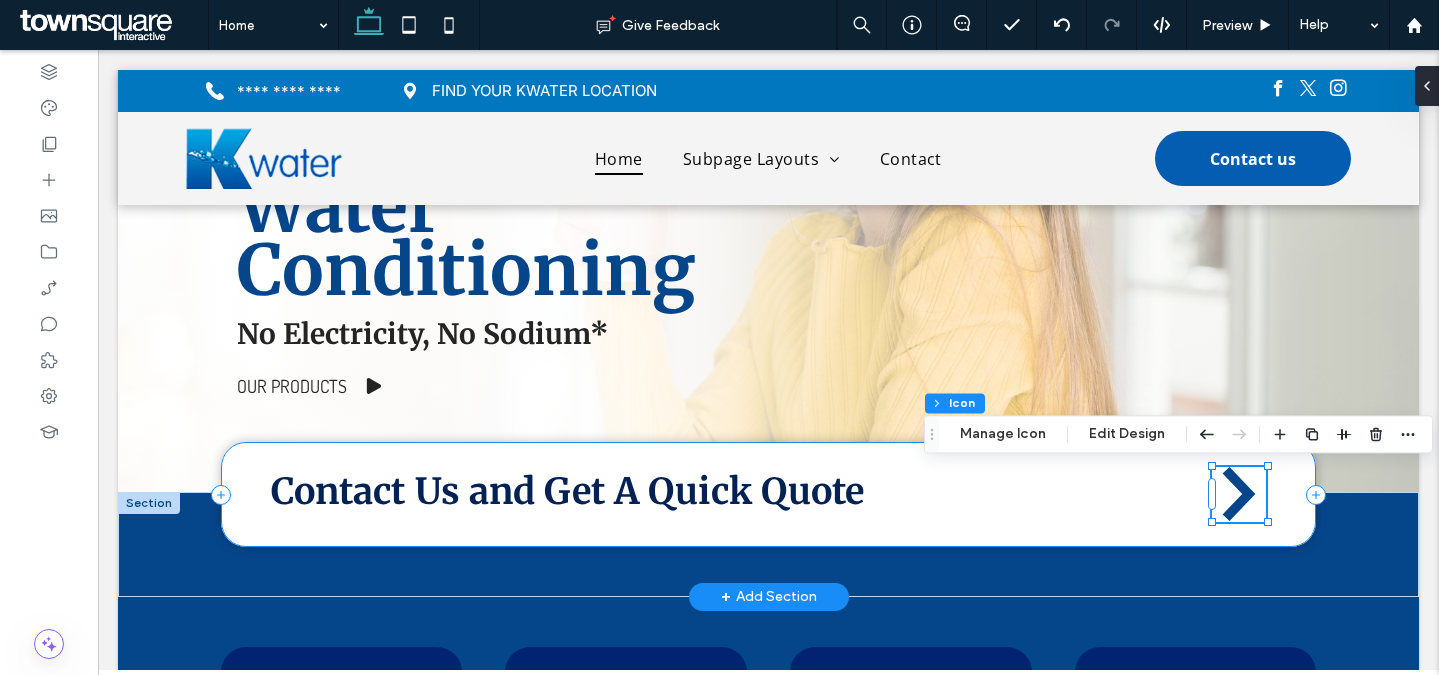 scroll, scrollTop: 182, scrollLeft: 0, axis: vertical 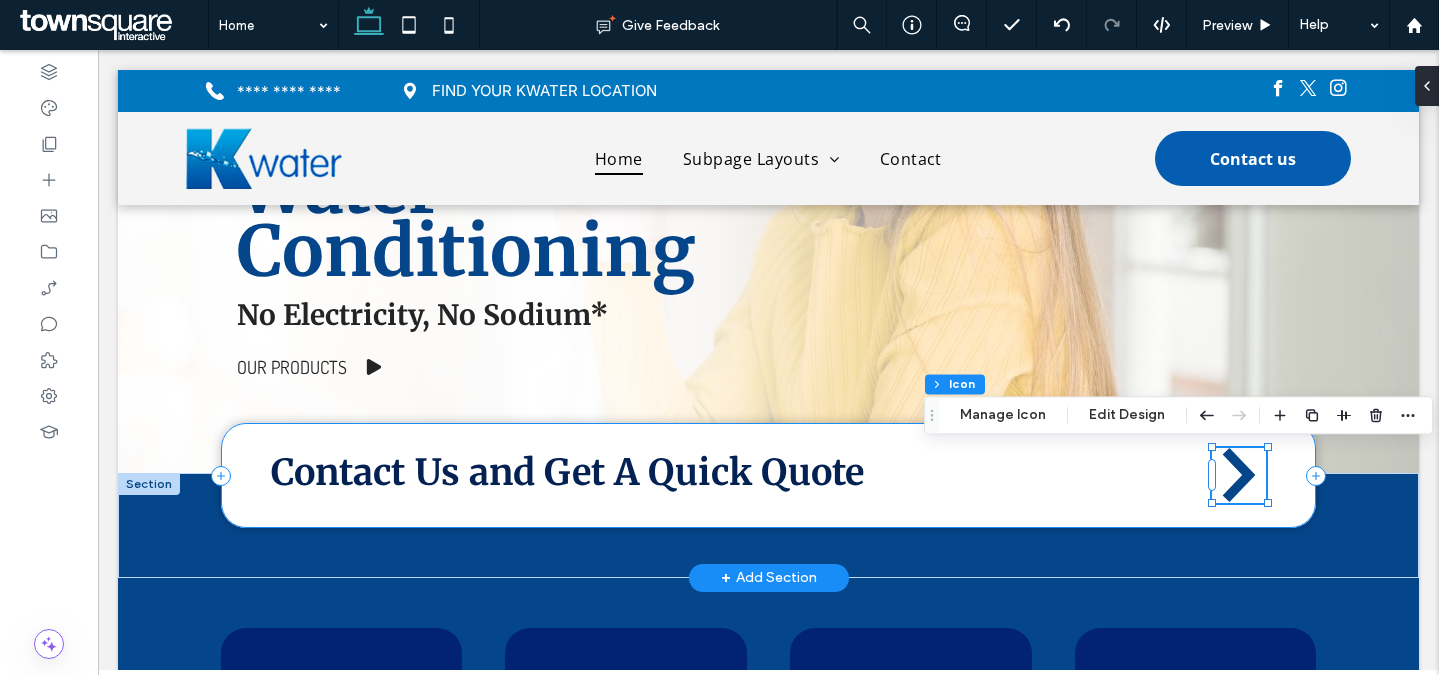 click on "Contact Us and Get A Quick Quote" at bounding box center (769, 475) 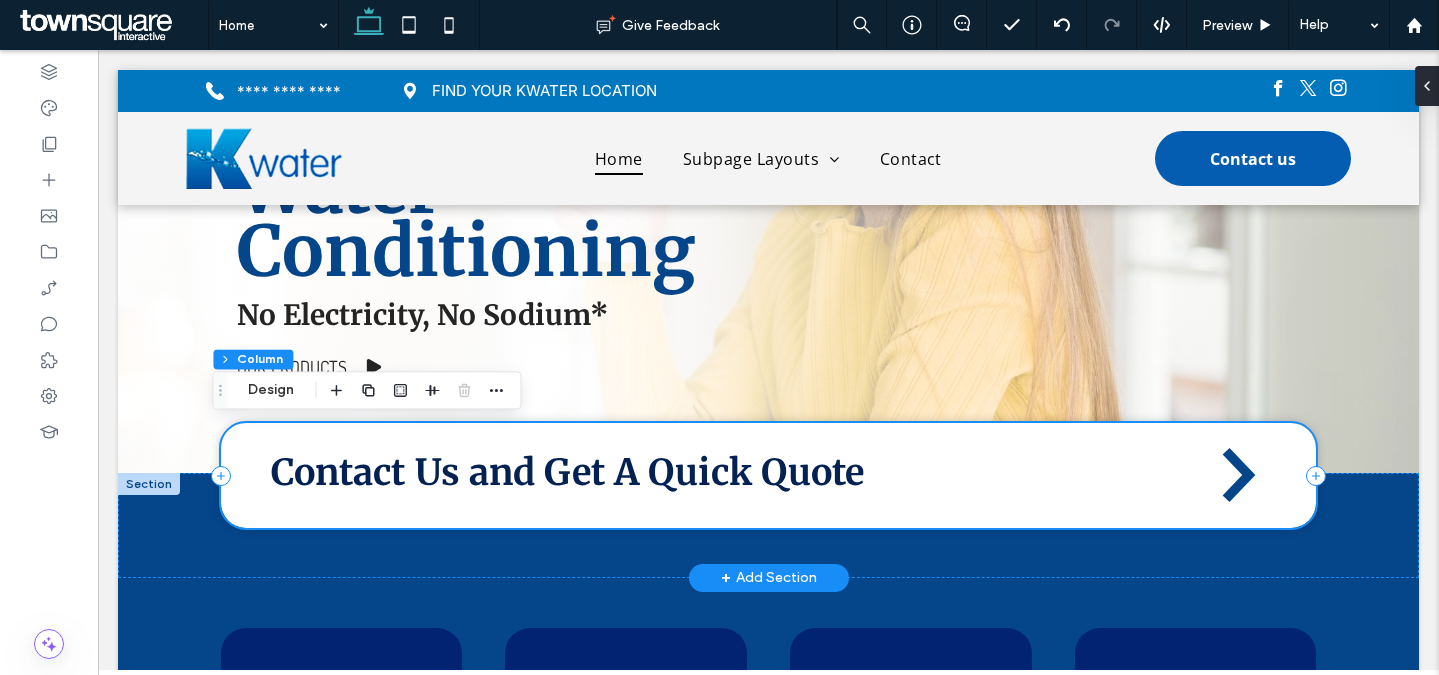 click on "Contact Us and Get A Quick Quote" at bounding box center [769, 475] 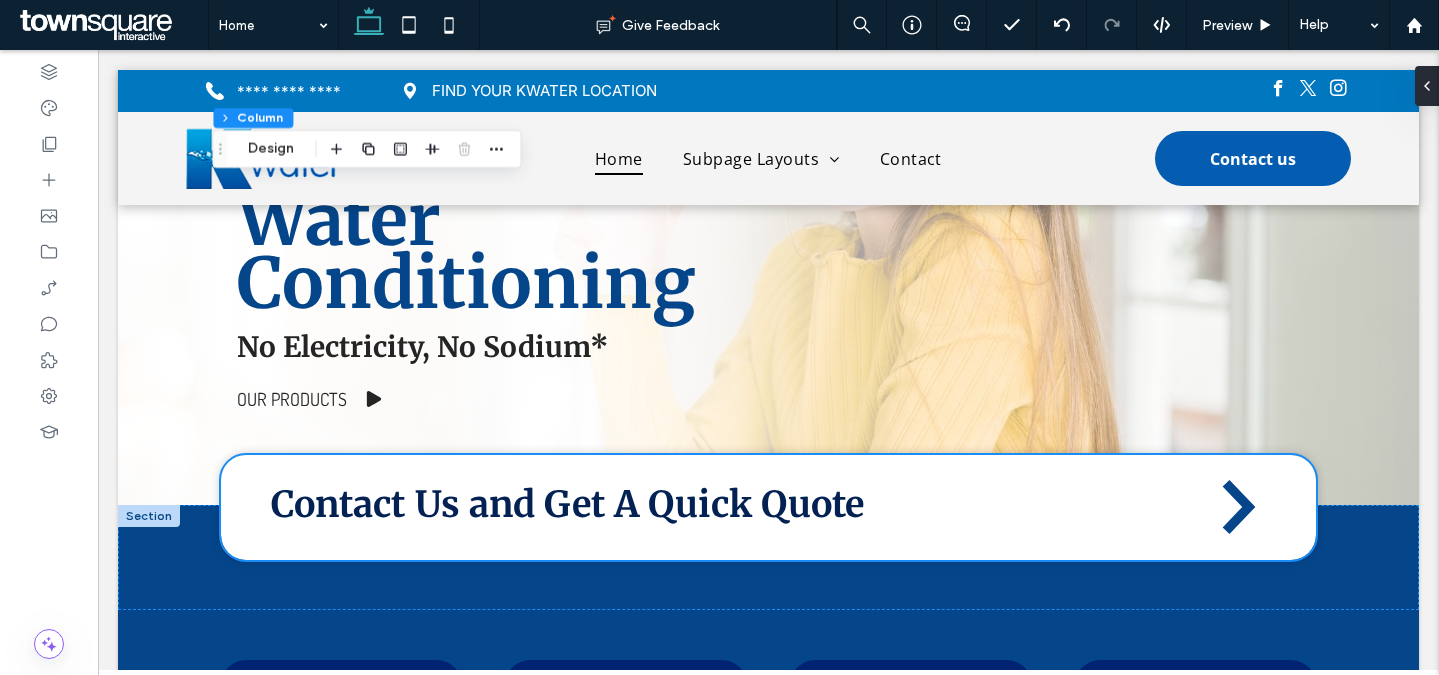 scroll, scrollTop: 0, scrollLeft: 0, axis: both 